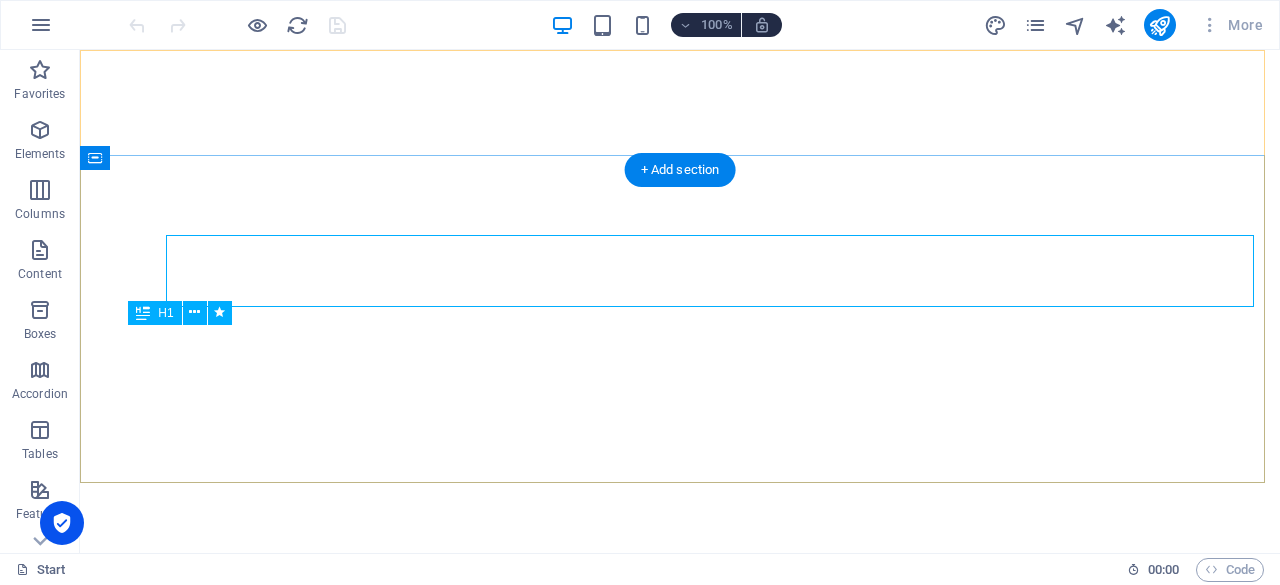 scroll, scrollTop: 0, scrollLeft: 0, axis: both 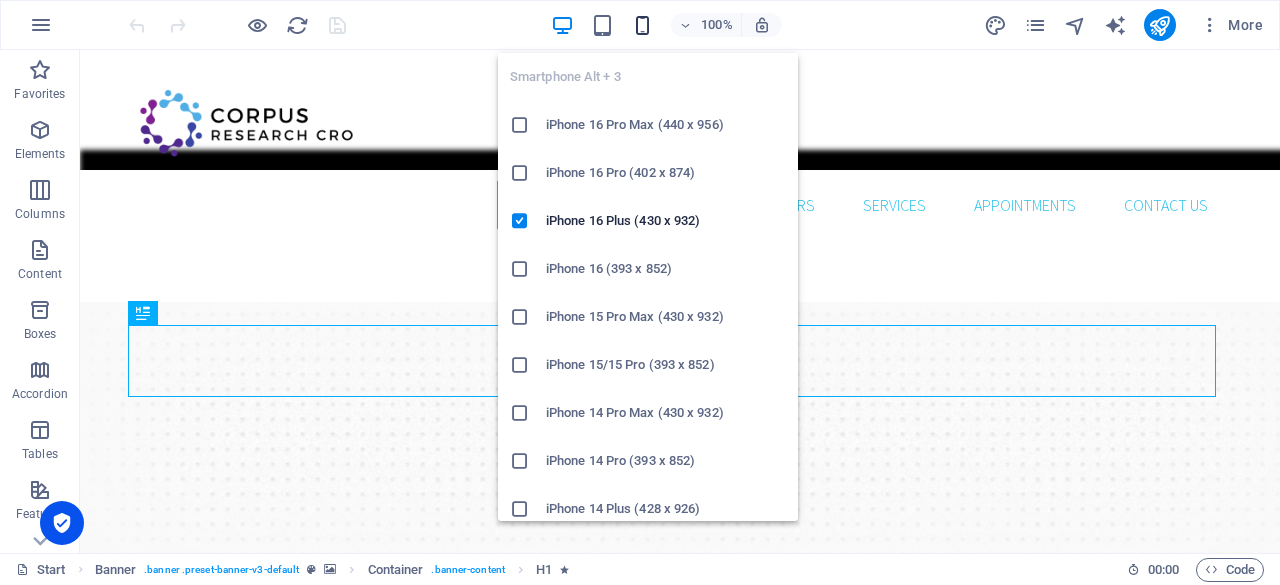 click at bounding box center (642, 25) 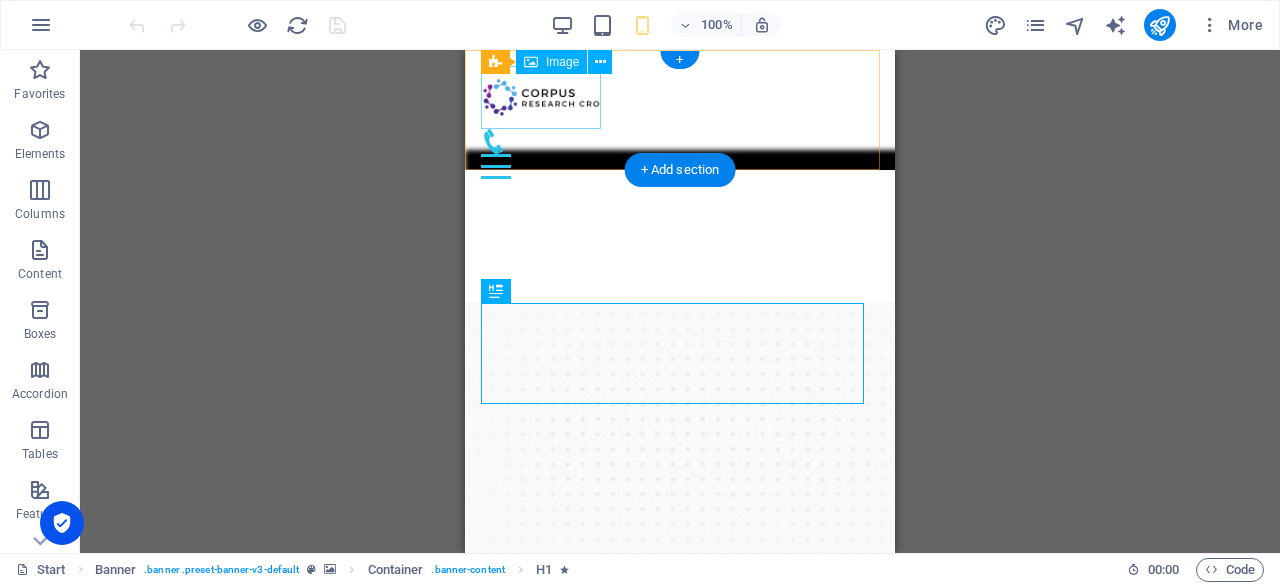 click at bounding box center [680, 97] 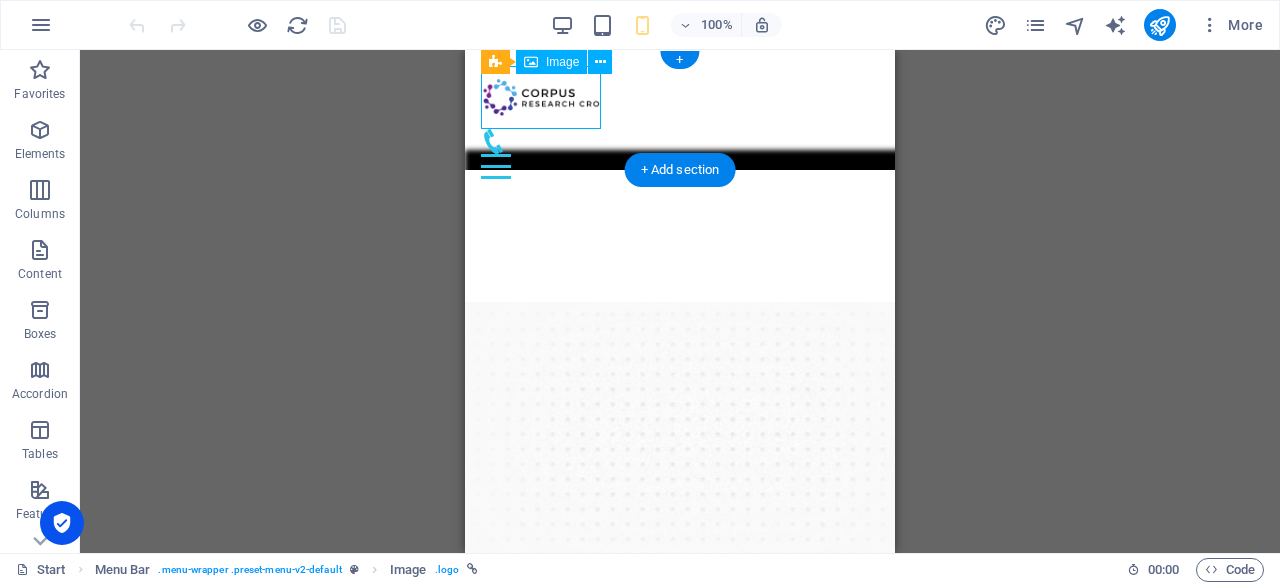 click at bounding box center (680, 97) 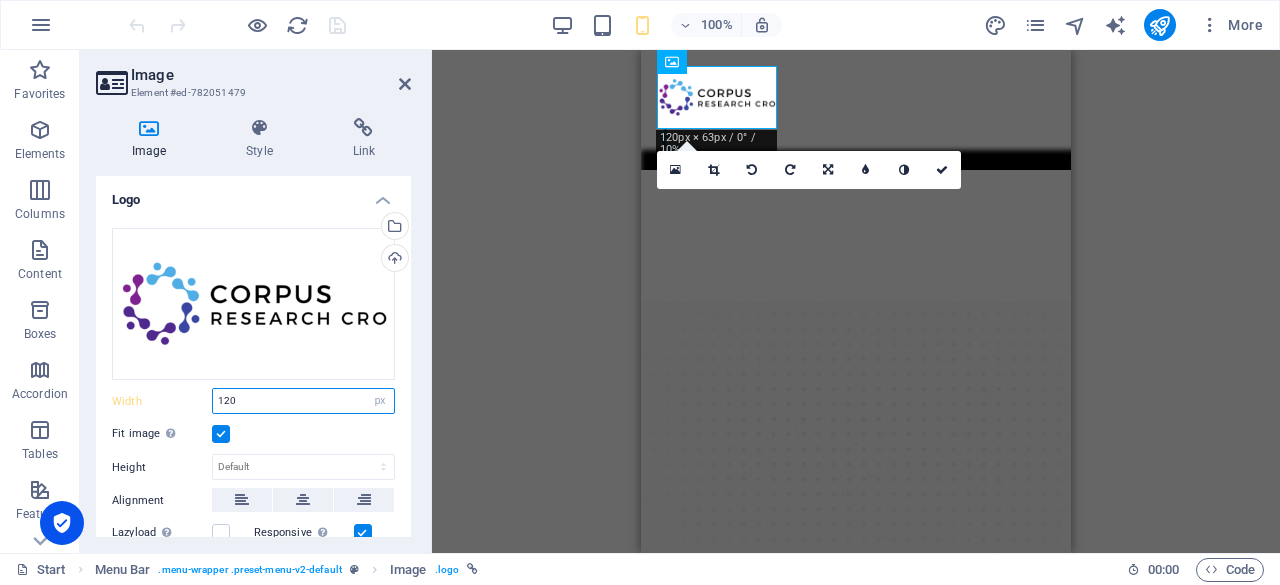 click on "120" at bounding box center [303, 401] 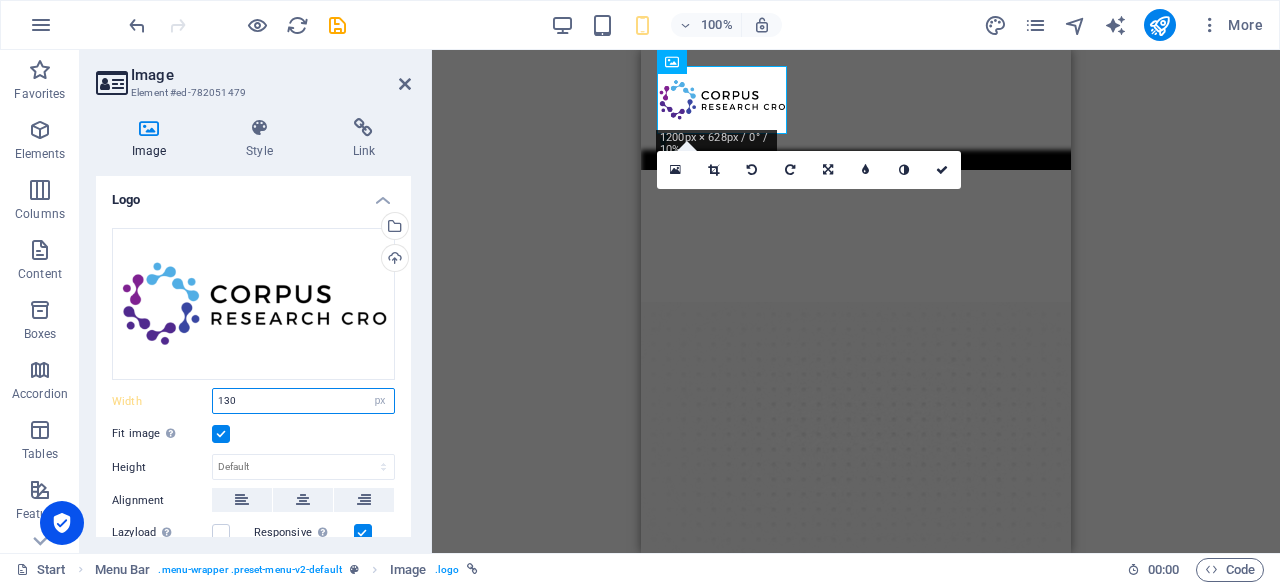 click on "130" at bounding box center [303, 401] 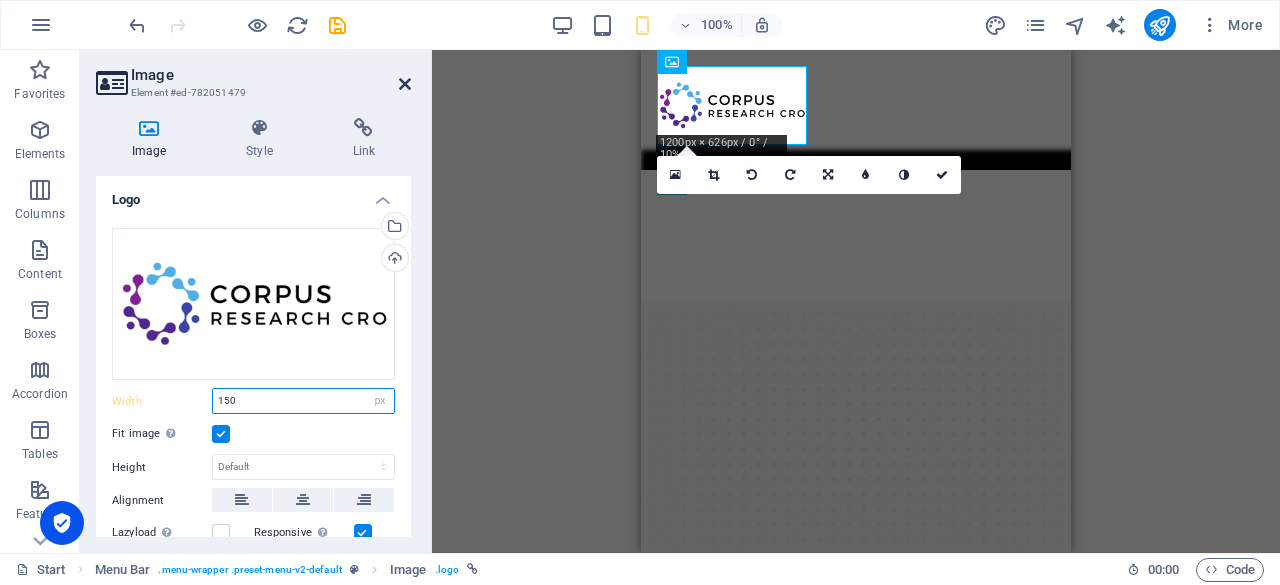 type on "150" 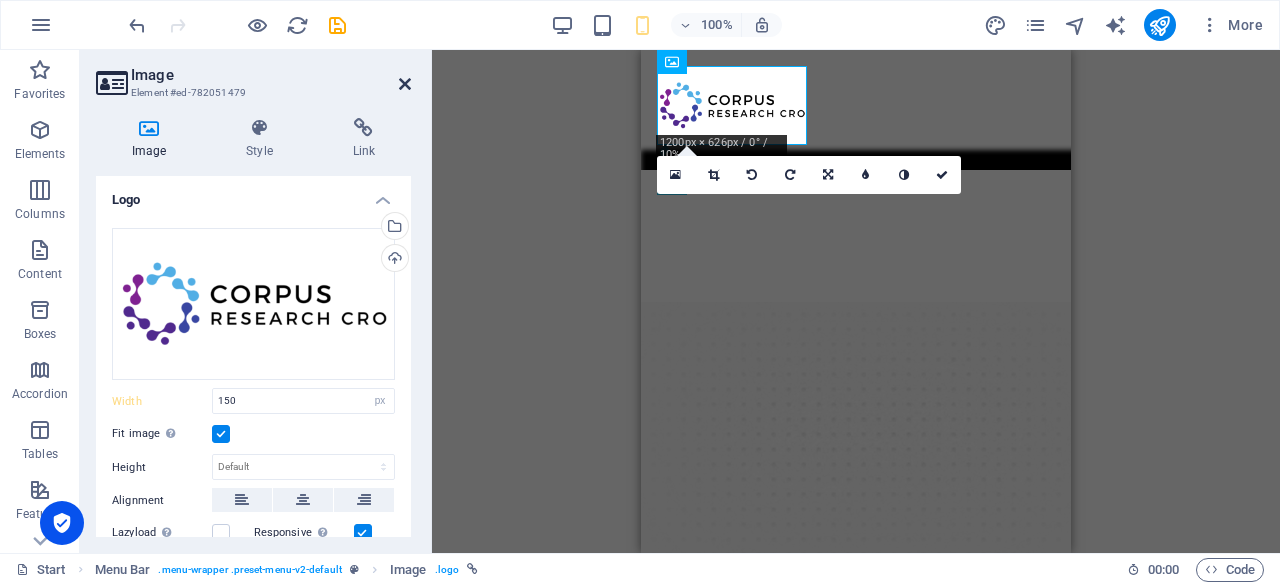 click at bounding box center (405, 84) 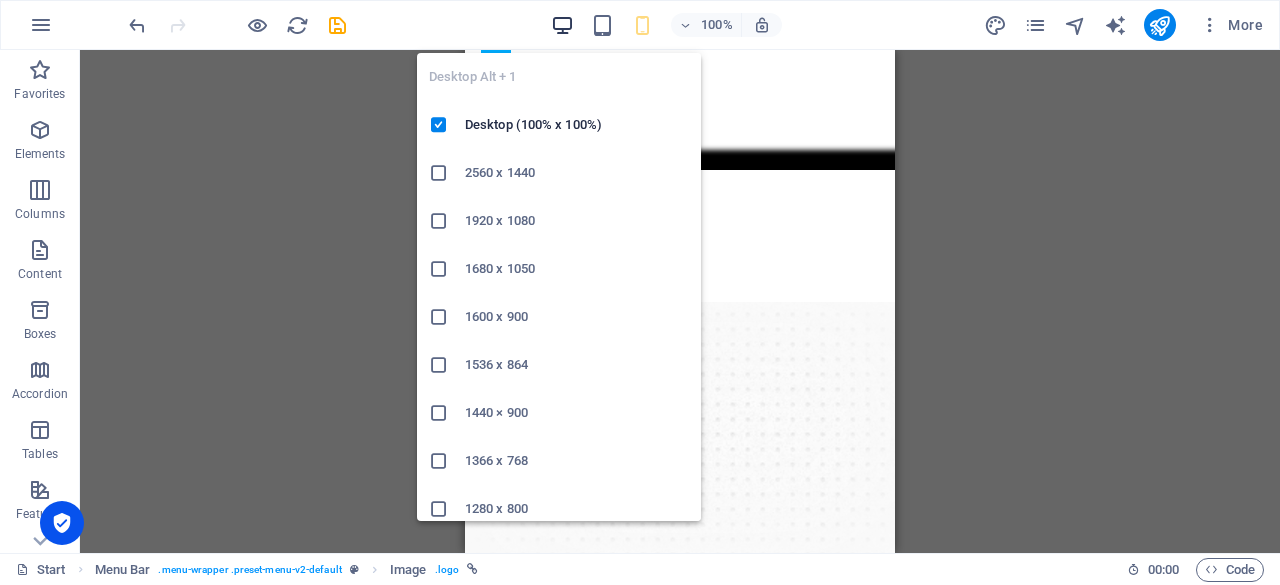 click at bounding box center (562, 25) 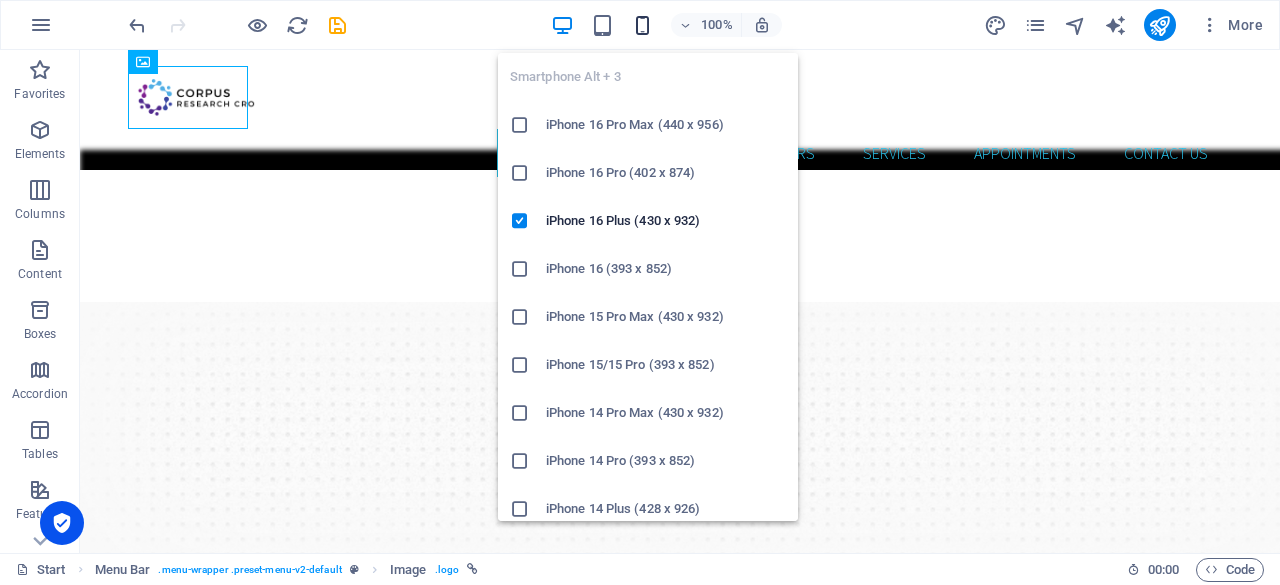 click at bounding box center (642, 25) 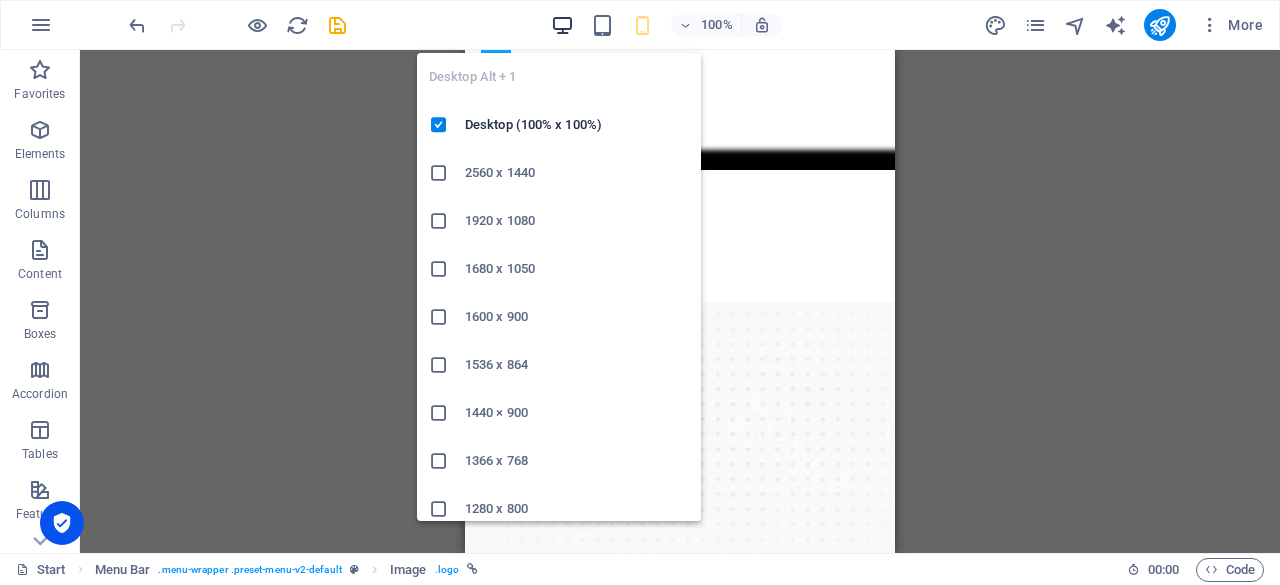 click at bounding box center (562, 25) 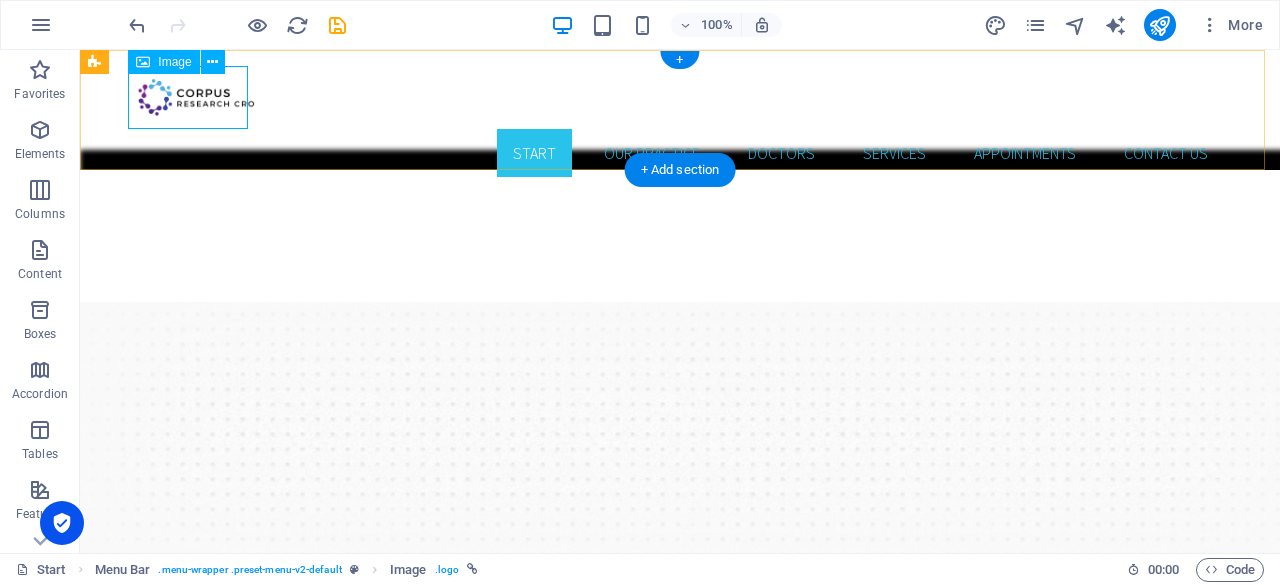 click at bounding box center (680, 97) 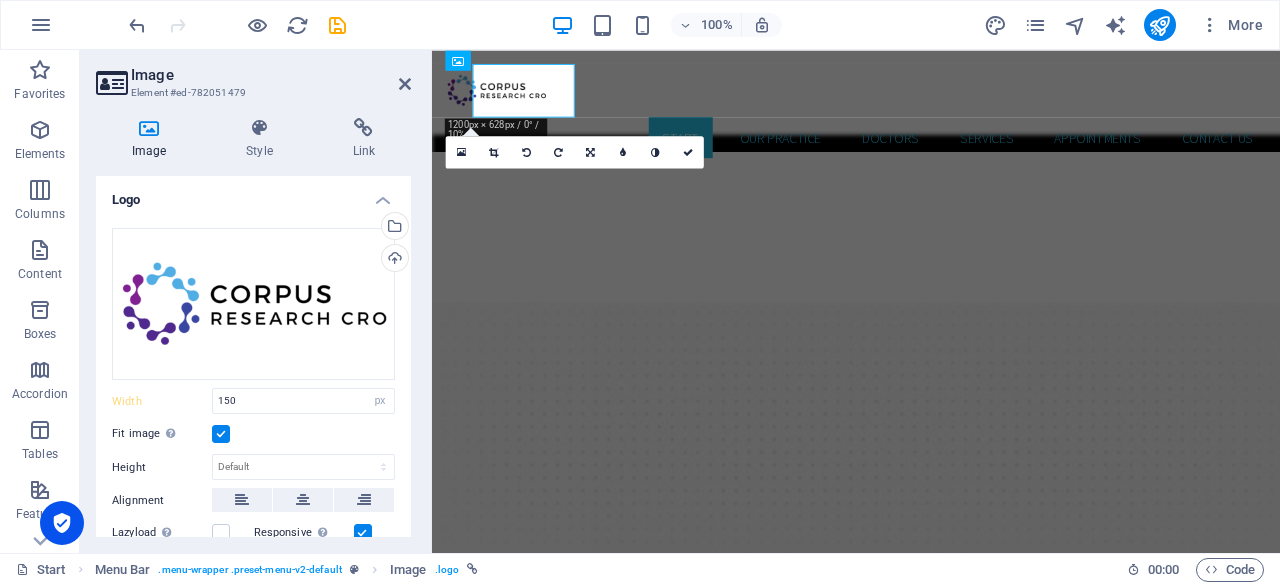 type on "120" 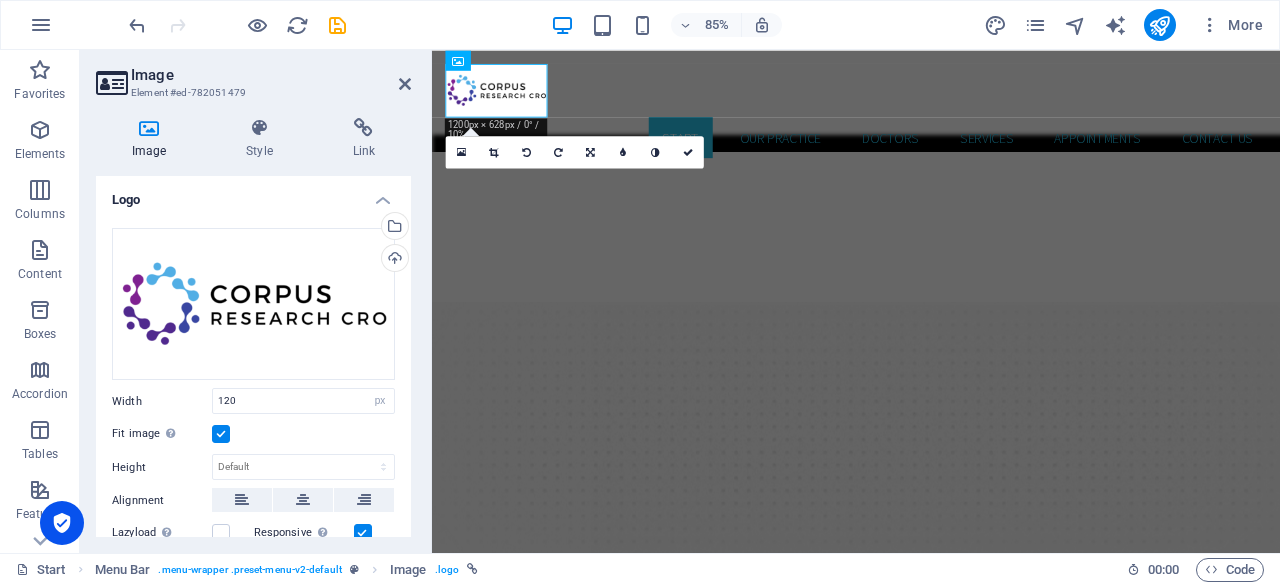 click on "Image Element #ed-782051479 Image Style Link Logo Drag files here, click to choose files or select files from Files or our free stock photos & videos Select files from the file manager, stock photos, or upload file(s) Upload Width 120 Default auto px rem % em vh vw Fit image Automatically fit image to a fixed width and height Height Default auto px Alignment Lazyload Loading images after the page loads improves page speed. Responsive Automatically load retina image and smartphone optimized sizes. Lightbox Use as headline The image will be wrapped in an H1 headline tag. Useful for giving alternative text the weight of an H1 headline, e.g. for the logo. Leave unchecked if uncertain. Optimized Images are compressed to improve page speed. Position Direction Custom X offset 50 px rem % vh vw Y offset 50 px rem % vh vw Text Float No float Image left Image right Determine how text should behave around the image. Text Alternative text Image caption Paragraph Format Normal Heading 1 Heading 2 Heading 3 Heading 4 Code" at bounding box center (256, 301) 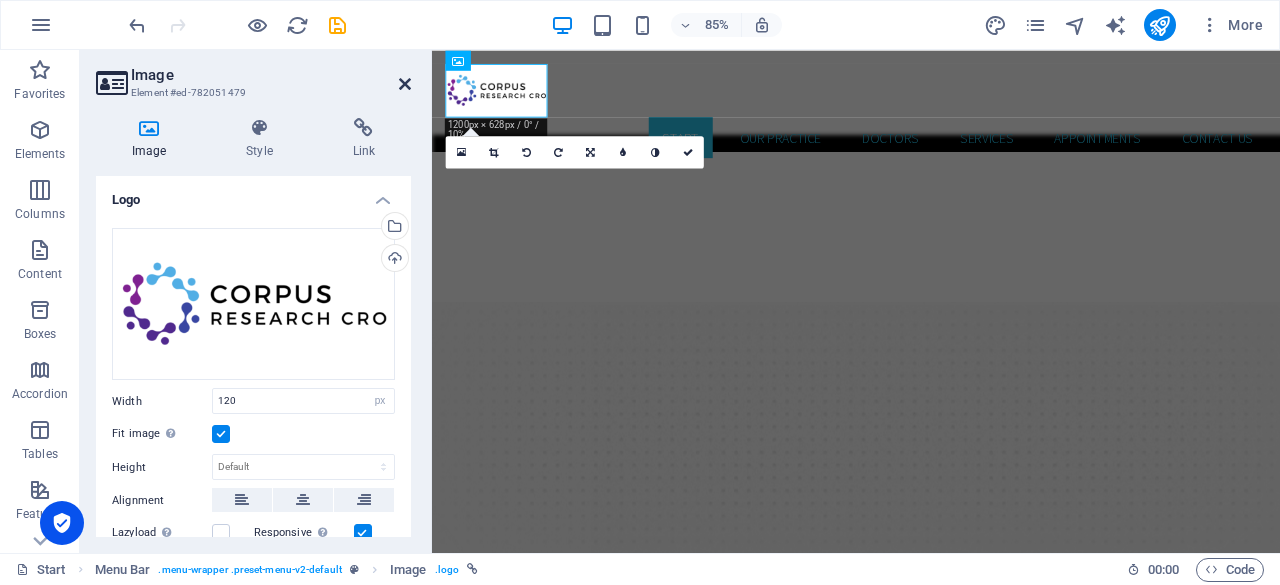 click at bounding box center (405, 84) 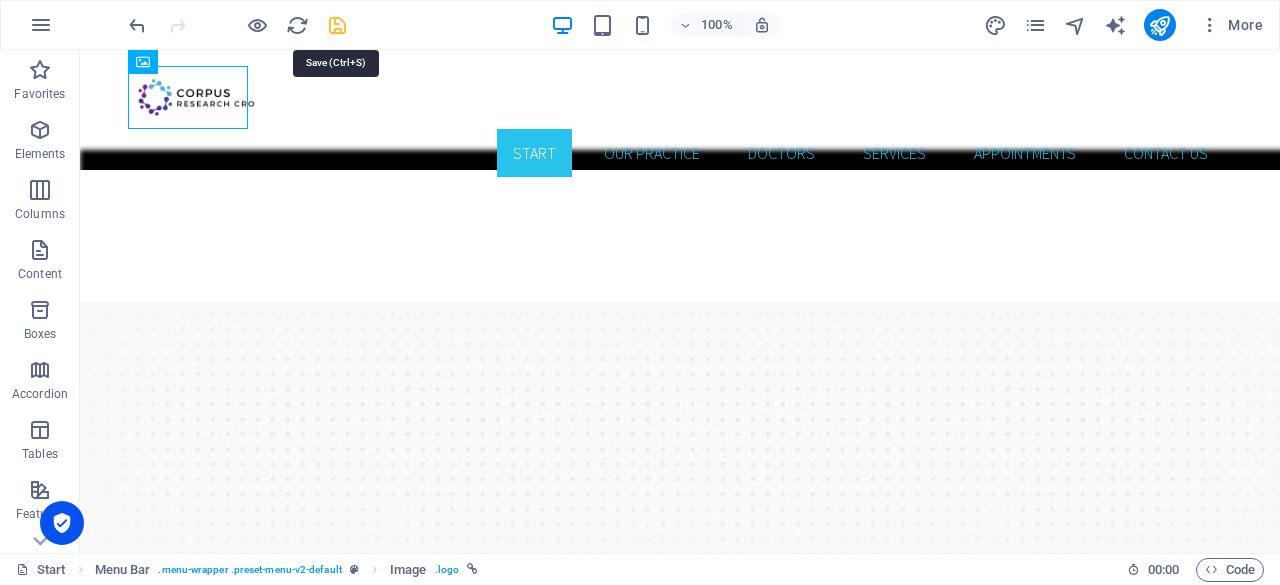 click at bounding box center [337, 25] 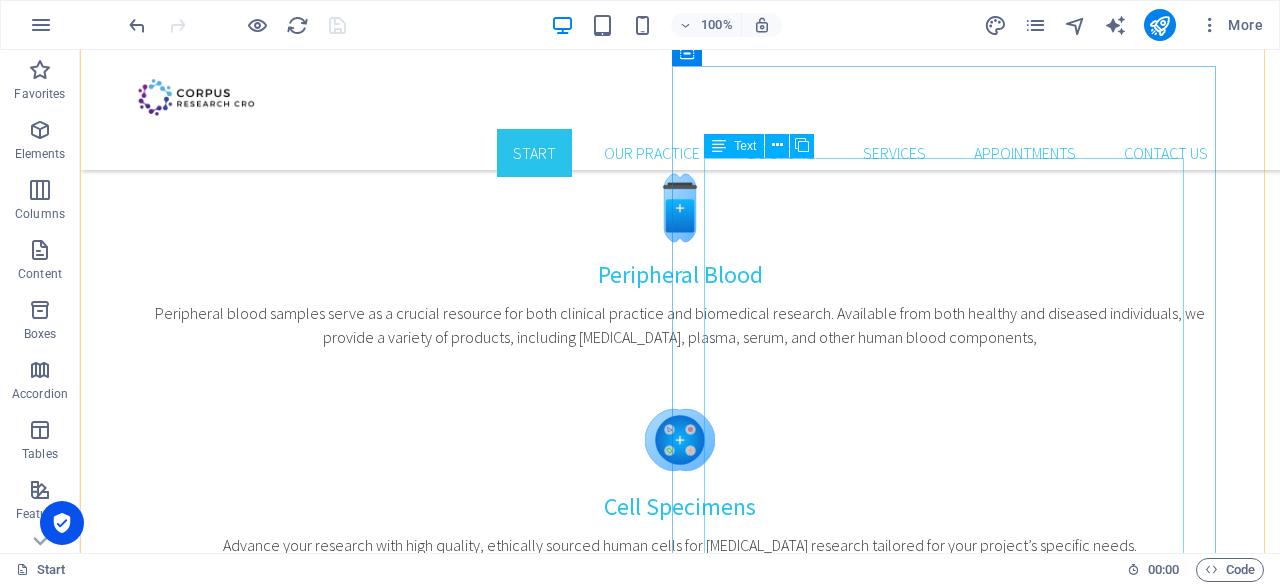 scroll, scrollTop: 1083, scrollLeft: 0, axis: vertical 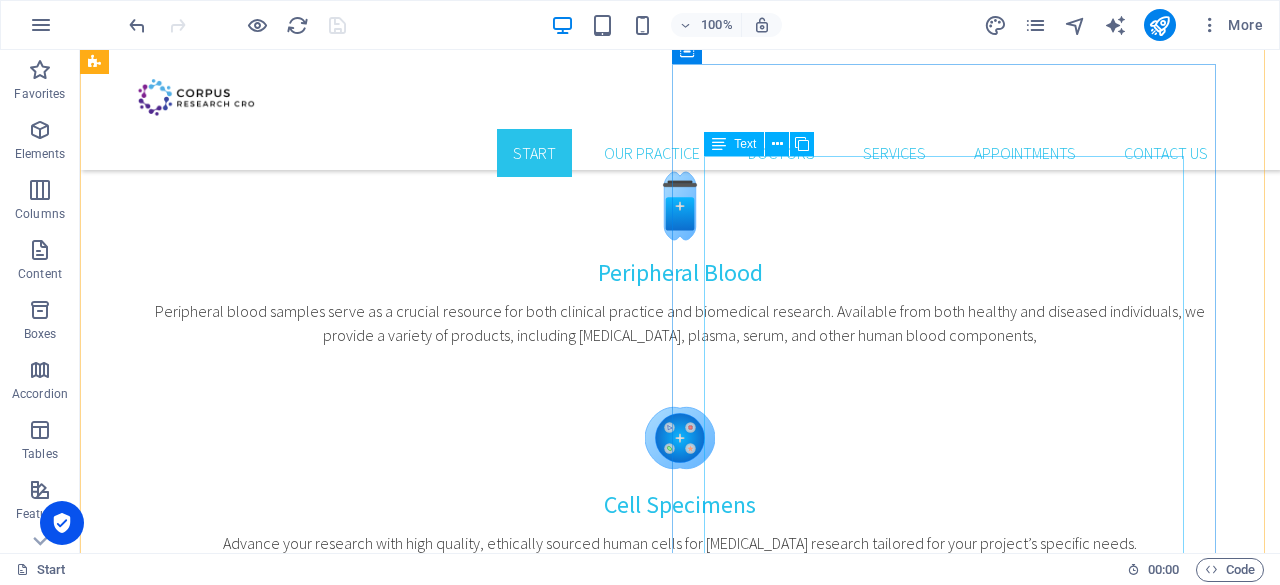 click on "Advancing Discovery with Preclinical Insight and Human Biospecimen Access Founded in [DATE],  Corpus Research CRO  is a dynamic contract research organization (CRO) offering a unique combination of preclinical research services, scientific consultancy, and biospecimen procurement for national and international partners in the pharmaceutical, biotech, and academic sectors. We specialize in: Custom-designed preclinical studies with regulatory-ready documentation Scientific consulting across experimental design, model selection, and translational strategy Procurement and distribution of ethically sourced human tissues and [MEDICAL_DATA] for research use, including FFPE blocks, fresh/frozen tissues, blood, plasma, serum, and matched samples Our multidisciplinary team  composed of experts in medicine, genetics, and bioengineering supports your project with precision, speed, and ethical integrity." at bounding box center (640, 1257) 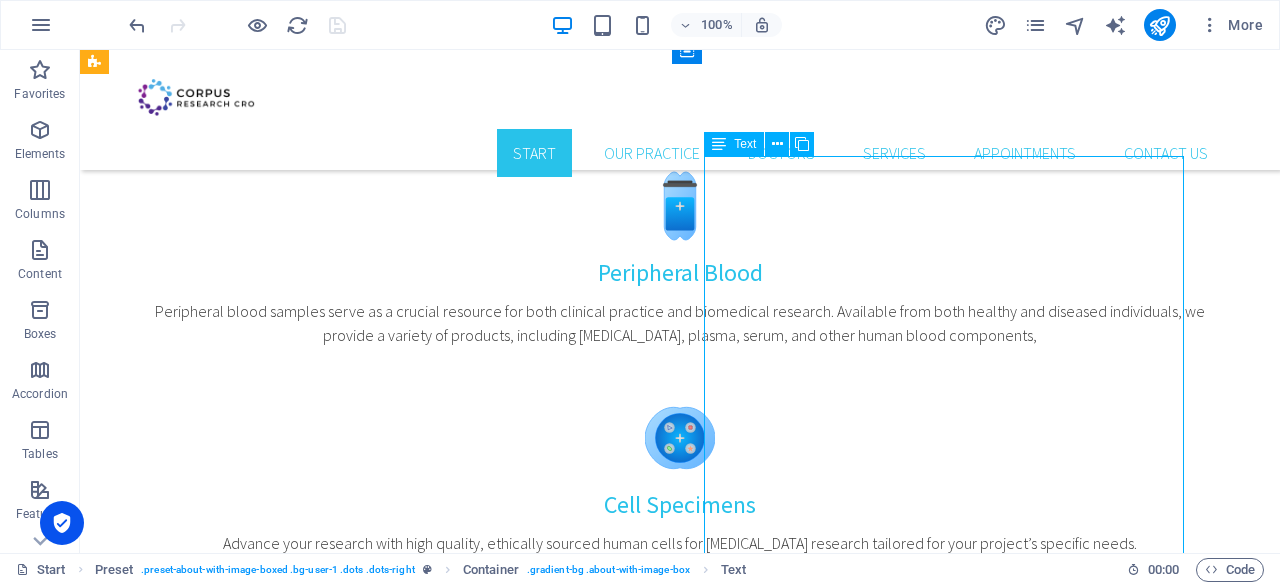 click on "Advancing Discovery with Preclinical Insight and Human Biospecimen Access Founded in [DATE],  Corpus Research CRO  is a dynamic contract research organization (CRO) offering a unique combination of preclinical research services, scientific consultancy, and biospecimen procurement for national and international partners in the pharmaceutical, biotech, and academic sectors. We specialize in: Custom-designed preclinical studies with regulatory-ready documentation Scientific consulting across experimental design, model selection, and translational strategy Procurement and distribution of ethically sourced human tissues and [MEDICAL_DATA] for research use, including FFPE blocks, fresh/frozen tissues, blood, plasma, serum, and matched samples Our multidisciplinary team  composed of experts in medicine, genetics, and bioengineering supports your project with precision, speed, and ethical integrity." at bounding box center (640, 1257) 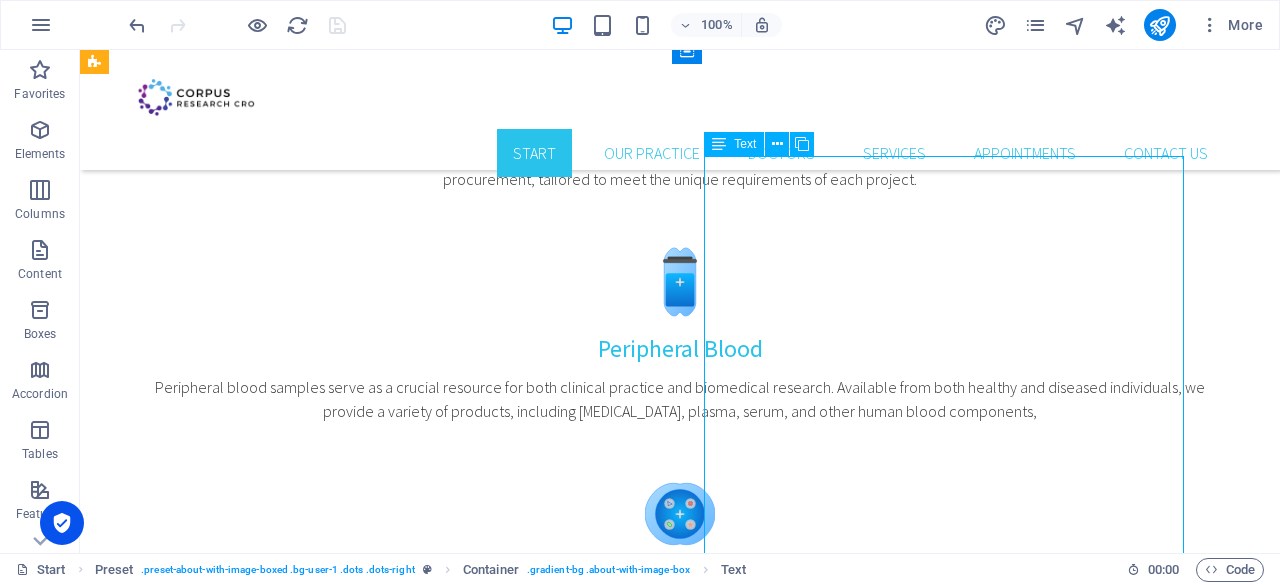 scroll, scrollTop: 1160, scrollLeft: 0, axis: vertical 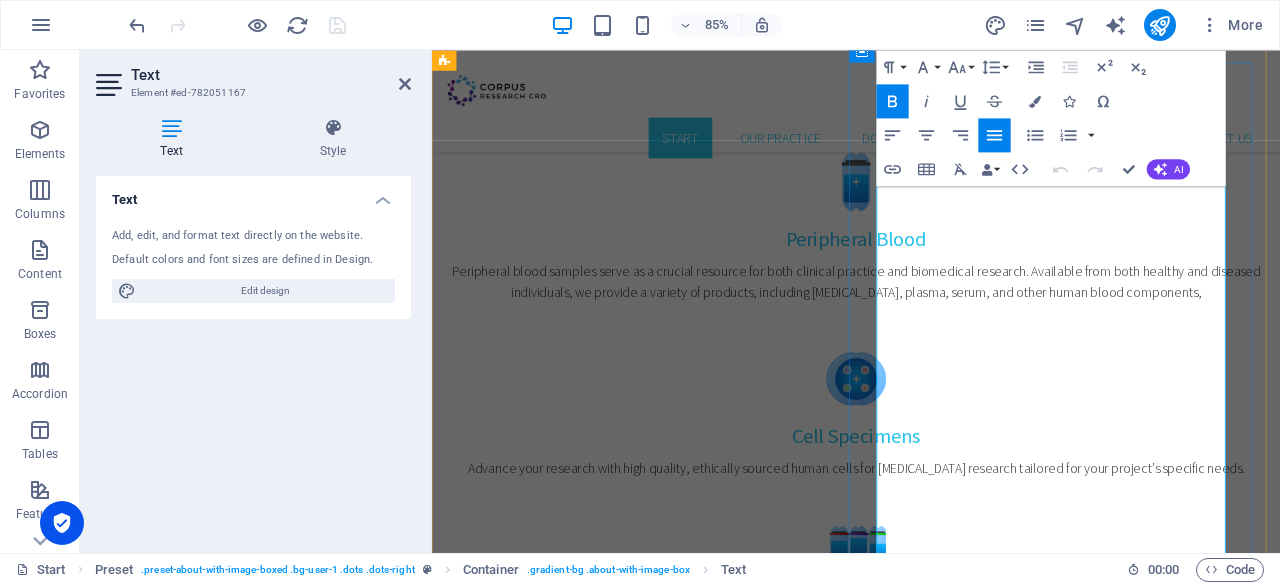 click on "Founded in [DATE],  Corpus Research CRO  is a dynamic contract research organization (CRO) offering a unique combination of preclinical research services, scientific consultancy, and biospecimen procurement for national and international partners in the pharmaceutical, biotech, and academic sectors." at bounding box center [931, 1170] 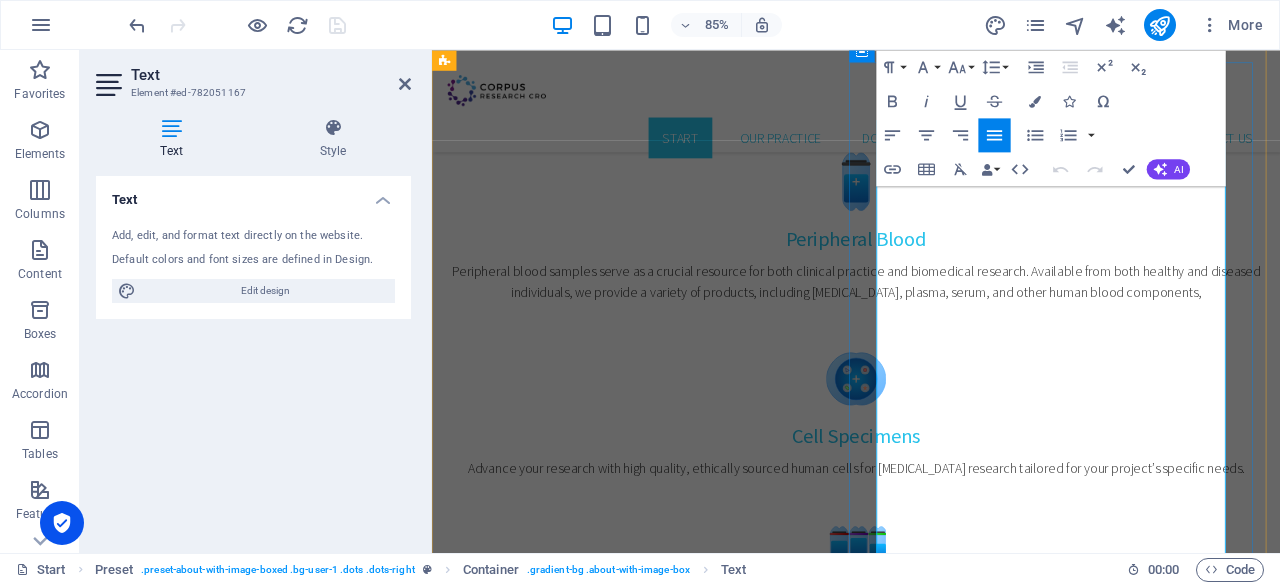 click on "Founded in [DATE],  Corpus Research CRO  is a dynamic contract research organization (CRO) offering a unique combination of preclinical research services, scientific consultancy, and biospecimen procurement for national and international partners in the pharmaceutical, biotech, and academic sectors." at bounding box center [931, 1170] 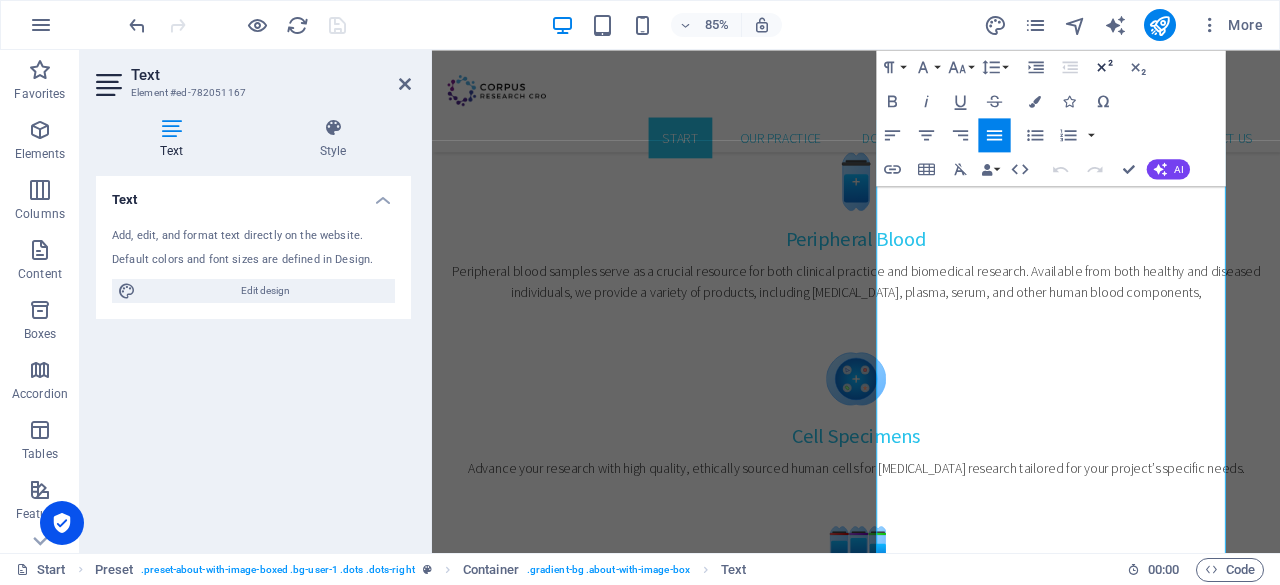 click 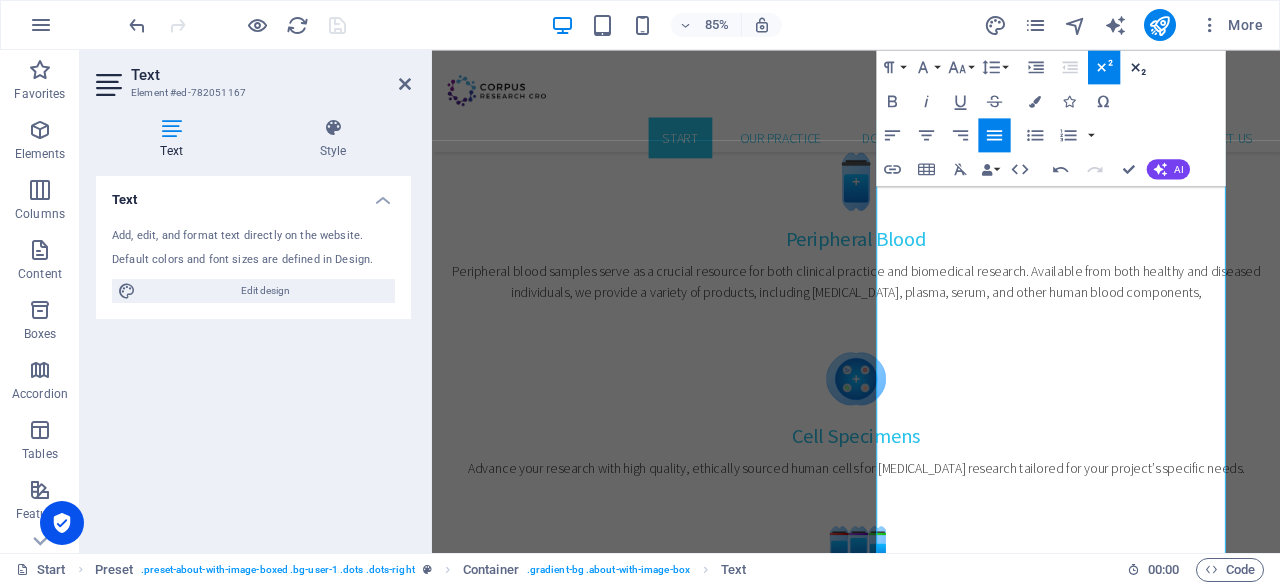 click 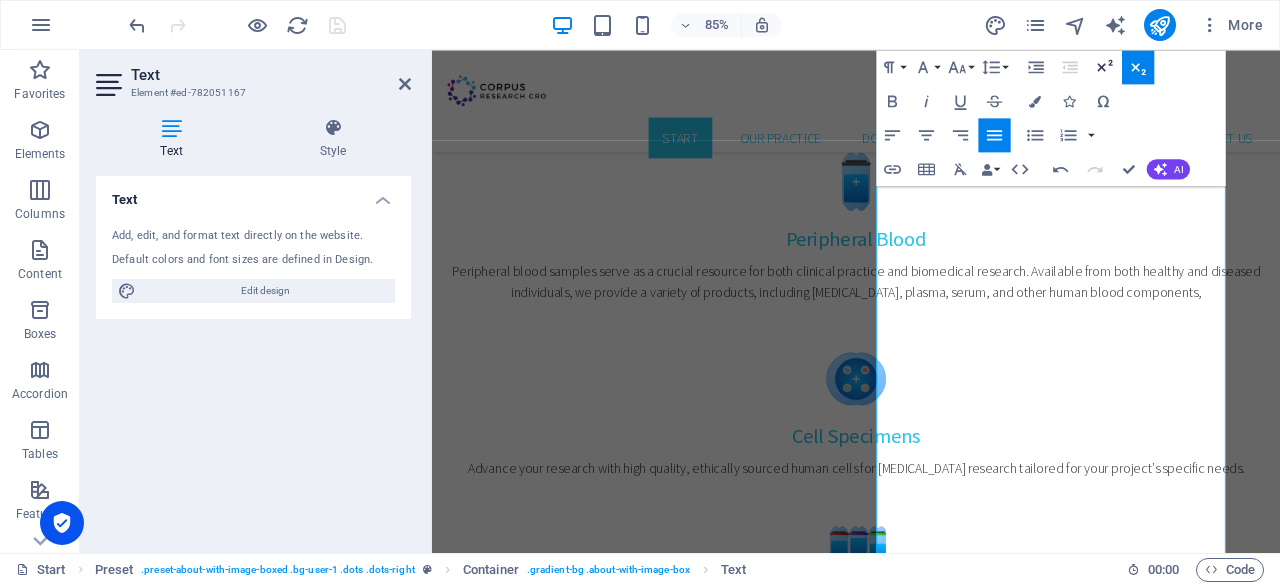 click 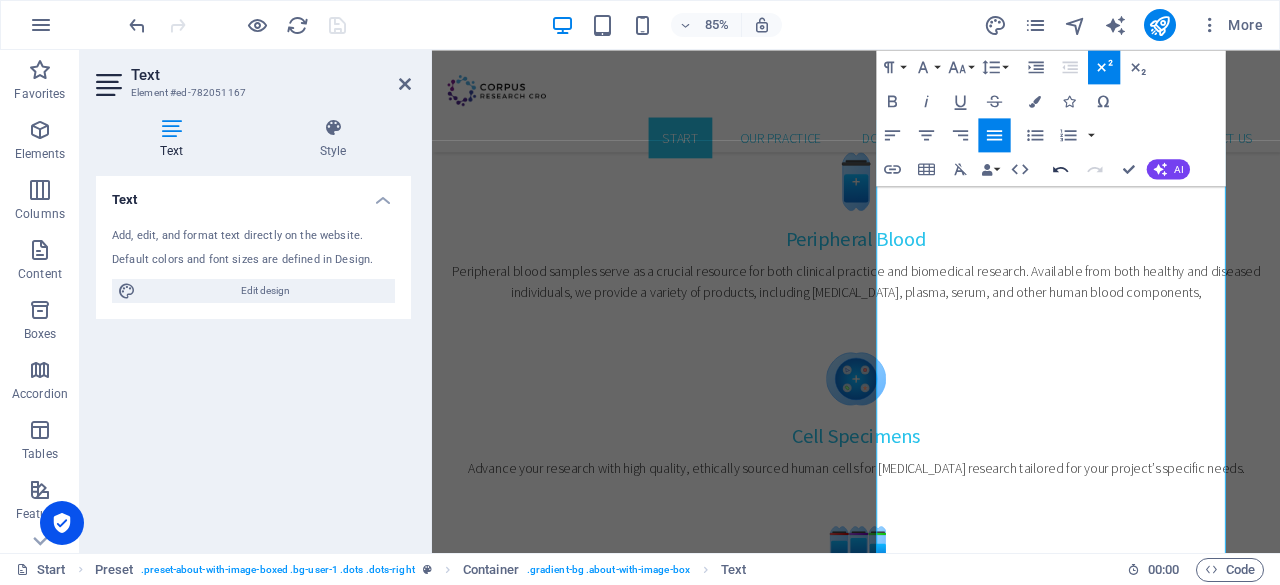 click on "Undo" at bounding box center [1061, 169] 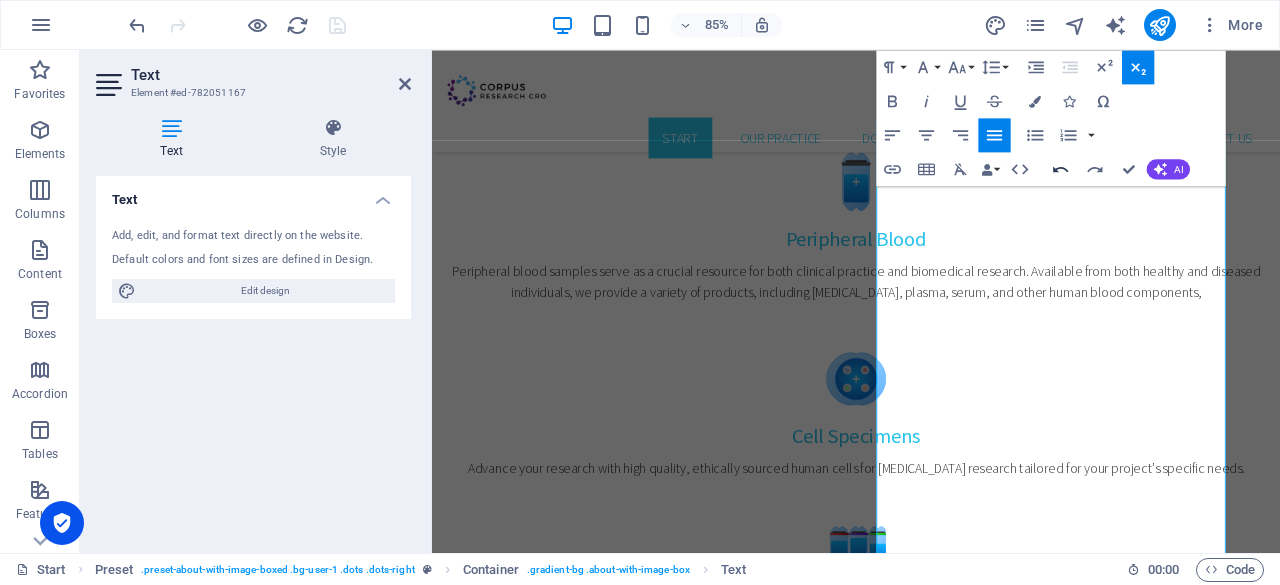 click on "Undo" at bounding box center (1061, 169) 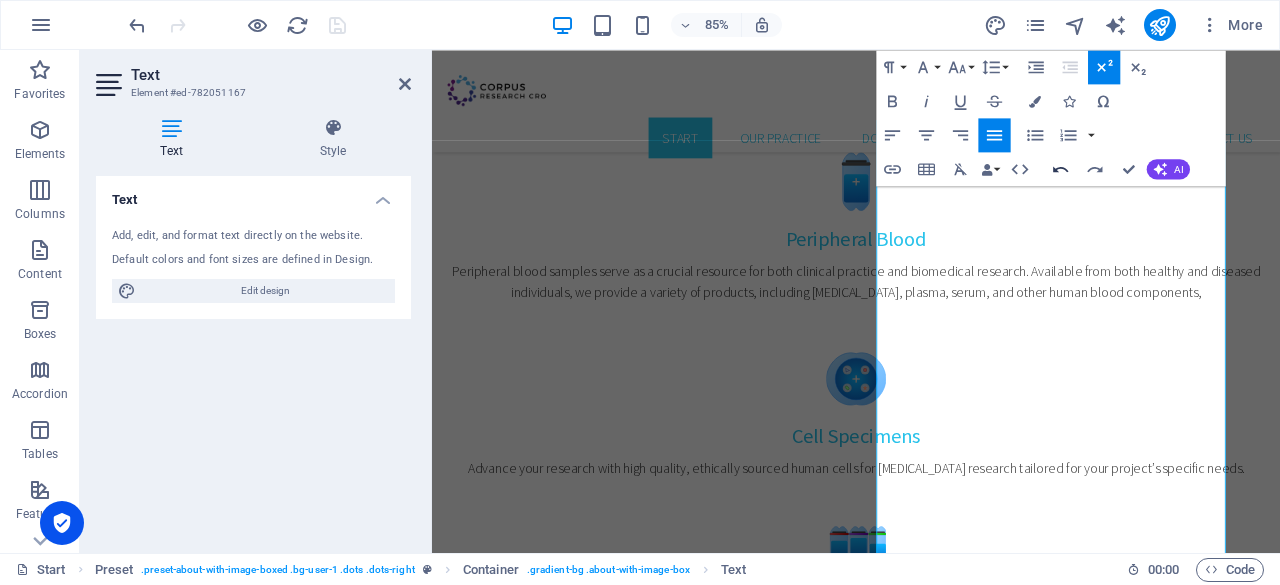 click on "Undo" at bounding box center (1061, 169) 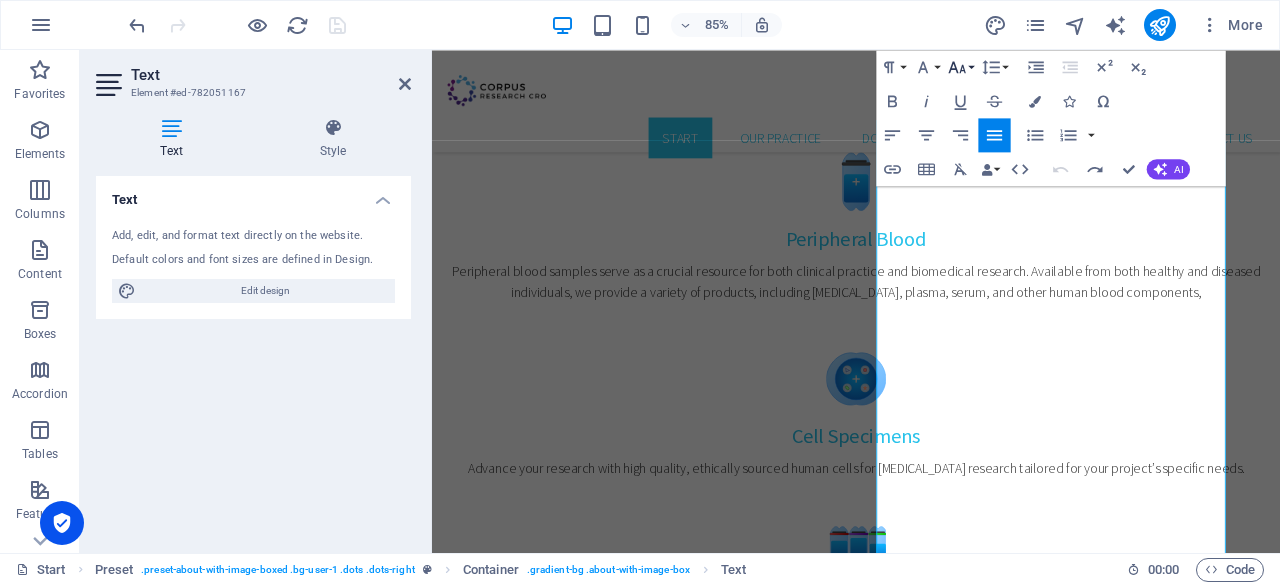 click on "Font Size" at bounding box center (961, 67) 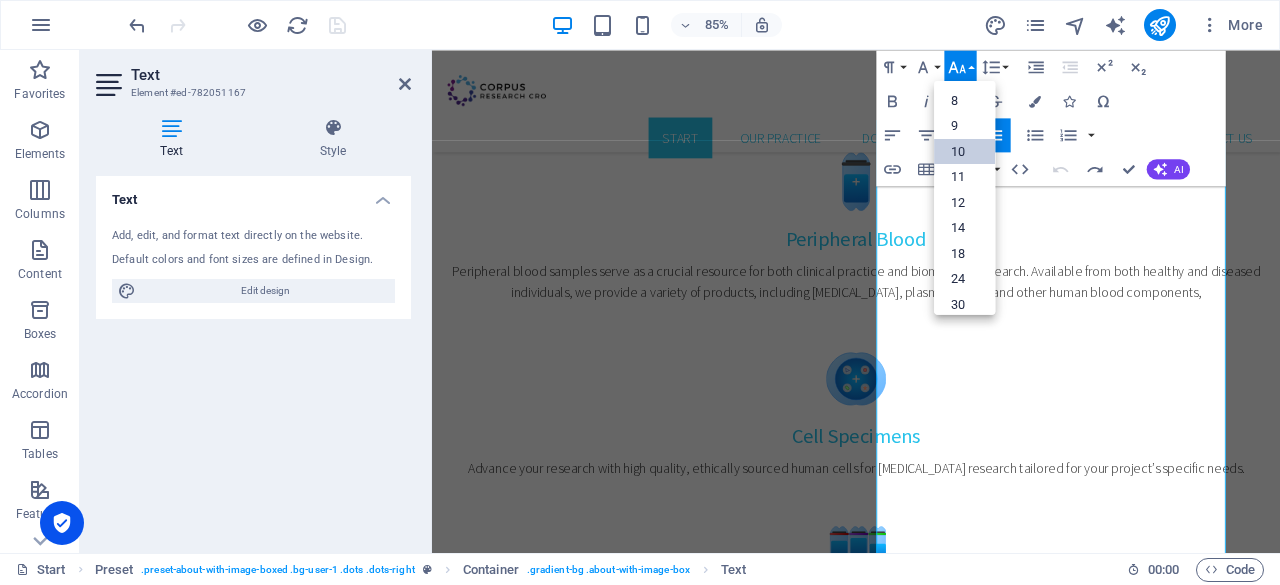 click on "10" at bounding box center [964, 151] 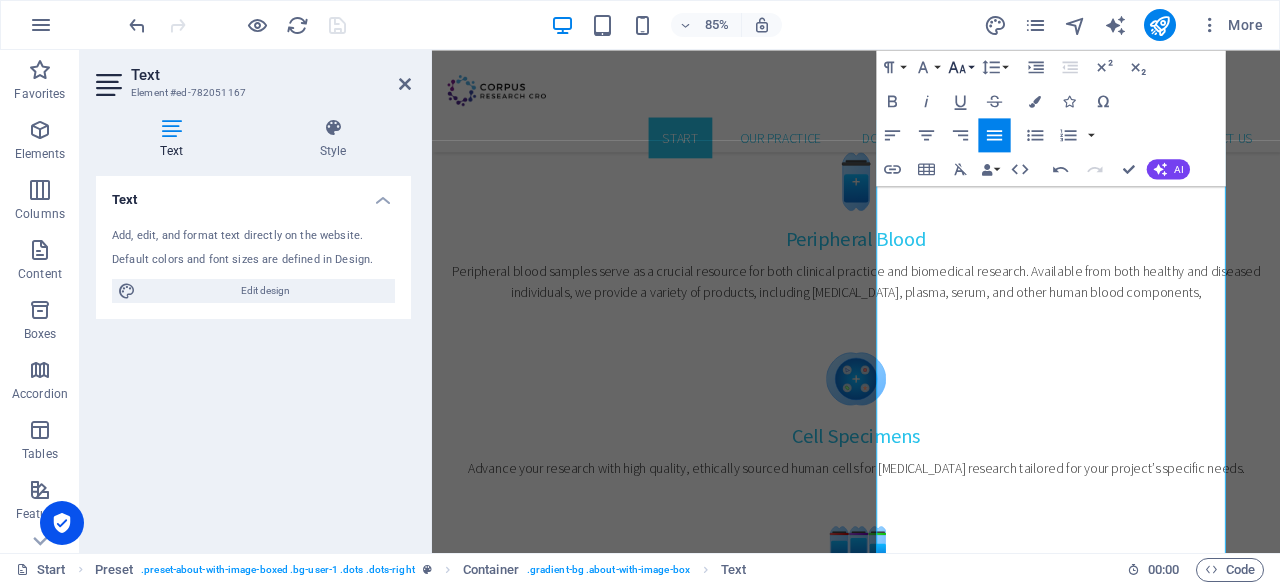 click on "Font Size" at bounding box center (961, 67) 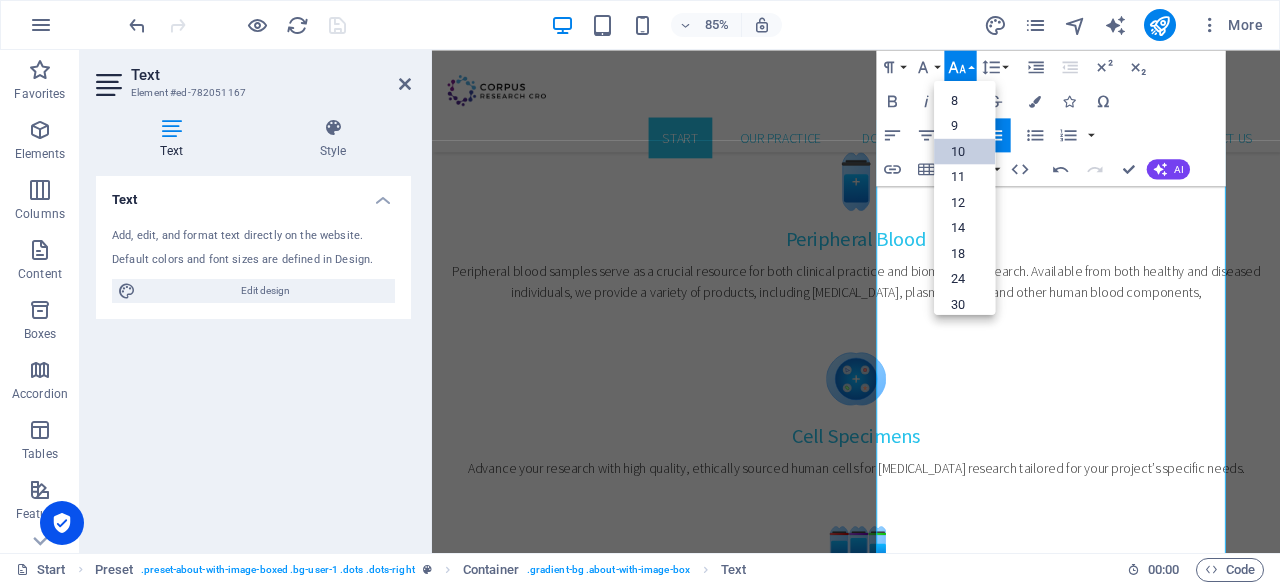 scroll, scrollTop: 82, scrollLeft: 0, axis: vertical 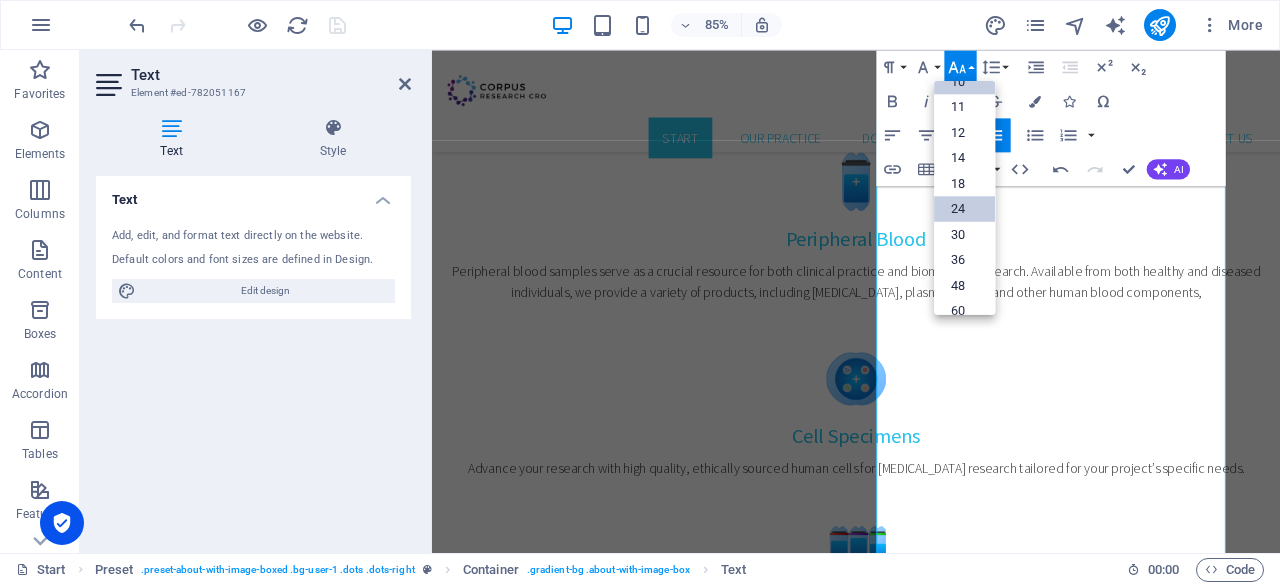 click on "24" at bounding box center [964, 209] 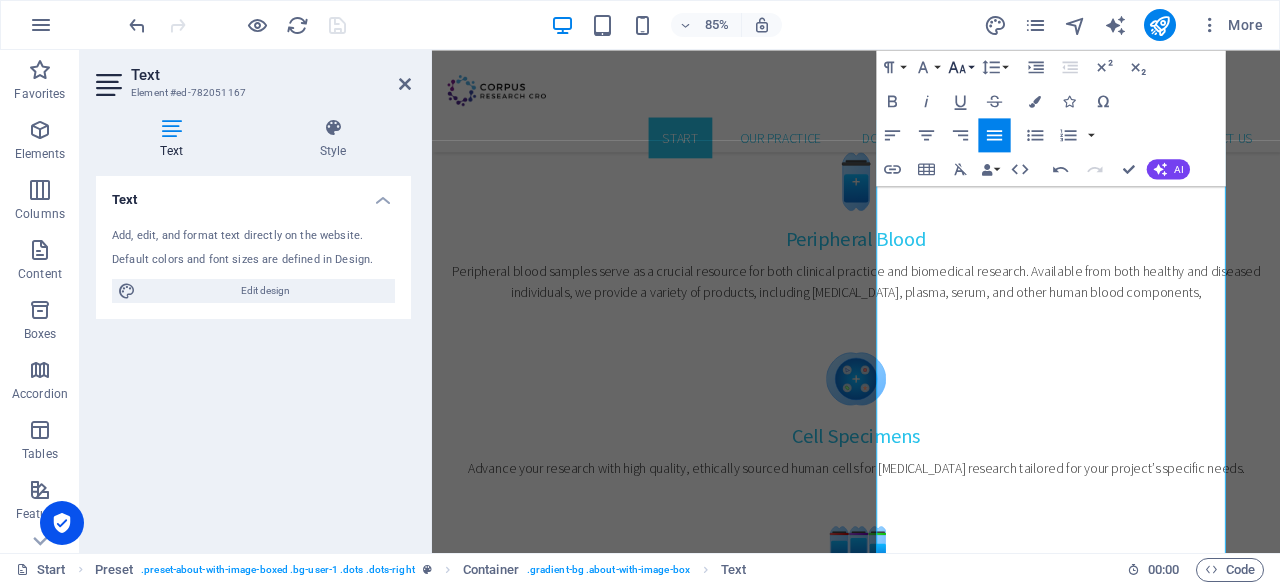 click 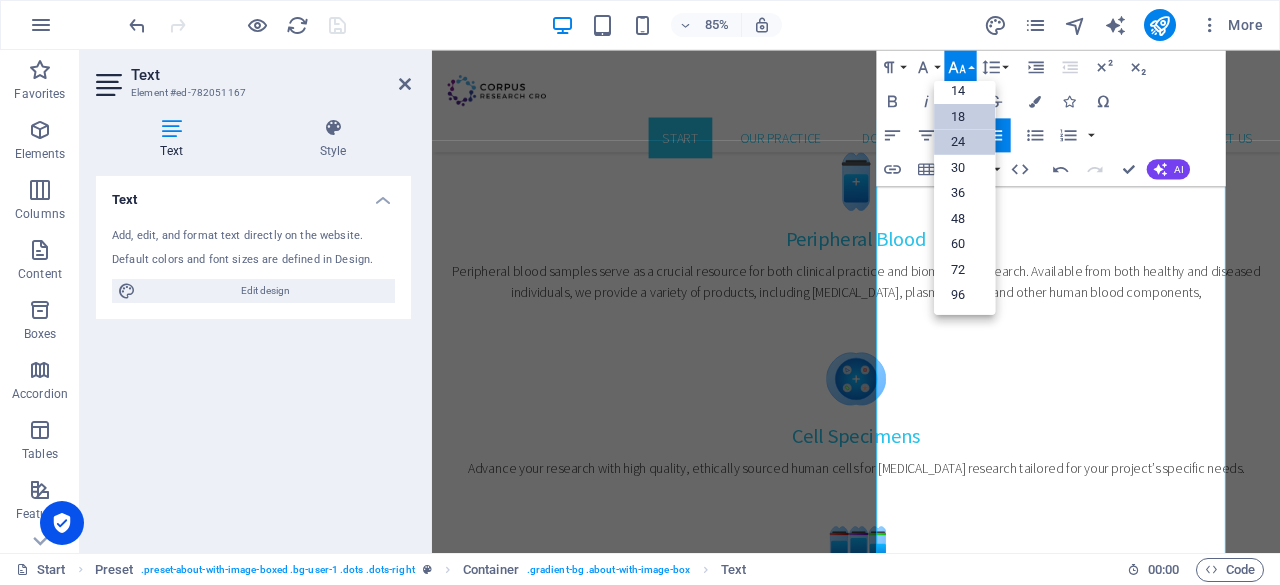 scroll, scrollTop: 160, scrollLeft: 0, axis: vertical 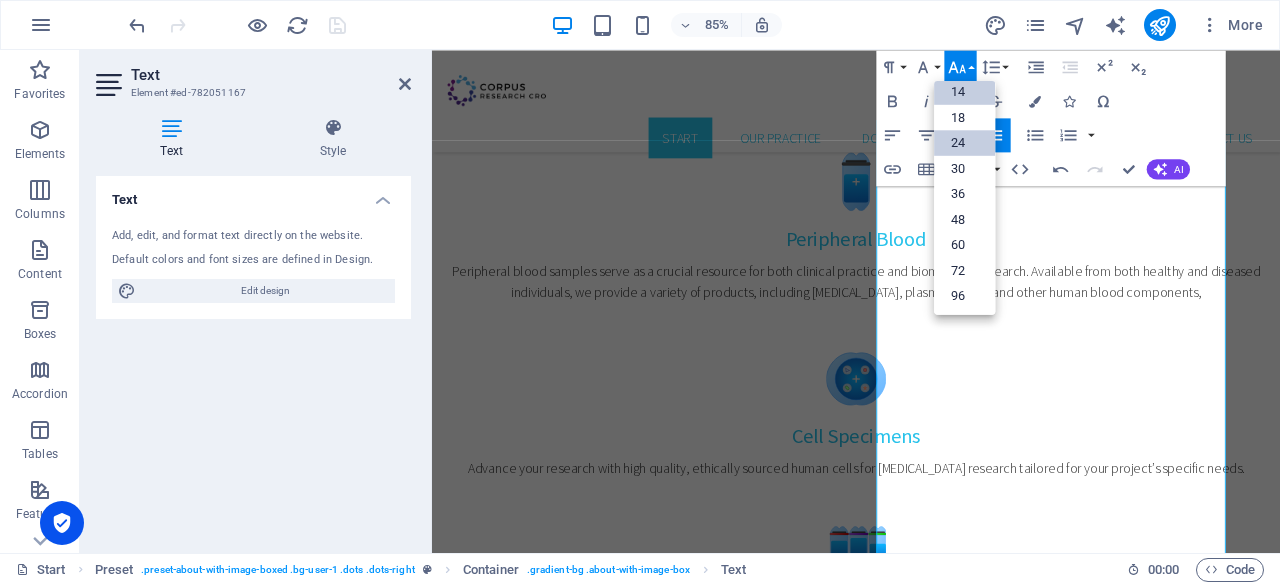 click on "14" at bounding box center (964, 92) 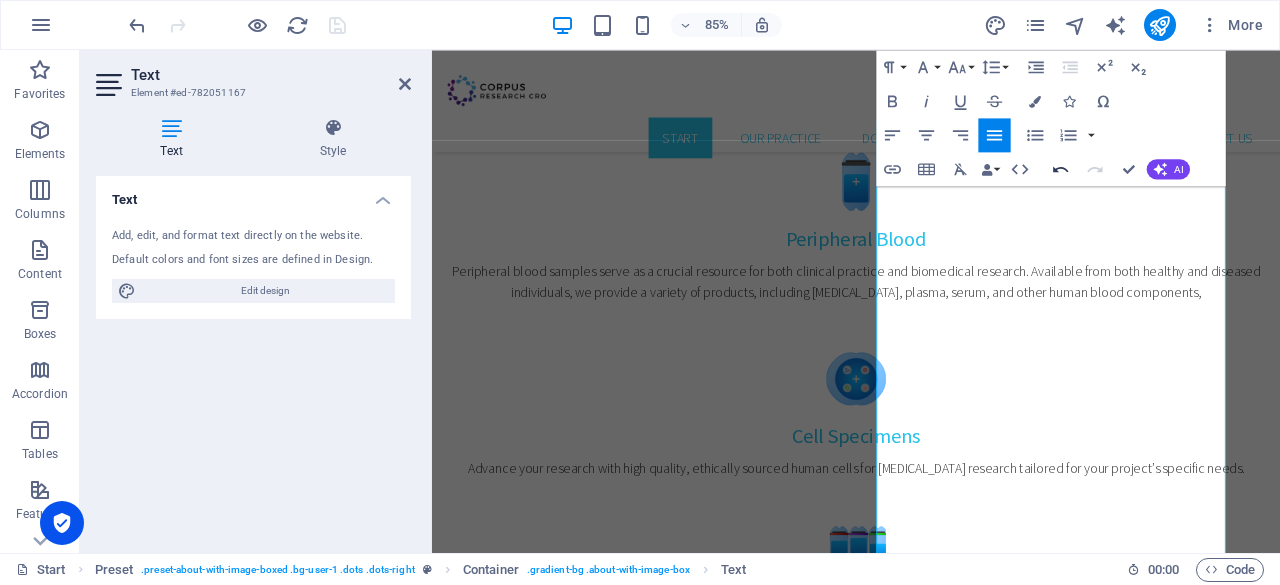 click 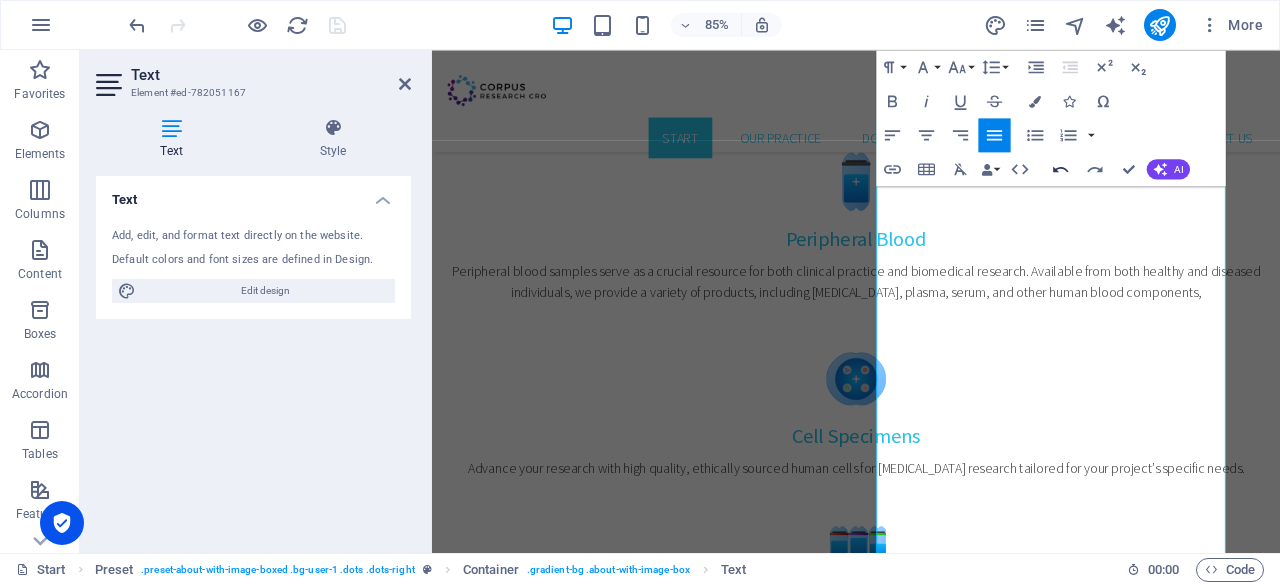 click 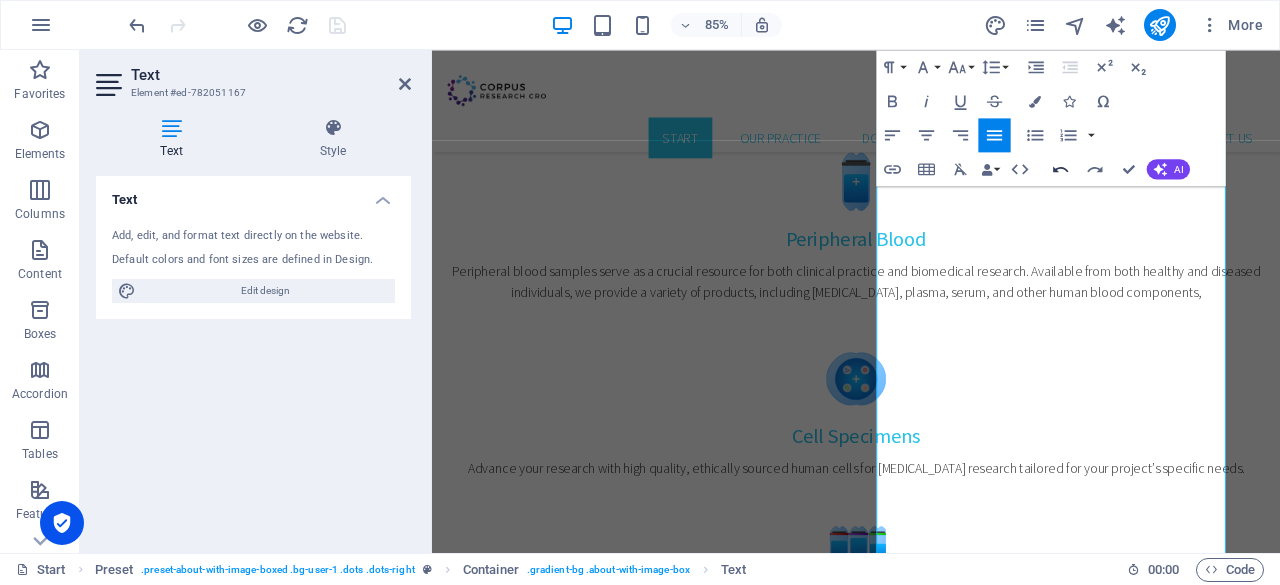 click 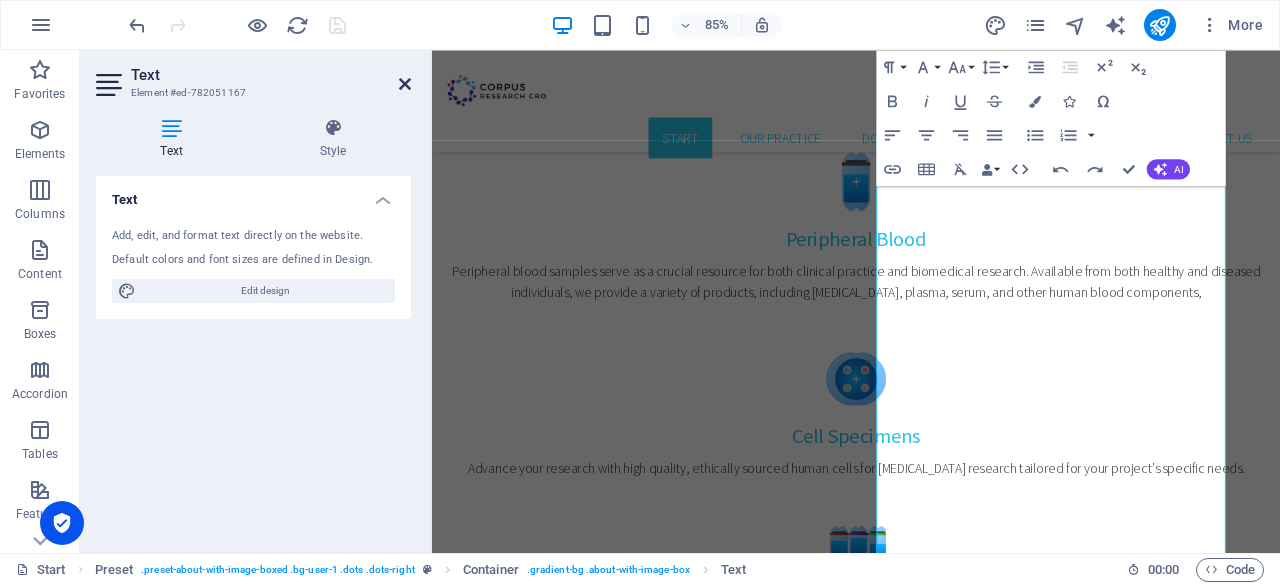 click at bounding box center [405, 84] 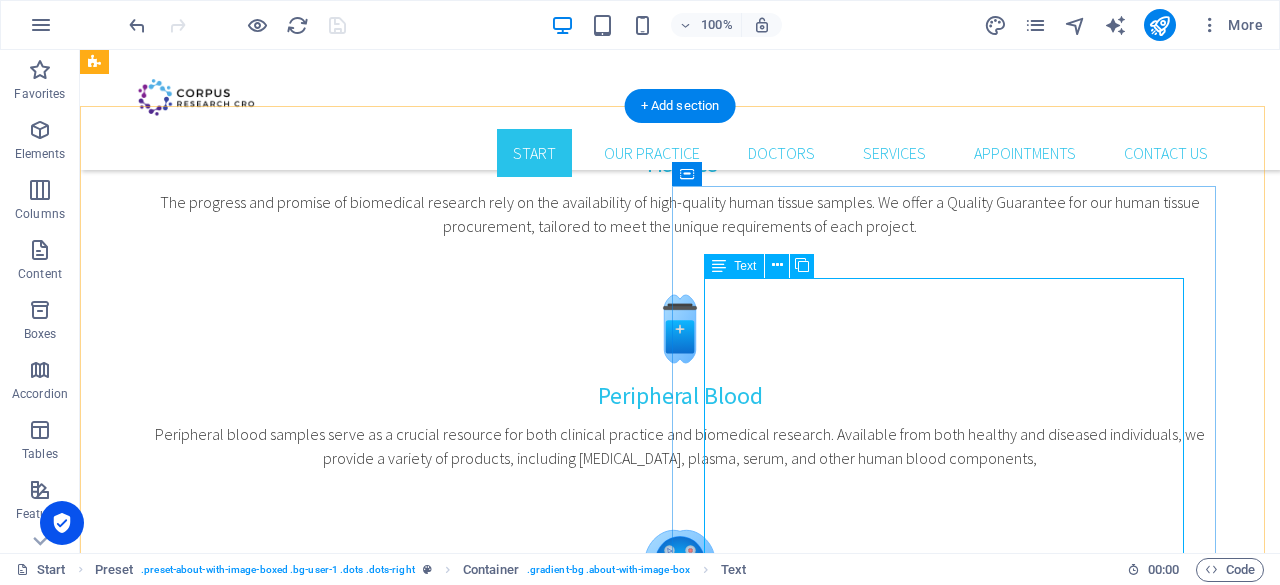 scroll, scrollTop: 959, scrollLeft: 0, axis: vertical 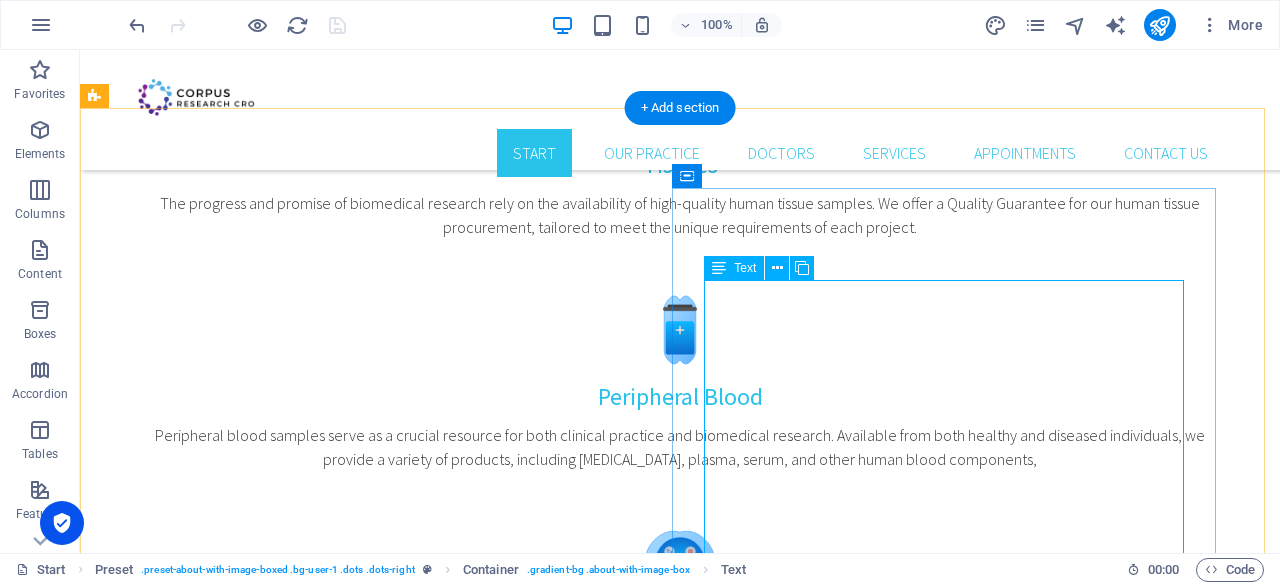 click on "Advancing Discovery with Preclinical Insight and Human Biospecimen Access Founded in 2021,  Corpus Research CRO  is a dynamic contract research organization (CRO) offering a unique combination of preclinical research services, scientific consultancy, and biospecimen procurement for national and international partners in the pharmaceutical, biotech, and academic sectors. We specialize in: Custom-designed preclinical studies with regulatory-ready documentation Scientific consulting across experimental design, model selection, and translational strategy Procurement and distribution of ethically sourced human tissues and biofluids for research use, including FFPE blocks, fresh/frozen tissues, blood, plasma, serum, and matched samples Our multidisciplinary team  composed of experts in medicine, genetics, and bioengineering supports your project with precision, speed, and ethical integrity." at bounding box center (640, 1381) 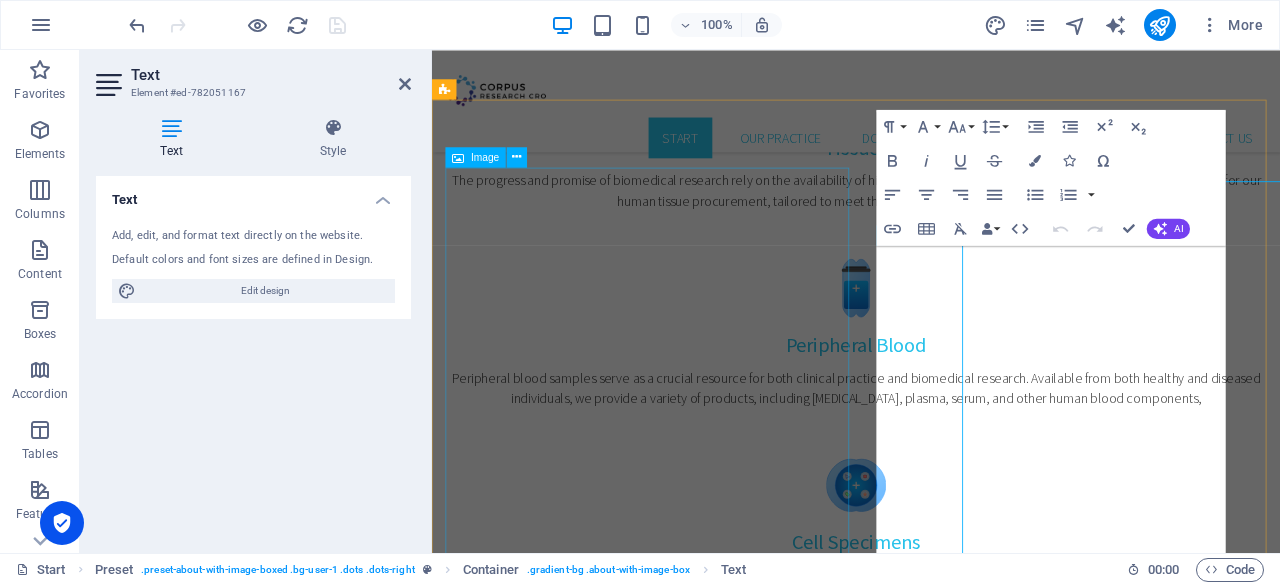 scroll, scrollTop: 1036, scrollLeft: 0, axis: vertical 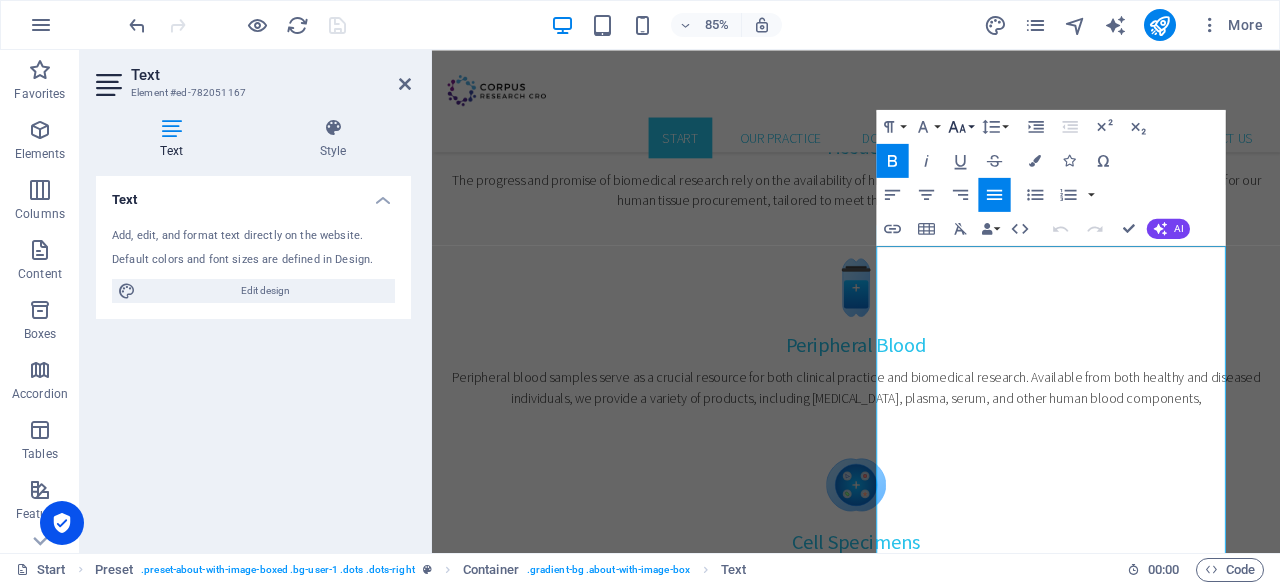 click 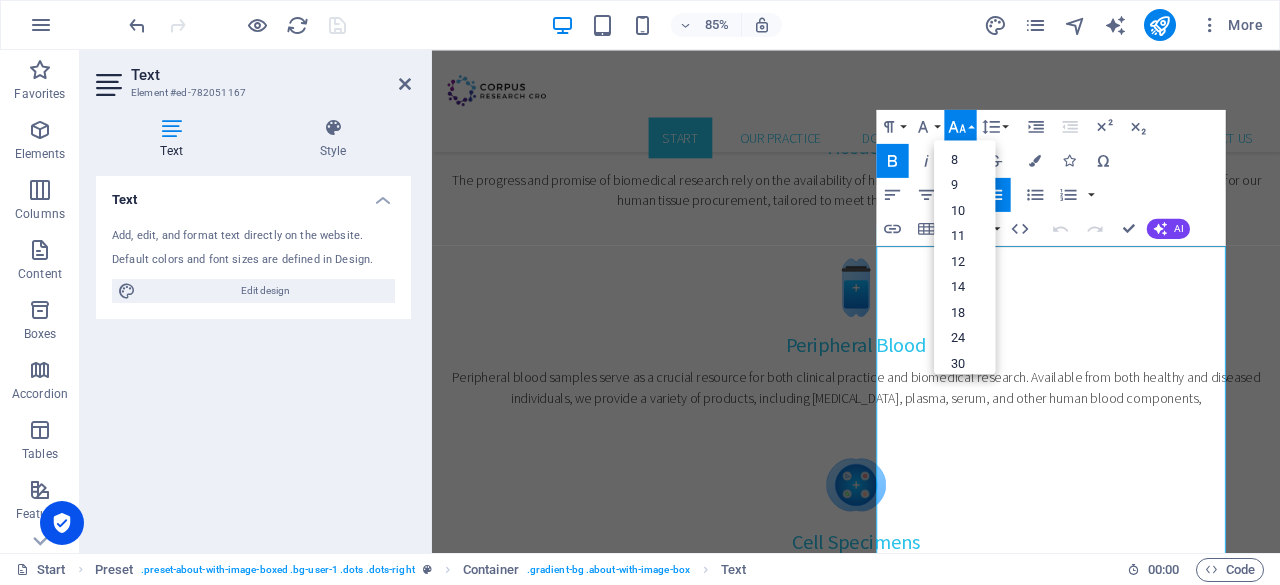 click 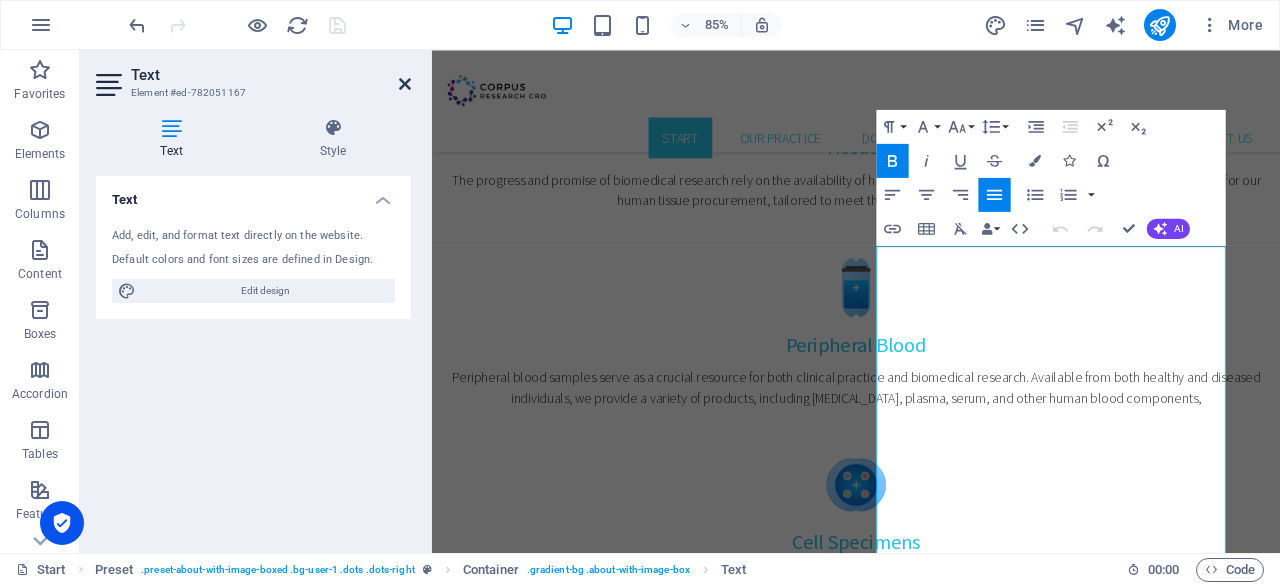 click at bounding box center [405, 84] 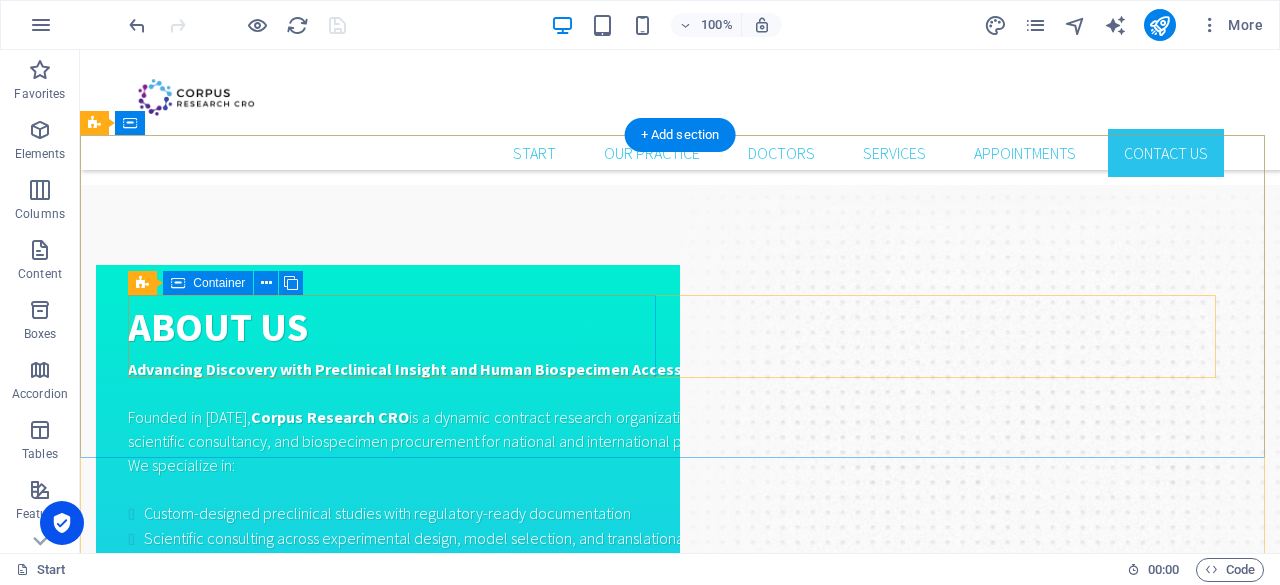 scroll, scrollTop: 1812, scrollLeft: 0, axis: vertical 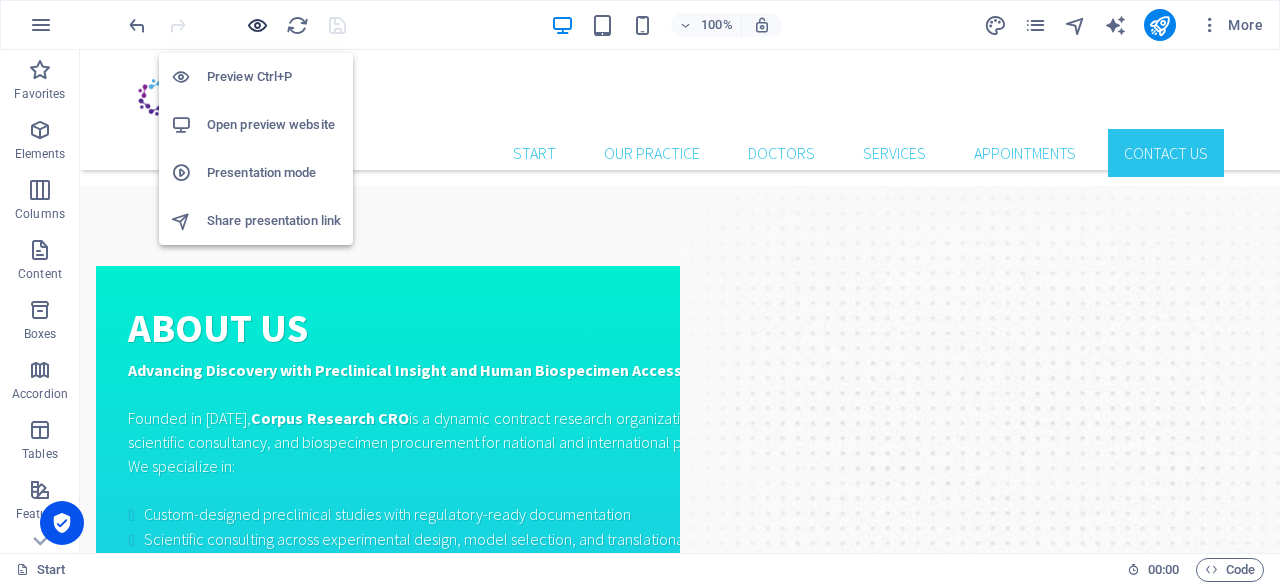click at bounding box center [257, 25] 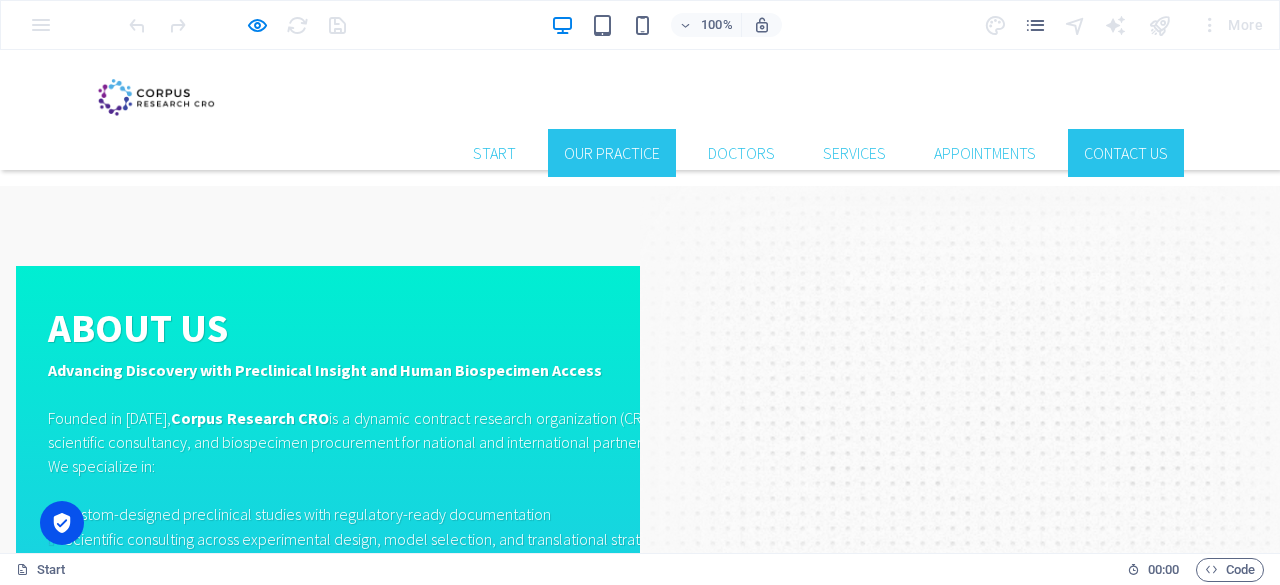 click on "Our Practice" at bounding box center [612, 153] 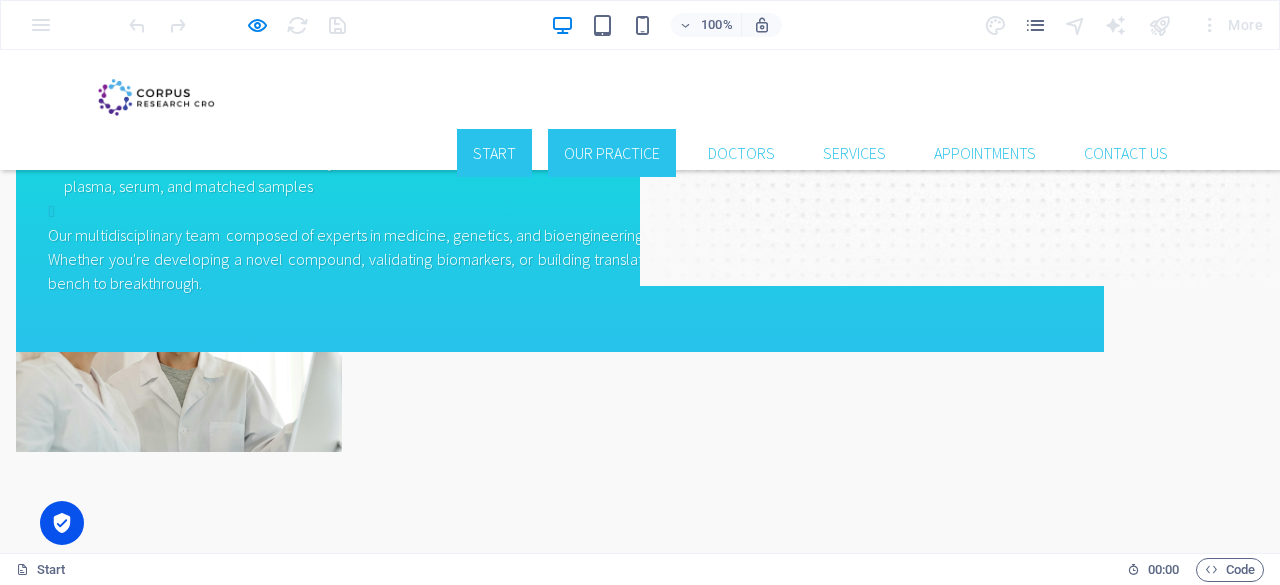 scroll, scrollTop: 0, scrollLeft: 0, axis: both 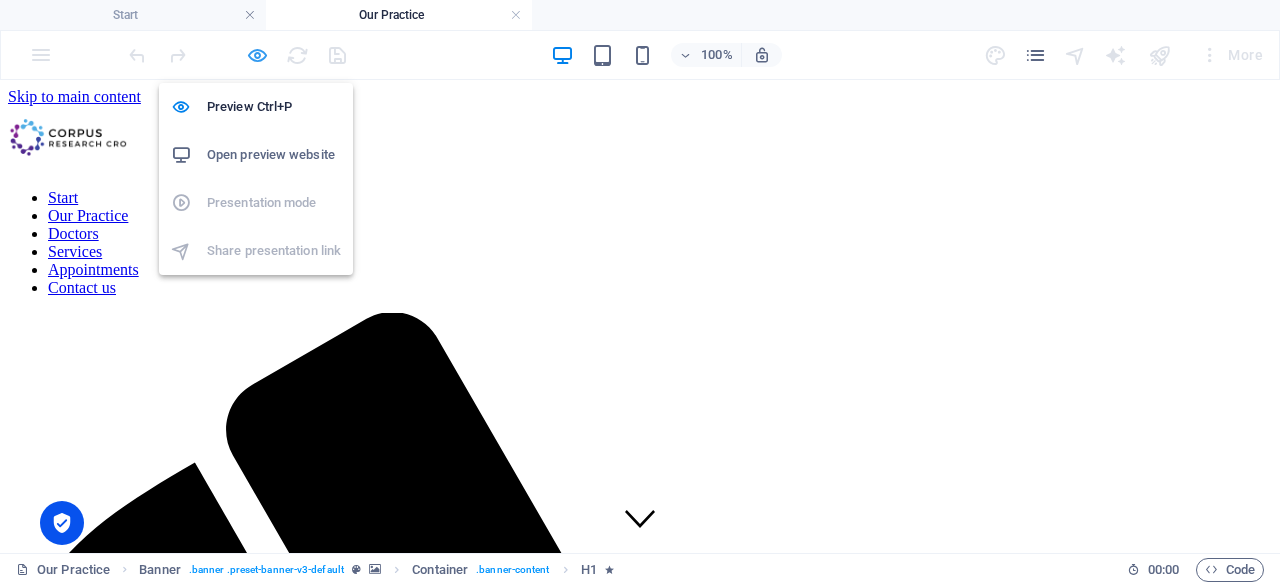 click at bounding box center (257, 55) 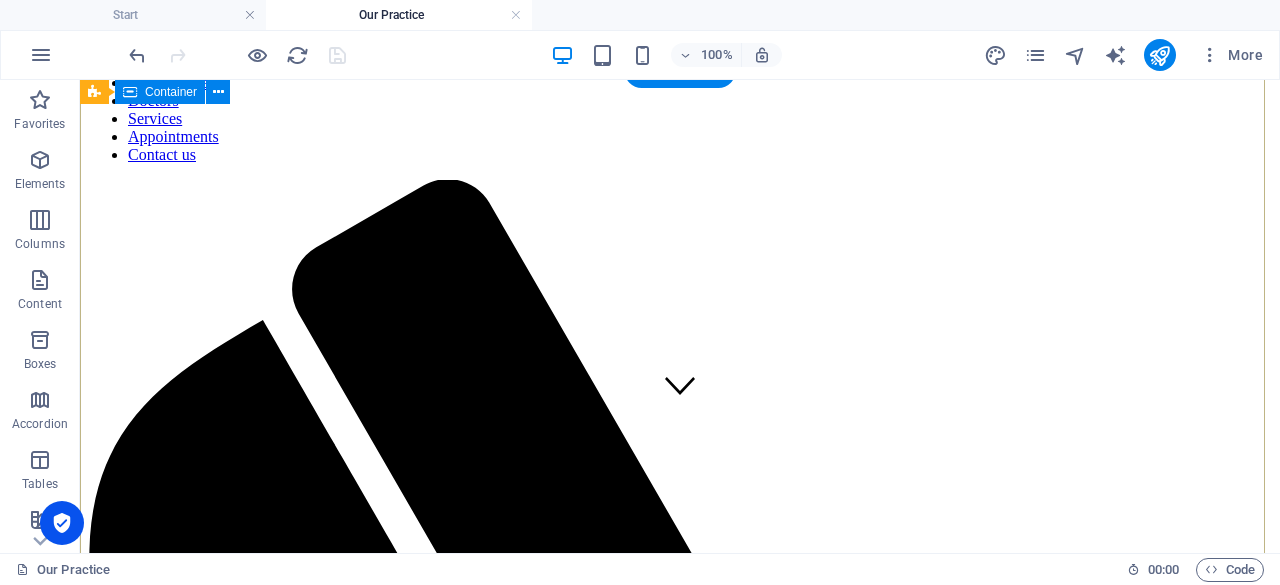 scroll, scrollTop: 128, scrollLeft: 0, axis: vertical 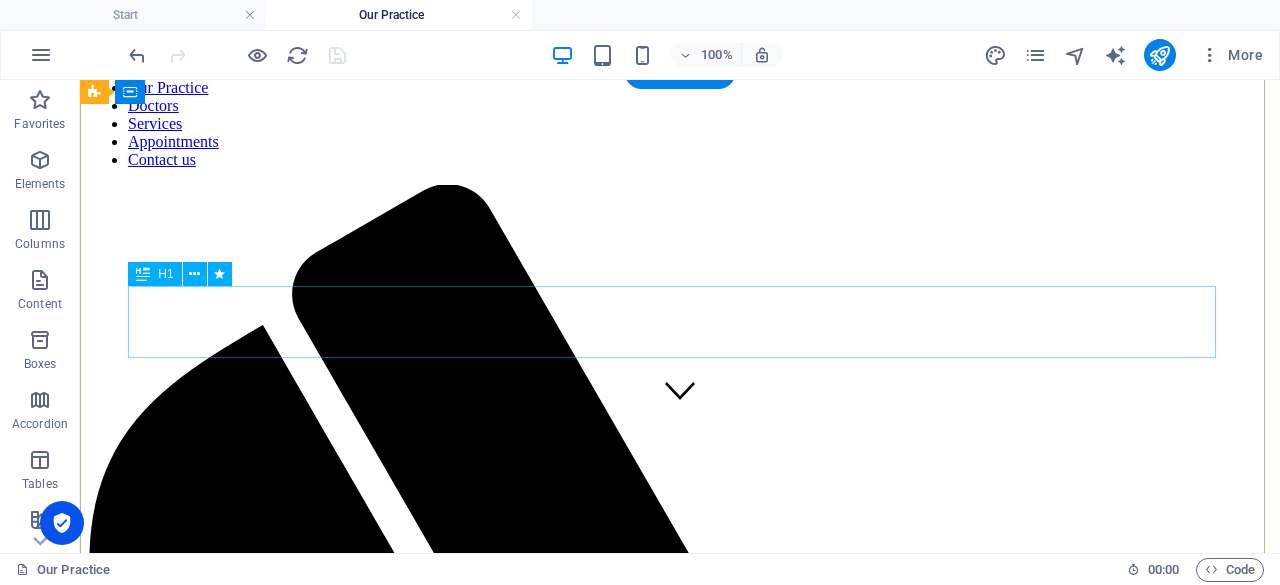click on "Our Practice" at bounding box center [680, 637] 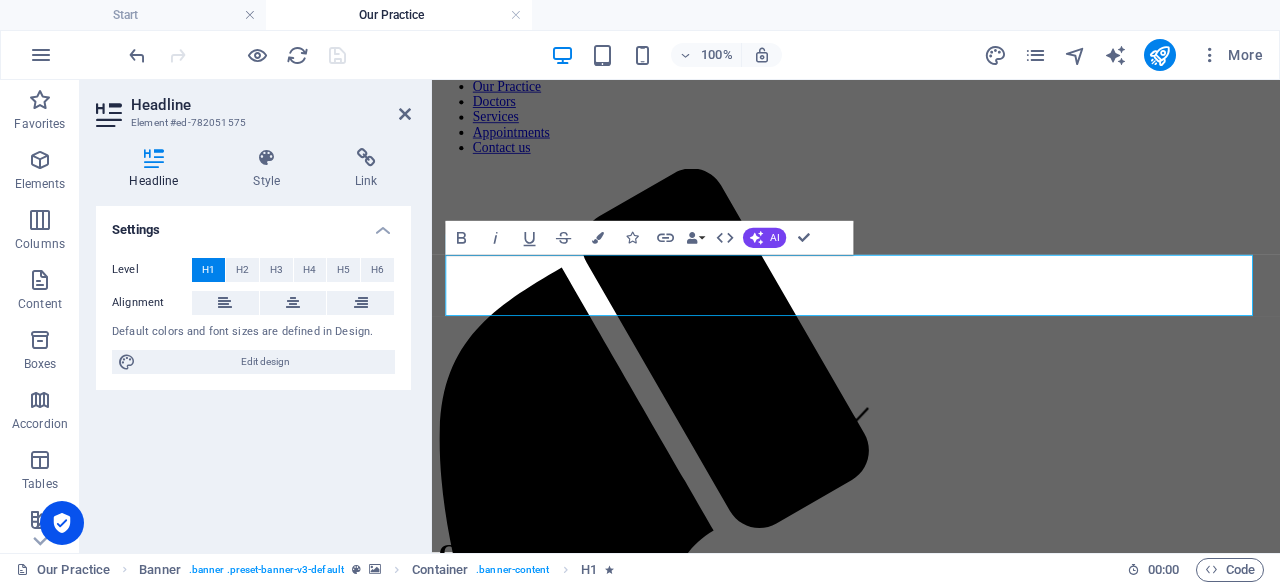 click on "Level H1 H2 H3 H4 H5 H6 Alignment Default colors and font sizes are defined in Design. Edit design" at bounding box center (253, 316) 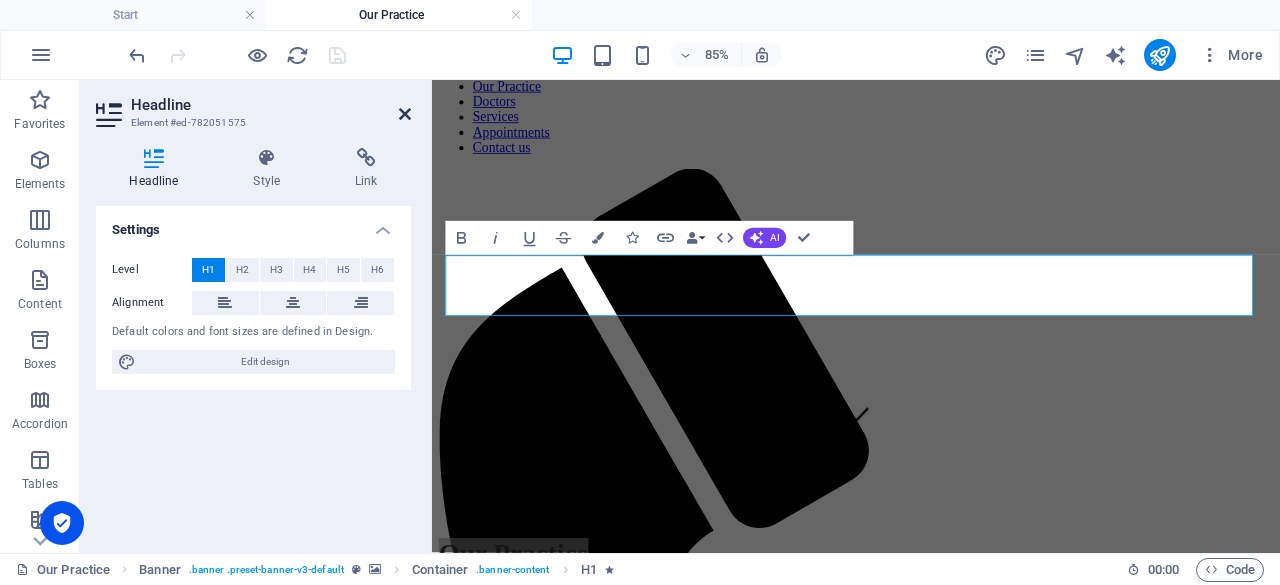 click at bounding box center [405, 114] 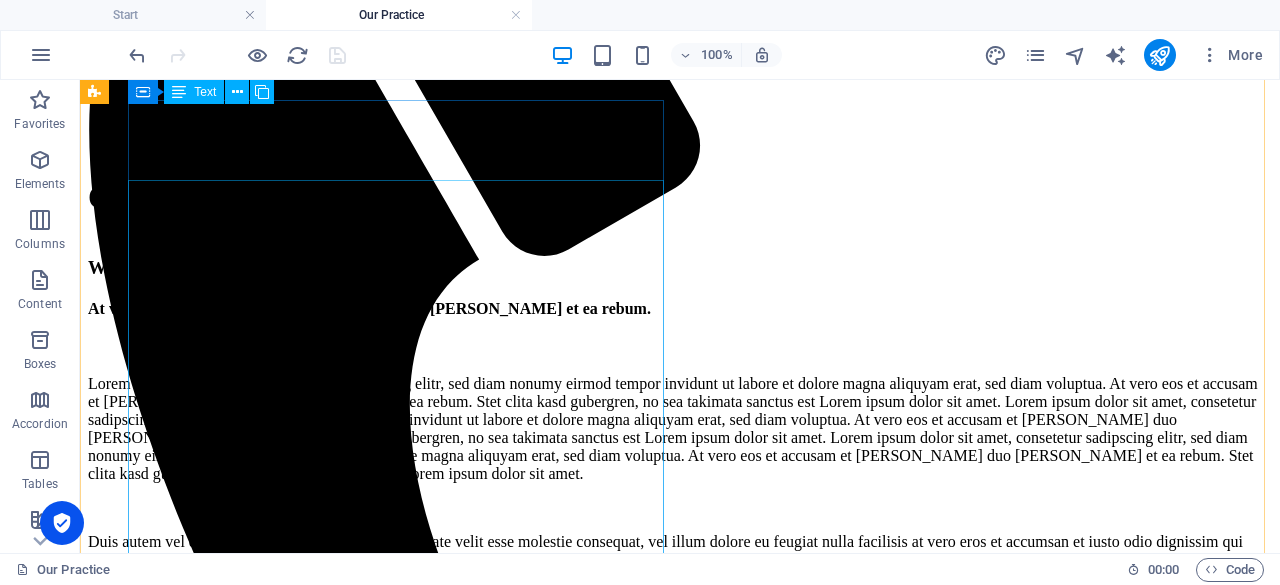 scroll, scrollTop: 559, scrollLeft: 0, axis: vertical 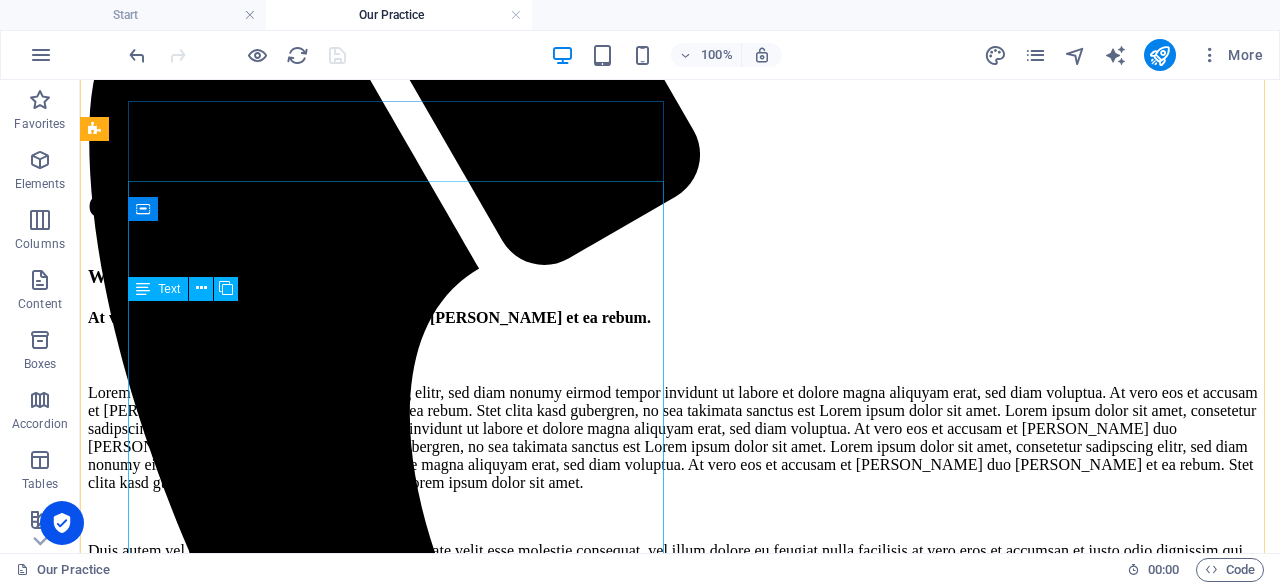 click on "Lorem ipsum dolor sit amet, consetetur sadipscing elitr, sed diam nonumy eirmod tempor invidunt ut labore et dolore magna aliquyam erat, sed diam voluptua. At vero eos et accusam et justo duo dolores et ea rebum. Stet clita kasd gubergren, no sea takimata sanctus est Lorem ipsum dolor sit amet. Lorem ipsum dolor sit amet, consetetur sadipscing elitr, sed diam nonumy eirmod tempor invidunt ut labore et dolore magna aliquyam erat, sed diam voluptua. At vero eos et accusam et justo duo dolores et ea rebum. Stet clita kasd gubergren, no sea takimata sanctus est Lorem ipsum dolor sit amet. Lorem ipsum dolor sit amet, consetetur sadipscing elitr, sed diam nonumy eirmod tempor invidunt ut labore et dolore magna aliquyam erat, sed diam voluptua. At vero eos et accusam et justo duo dolores et ea rebum. Stet clita kasd gubergren, no sea takimata sanctus est Lorem ipsum dolor sit amet." at bounding box center [680, 542] 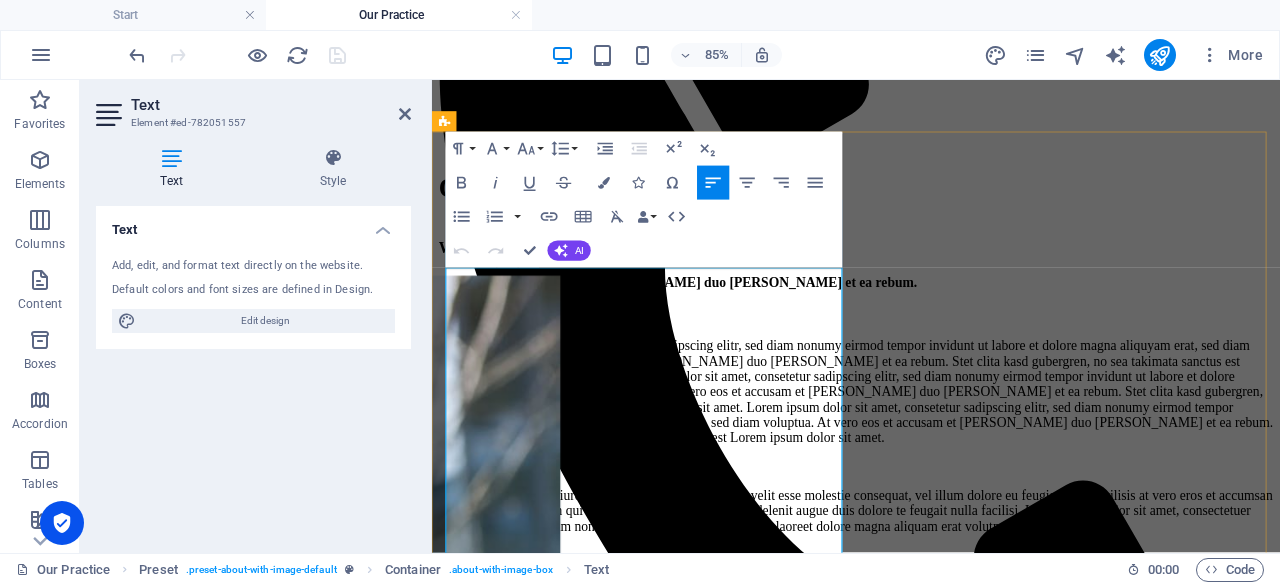 click on "Lorem ipsum dolor sit amet, consetetur sadipscing elitr, sed diam nonumy eirmod tempor invidunt ut labore et dolore magna aliquyam erat, sed diam voluptua. At vero eos et accusam et justo duo dolores et ea rebum. Stet clita kasd gubergren, no sea takimata sanctus est Lorem ipsum dolor sit amet. Lorem ipsum dolor sit amet, consetetur sadipscing elitr, sed diam nonumy eirmod tempor invidunt ut labore et dolore magna aliquyam erat, sed diam voluptua. At vero eos et accusam et justo duo dolores et ea rebum. Stet clita kasd gubergren, no sea takimata sanctus est Lorem ipsum dolor sit amet. Lorem ipsum dolor sit amet, consetetur sadipscing elitr, sed diam nonumy eirmod tempor invidunt ut labore et dolore magna aliquyam erat, sed diam voluptua. At vero eos et accusam et justo duo dolores et ea rebum. Stet clita kasd gubergren, no sea takimata sanctus est Lorem ipsum dolor sit amet." at bounding box center [931, 447] 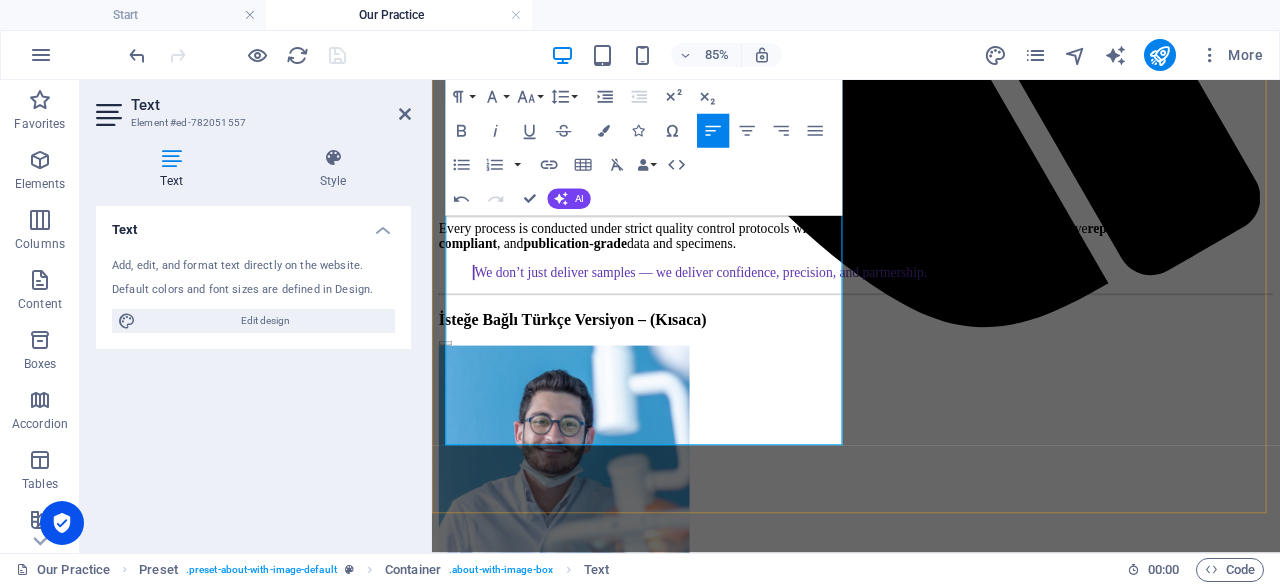 scroll, scrollTop: 1224, scrollLeft: 0, axis: vertical 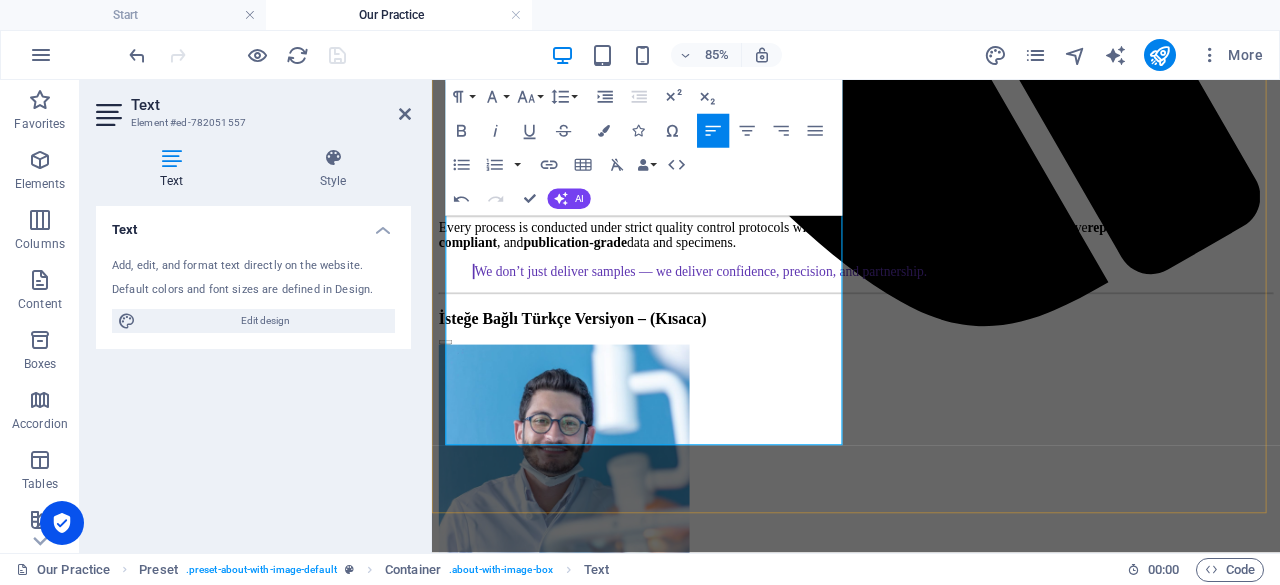 click on "İsteğe Bağlı Türkçe Versiyon – (Kısaca)" at bounding box center [931, 362] 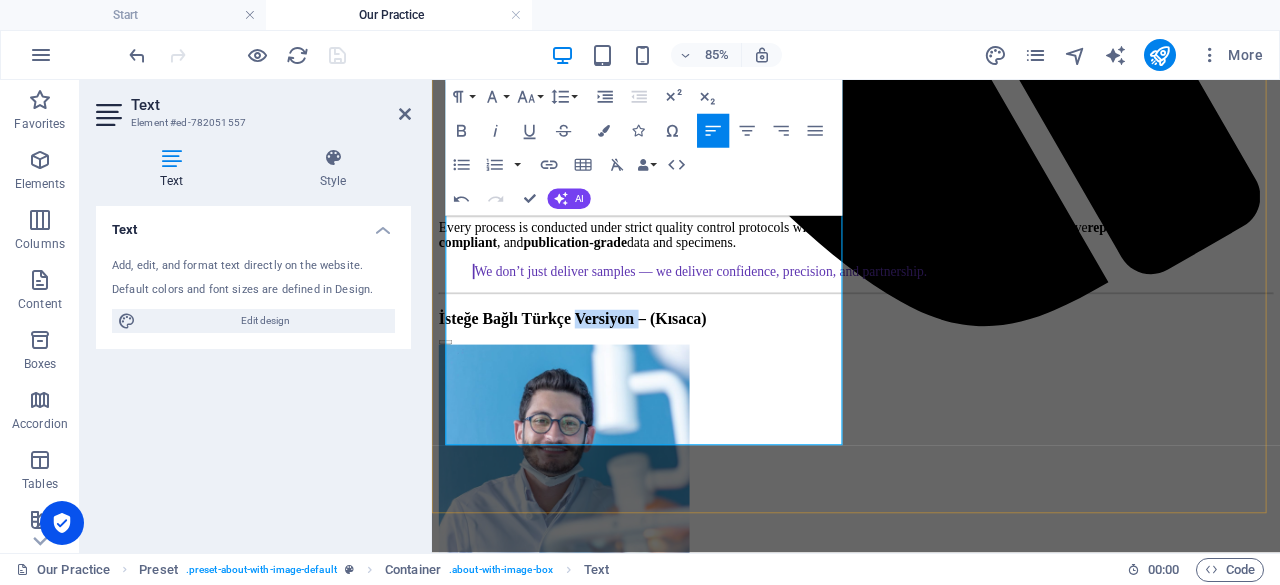 click on "İsteğe Bağlı Türkçe Versiyon – (Kısaca)" at bounding box center (931, 362) 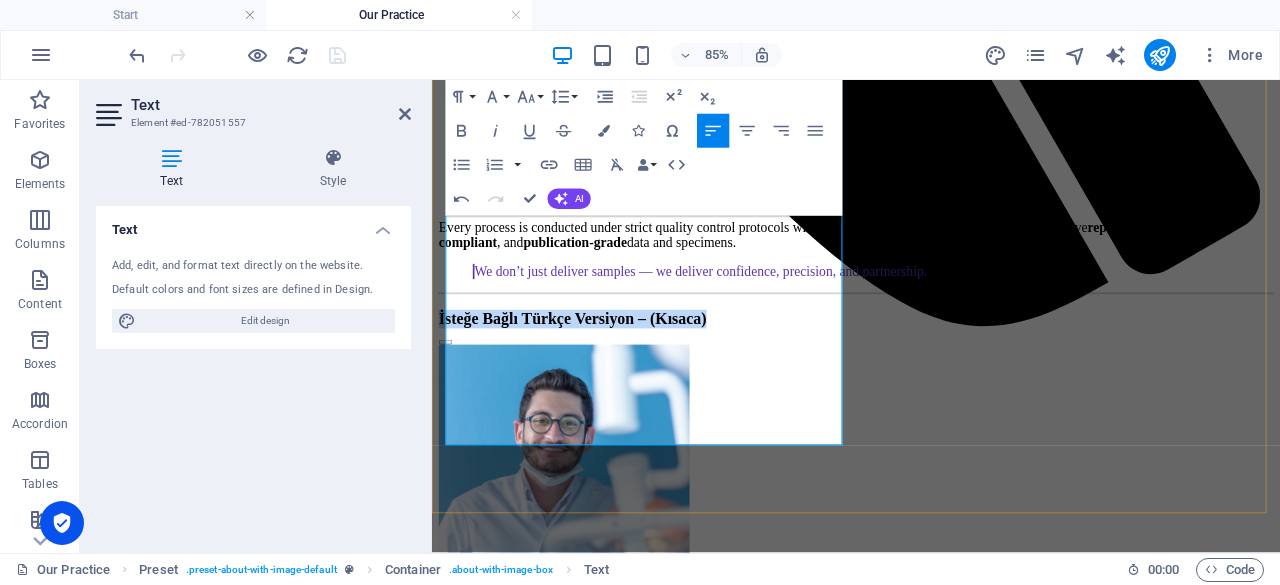 click on "İsteğe Bağlı Türkçe Versiyon – (Kısaca)" at bounding box center [931, 362] 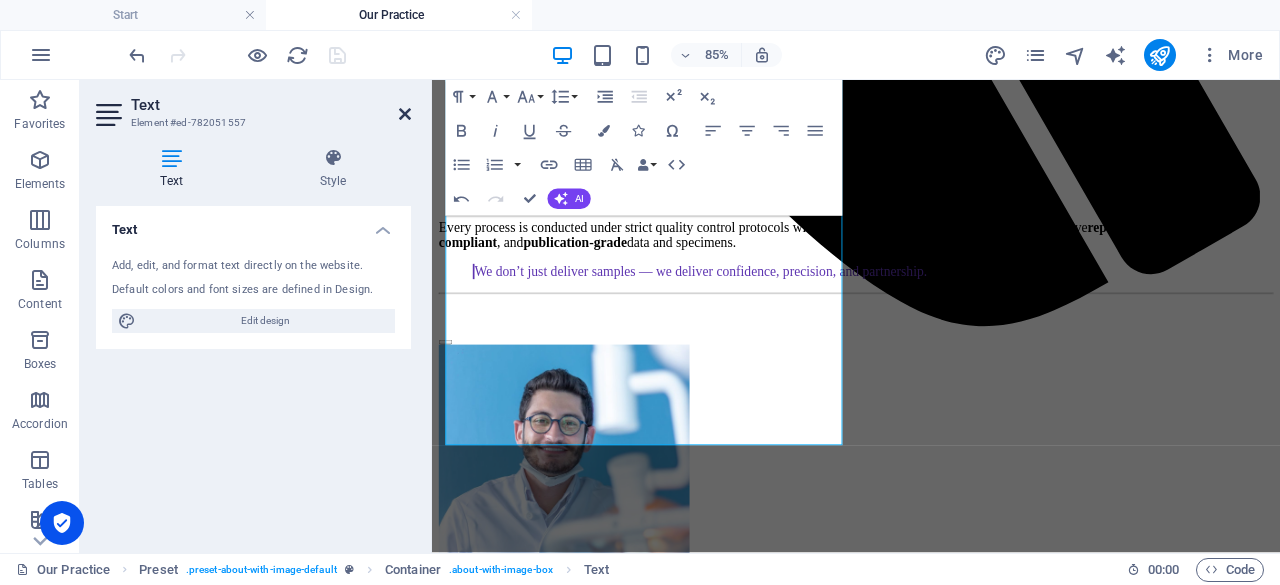 click at bounding box center (405, 114) 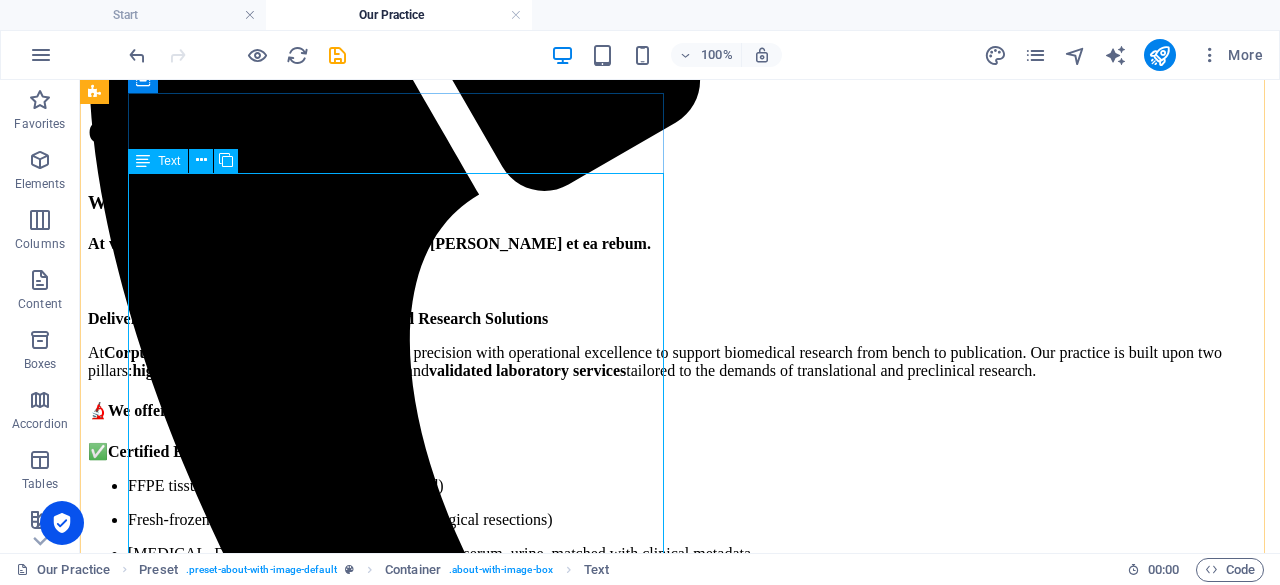 scroll, scrollTop: 638, scrollLeft: 0, axis: vertical 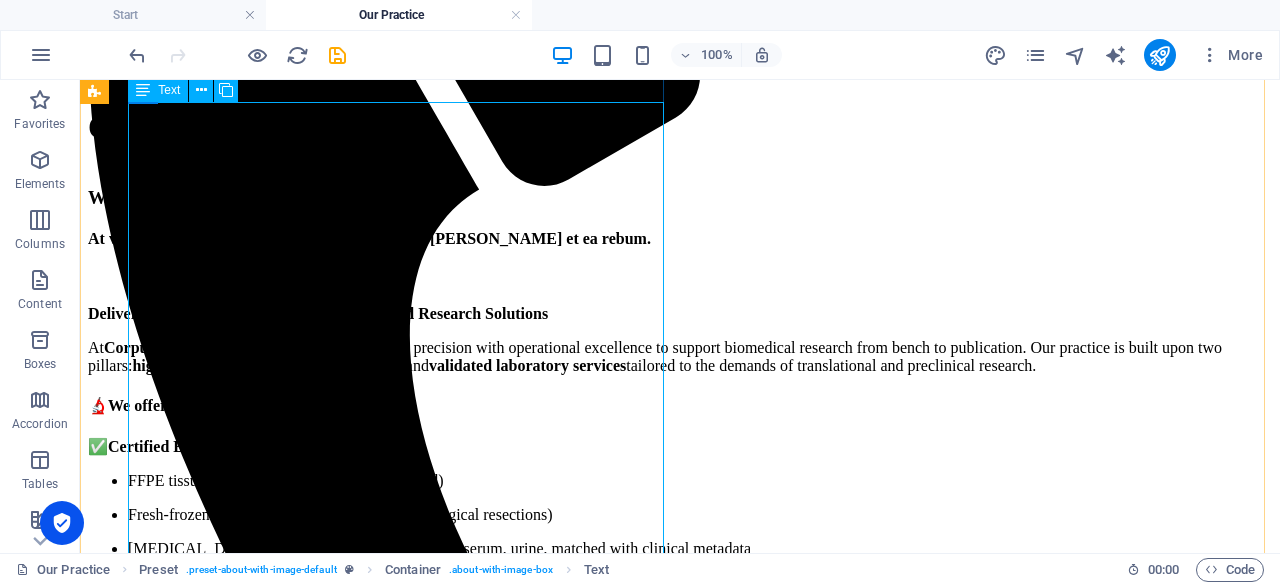 click on "Delivering Reliable Biospecimens and Validated Research Solutions At  Corpus Research CRO , we combine scientific precision with operational excellence to support biomedical research from bench to publication. Our practice is built upon two pillars:  high-quality human biospecimen supply  and  validated laboratory services  tailored to the demands of translational and preclinical research. 🔬  We offer: ✅  Certified Biospecimen Procurement FFPE tissues (tumor/normal-matched, annotated) Fresh-frozen samples (biopsy or surgical resections) Biofluids: whole blood, plasma, serum, urine, matched with clinical metadata Customized collection protocols and ethical sourcing through IRB-approved biobank partners ✅  Validated Laboratory Capabilities Flow Cytometry  (multi-parametric, immune profiling, tumor phenotyping) FISH (Fluorescence In Situ Hybridization)  for chromosomal and gene rearrangement studies Primary Cell Isolation and Cell Culture reproducible ,  regulatory-compliant , and  publication-grade" at bounding box center [680, 623] 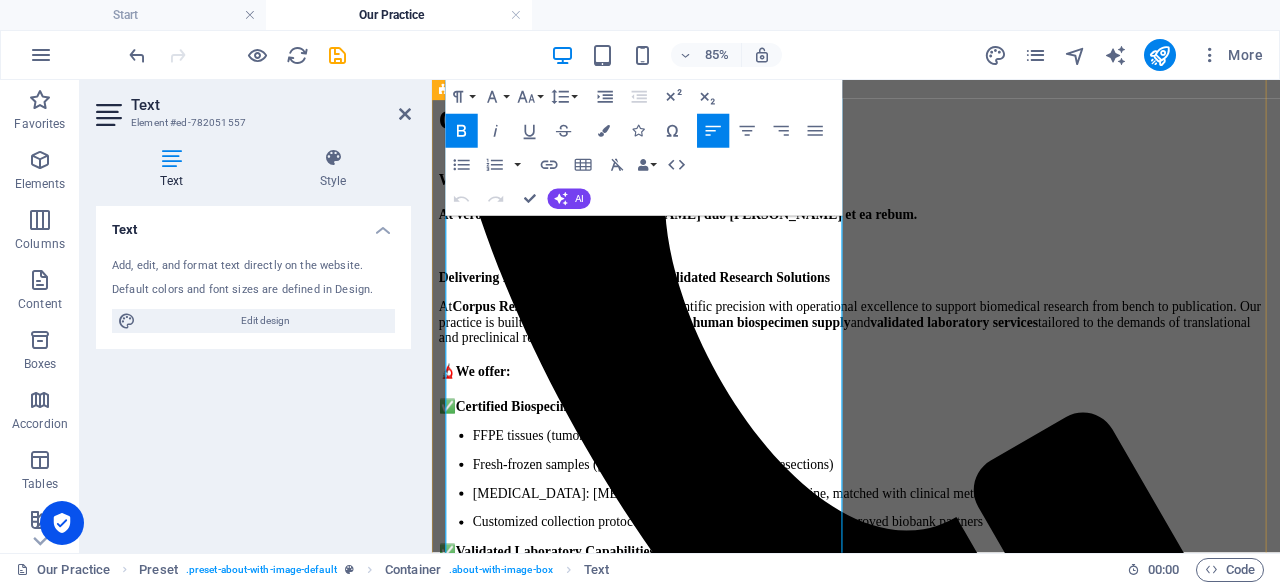 click on "FFPE tissues (tumor/normal-matched, annotated)" at bounding box center (951, 499) 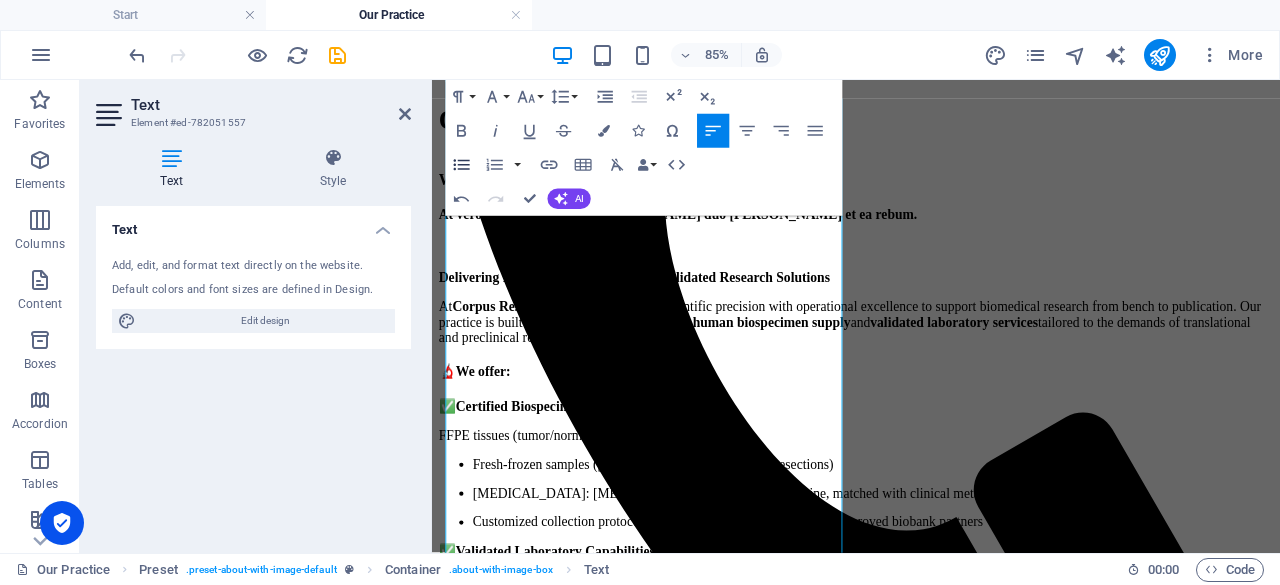 click 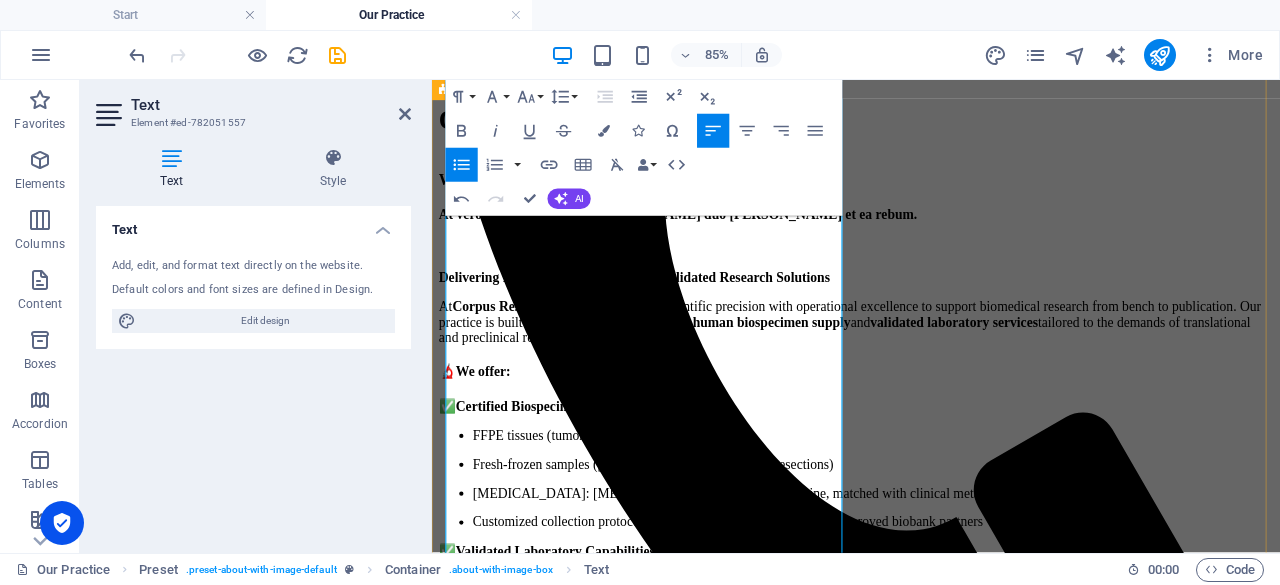 click on "Fresh-frozen samples (biopsy or surgical resections)" at bounding box center [951, 533] 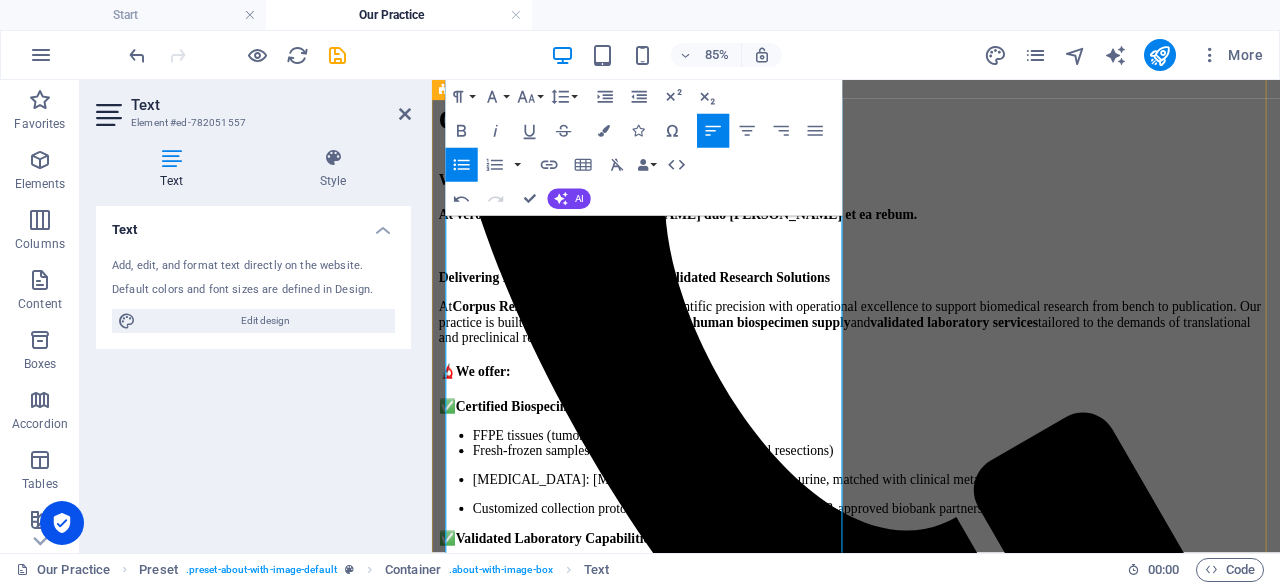 click on "Biofluids: whole blood, plasma, serum, urine, matched with clinical metadata" at bounding box center [951, 551] 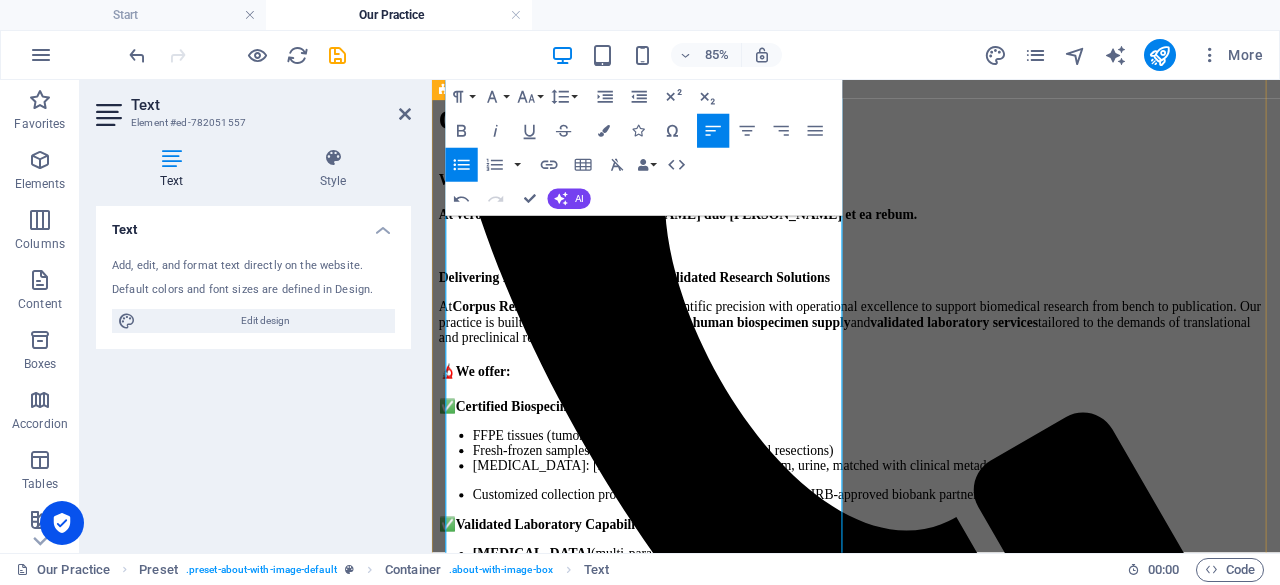 click on "Customized collection protocols and ethical sourcing through IRB-approved biobank partners" at bounding box center (931, 569) 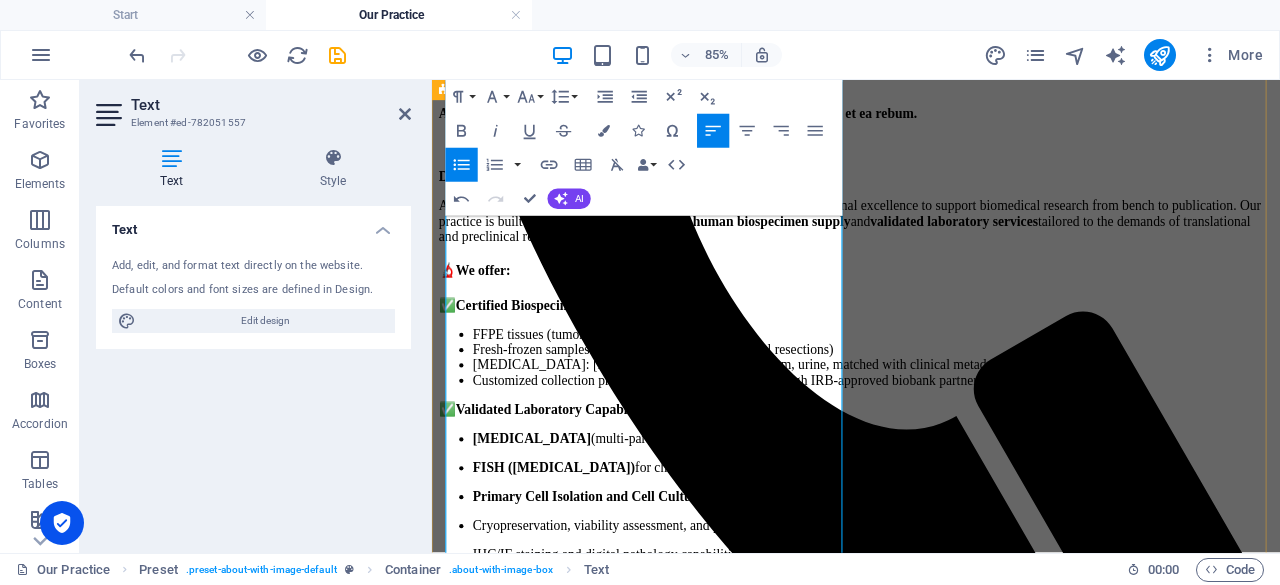 scroll, scrollTop: 766, scrollLeft: 0, axis: vertical 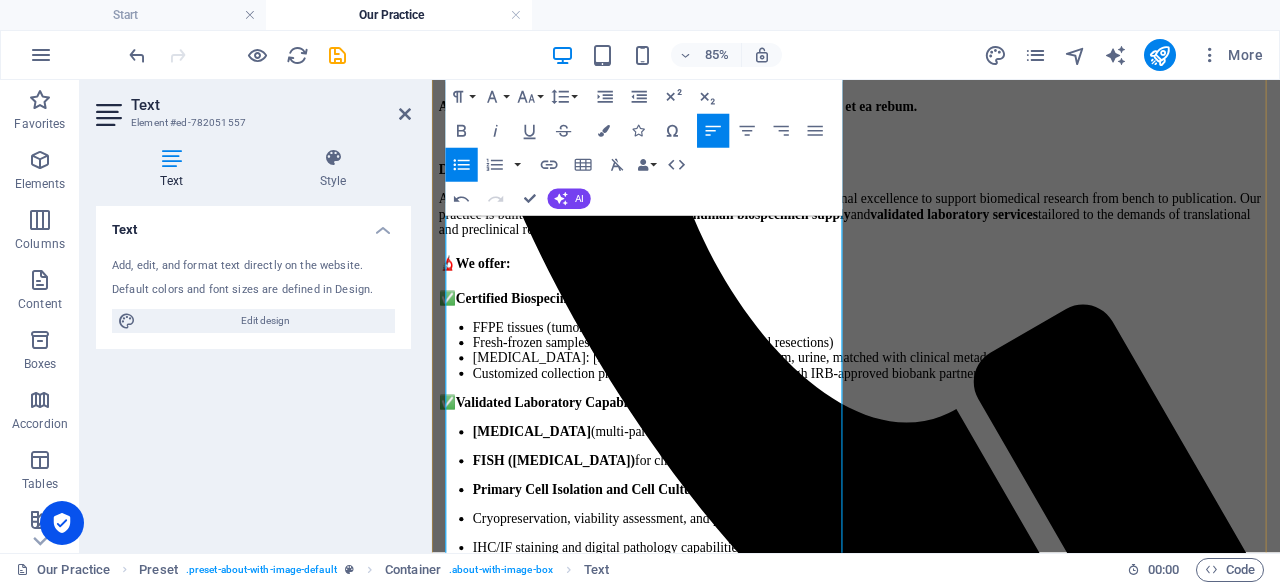 click on "Flow Cytometry" at bounding box center (549, 493) 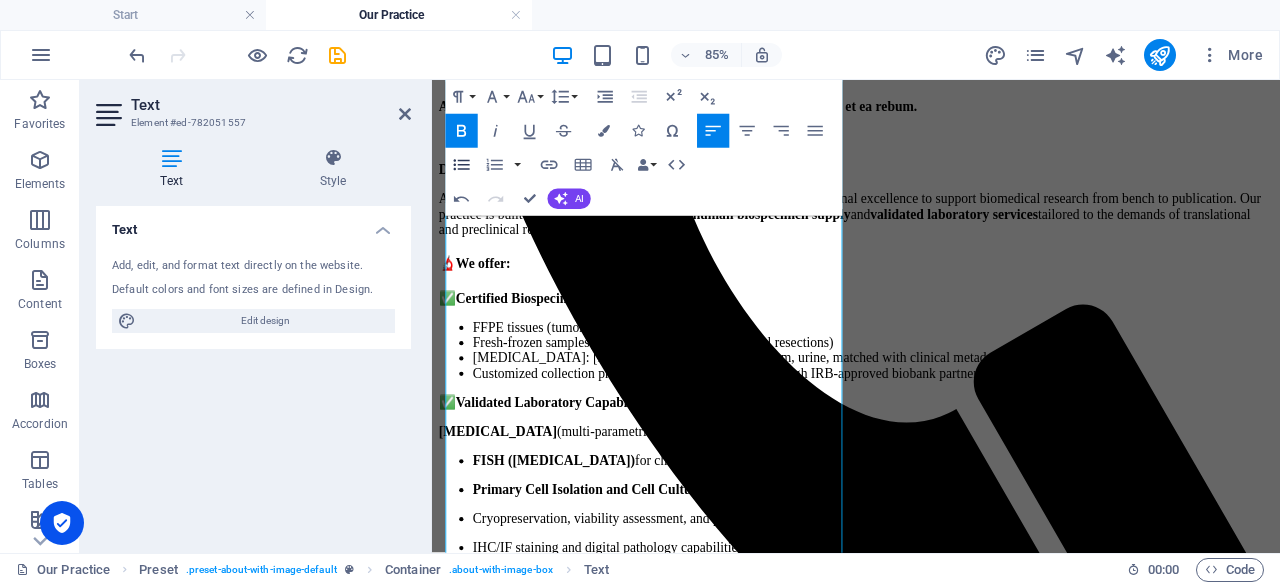 click 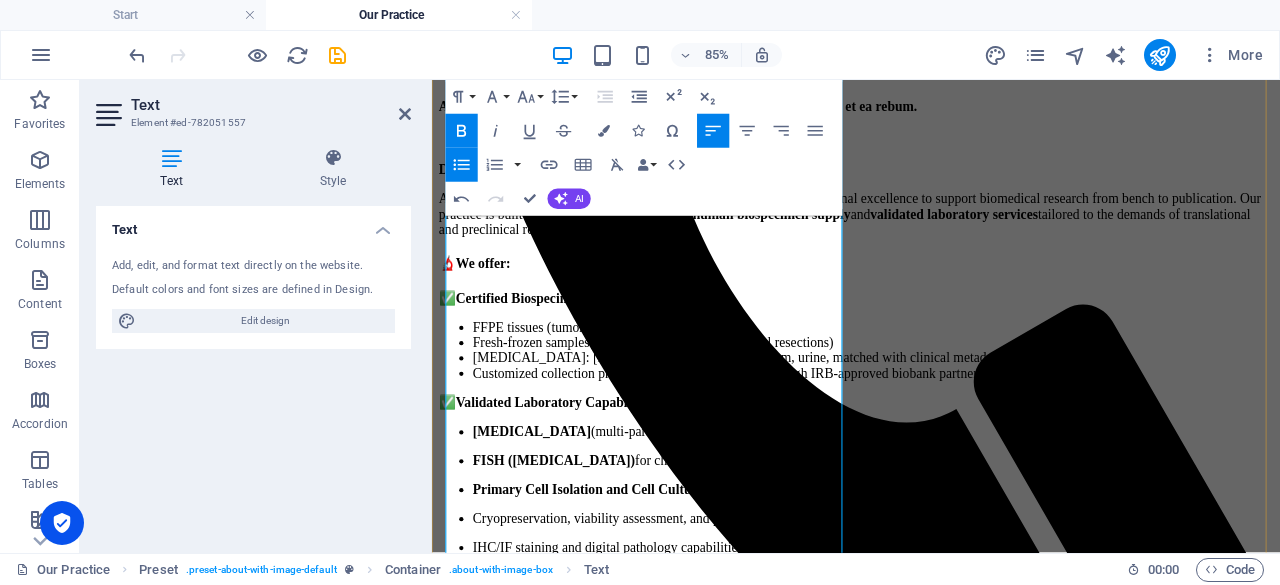 click on "FISH (Fluorescence In Situ Hybridization)" at bounding box center [575, 527] 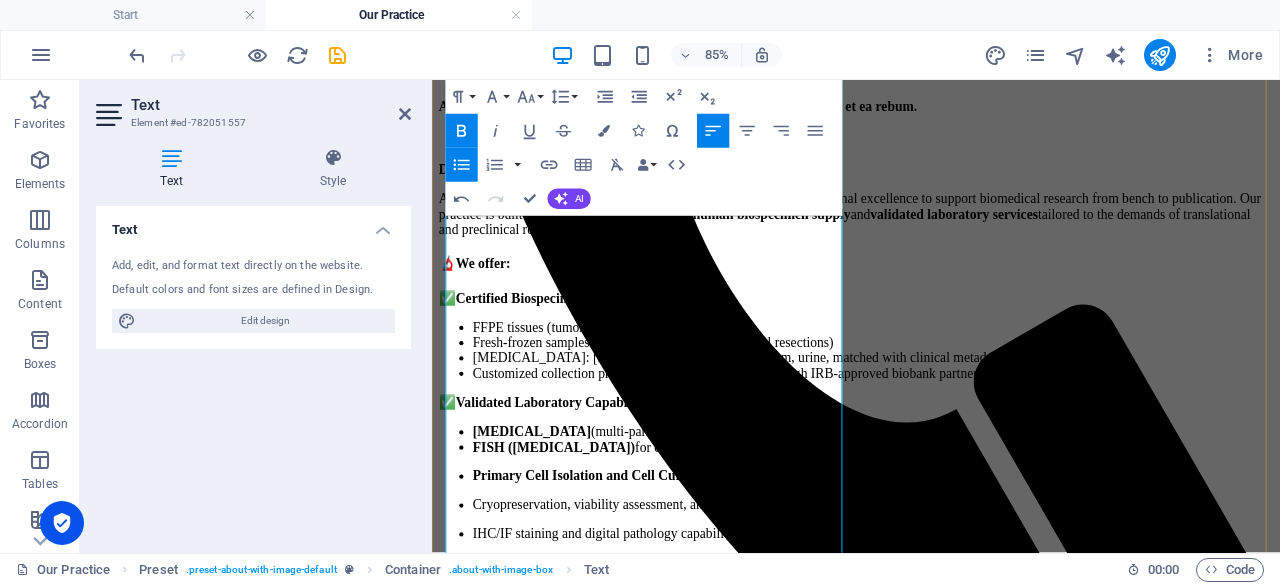 click on "Primary Cell Isolation and Cell Culture Cryopreservation, viability assessment, and passage-controlled expansion IHC/IF staining and digital pathology capabilities available upon request" at bounding box center [931, 580] 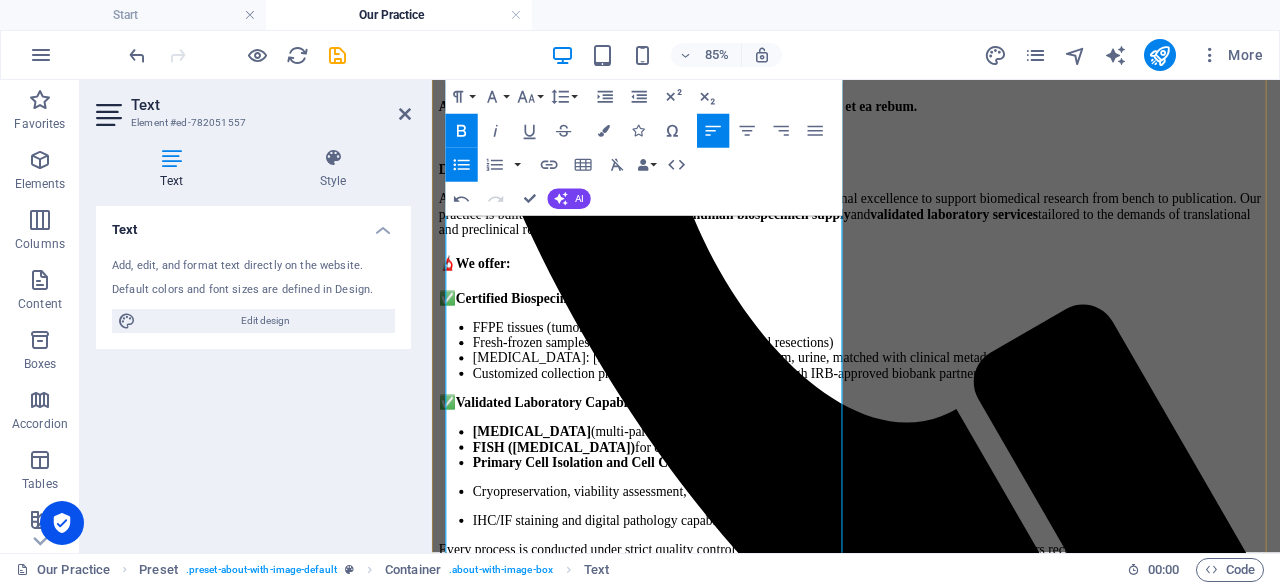 click on "Cryopreservation, viability assessment, and passage-controlled expansion" at bounding box center [951, 564] 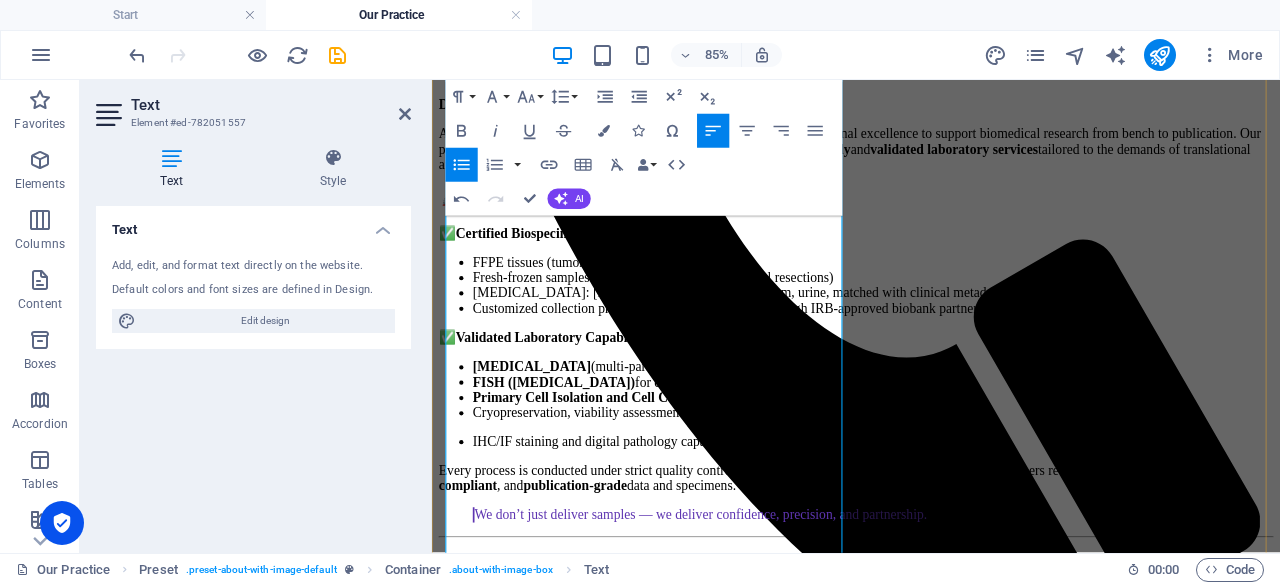 scroll, scrollTop: 848, scrollLeft: 0, axis: vertical 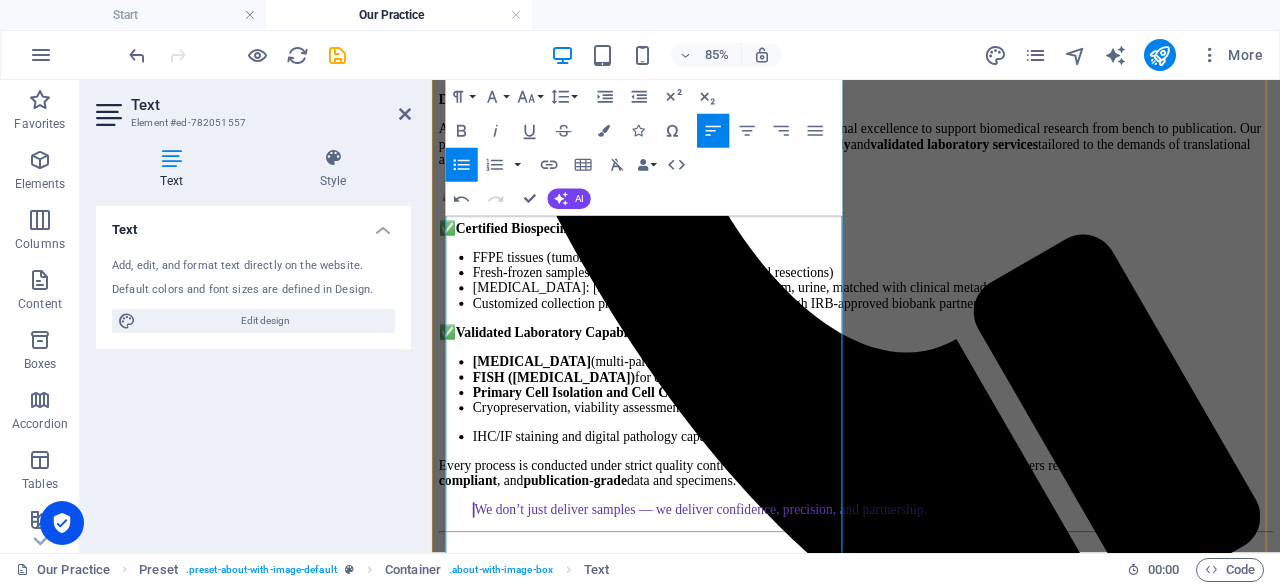 click on "IHC/IF staining and digital pathology capabilities available upon request" at bounding box center (951, 500) 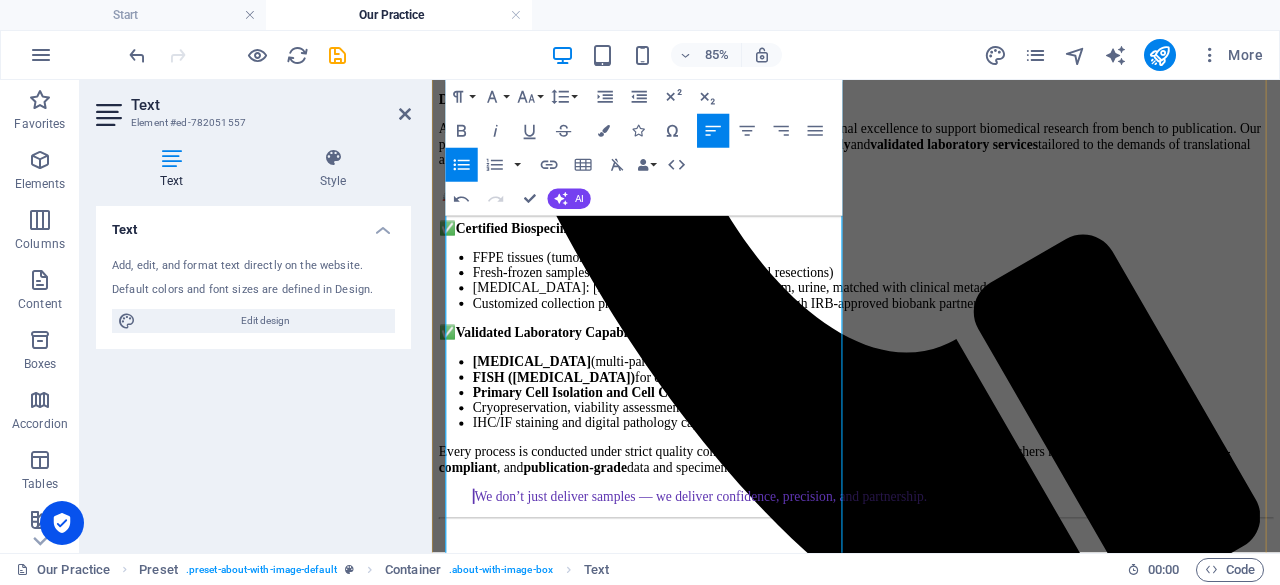 click on "IHC/IF staining and digital pathology capabilities available upon request" at bounding box center (951, 484) 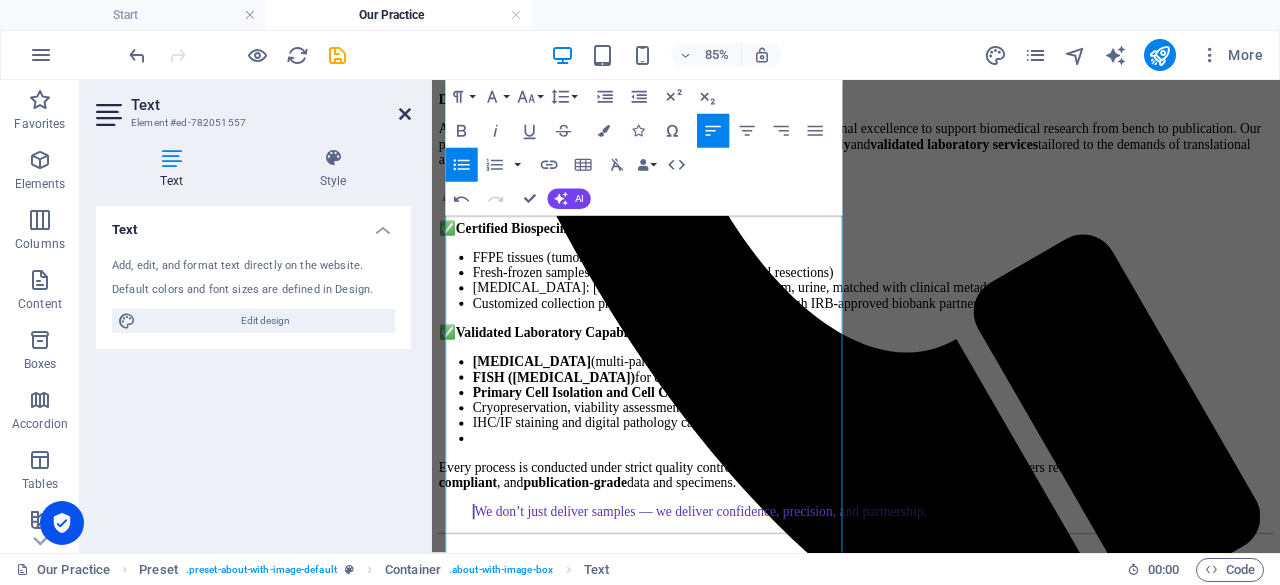 click at bounding box center (405, 114) 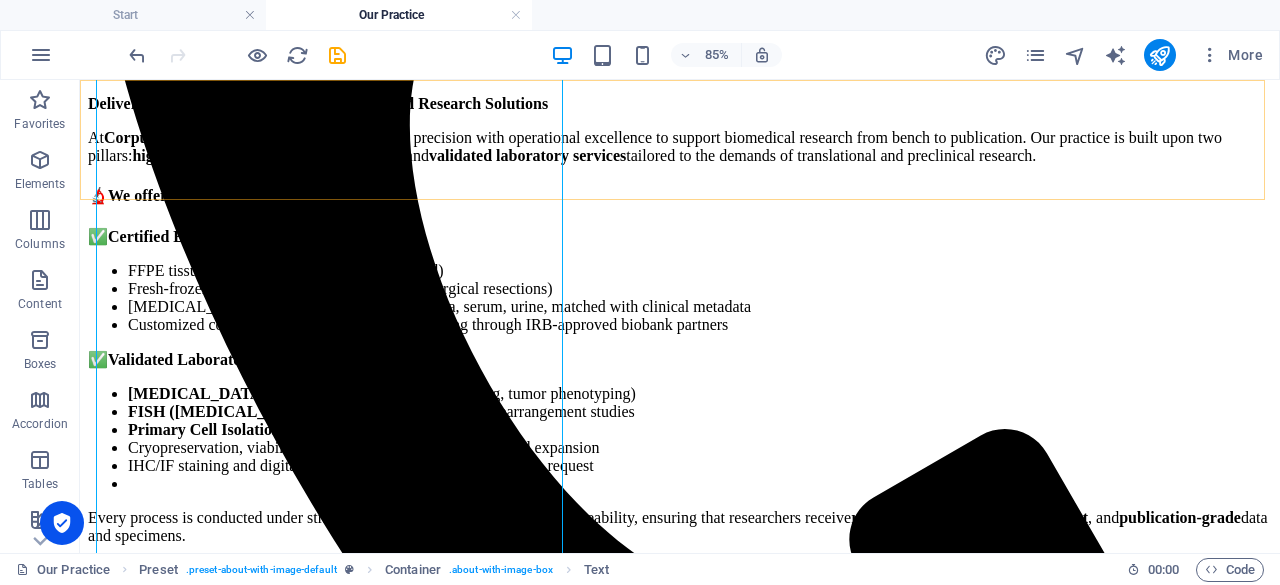 scroll, scrollTop: 824, scrollLeft: 0, axis: vertical 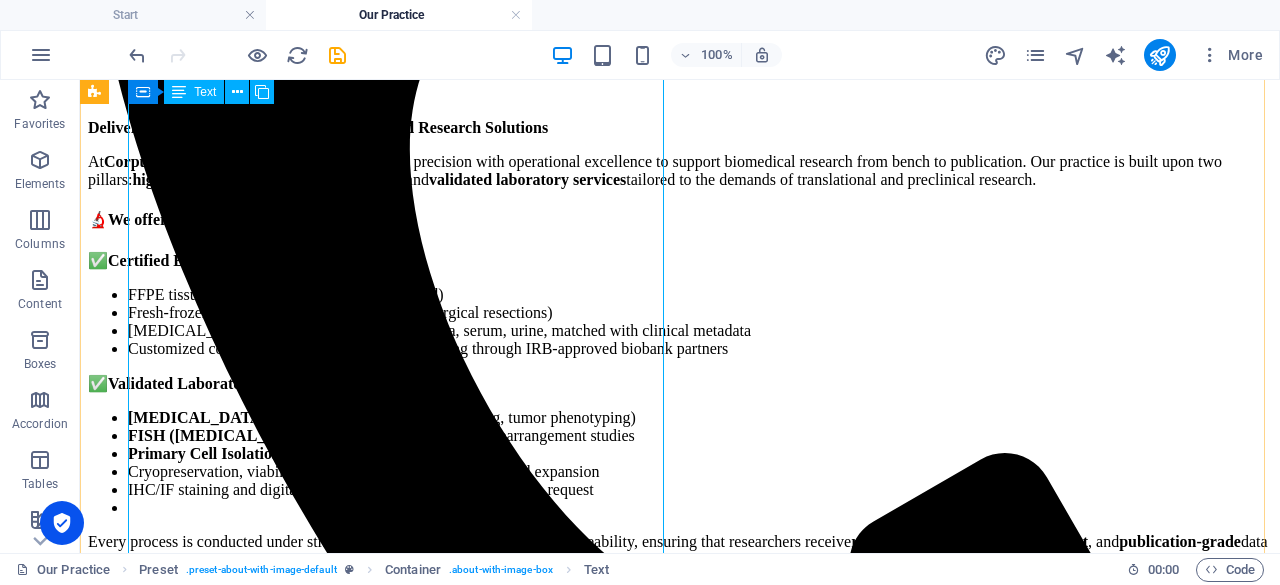 click on "Delivering Reliable Biospecimens and Validated Research Solutions At  Corpus Research CRO , we combine scientific precision with operational excellence to support biomedical research from bench to publication. Our practice is built upon two pillars:  high-quality human biospecimen supply  and  validated laboratory services  tailored to the demands of translational and preclinical research. 🔬  We offer: ✅  Certified Biospecimen Procurement FFPE tissues (tumor/normal-matched, annotated) Fresh-frozen samples (biopsy or surgical resections) Biofluids: whole blood, plasma, serum, urine, matched with clinical metadata Customized collection protocols and ethical sourcing through IRB-approved biobank partners ✅  Validated Laboratory Capabilities Flow Cytometry  (multi-parametric, immune profiling, tumor phenotyping) FISH (Fluorescence In Situ Hybridization)  for chromosomal and gene rearrangement studies Primary Cell Isolation and Cell Culture reproducible ,  regulatory-compliant , and  publication-grade" at bounding box center (680, 390) 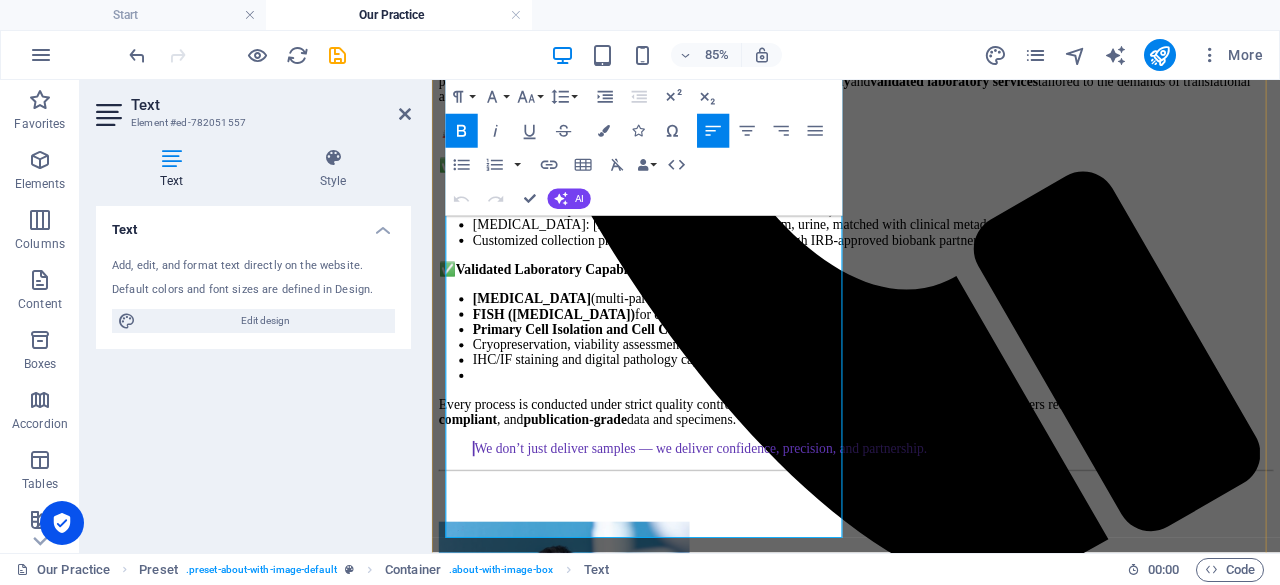 scroll, scrollTop: 924, scrollLeft: 0, axis: vertical 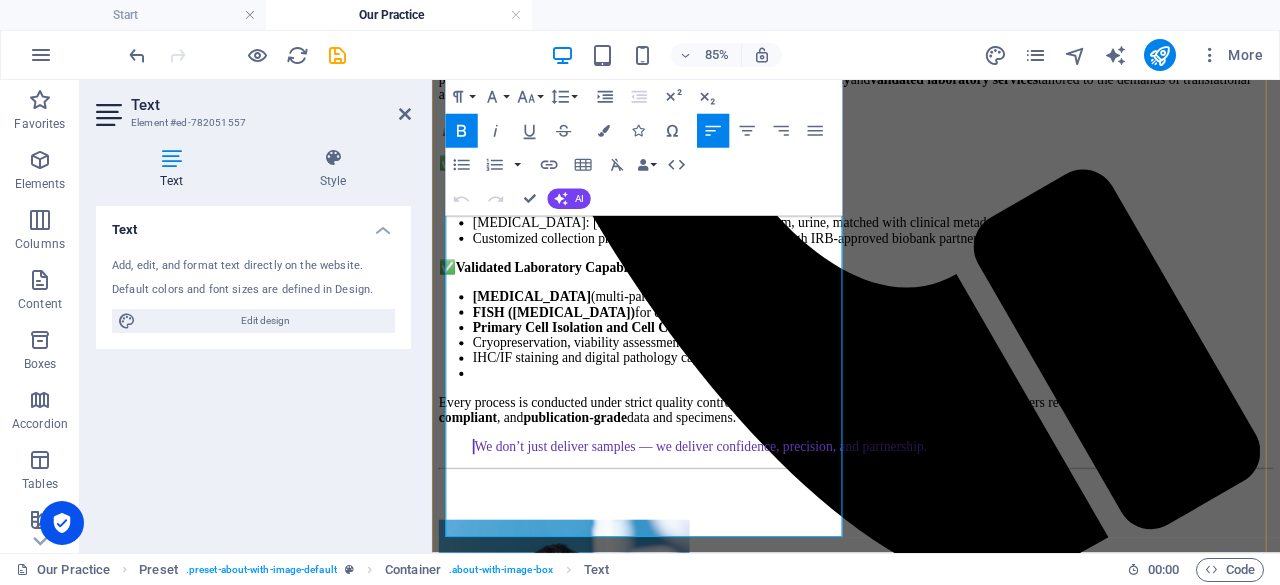 click at bounding box center (951, 426) 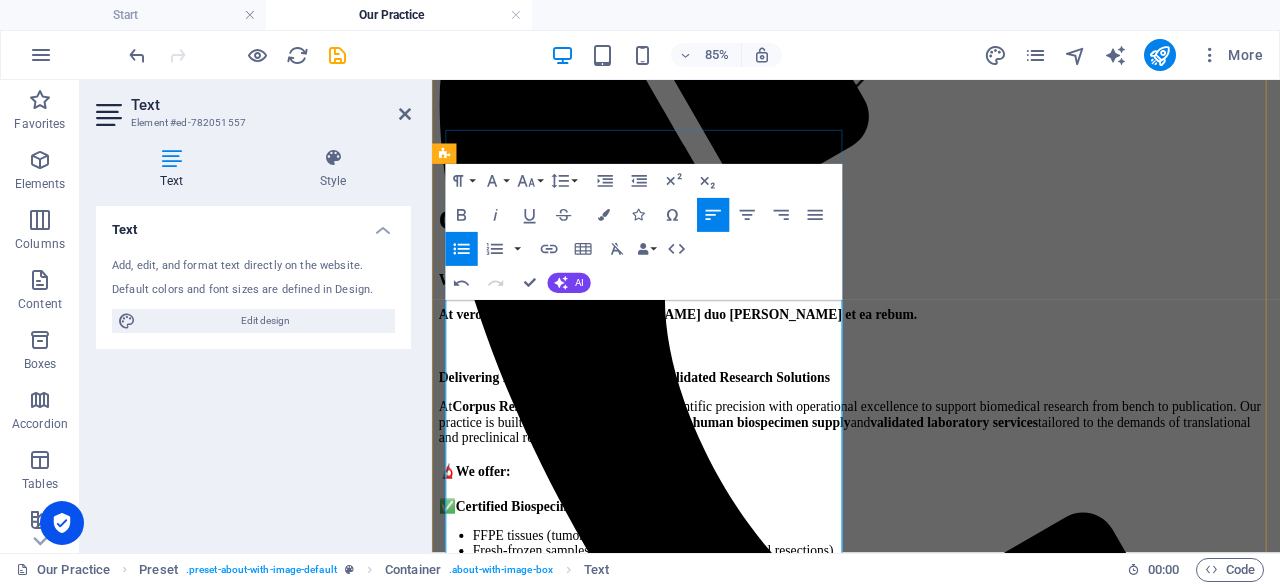 scroll, scrollTop: 520, scrollLeft: 0, axis: vertical 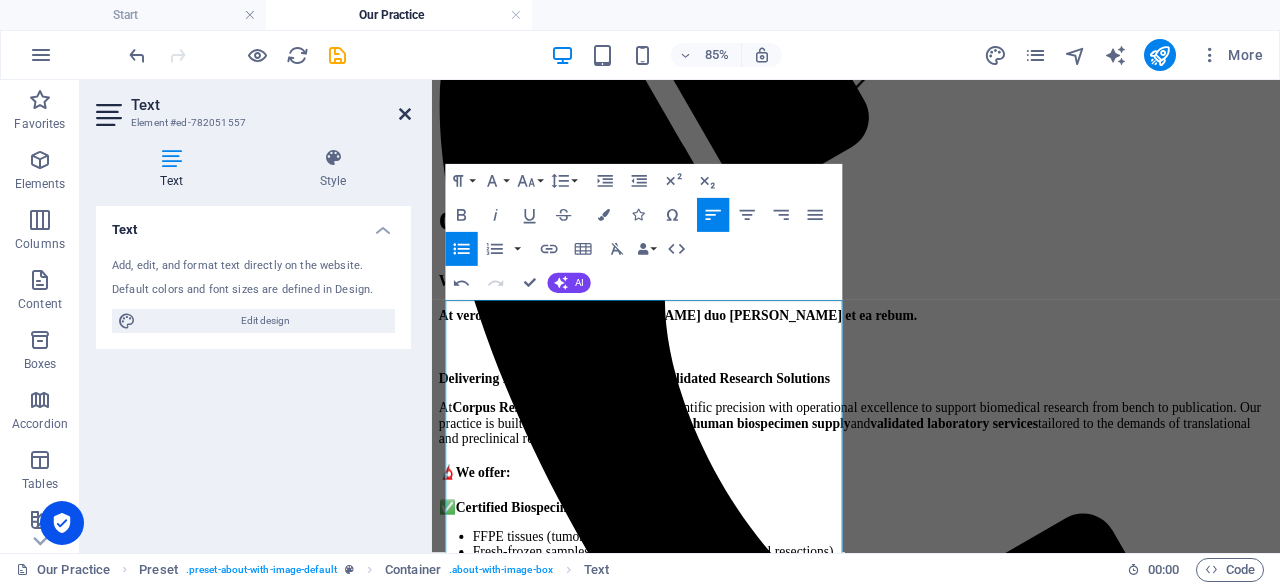 click at bounding box center [405, 114] 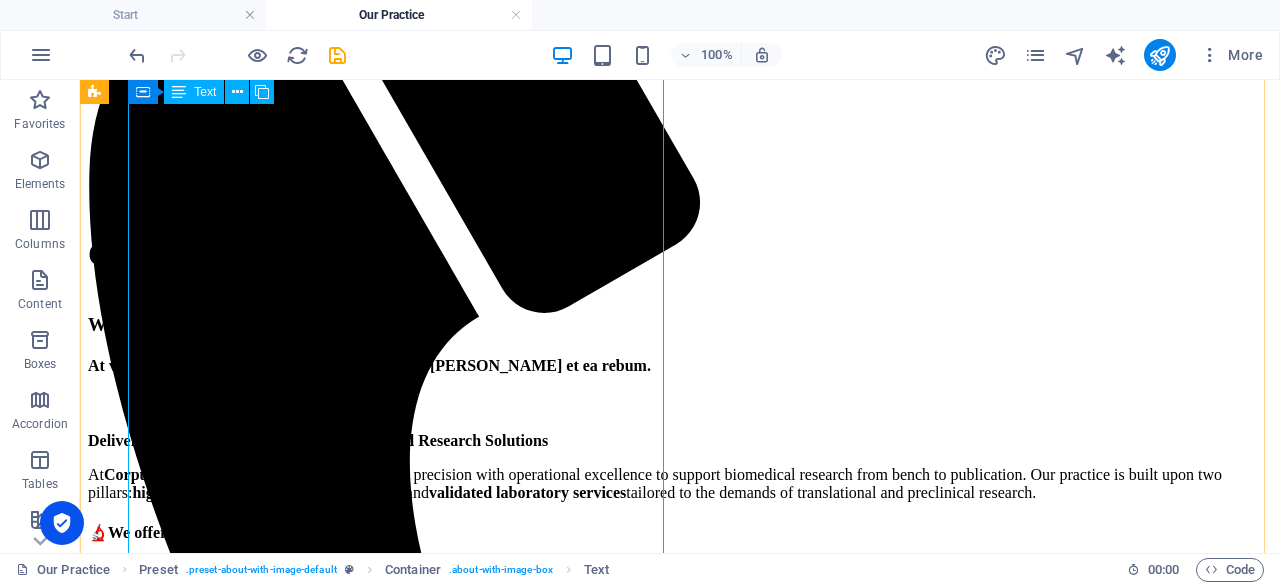 scroll, scrollTop: 502, scrollLeft: 0, axis: vertical 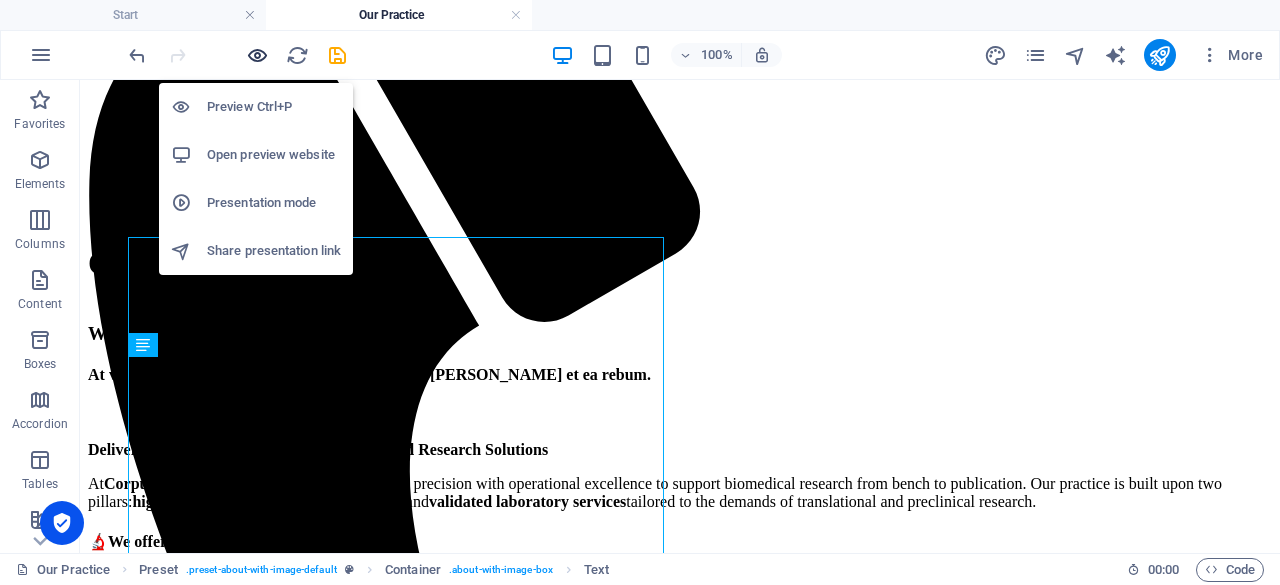 drag, startPoint x: 256, startPoint y: 49, endPoint x: 372, endPoint y: 160, distance: 160.55217 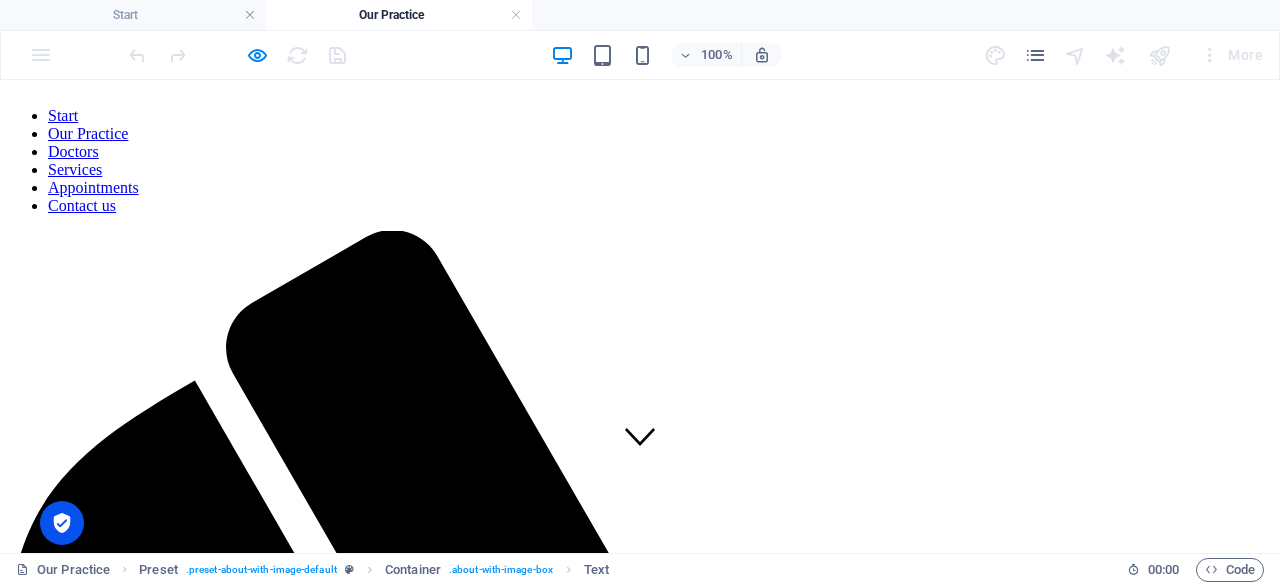 scroll, scrollTop: 0, scrollLeft: 0, axis: both 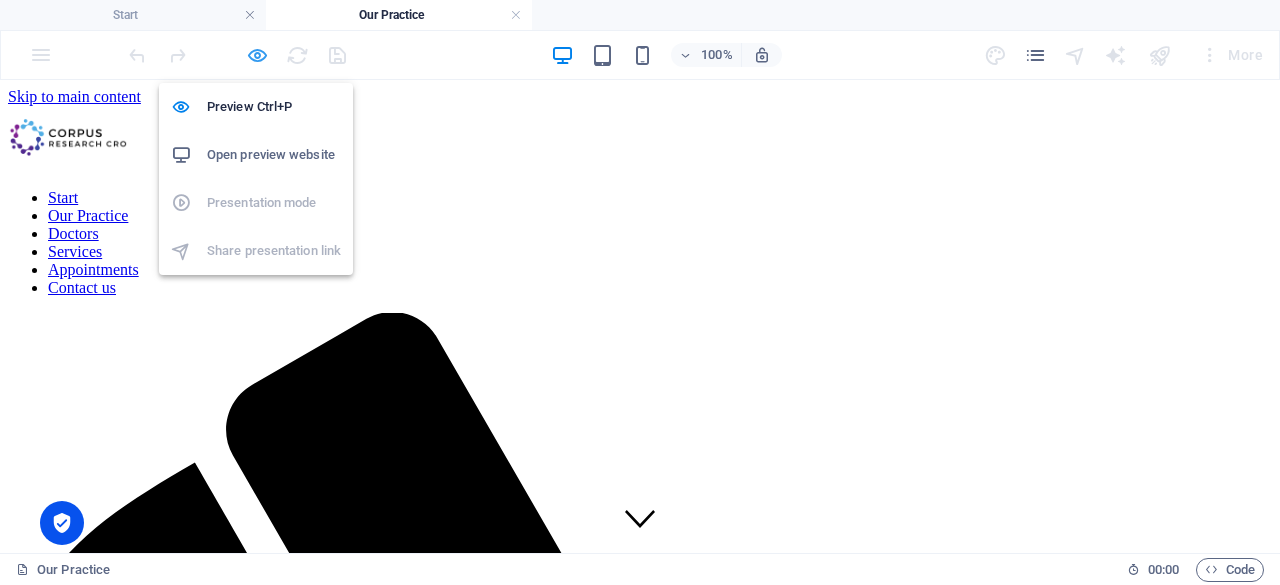 click at bounding box center (257, 55) 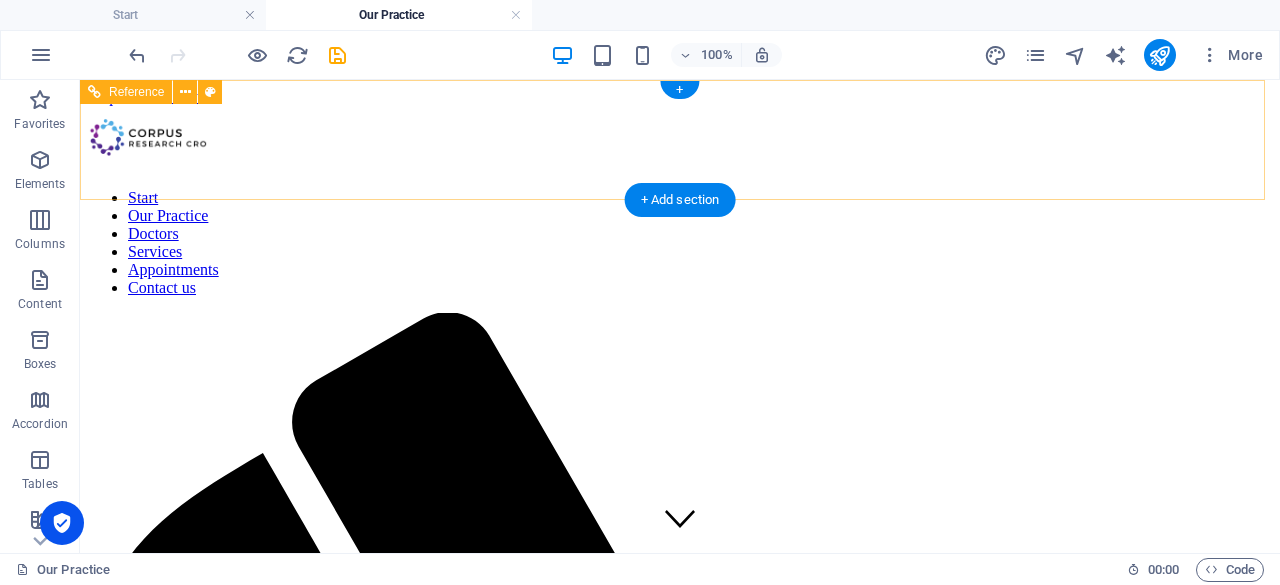 click at bounding box center (680, 139) 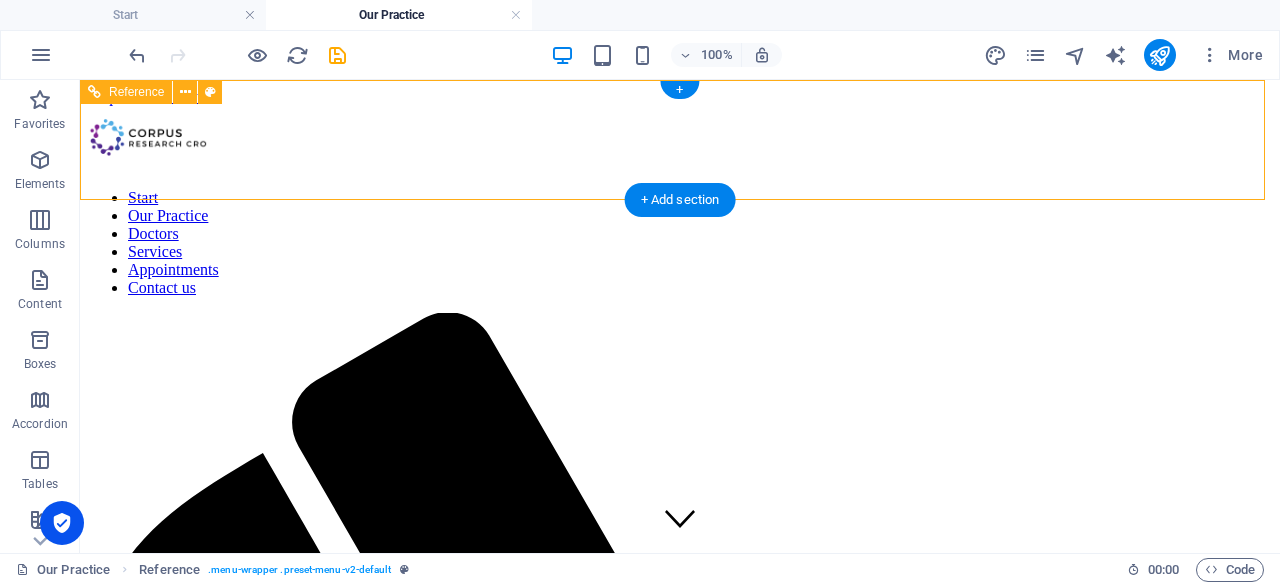 click at bounding box center [680, 139] 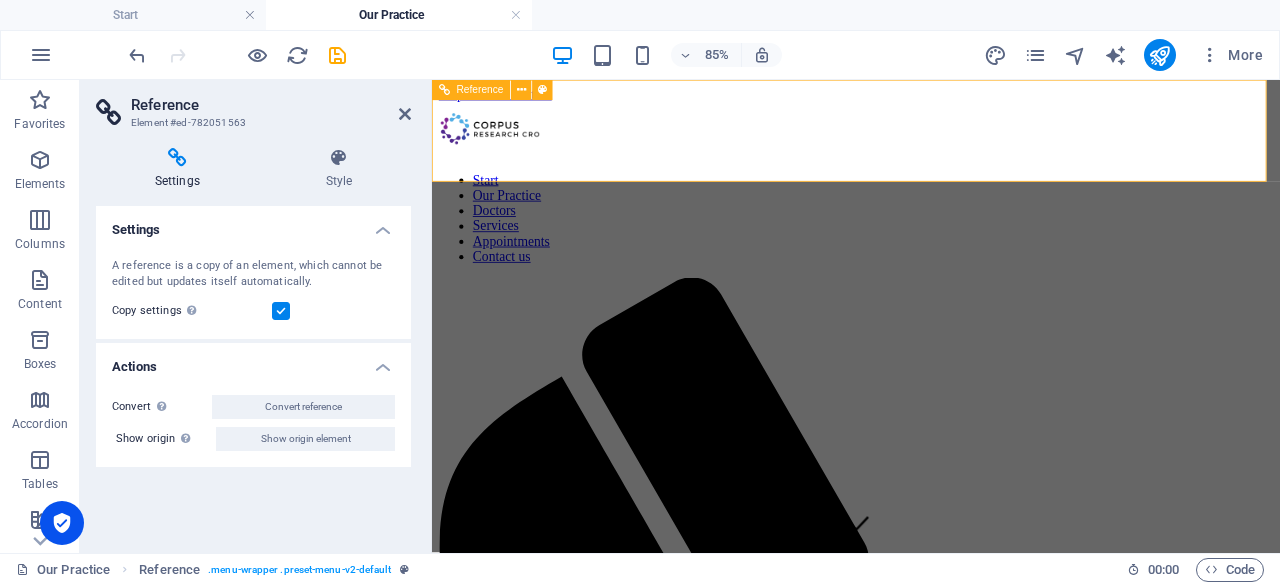 click at bounding box center (931, 139) 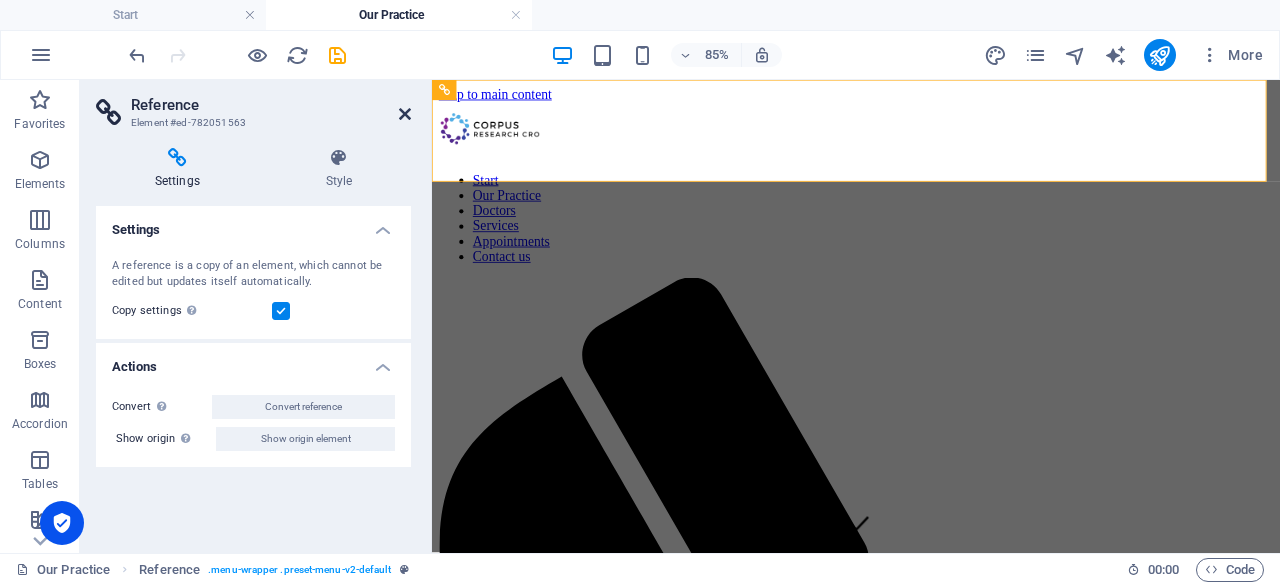 click at bounding box center [405, 114] 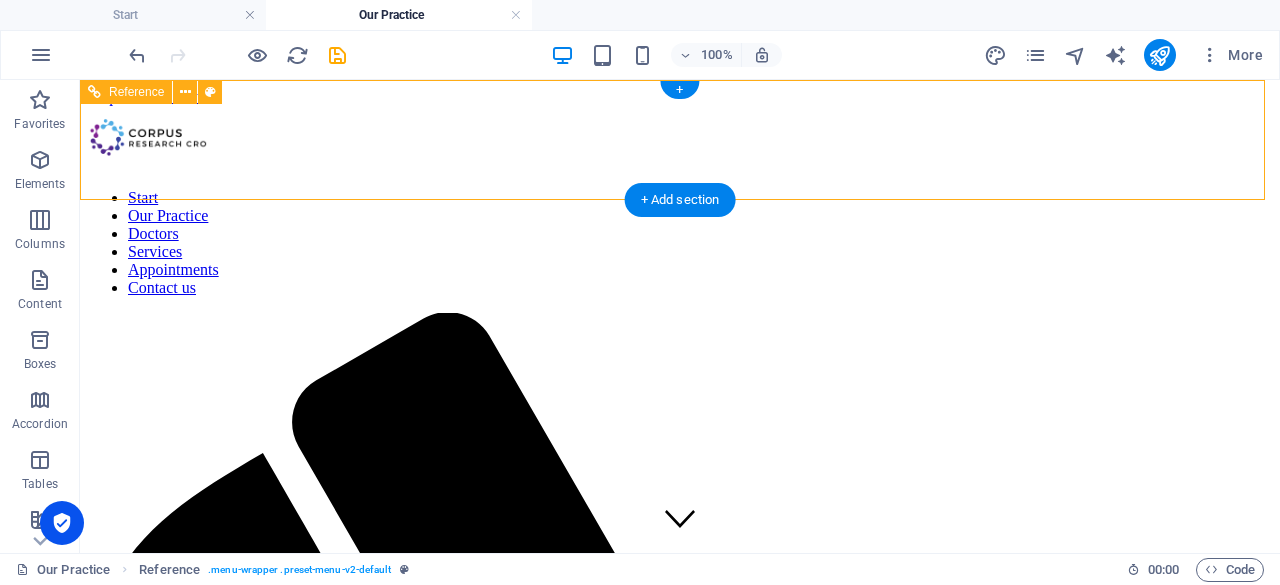 click at bounding box center [680, 139] 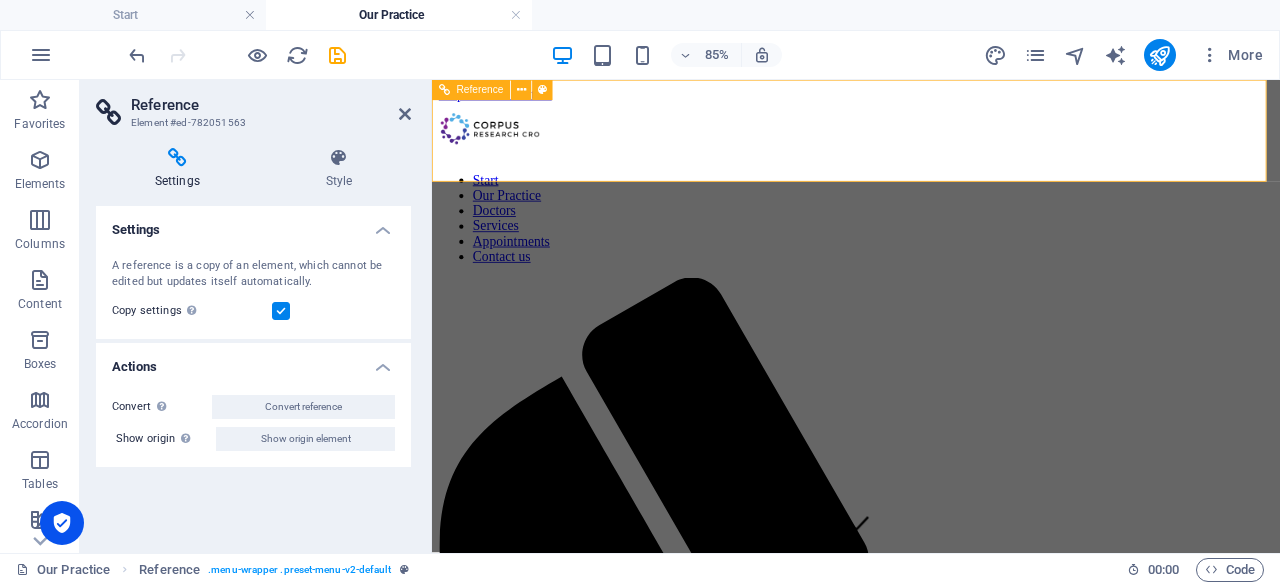 click at bounding box center (931, 139) 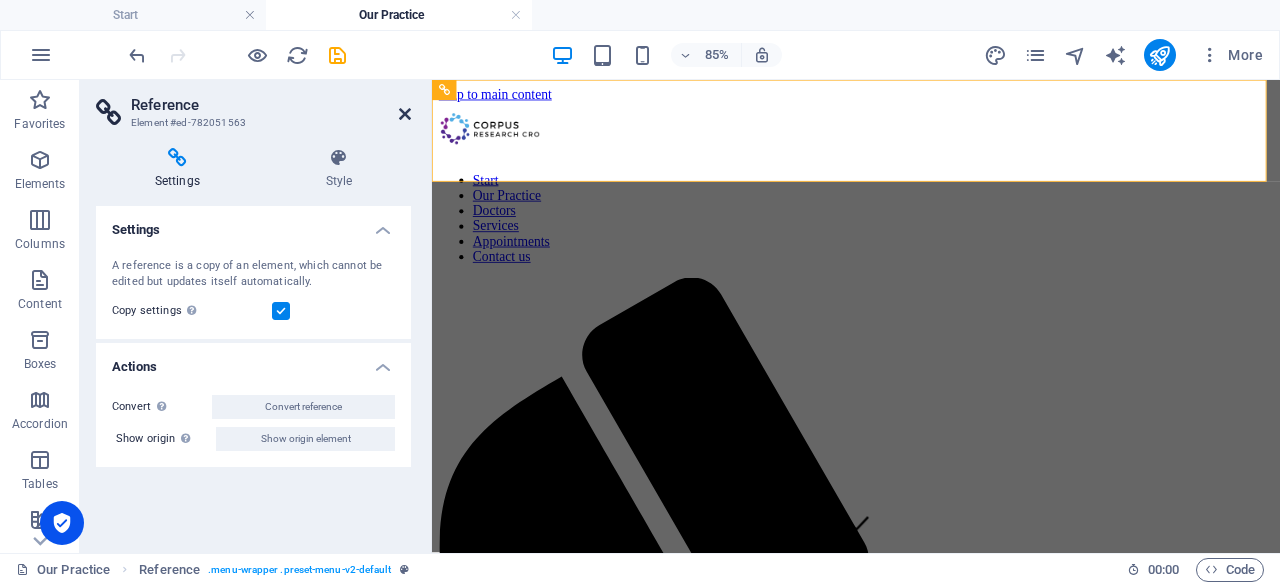 click at bounding box center [405, 114] 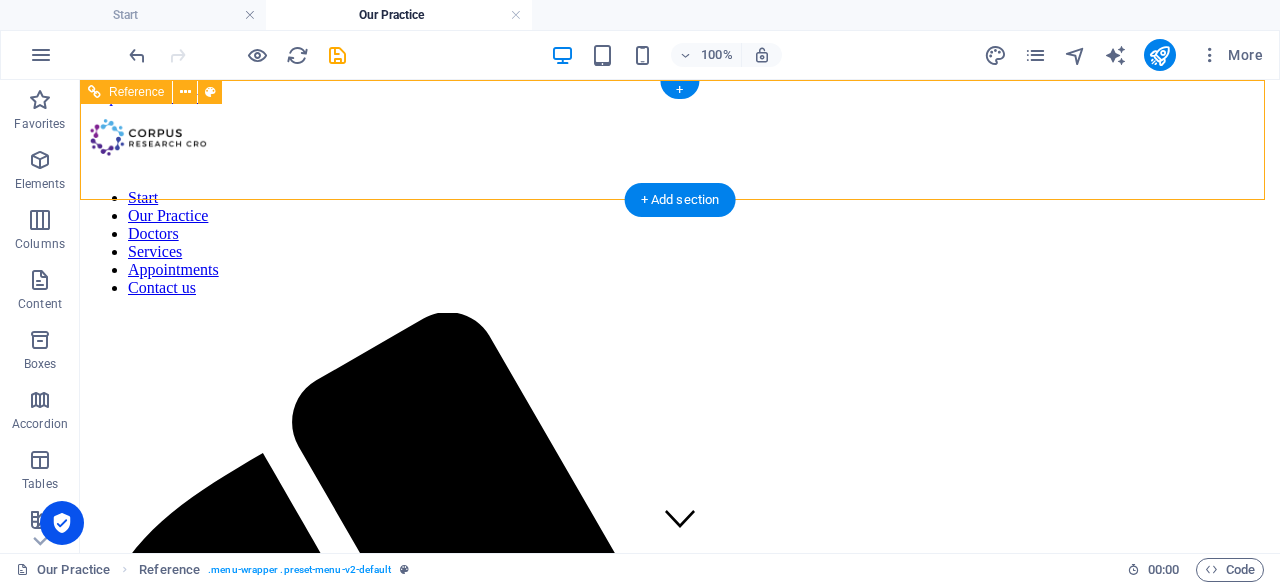 click at bounding box center [680, 139] 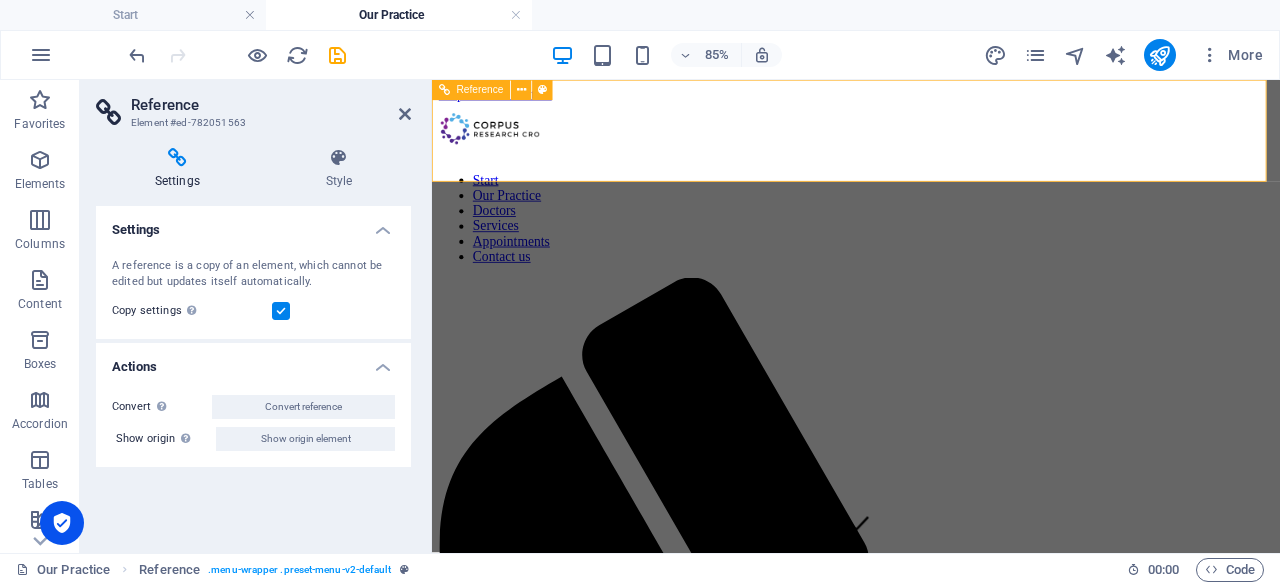 click at bounding box center (931, 139) 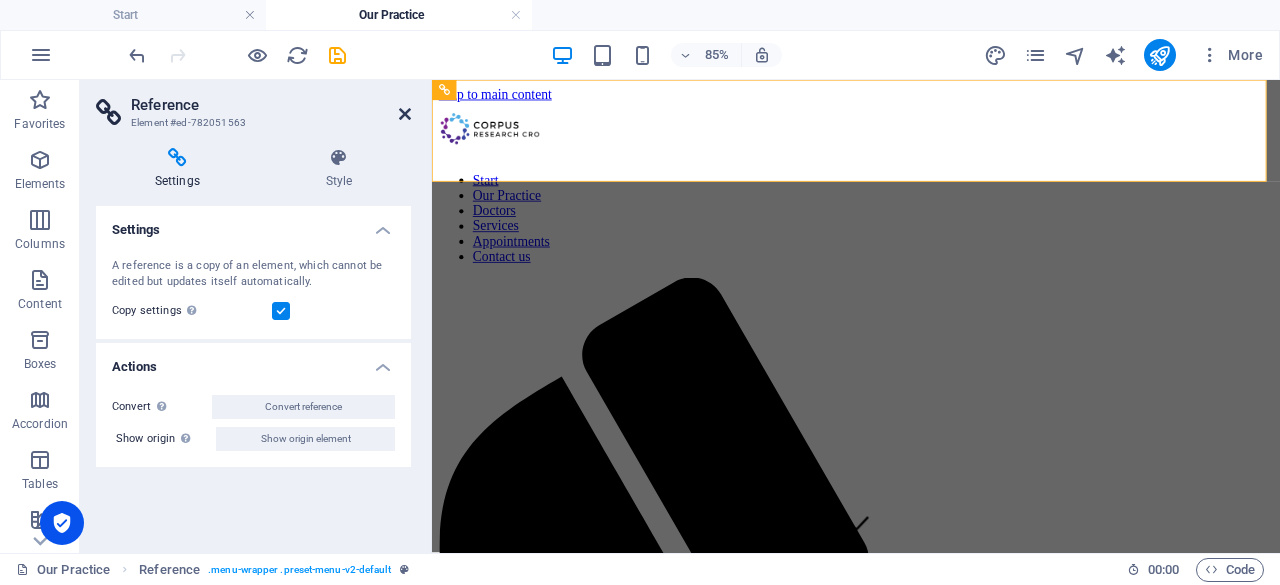 click at bounding box center [405, 114] 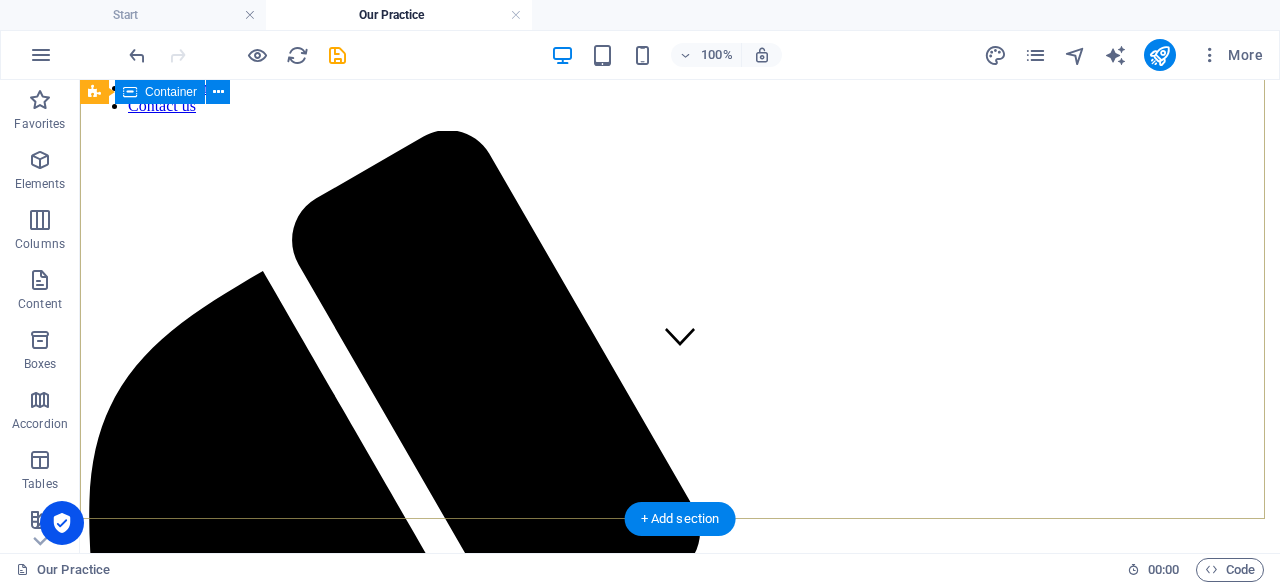 scroll, scrollTop: 181, scrollLeft: 0, axis: vertical 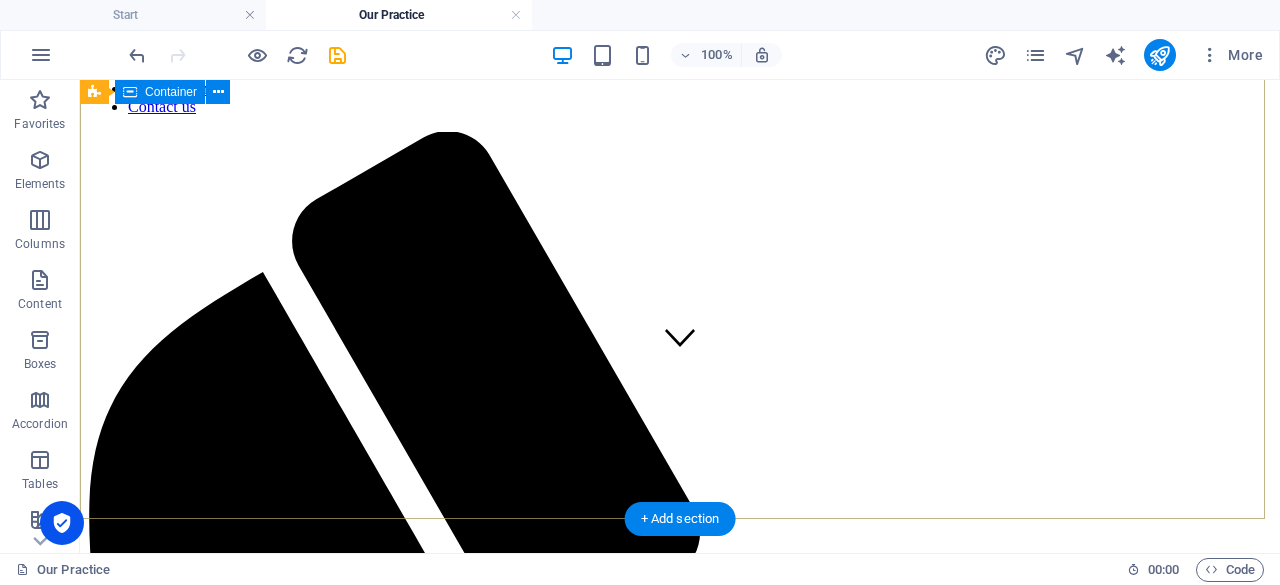 click on "Our Practice" at bounding box center [680, 585] 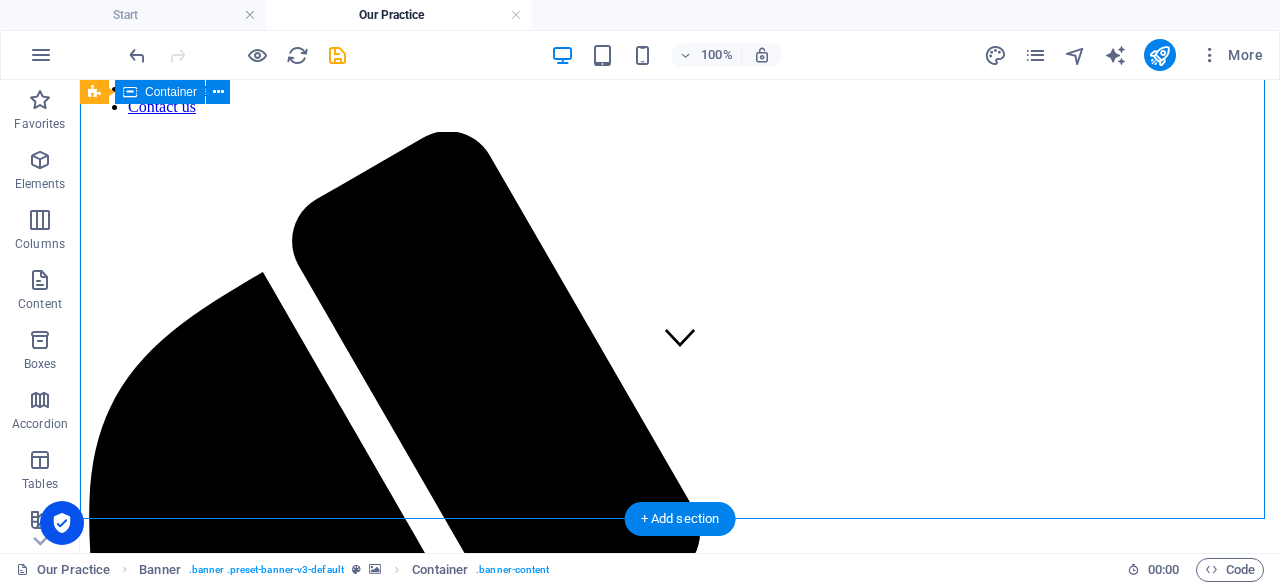 click on "Our Practice" at bounding box center [680, 585] 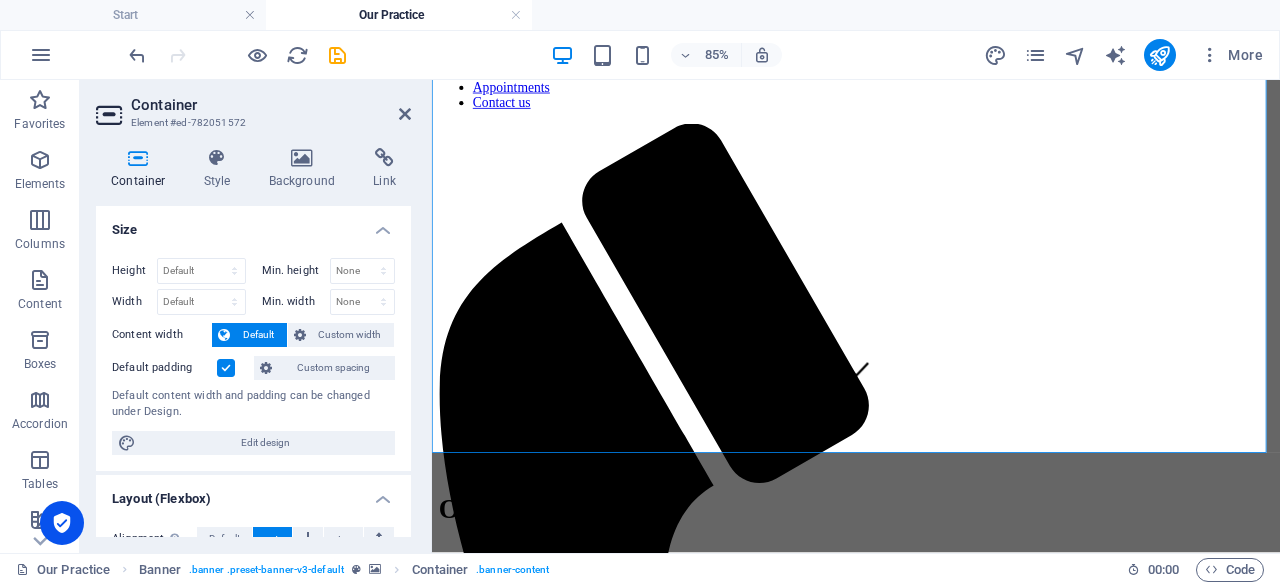 click on "Min. width" at bounding box center [296, 301] 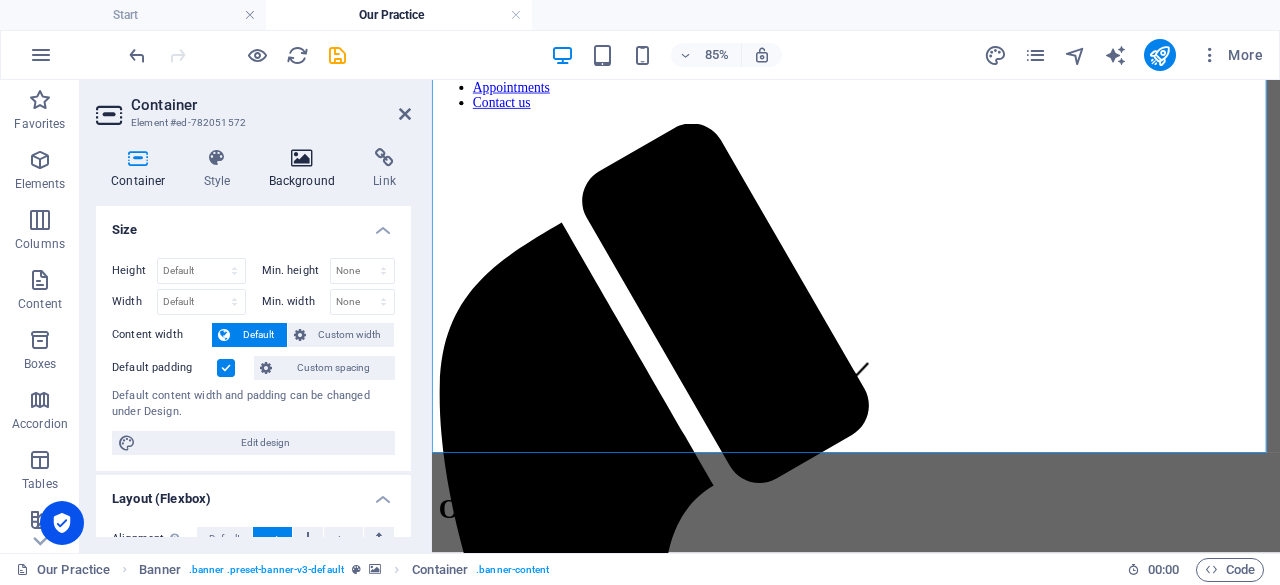 click on "Background" at bounding box center [306, 169] 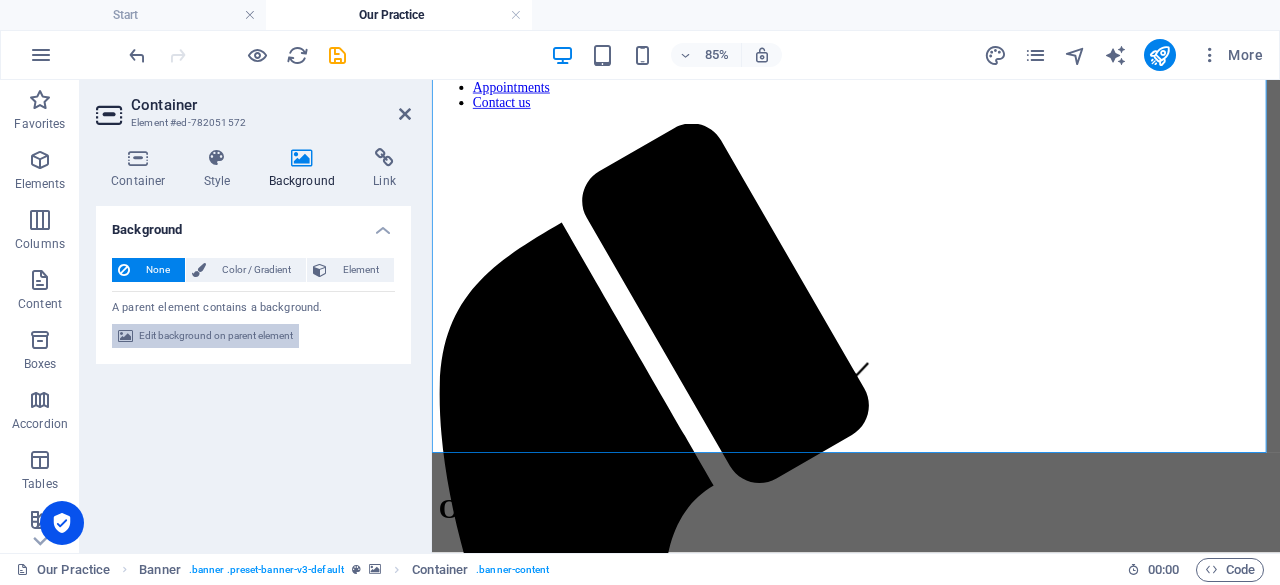click on "Edit background on parent element" at bounding box center [216, 336] 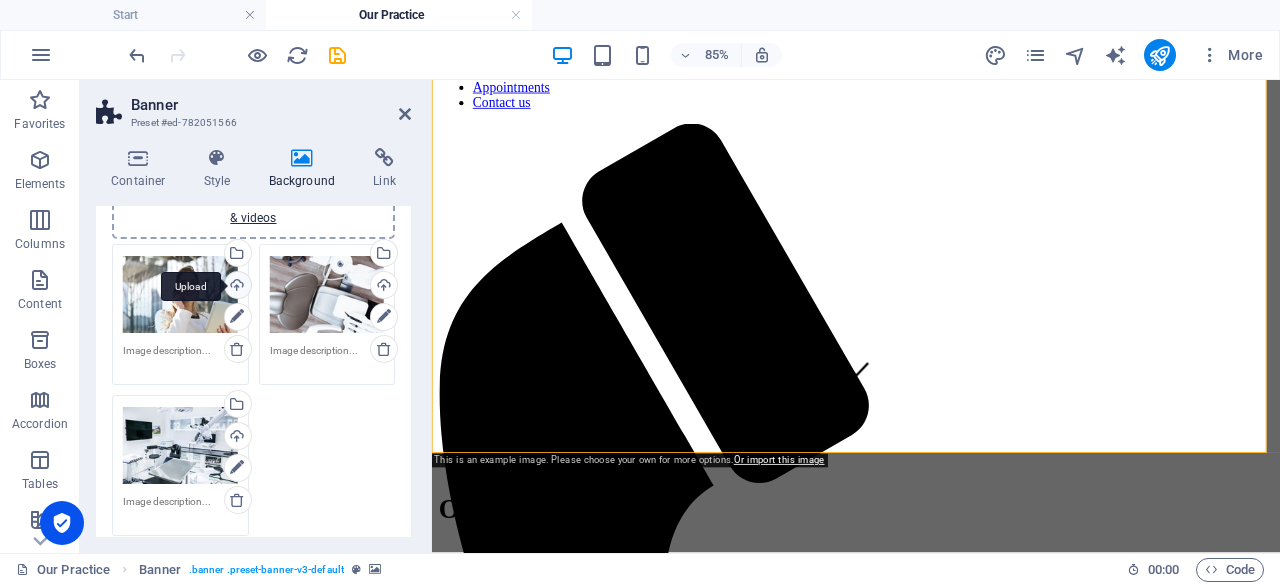 scroll, scrollTop: 195, scrollLeft: 0, axis: vertical 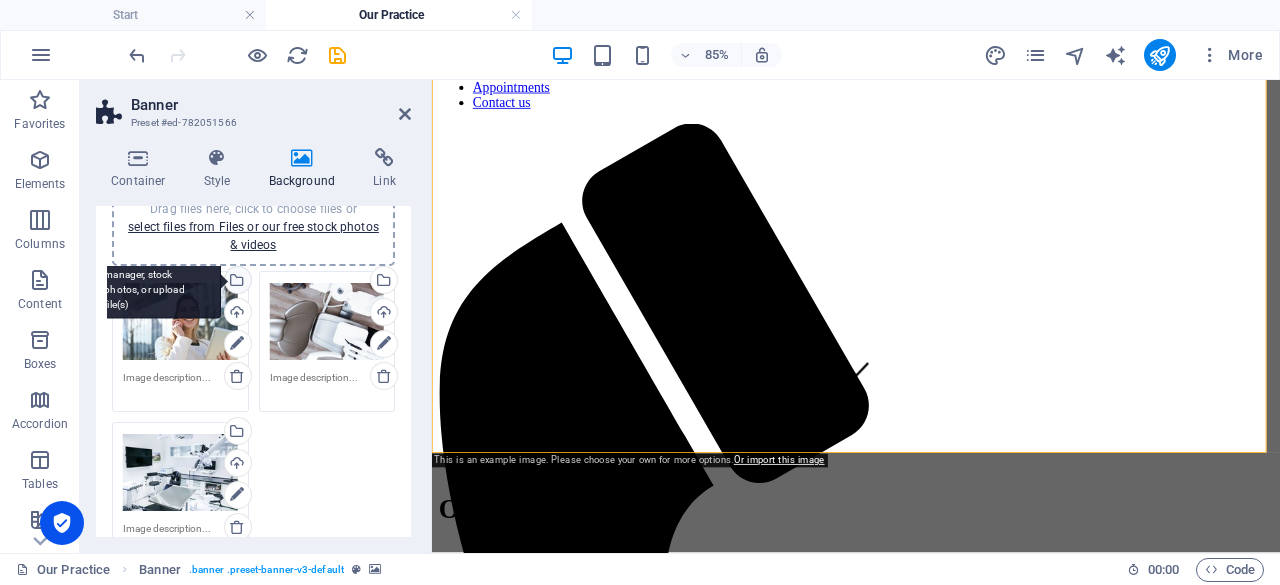 click on "Select files from the file manager, stock photos, or upload file(s)" at bounding box center (236, 282) 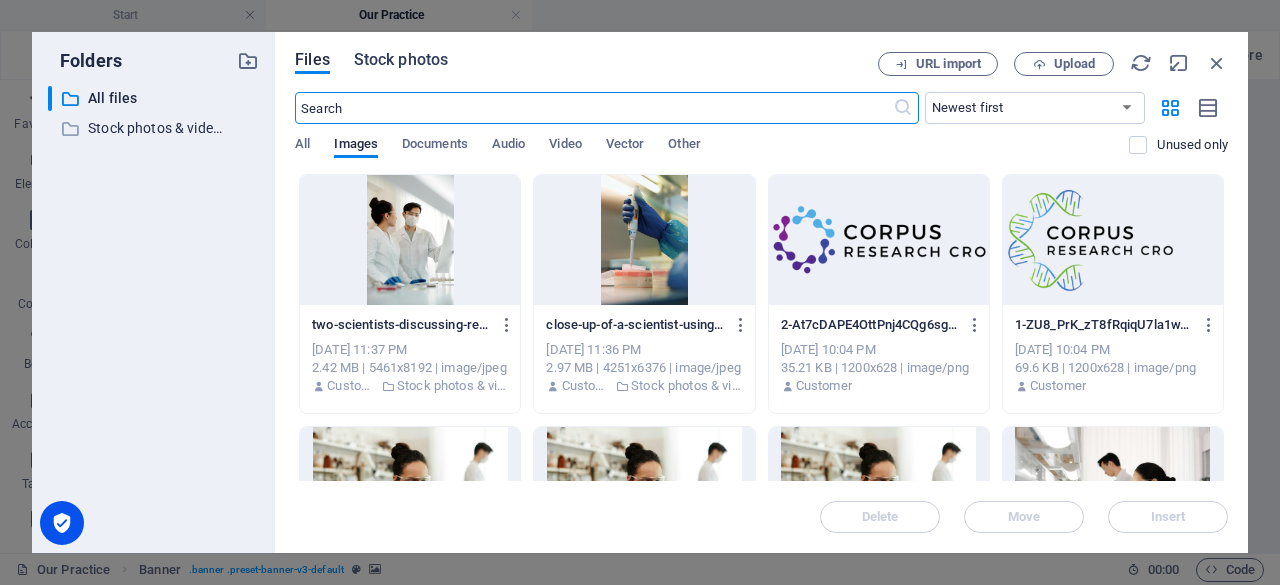 click on "Stock photos" at bounding box center (401, 60) 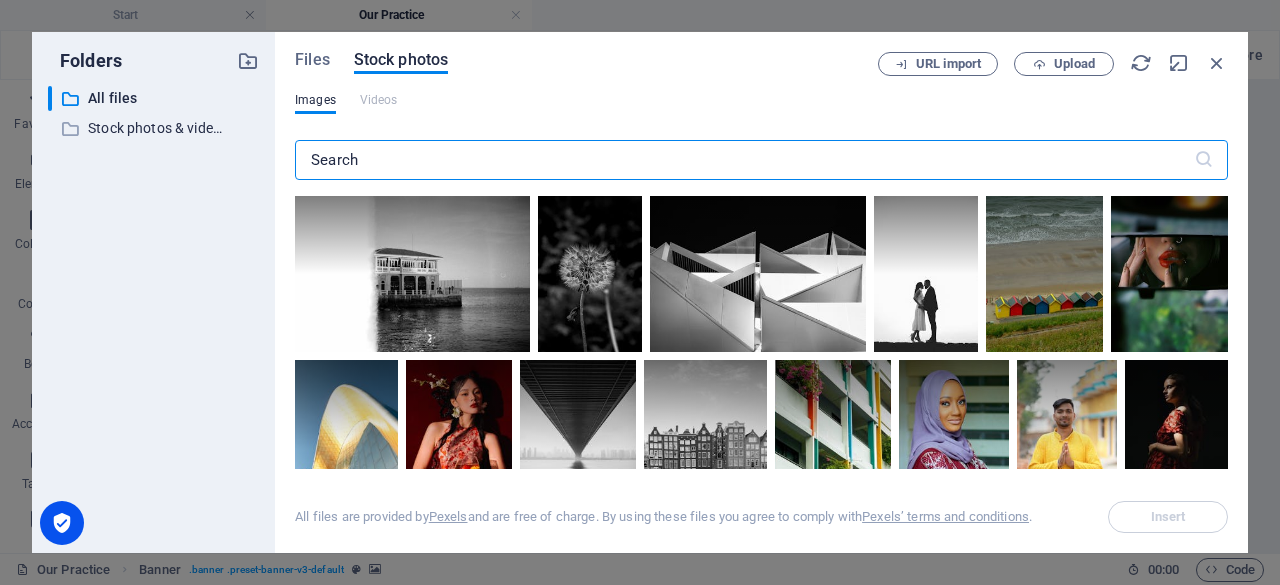 click at bounding box center (744, 160) 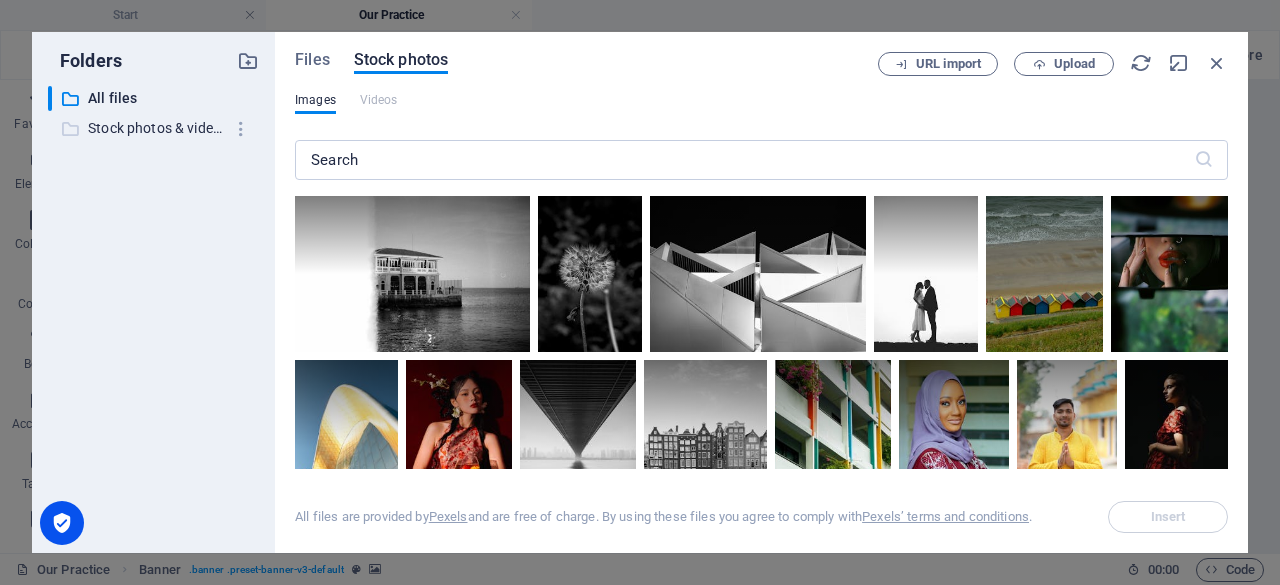 click on "Stock photos & videos" at bounding box center [155, 128] 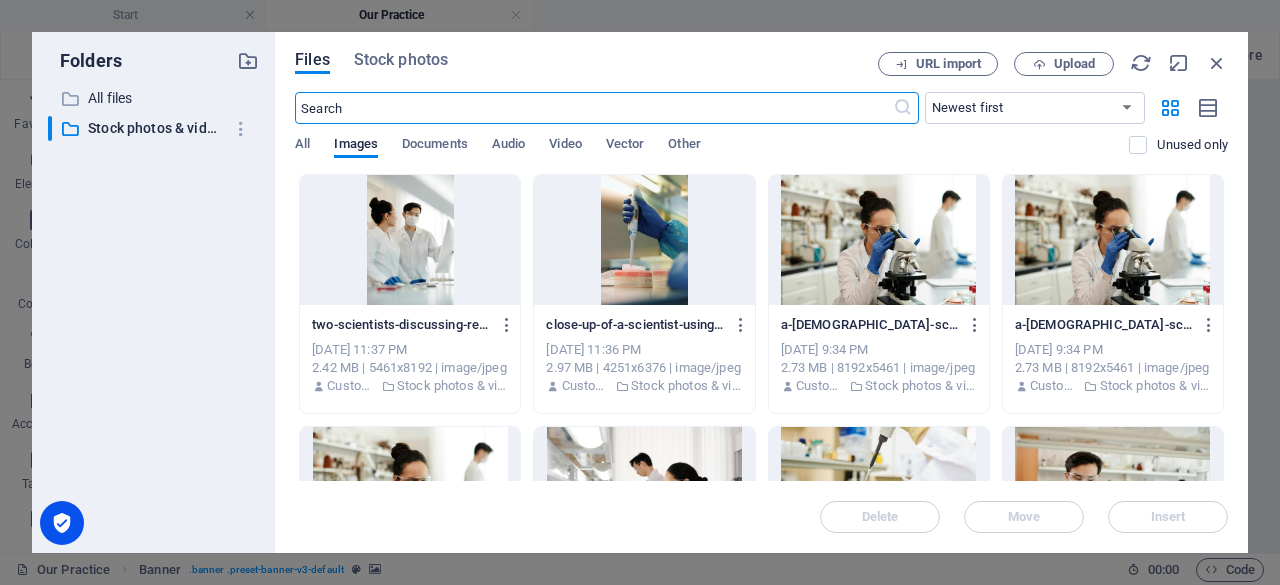 click at bounding box center [593, 108] 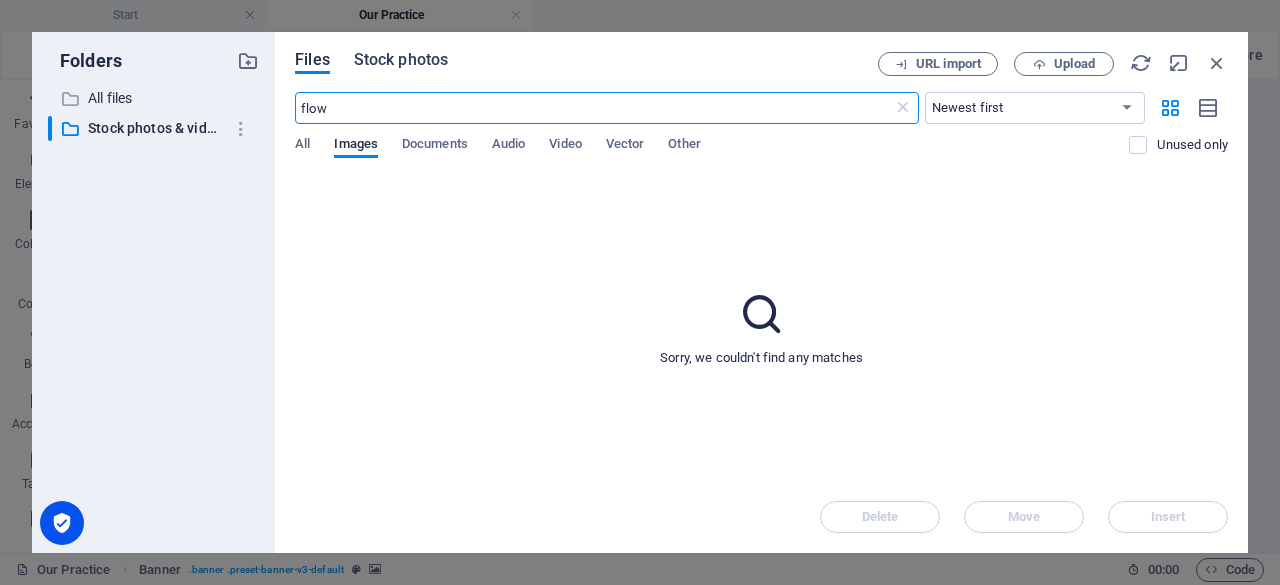 type on "flow" 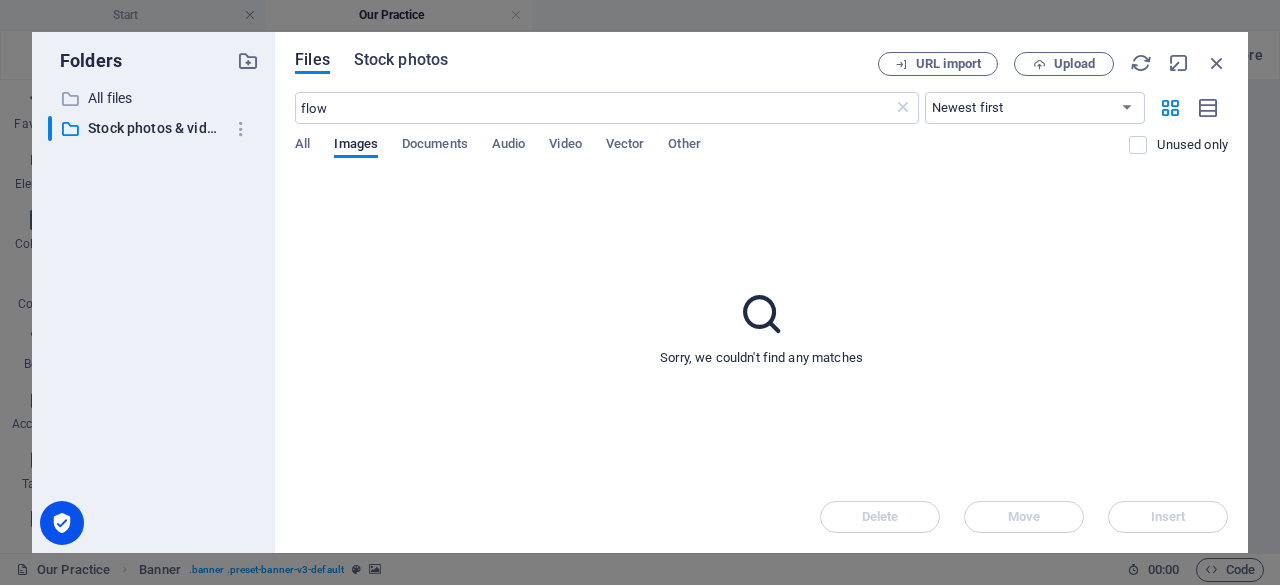 click on "Stock photos" at bounding box center [401, 60] 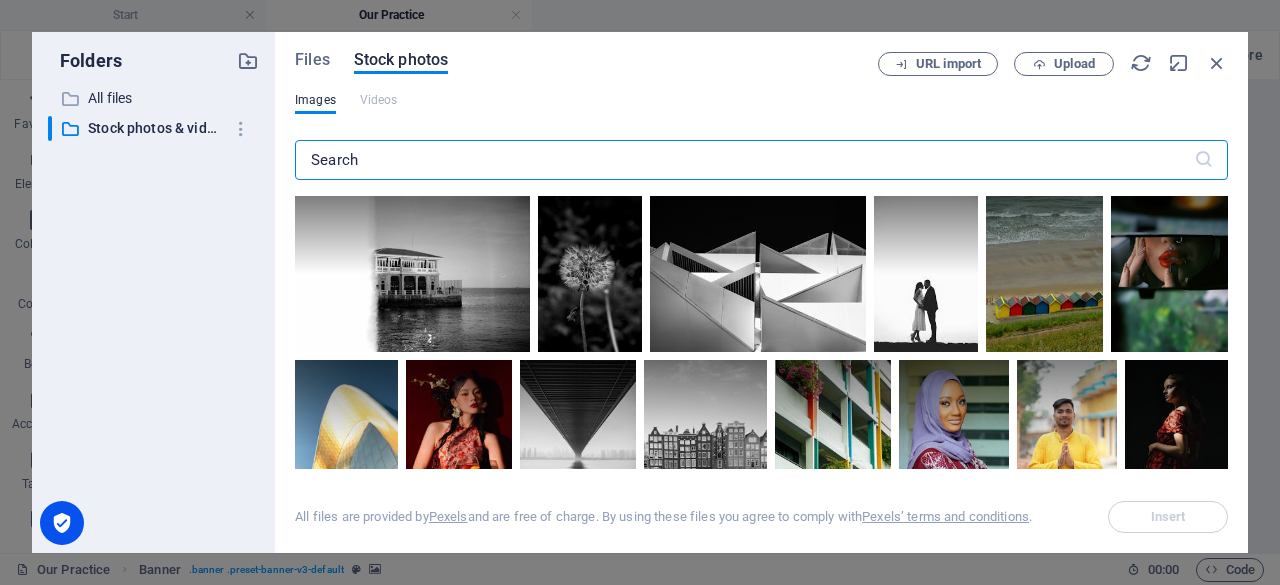 click at bounding box center [744, 160] 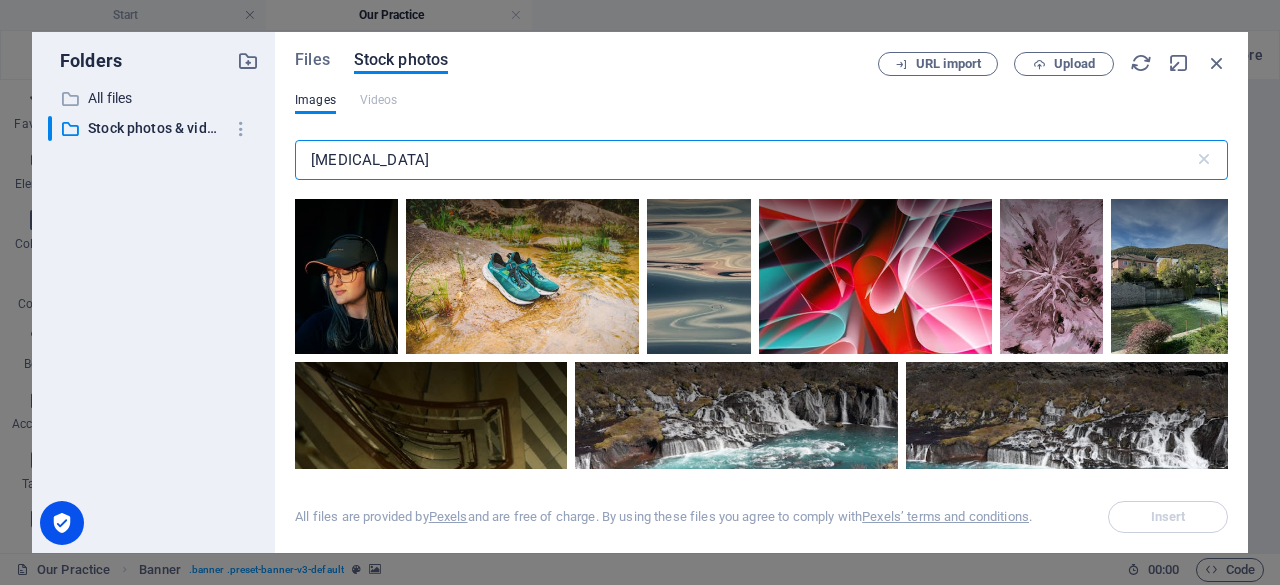 scroll, scrollTop: 0, scrollLeft: 0, axis: both 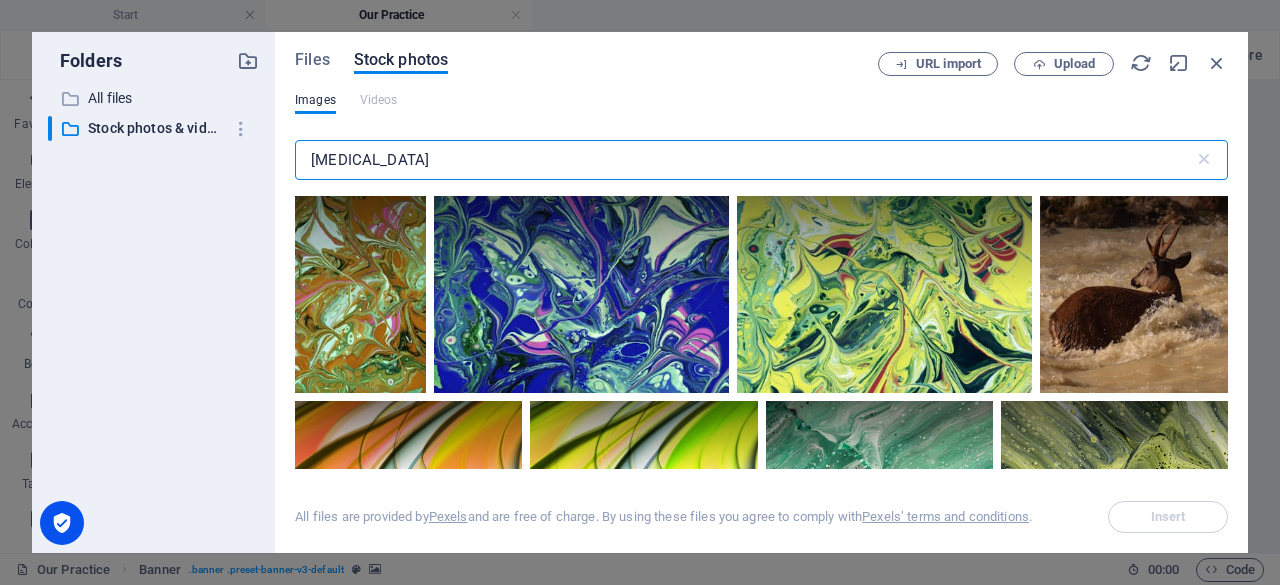 click on "flow cytometry" at bounding box center (744, 160) 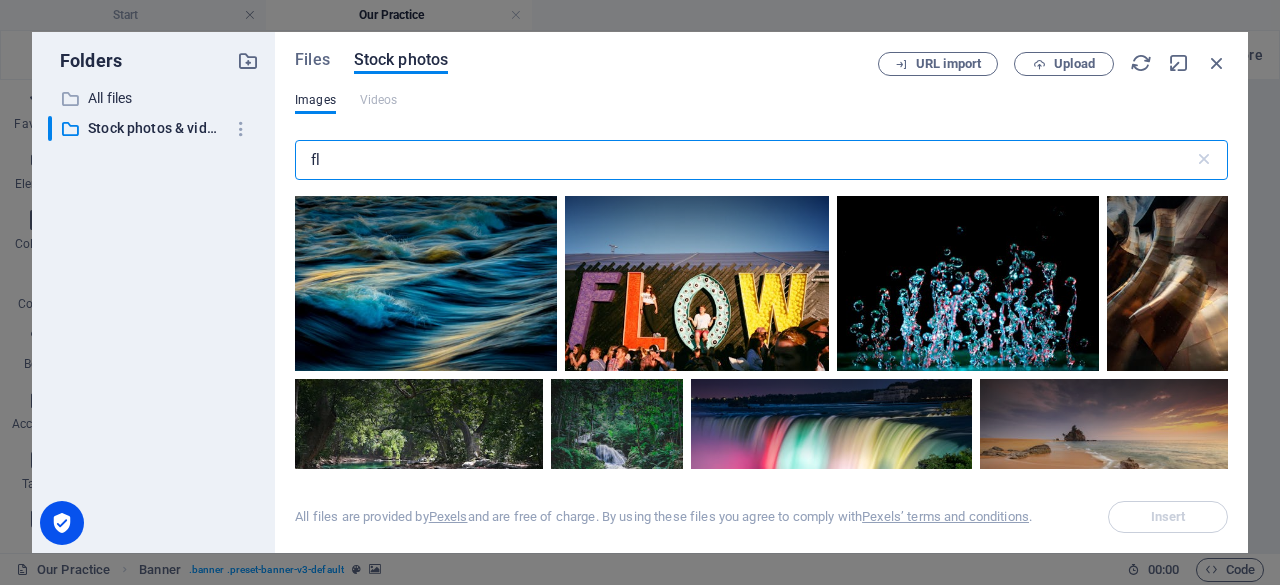 type on "f" 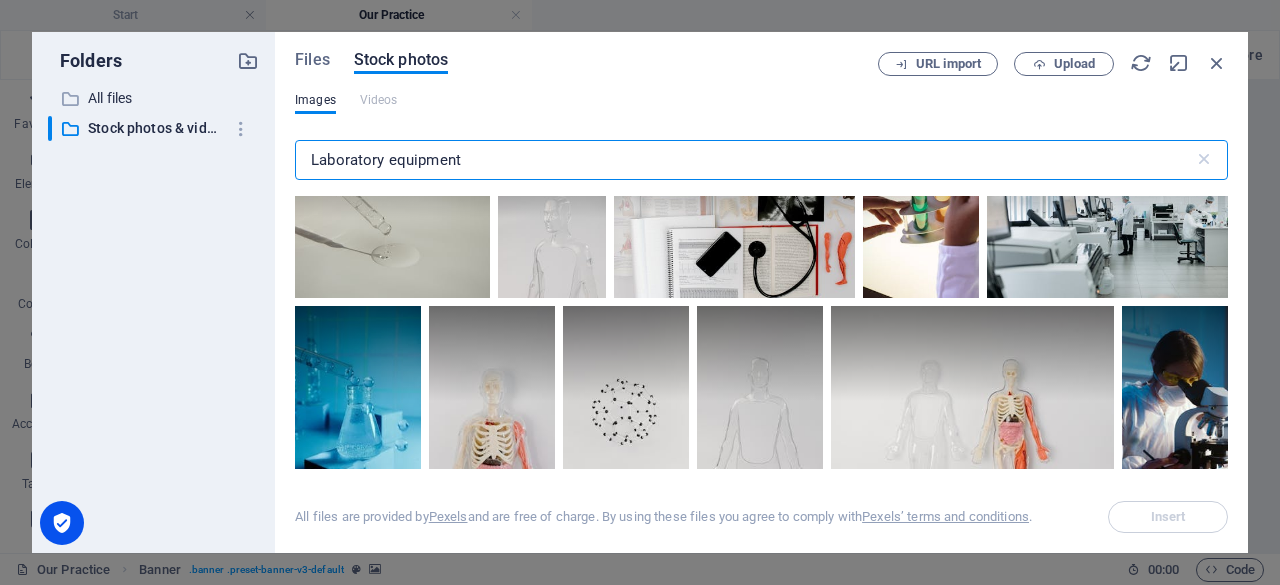 scroll, scrollTop: 0, scrollLeft: 0, axis: both 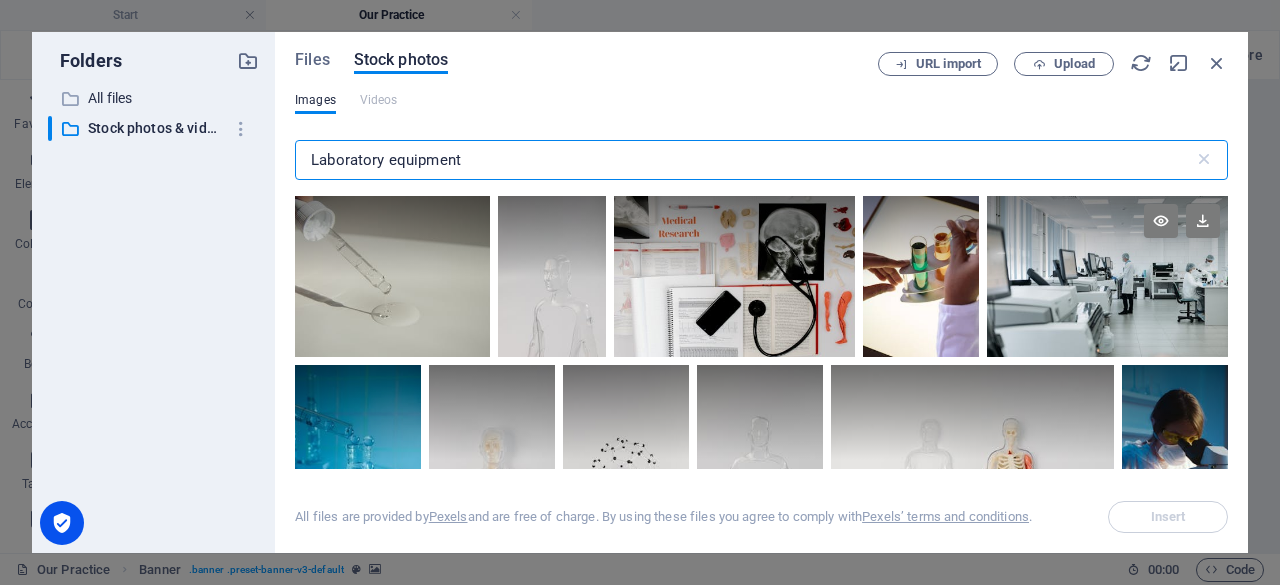 type on "Laboratory equipment" 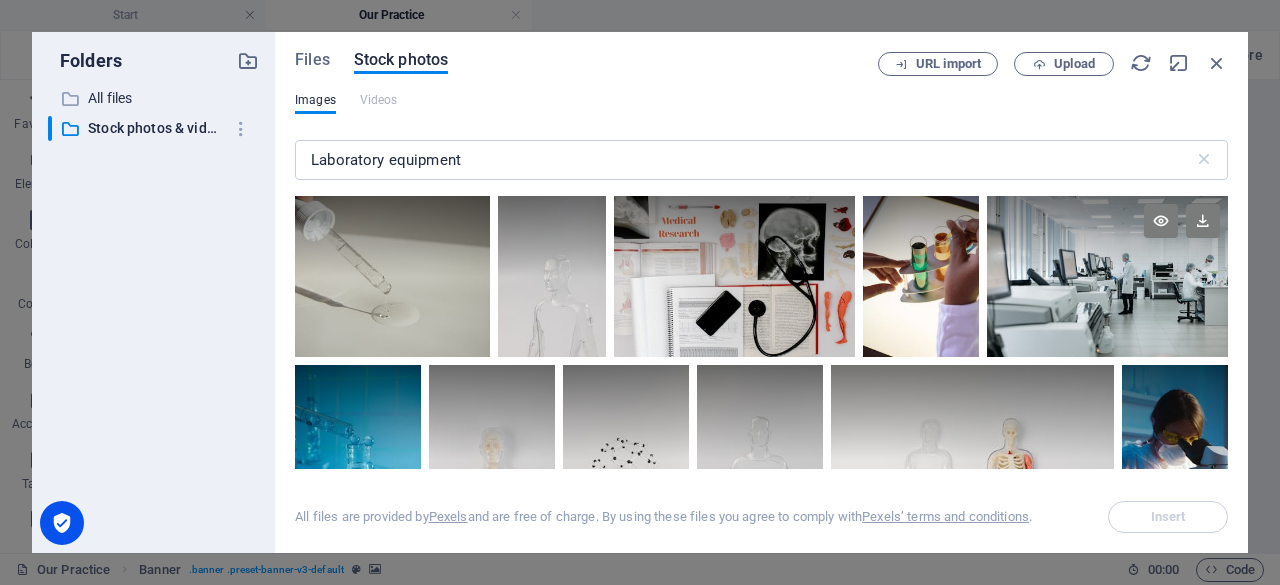 click at bounding box center [1107, 276] 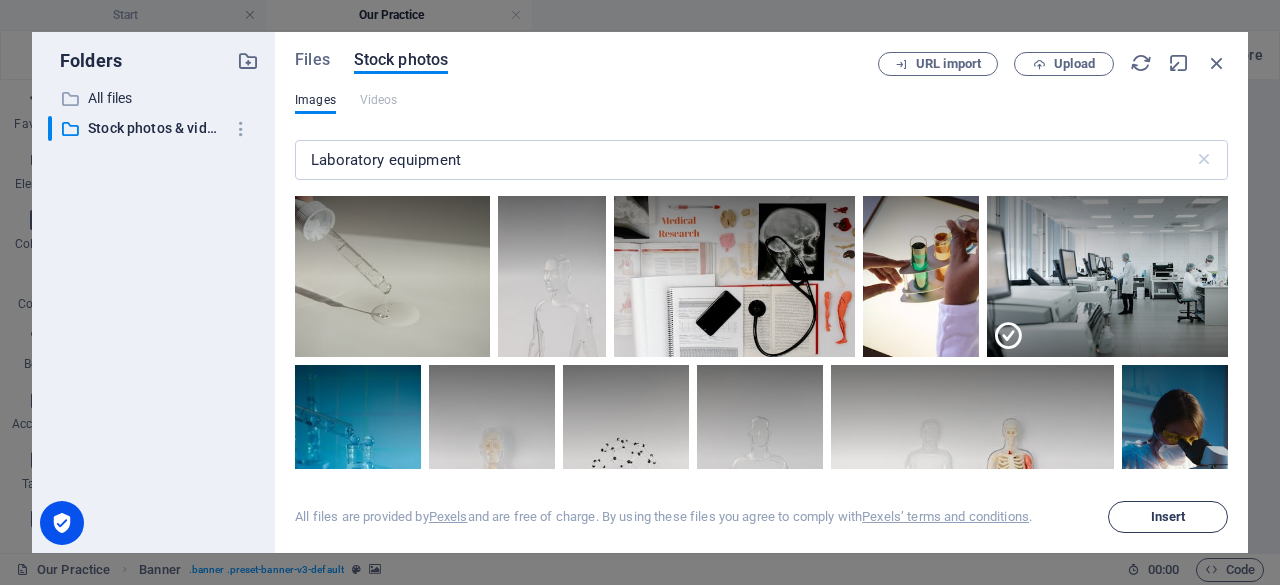 click on "Insert" at bounding box center (1168, 517) 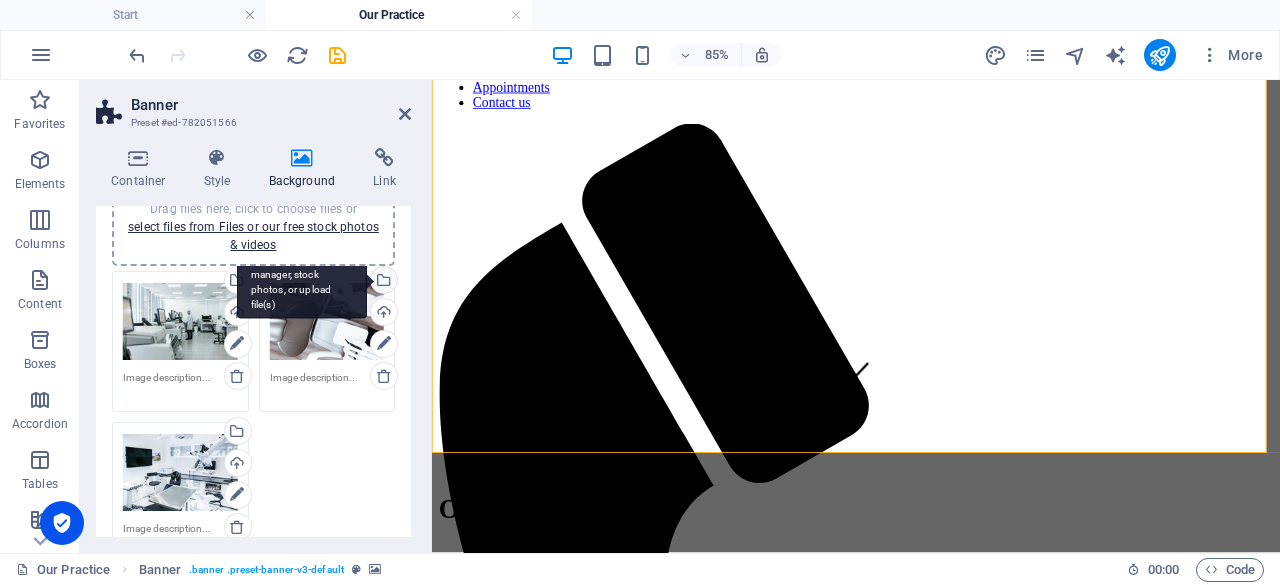 click on "Select files from the file manager, stock photos, or upload file(s)" at bounding box center [382, 282] 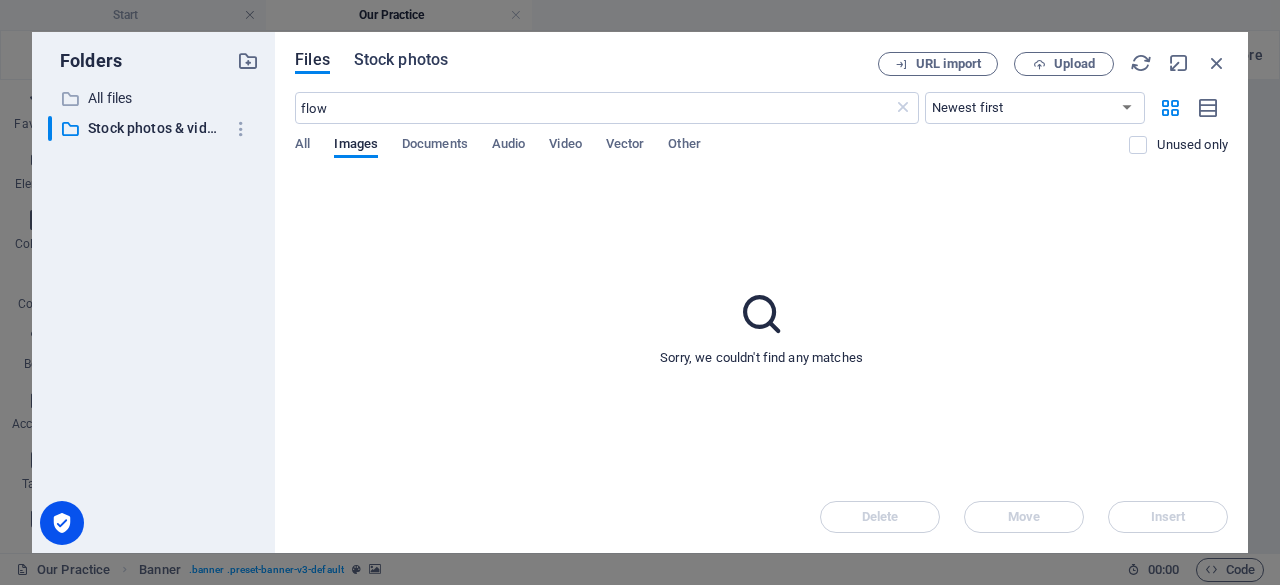 click on "Stock photos" at bounding box center [401, 60] 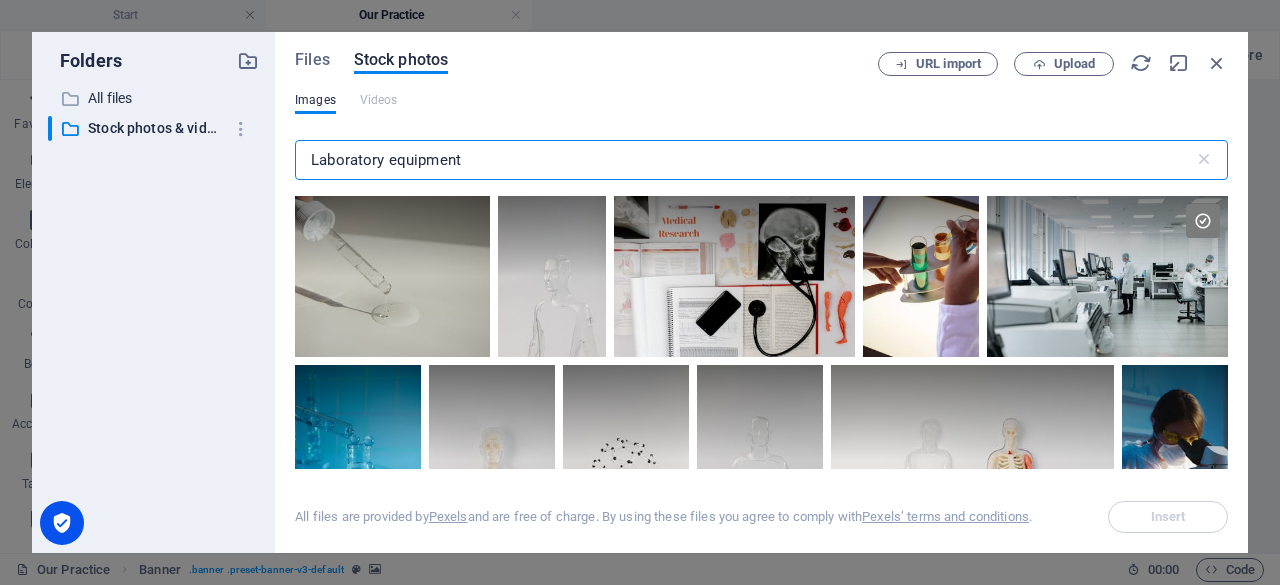 click on "Laboratory equipment" at bounding box center (744, 160) 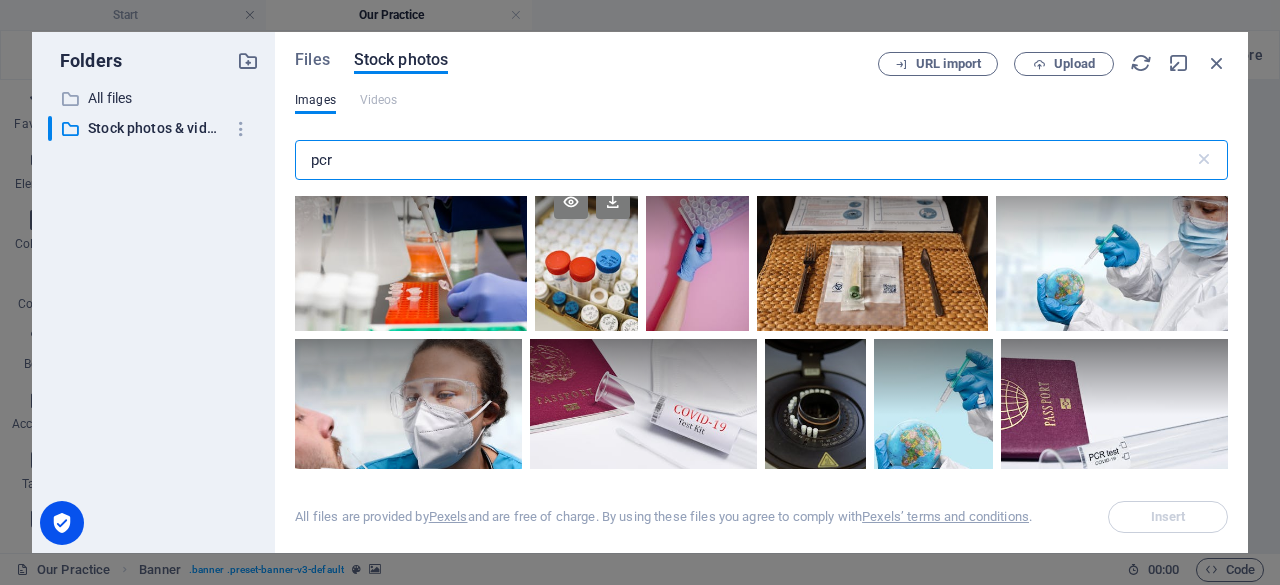 scroll, scrollTop: 0, scrollLeft: 0, axis: both 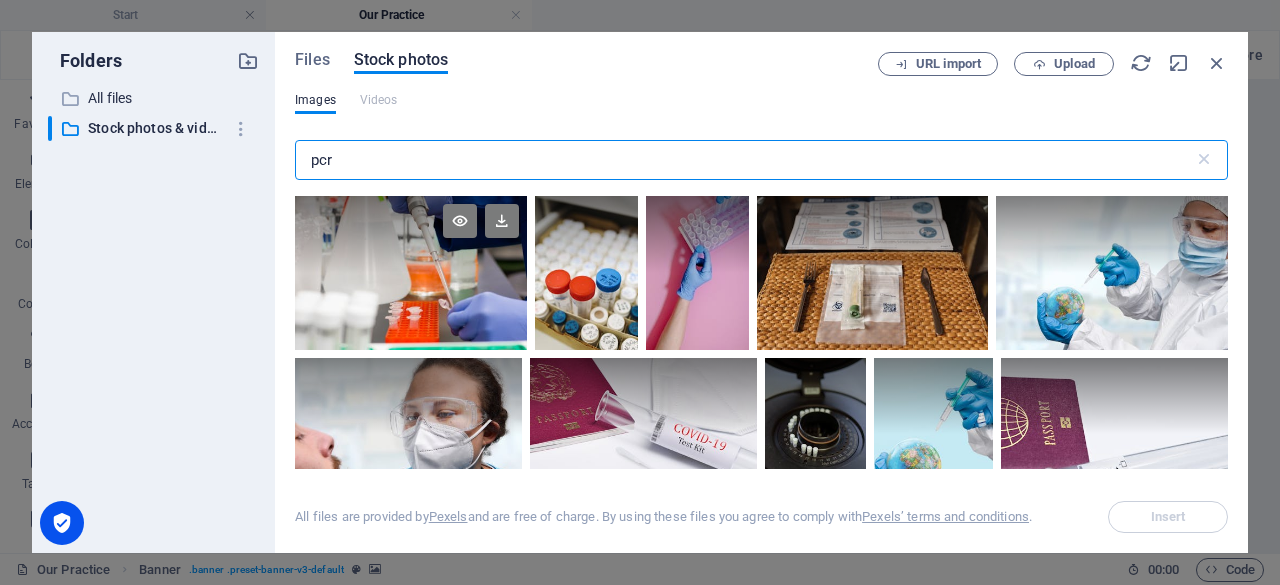 type on "pcr" 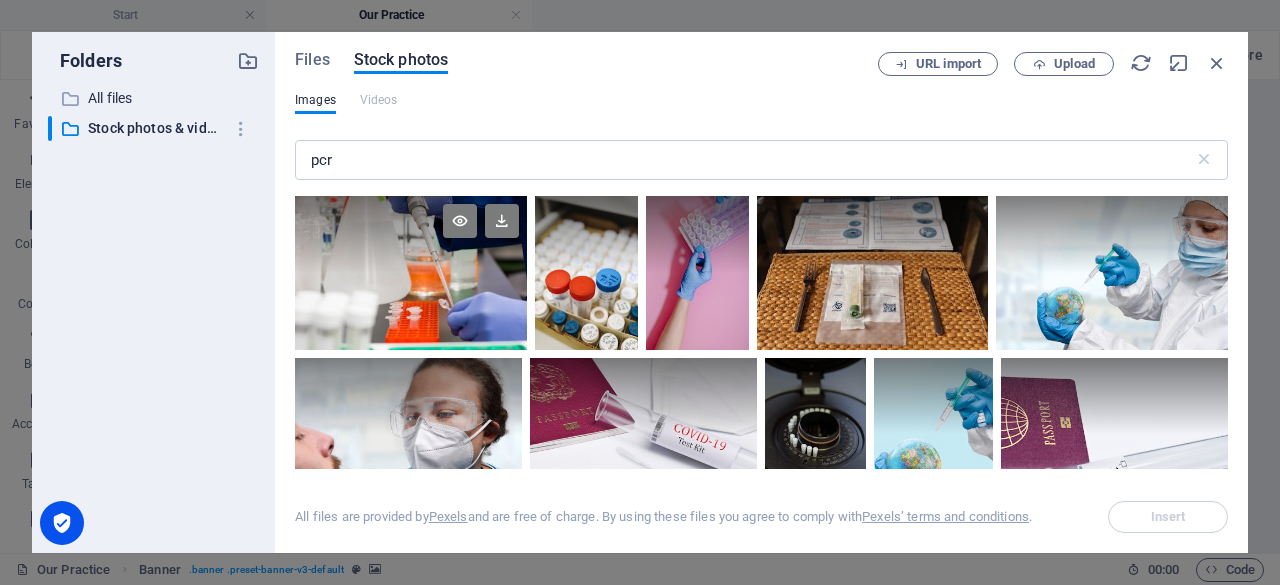click at bounding box center (411, 273) 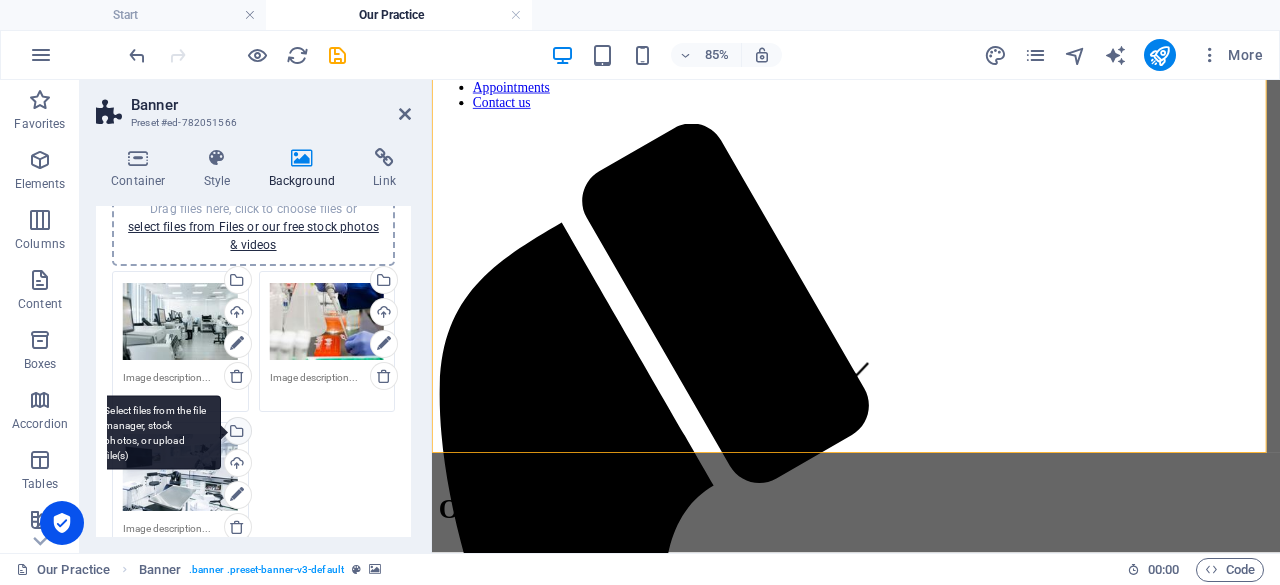 click on "Select files from the file manager, stock photos, or upload file(s)" at bounding box center (236, 433) 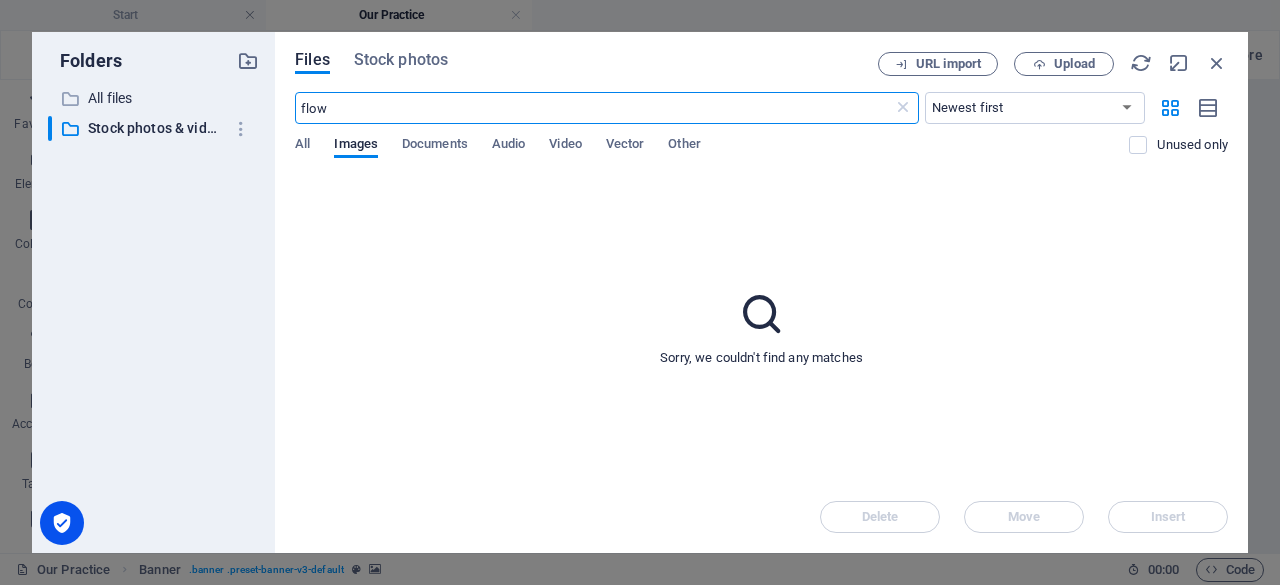 click on "flow" at bounding box center (593, 108) 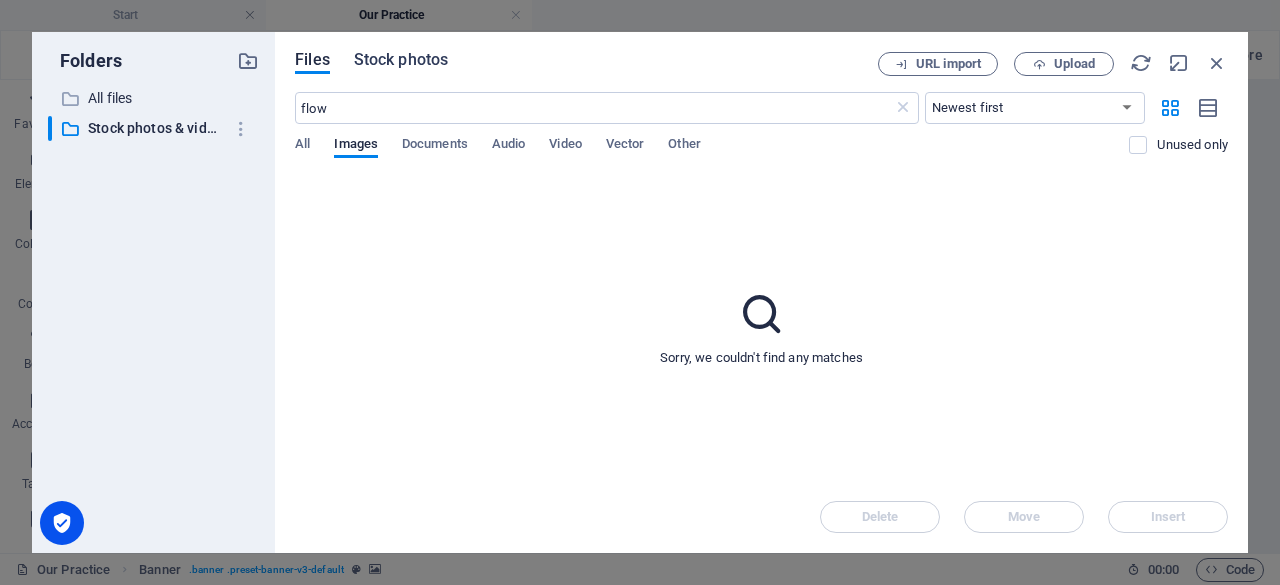 click on "Stock photos" at bounding box center (401, 60) 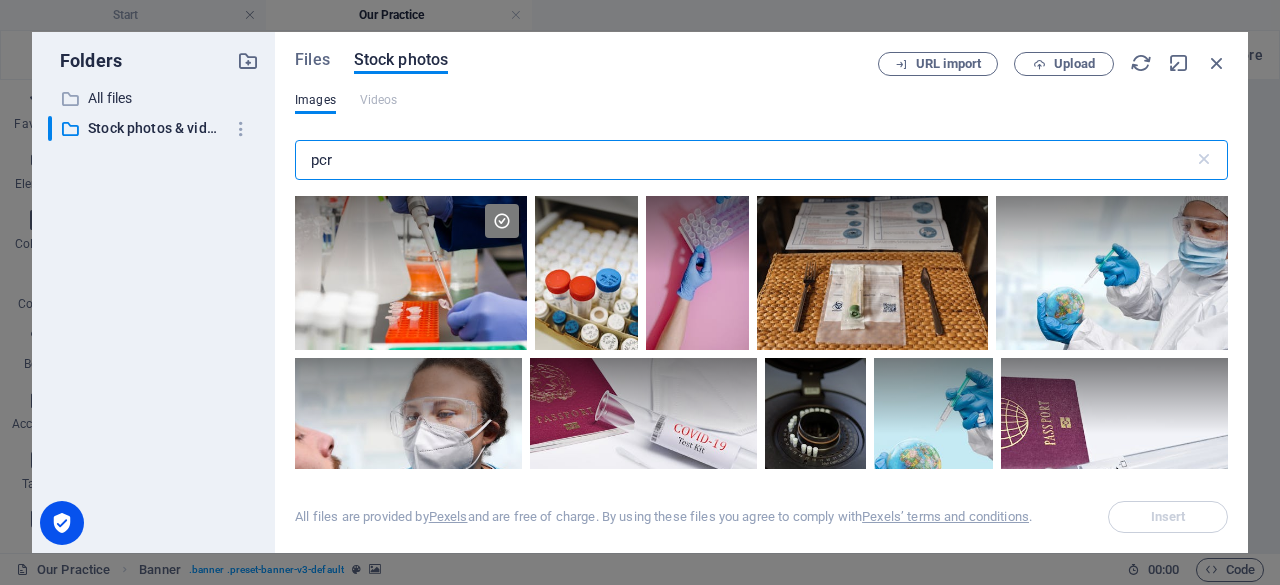 click on "pcr" at bounding box center (744, 160) 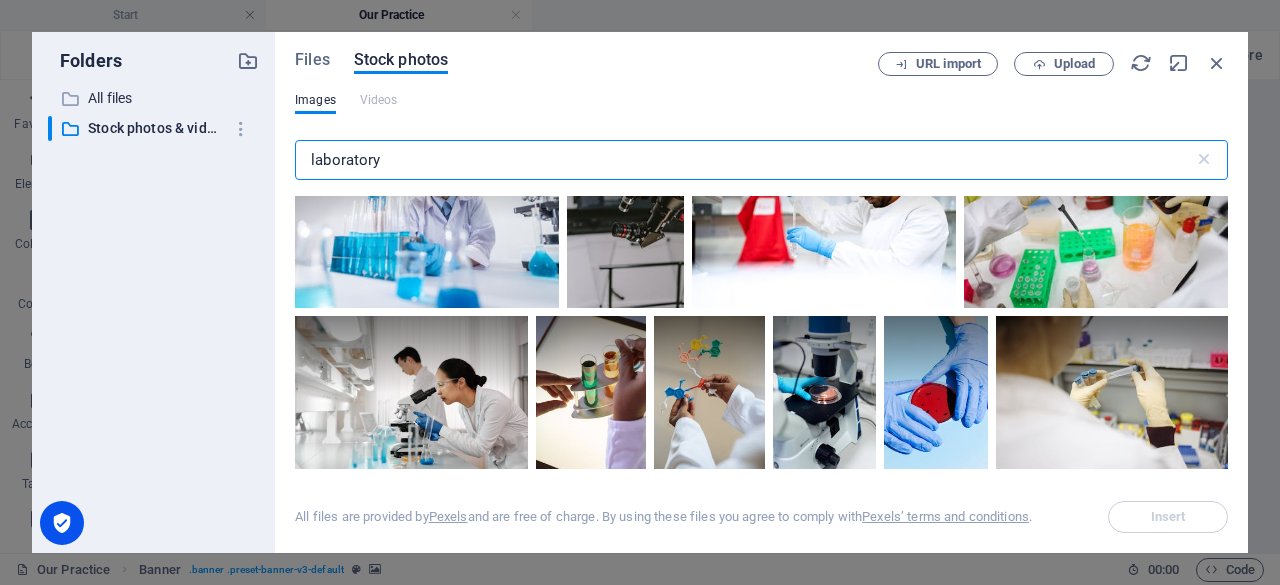 scroll, scrollTop: 1047, scrollLeft: 0, axis: vertical 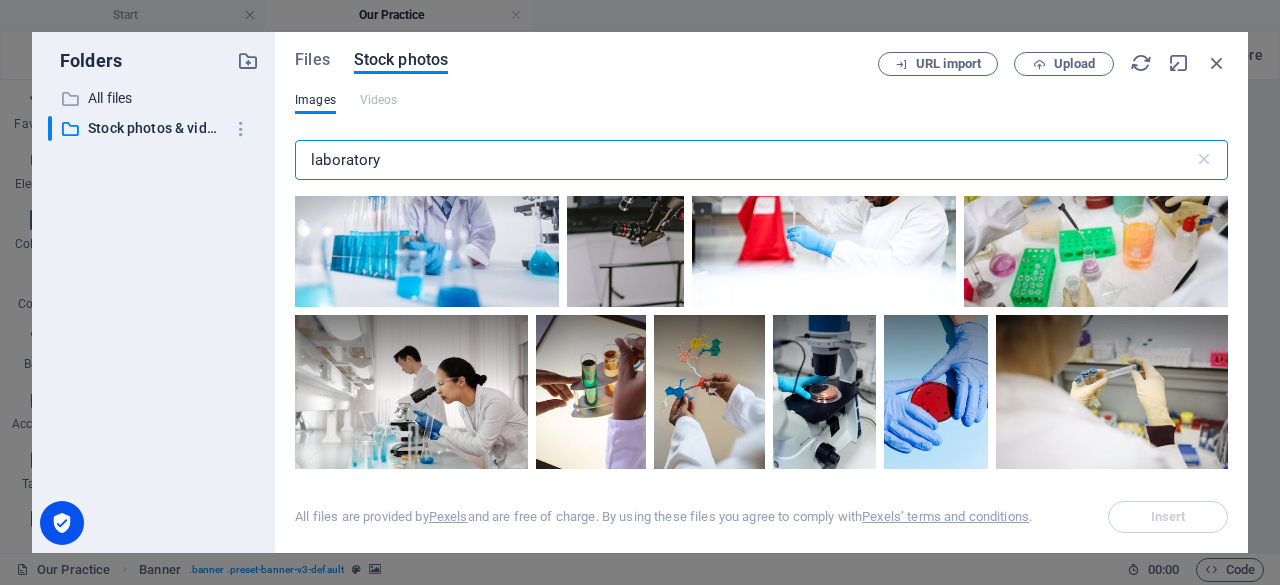 type on "laboratory" 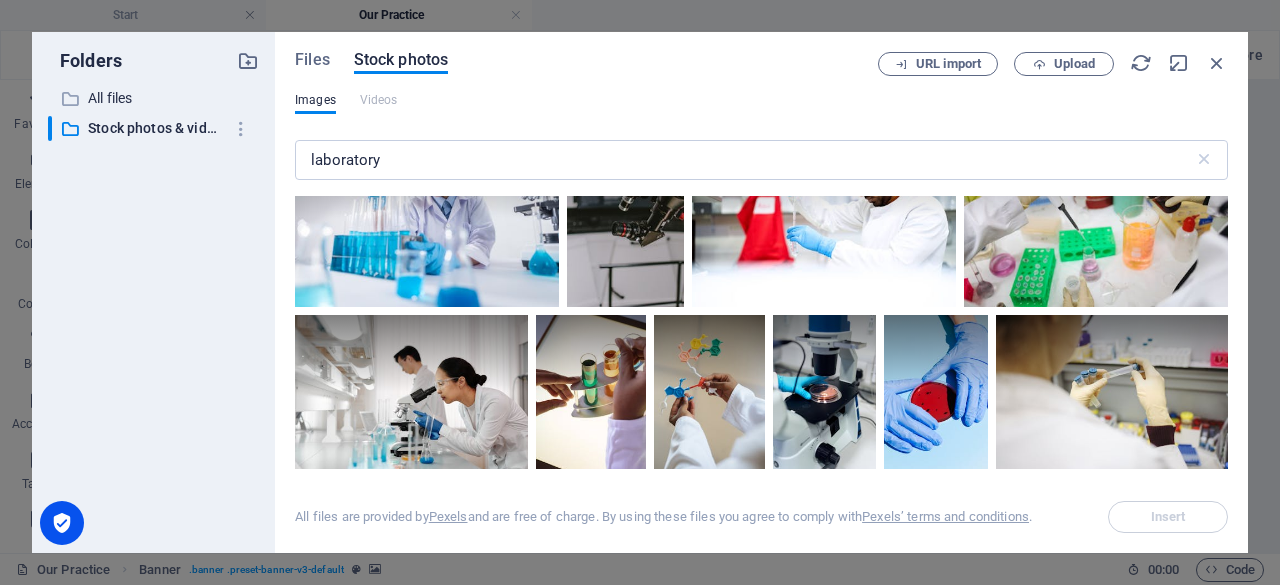 click at bounding box center [824, 218] 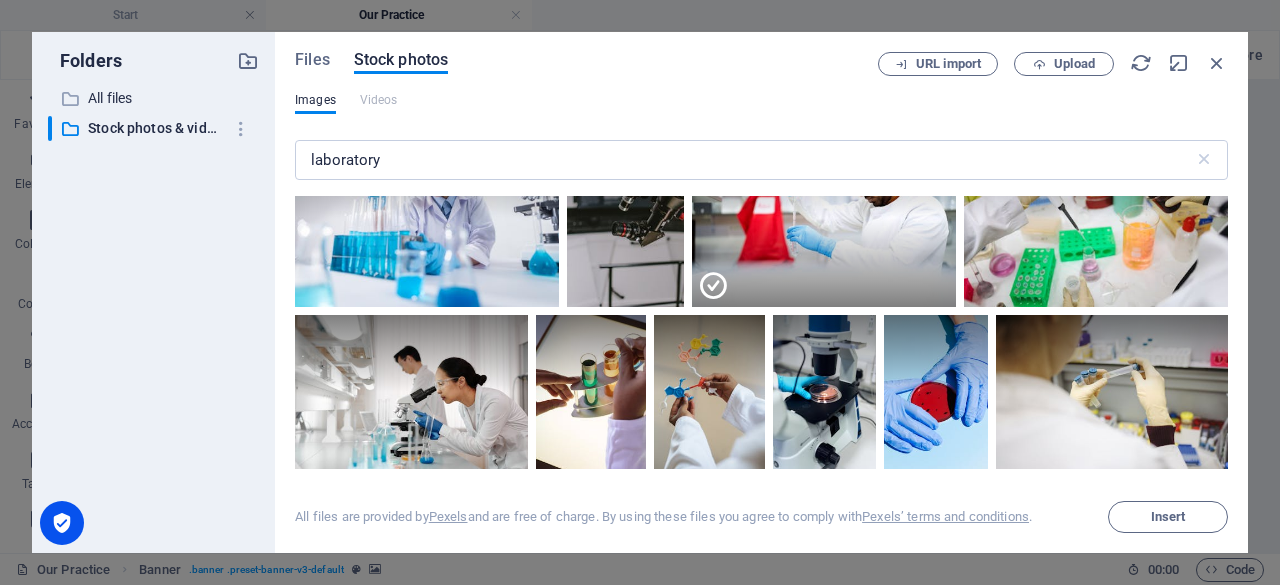 click at bounding box center [824, 262] 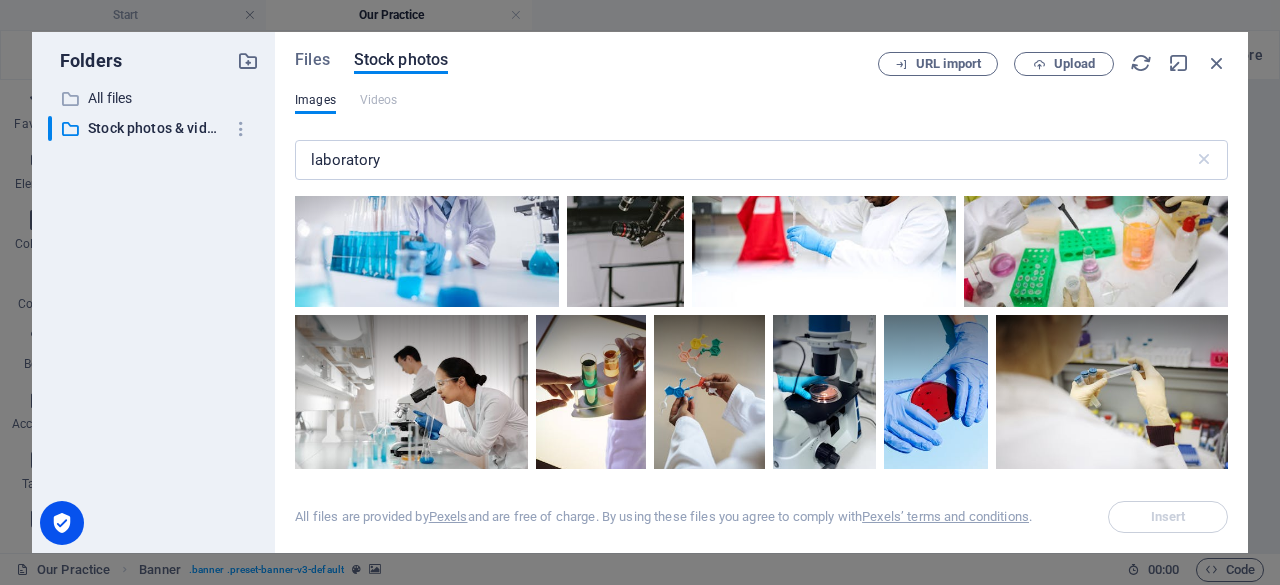 click at bounding box center [824, 218] 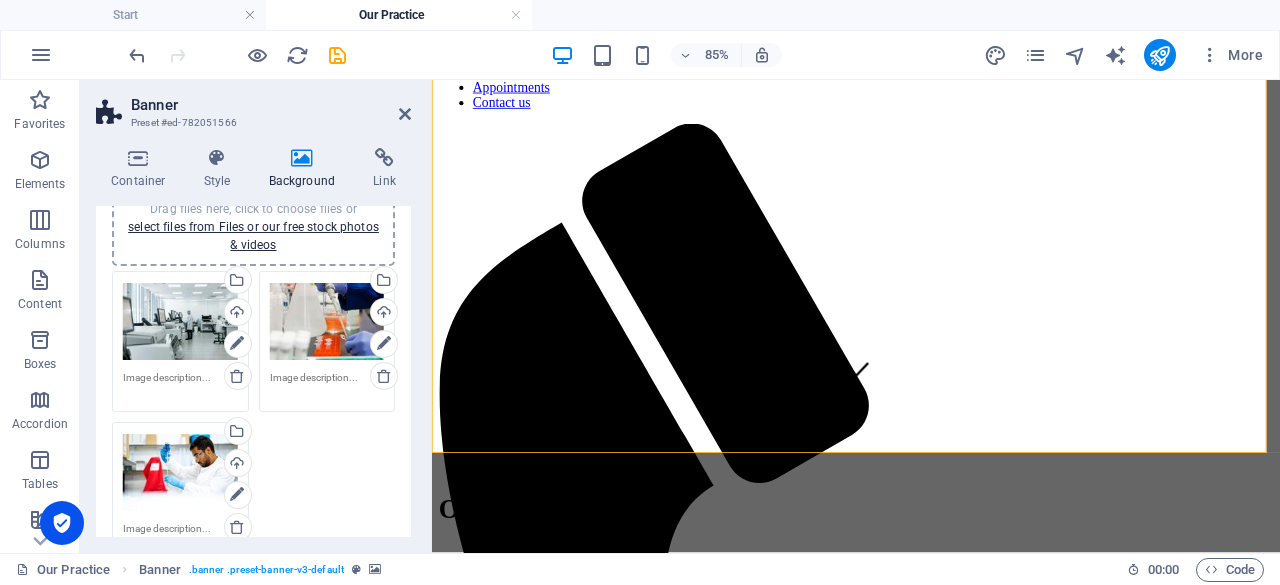 scroll, scrollTop: 103, scrollLeft: 0, axis: vertical 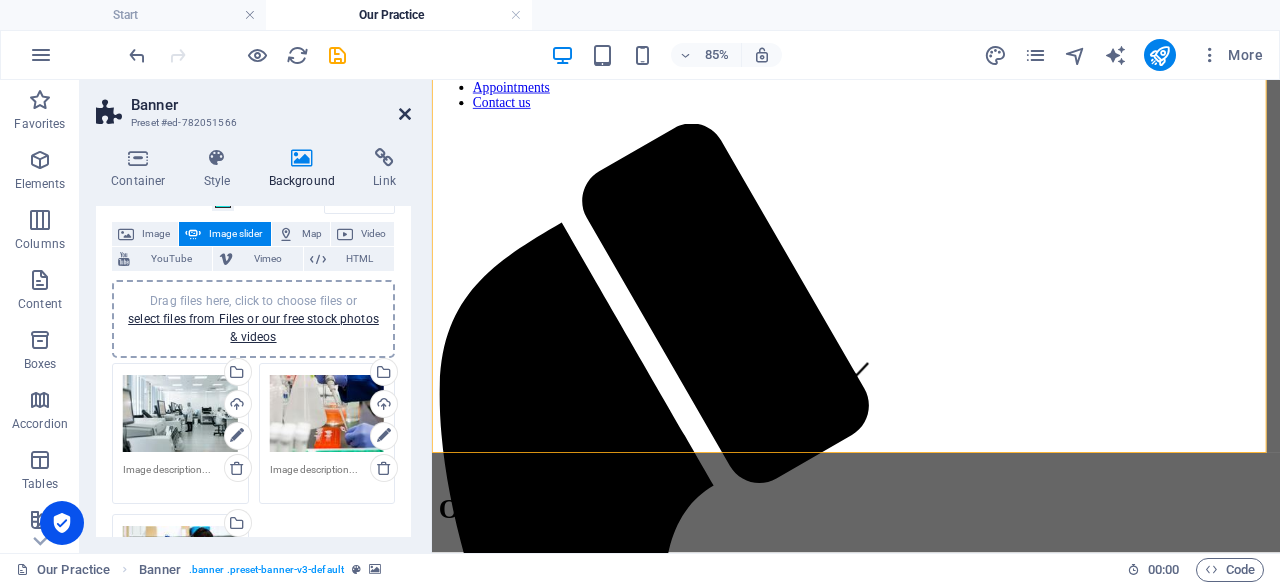 click at bounding box center [405, 114] 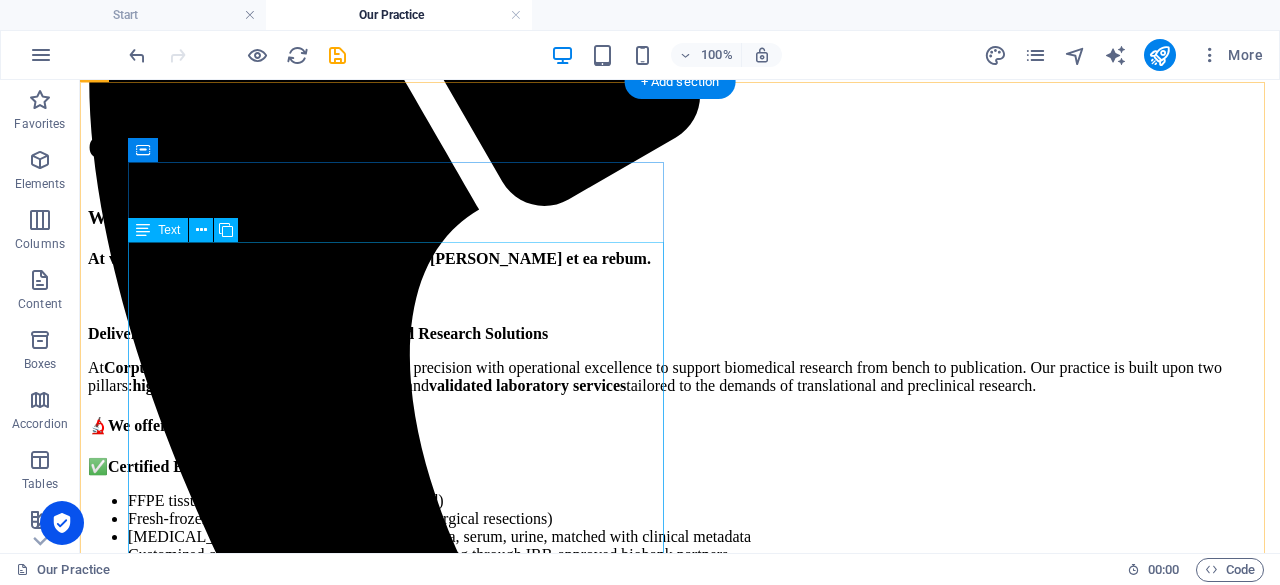 scroll, scrollTop: 619, scrollLeft: 0, axis: vertical 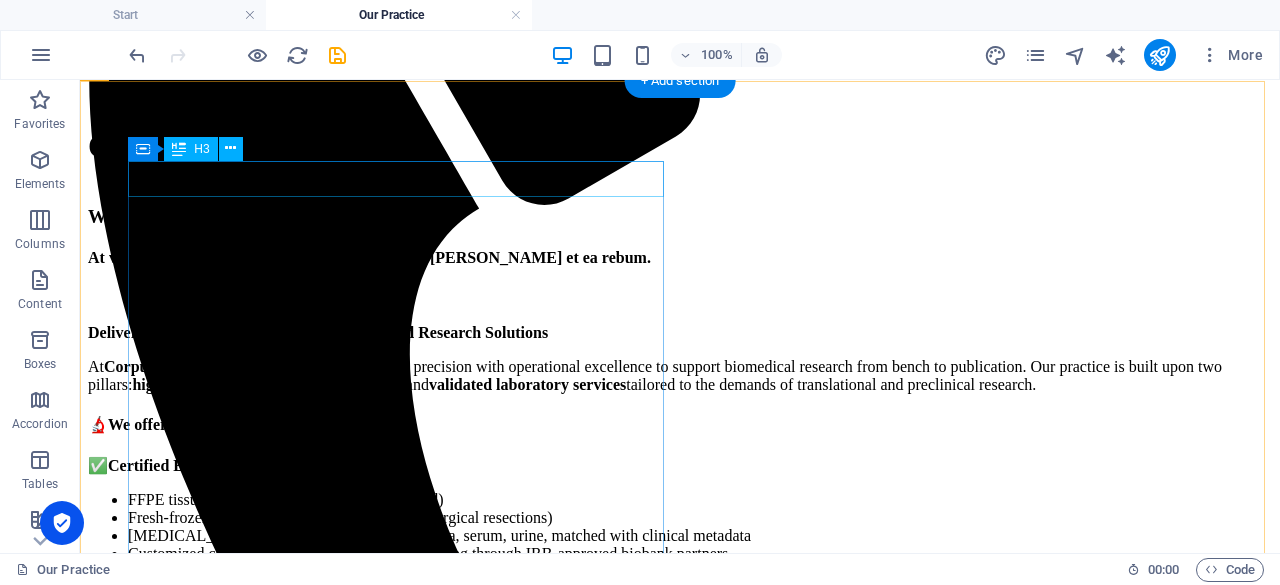 click on "We'll take care of your teeth" at bounding box center (680, 217) 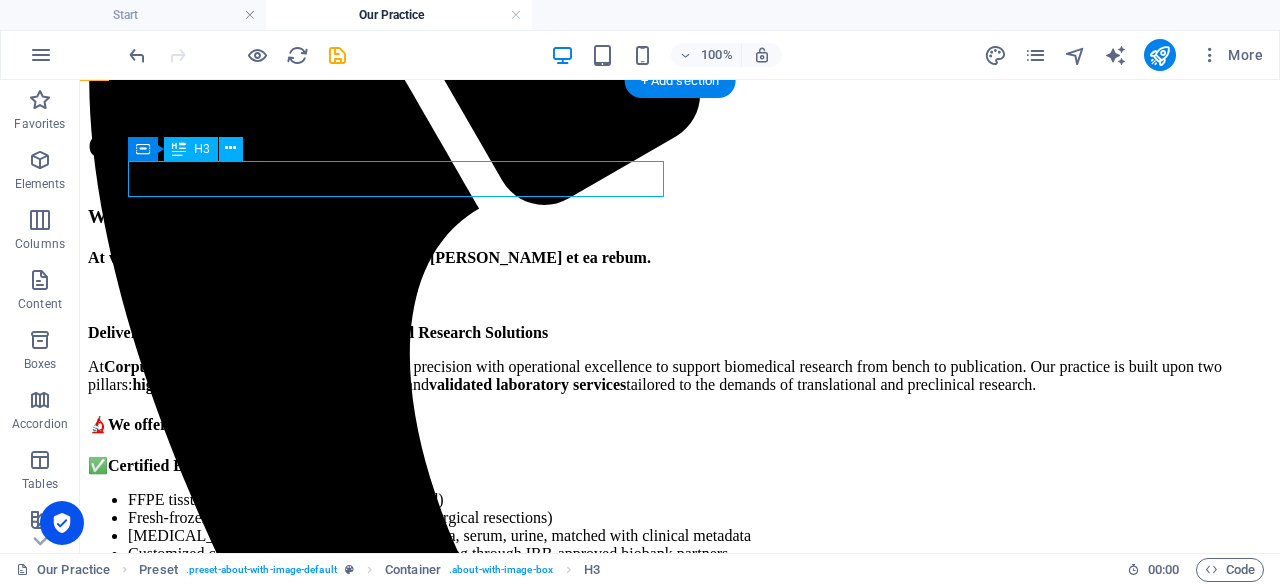 click on "We'll take care of your teeth" at bounding box center [680, 217] 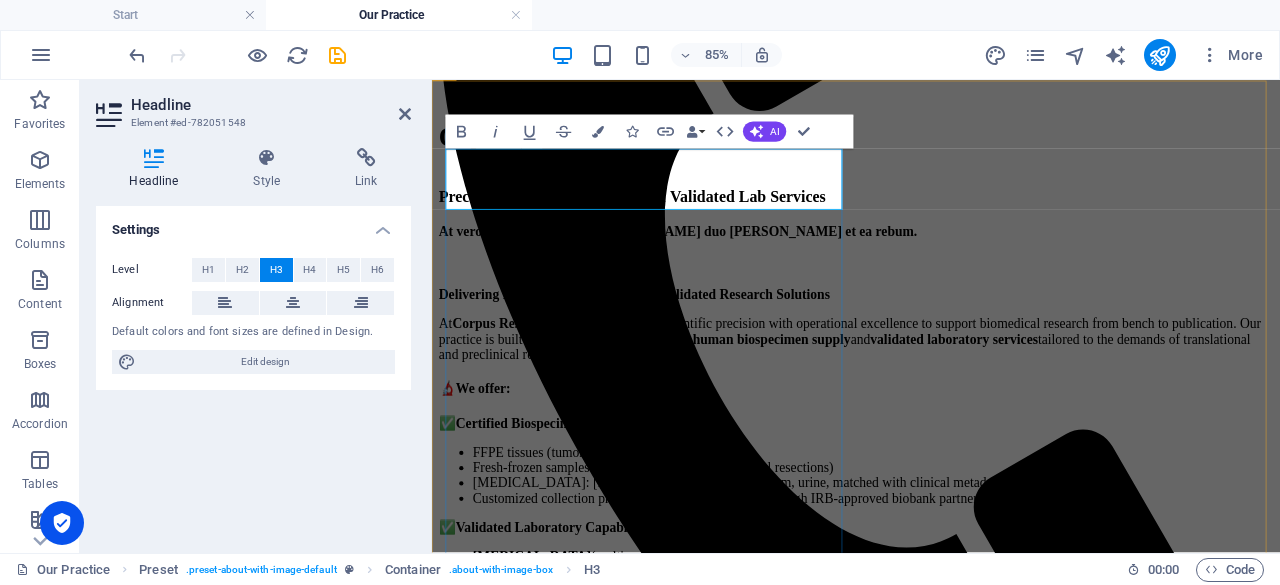 click on "Precision-Driven Biospecimens & Validated Lab Services" at bounding box center (931, 217) 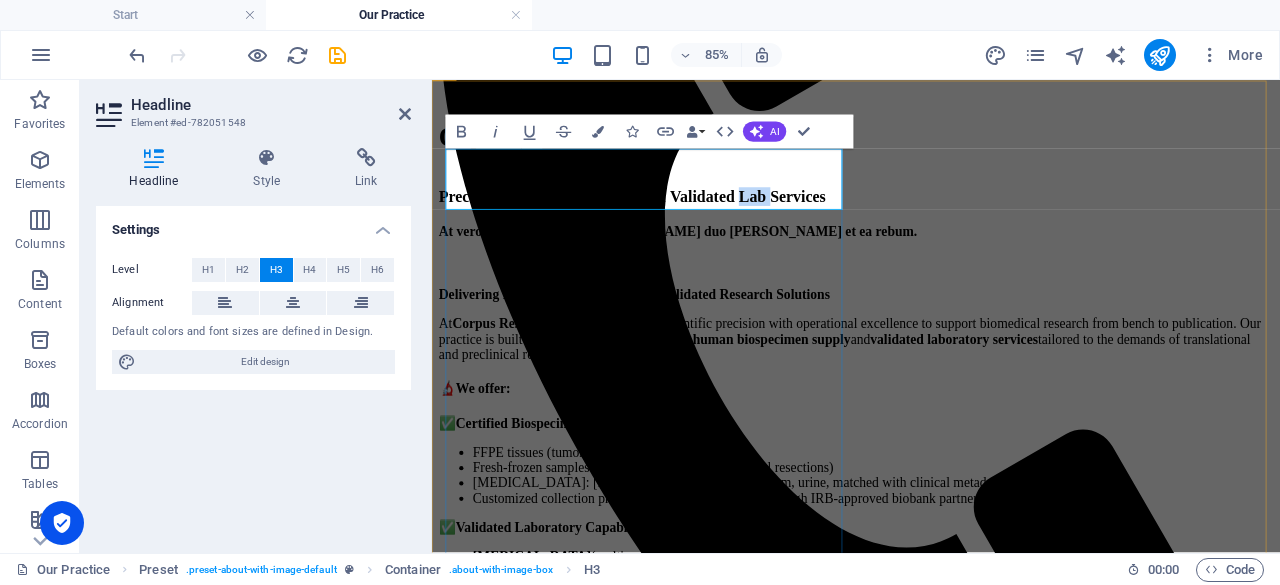 click on "Precision-Driven Biospecimens & Validated Lab Services" at bounding box center [931, 217] 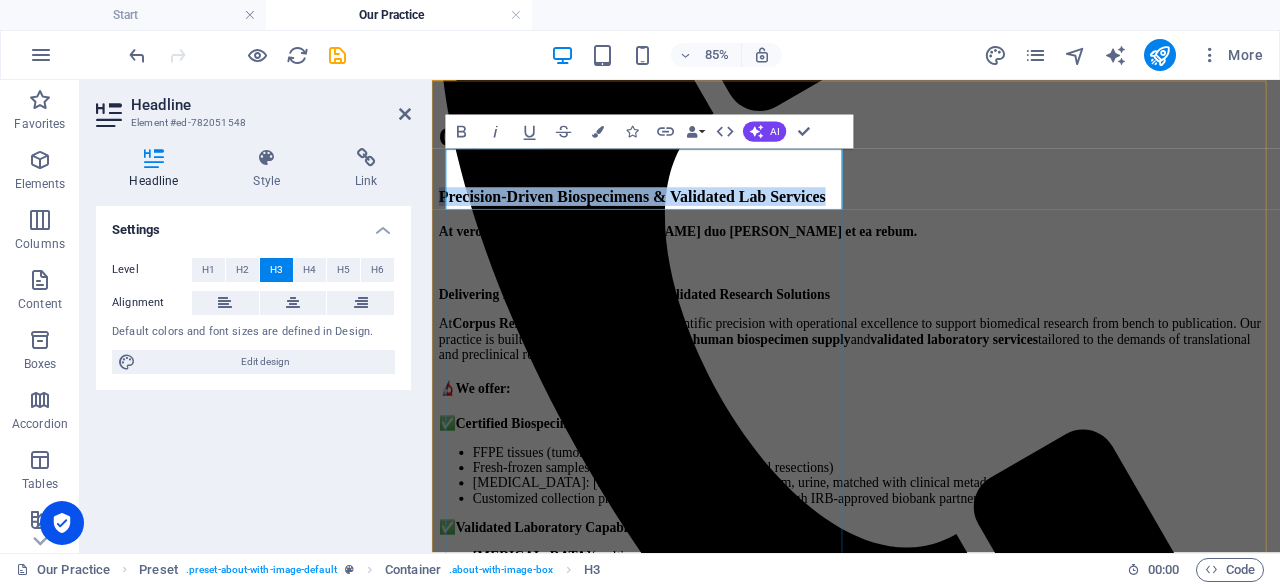 click on "Precision-Driven Biospecimens & Validated Lab Services" at bounding box center [931, 217] 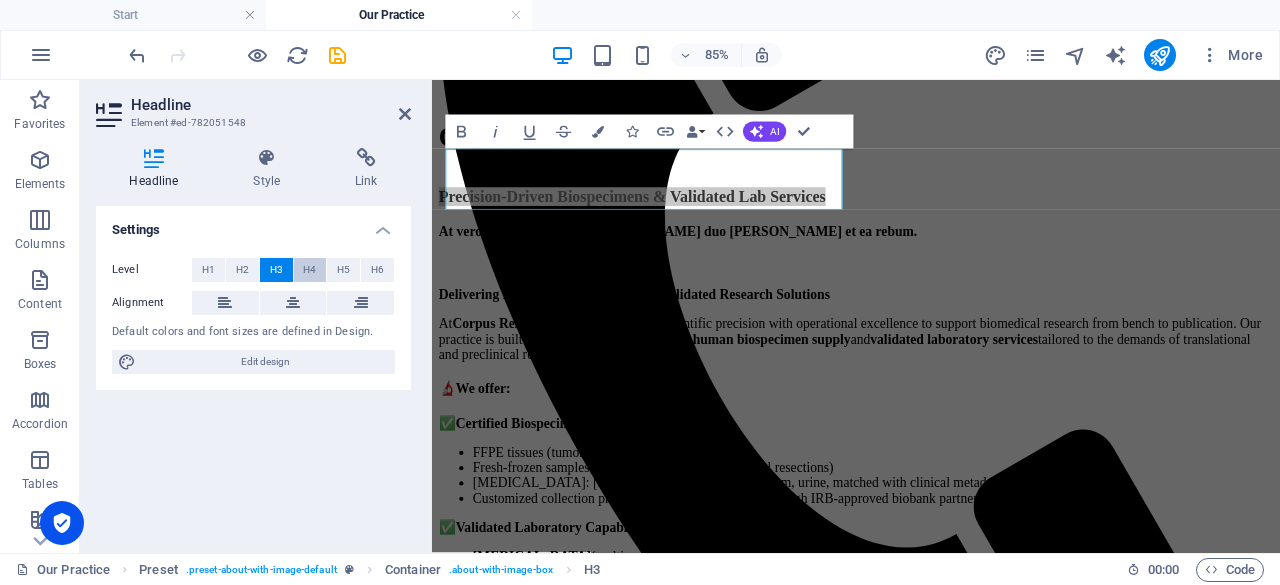 click on "H4" at bounding box center (309, 270) 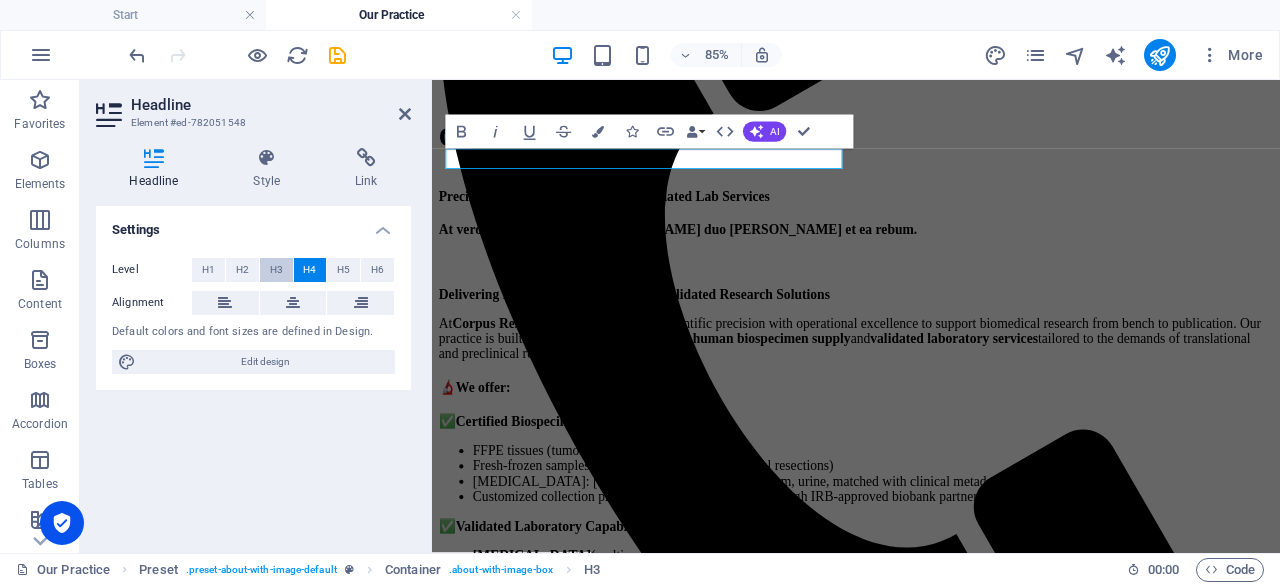 click on "H3" at bounding box center [276, 270] 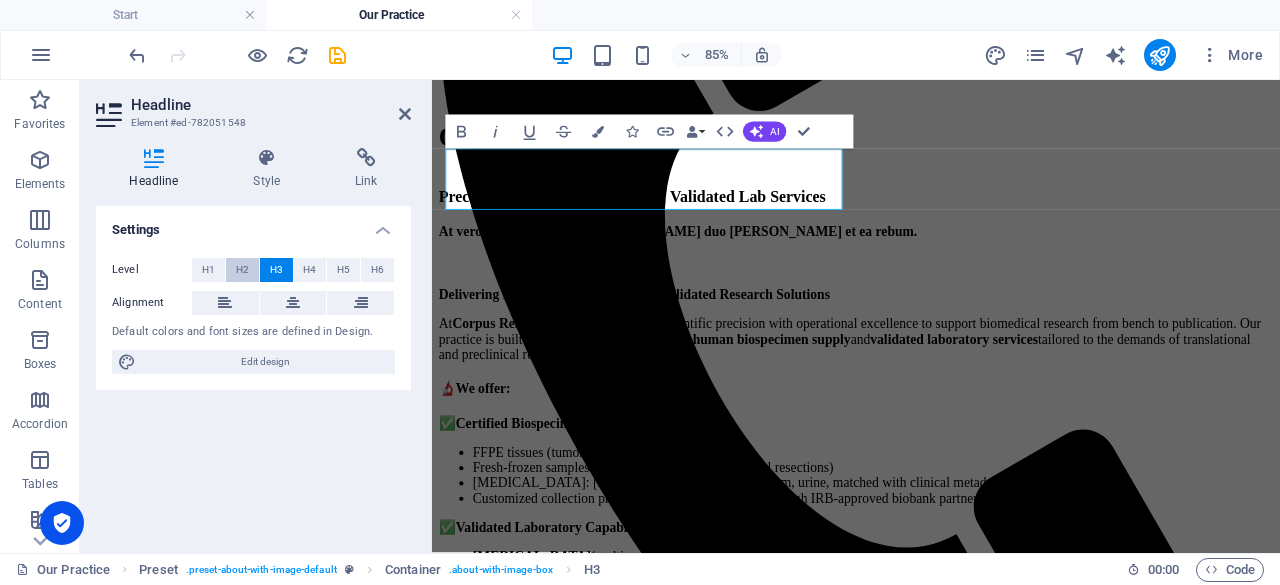 click on "H2" at bounding box center [242, 270] 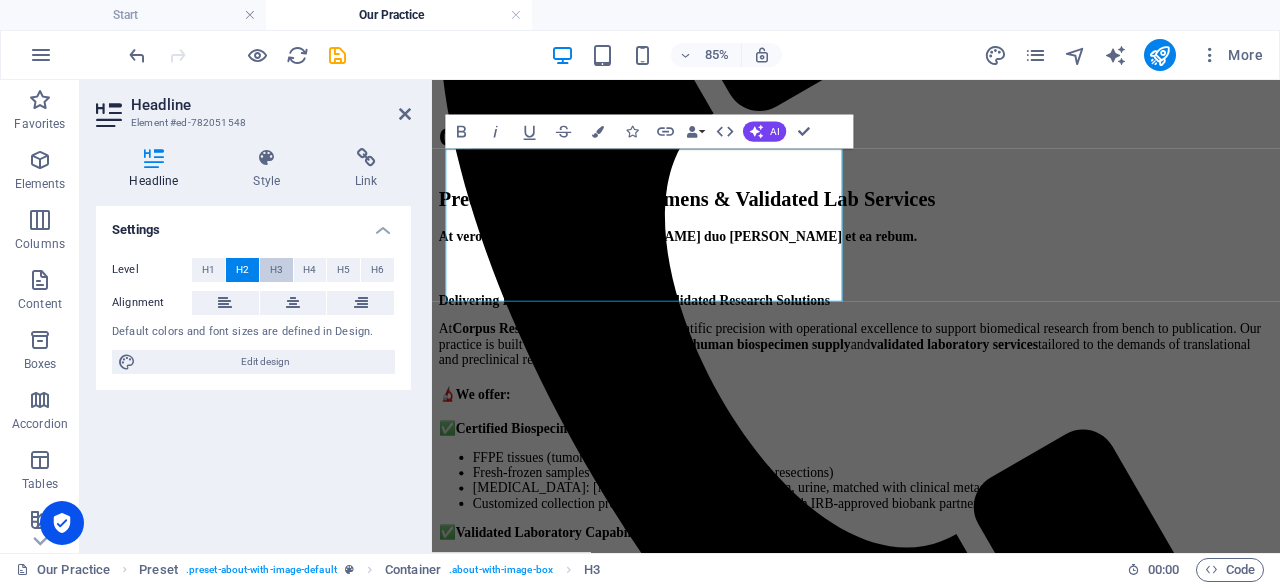 click on "H3" at bounding box center (276, 270) 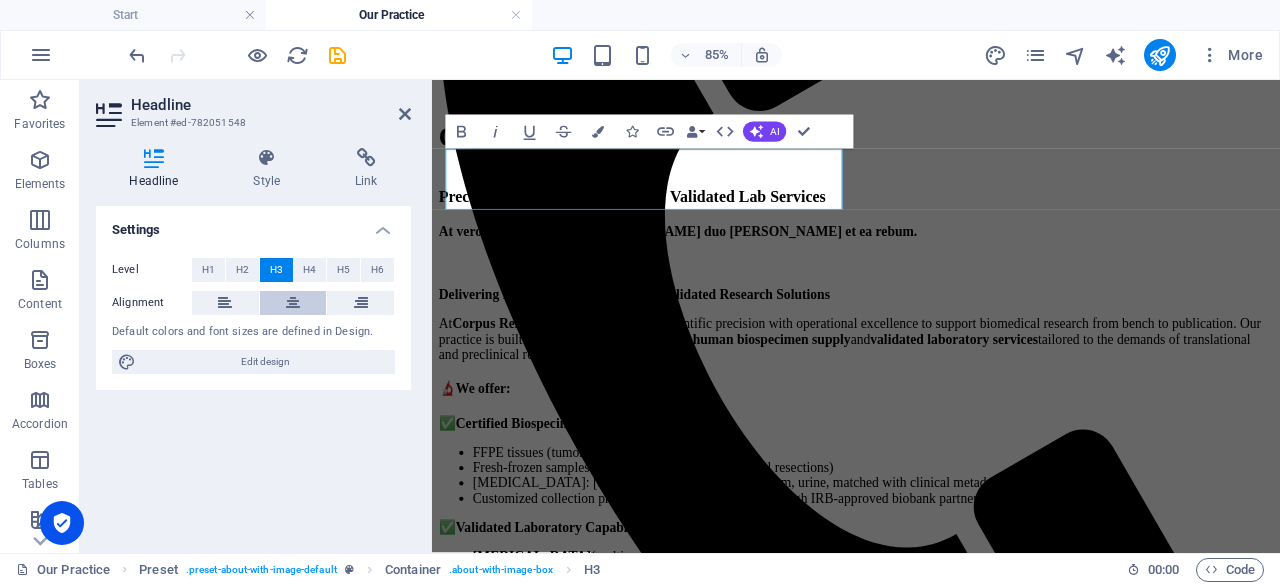 click at bounding box center [293, 303] 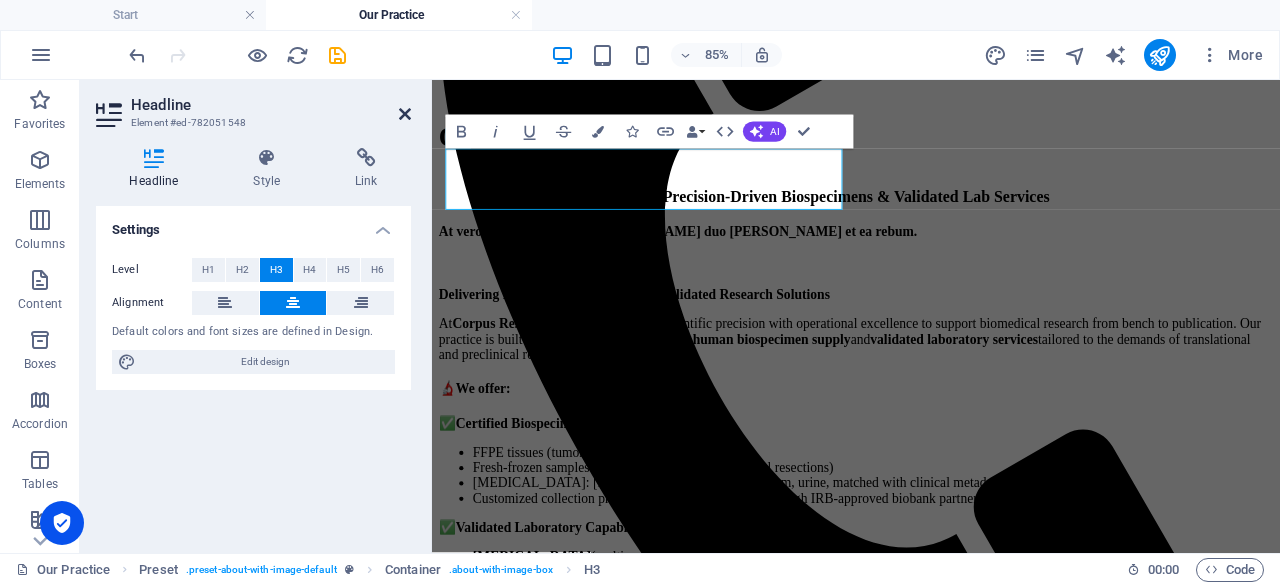 click at bounding box center [405, 114] 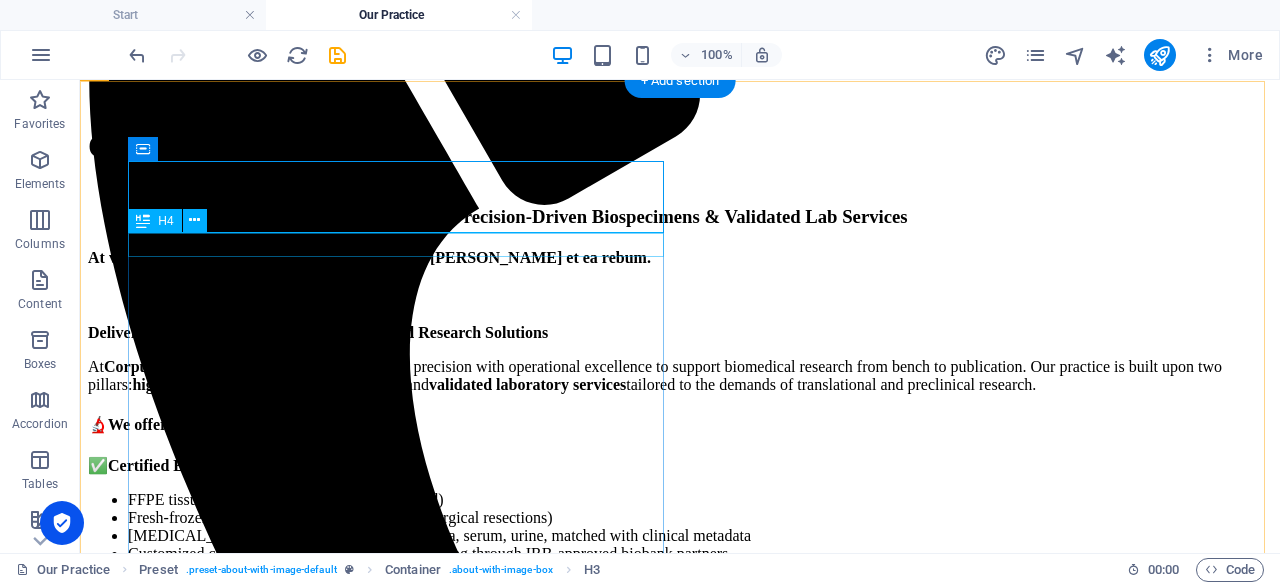 click on "At vero eos et accusam et justo duo dolores et ea rebum." at bounding box center [680, 258] 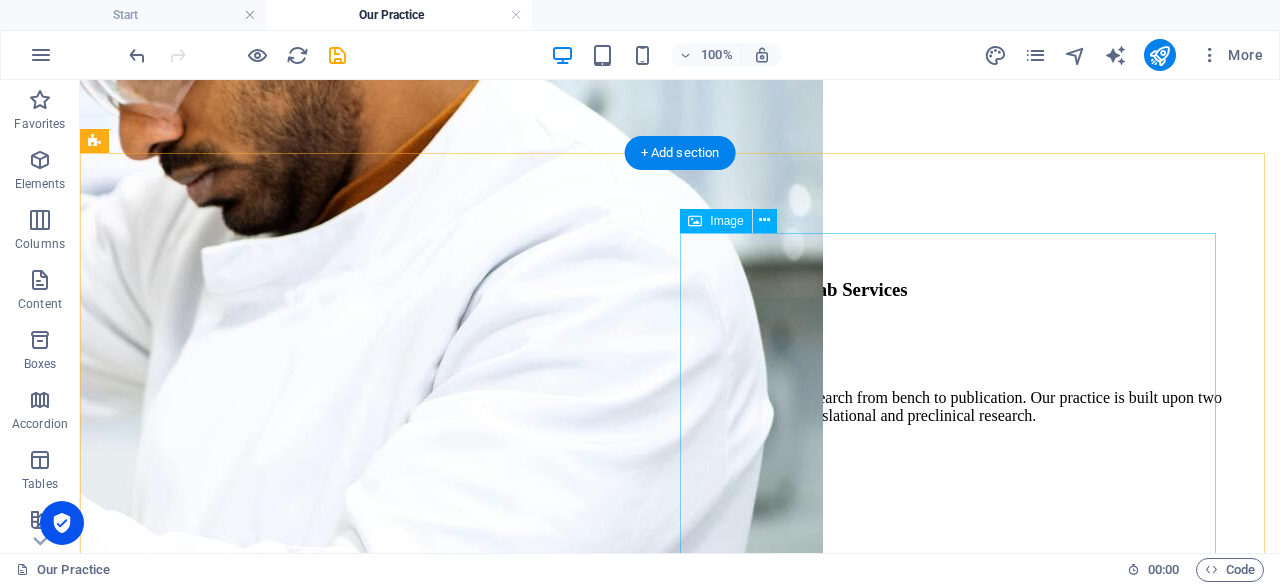 scroll, scrollTop: 545, scrollLeft: 0, axis: vertical 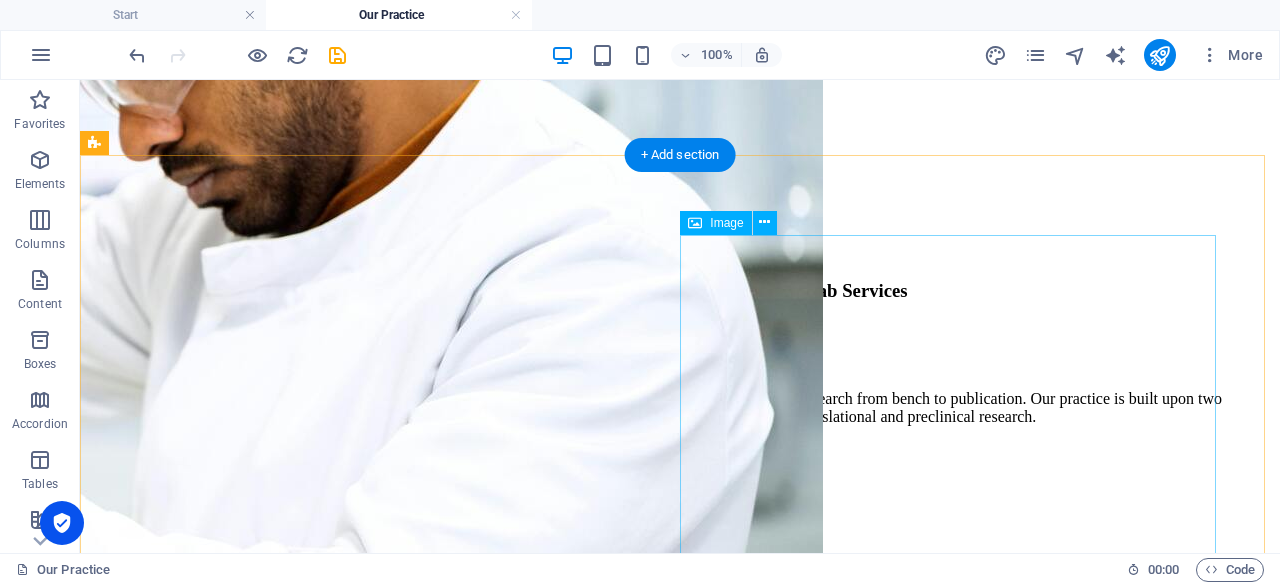 click at bounding box center (265, 1133) 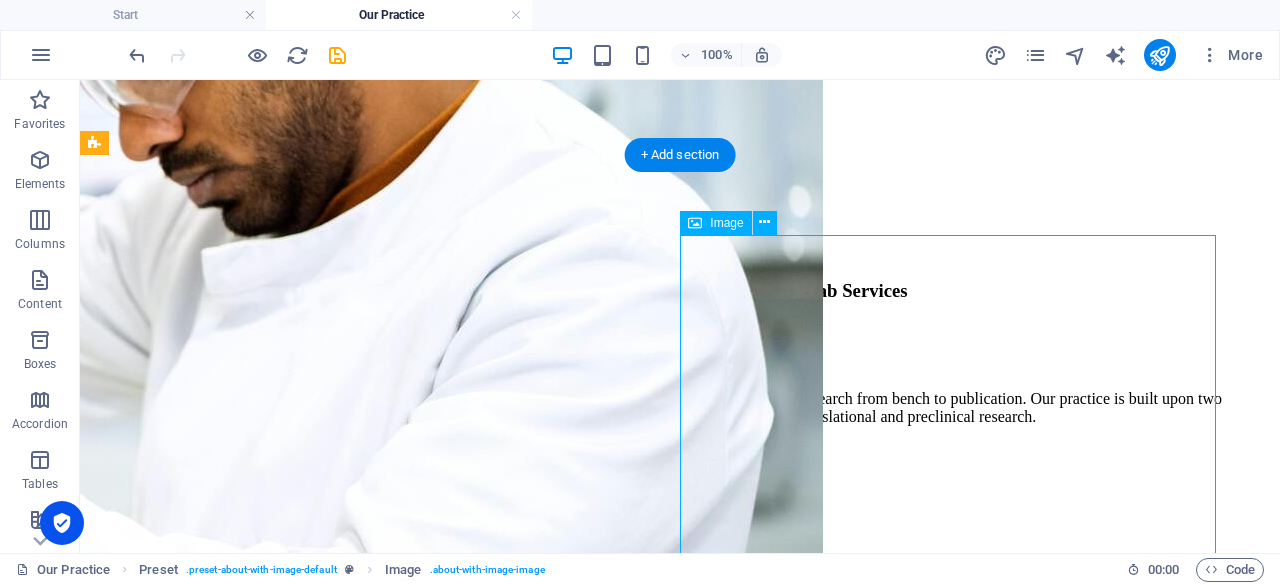 click at bounding box center (265, 1133) 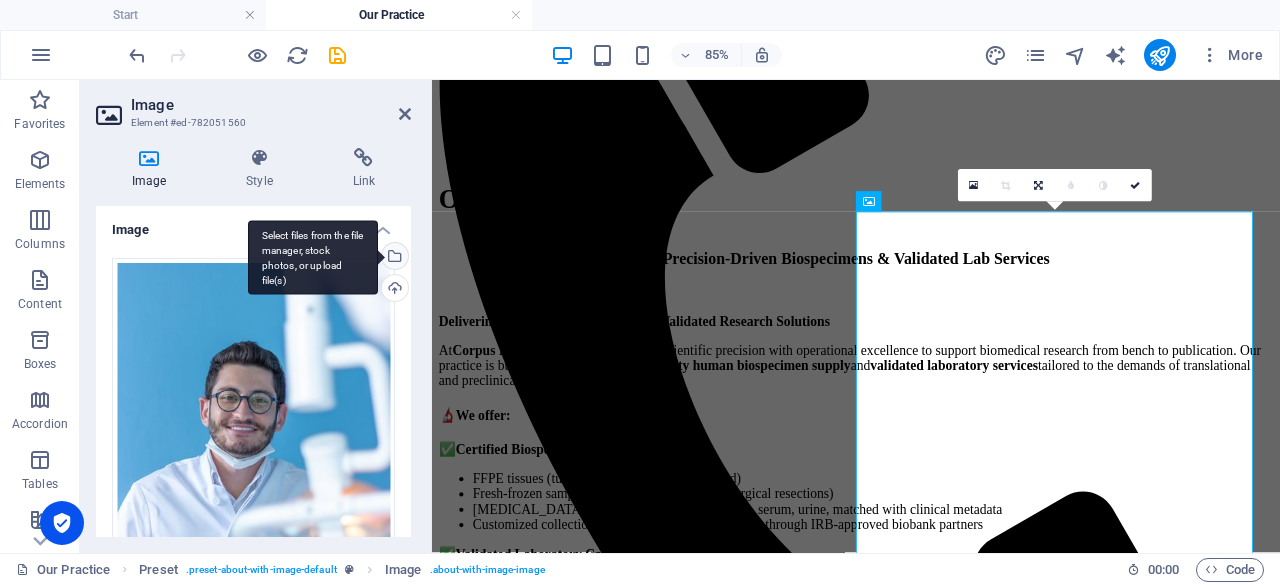 click on "Select files from the file manager, stock photos, or upload file(s)" at bounding box center [393, 258] 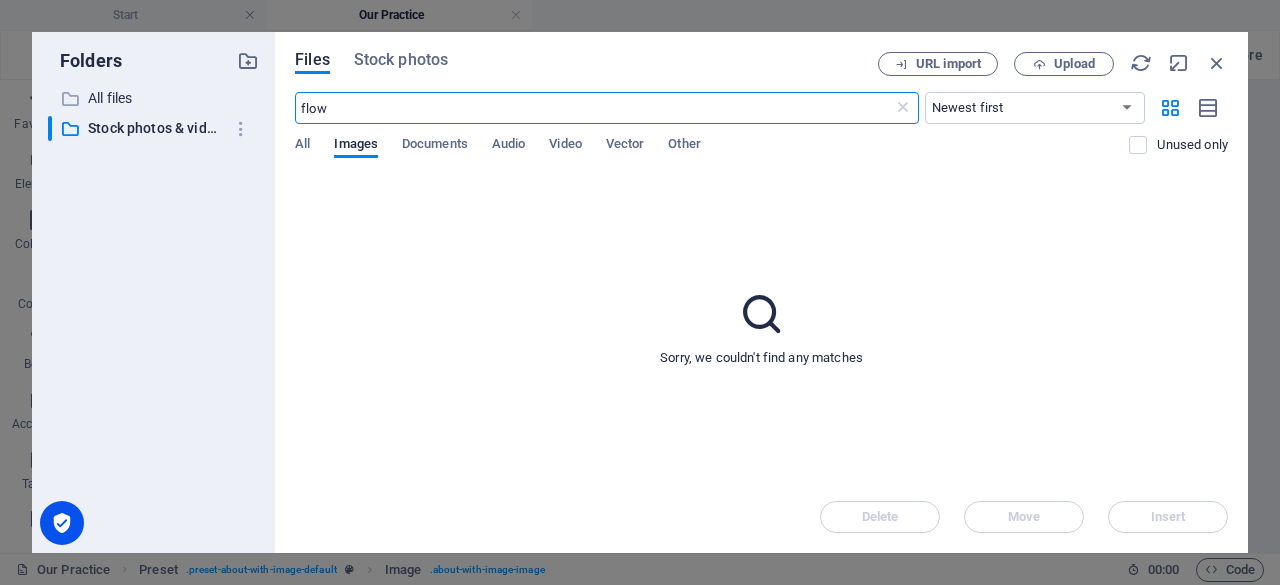 click on "flow" at bounding box center [593, 108] 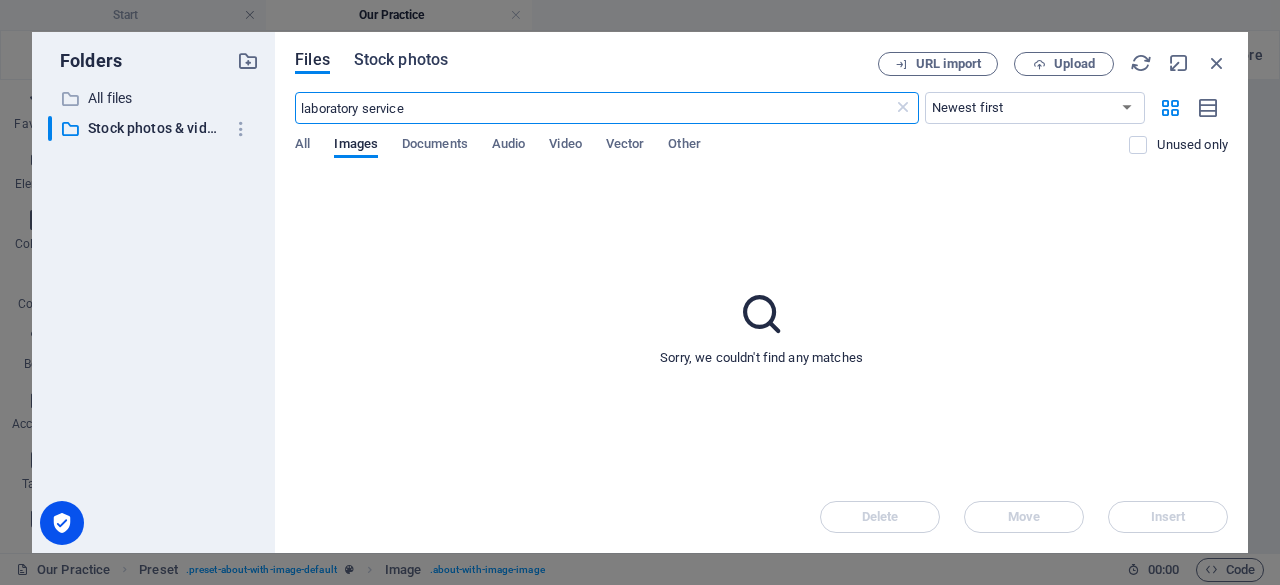 type on "laboratory service" 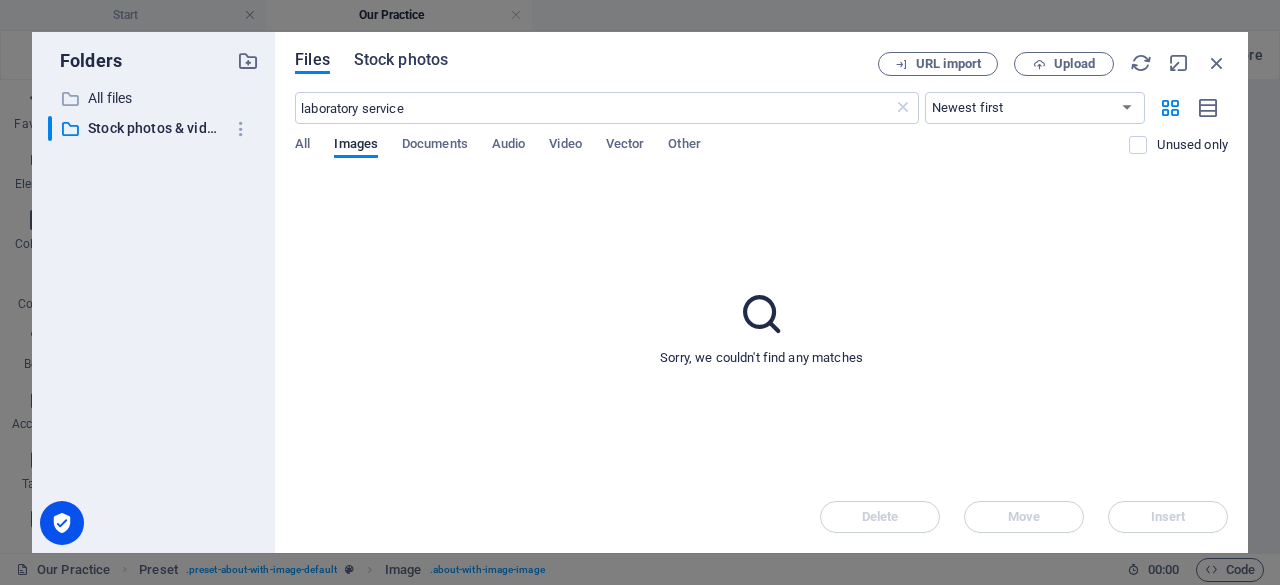 click on "Stock photos" at bounding box center [401, 60] 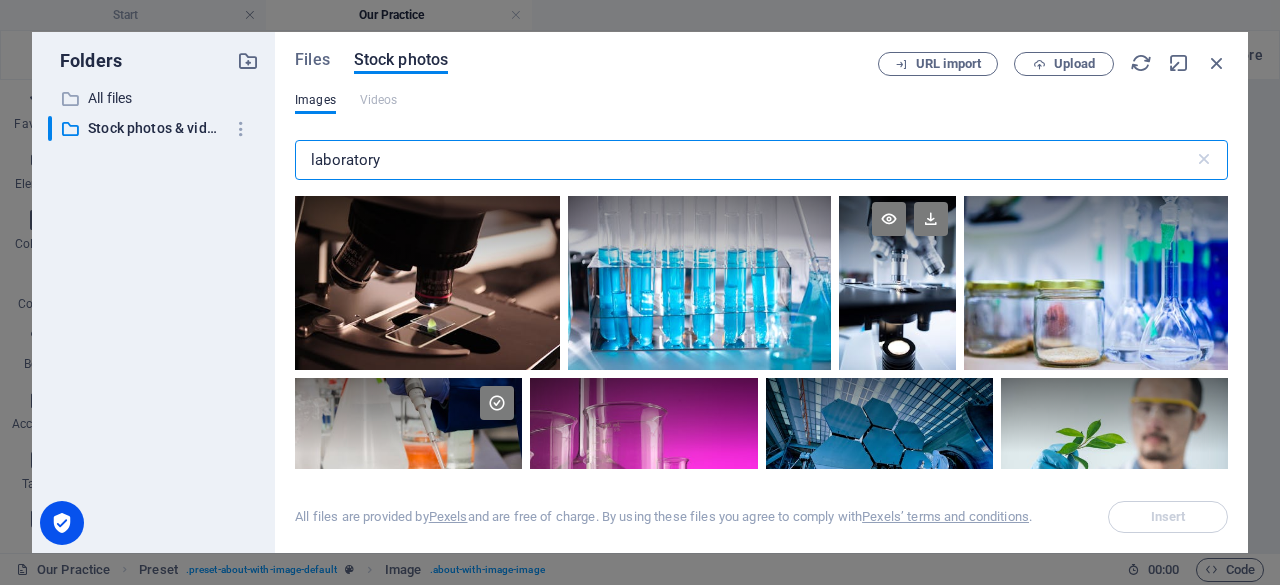 scroll, scrollTop: 161, scrollLeft: 0, axis: vertical 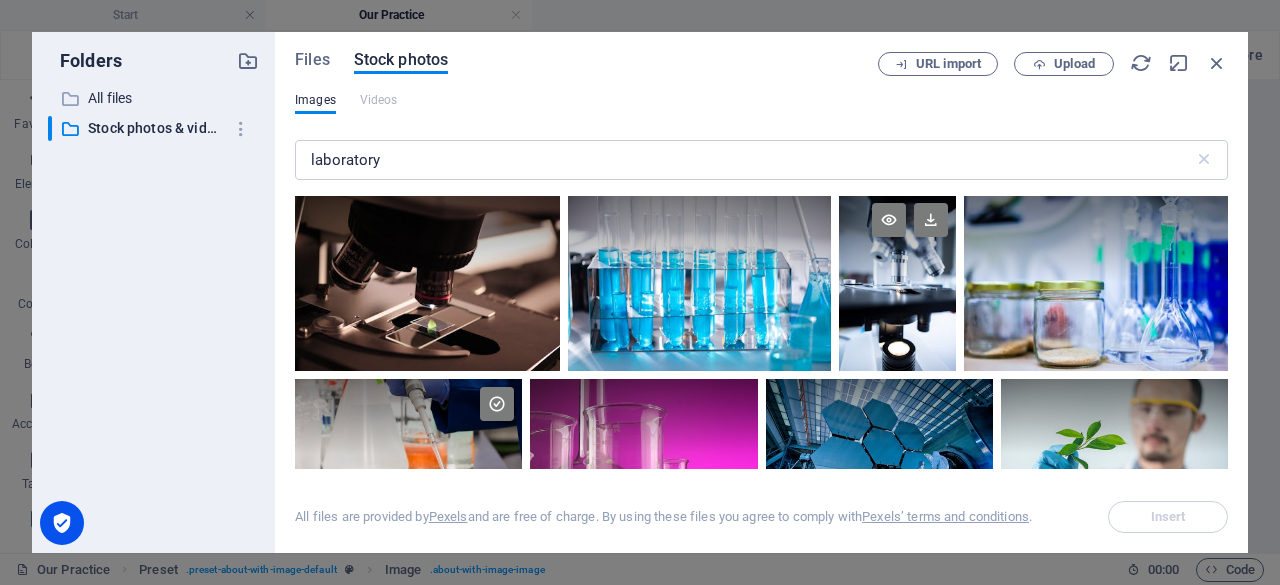click at bounding box center [897, 283] 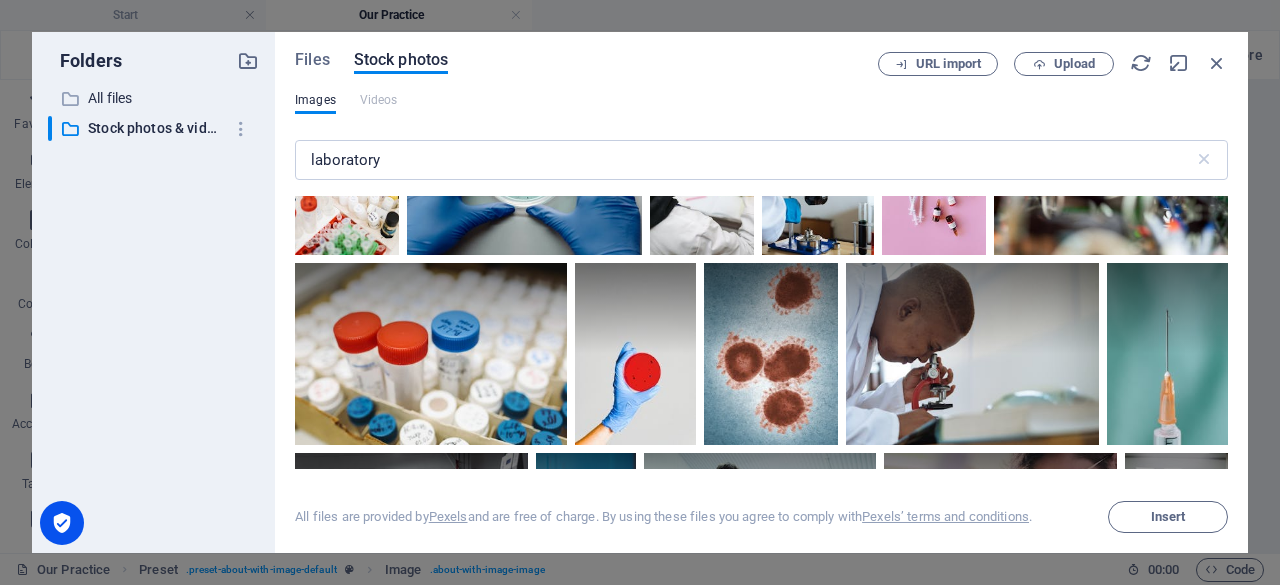 scroll, scrollTop: 3514, scrollLeft: 0, axis: vertical 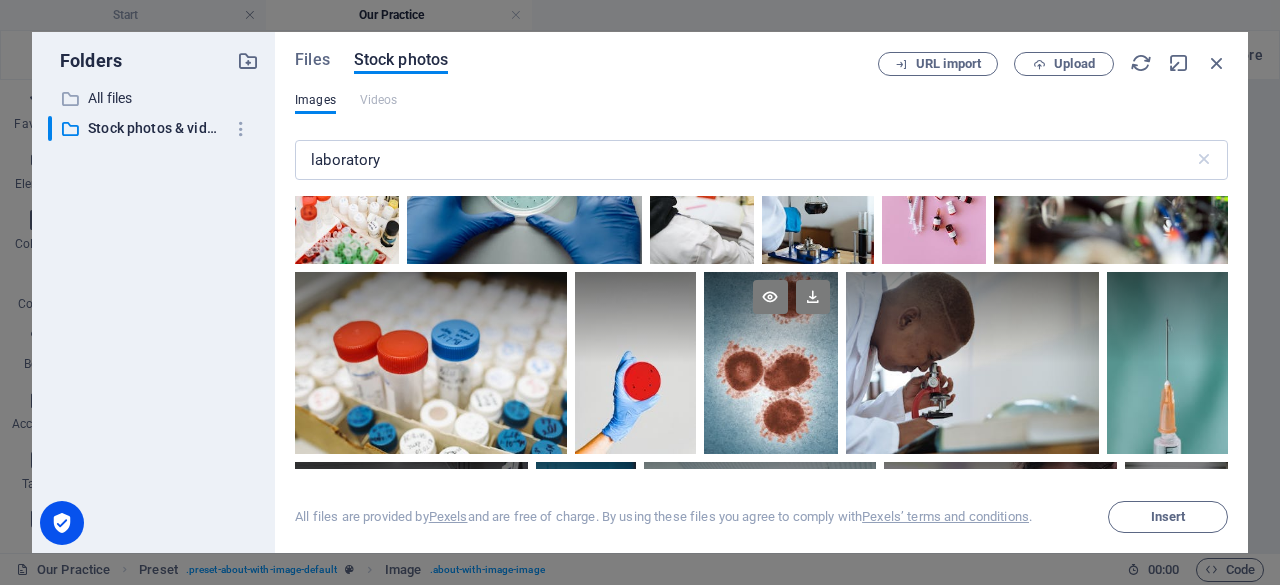 click at bounding box center [771, 362] 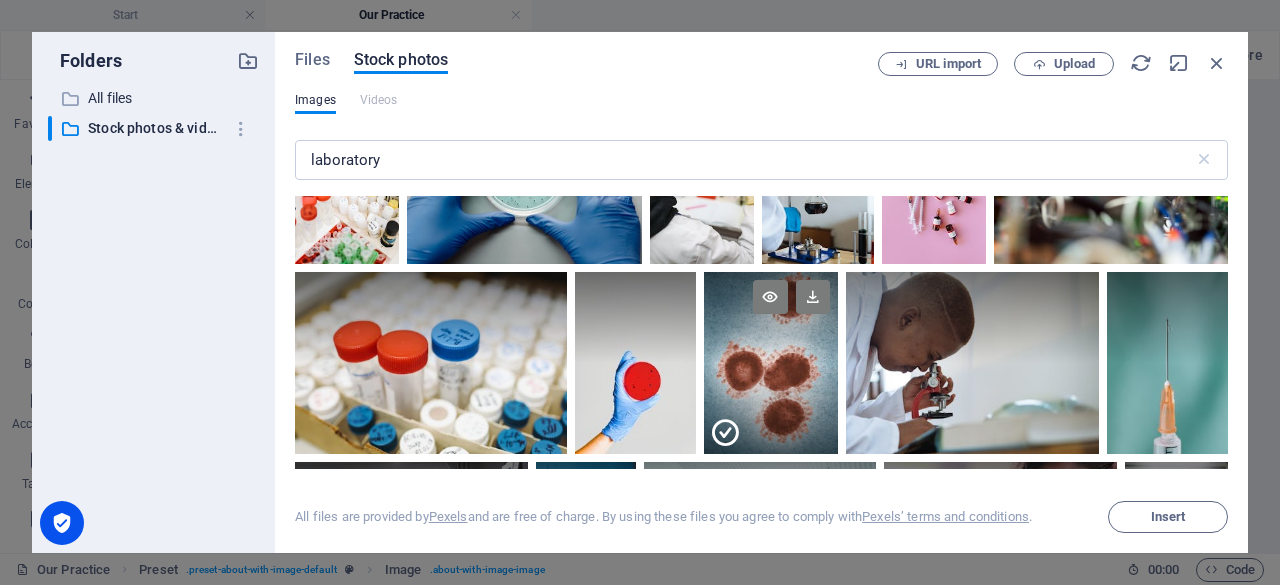 click at bounding box center (771, 408) 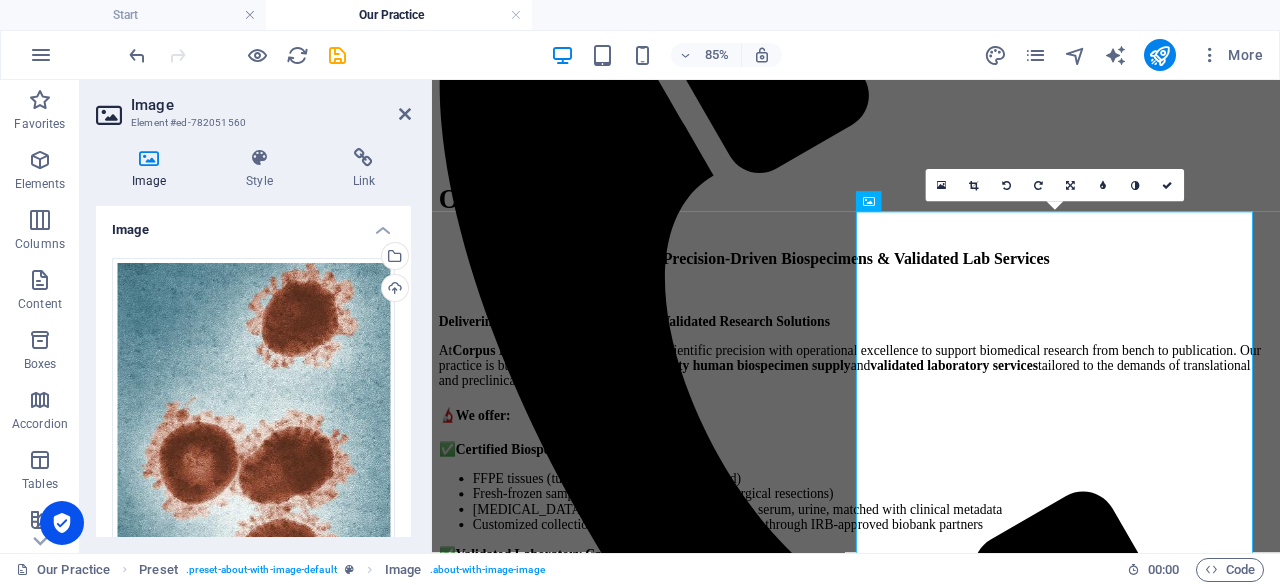 click on "Image Element #ed-782051560" at bounding box center (253, 106) 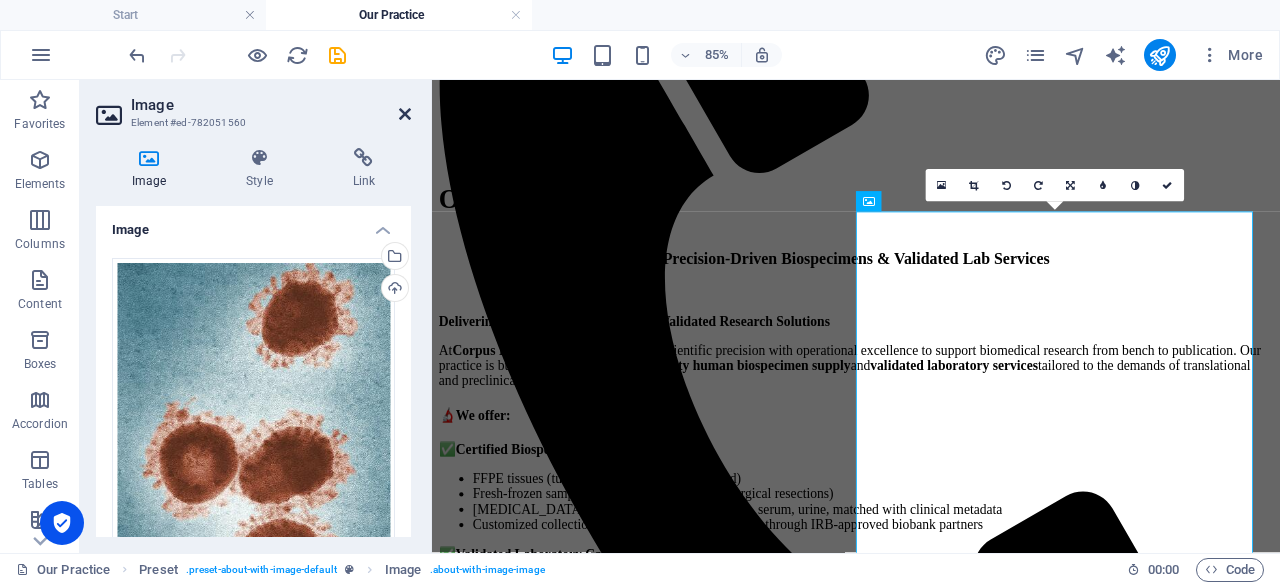 click at bounding box center [405, 114] 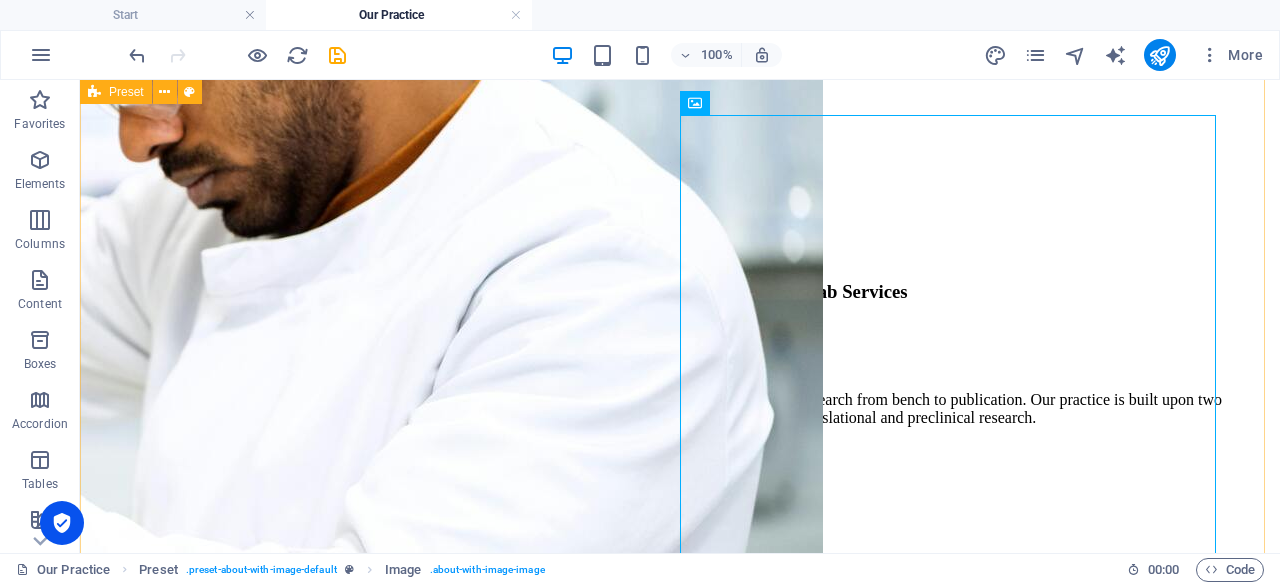 scroll, scrollTop: 543, scrollLeft: 0, axis: vertical 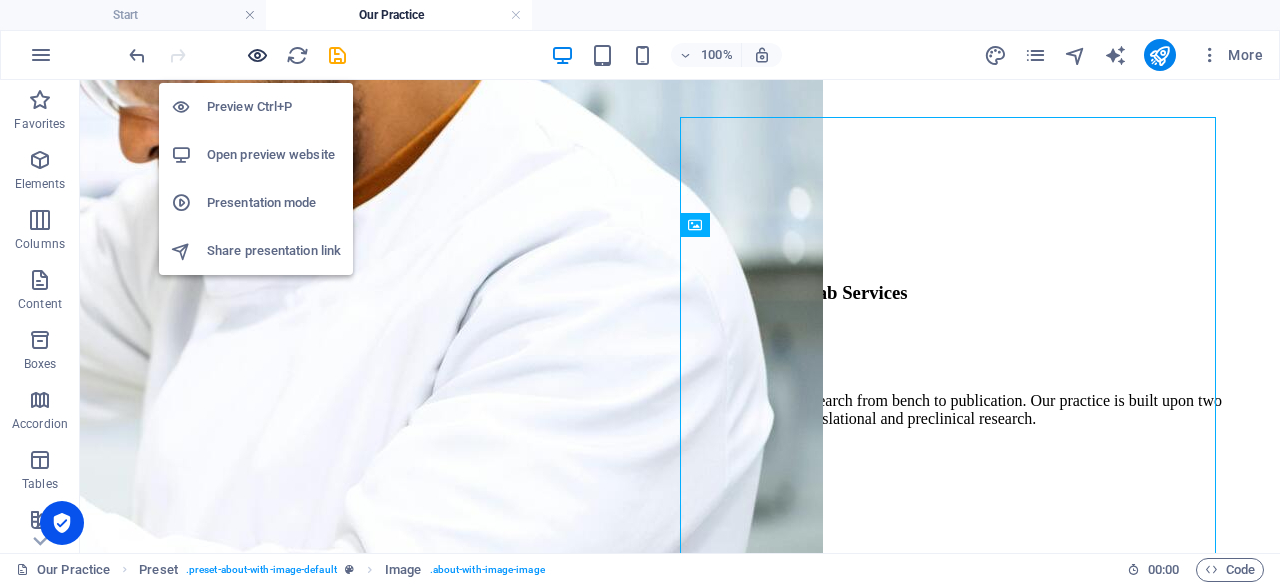 click at bounding box center [257, 55] 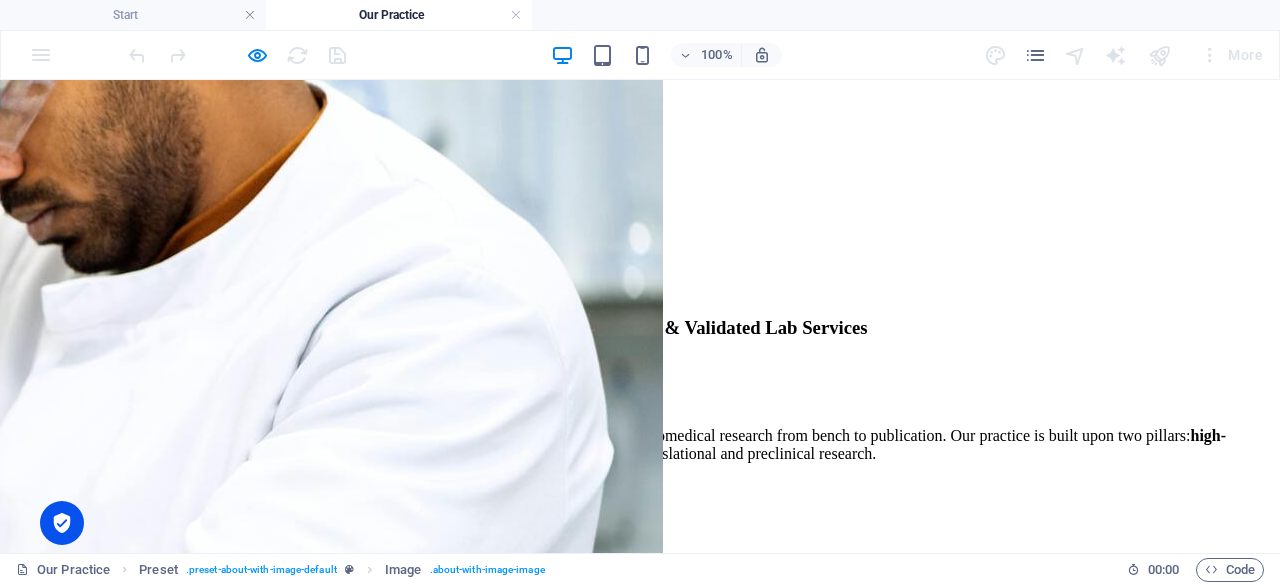 scroll, scrollTop: 519, scrollLeft: 0, axis: vertical 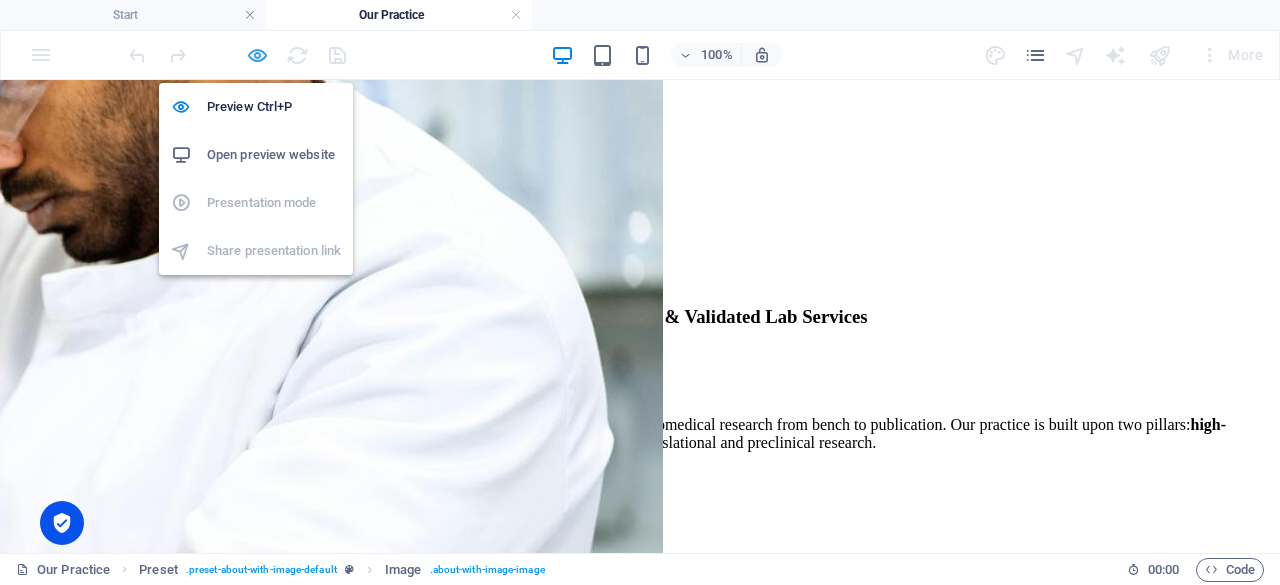 click at bounding box center (257, 55) 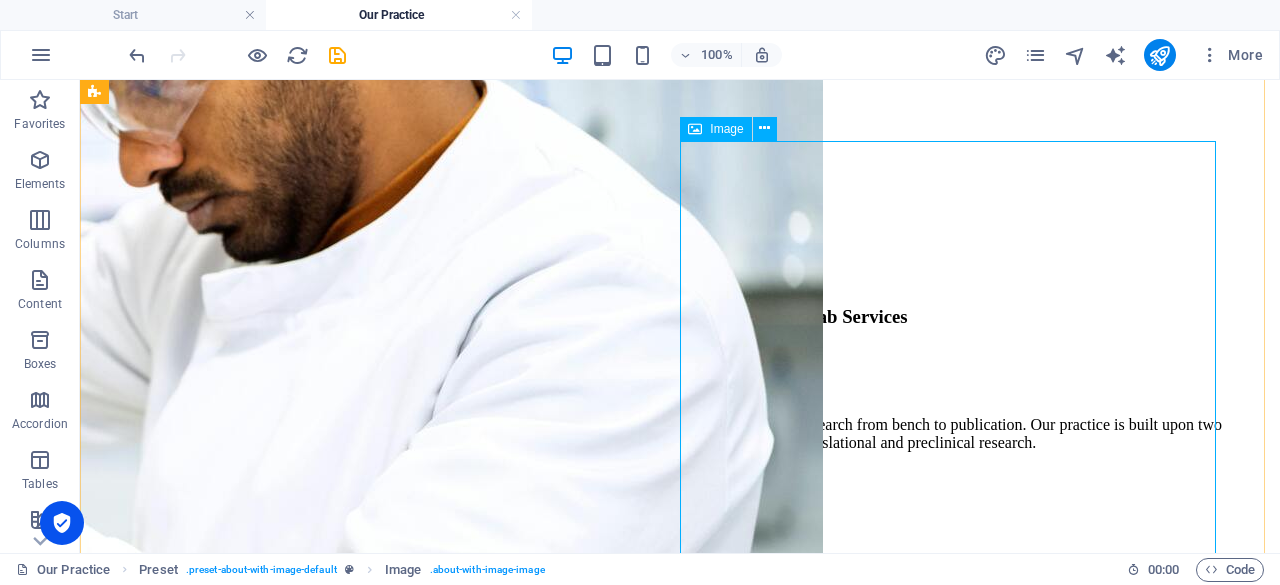click at bounding box center [265, 1159] 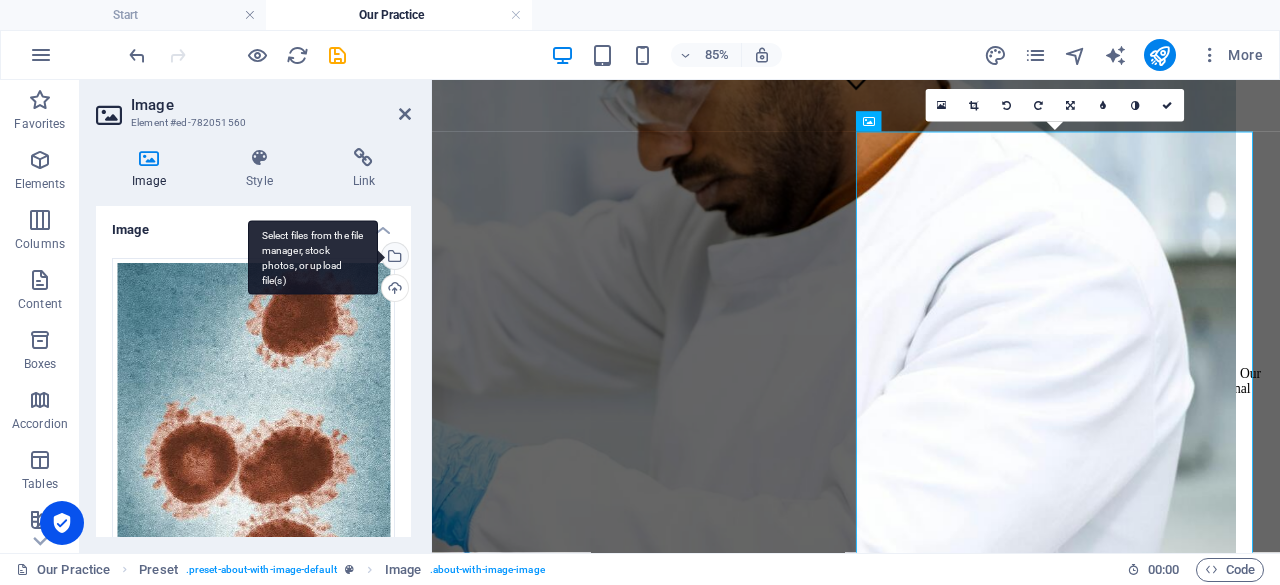 click on "Select files from the file manager, stock photos, or upload file(s)" at bounding box center (393, 258) 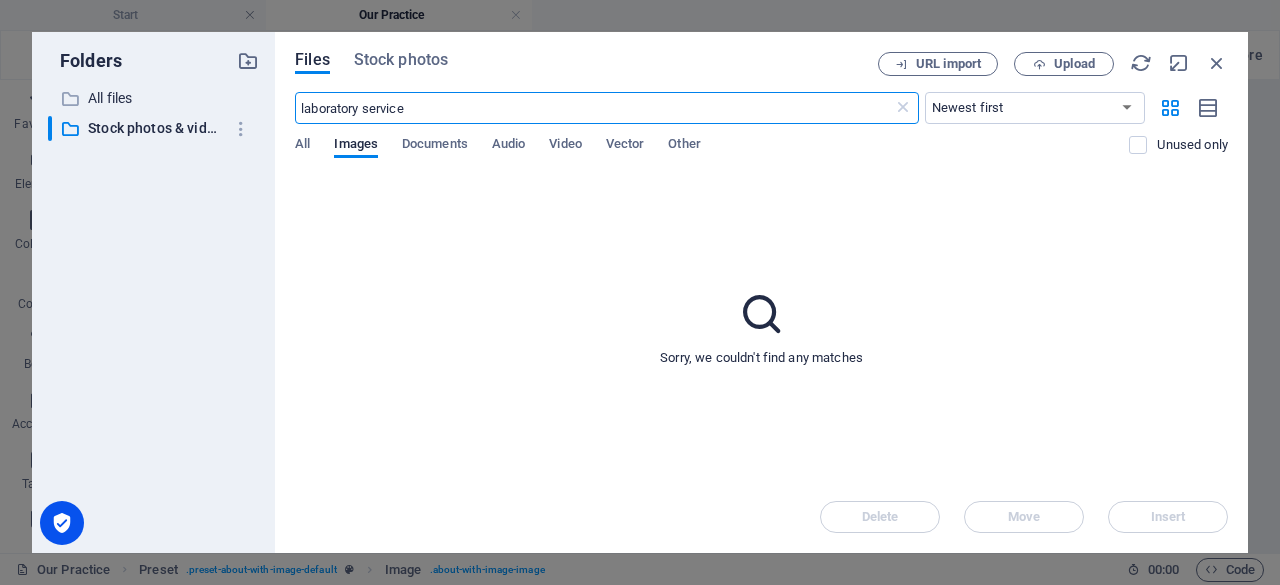 click on "laboratory service" at bounding box center (593, 108) 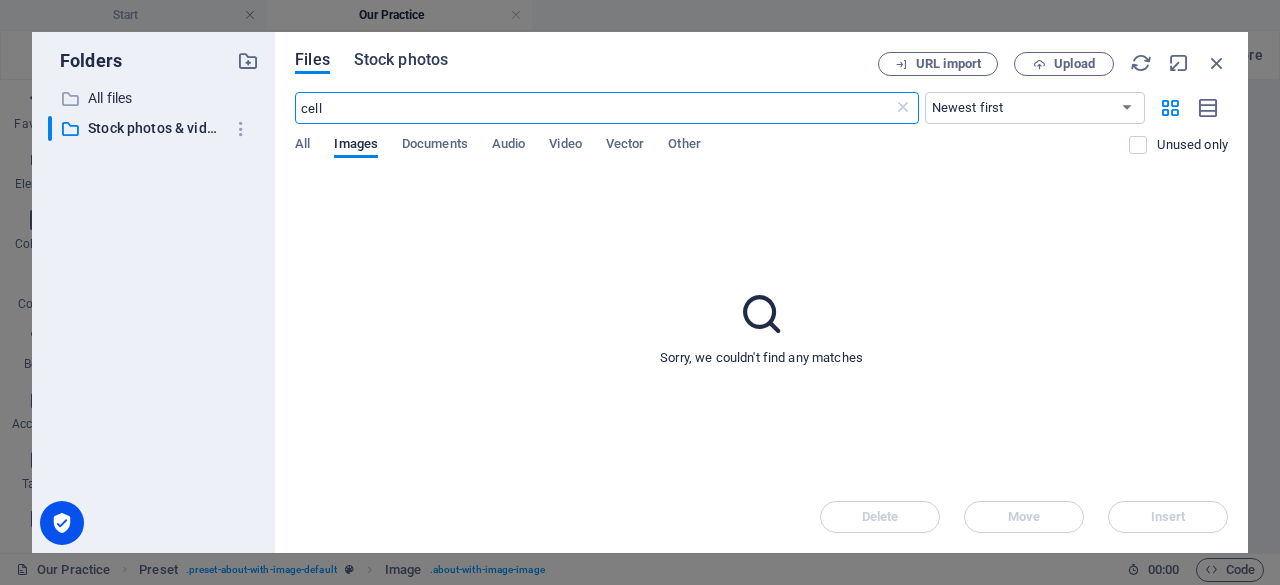 type on "cell" 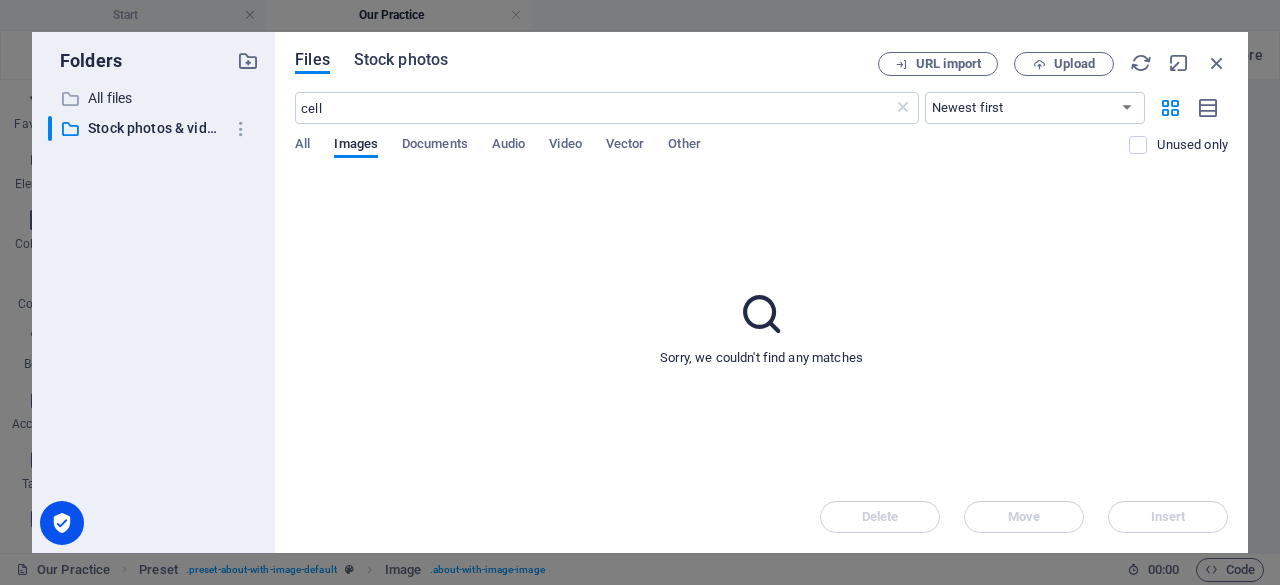click on "Stock photos" at bounding box center (401, 60) 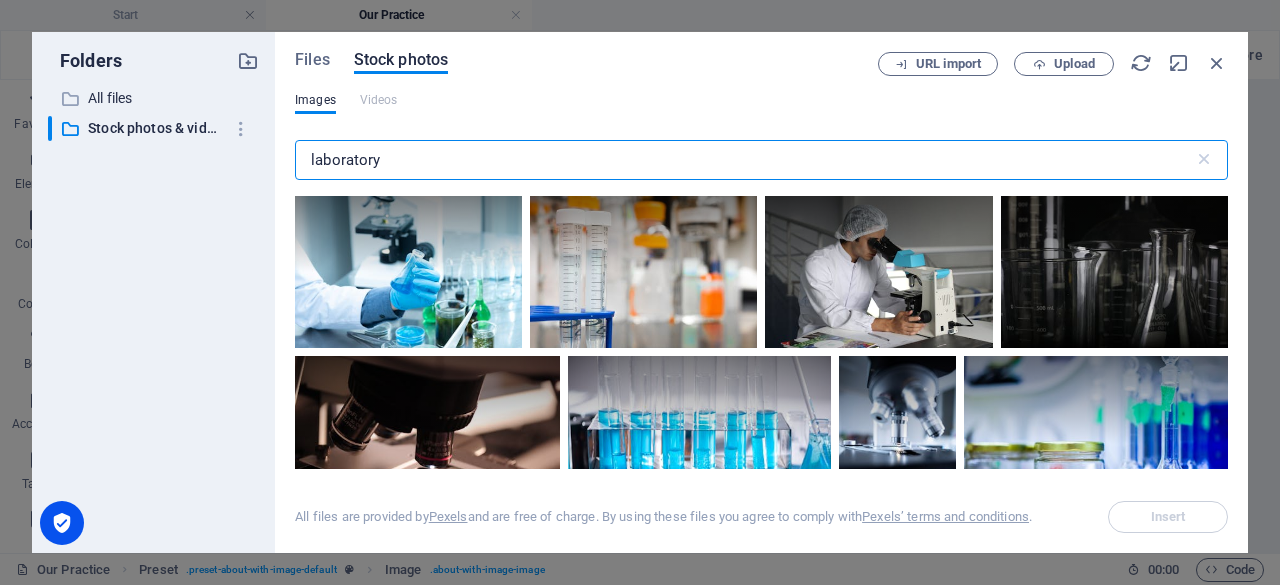 click on "laboratory" at bounding box center [744, 160] 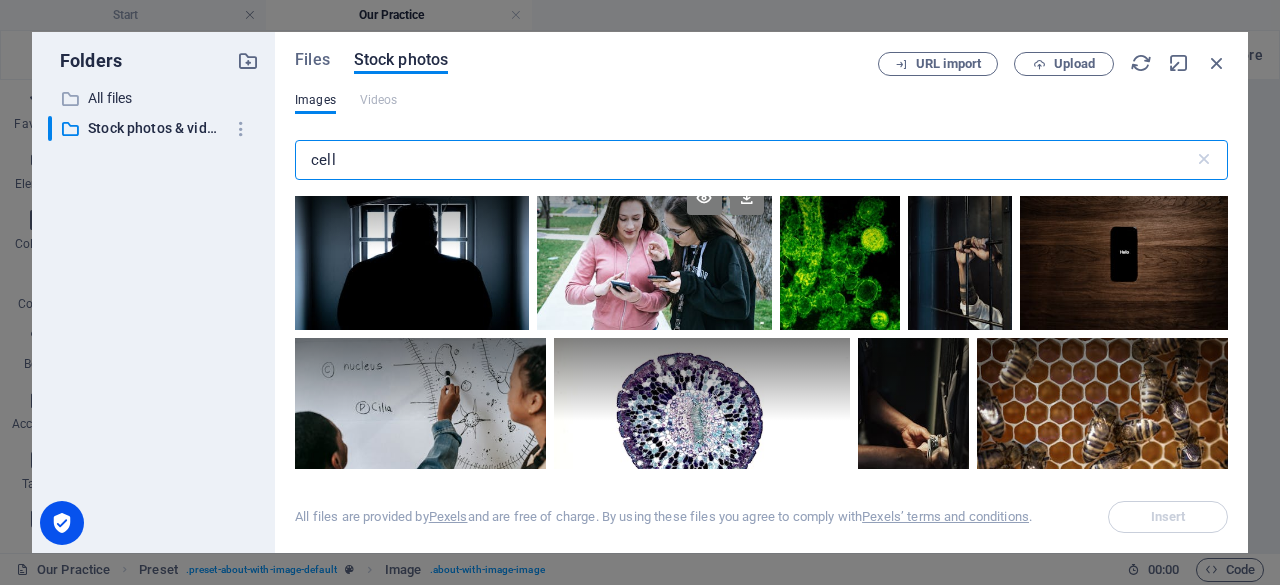scroll, scrollTop: 192, scrollLeft: 0, axis: vertical 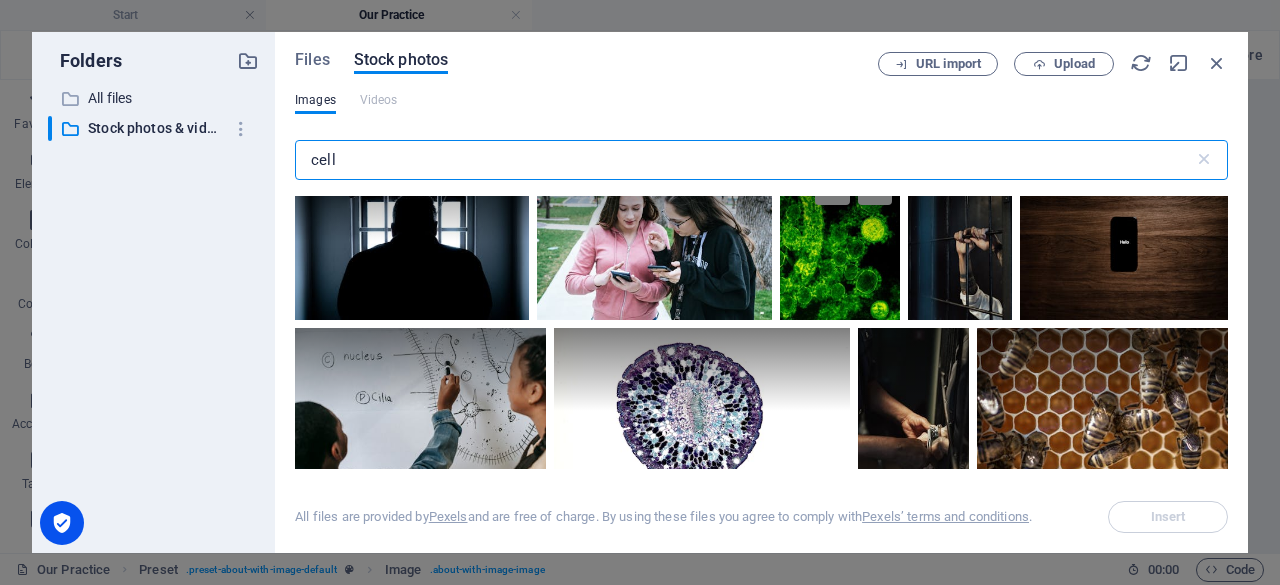 type on "cell" 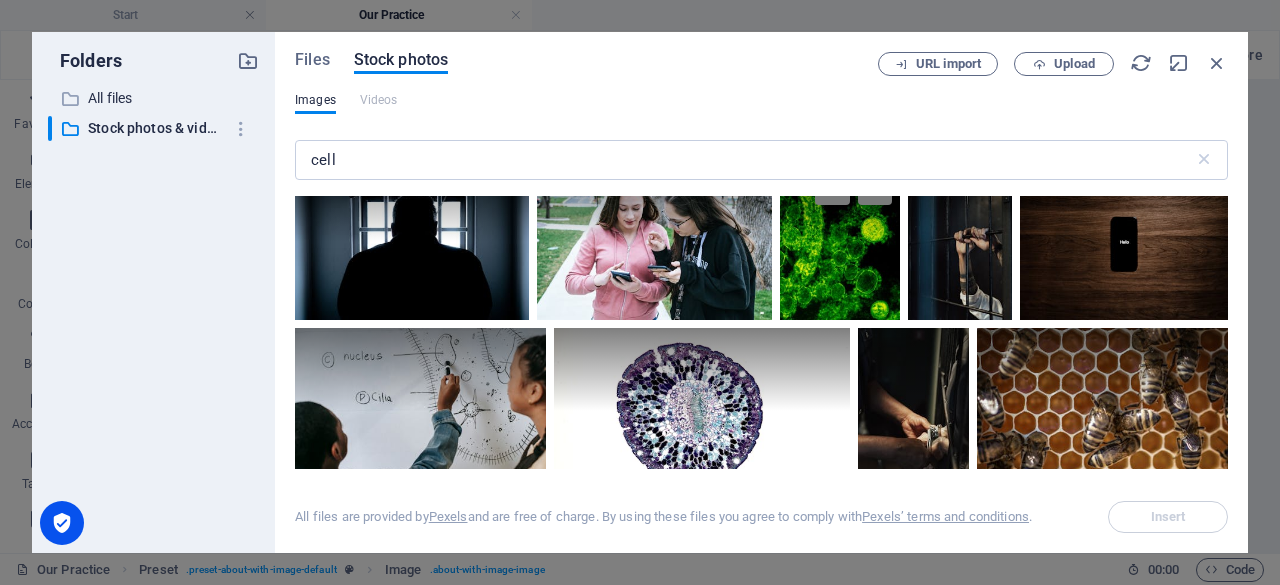 click at bounding box center [840, 241] 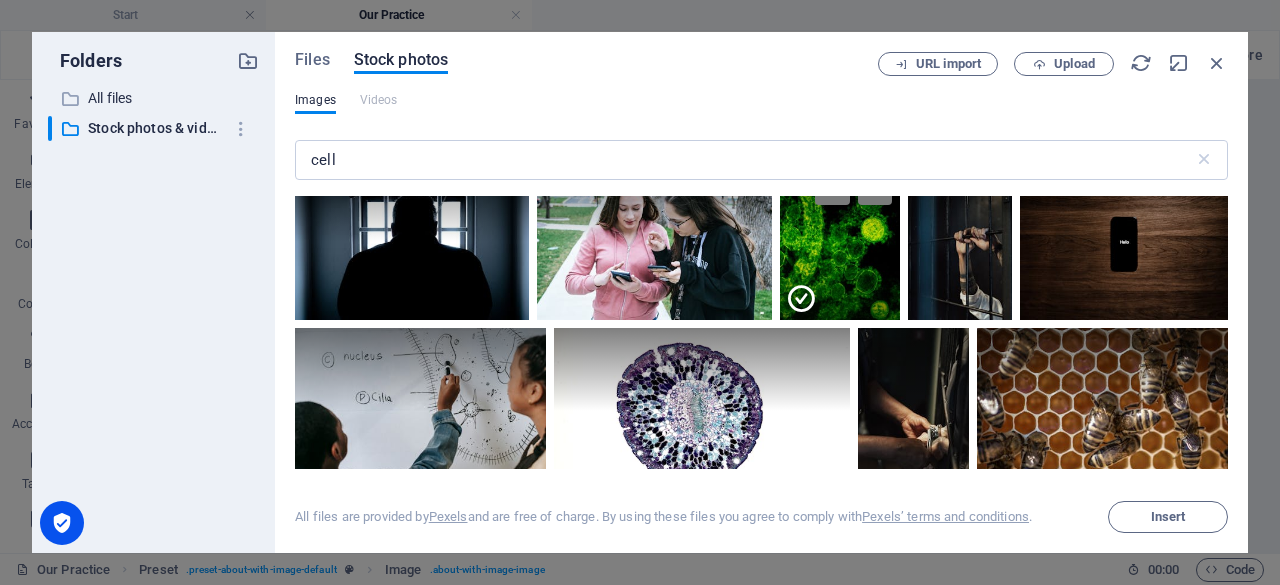 click at bounding box center (840, 281) 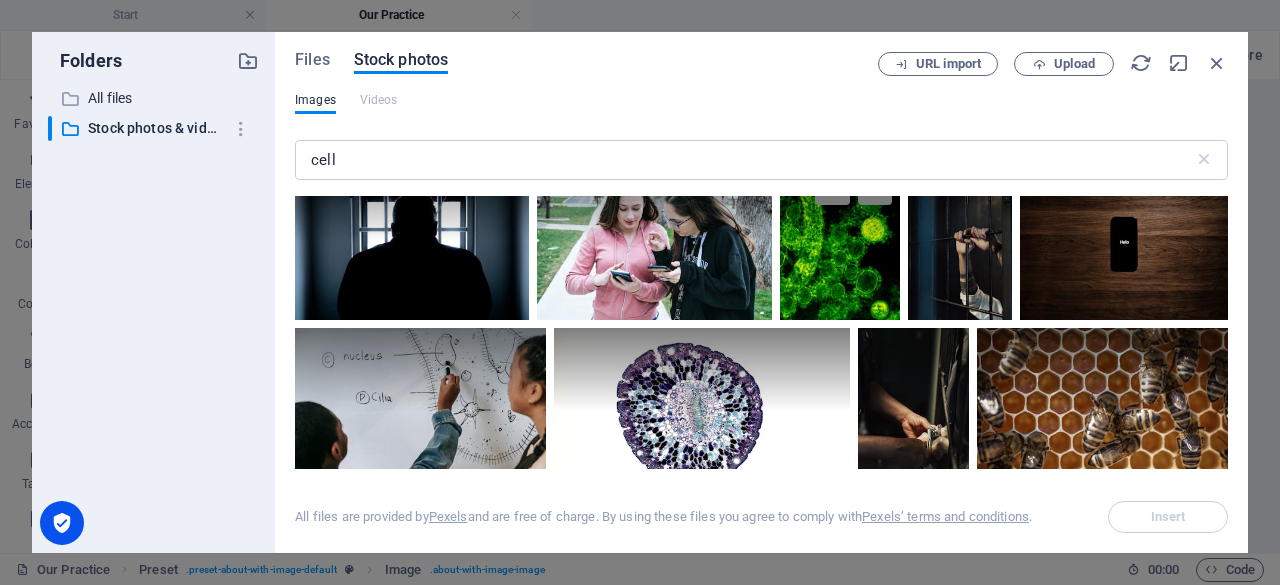 click at bounding box center (840, 241) 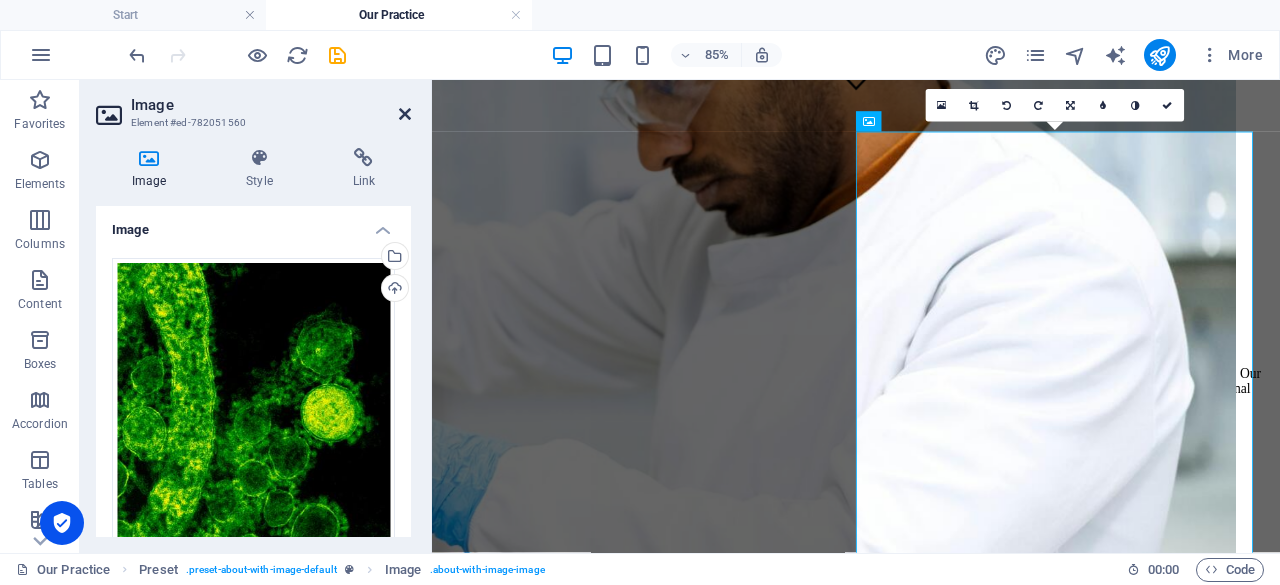 click on "Image Element #ed-782051560" at bounding box center (253, 106) 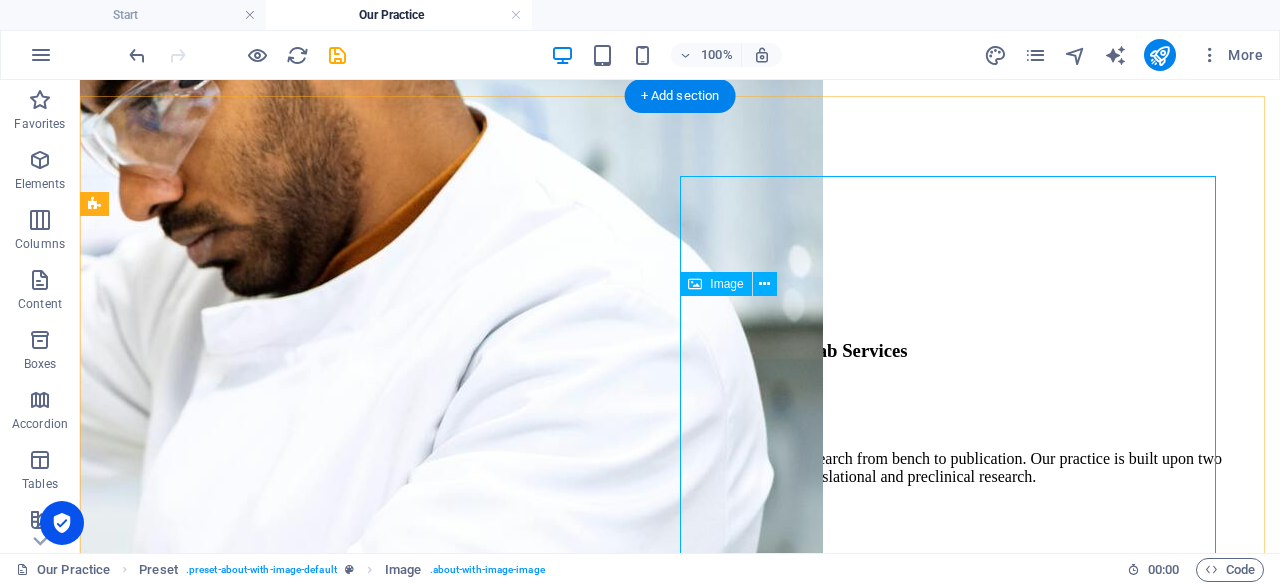 scroll, scrollTop: 484, scrollLeft: 0, axis: vertical 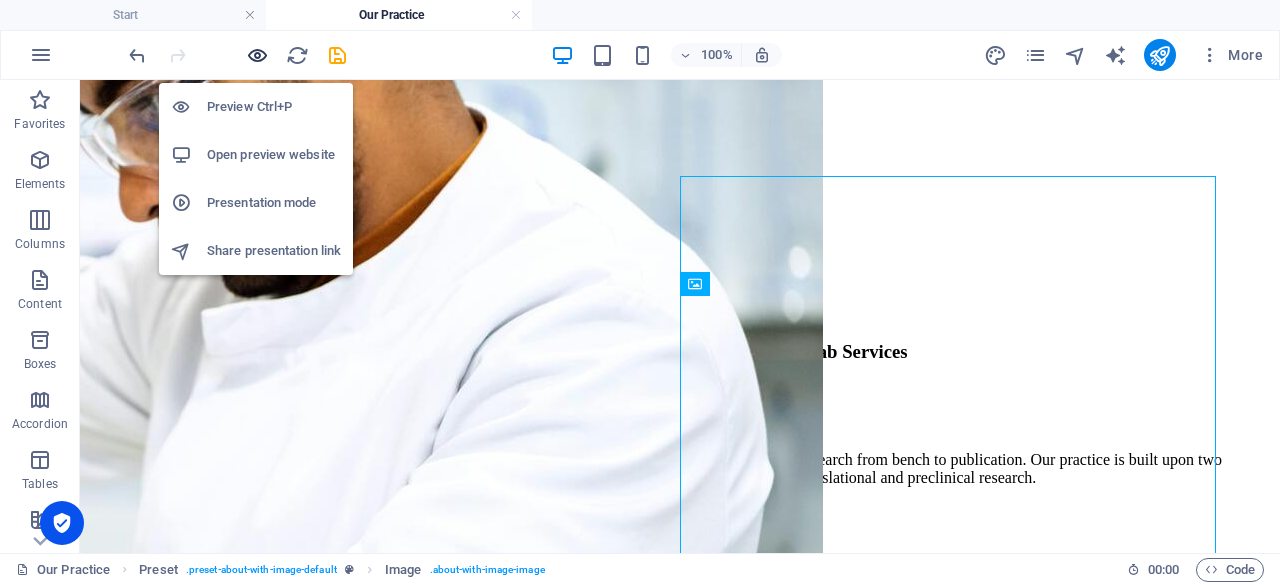 click at bounding box center (257, 55) 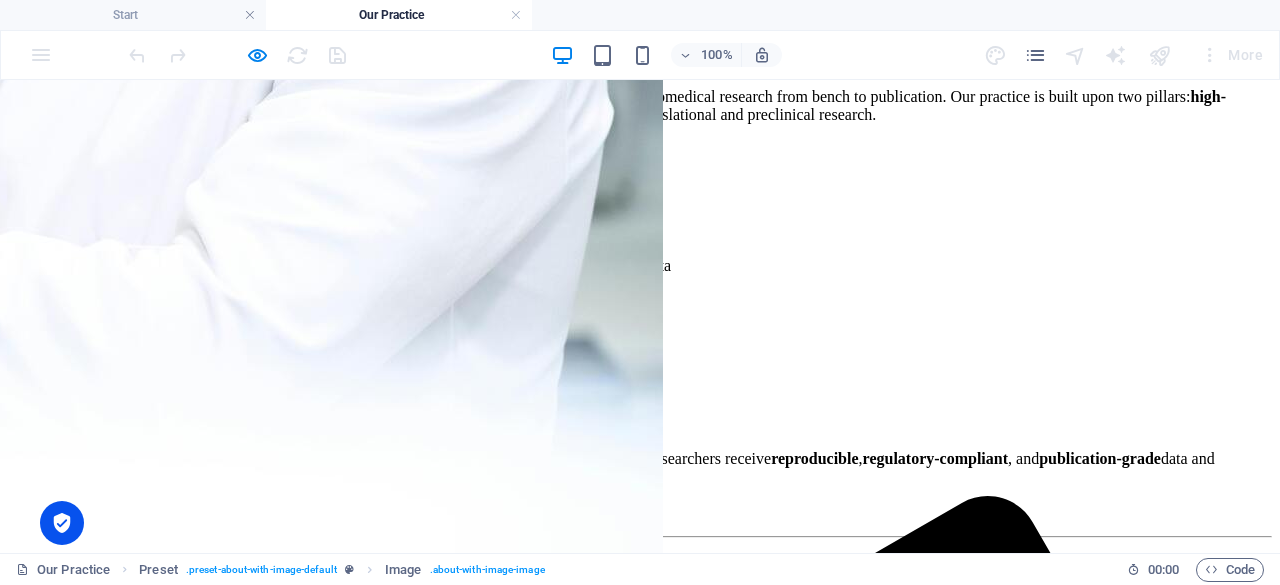 scroll, scrollTop: 848, scrollLeft: 0, axis: vertical 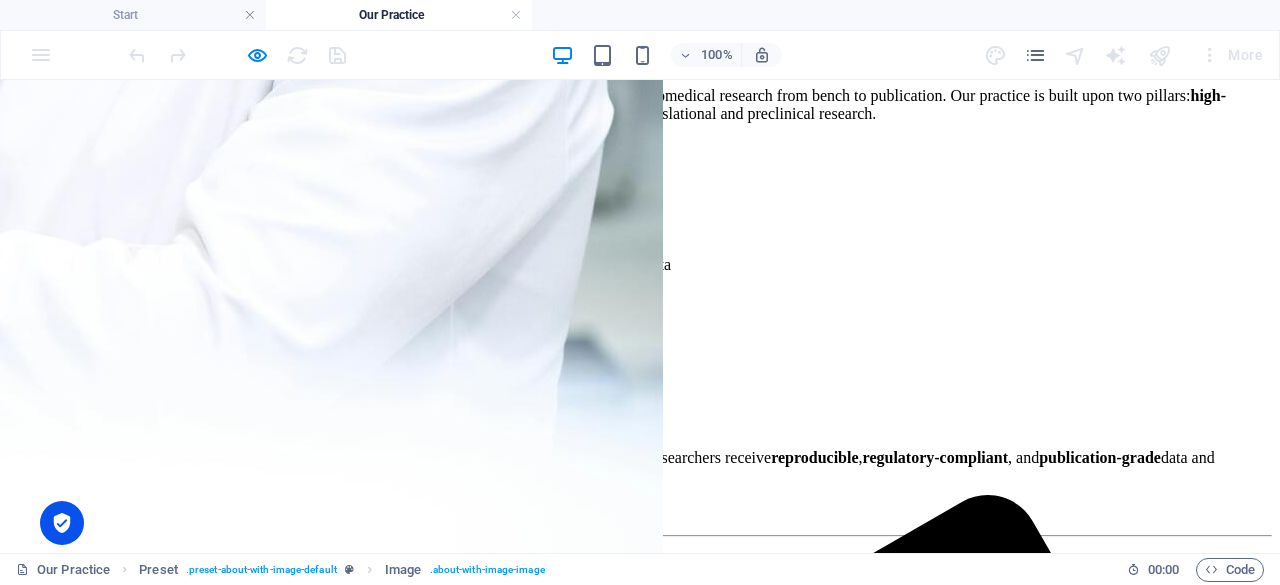 click at bounding box center (197, 844) 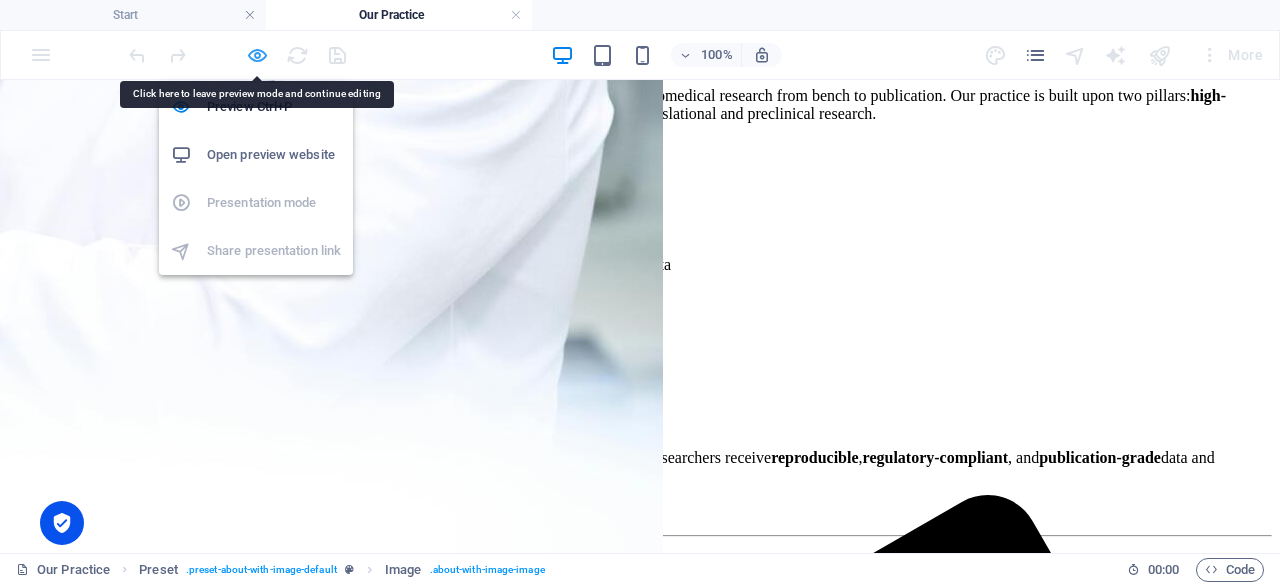 click at bounding box center (257, 55) 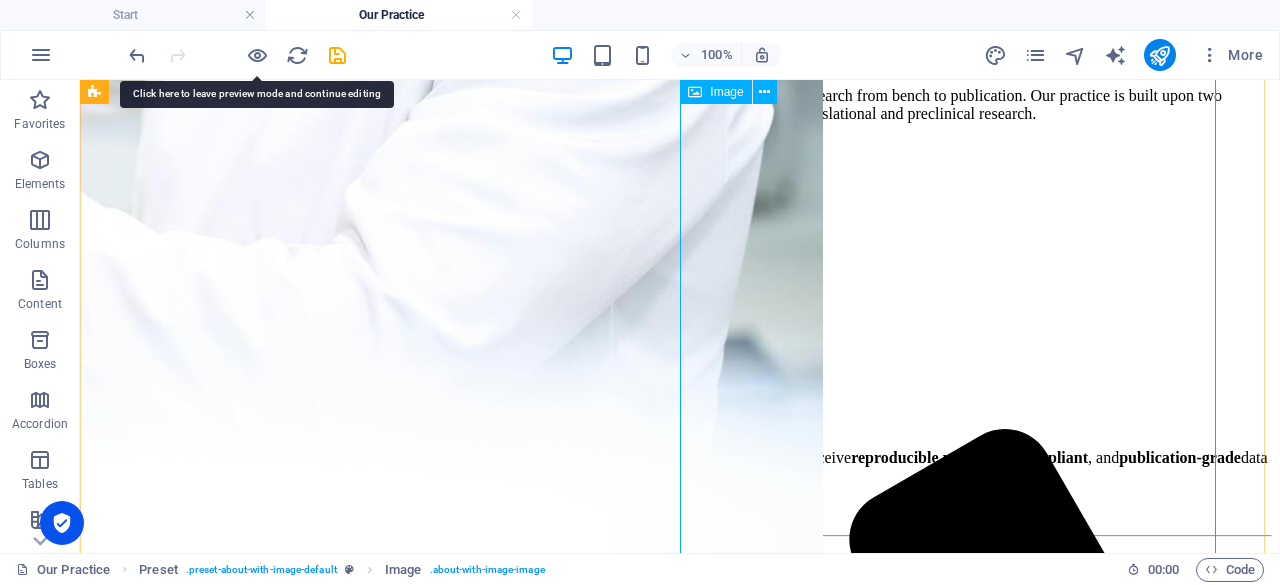 click at bounding box center (265, 830) 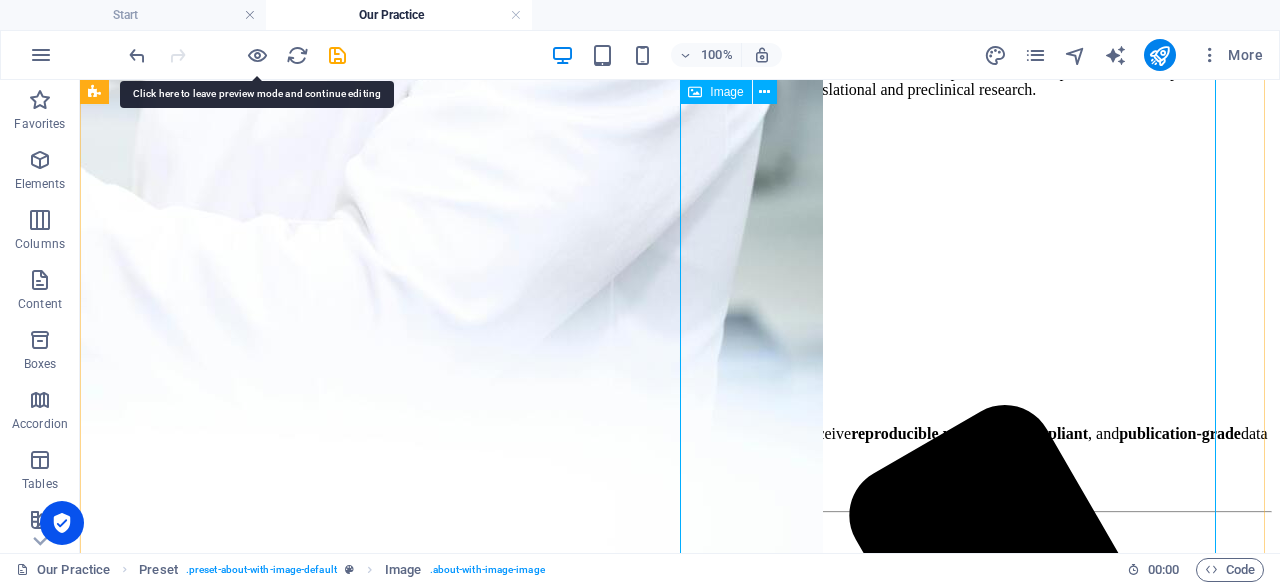 select on "%" 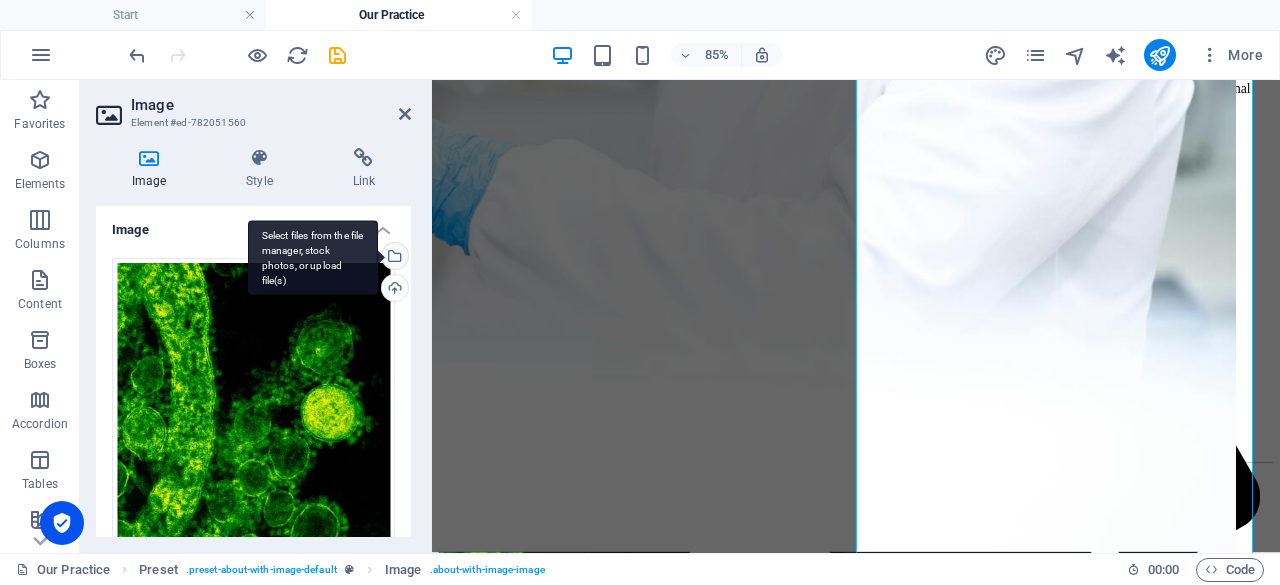click on "Select files from the file manager, stock photos, or upload file(s)" at bounding box center (393, 258) 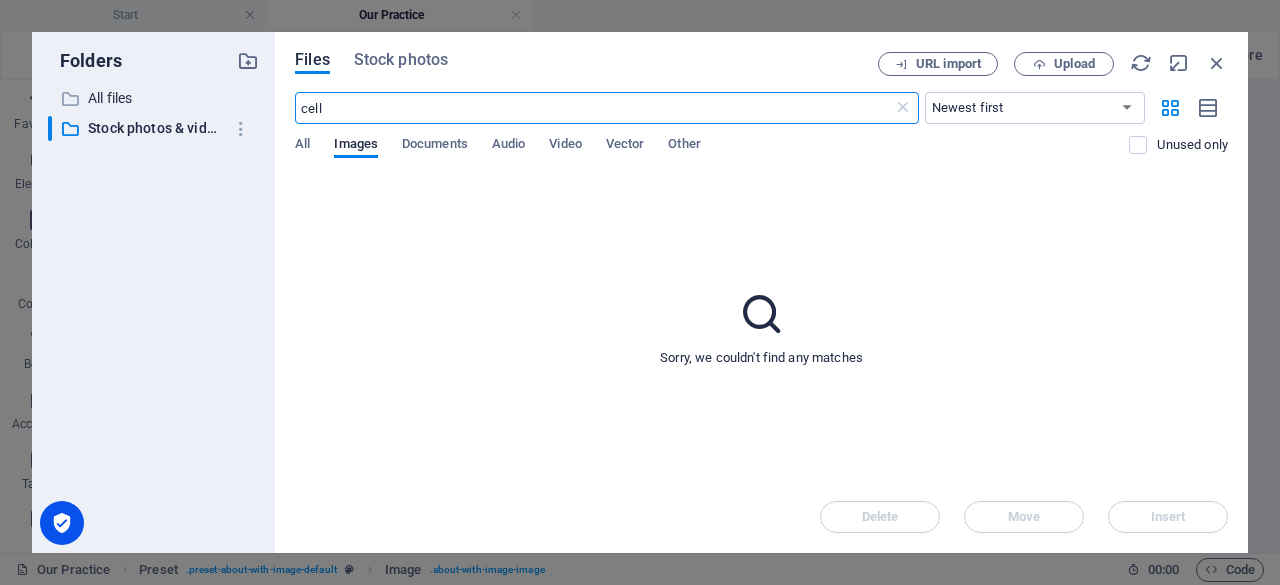 scroll, scrollTop: 848, scrollLeft: 0, axis: vertical 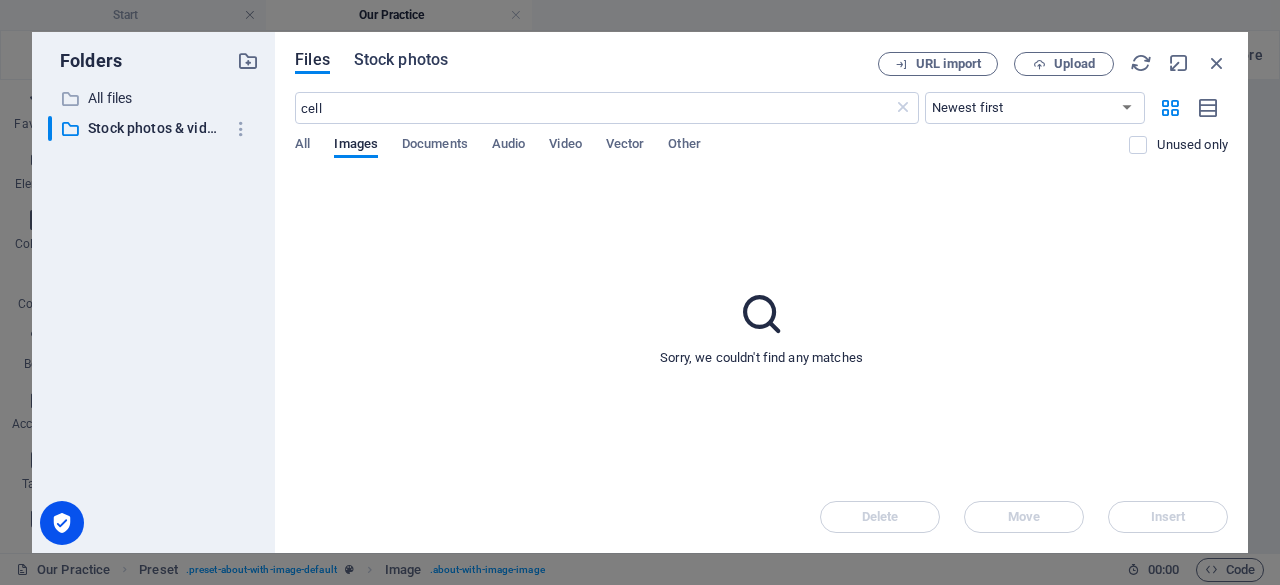 click on "Stock photos" at bounding box center (401, 60) 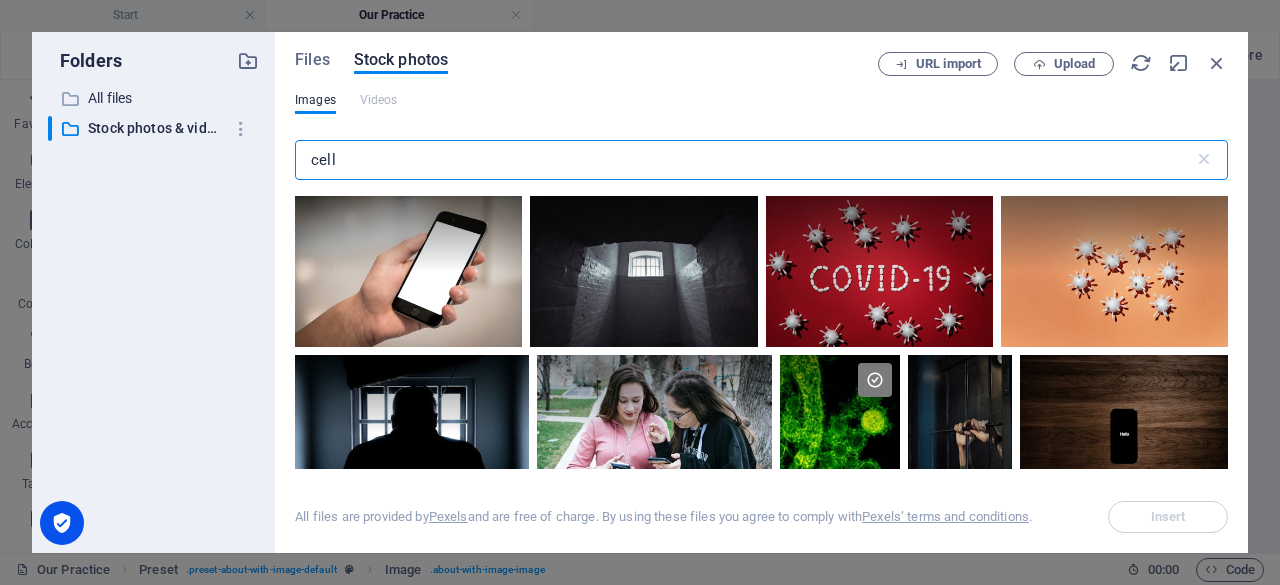 click on "cell" at bounding box center (744, 160) 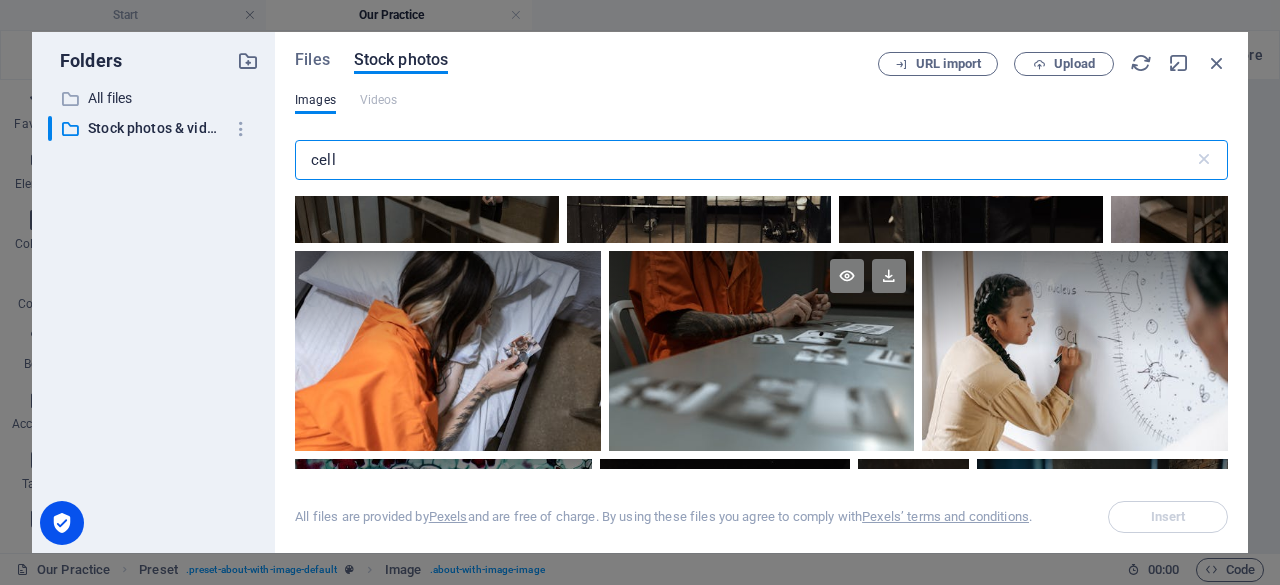 scroll, scrollTop: 2623, scrollLeft: 0, axis: vertical 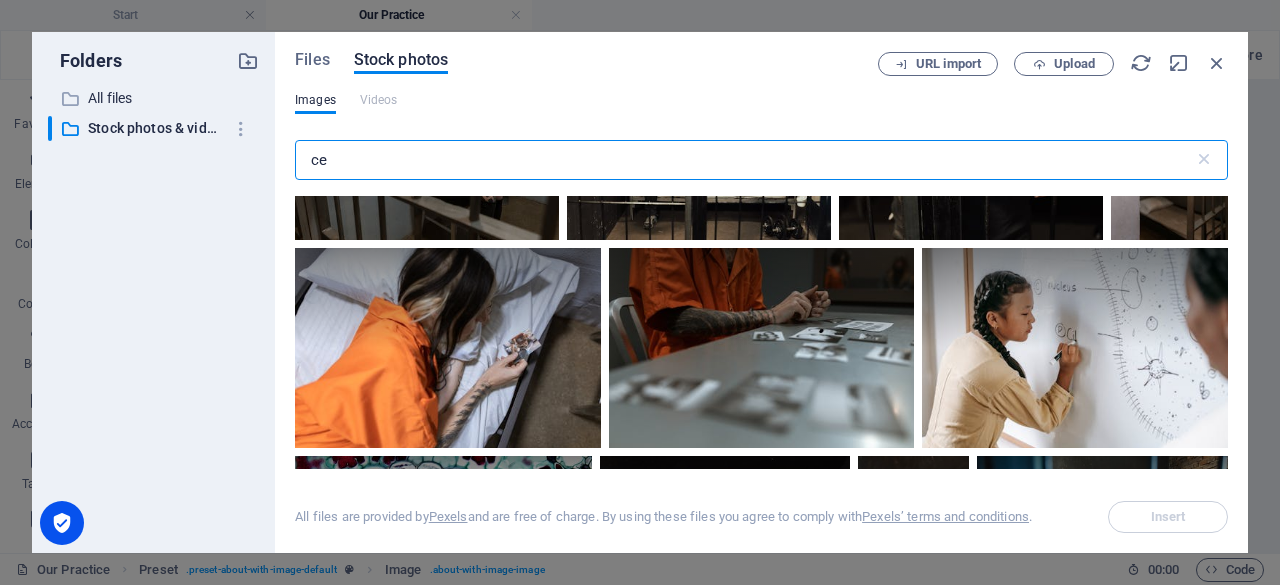 type on "c" 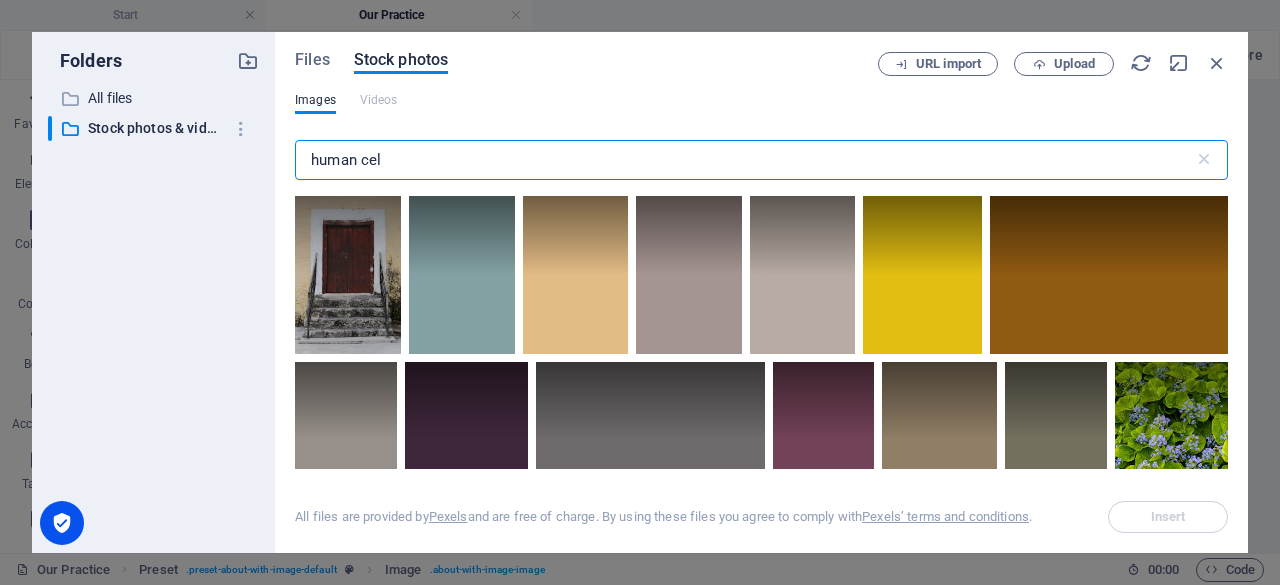 type on "human cell" 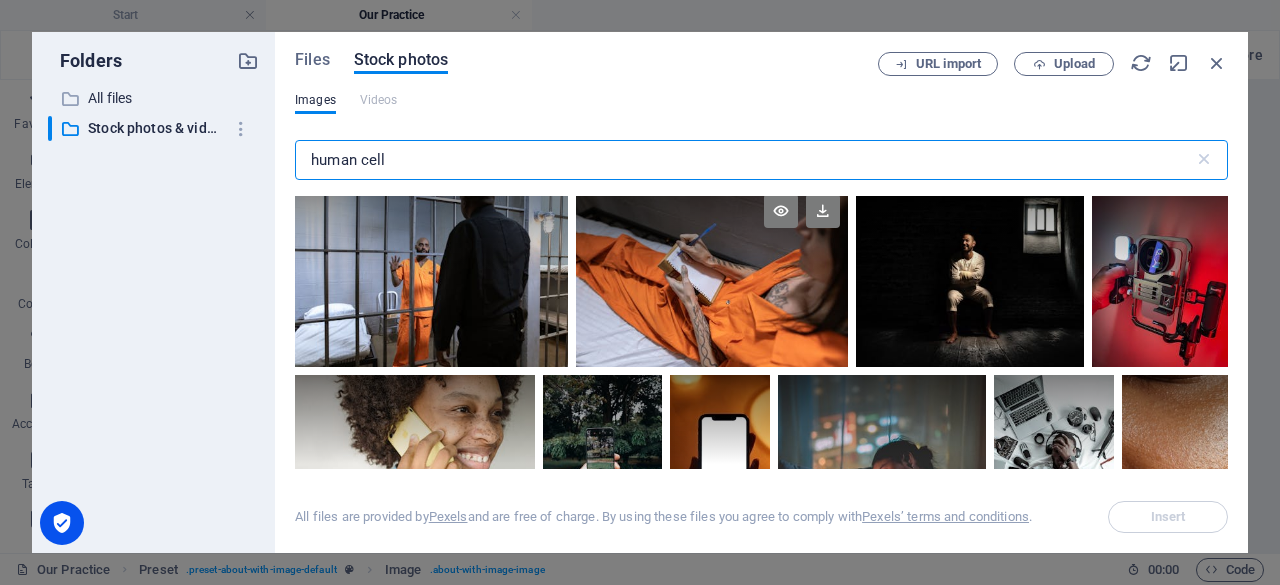 scroll, scrollTop: 756, scrollLeft: 0, axis: vertical 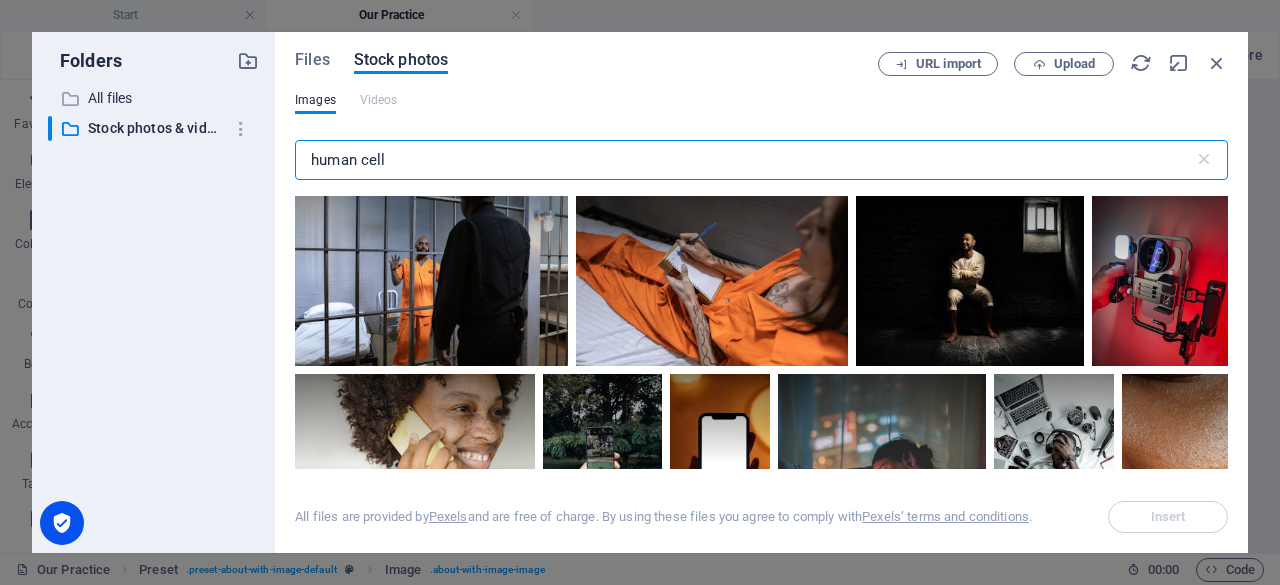click on "human cell" at bounding box center (744, 160) 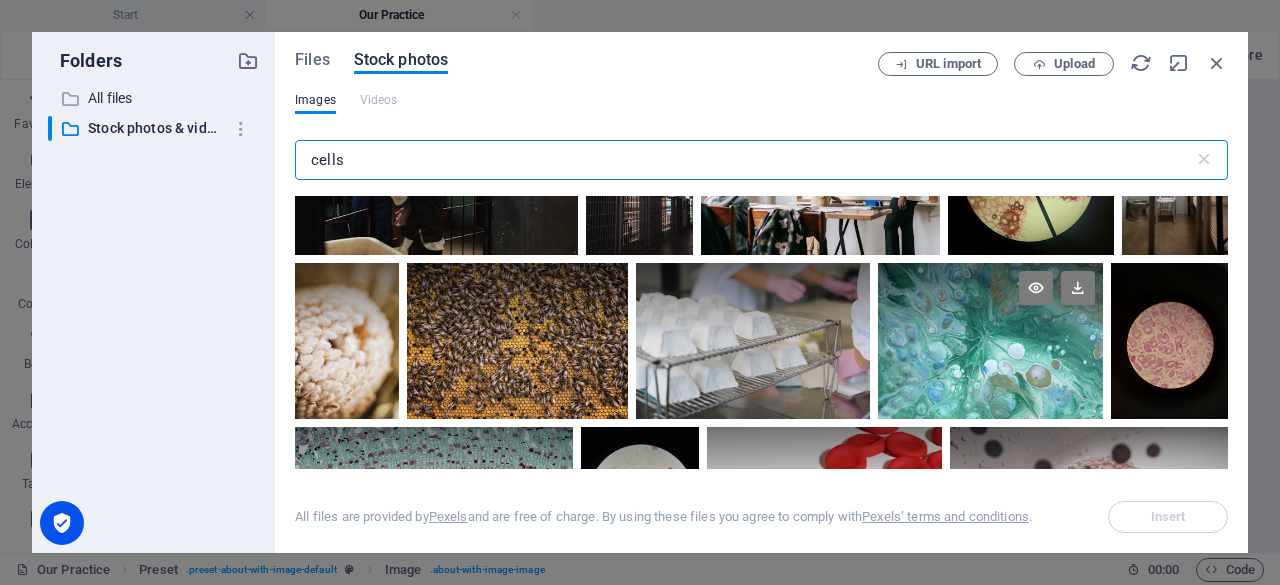 scroll, scrollTop: 285, scrollLeft: 0, axis: vertical 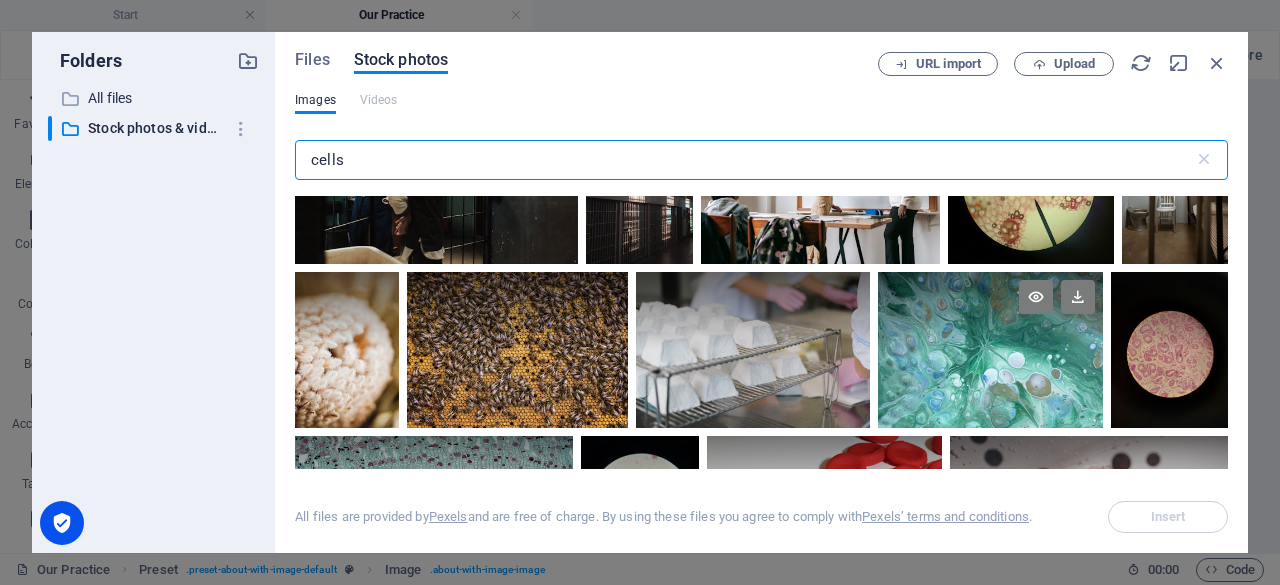 type on "cells" 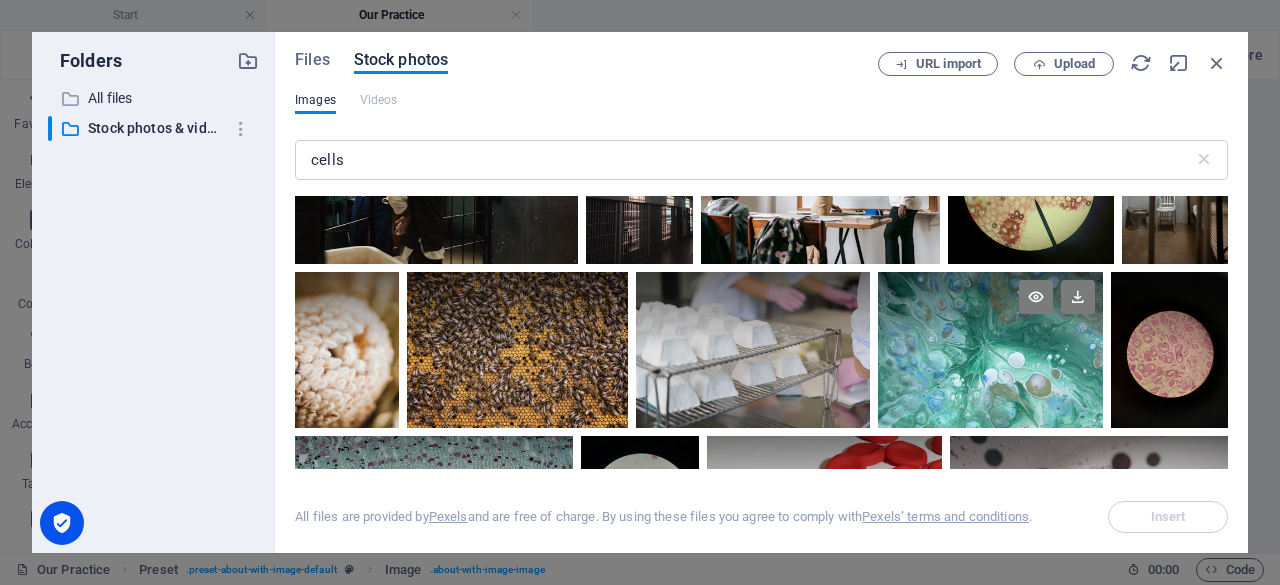 click at bounding box center [990, 311] 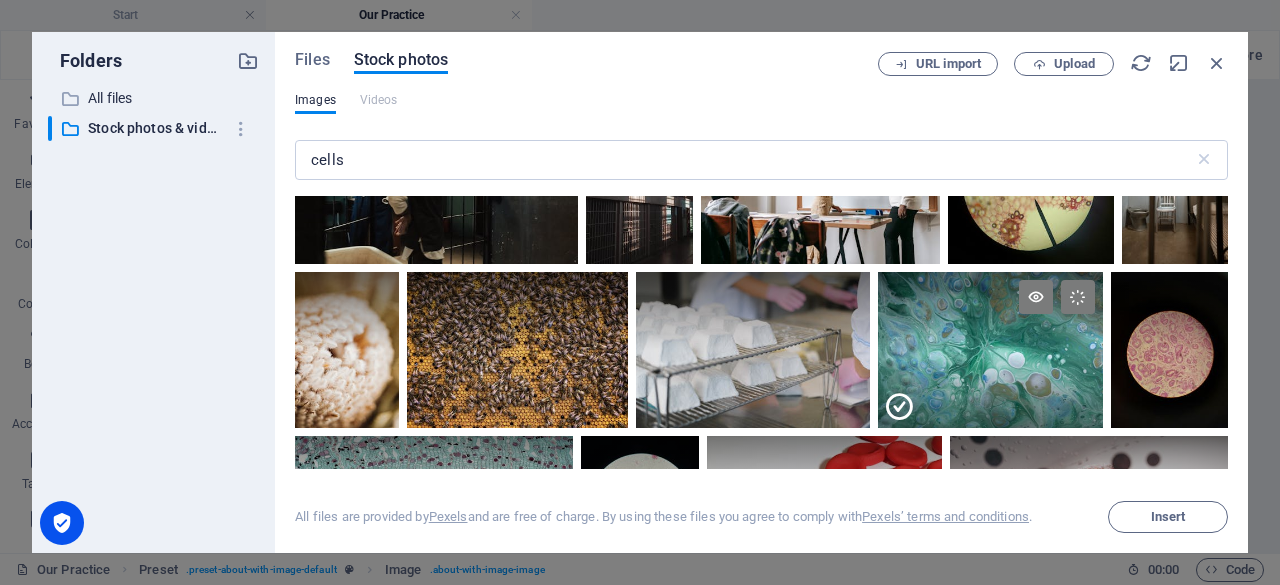 scroll, scrollTop: 872, scrollLeft: 0, axis: vertical 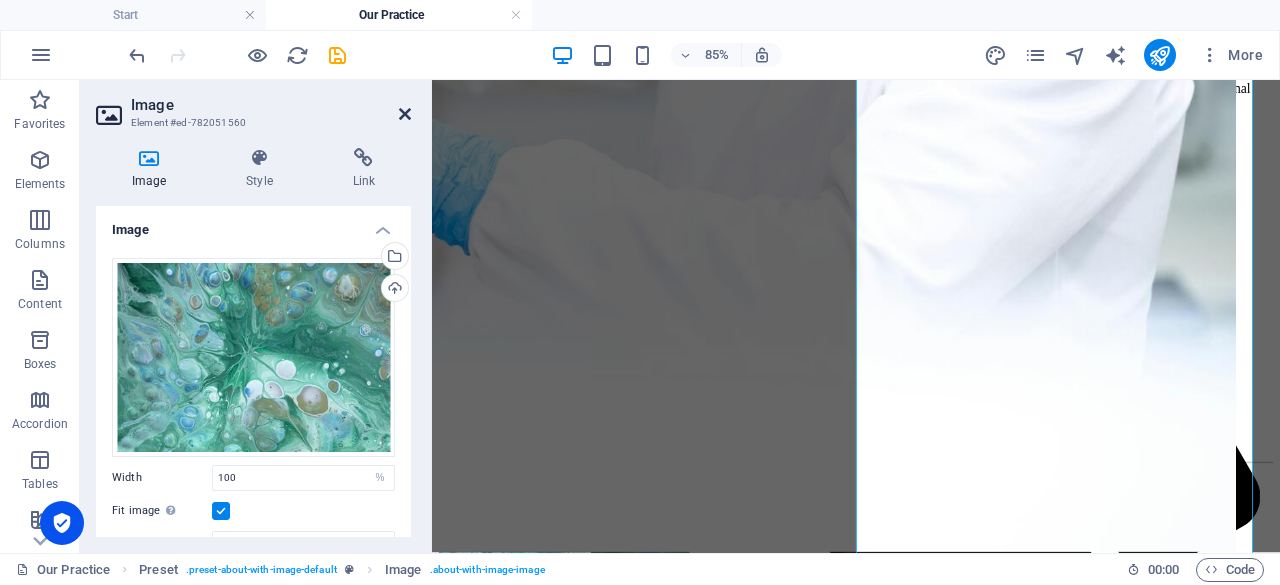 drag, startPoint x: 399, startPoint y: 114, endPoint x: 404, endPoint y: 102, distance: 13 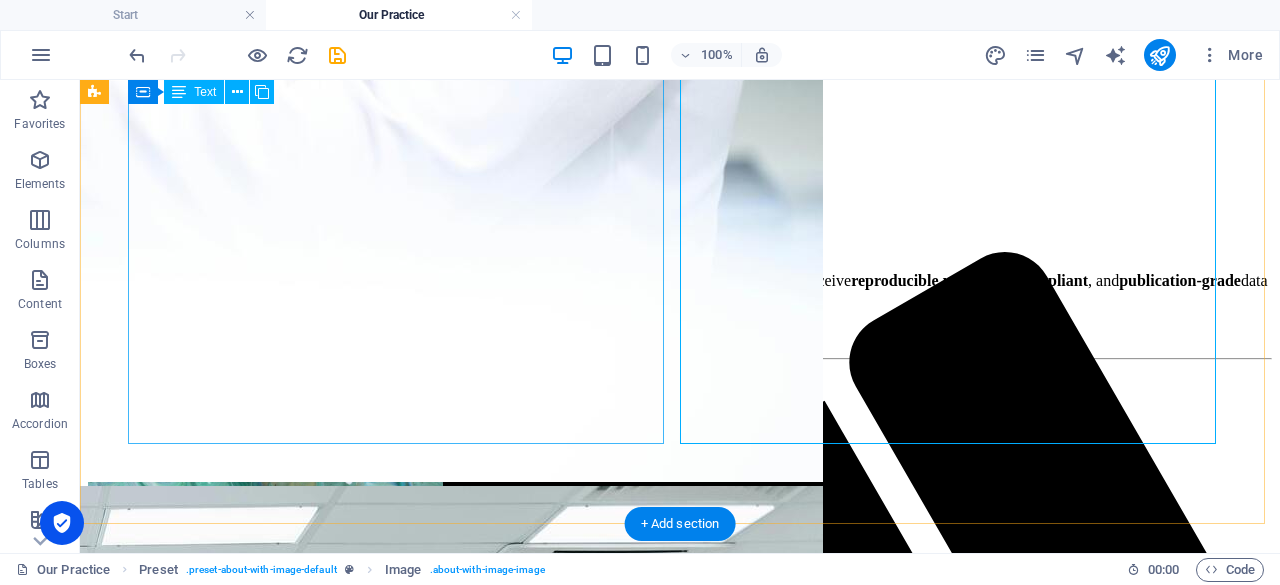 scroll, scrollTop: 1031, scrollLeft: 0, axis: vertical 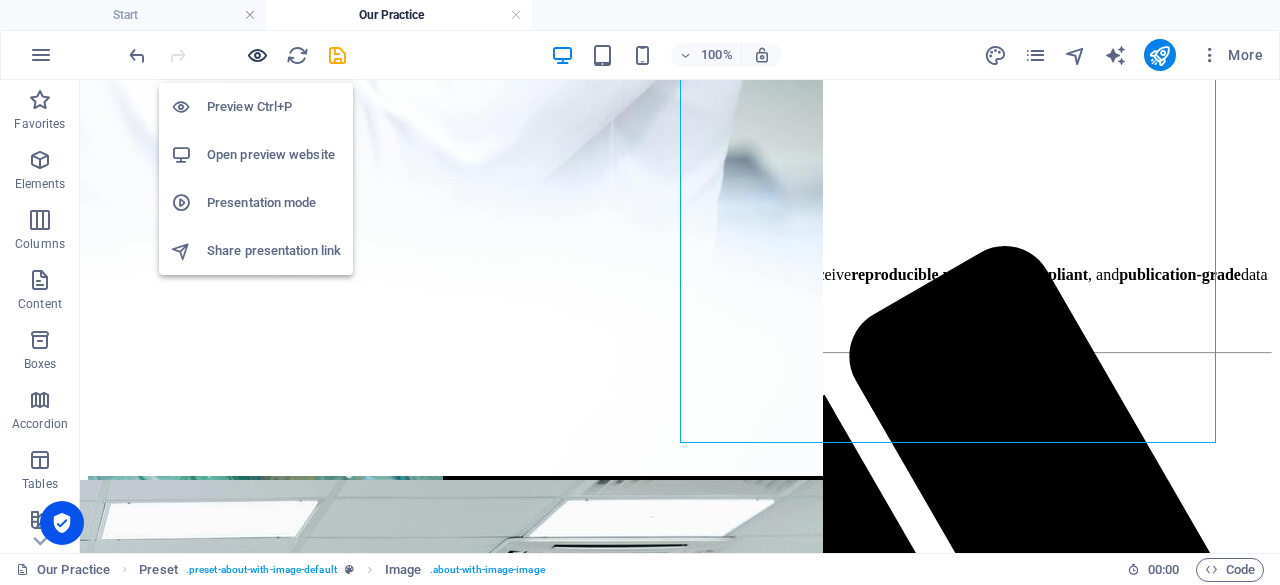 click at bounding box center (257, 55) 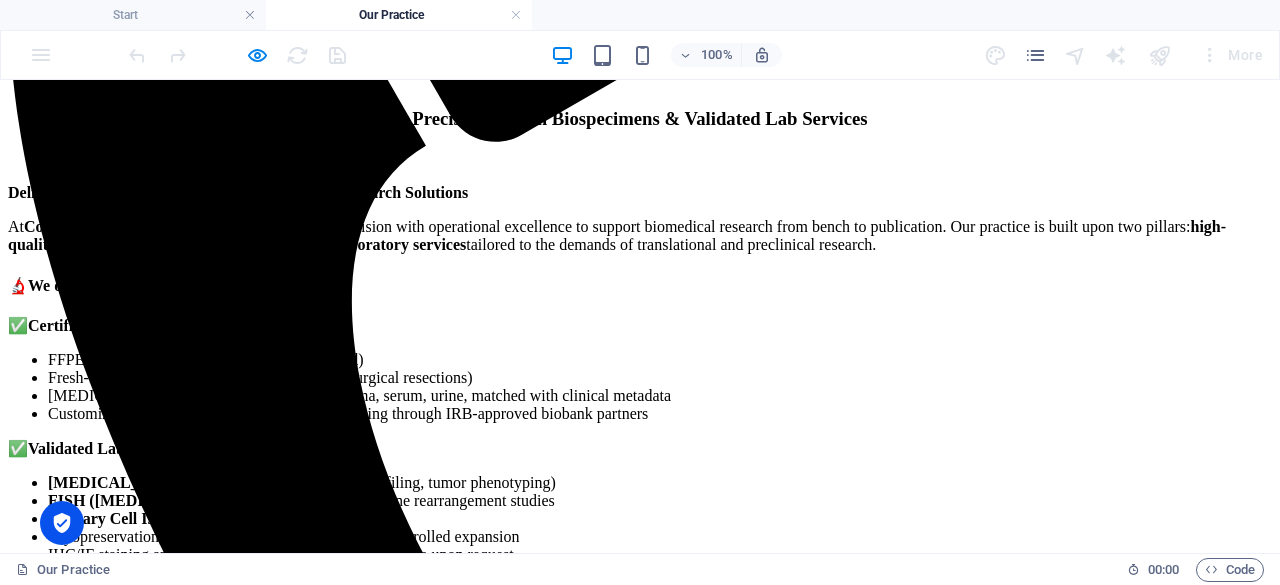 scroll, scrollTop: 716, scrollLeft: 0, axis: vertical 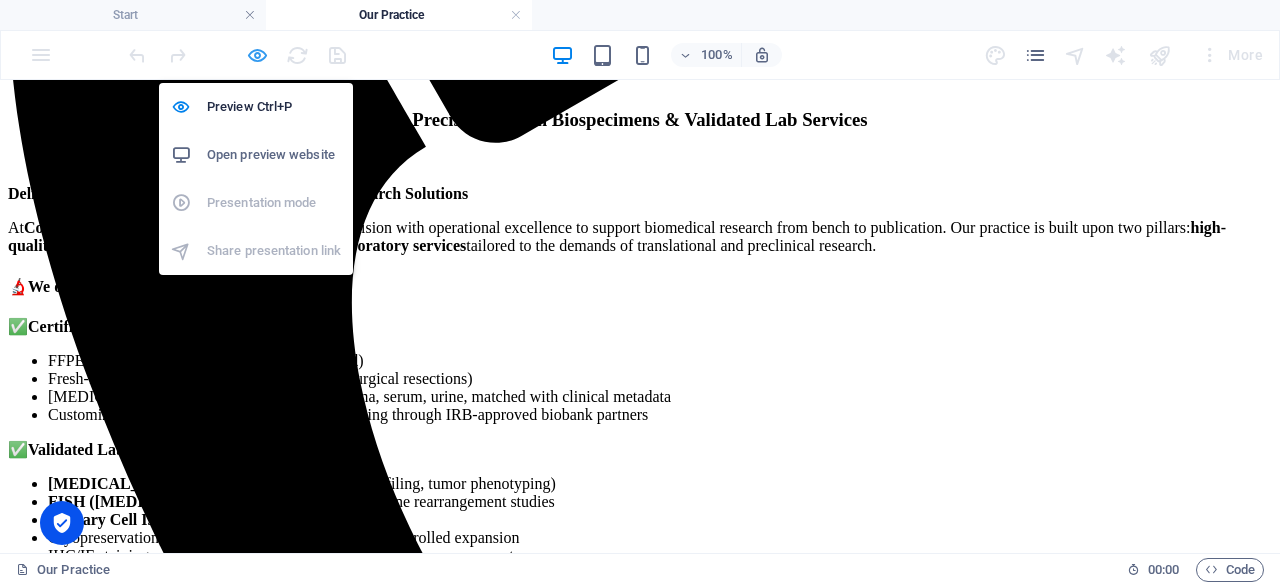 click at bounding box center [257, 55] 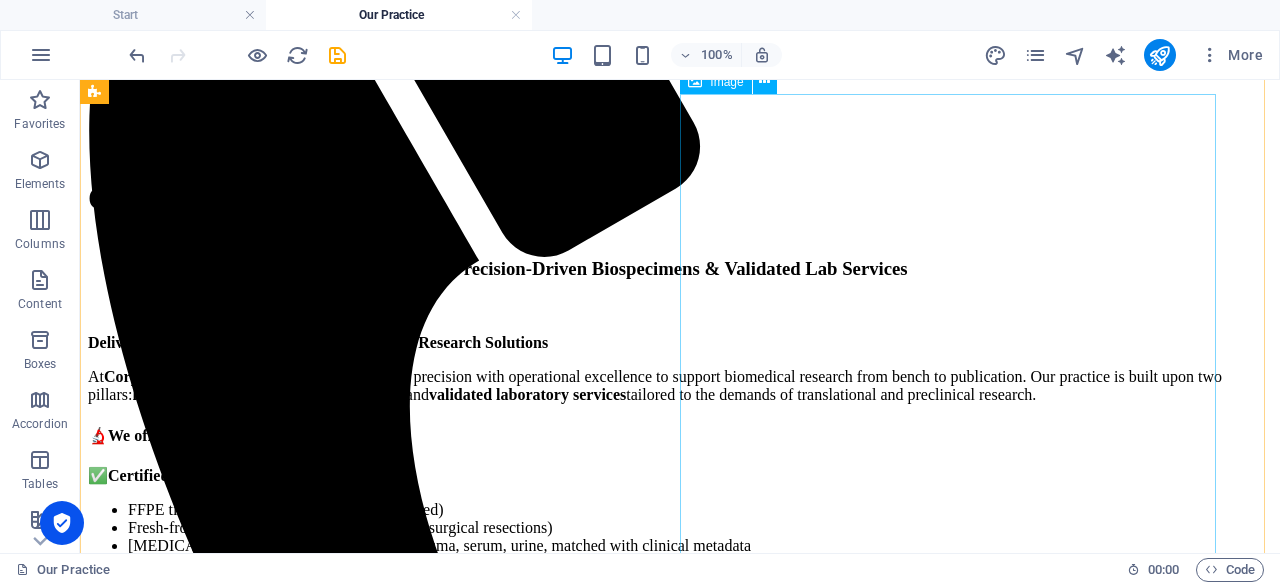 scroll, scrollTop: 566, scrollLeft: 0, axis: vertical 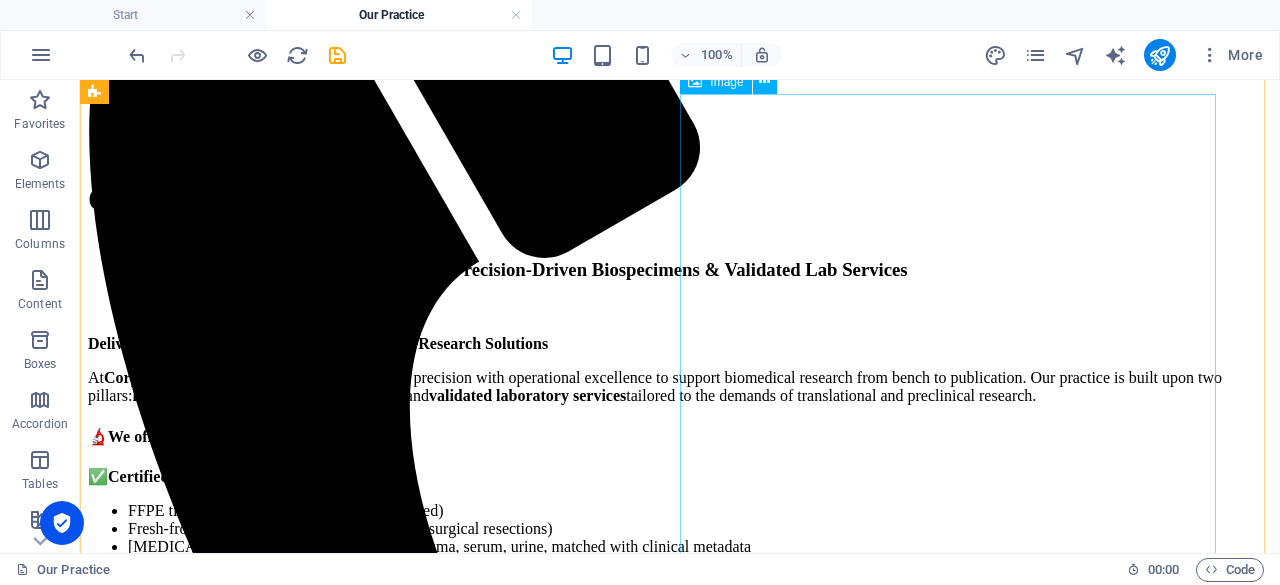 click at bounding box center [265, 1112] 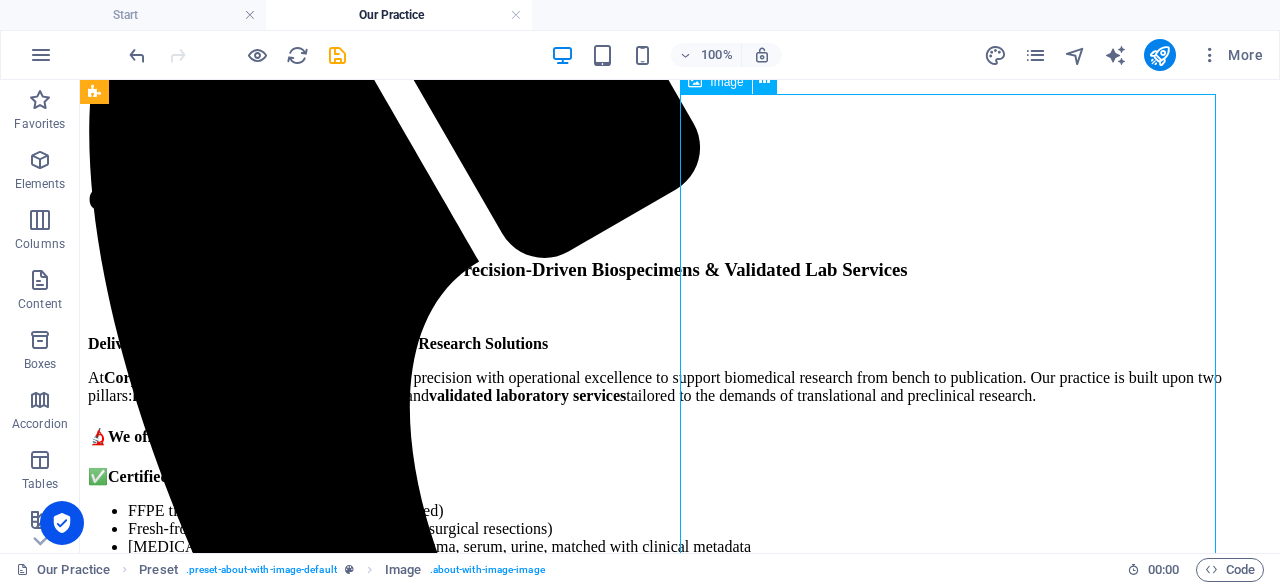 click at bounding box center [265, 1112] 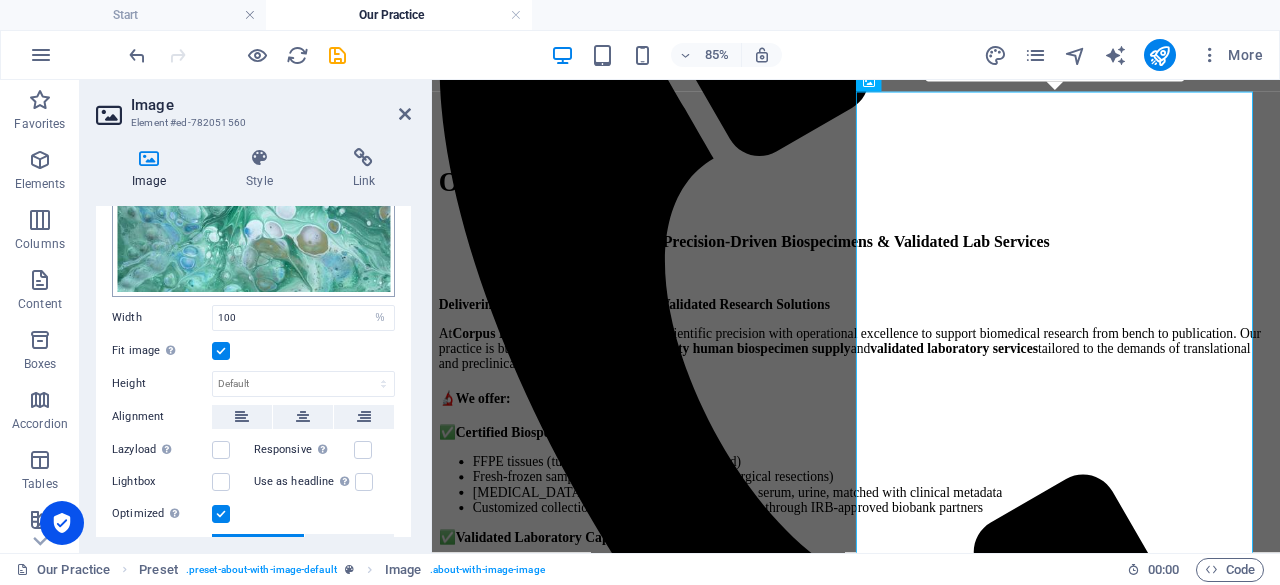 scroll, scrollTop: 76, scrollLeft: 0, axis: vertical 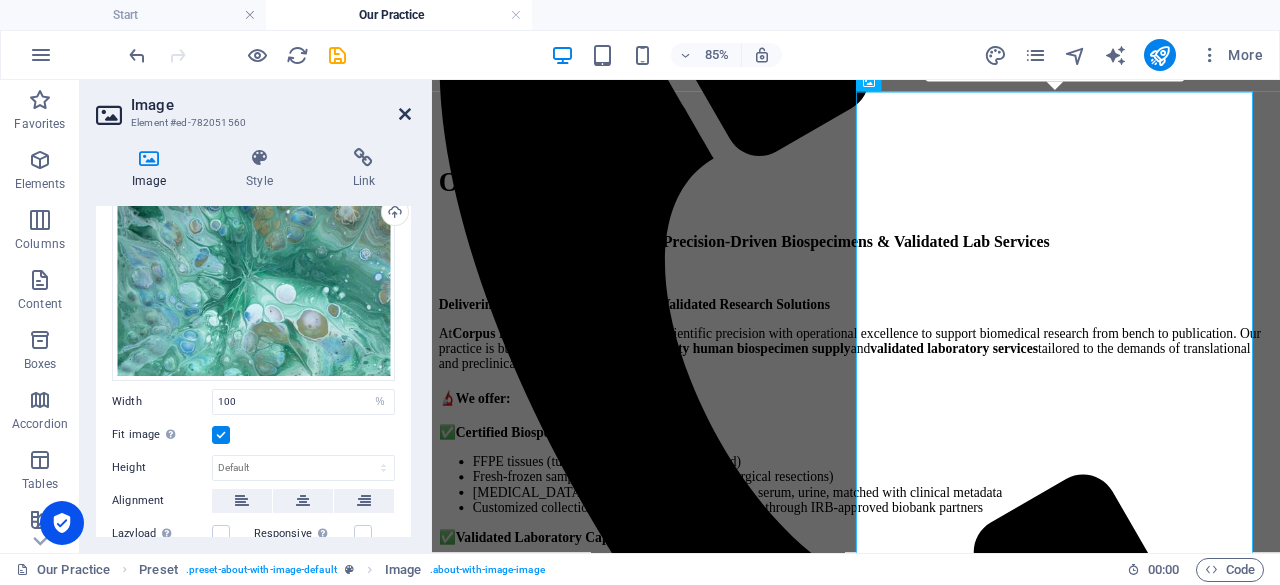 click at bounding box center (405, 114) 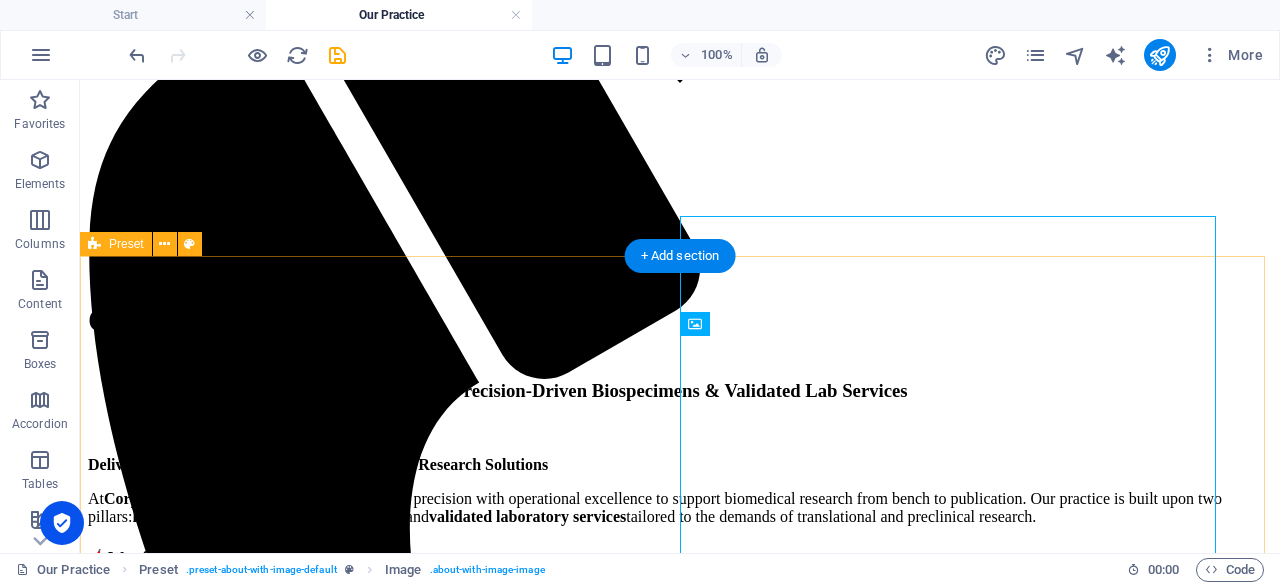 scroll, scrollTop: 444, scrollLeft: 0, axis: vertical 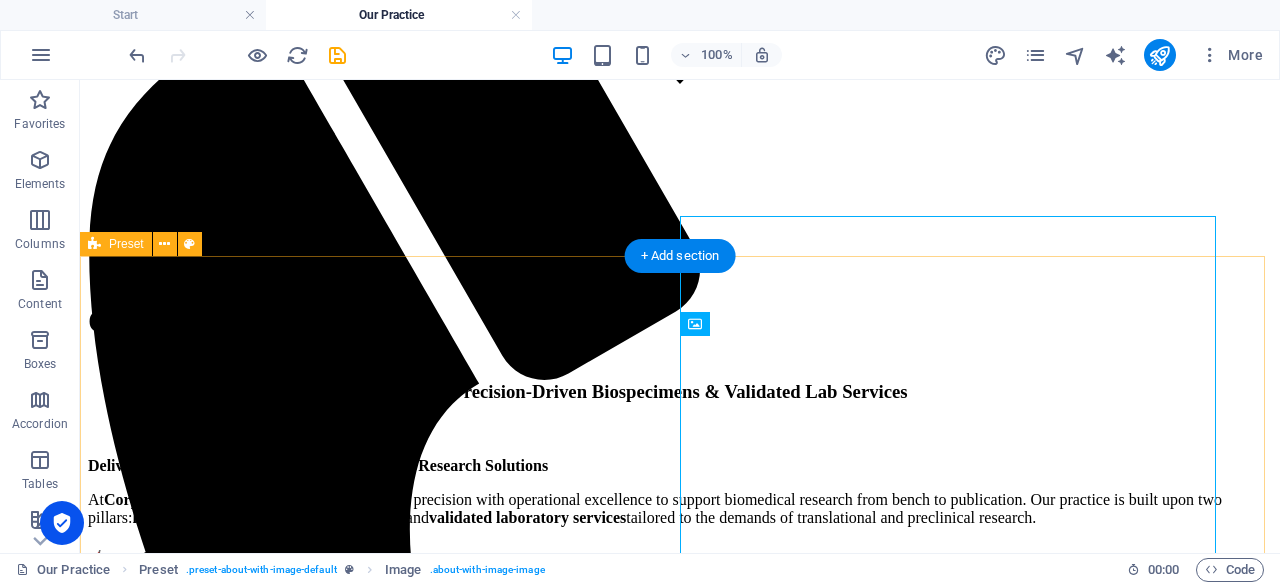 click on "Precision-Driven Biospecimens & Validated Lab Services Delivering Reliable Biospecimens and Validated Research Solutions At  Corpus Research CRO , we combine scientific precision with operational excellence to support biomedical research from bench to publication. Our practice is built upon two pillars:  high-quality human biospecimen supply  and  validated laboratory services  tailored to the demands of translational and preclinical research. 🔬  We offer: ✅  Certified Biospecimen Procurement FFPE tissues (tumor/normal-matched, annotated) Fresh-frozen samples (biopsy or surgical resections) Biofluids: whole blood, plasma, serum, urine, matched with clinical metadata Customized collection protocols and ethical sourcing through IRB-approved biobank partners ✅  Validated Laboratory Capabilities Flow Cytometry  (multi-parametric, immune profiling, tumor phenotyping) FISH (Fluorescence In Situ Hybridization)  for chromosomal and gene rearrangement studies Primary Cell Isolation and Cell Culture reproducible" at bounding box center (680, 925) 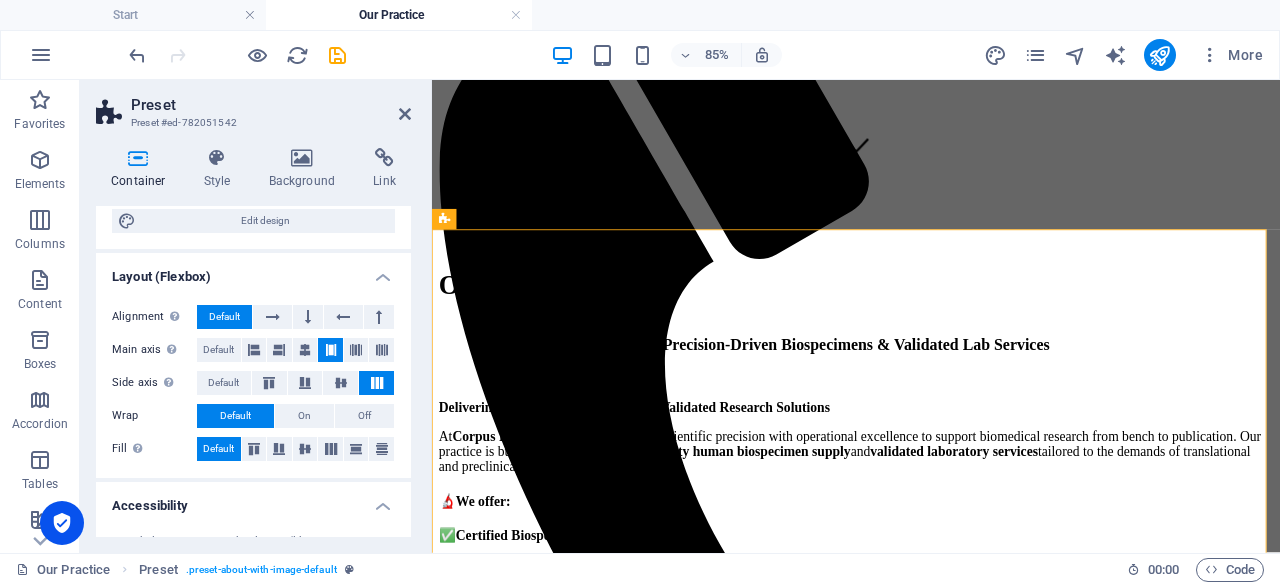 scroll, scrollTop: 242, scrollLeft: 0, axis: vertical 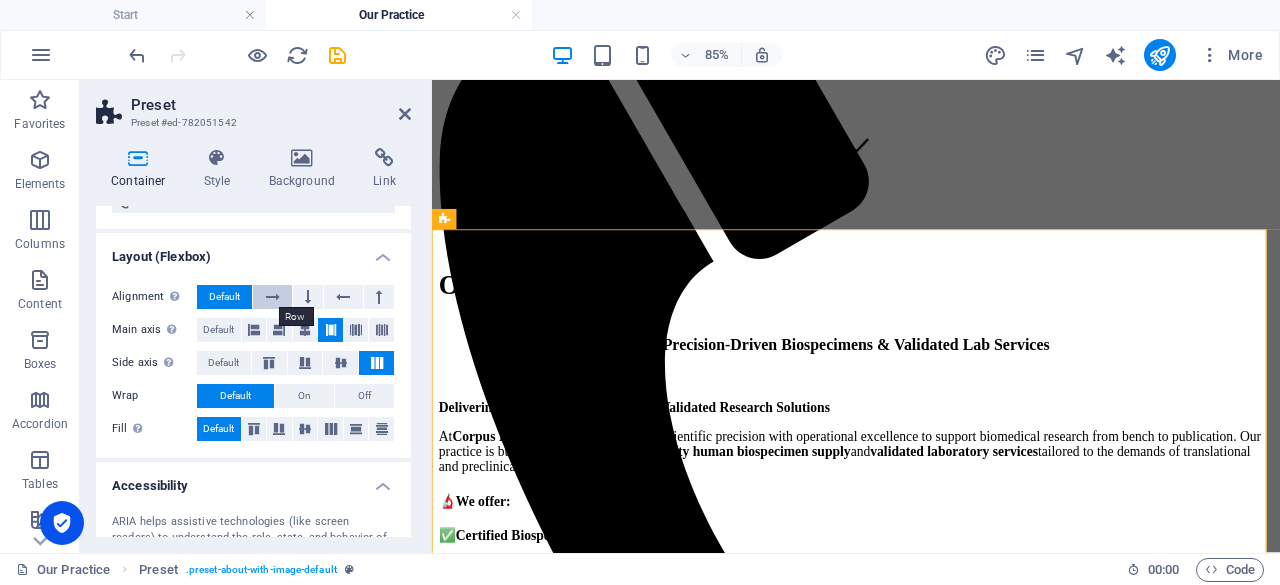click at bounding box center (273, 297) 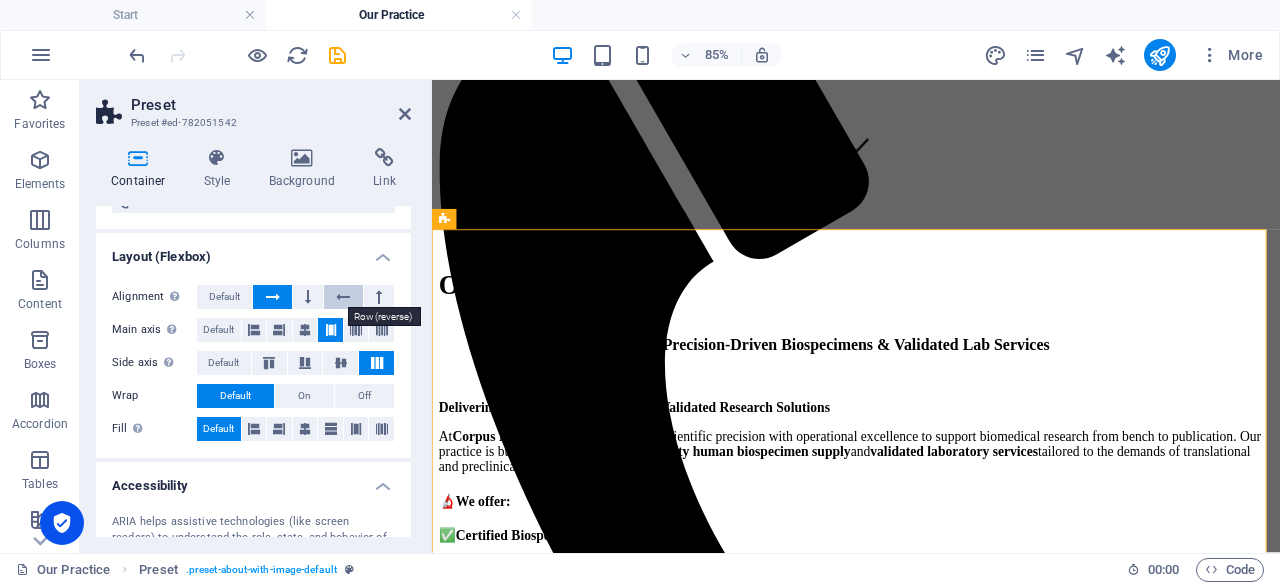 click at bounding box center [343, 297] 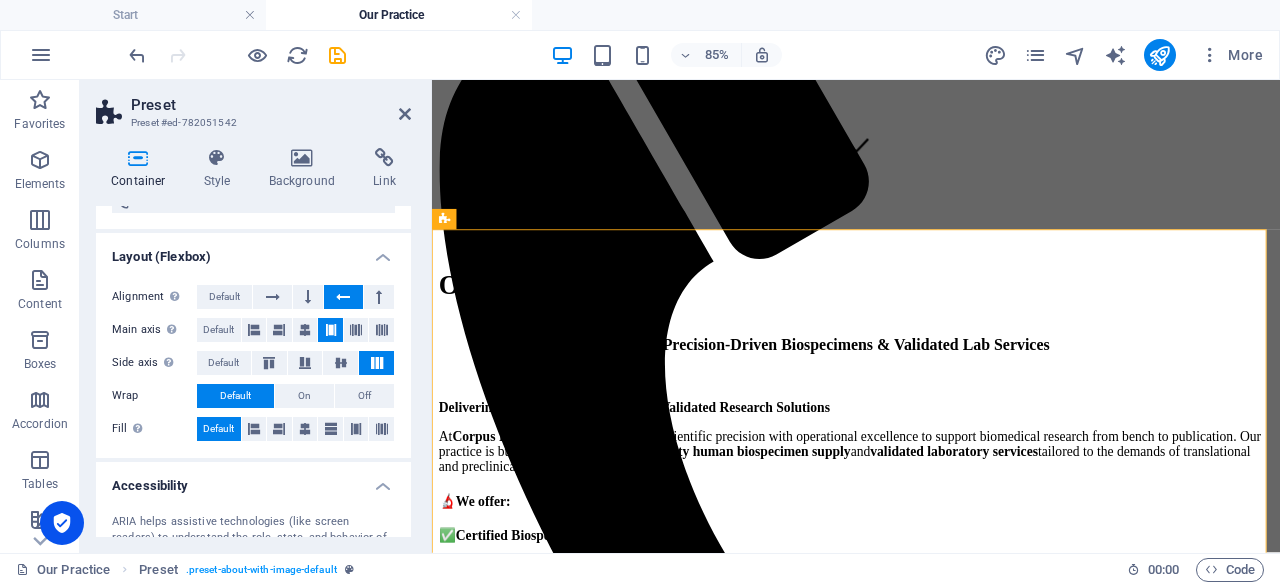 click at bounding box center (405, 114) 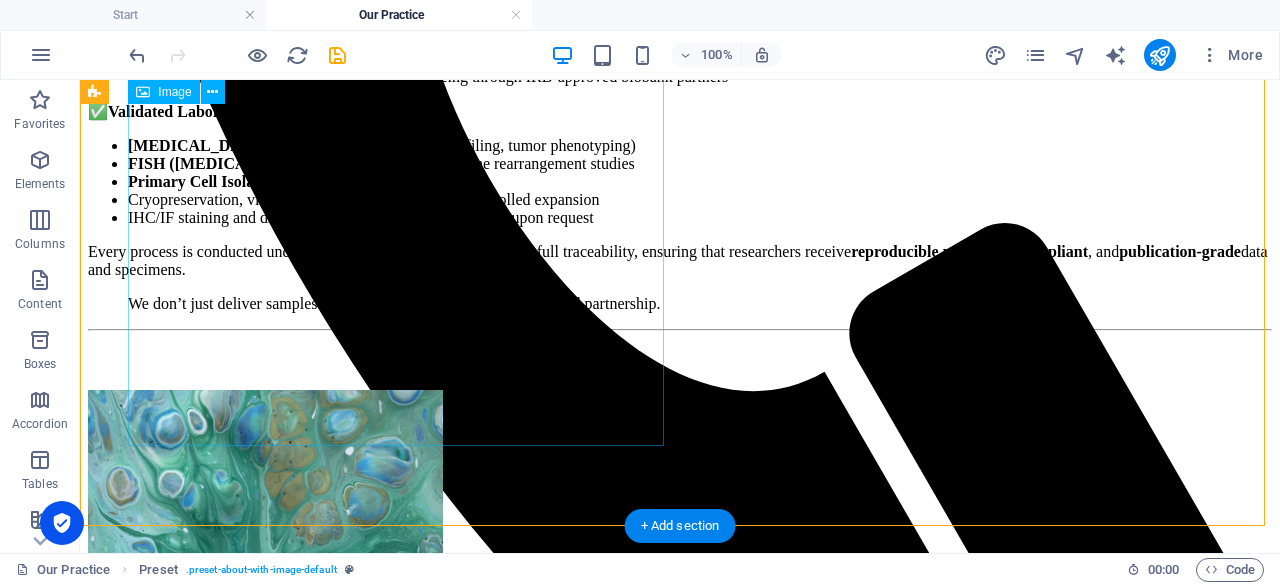scroll, scrollTop: 1000, scrollLeft: 0, axis: vertical 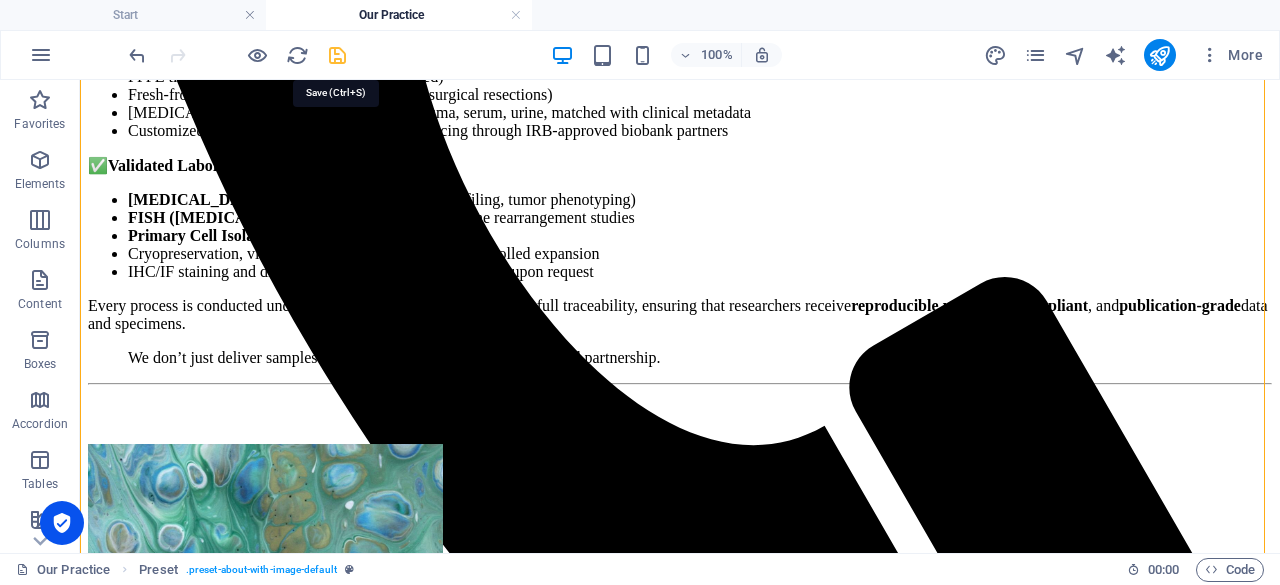 click at bounding box center (337, 55) 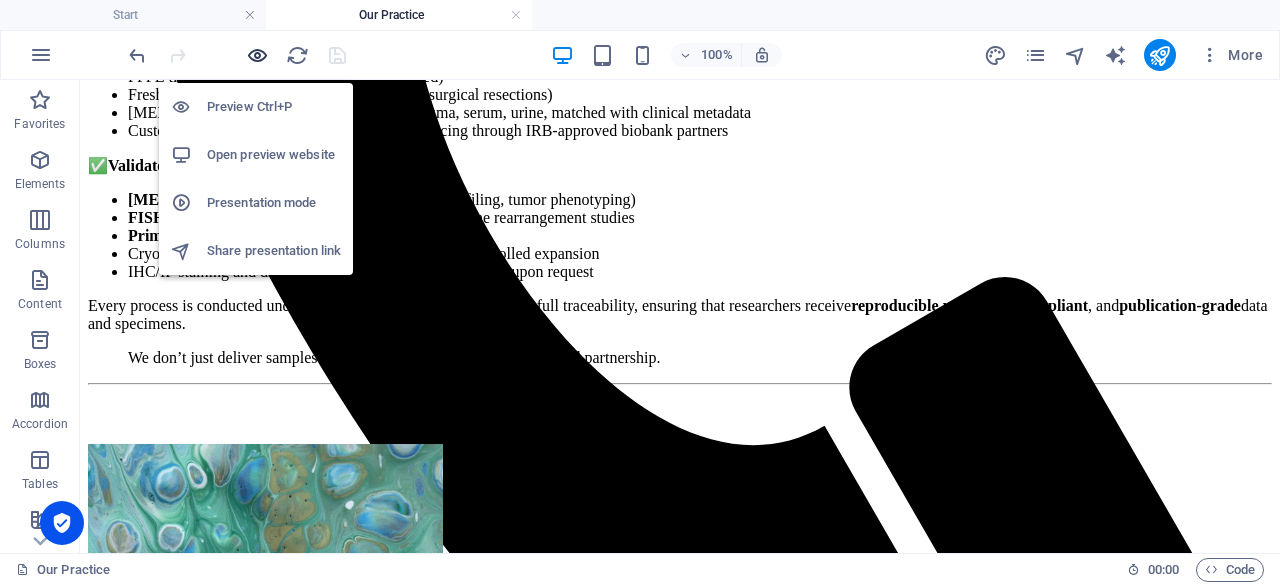 click at bounding box center [257, 55] 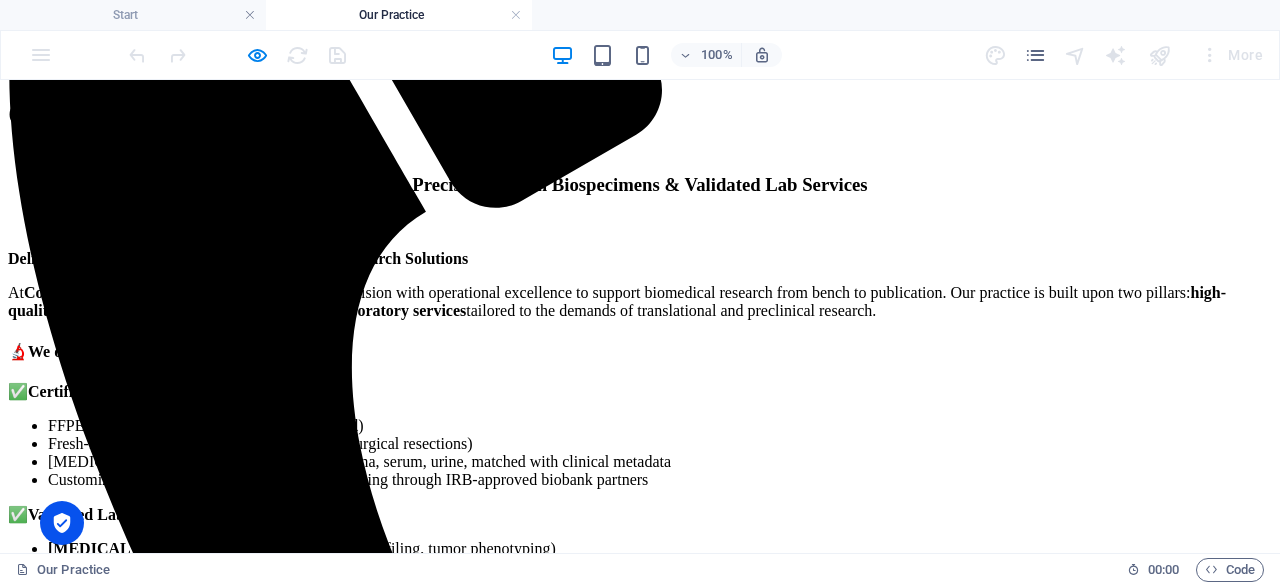 scroll, scrollTop: 650, scrollLeft: 0, axis: vertical 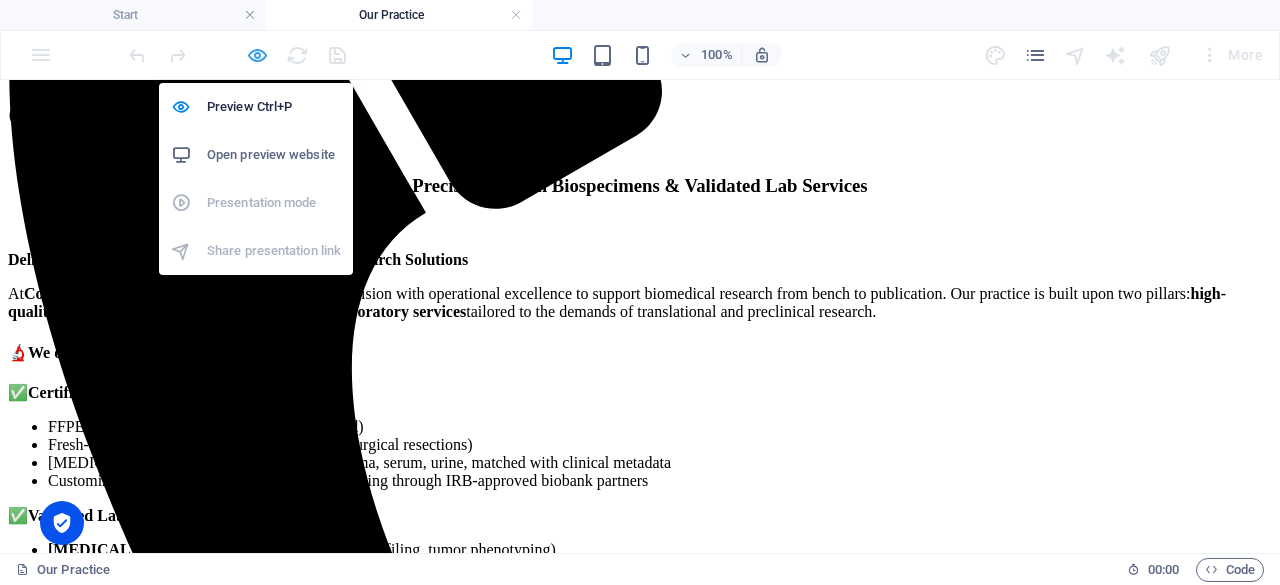 click at bounding box center [257, 55] 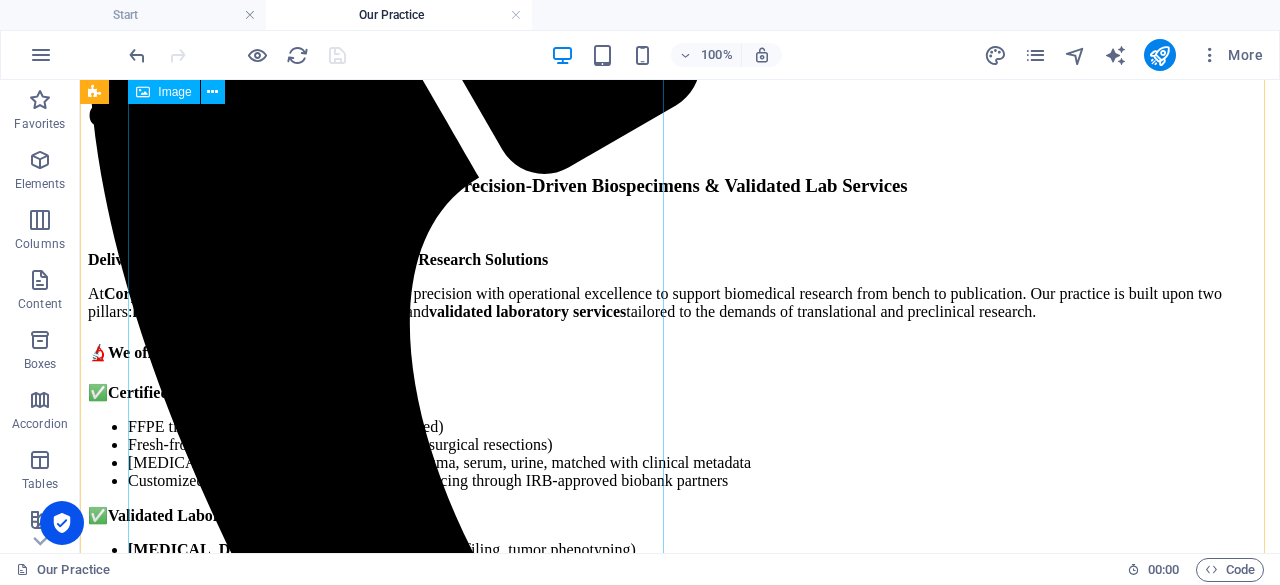 click at bounding box center (265, 1028) 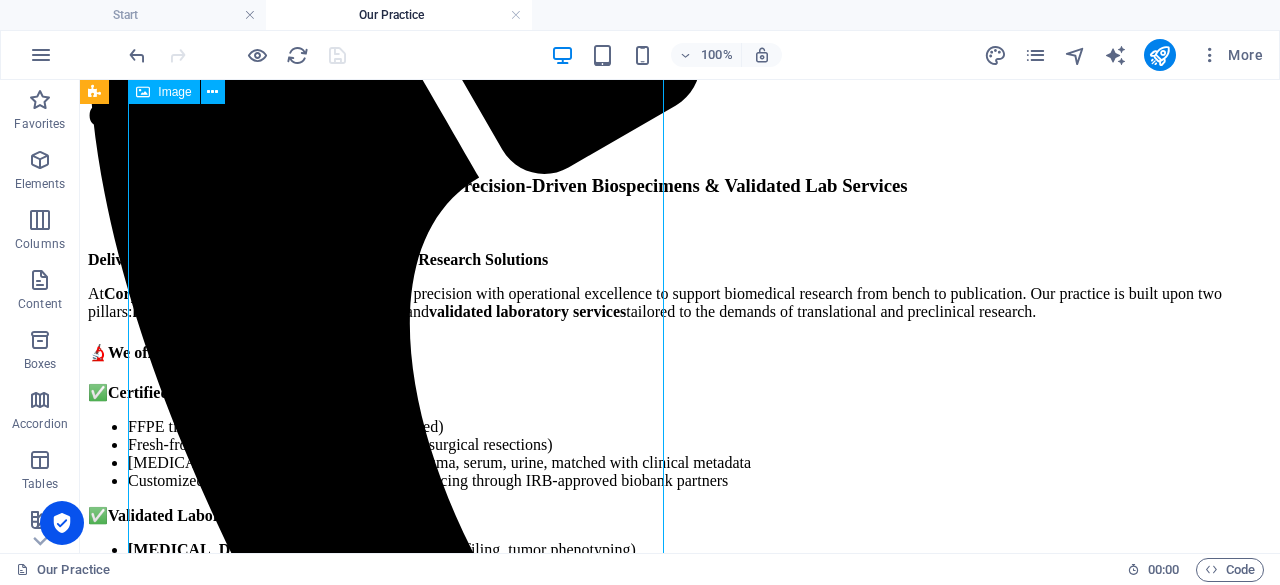 click at bounding box center (265, 1028) 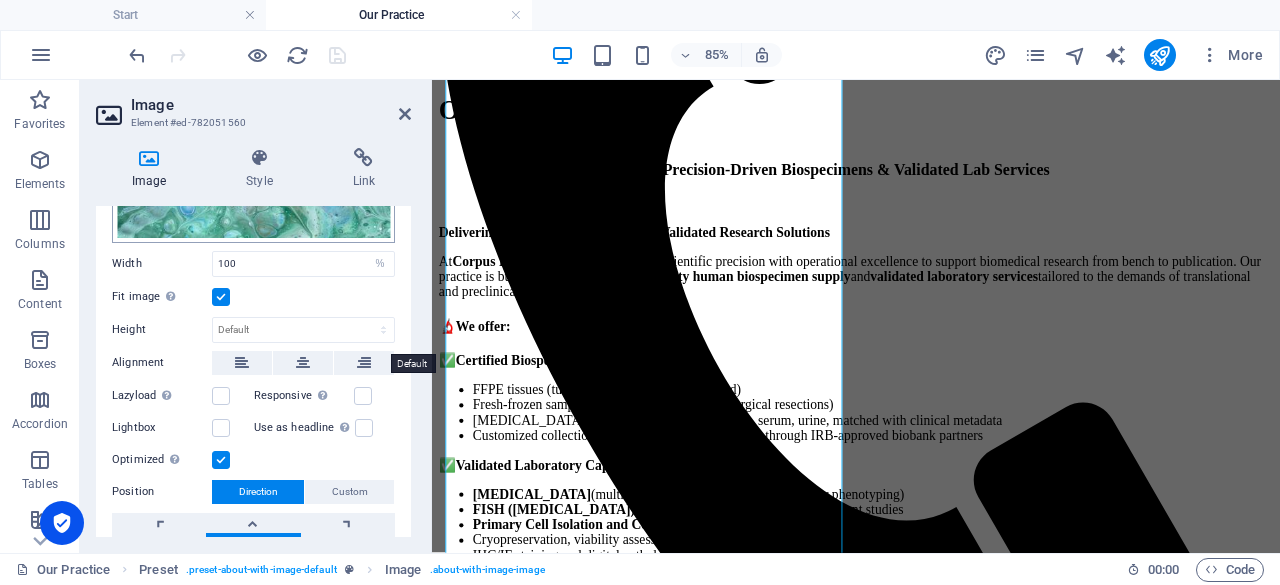 scroll, scrollTop: 218, scrollLeft: 0, axis: vertical 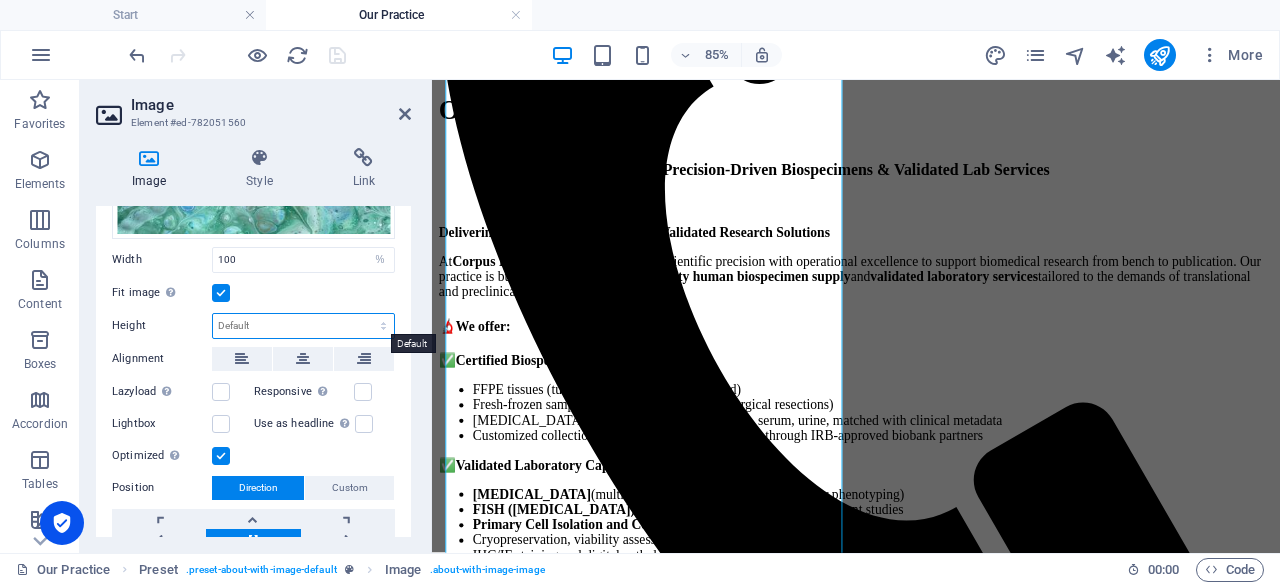 click on "Default auto px" at bounding box center (303, 326) 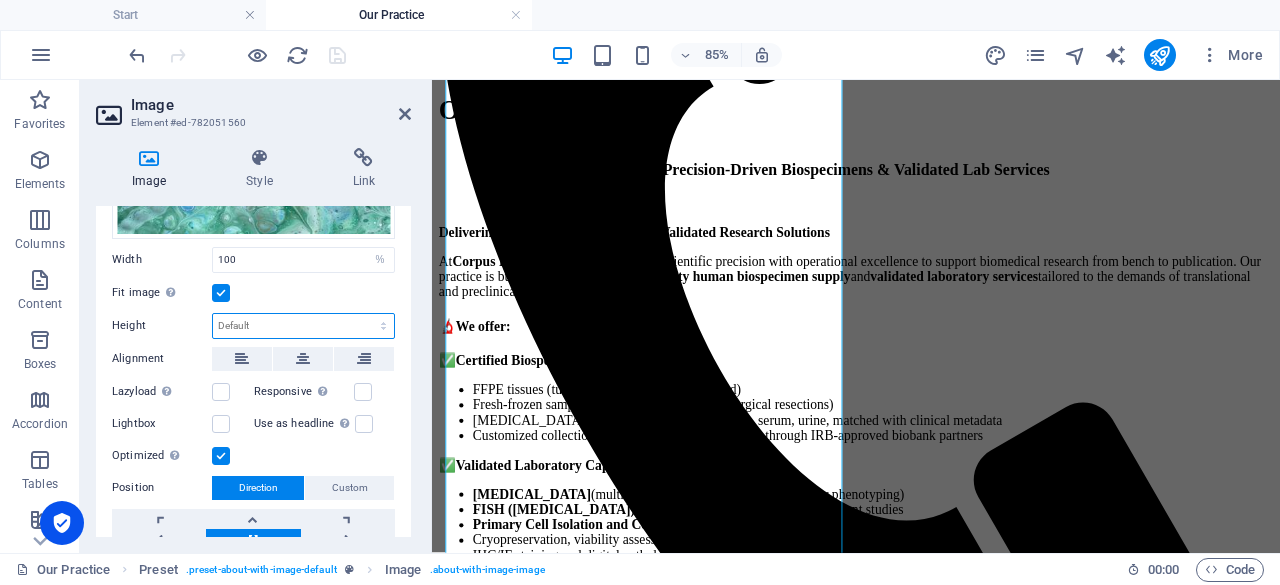 click on "Default auto px" at bounding box center [303, 326] 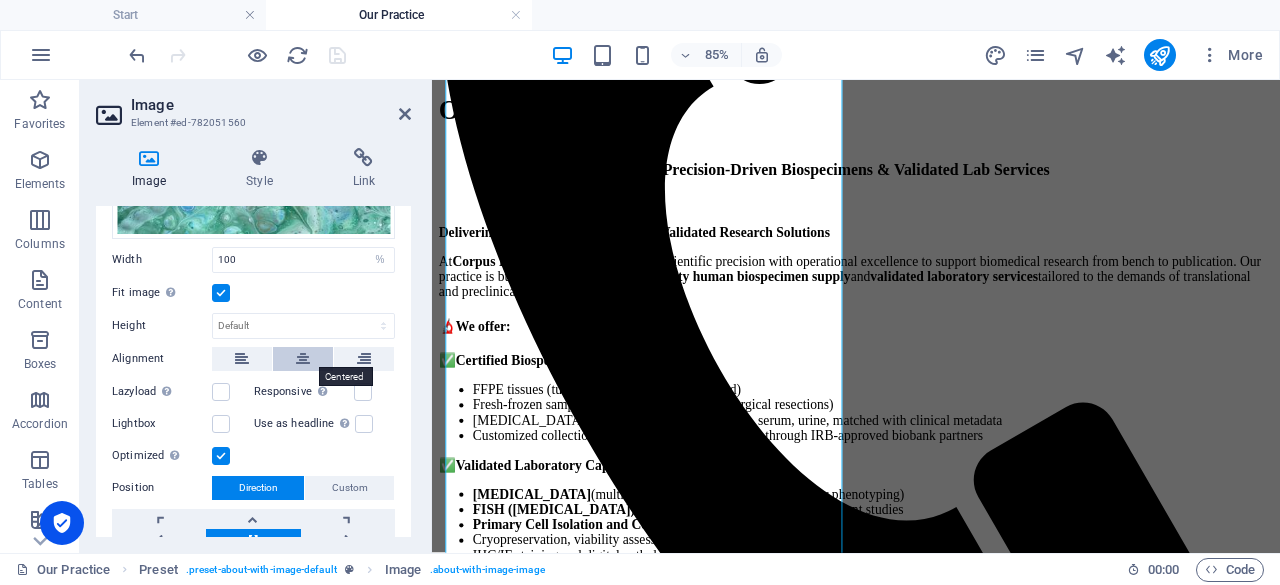 click at bounding box center (303, 359) 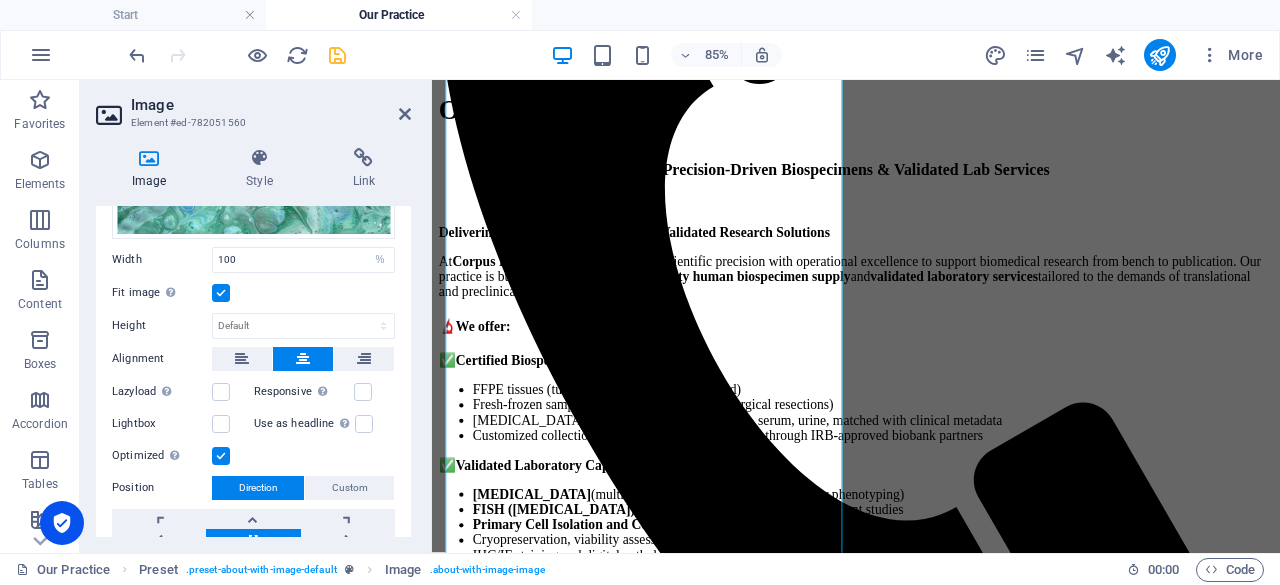 click at bounding box center (303, 359) 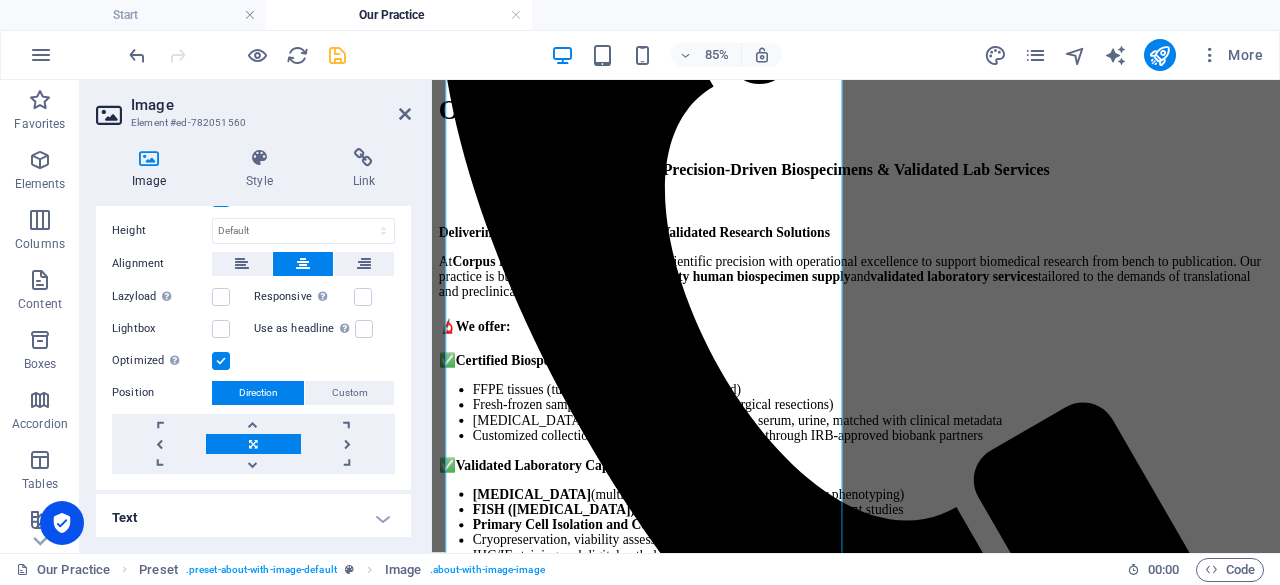 click on "Text" at bounding box center (253, 518) 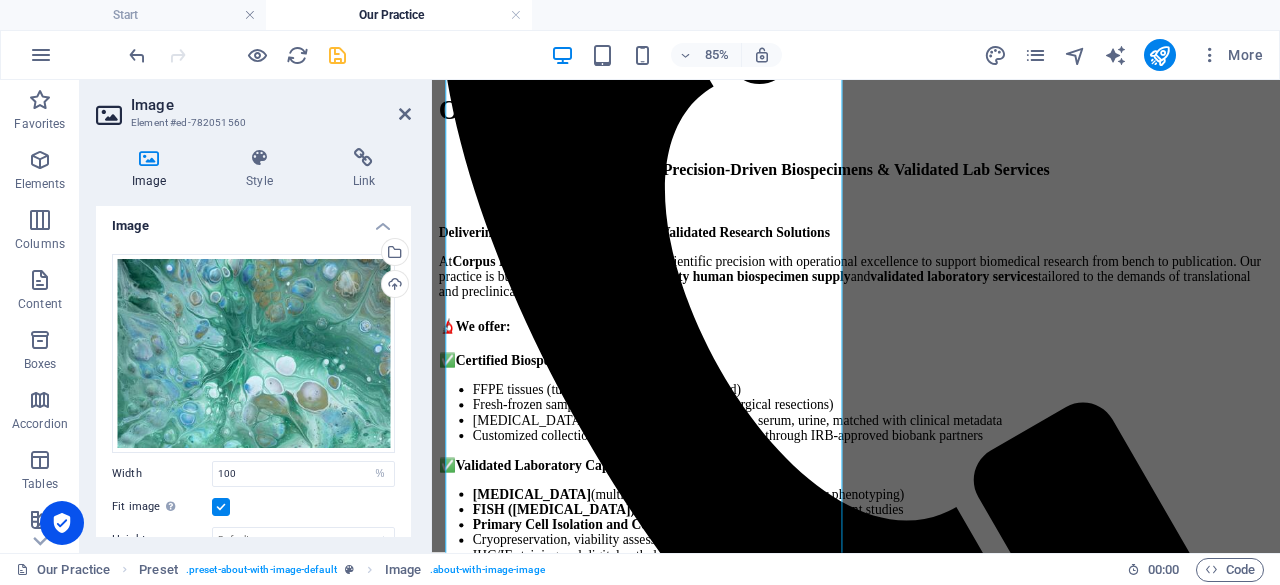 scroll, scrollTop: 0, scrollLeft: 0, axis: both 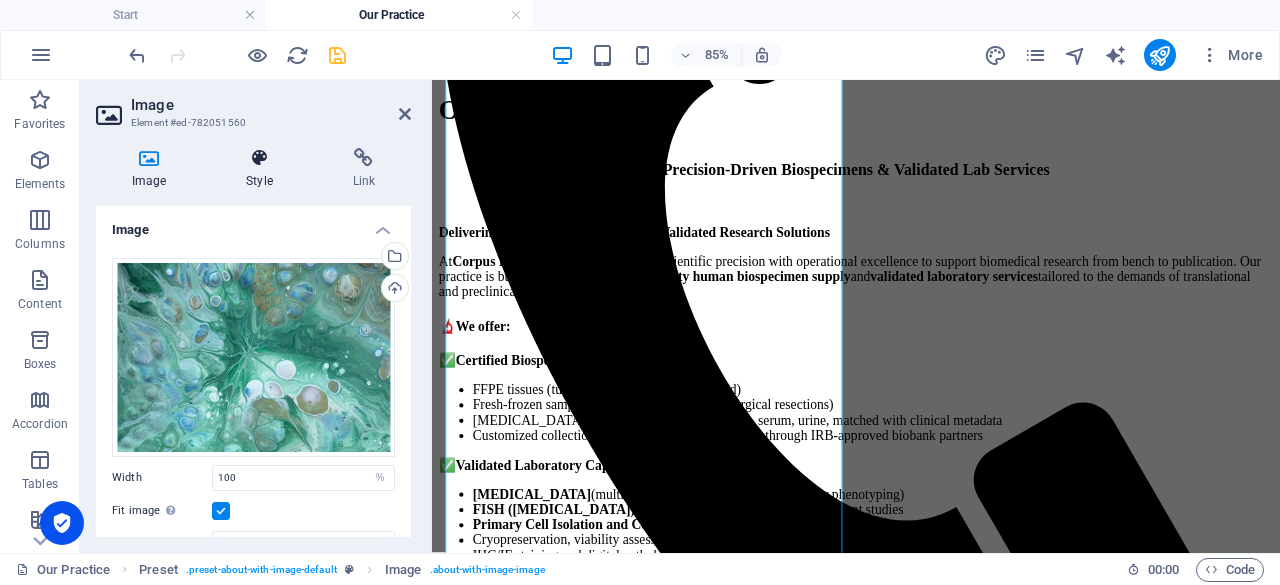 click at bounding box center [259, 158] 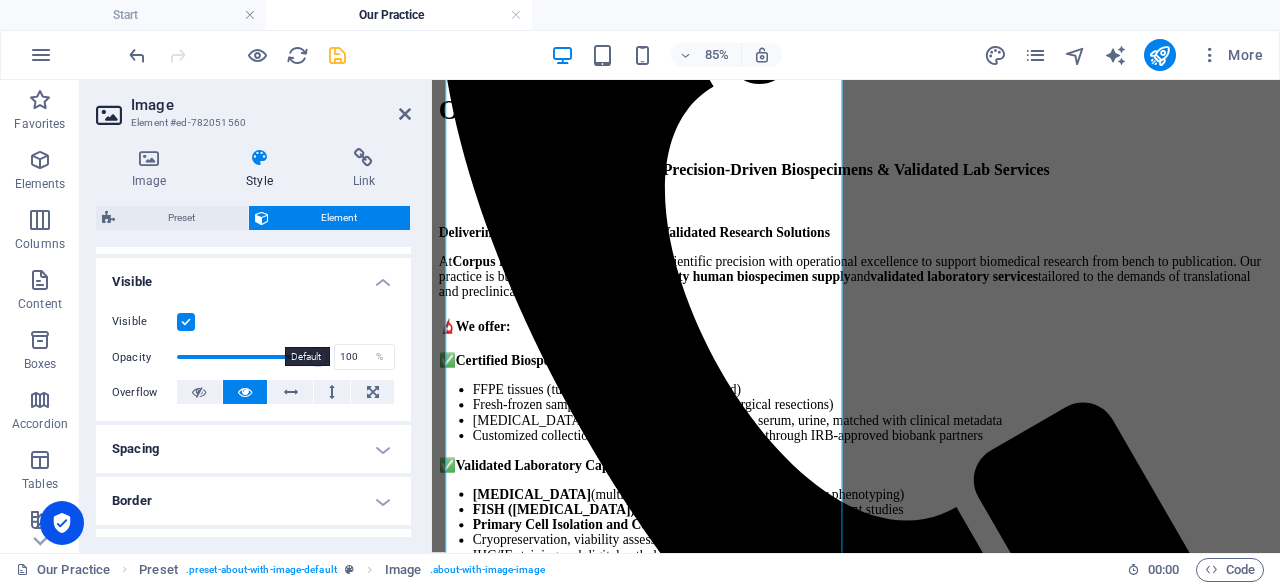 scroll, scrollTop: 206, scrollLeft: 0, axis: vertical 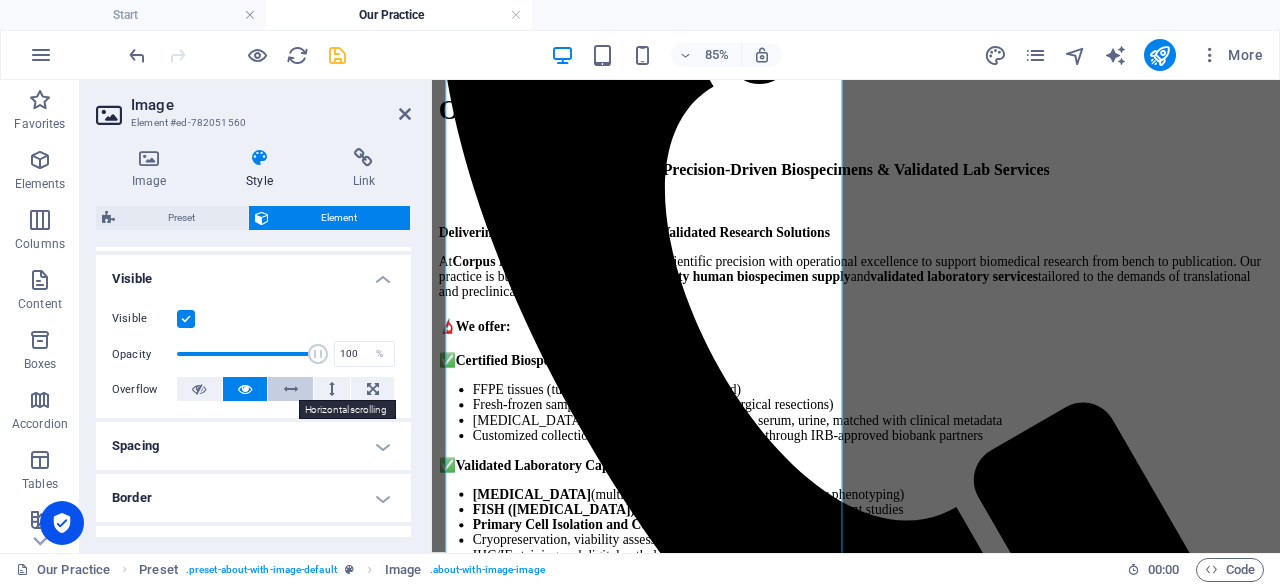 click at bounding box center [291, 389] 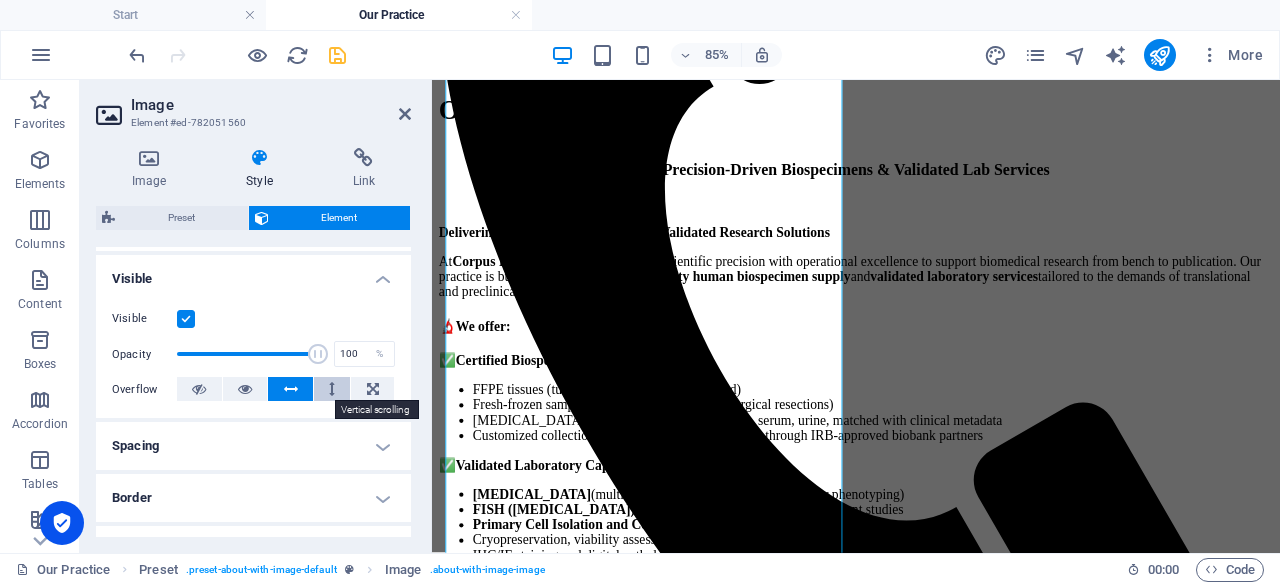 click at bounding box center (332, 389) 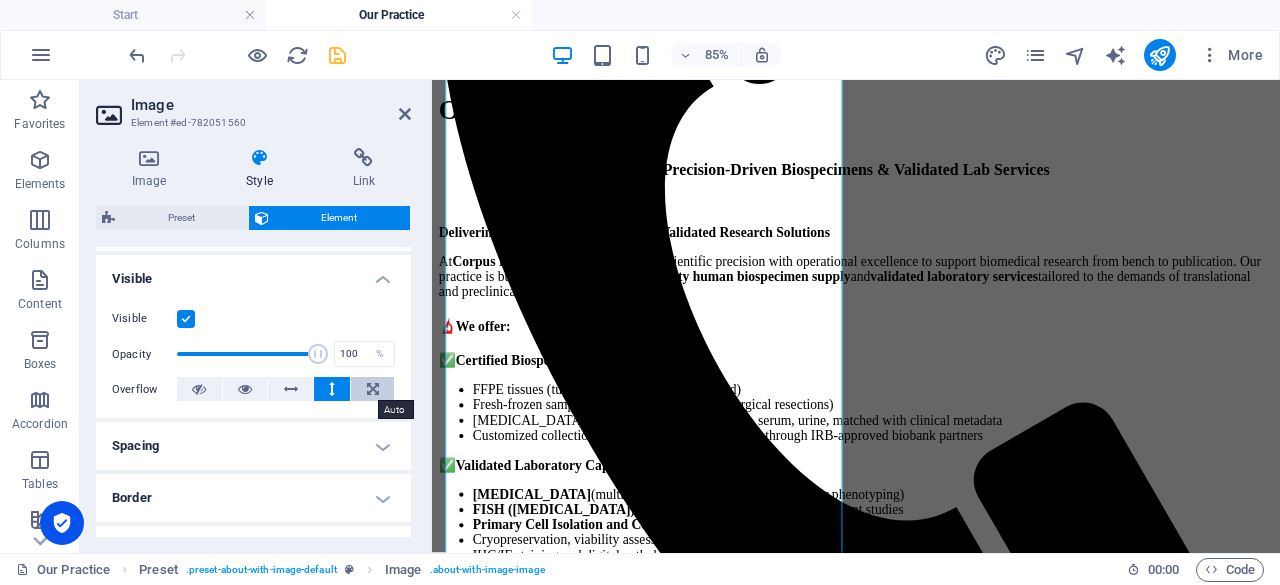 click at bounding box center [373, 389] 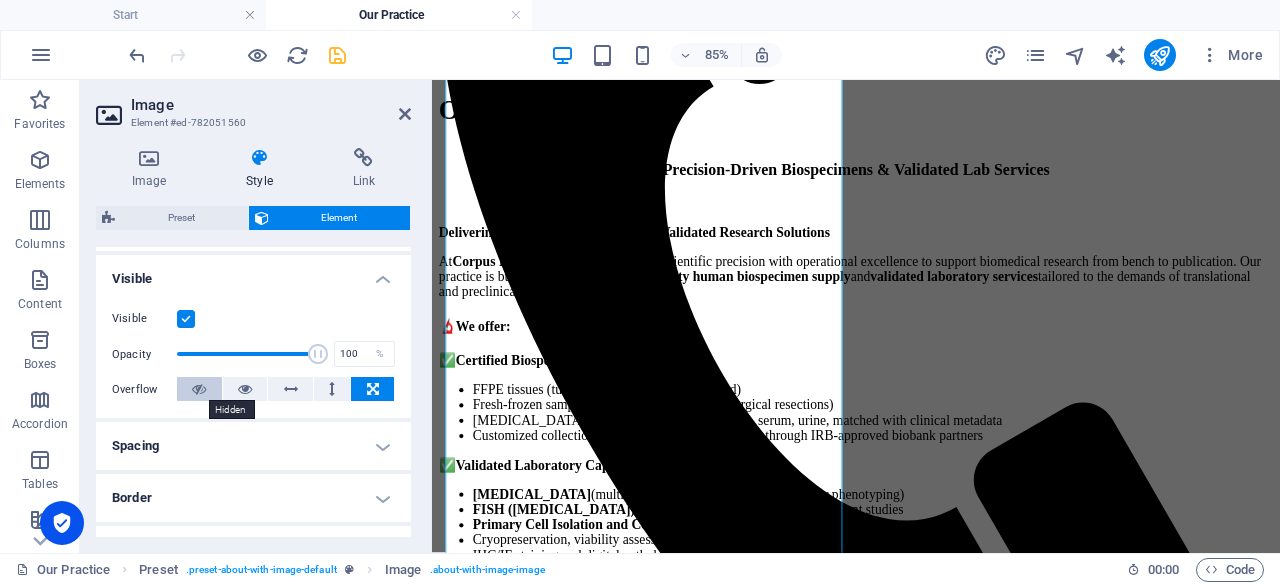click at bounding box center [199, 389] 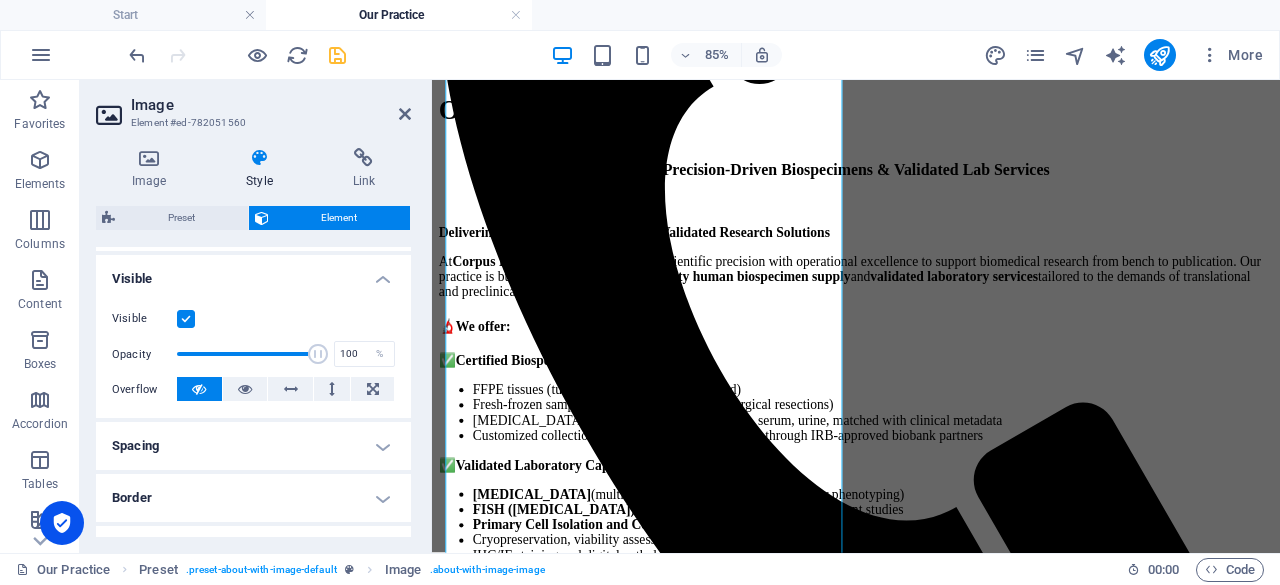 click on "Image Element #ed-782051560" at bounding box center [253, 106] 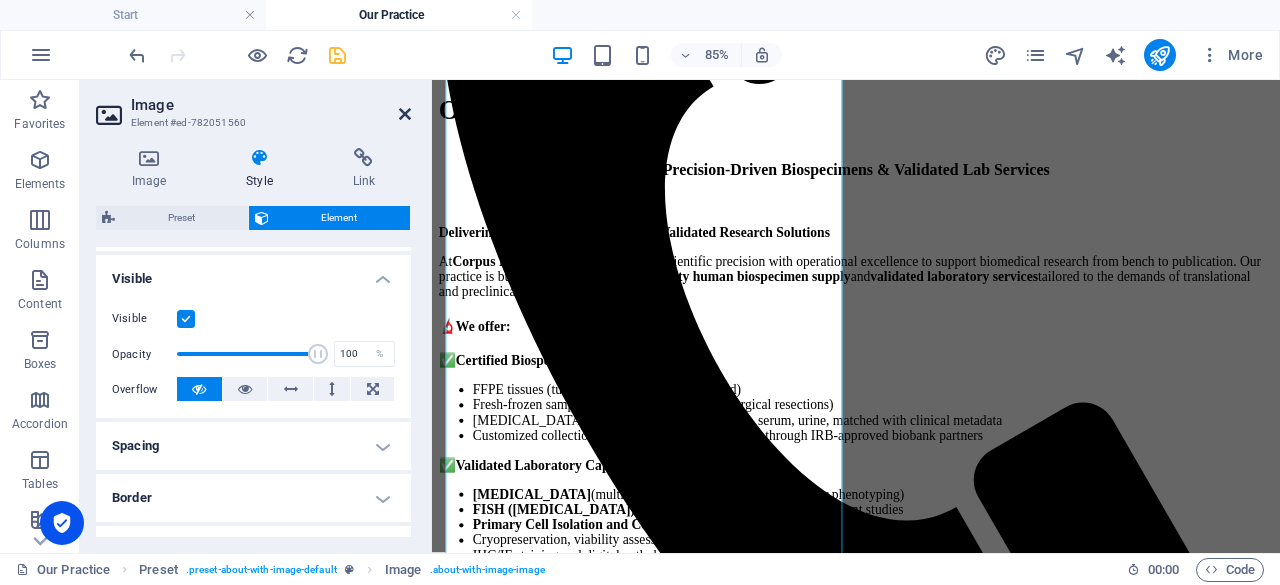 click at bounding box center [405, 114] 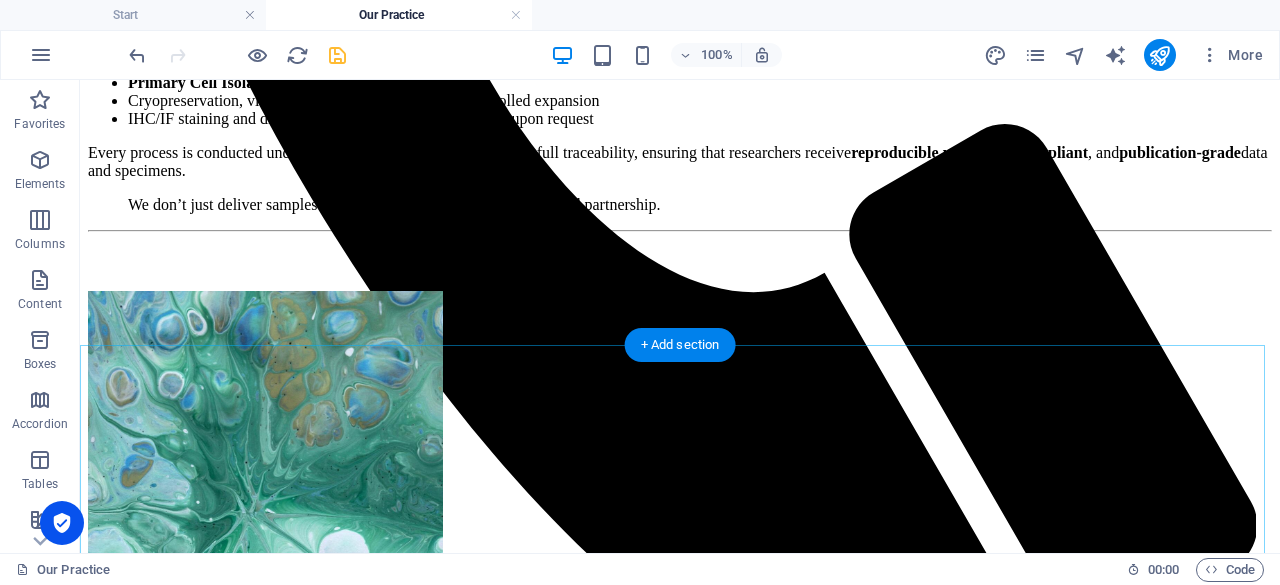 scroll, scrollTop: 1149, scrollLeft: 0, axis: vertical 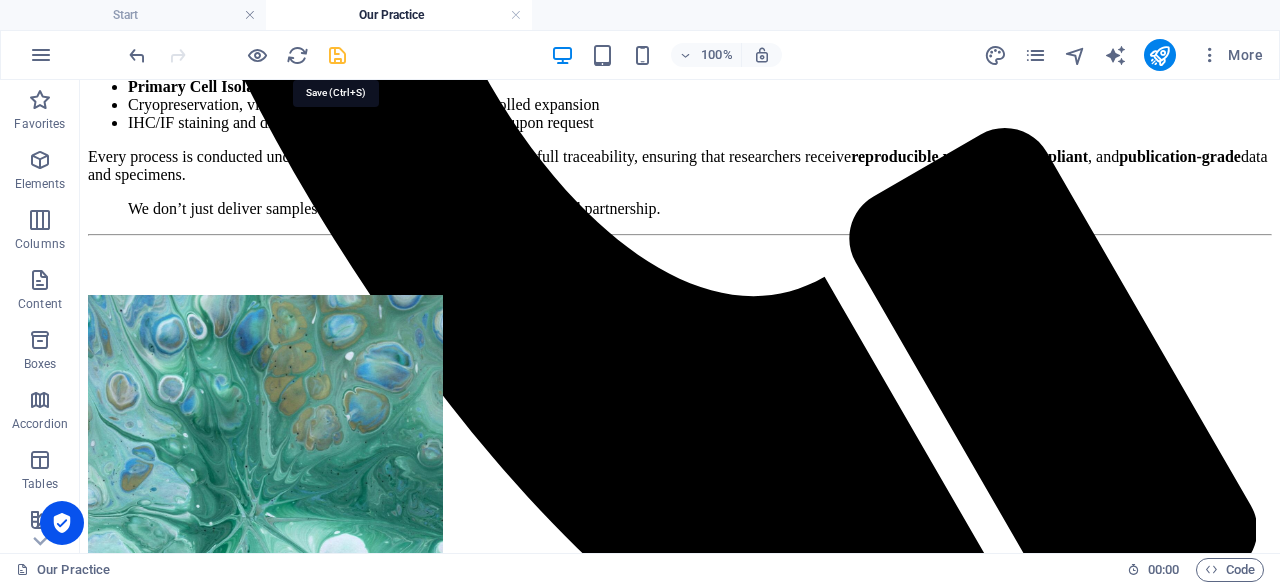 click at bounding box center (337, 55) 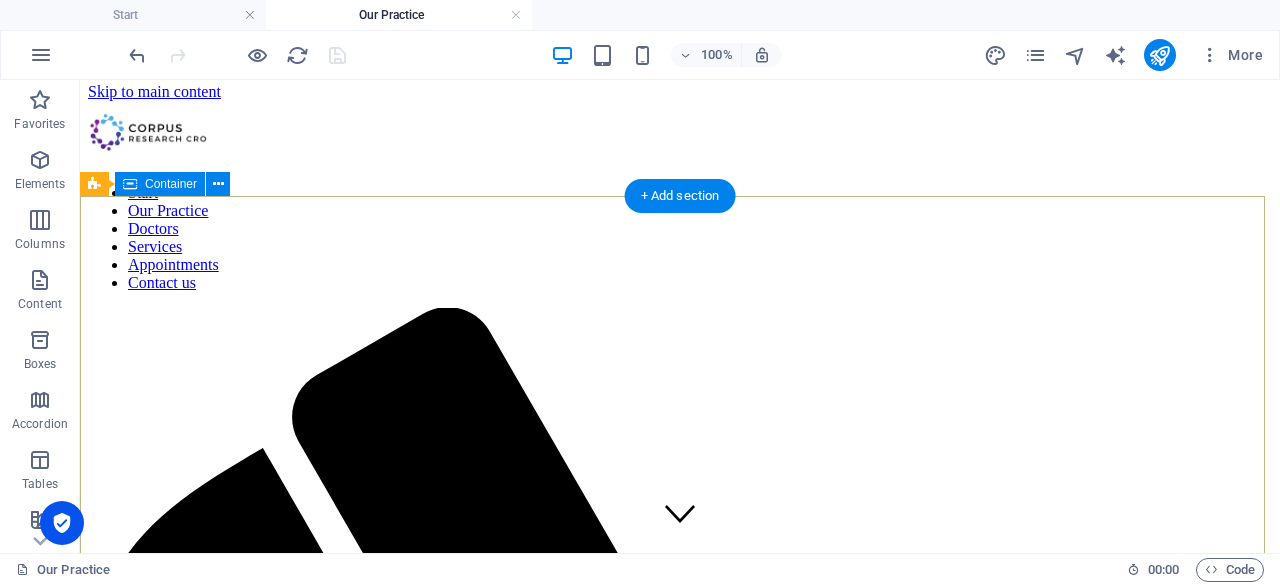 scroll, scrollTop: 0, scrollLeft: 0, axis: both 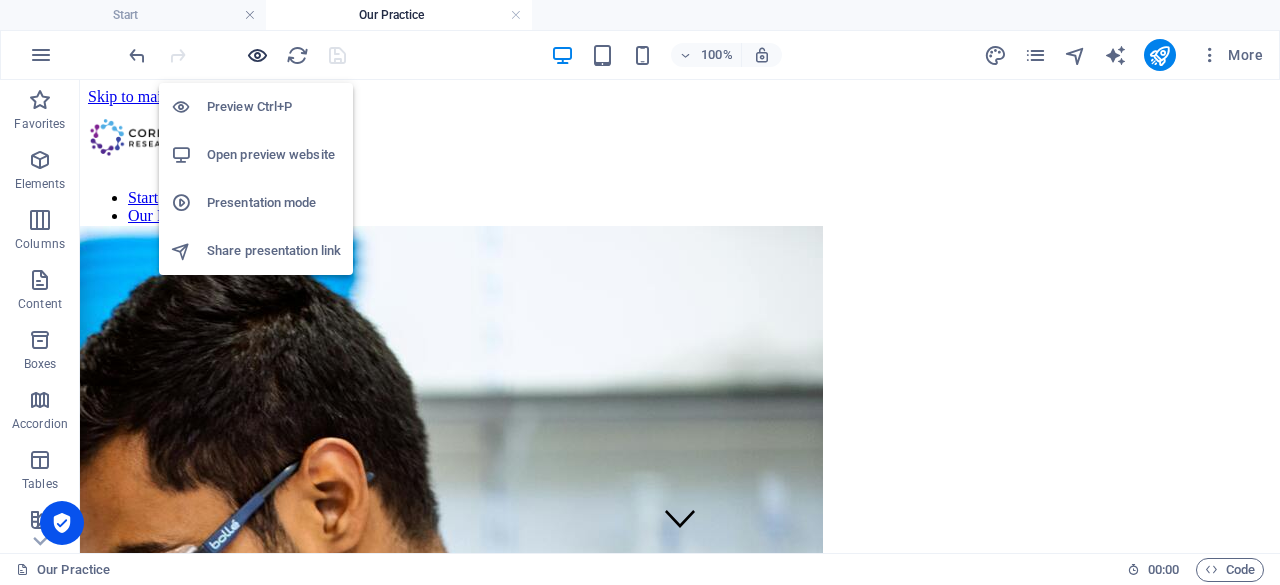 click at bounding box center (257, 55) 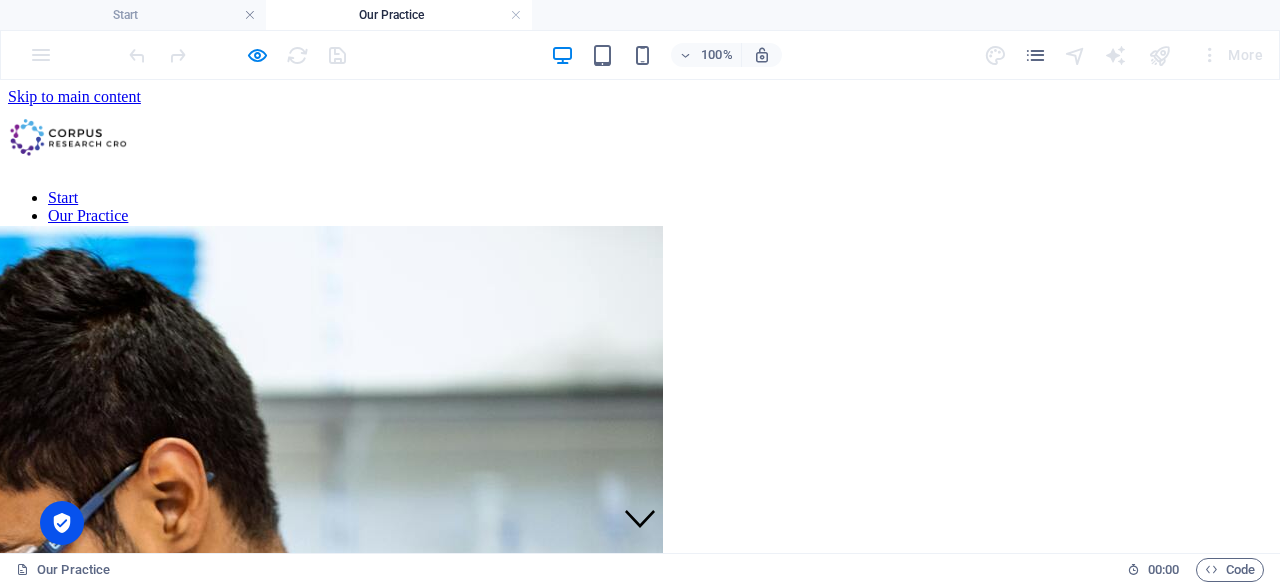 click on "Doctors" at bounding box center [73, 233] 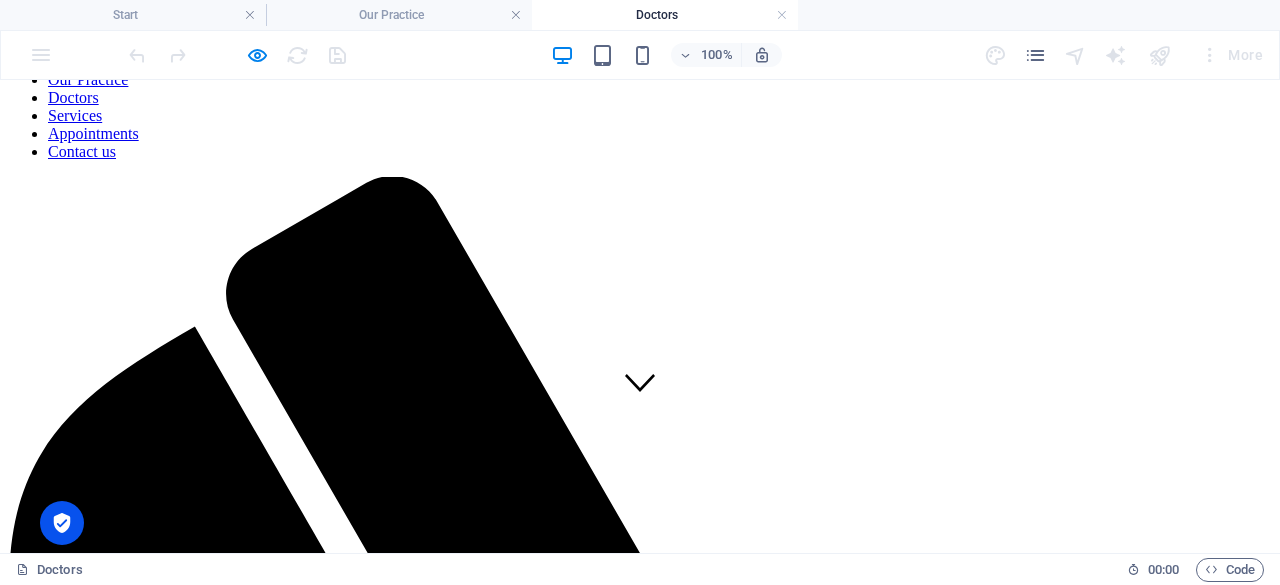scroll, scrollTop: 0, scrollLeft: 0, axis: both 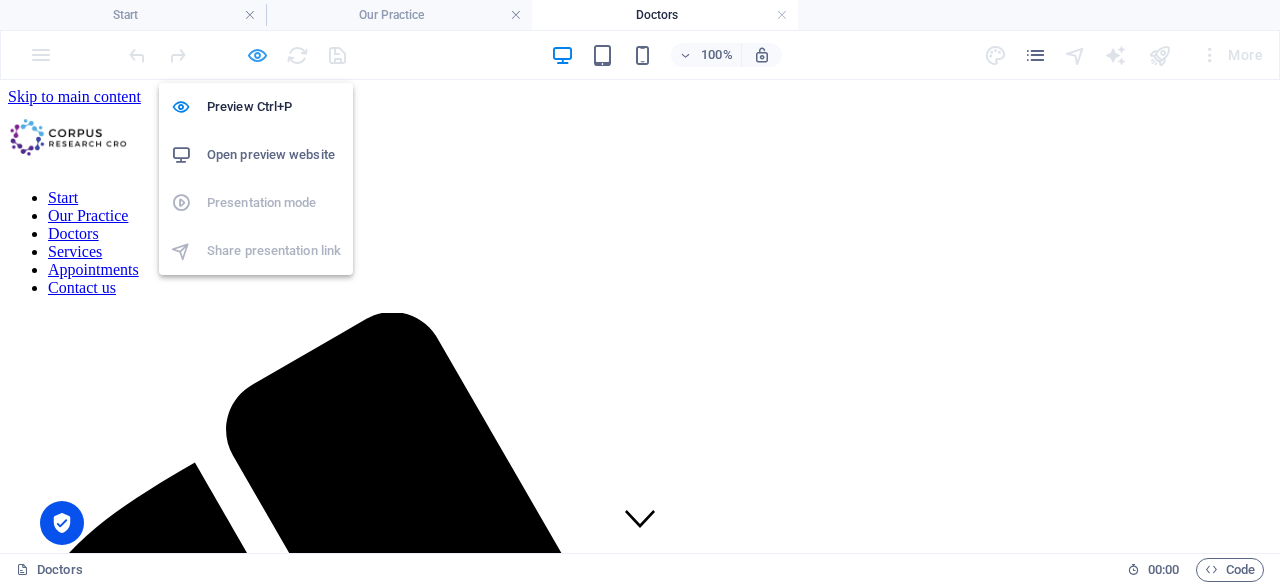 click at bounding box center (257, 55) 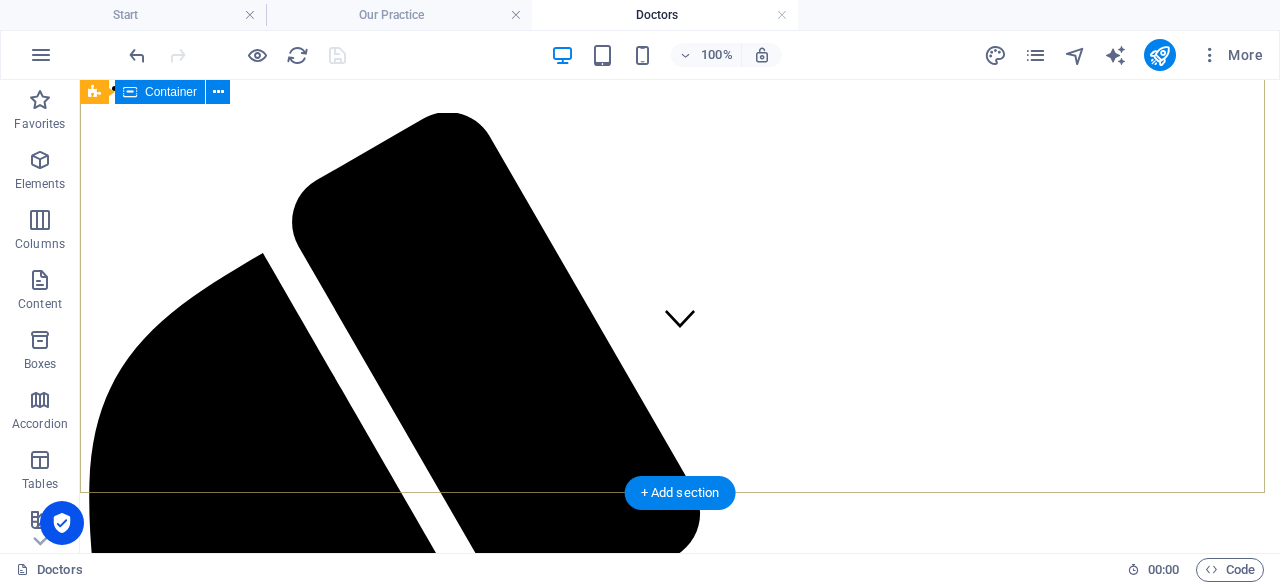 scroll, scrollTop: 199, scrollLeft: 0, axis: vertical 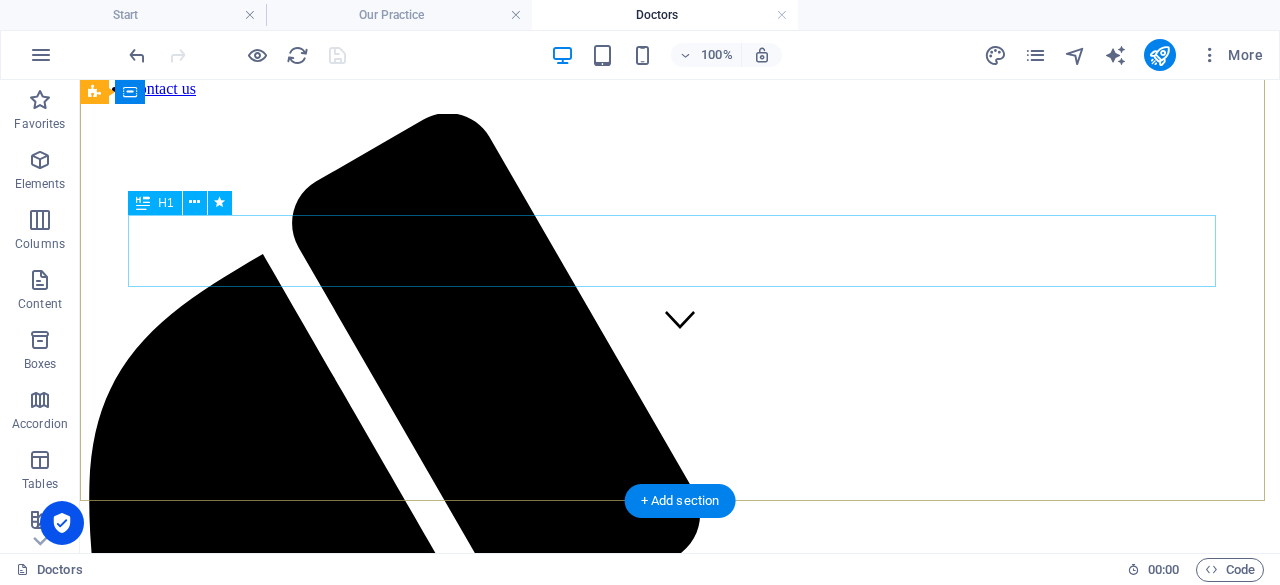 click on "Doctors" at bounding box center (680, 566) 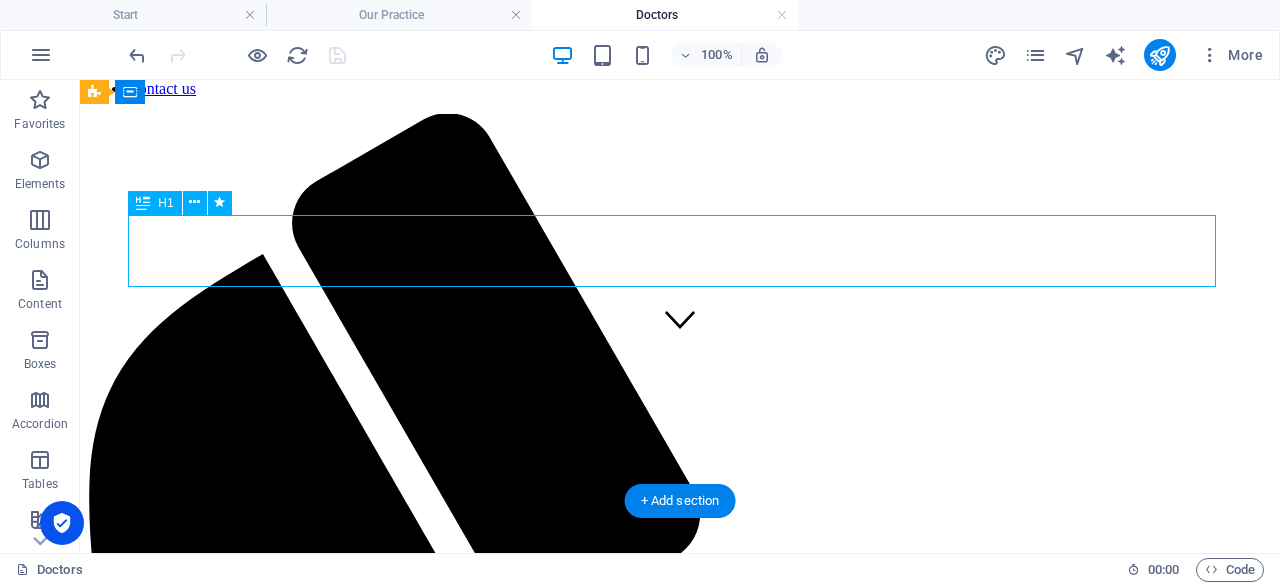 click on "Doctors" at bounding box center (680, 566) 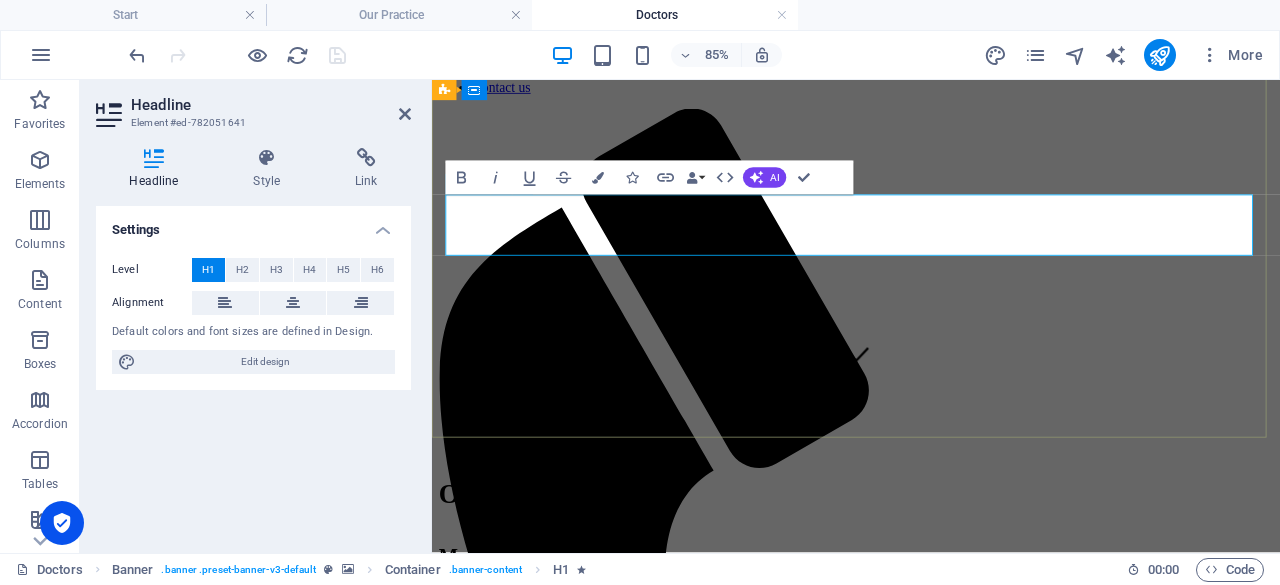 scroll, scrollTop: 0, scrollLeft: 7, axis: horizontal 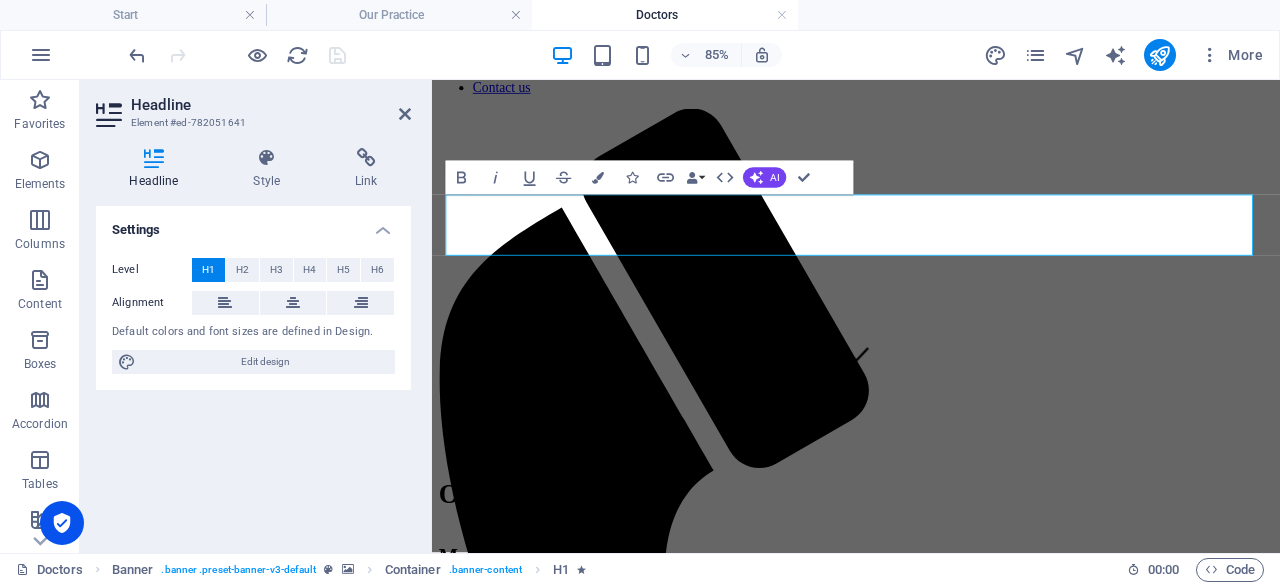 click on "Headline" at bounding box center [271, 105] 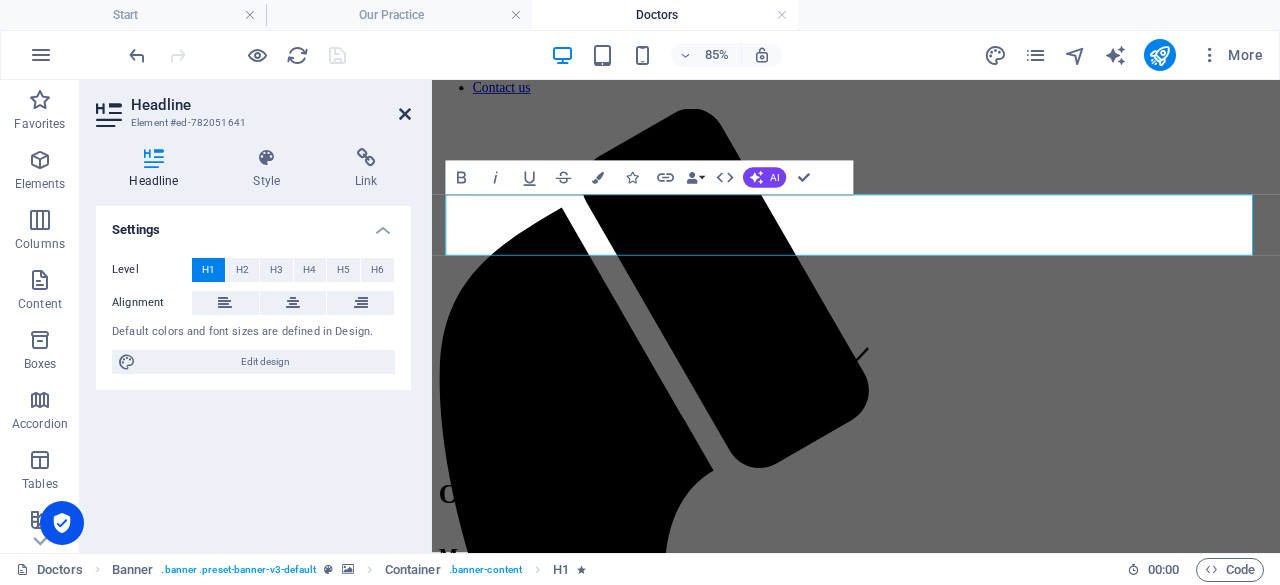 click at bounding box center (405, 114) 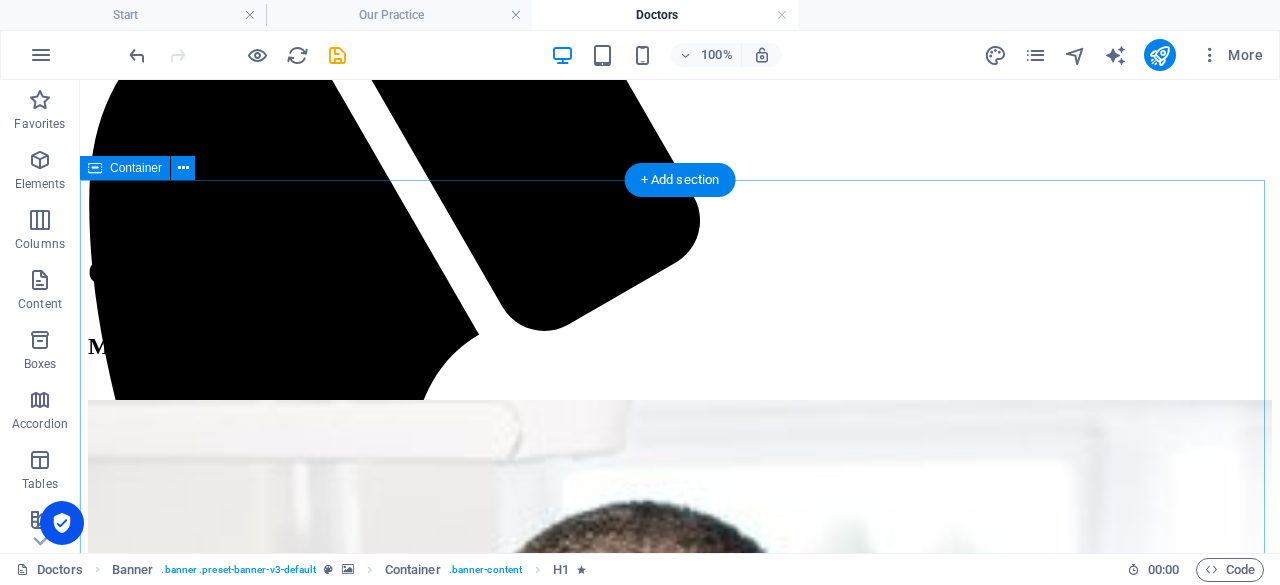 scroll, scrollTop: 550, scrollLeft: 0, axis: vertical 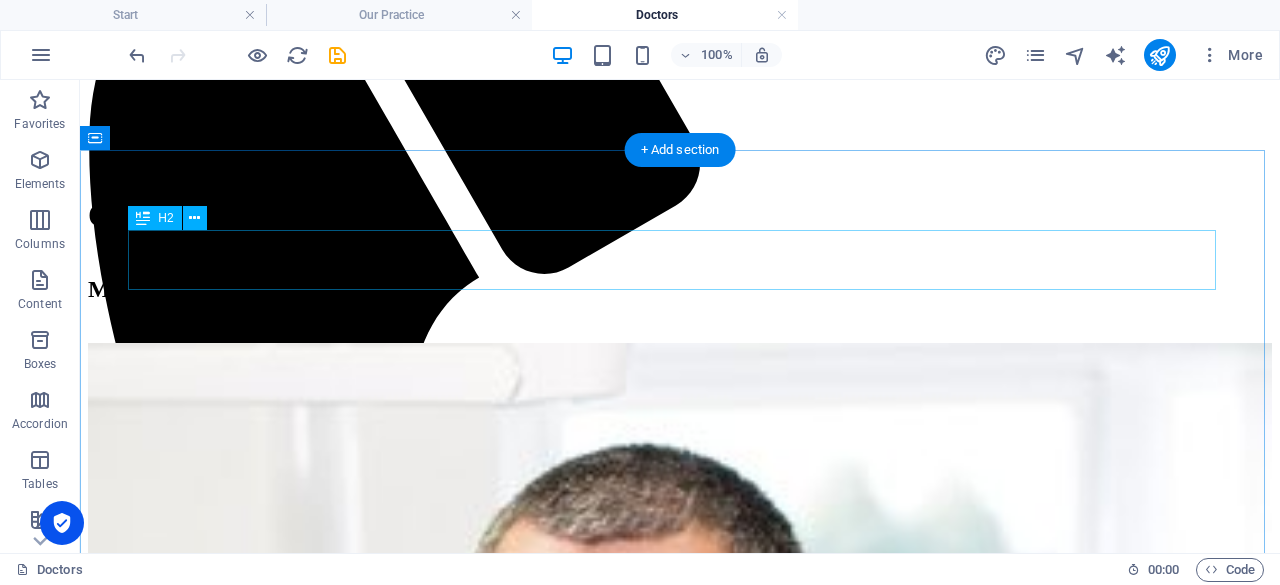 click on "Meet our Doctors" at bounding box center [680, 289] 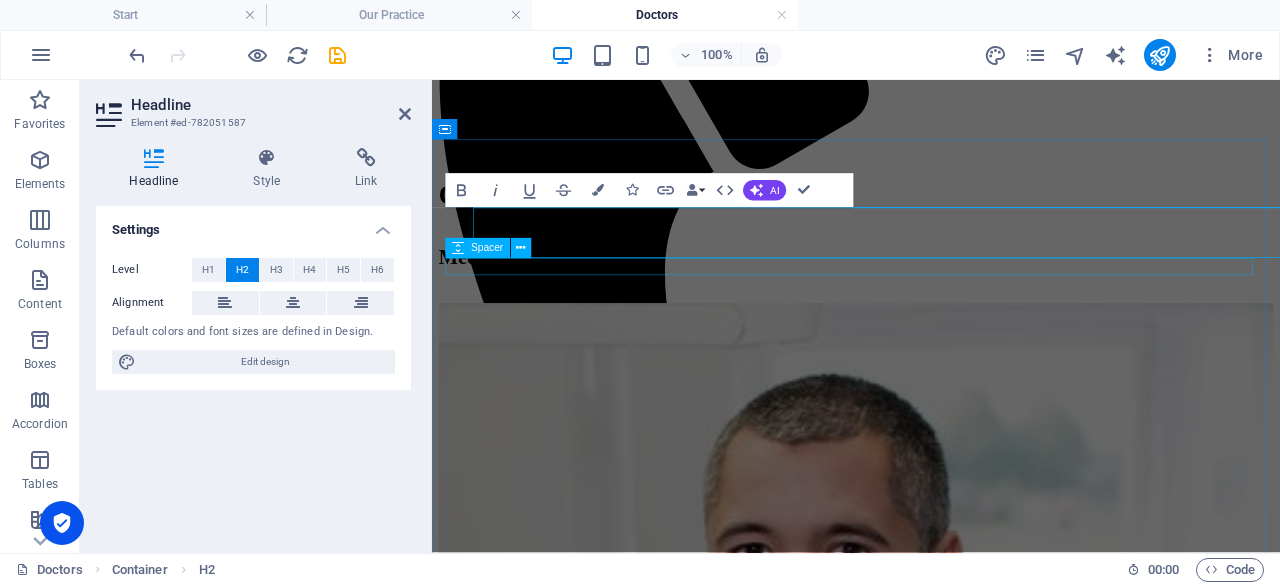 click at bounding box center [931, 333] 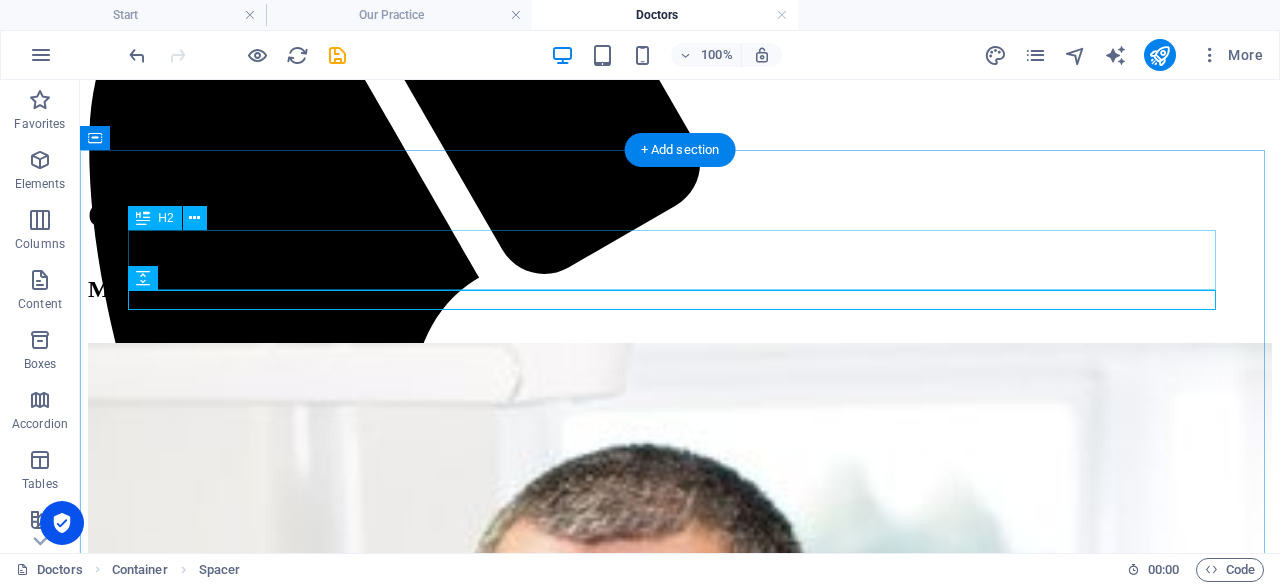 click on "Meet our Doctors" at bounding box center (680, 289) 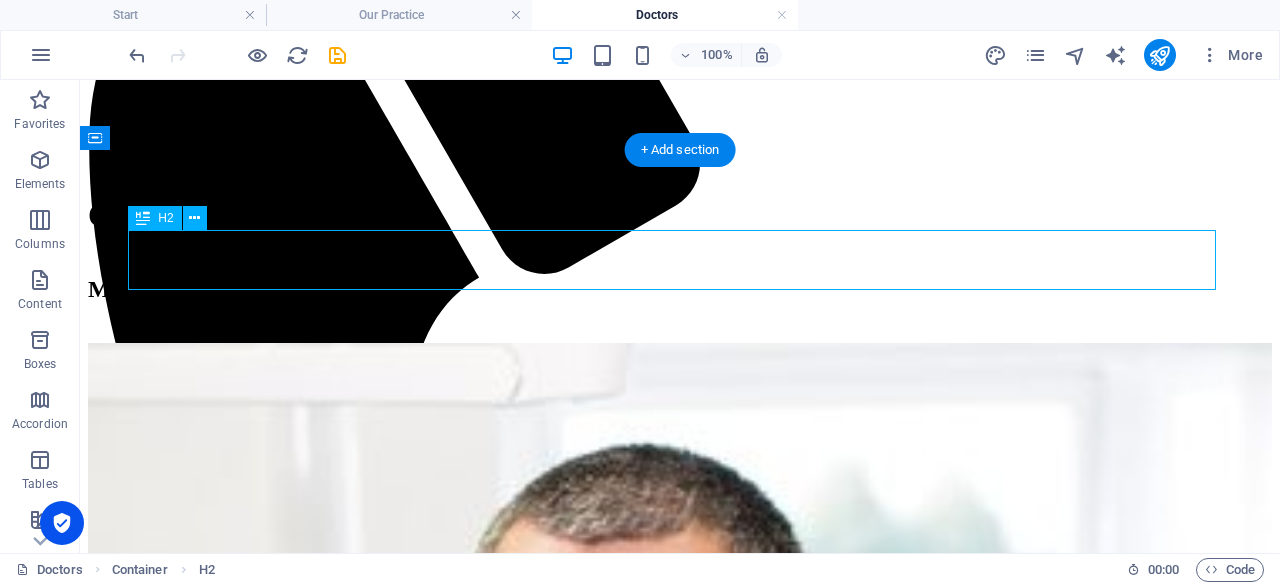 click on "Meet our Doctors" at bounding box center (680, 289) 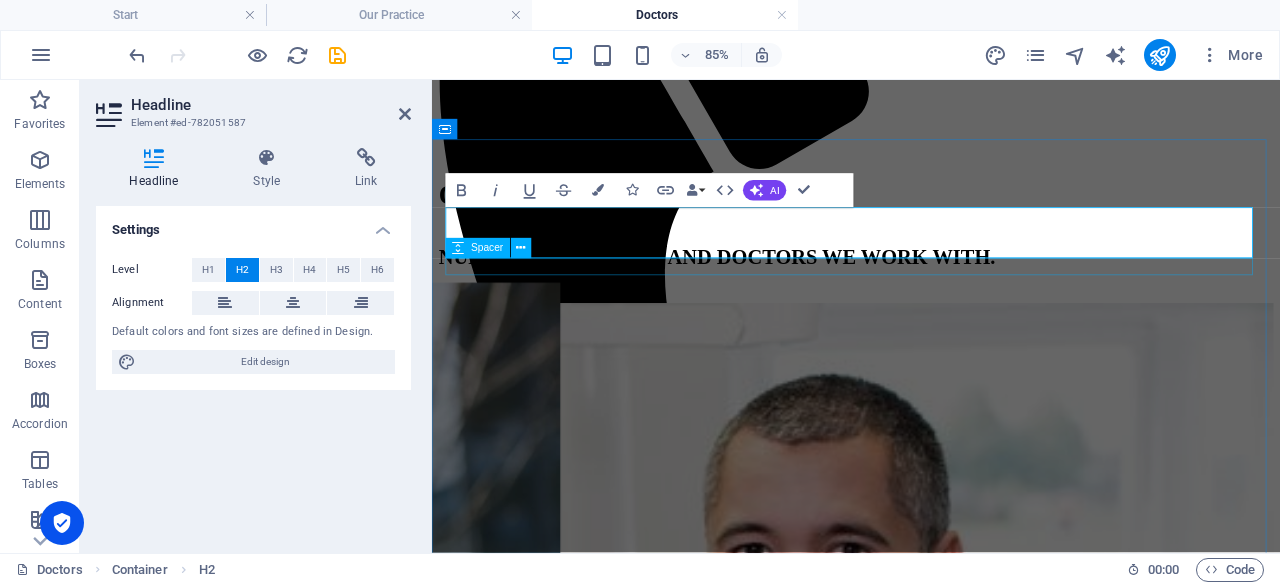 scroll, scrollTop: 248, scrollLeft: 2, axis: both 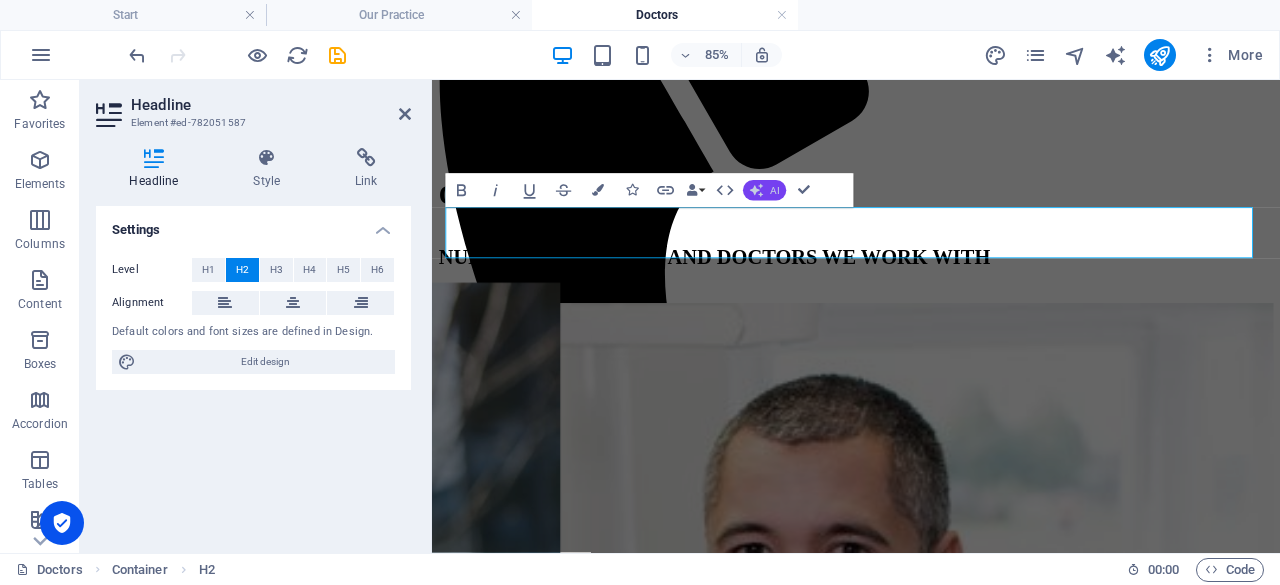 click 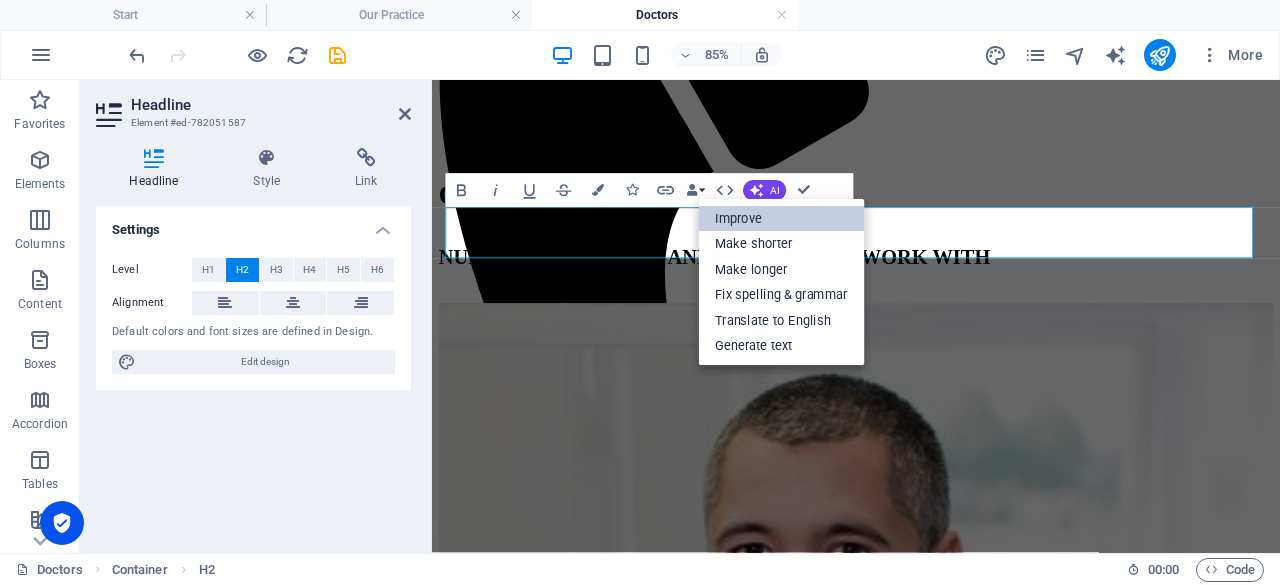 click on "Improve" at bounding box center [781, 218] 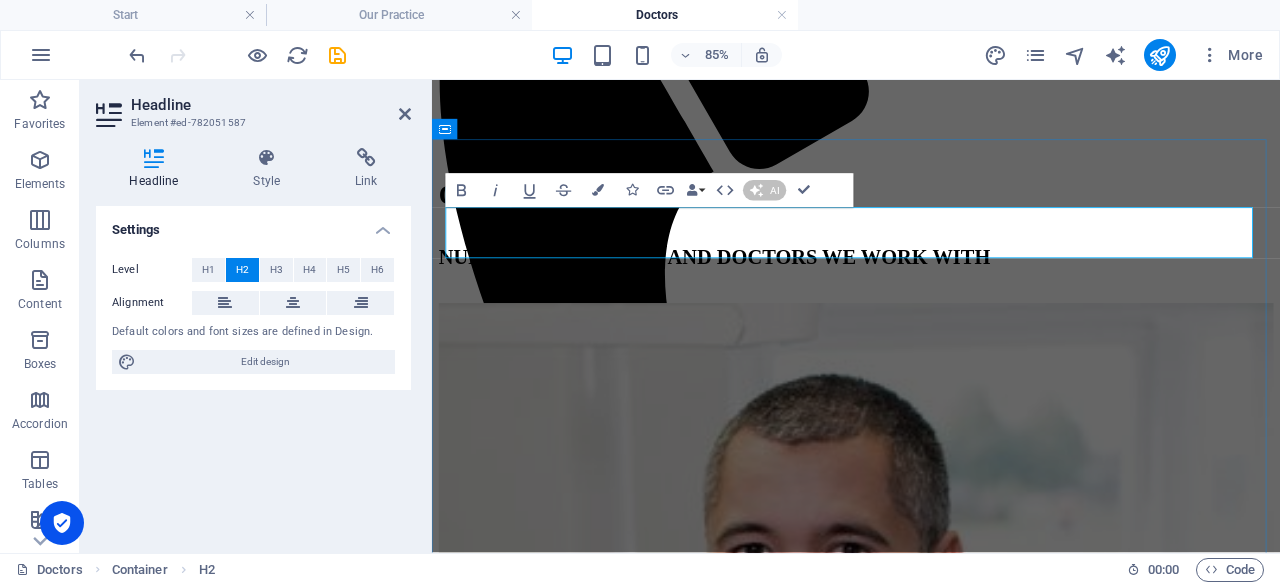 type 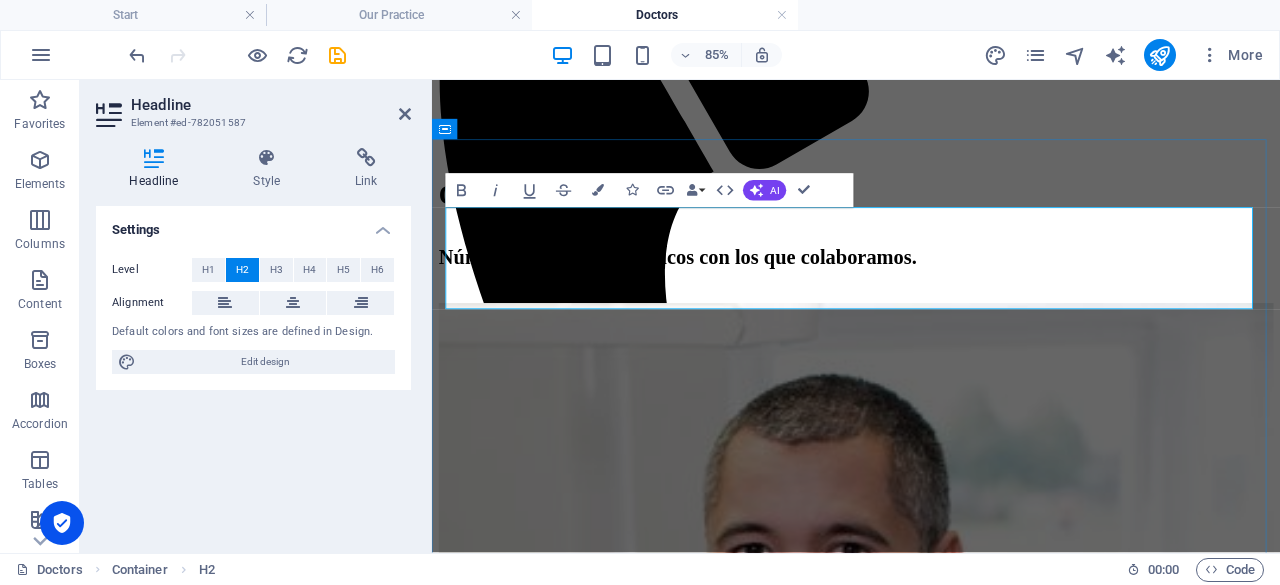 click on "Número de centros y médicos con los que colaboramos." at bounding box center (931, 289) 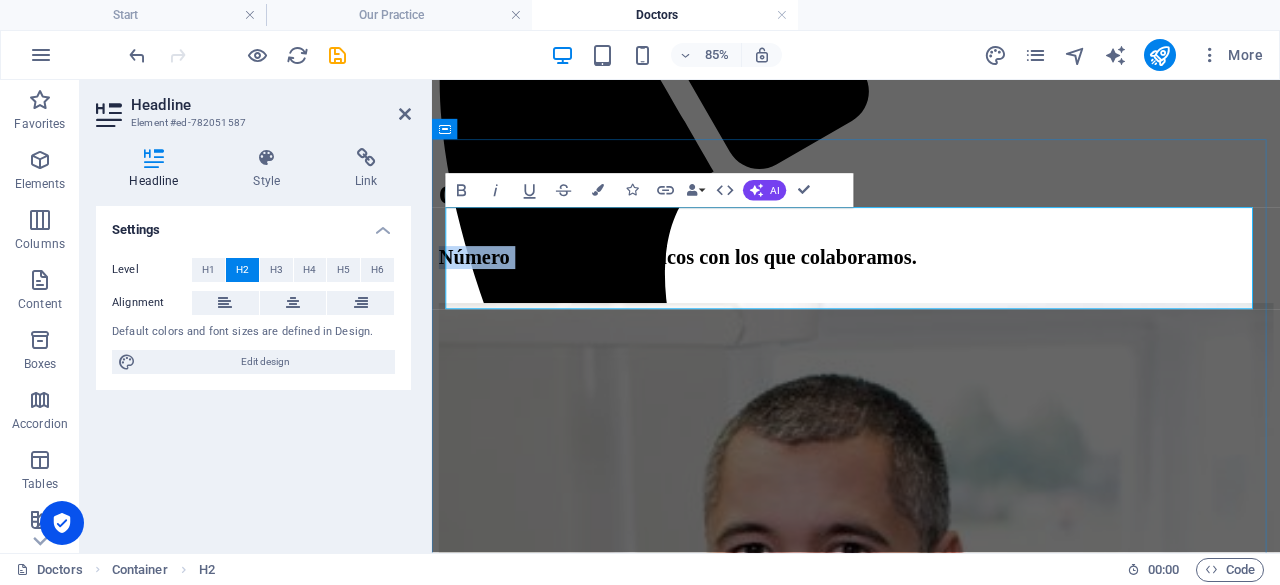 click on "Número de centros y médicos con los que colaboramos." at bounding box center [931, 289] 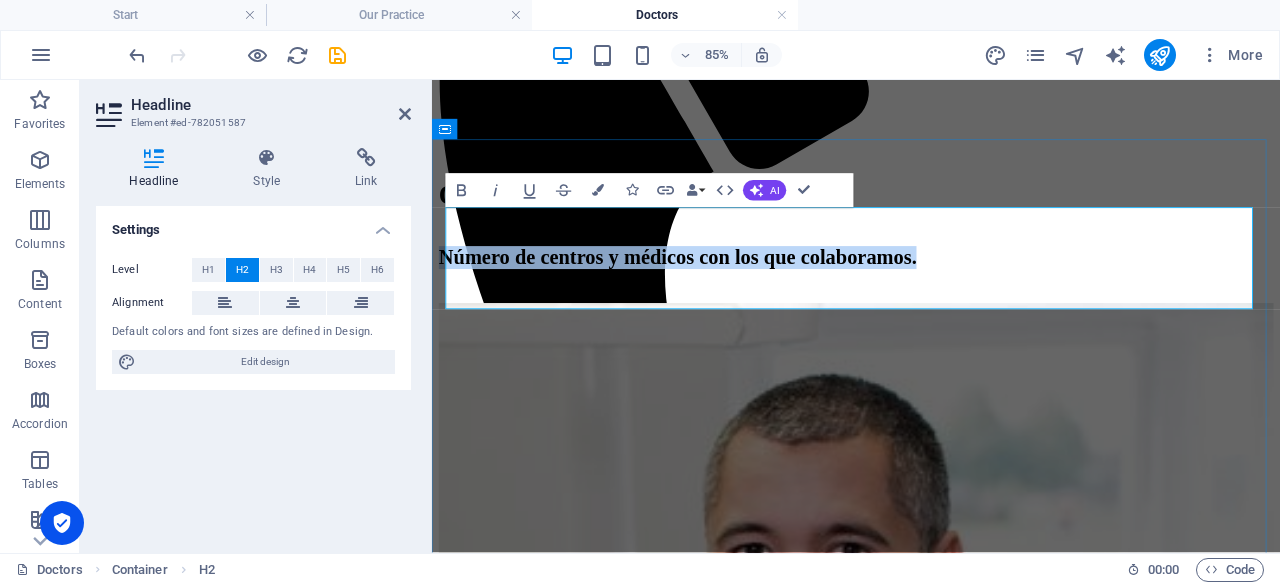 click on "Número de centros y médicos con los que colaboramos." at bounding box center (931, 289) 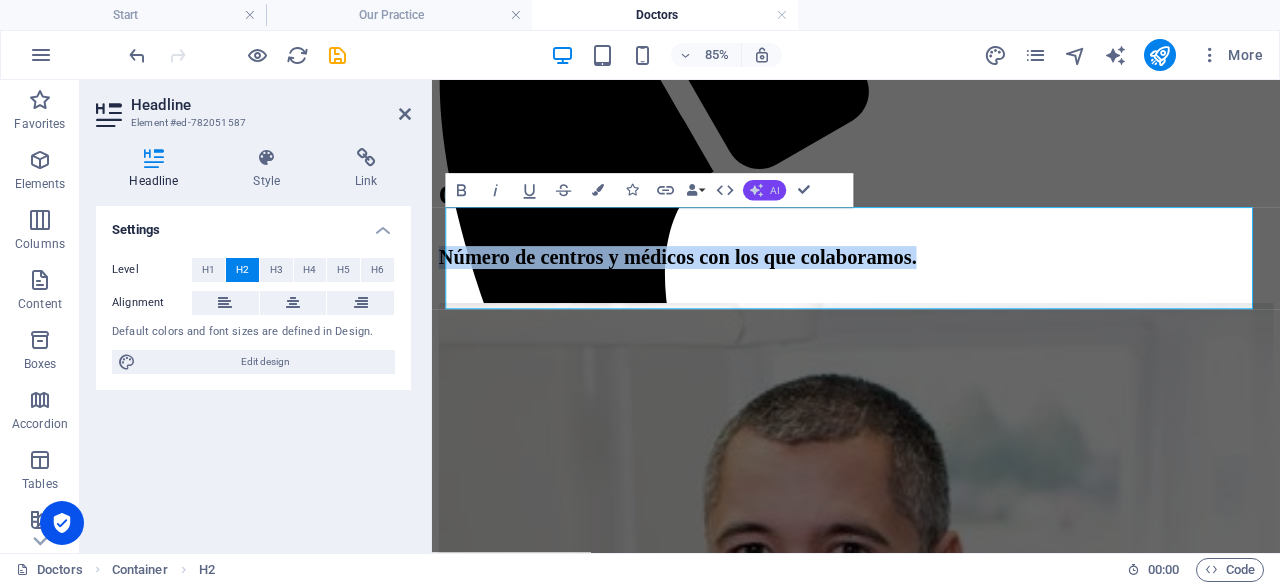 click on "AI" at bounding box center [764, 190] 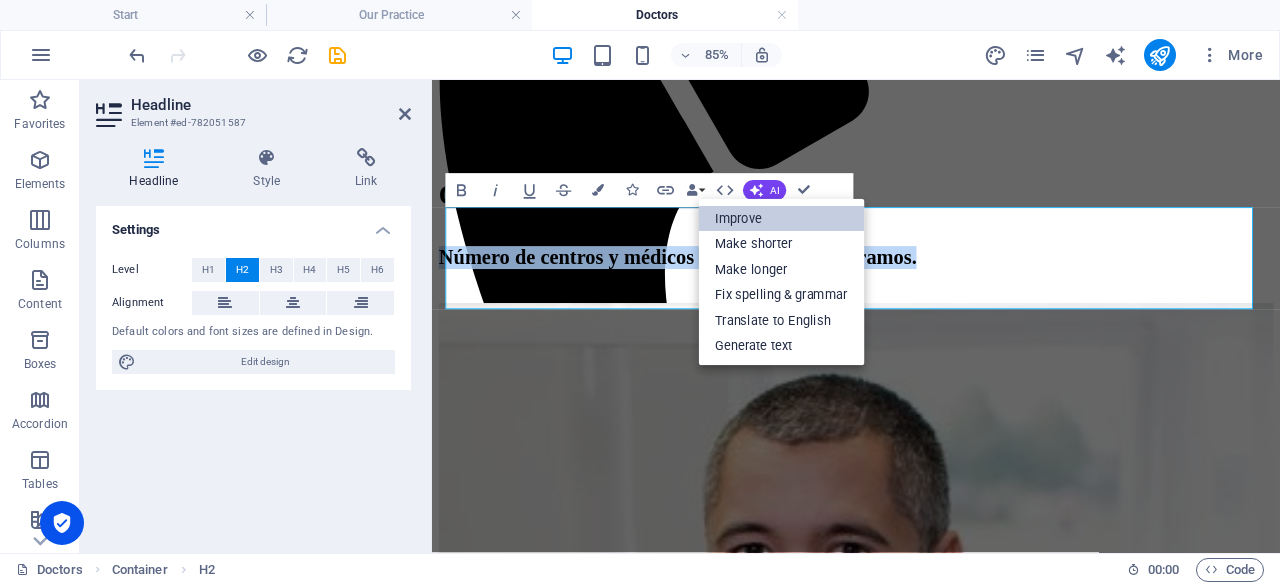 click on "Improve" at bounding box center [781, 218] 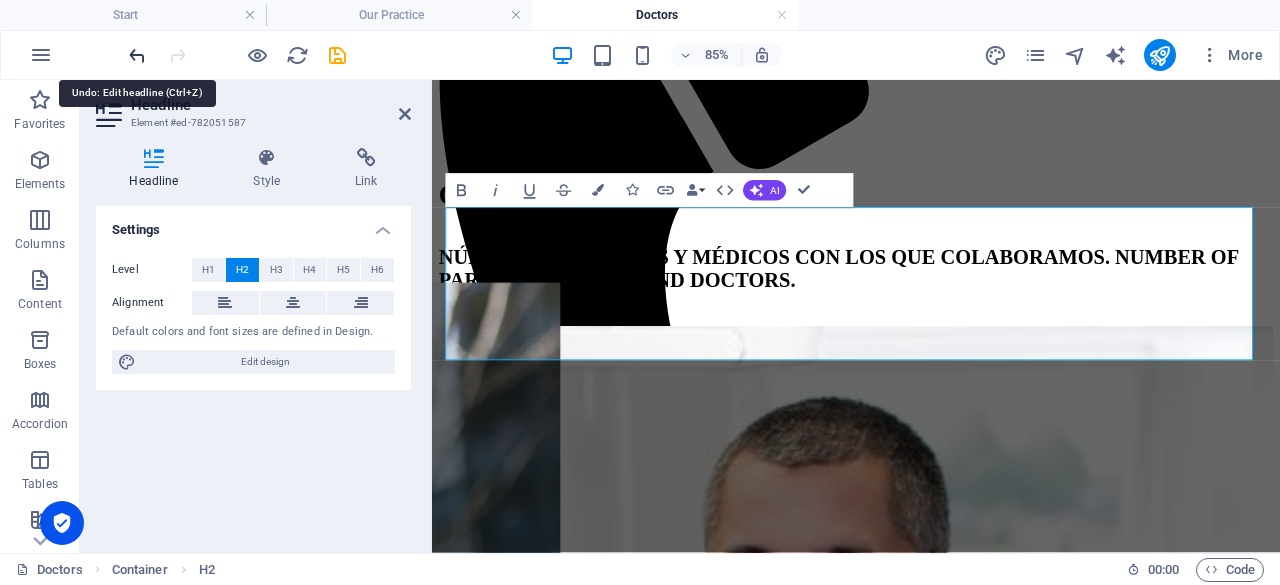 click at bounding box center [137, 55] 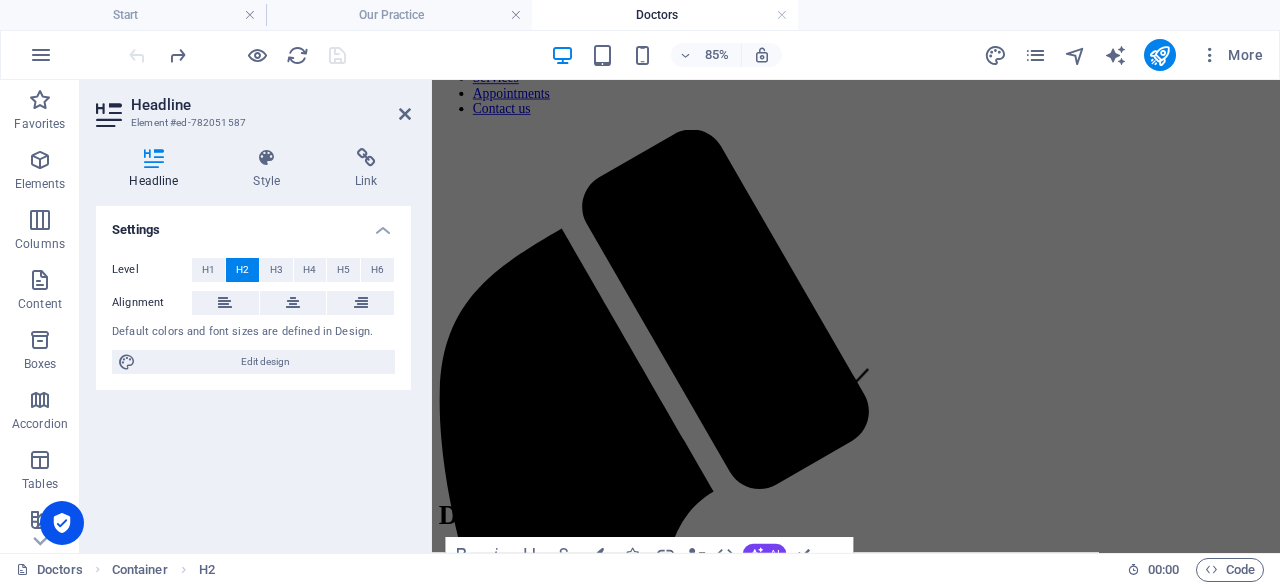 scroll, scrollTop: 91, scrollLeft: 0, axis: vertical 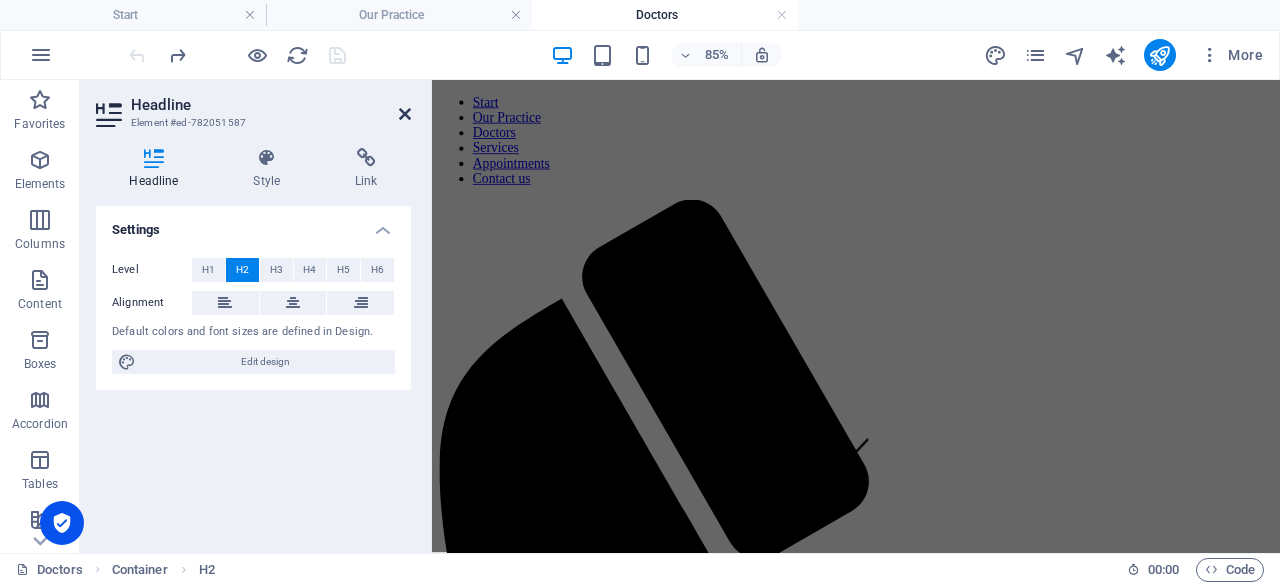 click at bounding box center (405, 114) 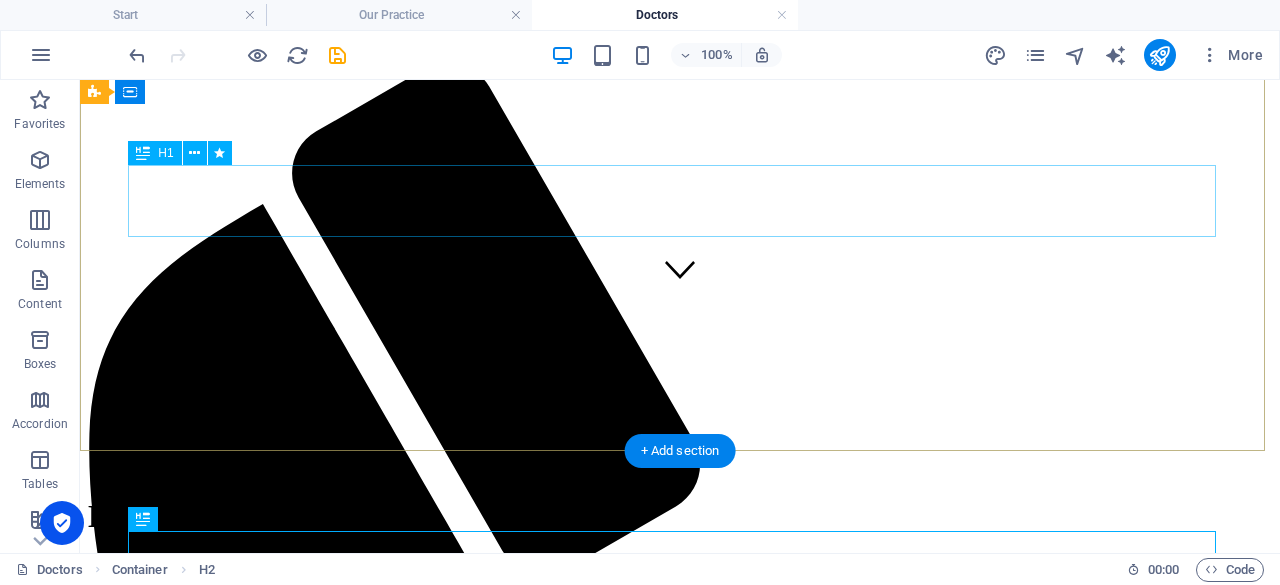 scroll, scrollTop: 248, scrollLeft: 0, axis: vertical 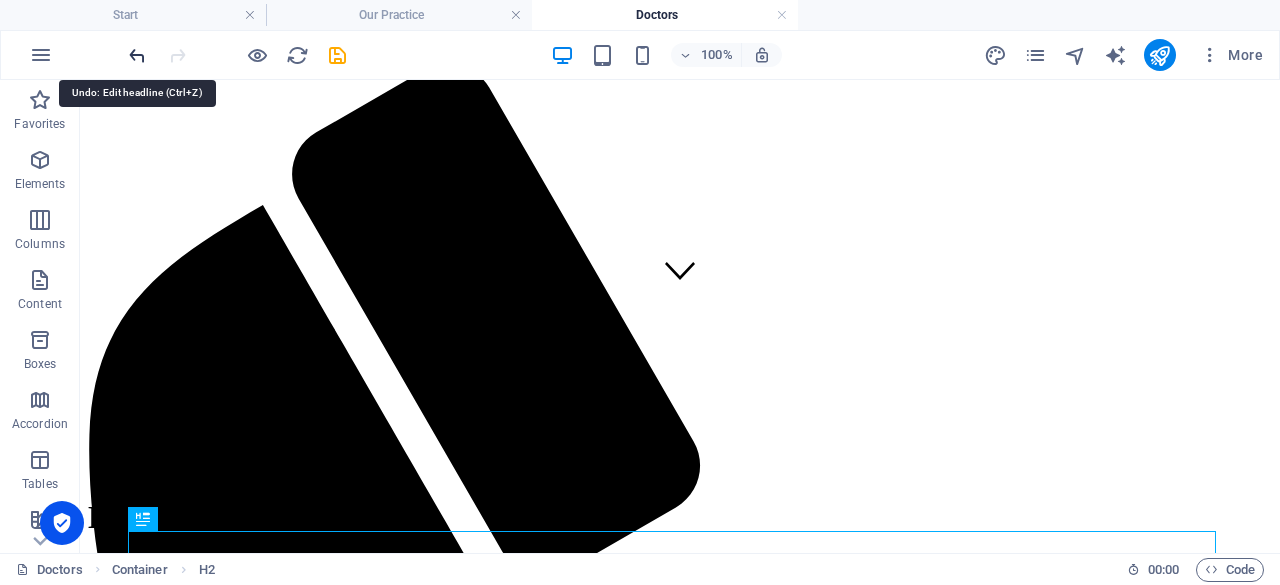 click at bounding box center (137, 55) 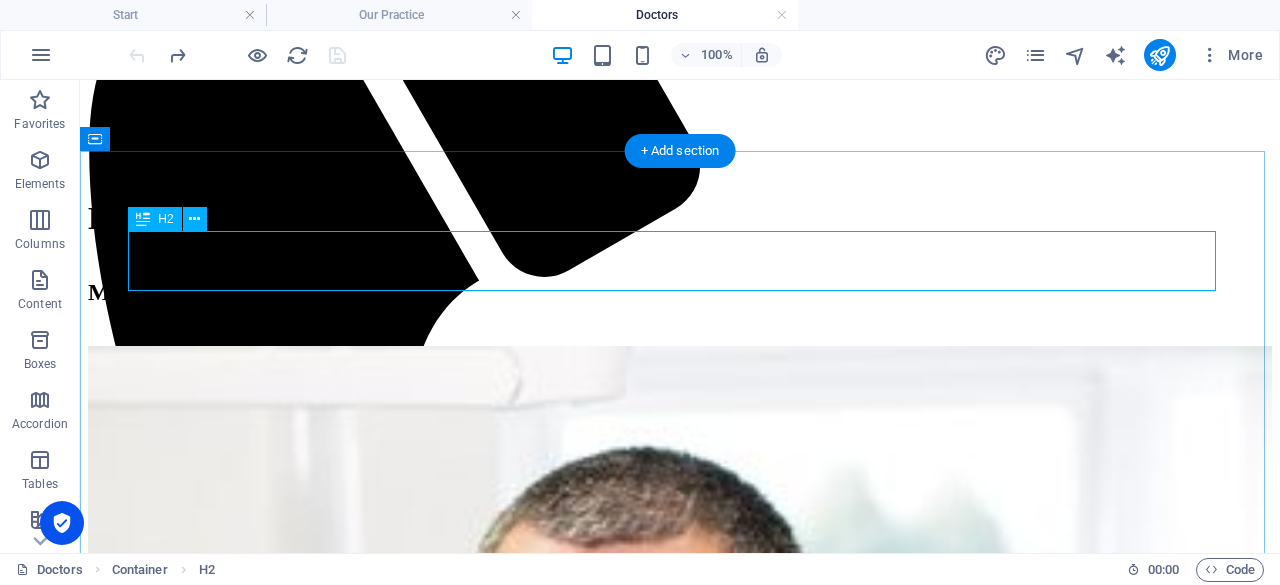 scroll, scrollTop: 549, scrollLeft: 0, axis: vertical 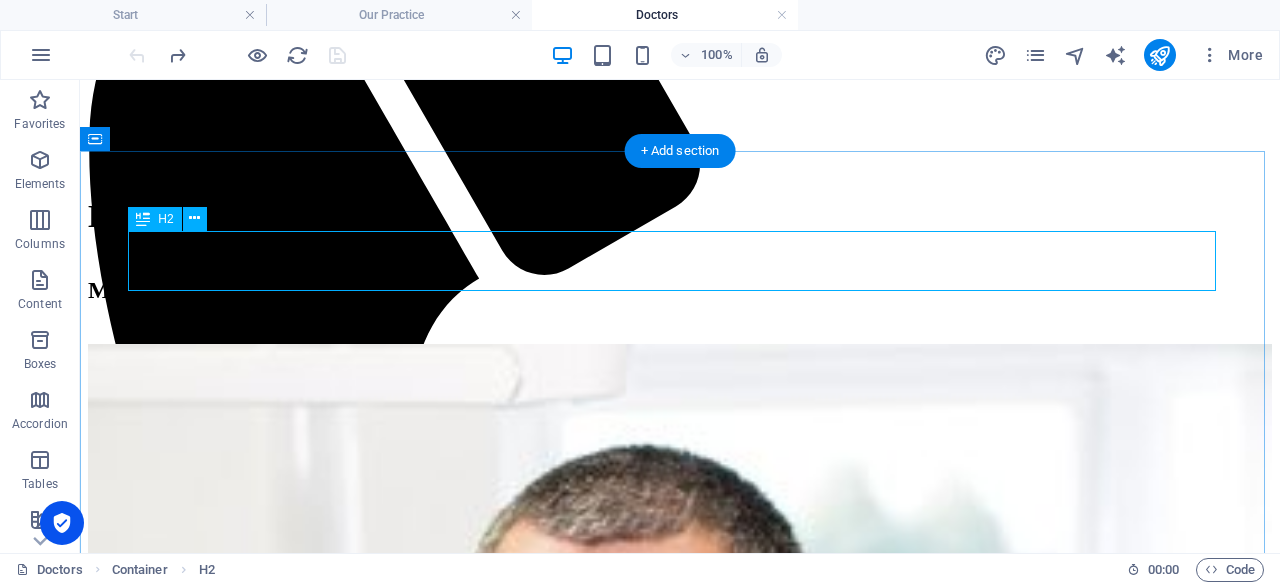 click on "Meet our Doctors" at bounding box center (680, 290) 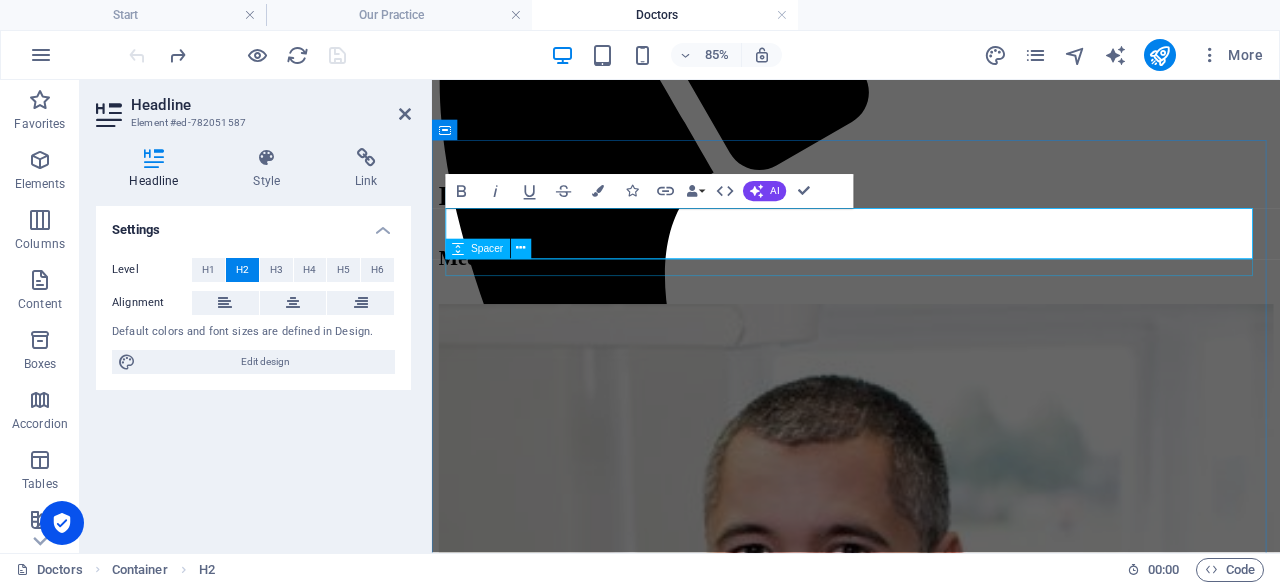 click at bounding box center (931, 334) 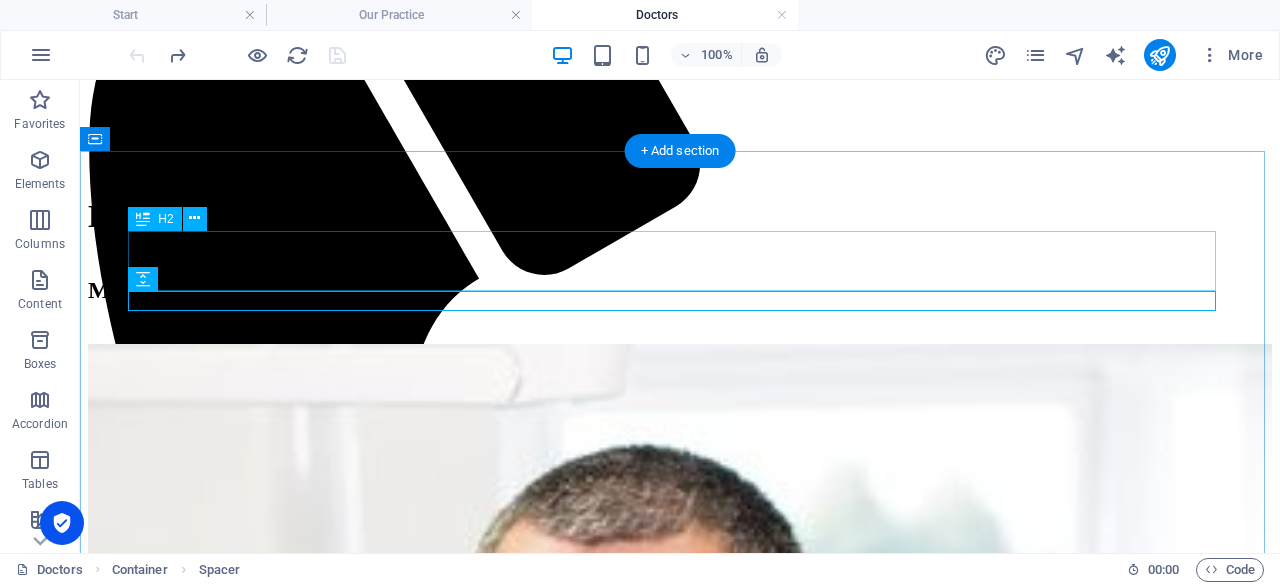 click on "Meet our Doctors" at bounding box center [680, 290] 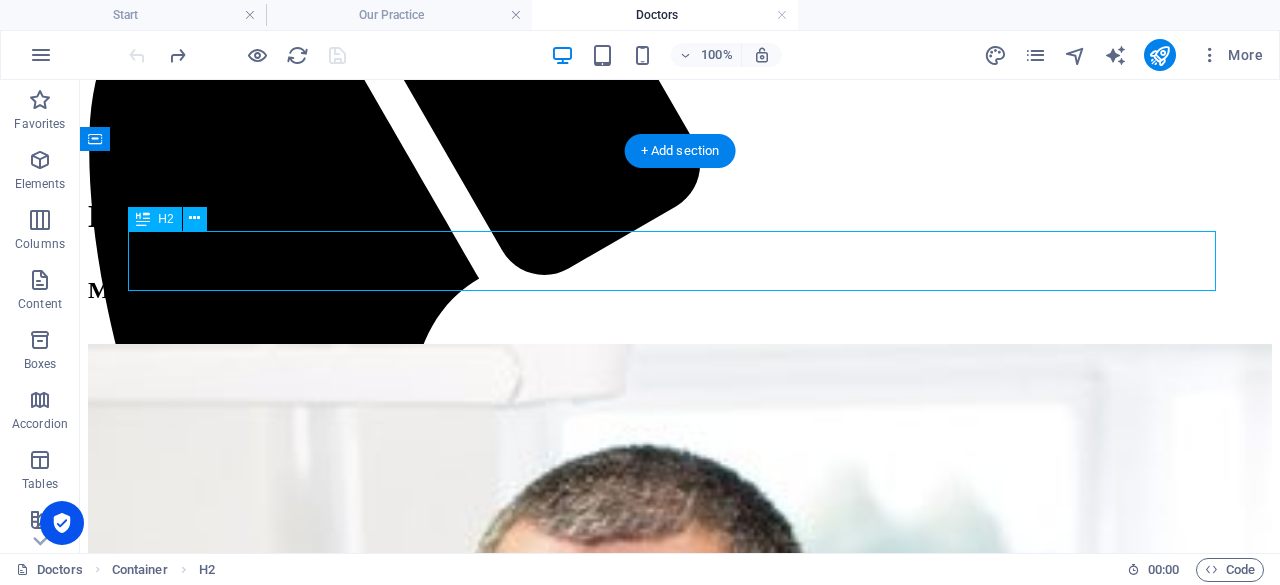 click on "Meet our Doctors" at bounding box center (680, 290) 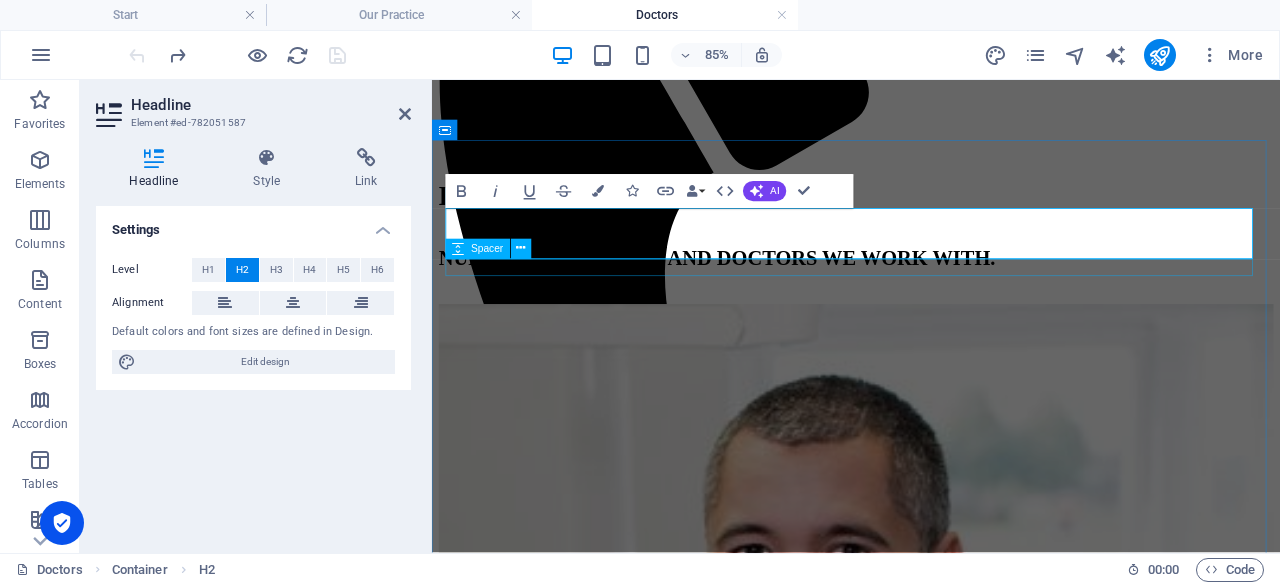 scroll, scrollTop: 248, scrollLeft: 2, axis: both 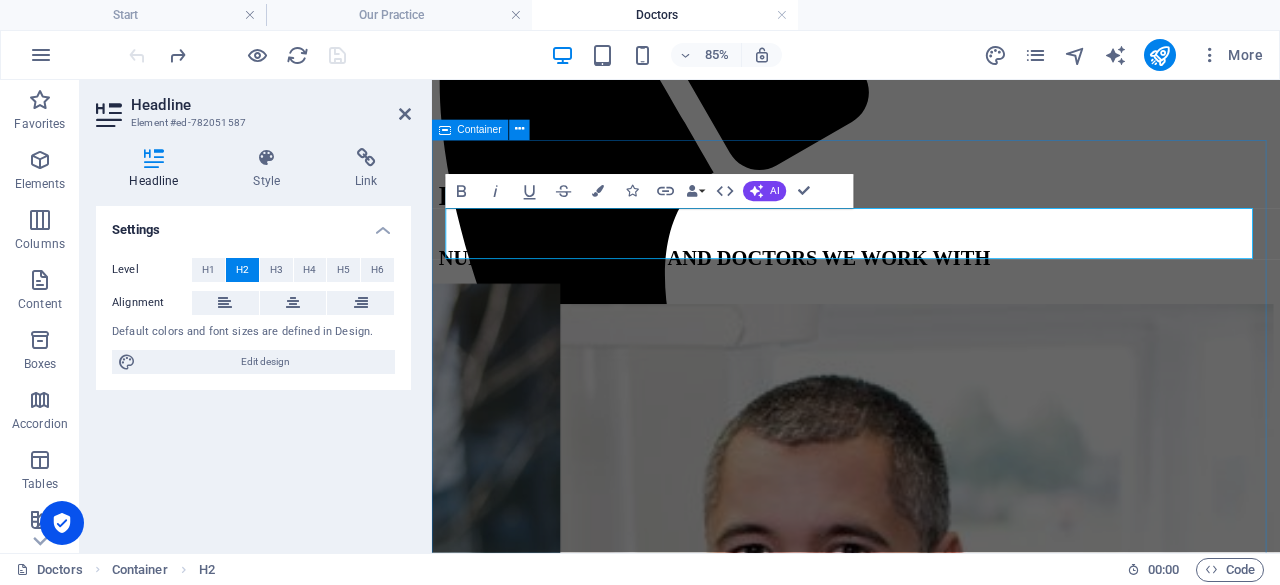 click on "NUMBER OF CENTERS AND DOCTORS WE WORK WITH NUMBER OF CENTERS AND DOCTORS WE WORK WITH. Dr. JOhn Lee Lorem ipsum dolor sit amet, consetetur sadipscing elitr, sed diam nonumy eirmod tempor invidunt ut labore et dolore magna aliquyam erat. Dr. Victor Magalhäes Lorem ipsum dolor sit amet, consetetur sadipscing elitr, sed diam nonumy eirmod tempor invidunt ut labore et dolore magna aliquyam erat. Dr. Joshua Turner Lorem ipsum dolor sit amet, consetetur sadipscing elitr, sed diam nonumy eirmod tempor invidunt ut labore et dolore magna aliquyam erat." at bounding box center (931, 1923) 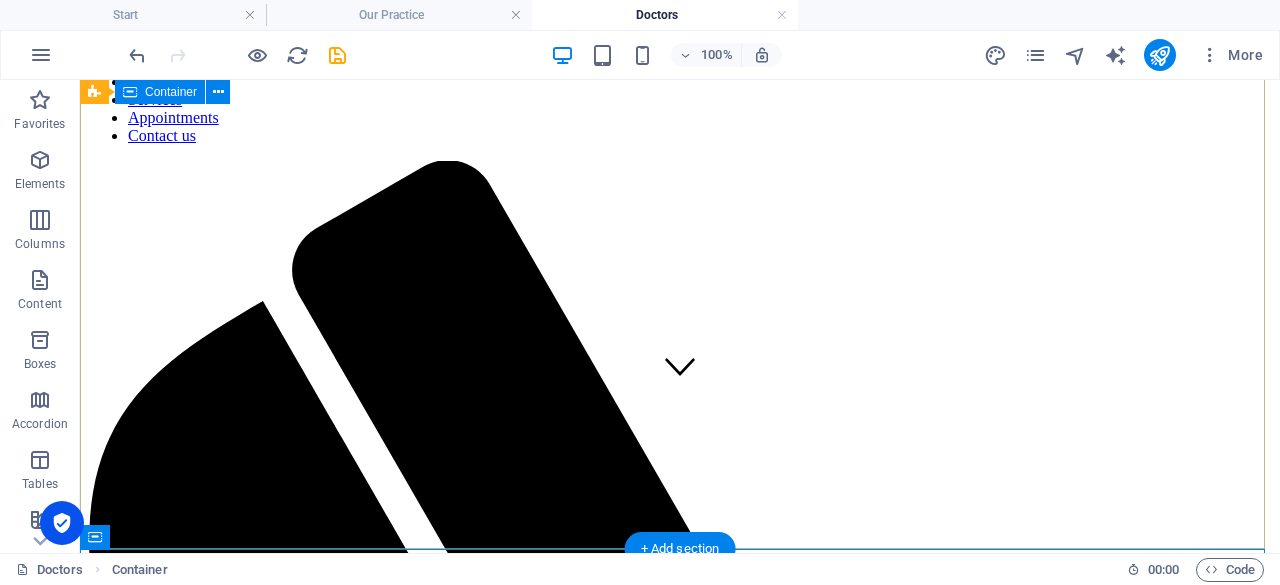 scroll, scrollTop: 151, scrollLeft: 0, axis: vertical 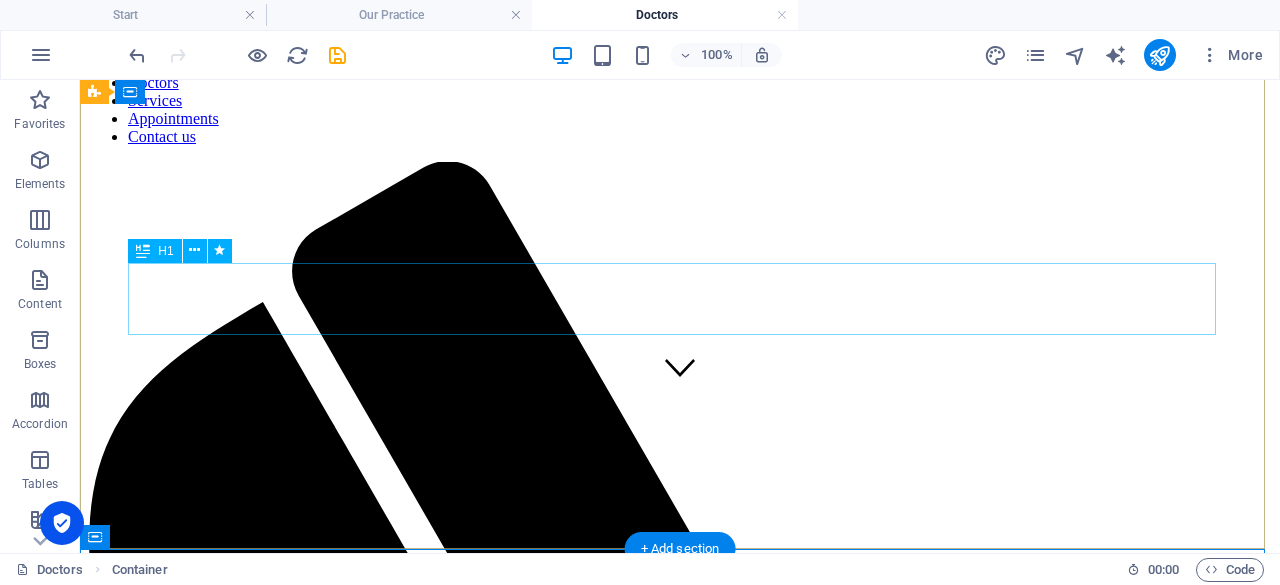 click on "Doctors" at bounding box center (680, 614) 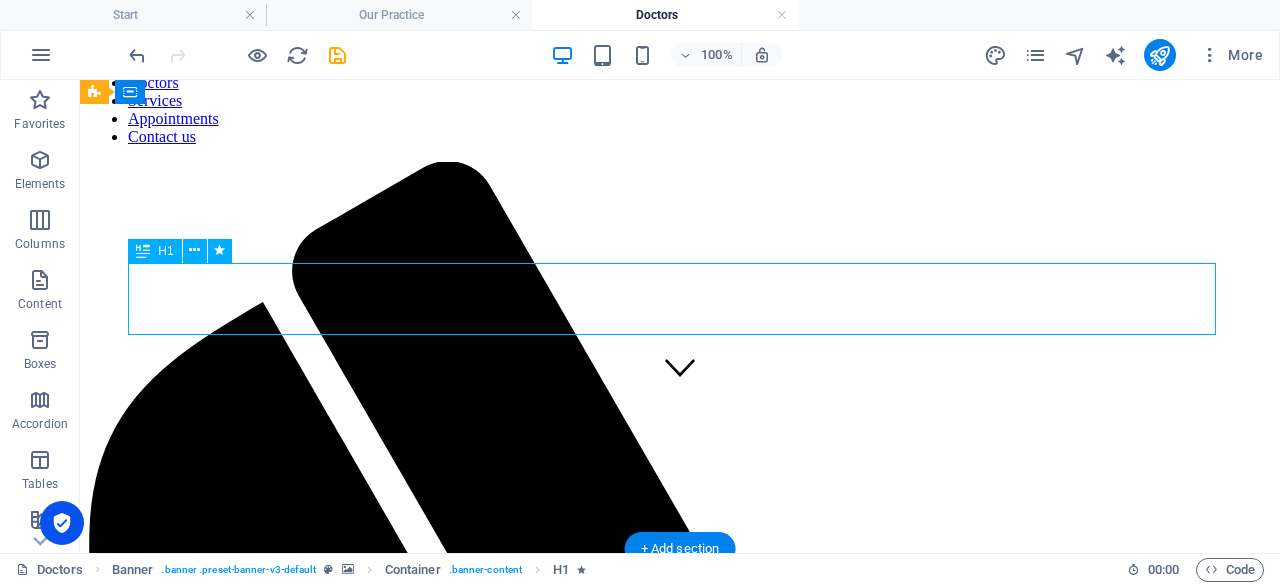 click on "Doctors" at bounding box center [680, 614] 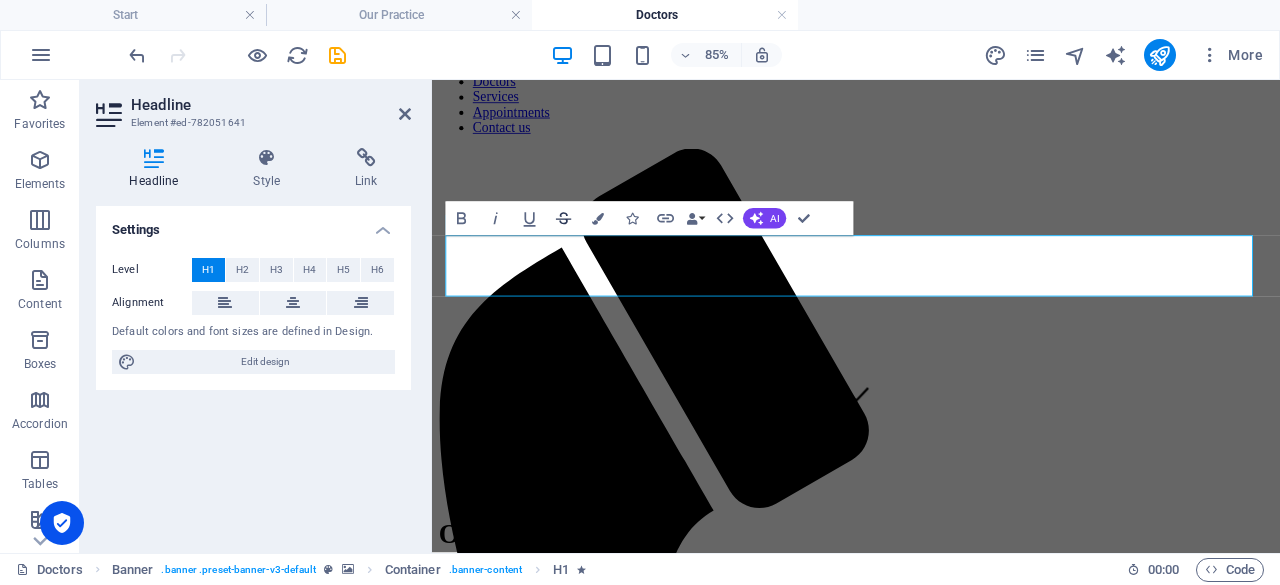 scroll, scrollTop: 0, scrollLeft: 7, axis: horizontal 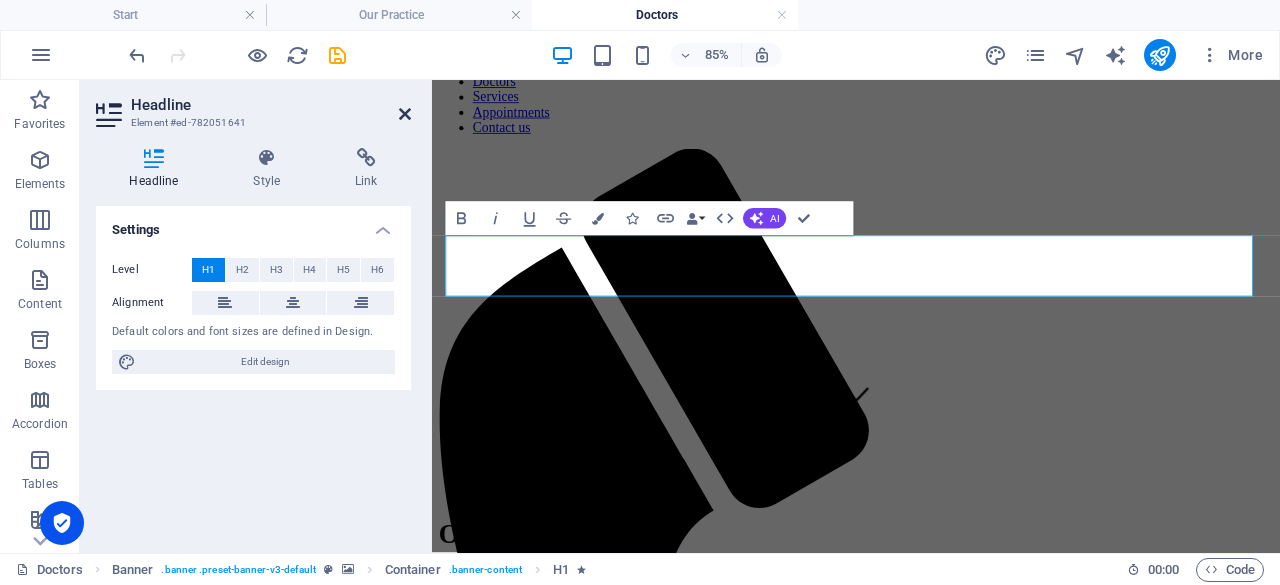 click at bounding box center [405, 114] 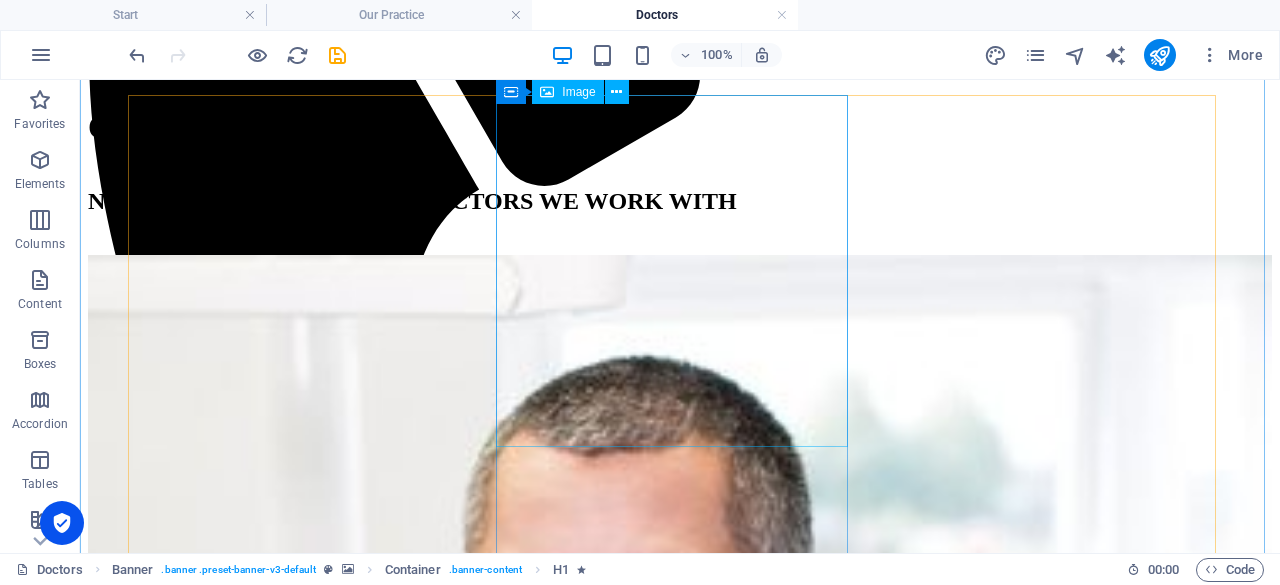 scroll, scrollTop: 637, scrollLeft: 0, axis: vertical 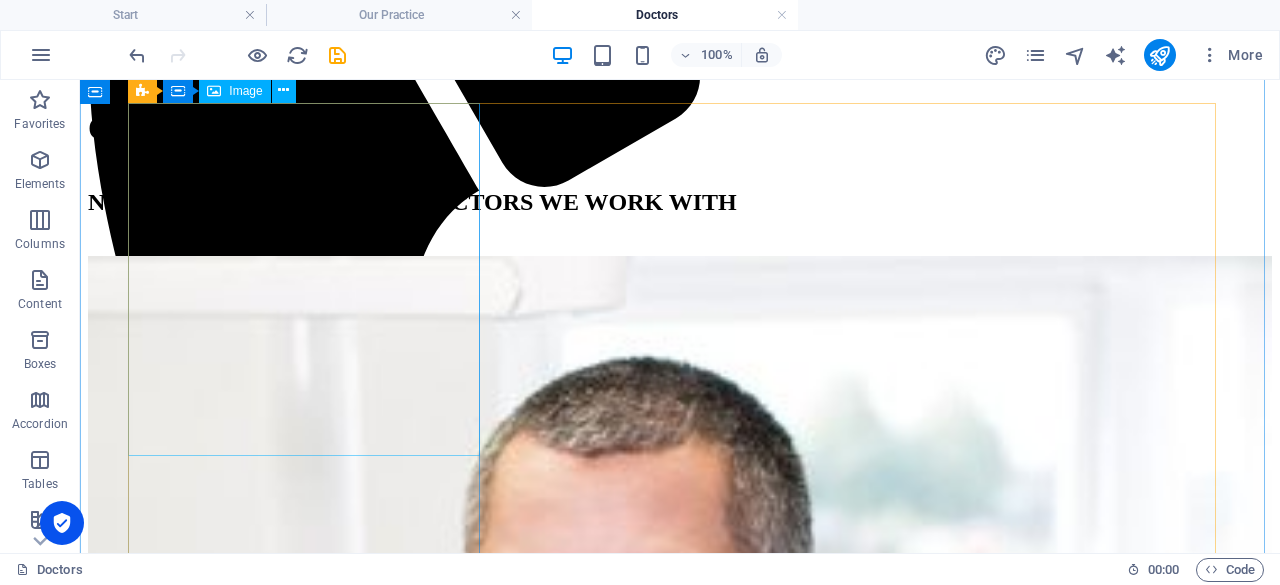 click at bounding box center [680, 851] 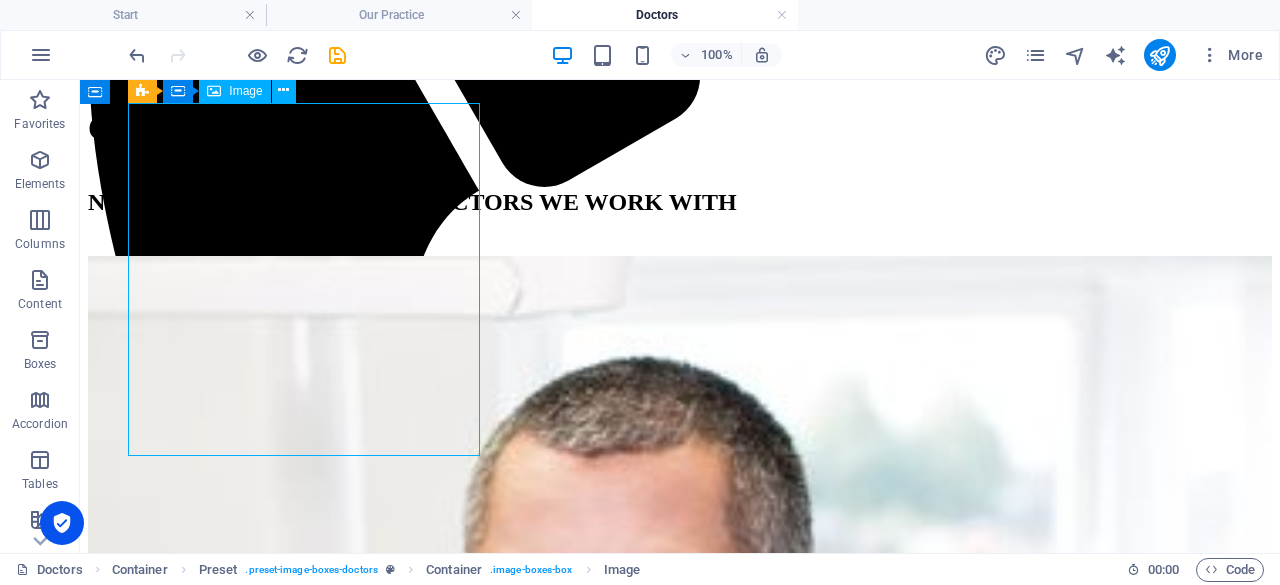 click at bounding box center [680, 851] 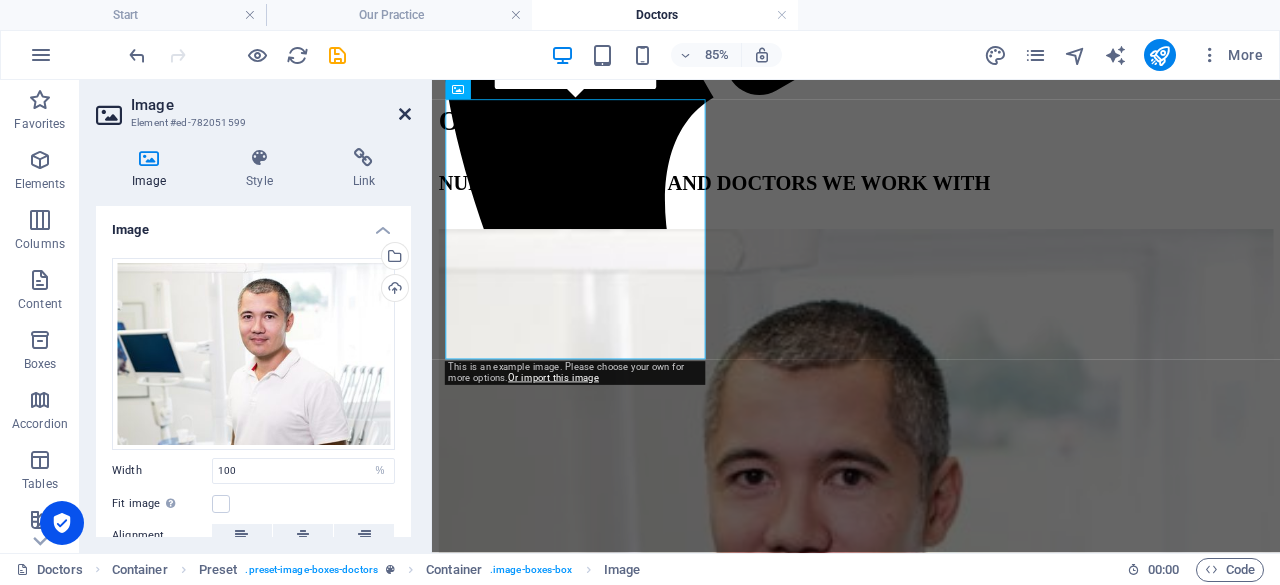 click at bounding box center (405, 114) 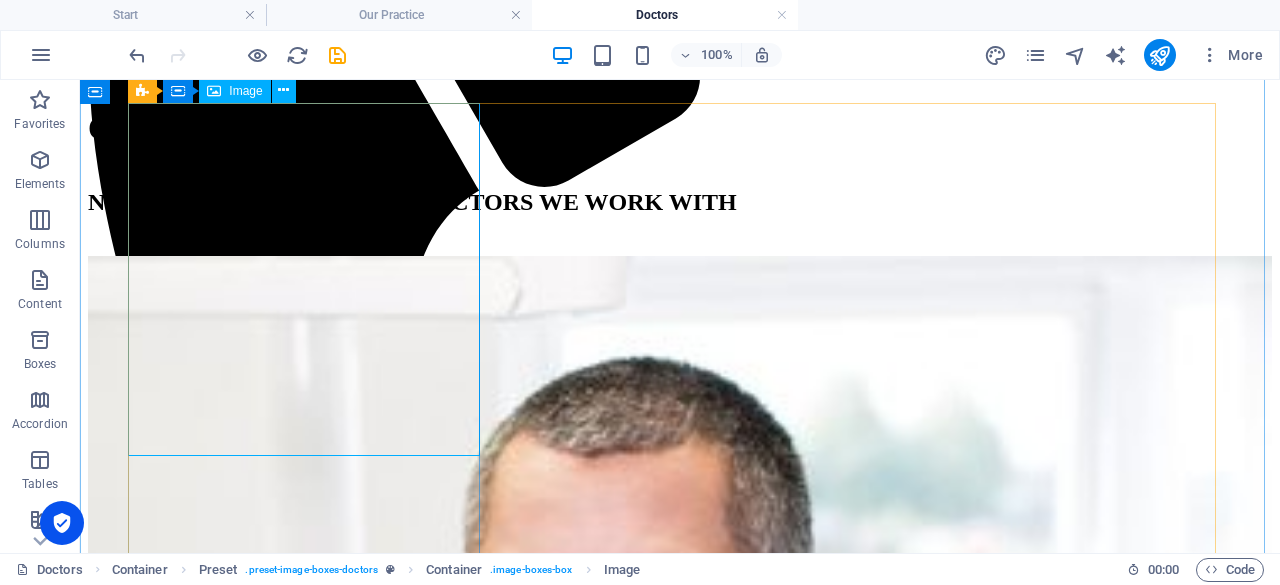 click at bounding box center (680, 851) 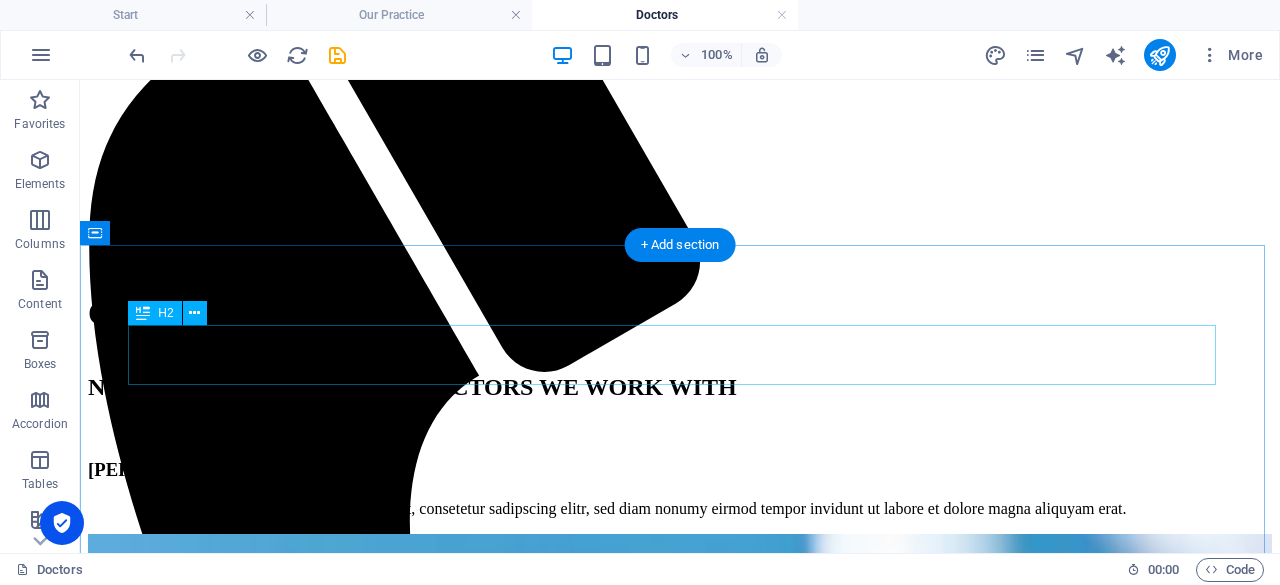 scroll, scrollTop: 450, scrollLeft: 0, axis: vertical 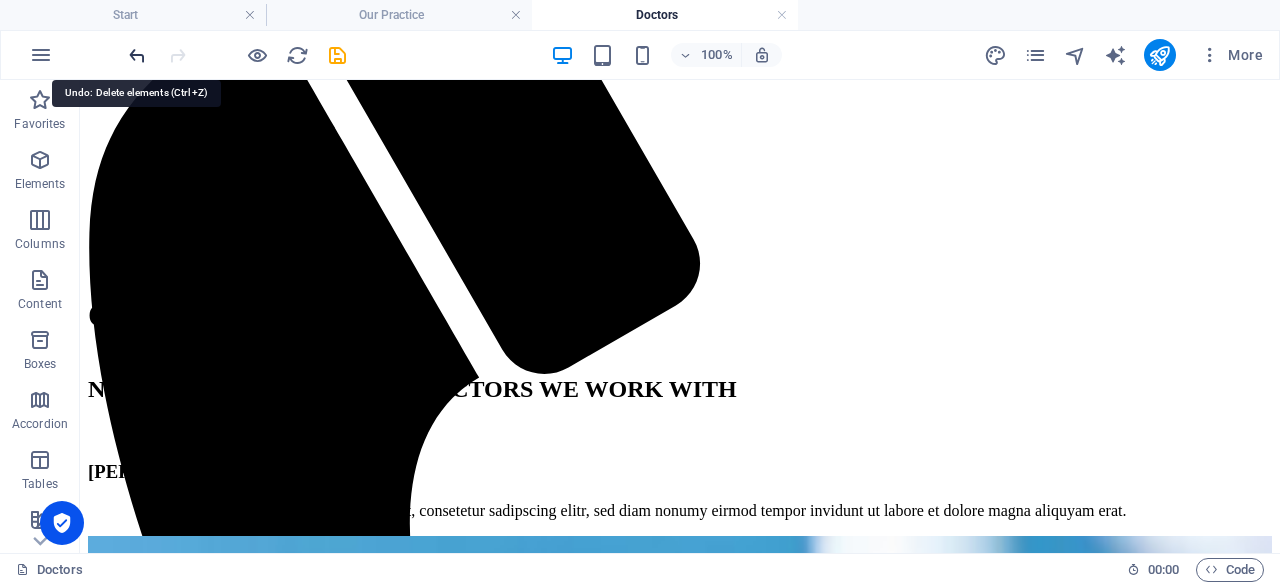 click at bounding box center [137, 55] 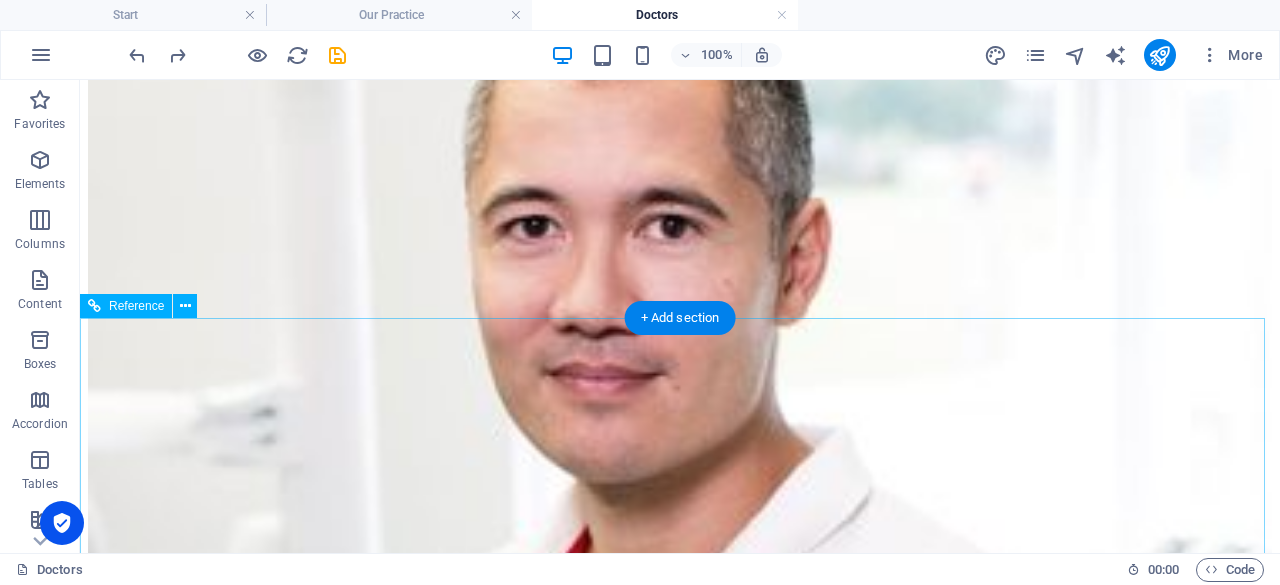 scroll, scrollTop: 1019, scrollLeft: 0, axis: vertical 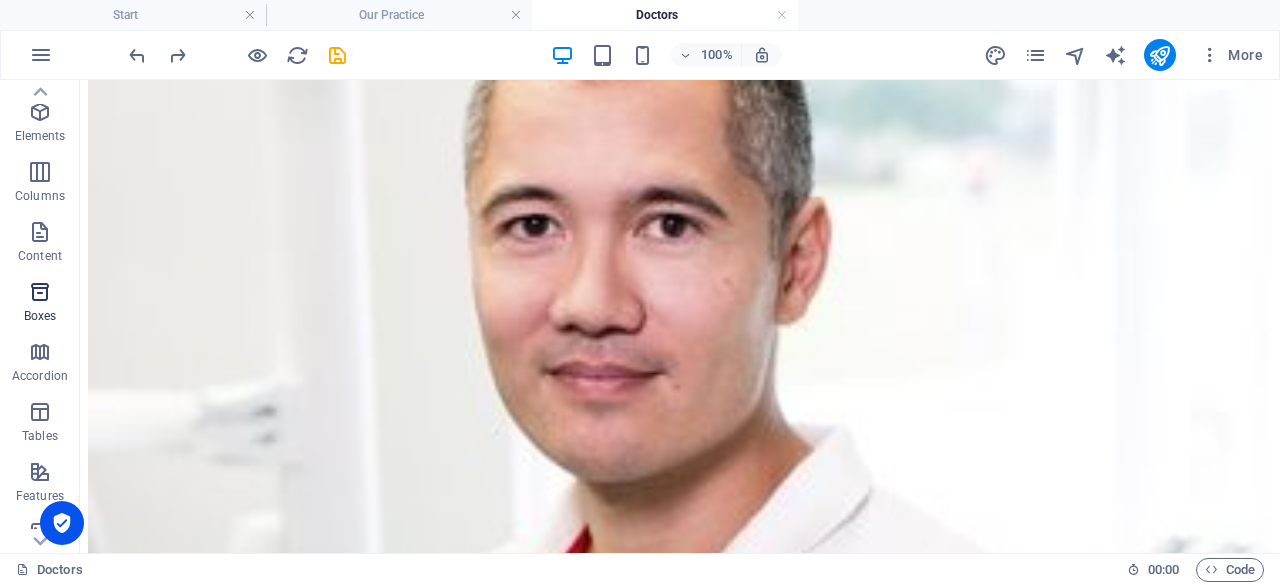 click on "Boxes" at bounding box center (40, 304) 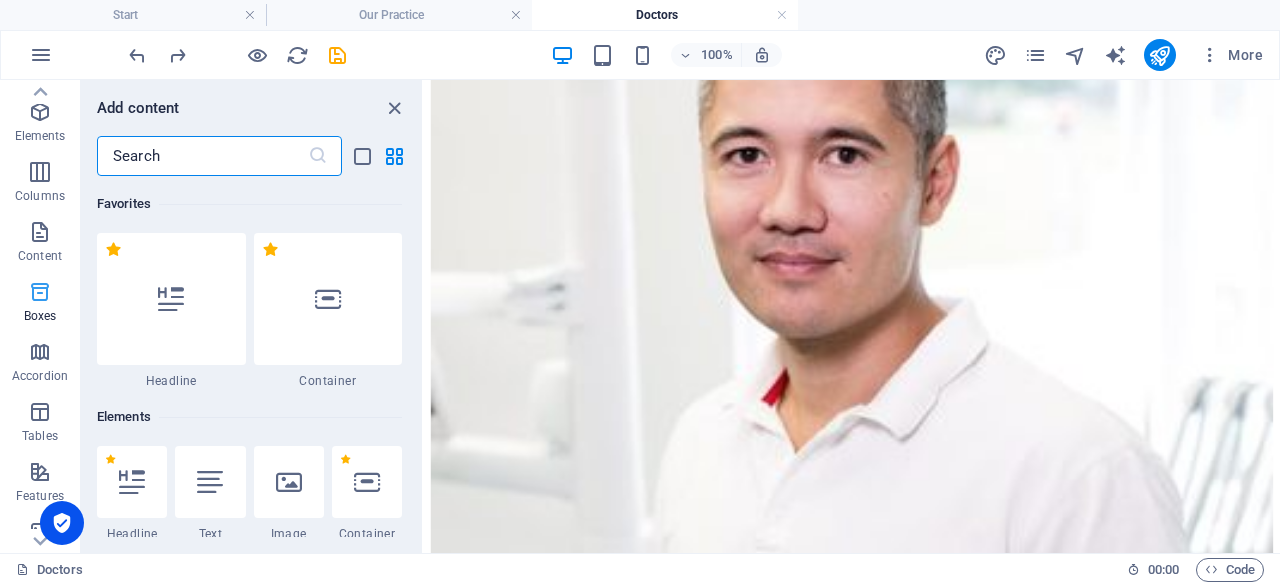 scroll, scrollTop: 976, scrollLeft: 0, axis: vertical 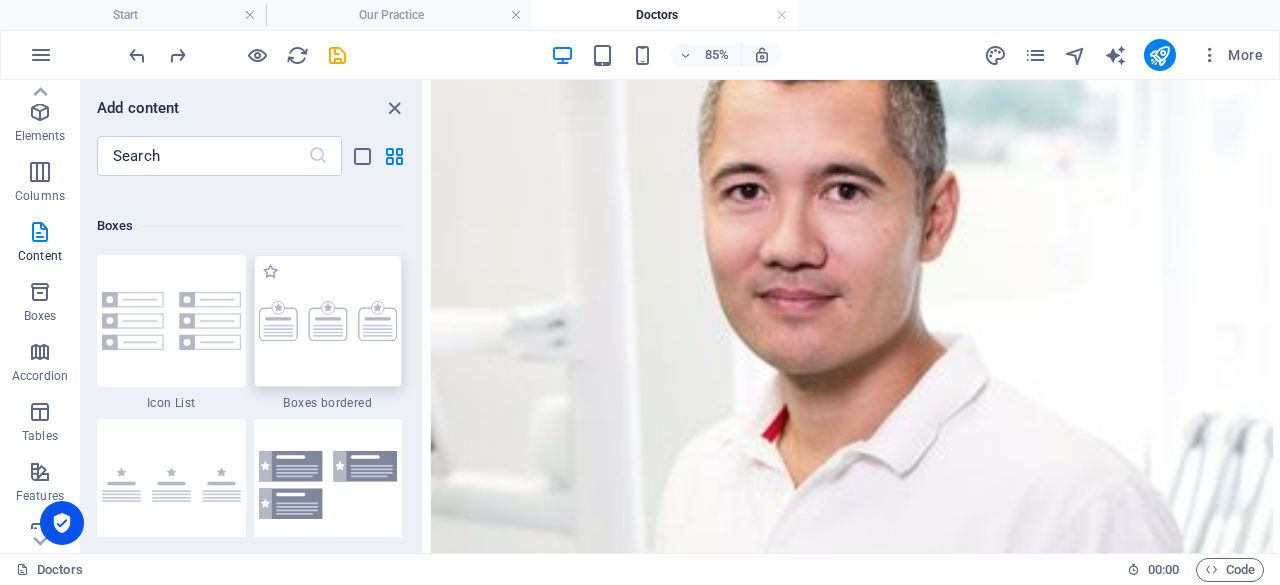 click at bounding box center (328, 321) 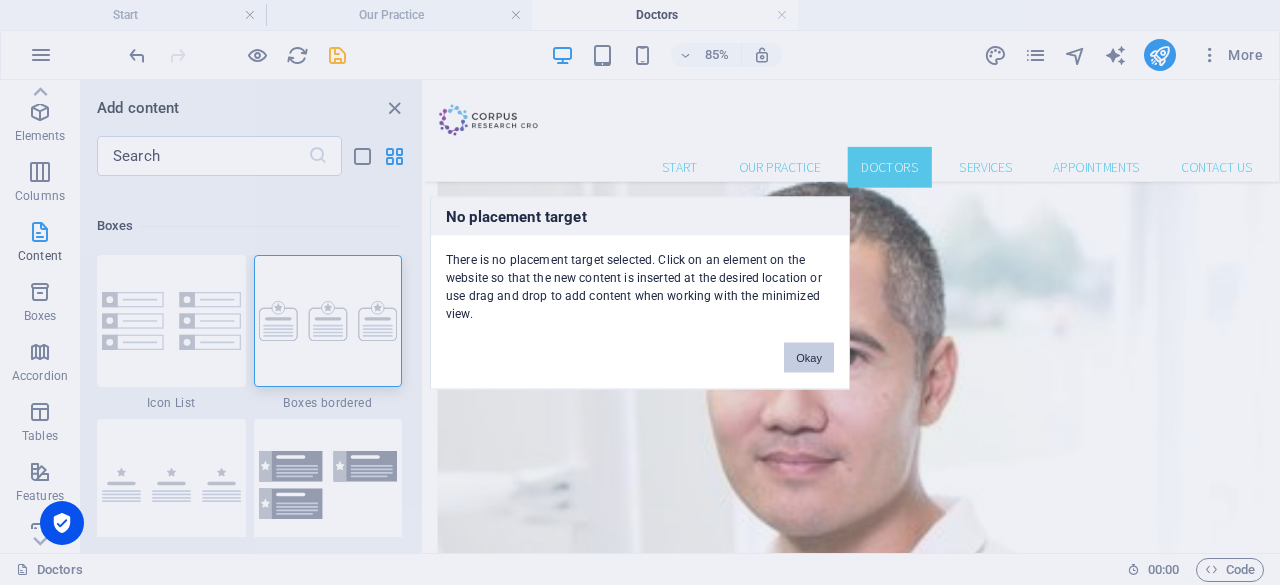 click on "Okay" at bounding box center (809, 357) 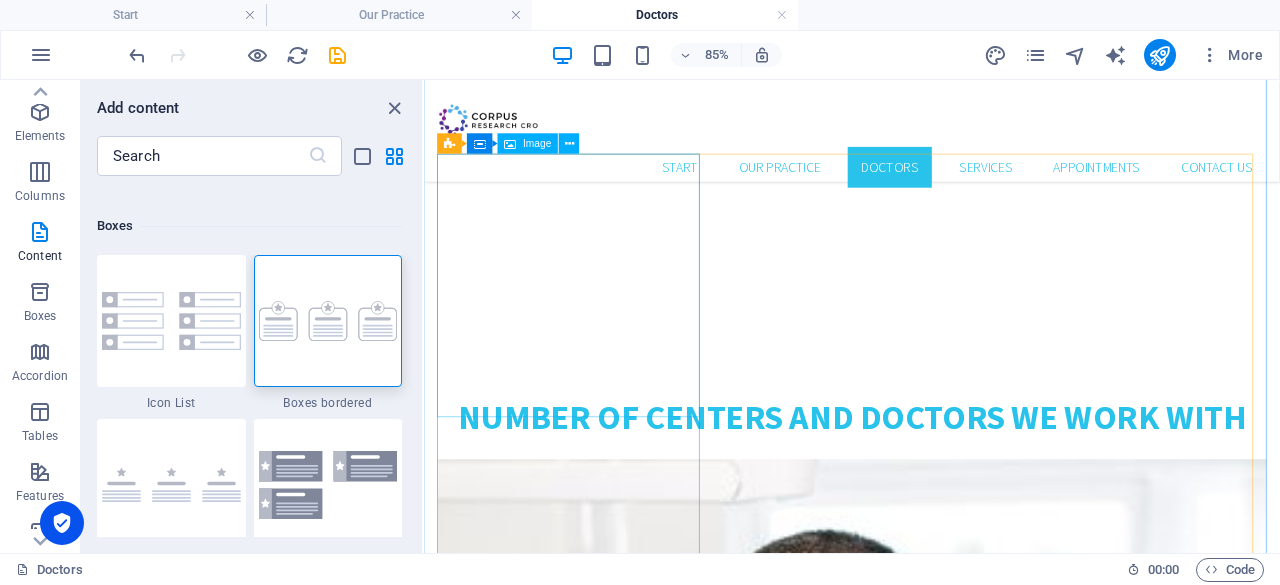 scroll, scrollTop: 566, scrollLeft: 0, axis: vertical 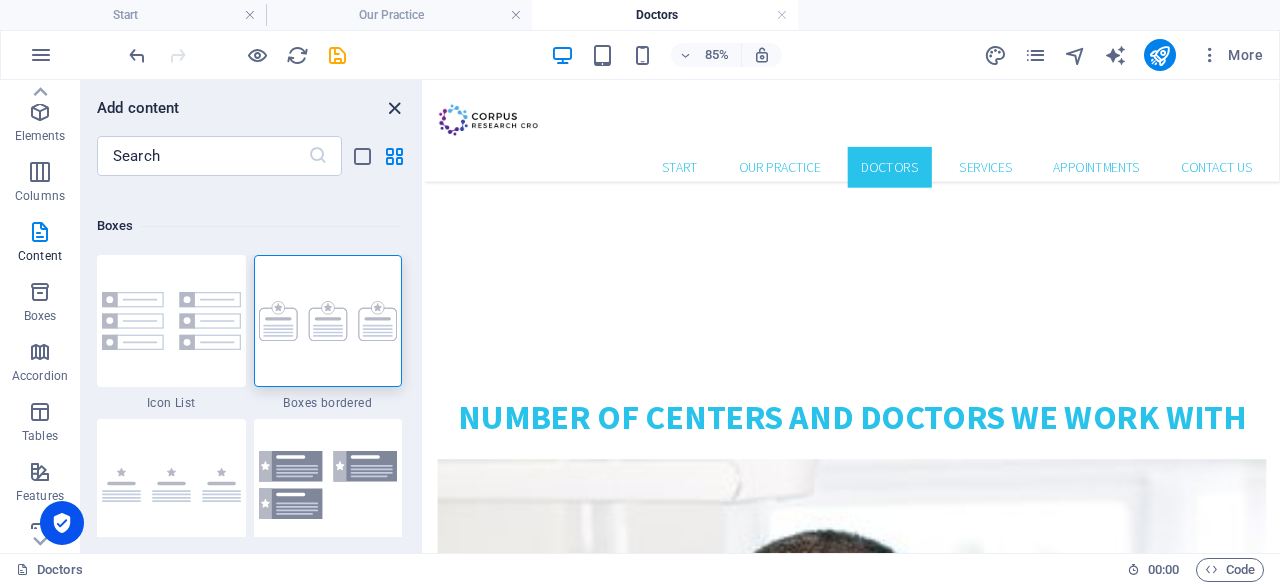 click at bounding box center [394, 108] 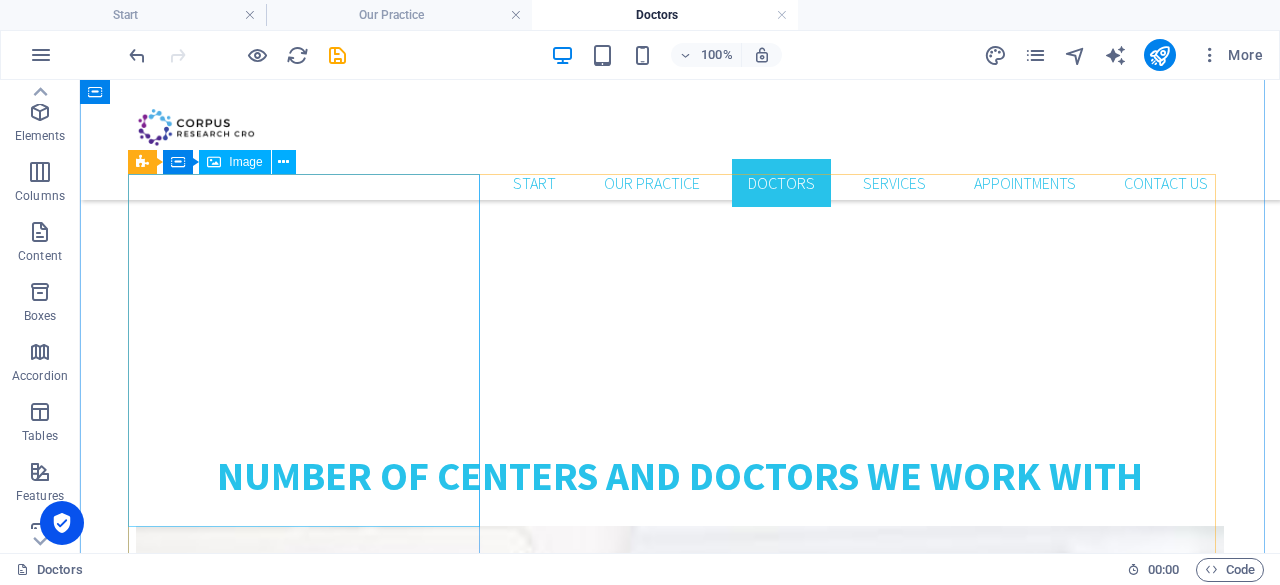 click at bounding box center [680, 1071] 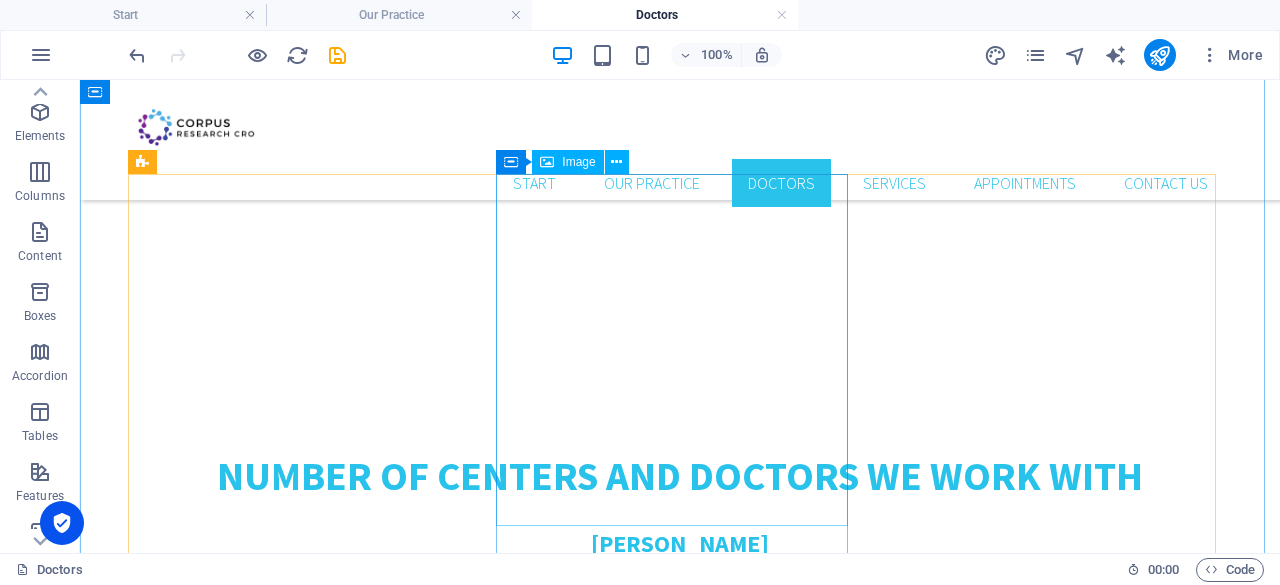 click at bounding box center [680, 1154] 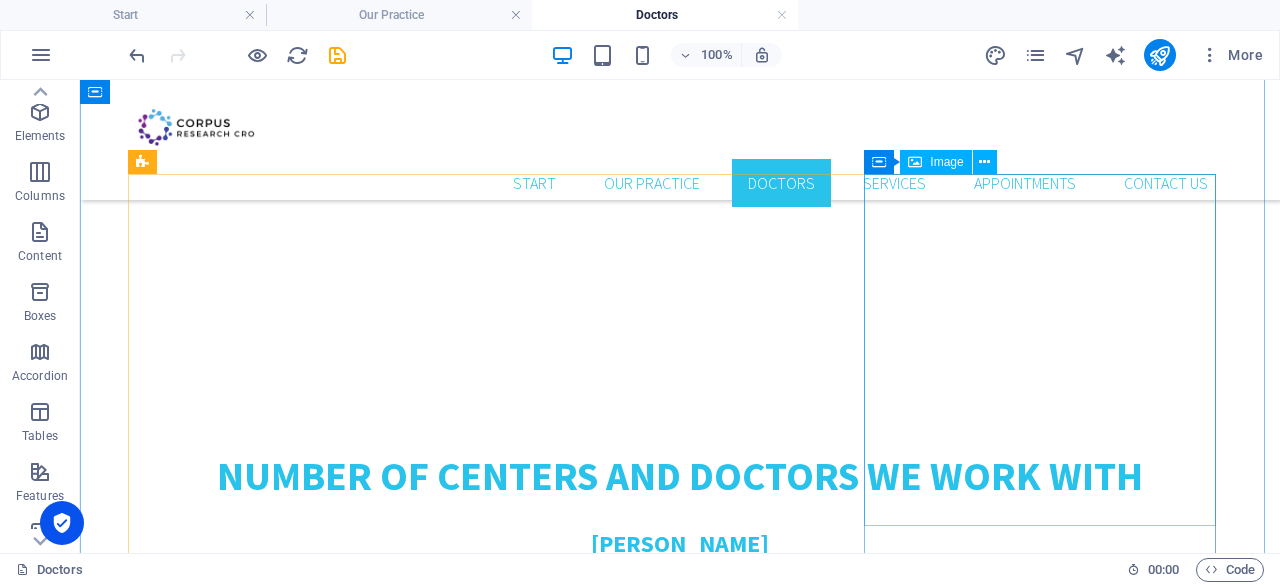 click at bounding box center (680, 1238) 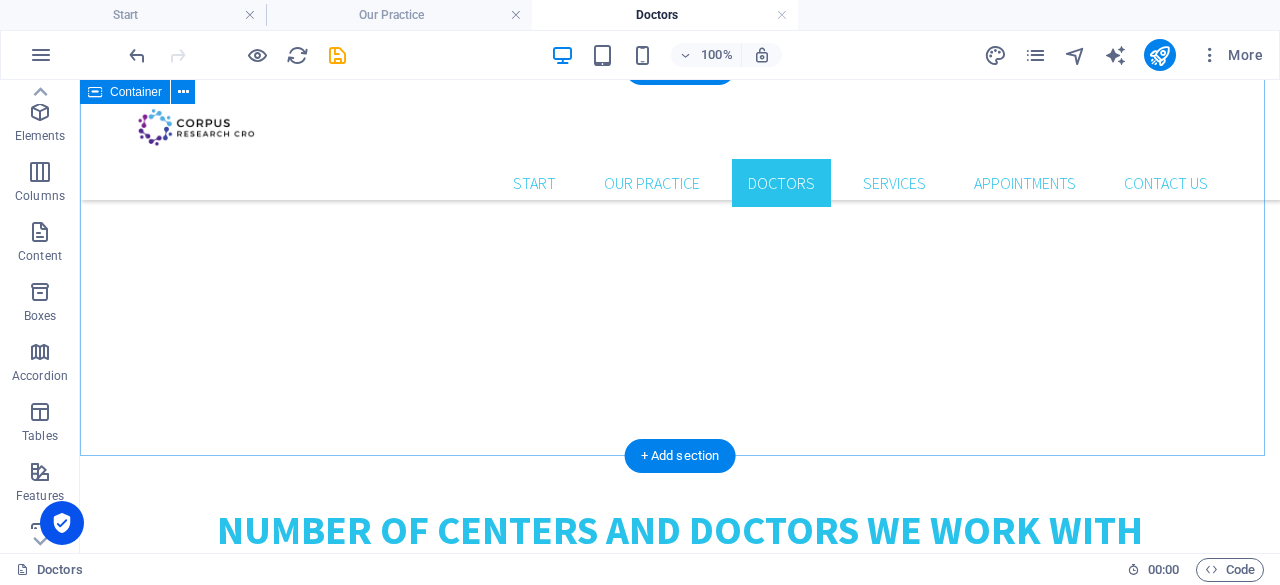 scroll, scrollTop: 520, scrollLeft: 0, axis: vertical 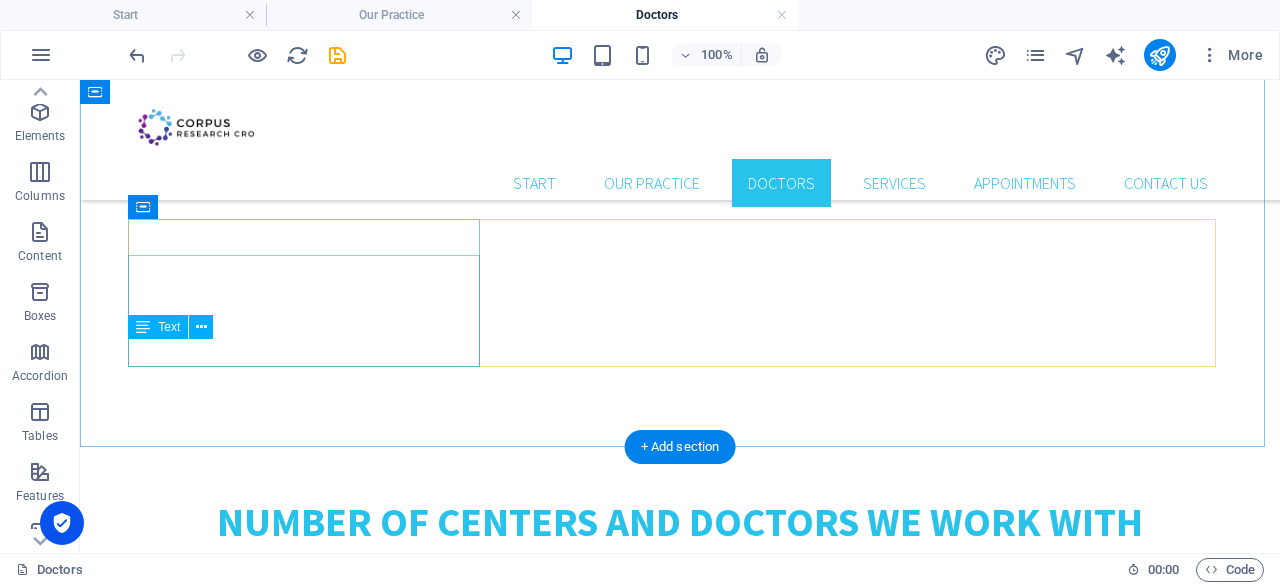click on "Lorem ipsum dolor sit amet, consetetur sadipscing elitr, sed diam nonumy eirmod tempor invidunt ut labore et dolore magna aliquyam erat." at bounding box center [680, 628] 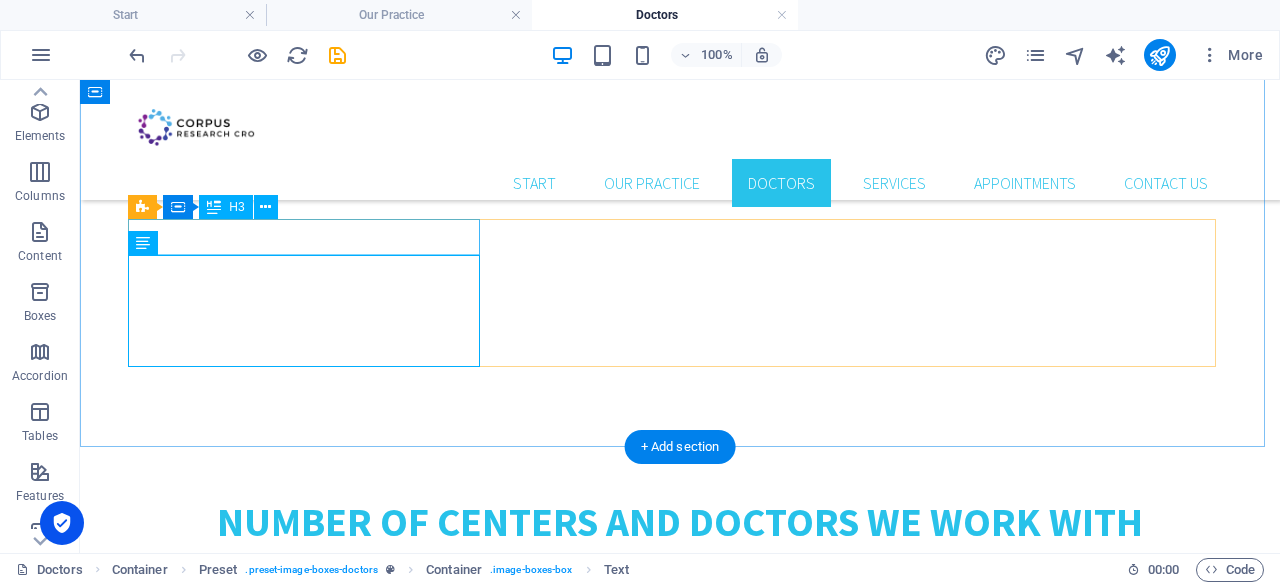 click on "Dr. JOhn Lee" at bounding box center [680, 590] 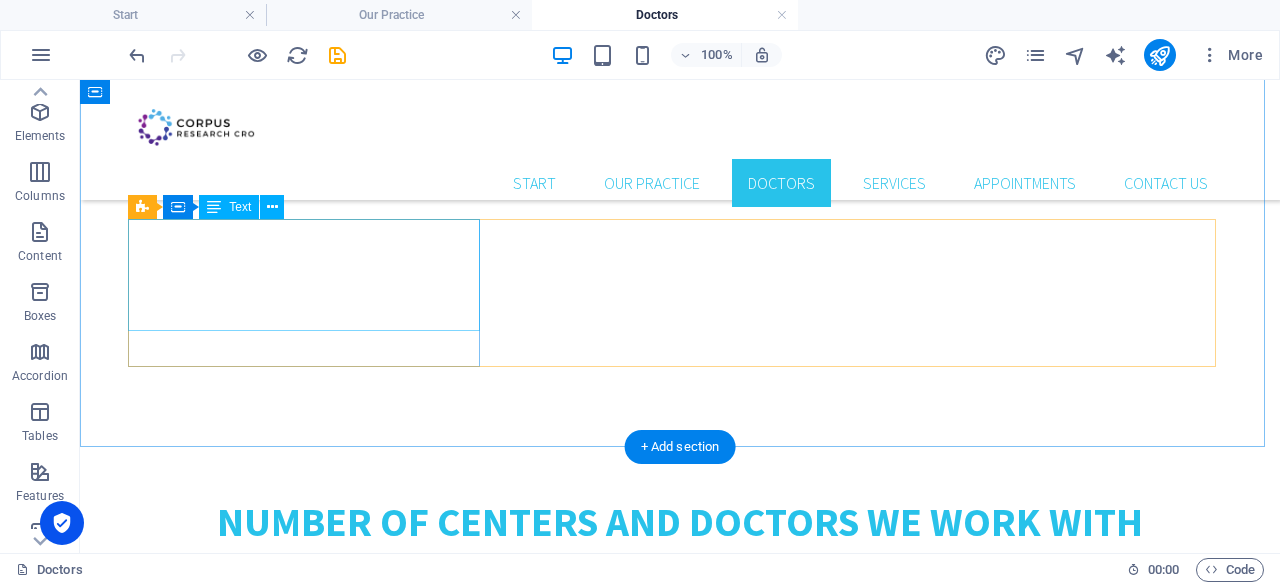 click on "Lorem ipsum dolor sit amet, consetetur sadipscing elitr, sed diam nonumy eirmod tempor invidunt ut labore et dolore magna aliquyam erat." at bounding box center (680, 592) 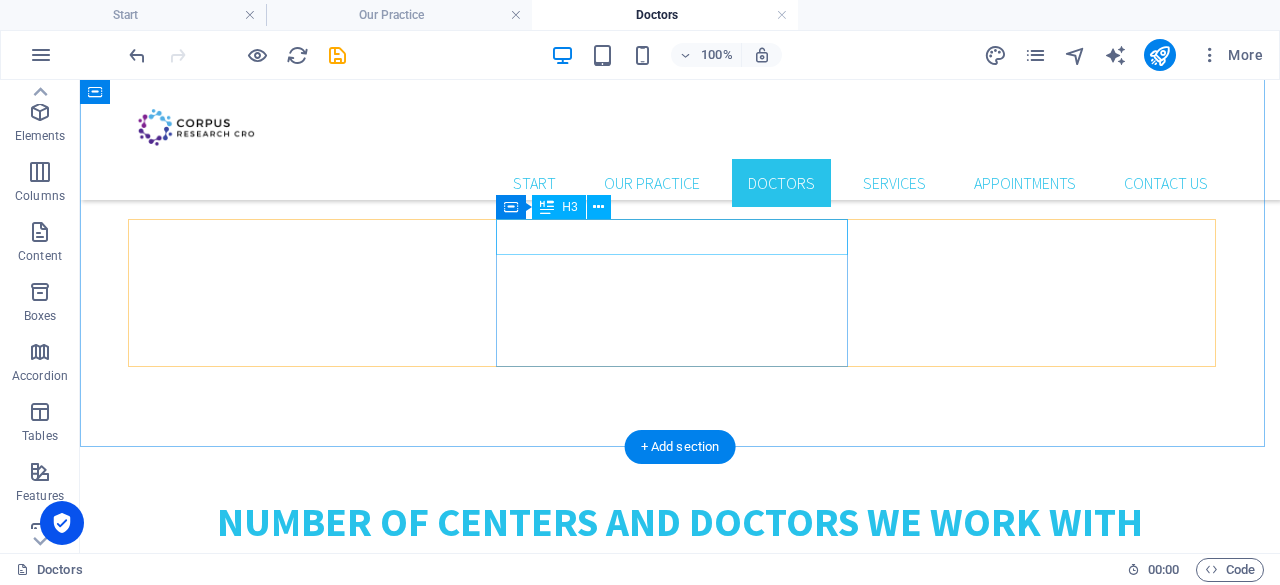 click on "Dr. Victor Magalhäes" at bounding box center [680, 740] 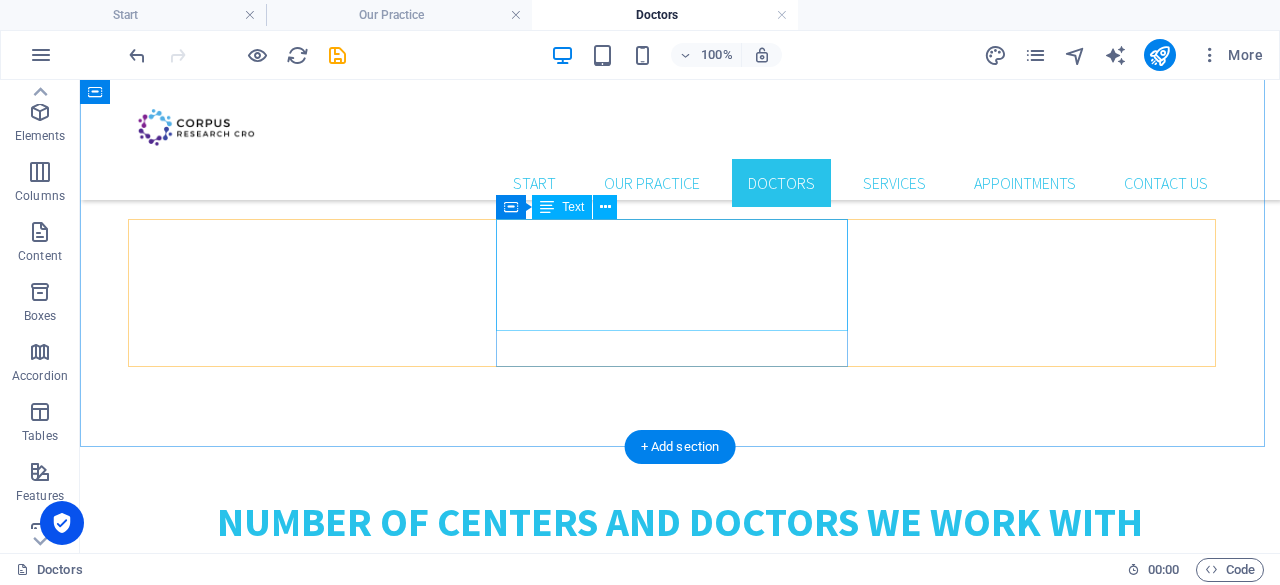 click on "Lorem ipsum dolor sit amet, consetetur sadipscing elitr, sed diam nonumy eirmod tempor invidunt ut labore et dolore magna aliquyam erat." at bounding box center (680, 742) 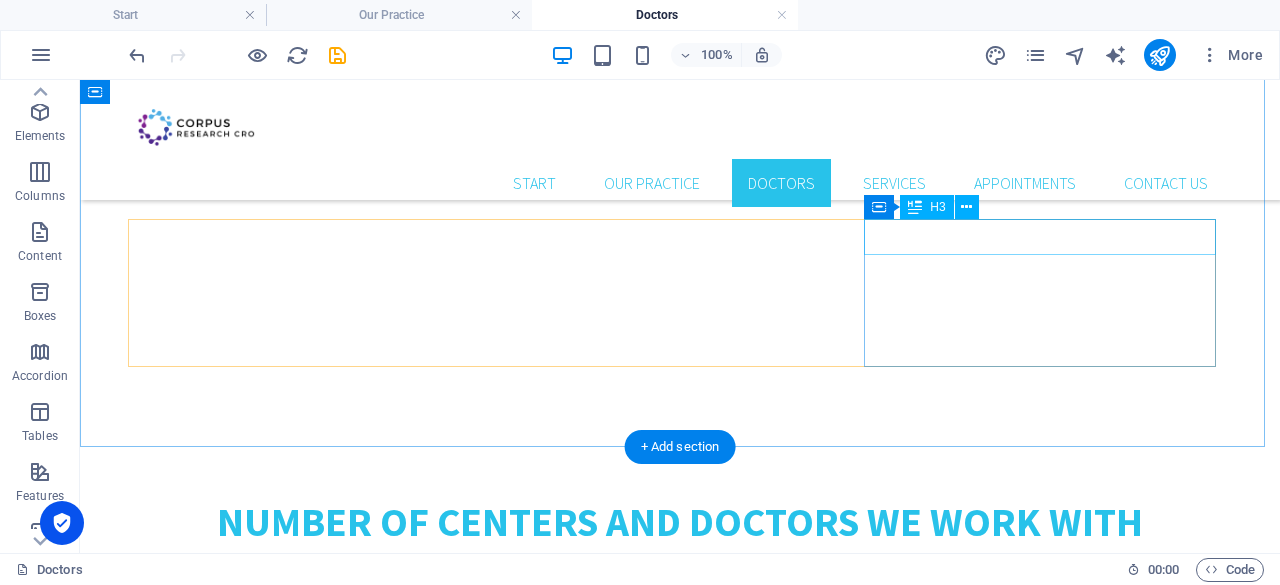 click on "Dr. Joshua Turner" at bounding box center (680, 890) 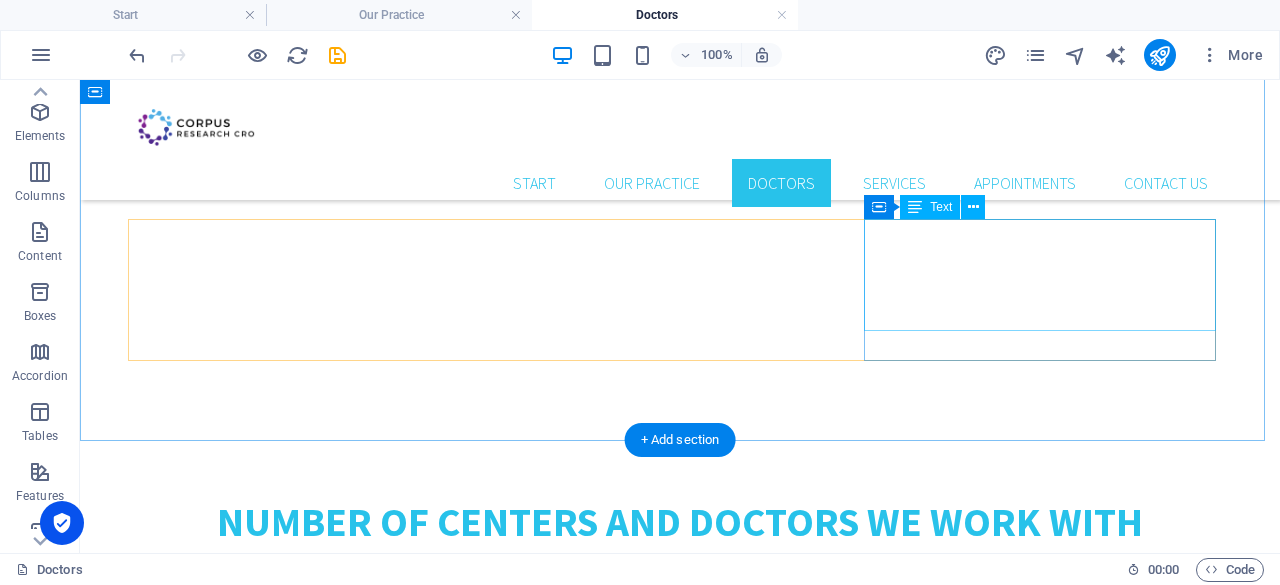 click on "Lorem ipsum dolor sit amet, consetetur sadipscing elitr, sed diam nonumy eirmod tempor invidunt ut labore et dolore magna aliquyam erat." at bounding box center (680, 892) 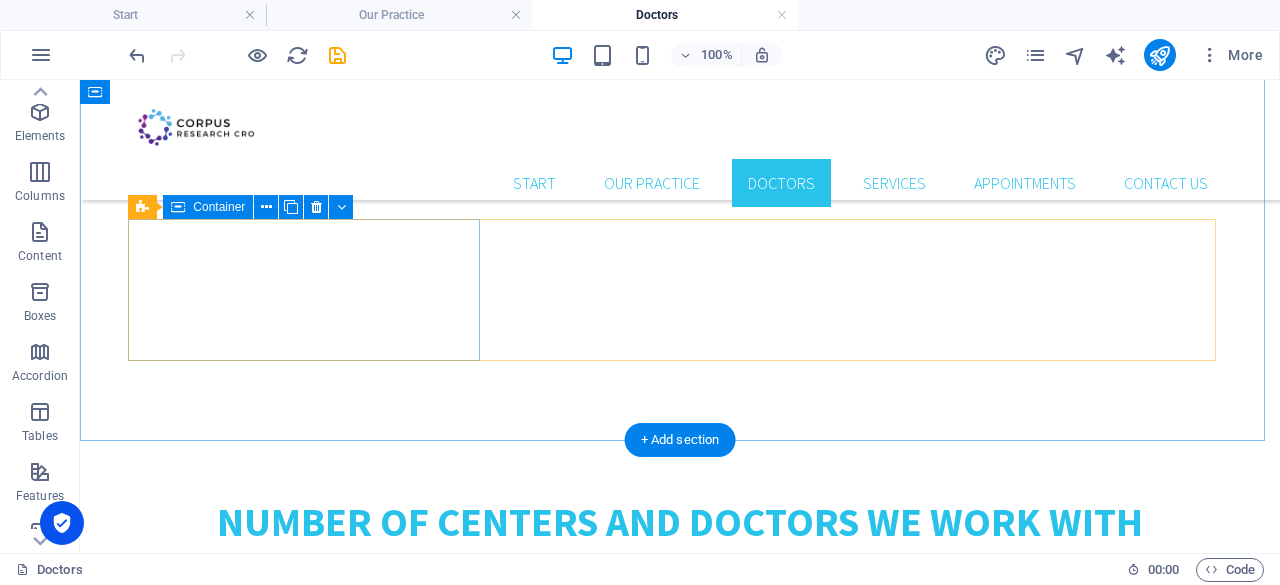 click on "Add elements" at bounding box center [621, 673] 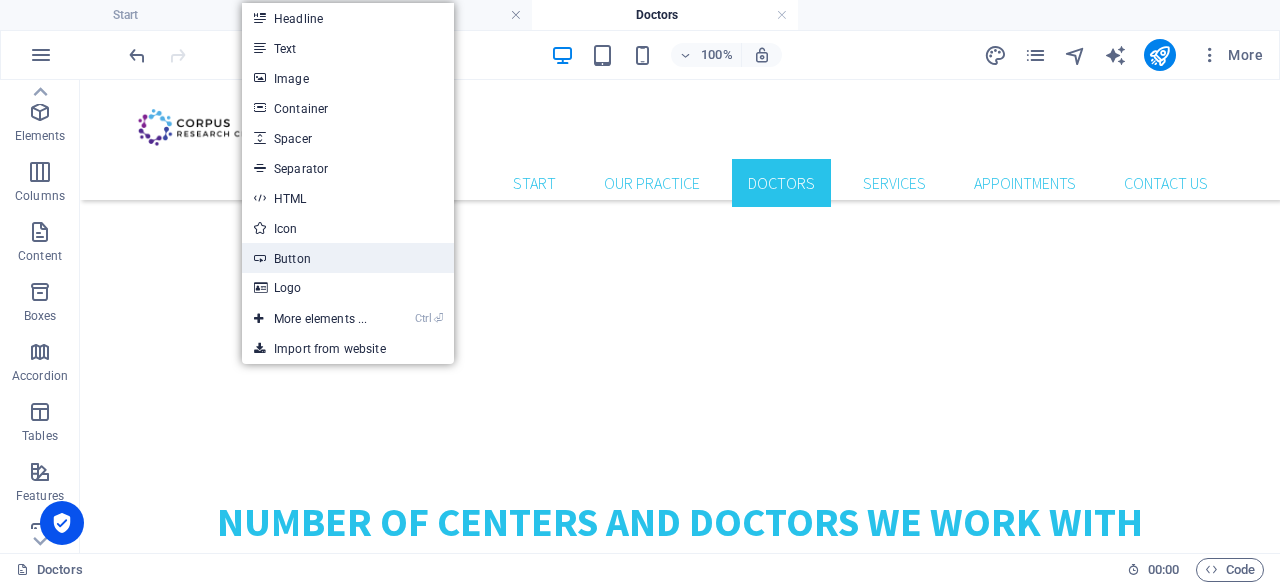 click on "Button" at bounding box center (348, 258) 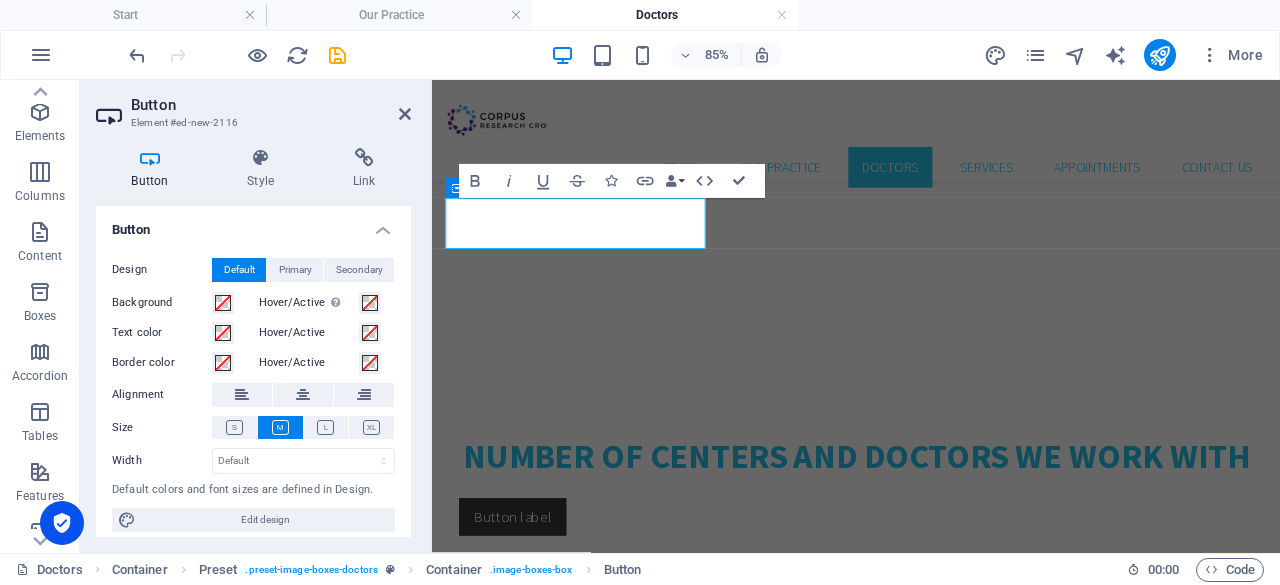 scroll, scrollTop: 10, scrollLeft: 0, axis: vertical 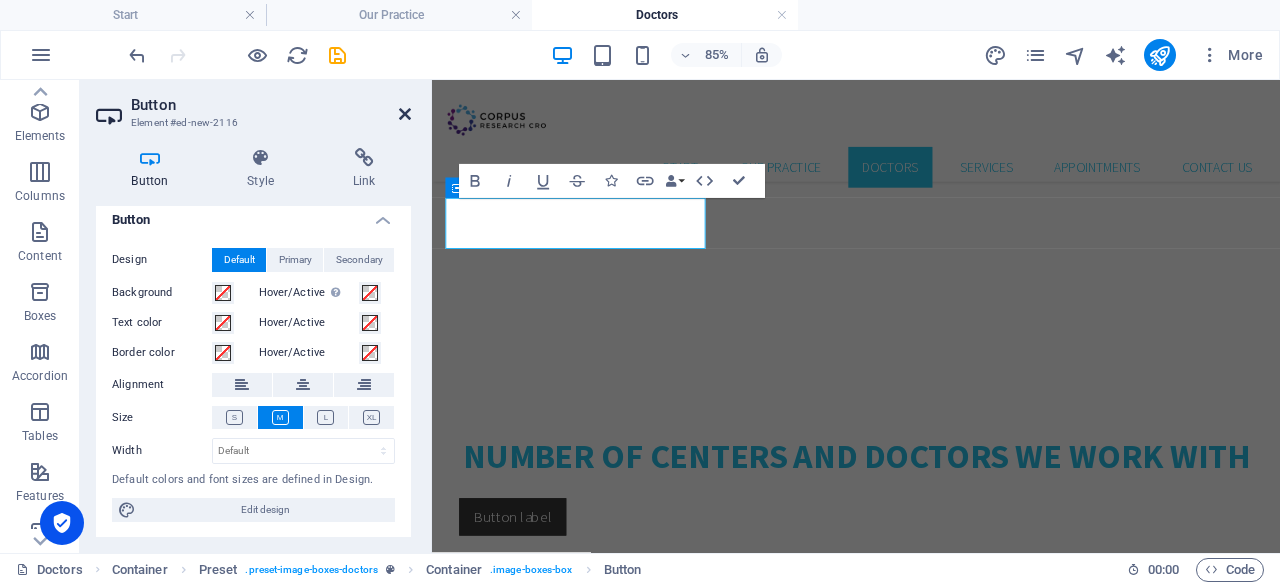 drag, startPoint x: 402, startPoint y: 119, endPoint x: 321, endPoint y: 43, distance: 111.07205 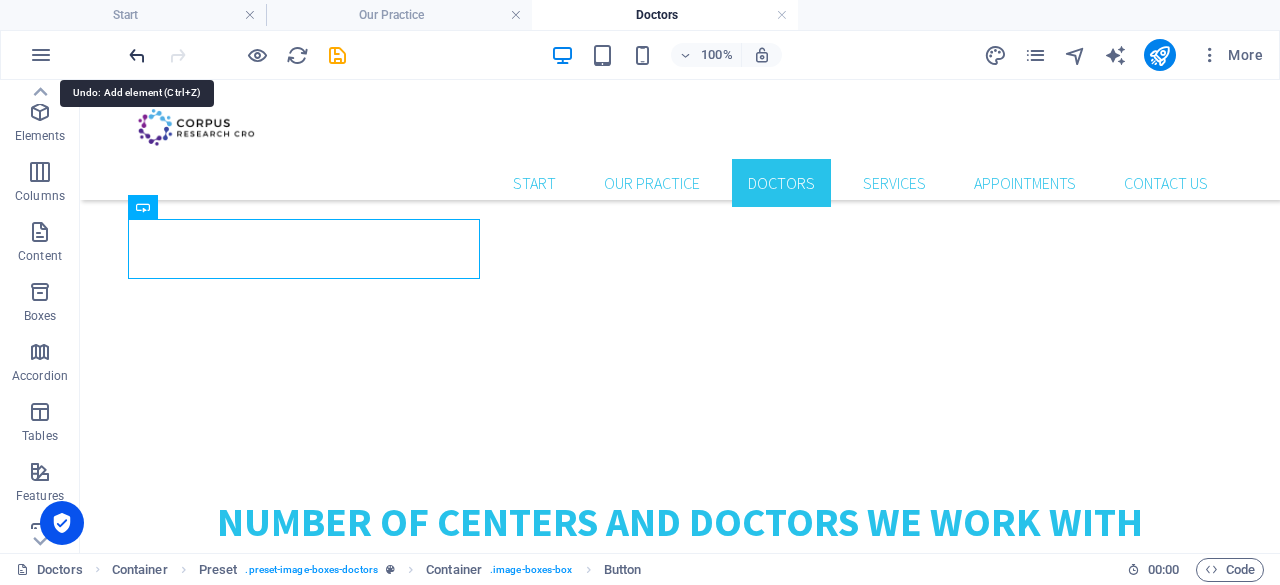 click at bounding box center [137, 55] 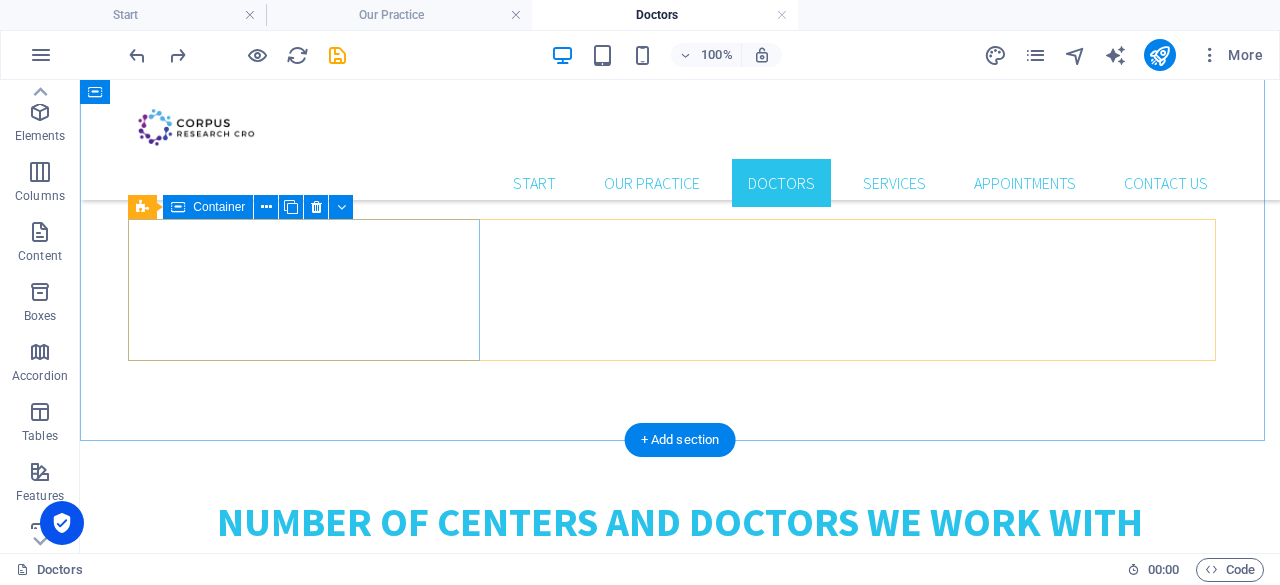 click on "Add elements" at bounding box center (621, 673) 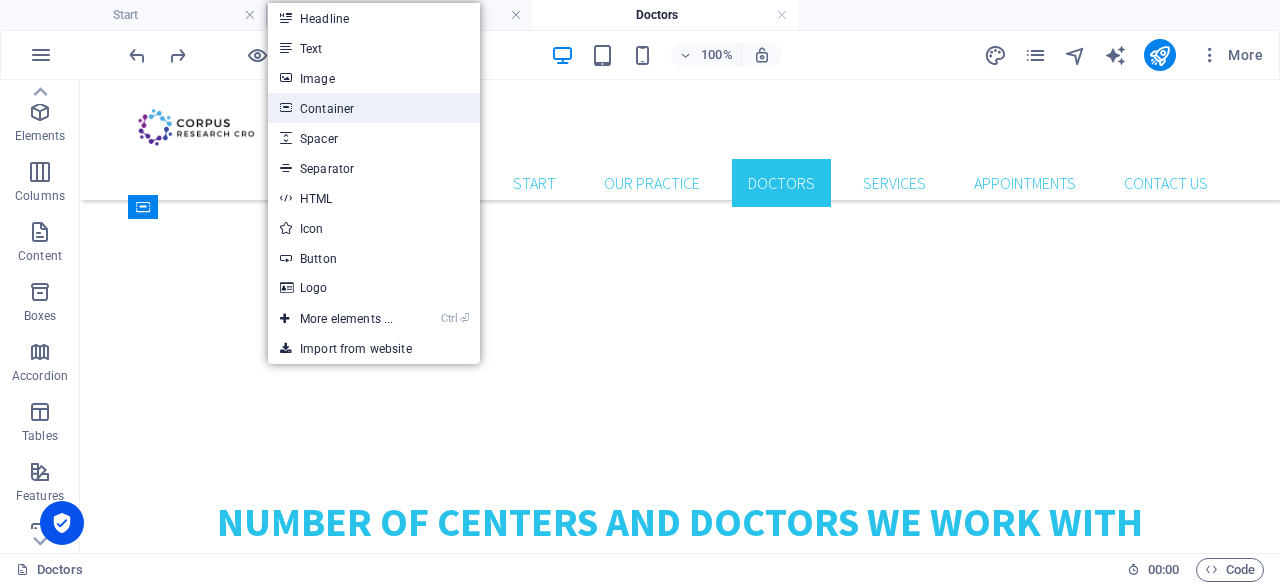 click on "Container" at bounding box center [374, 108] 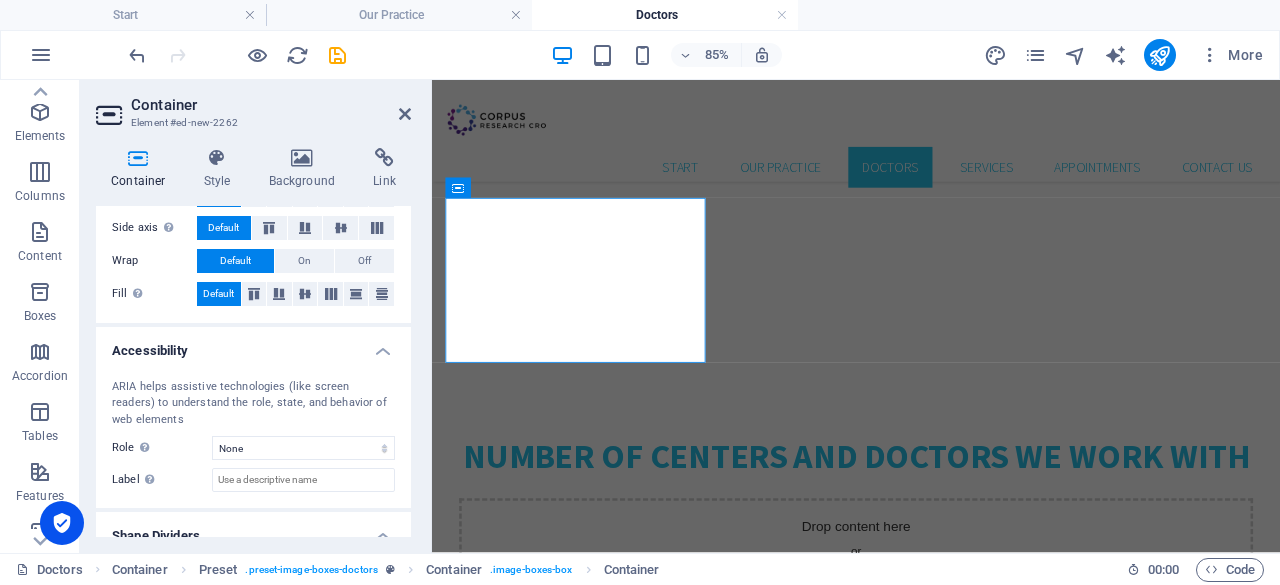 scroll, scrollTop: 475, scrollLeft: 0, axis: vertical 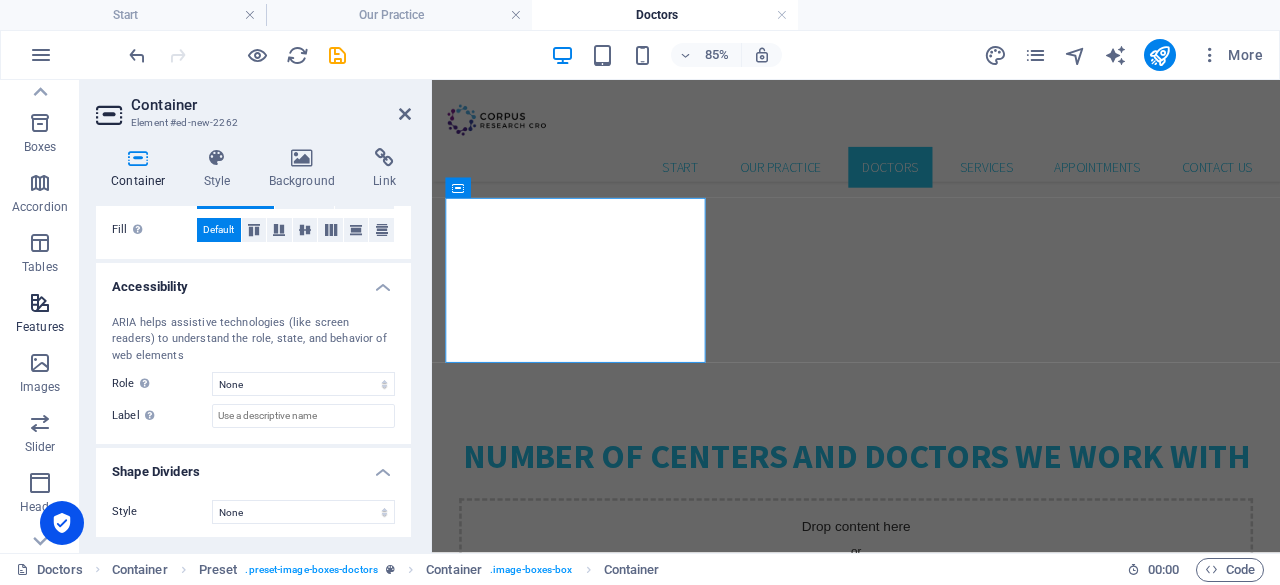 click on "Features" at bounding box center [40, 315] 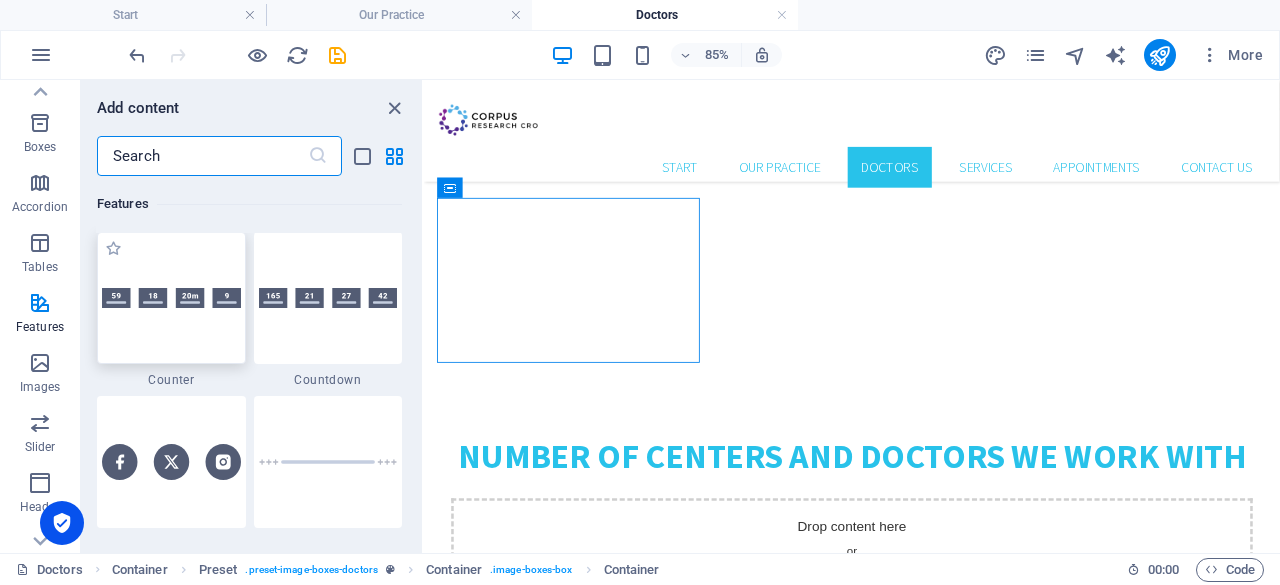 scroll, scrollTop: 8782, scrollLeft: 0, axis: vertical 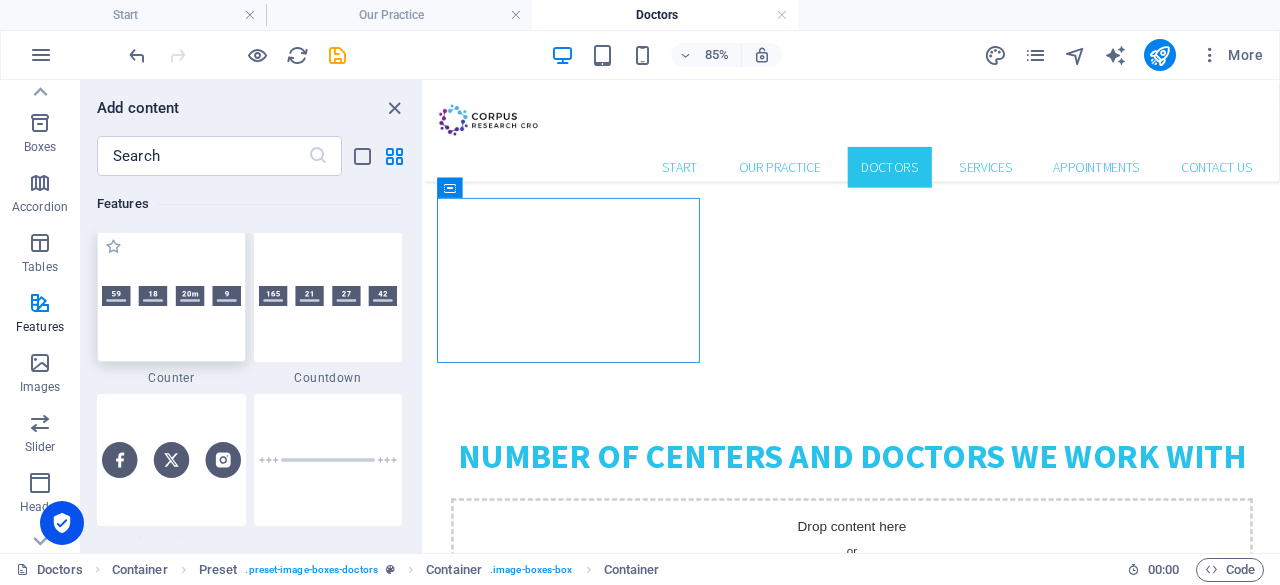 click at bounding box center (171, 296) 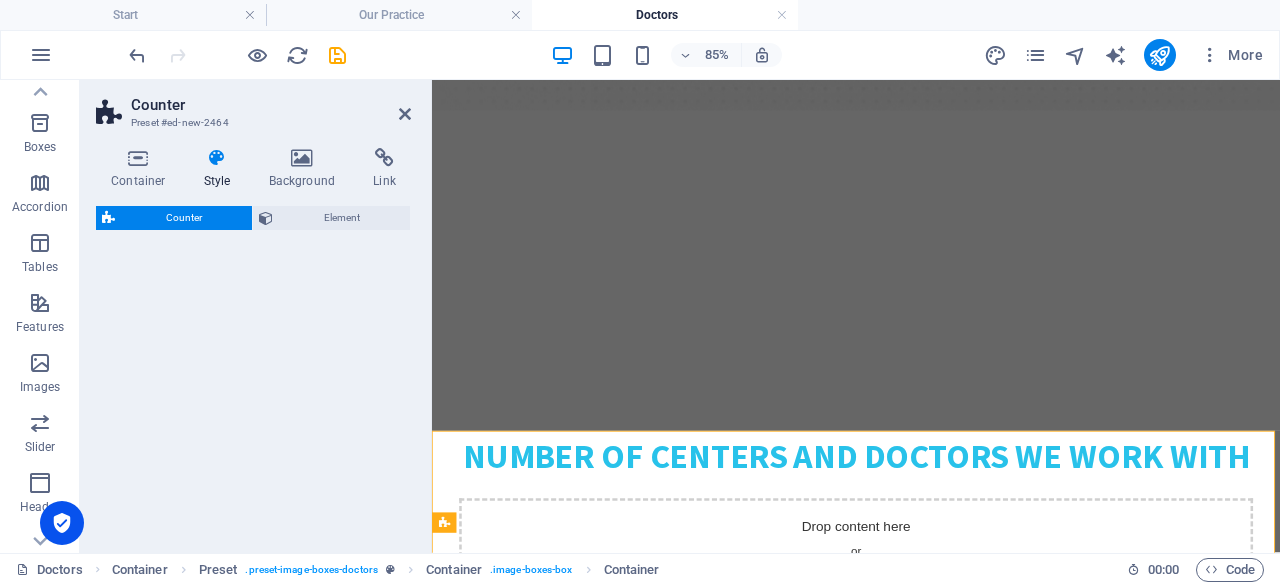 select on "rem" 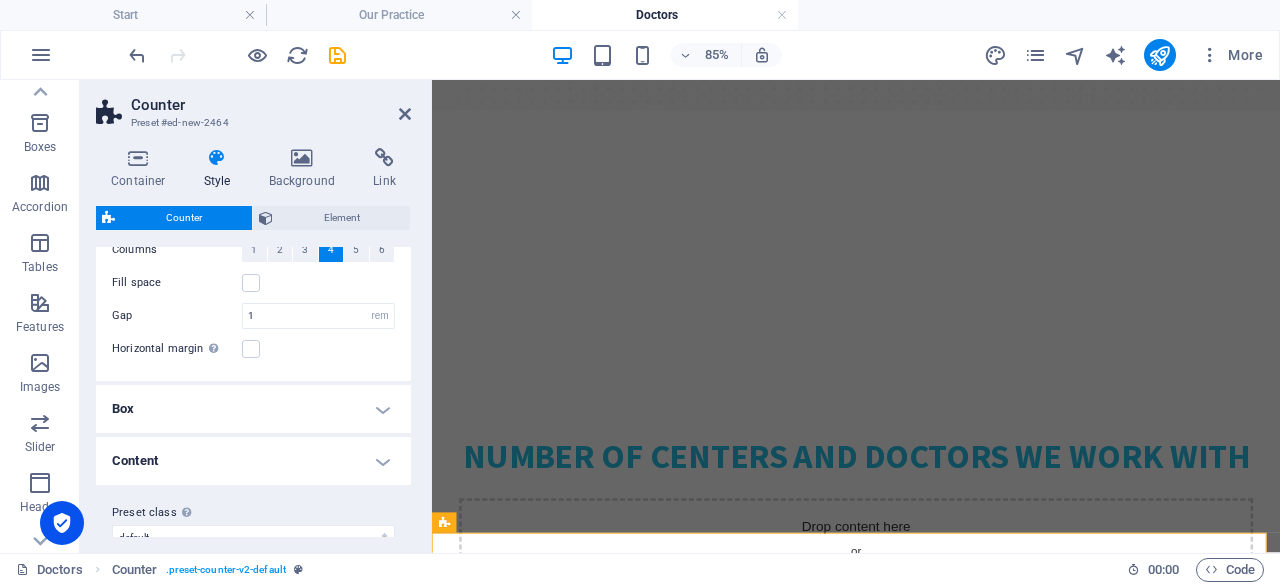 scroll, scrollTop: 91, scrollLeft: 0, axis: vertical 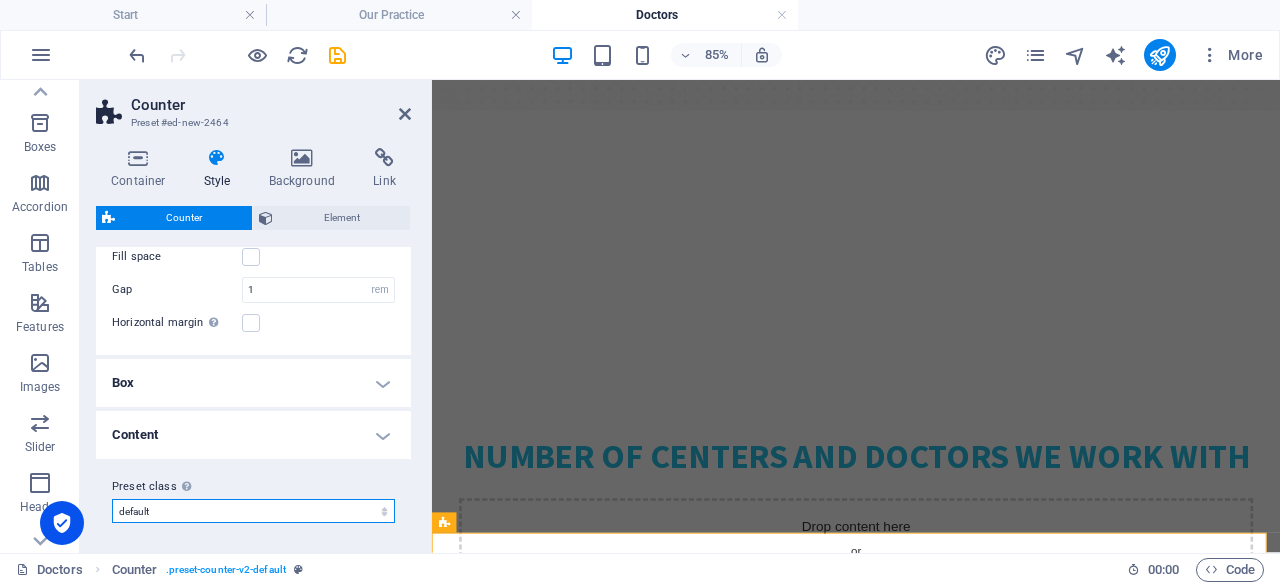 click on "default Add preset class" at bounding box center [253, 511] 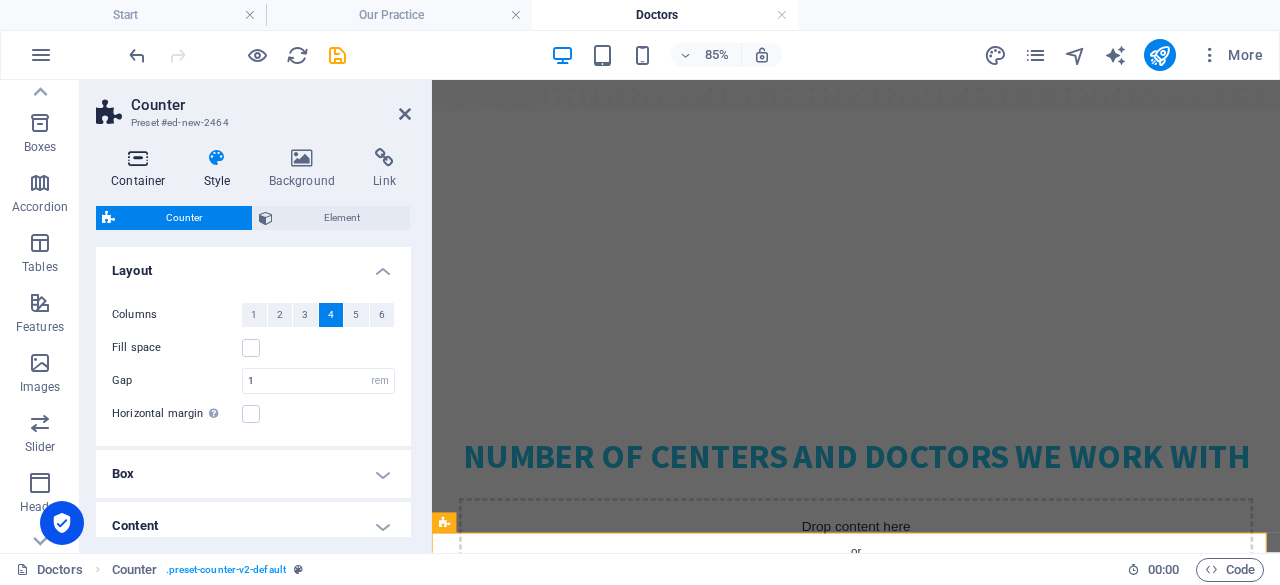 click on "Container" at bounding box center [142, 169] 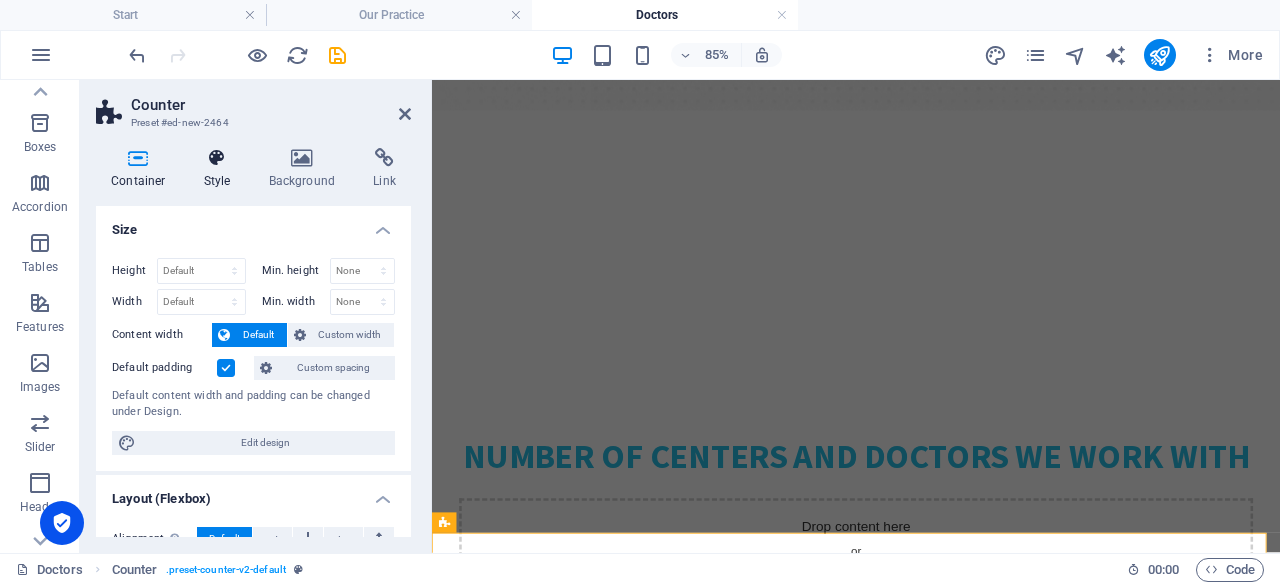 click at bounding box center (217, 158) 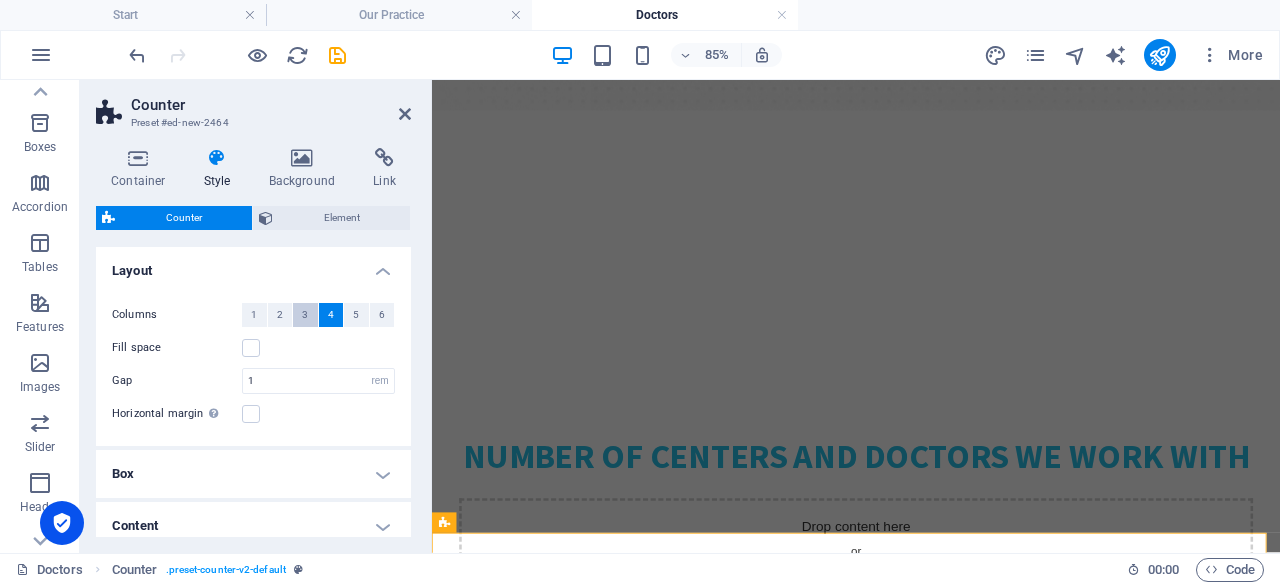 click on "3" at bounding box center [305, 315] 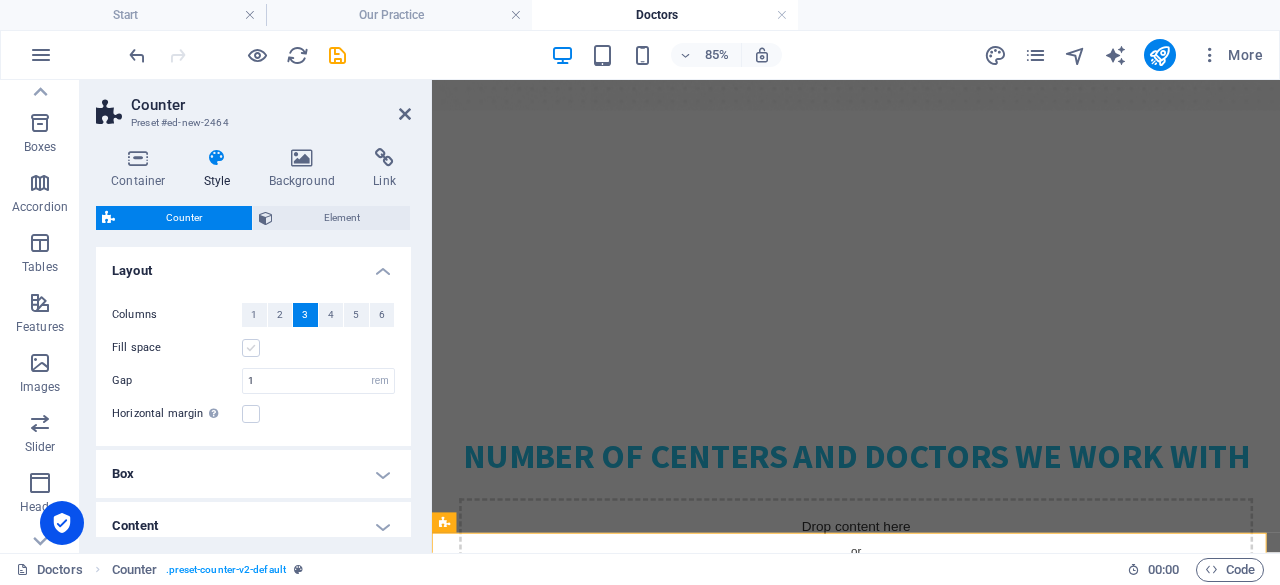 click at bounding box center [251, 348] 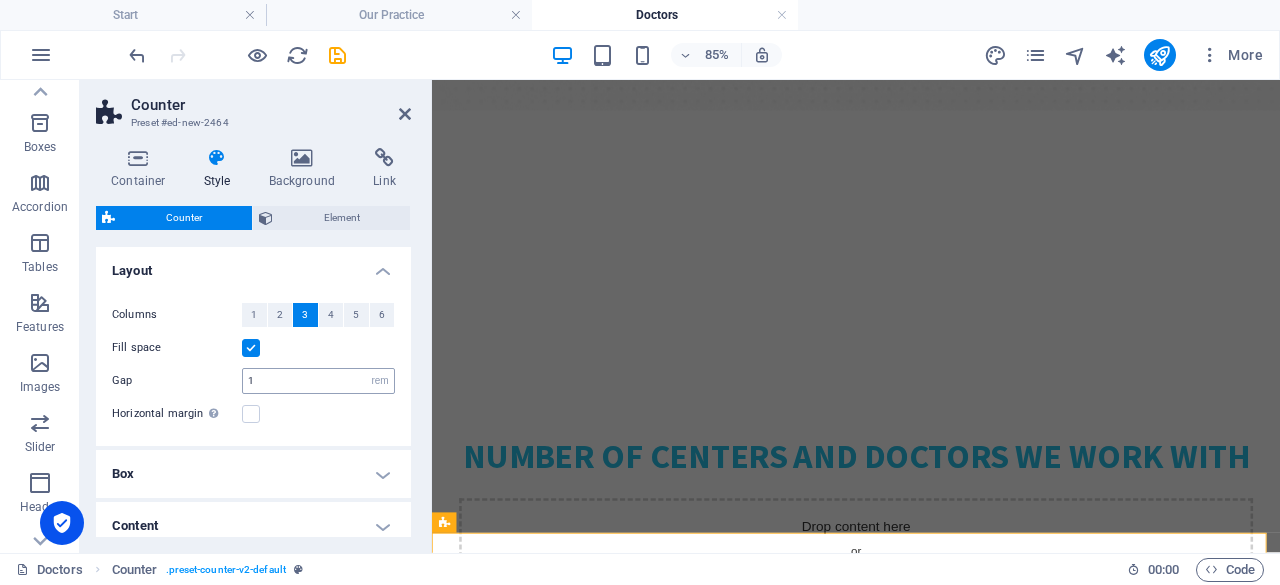 scroll, scrollTop: 91, scrollLeft: 0, axis: vertical 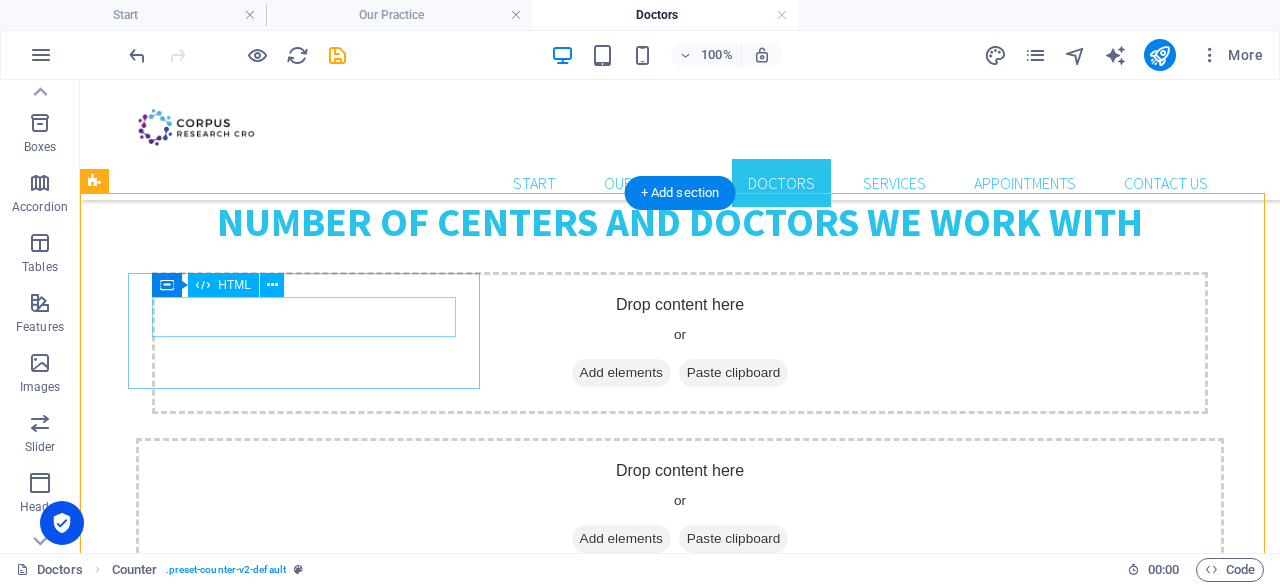 click on "59" at bounding box center [640, 934] 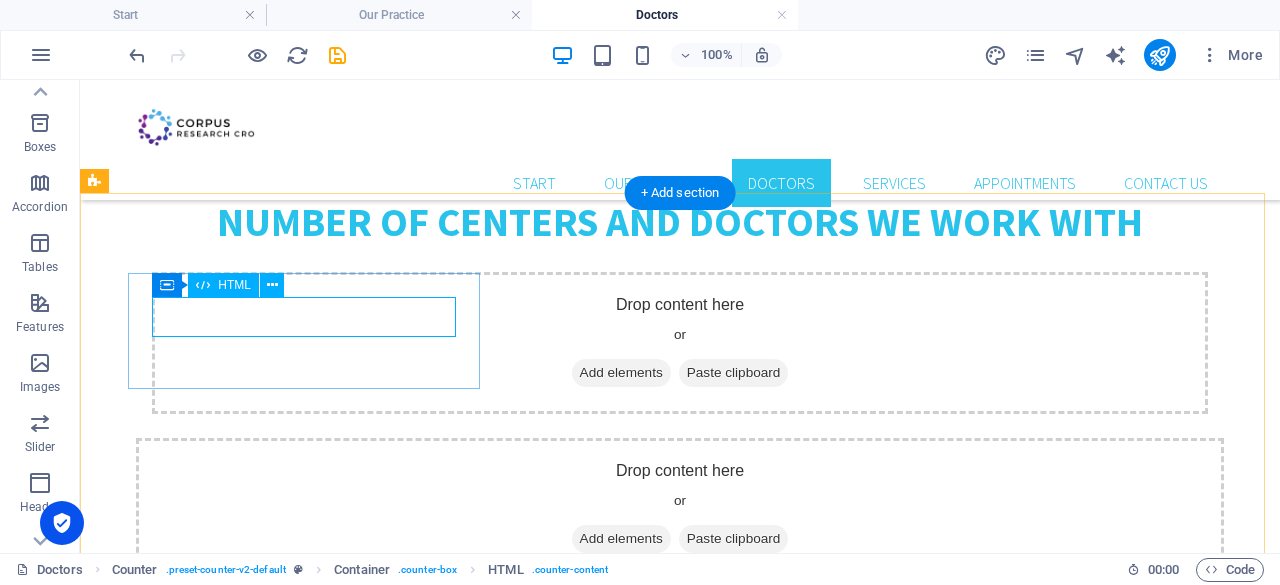 click on "59" at bounding box center [640, 934] 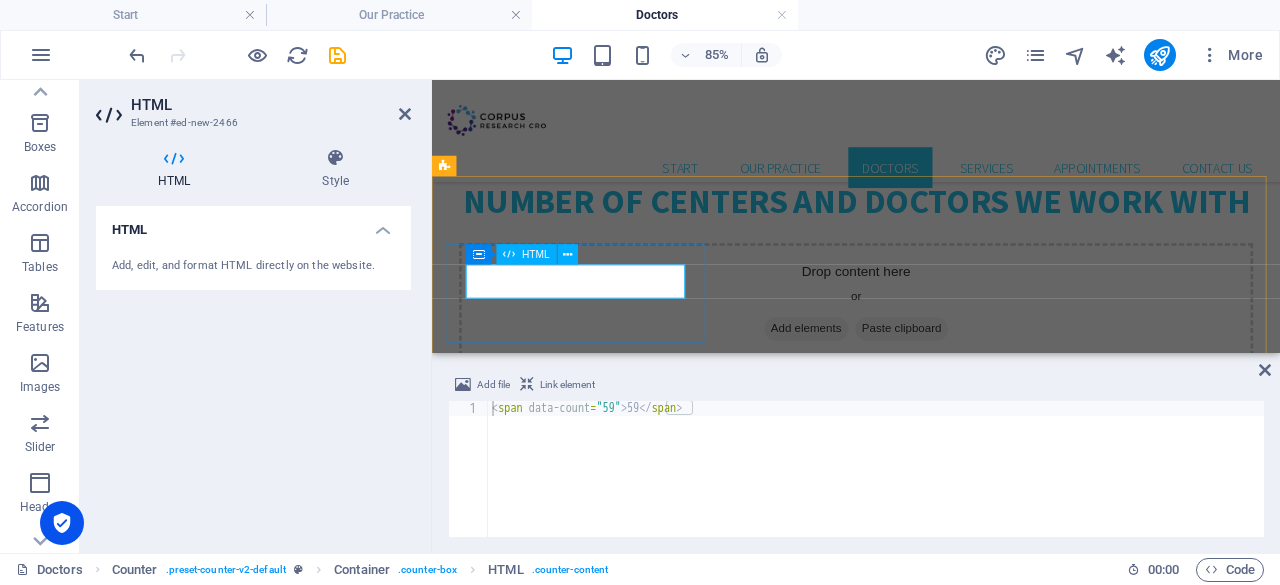 click on "59" at bounding box center [931, 934] 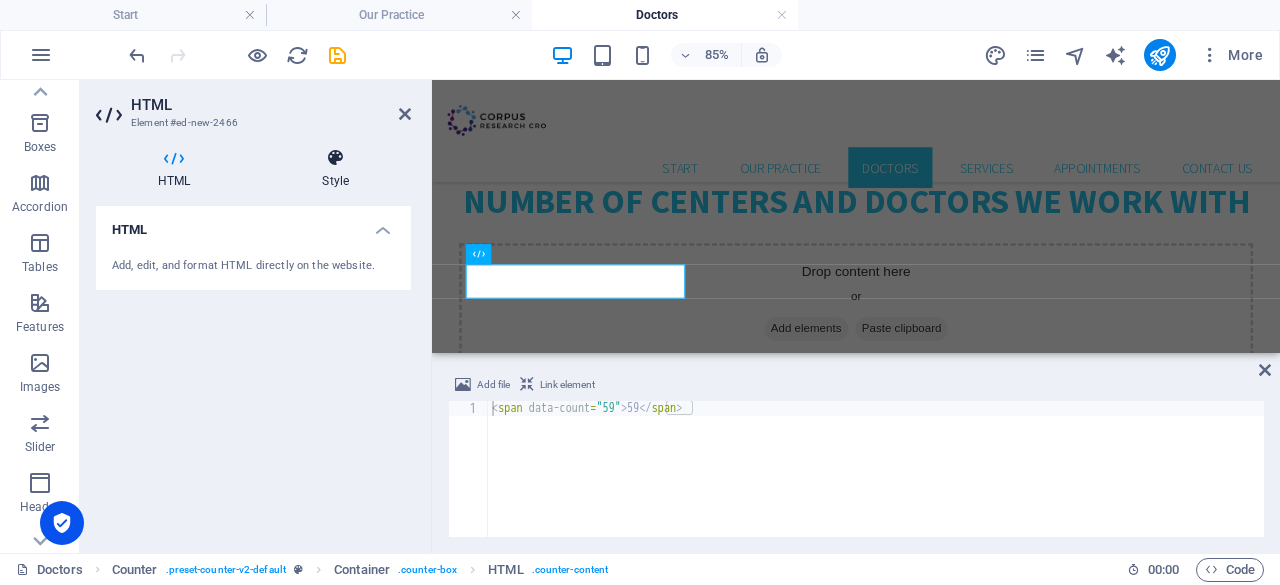 click on "Style" at bounding box center (335, 169) 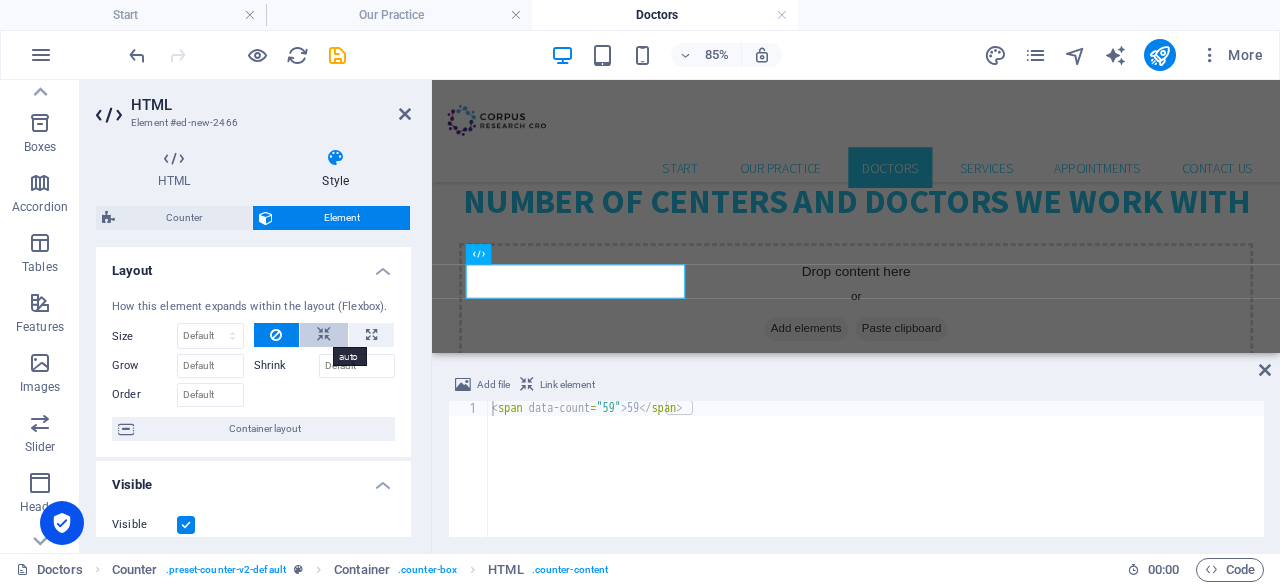 click at bounding box center (324, 335) 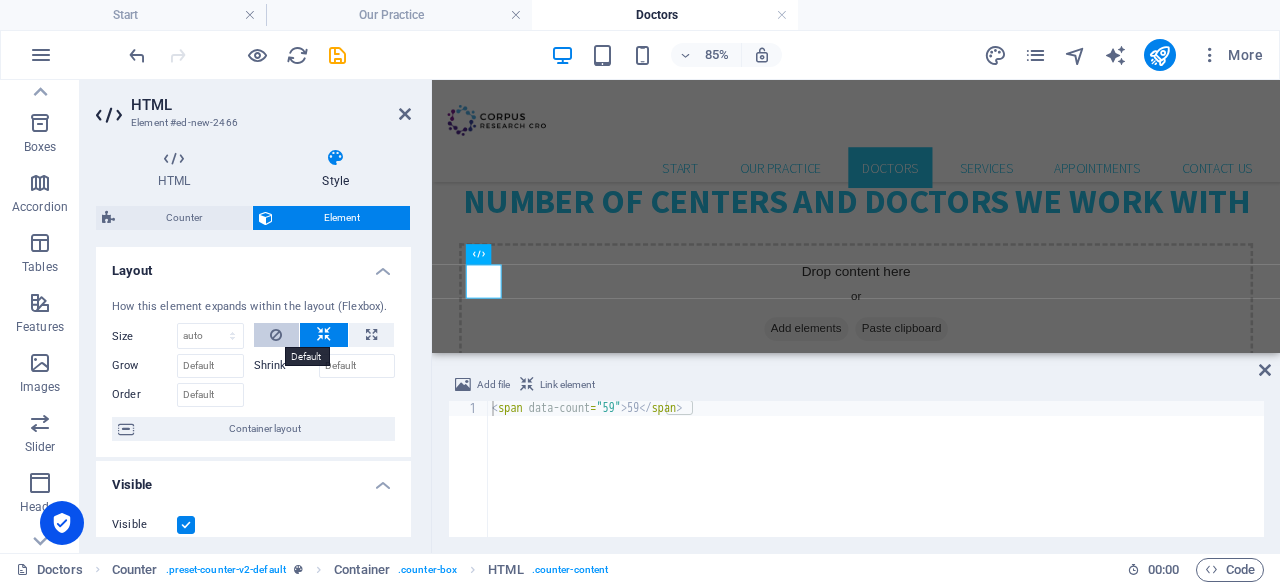 click at bounding box center (277, 335) 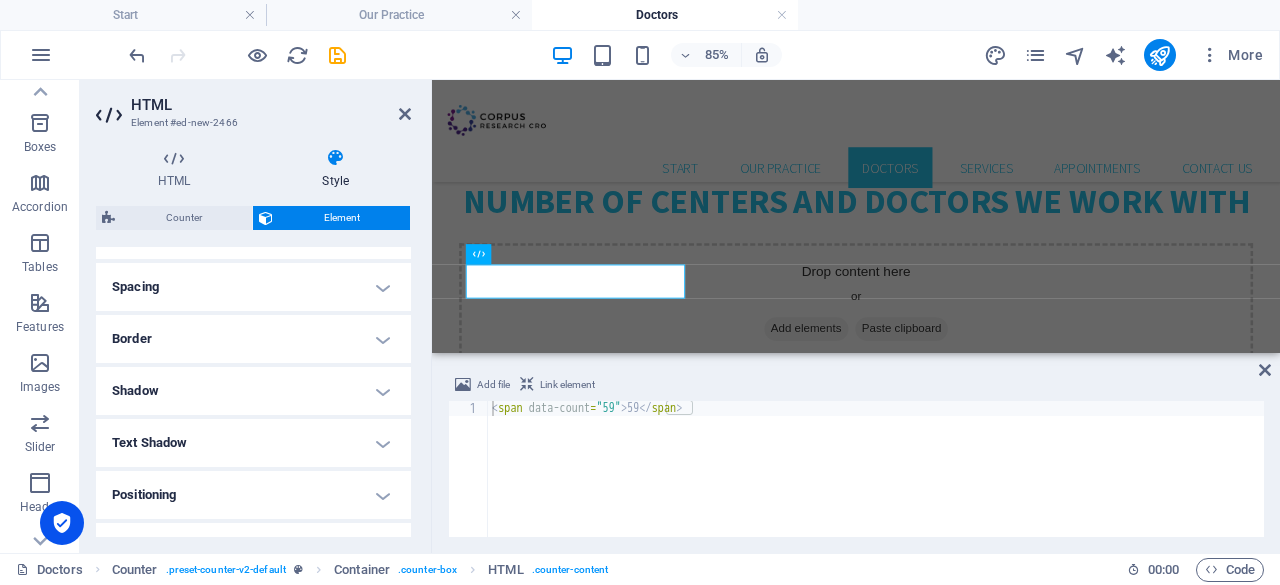 scroll, scrollTop: 368, scrollLeft: 0, axis: vertical 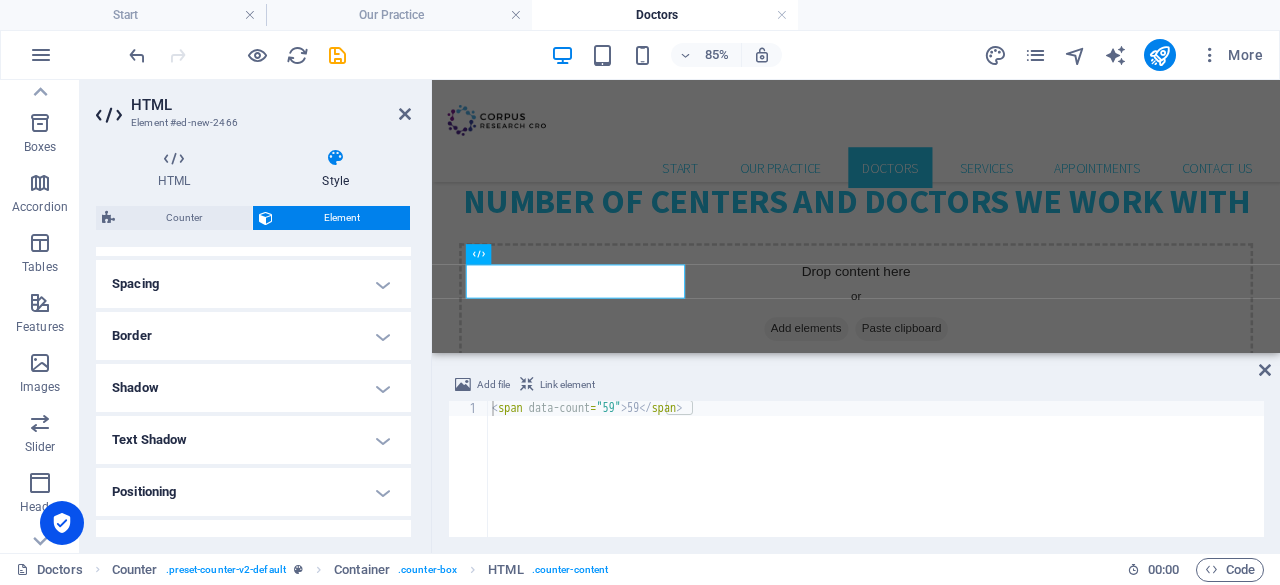 click on "Border" at bounding box center [253, 336] 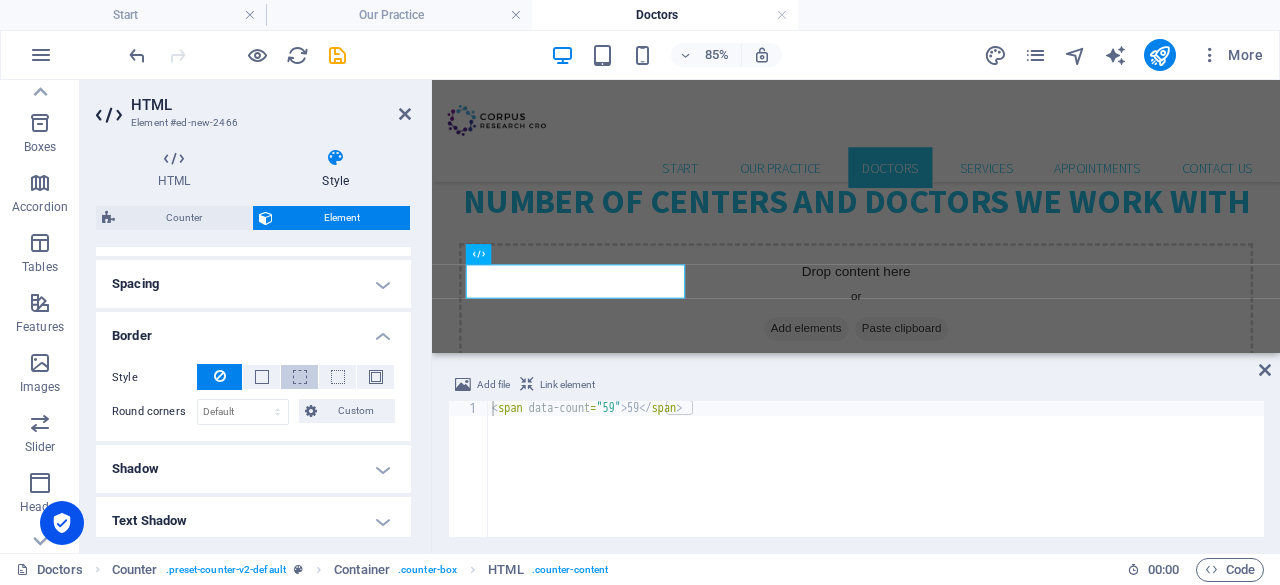 click at bounding box center (299, 377) 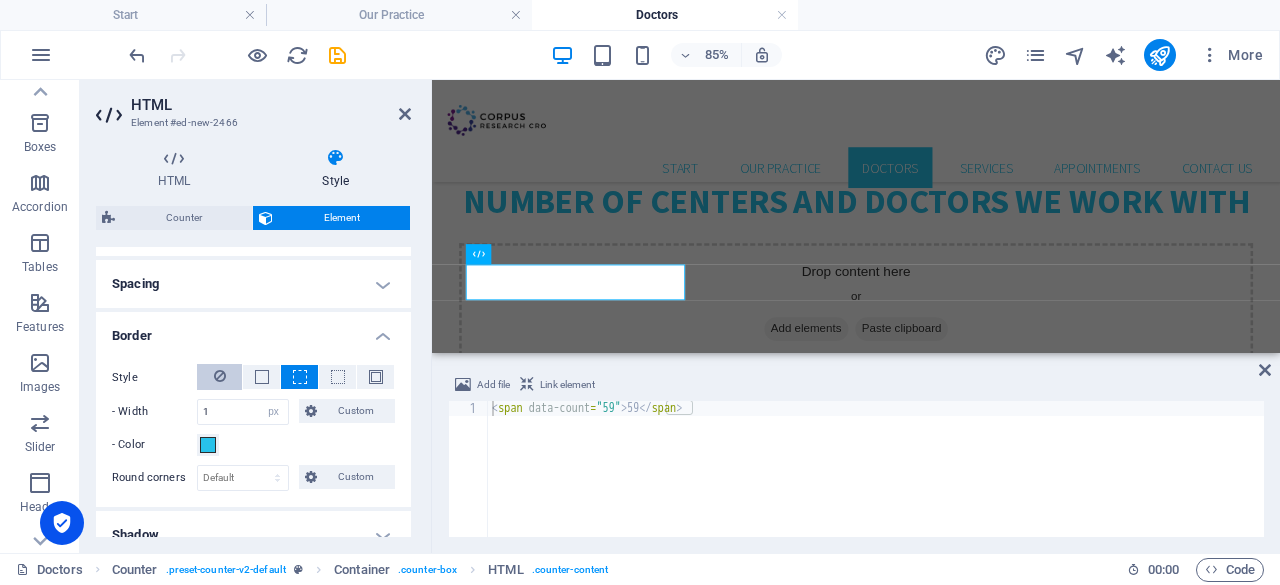 click at bounding box center (220, 376) 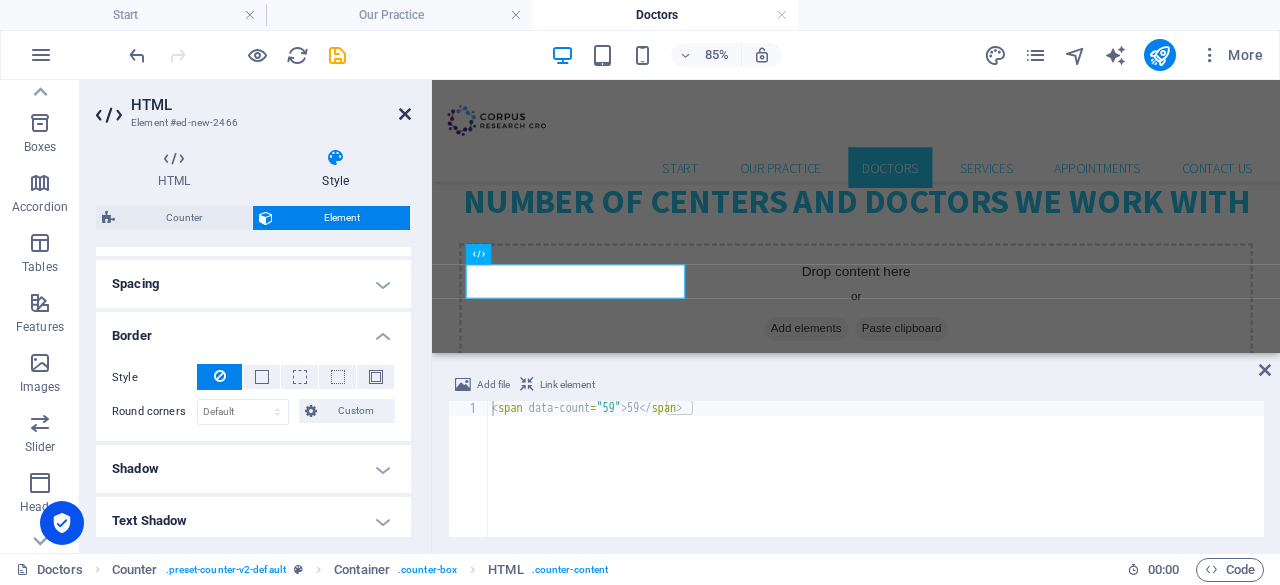 click at bounding box center (405, 114) 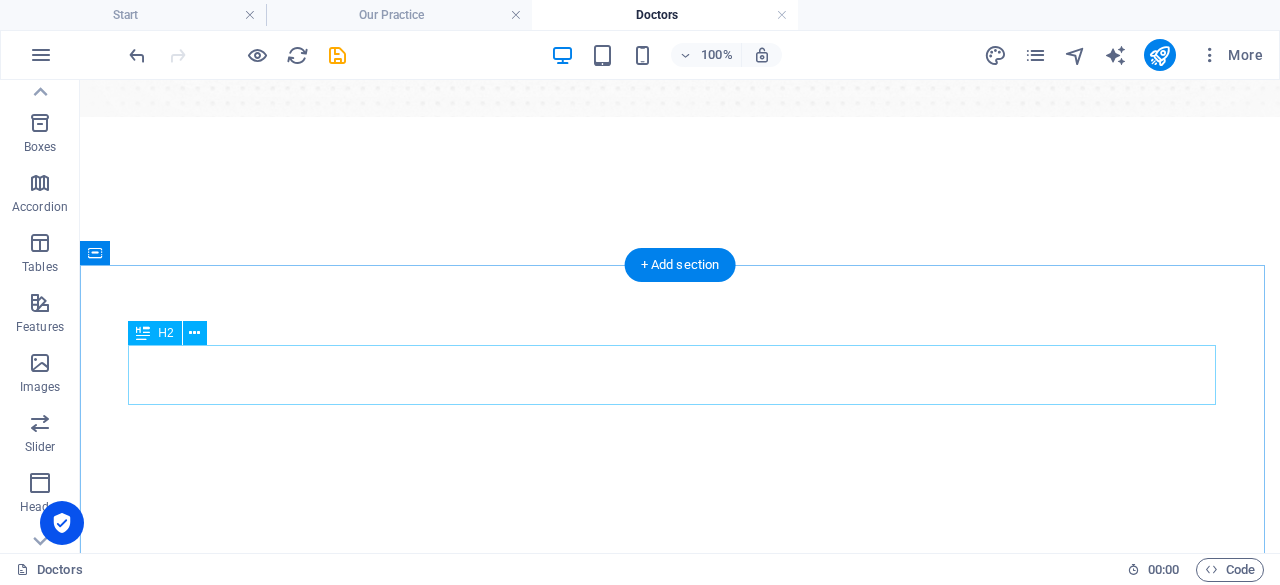 scroll, scrollTop: 434, scrollLeft: 0, axis: vertical 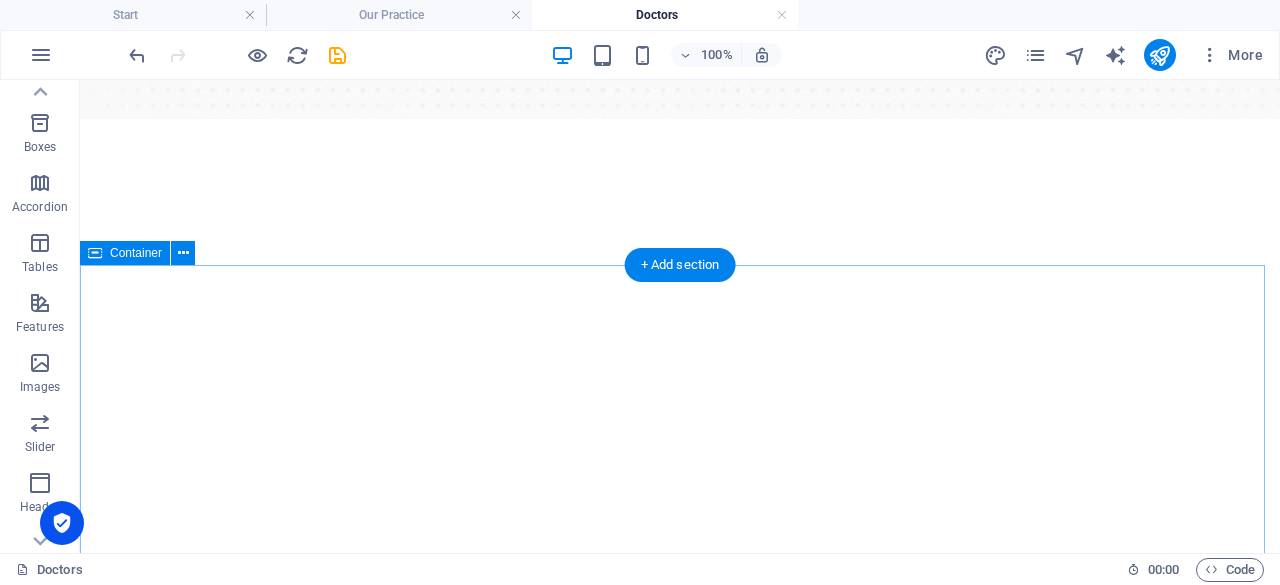 click on "NUMBER OF CENTERS AND DOCTORS WE WORK WITH Drop content here or  Add elements  Paste clipboard Drop content here or  Add elements  Paste clipboard Drop content here or  Add elements  Paste clipboard" at bounding box center [680, 847] 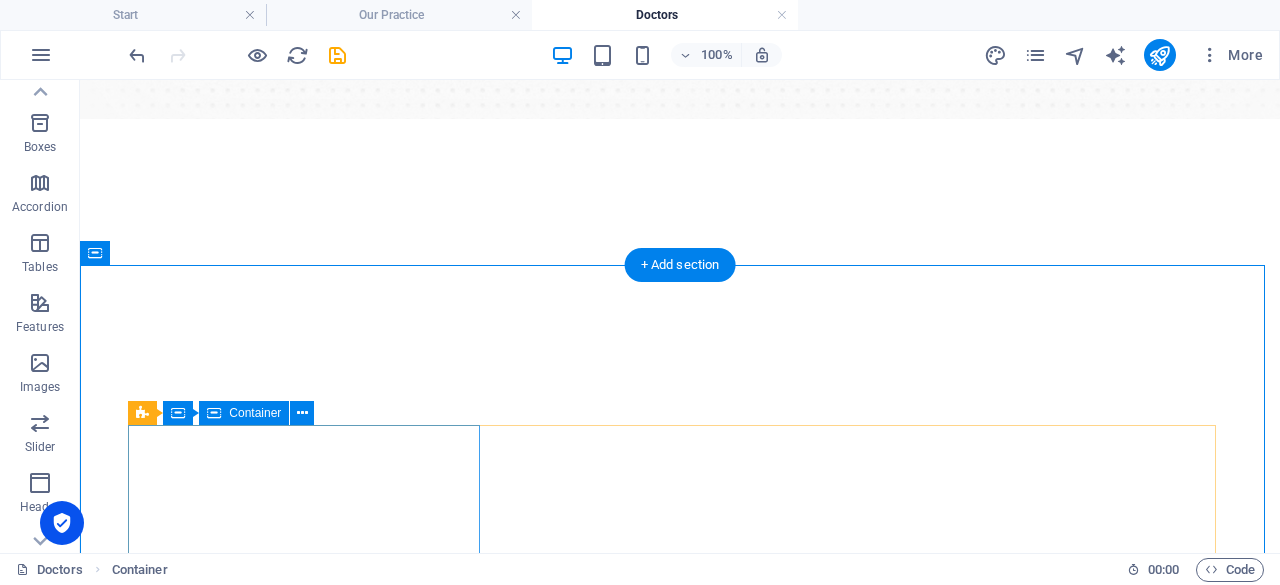 click on "Drop content here or  Add elements  Paste clipboard" at bounding box center (680, 729) 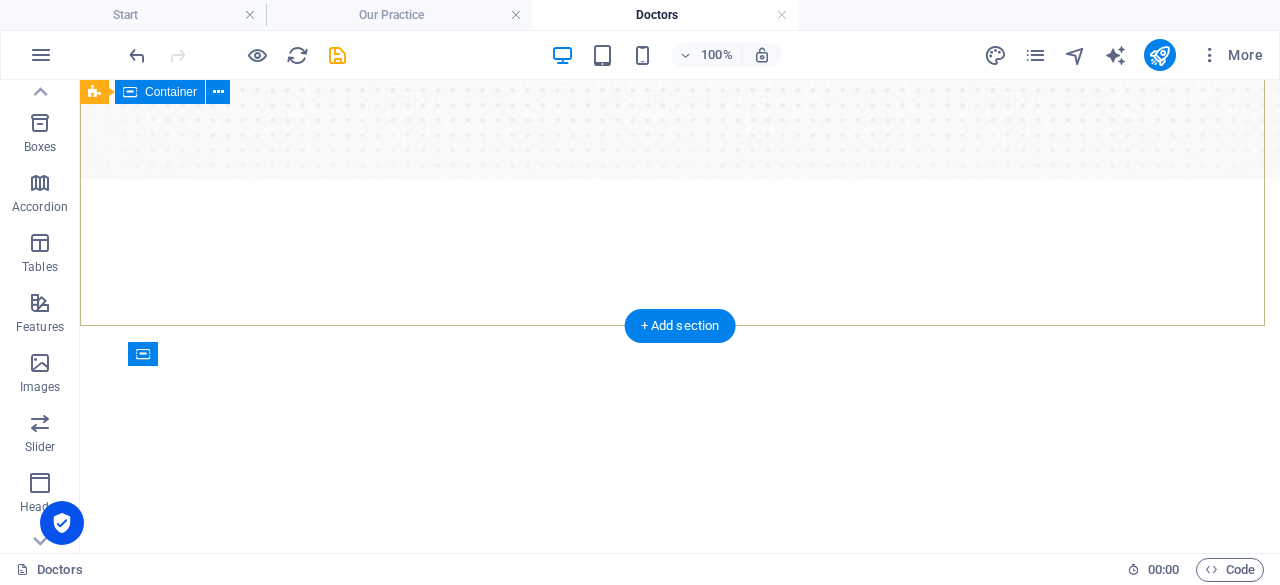 scroll, scrollTop: 374, scrollLeft: 0, axis: vertical 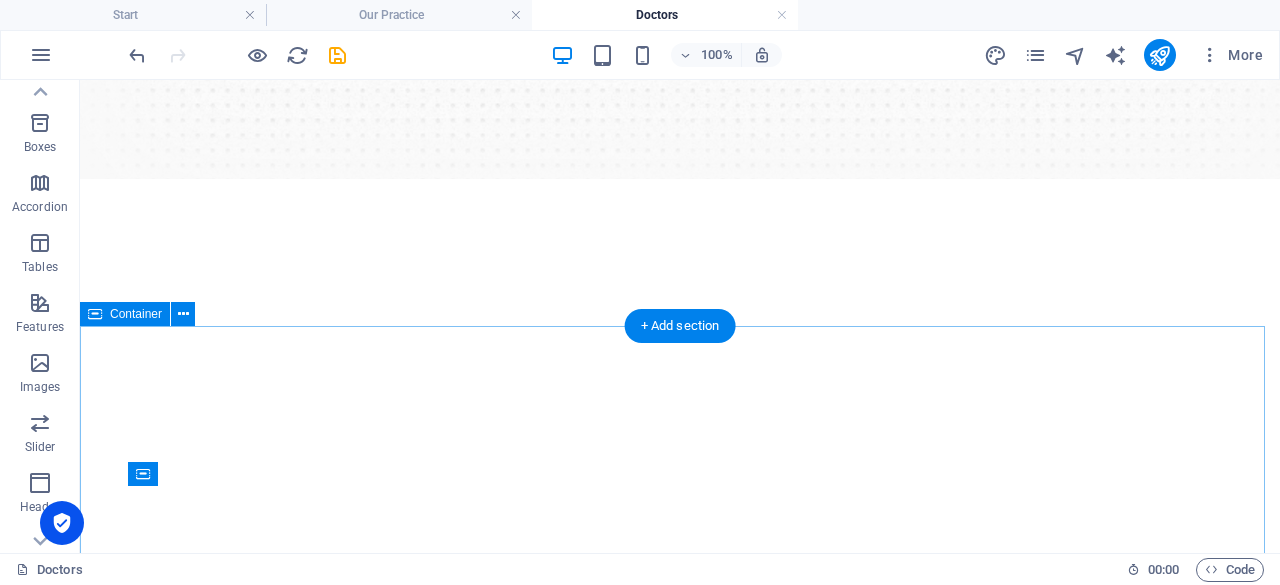 click on "NUMBER OF CENTERS AND DOCTORS WE WORK WITH Drop content here or  Add elements  Paste clipboard Drop content here or  Add elements  Paste clipboard Drop content here or  Add elements  Paste clipboard" at bounding box center [680, 899] 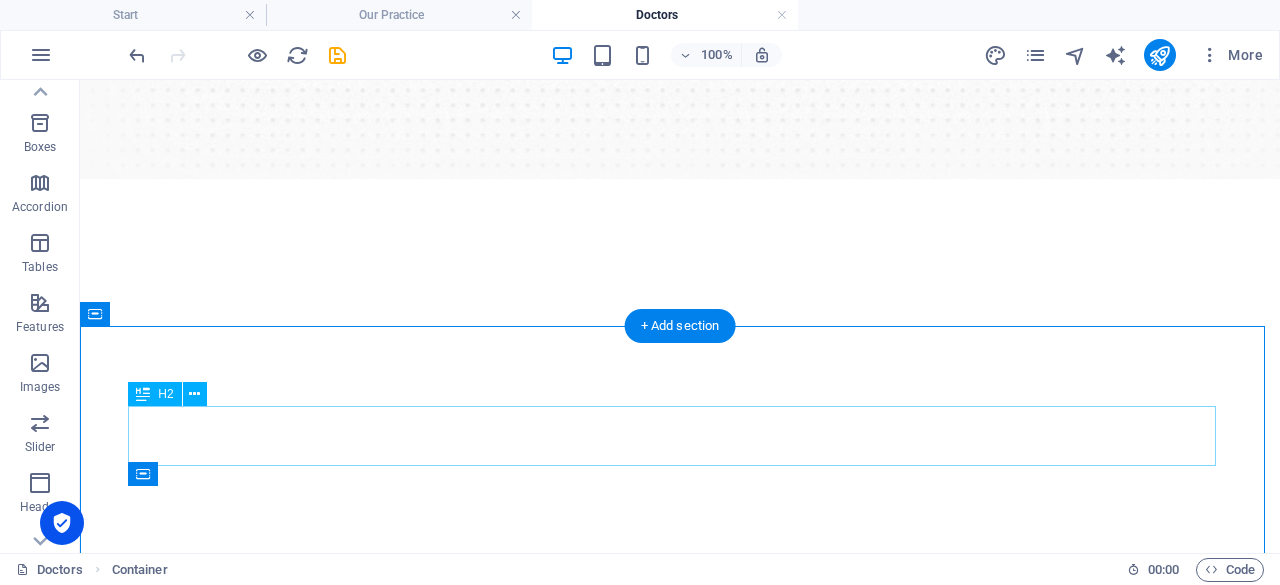 click on "NUMBER OF CENTERS AND DOCTORS WE WORK WITH" at bounding box center (680, 668) 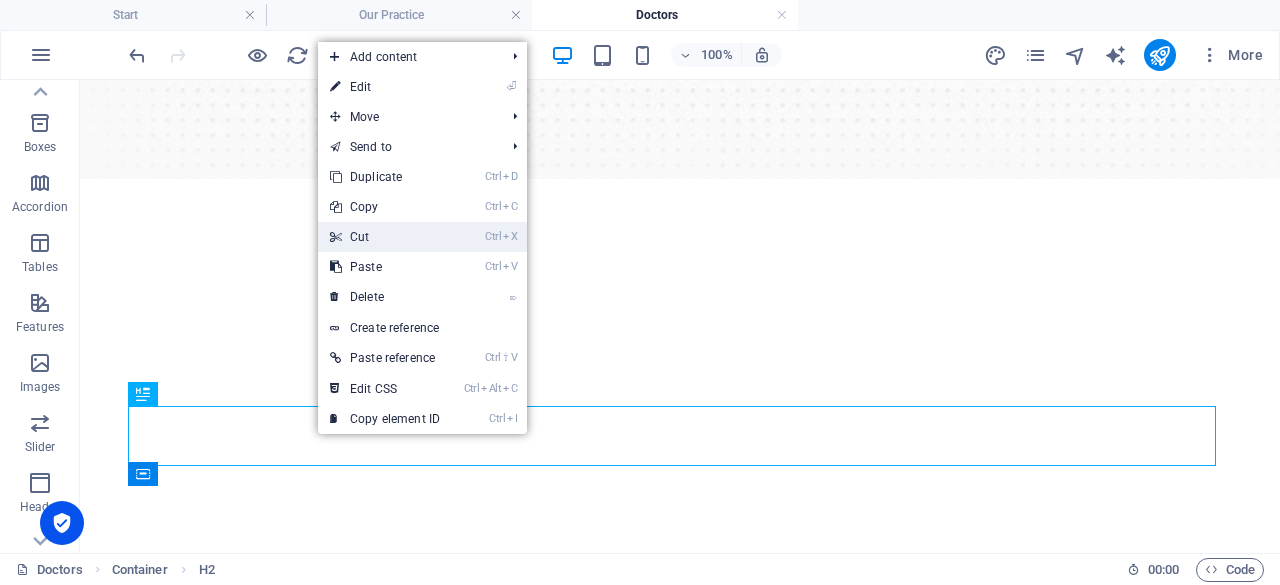 click on "Ctrl X  Cut" at bounding box center [385, 237] 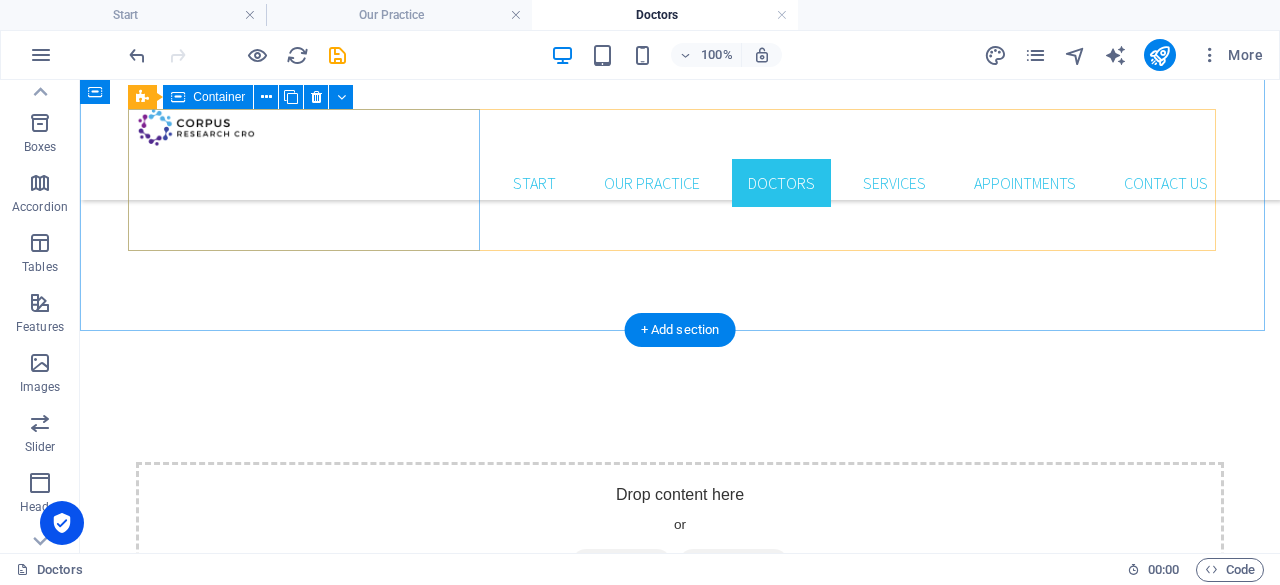 scroll, scrollTop: 572, scrollLeft: 0, axis: vertical 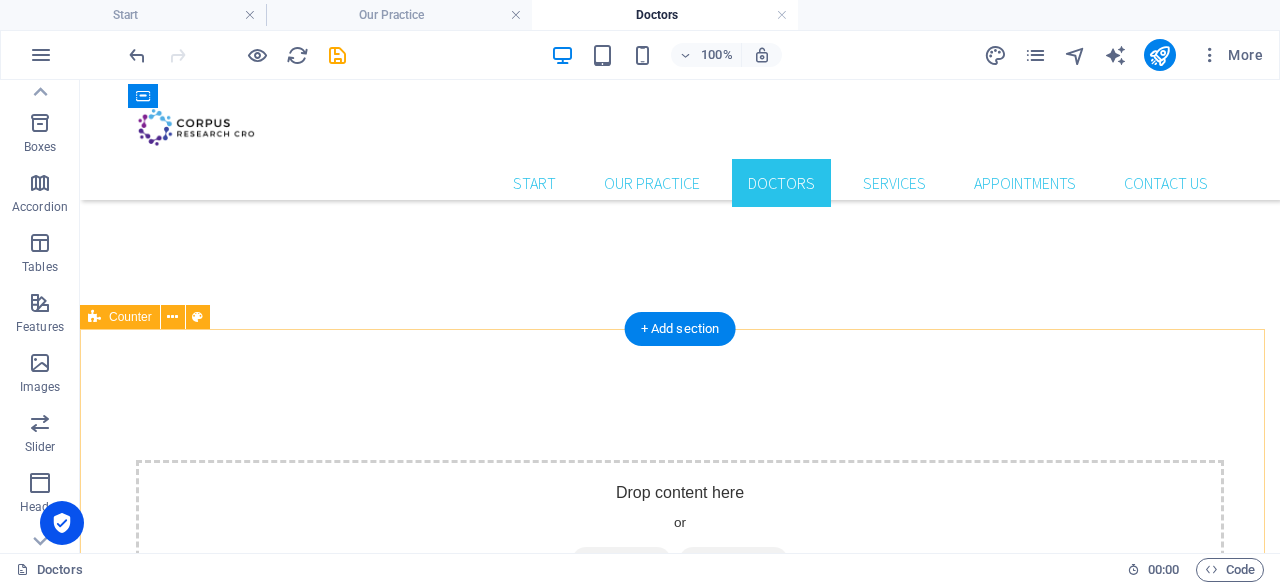 click on "0 Investments 0 Exits 0  M Check Size up to 9 Countries invested in" at bounding box center (680, 1306) 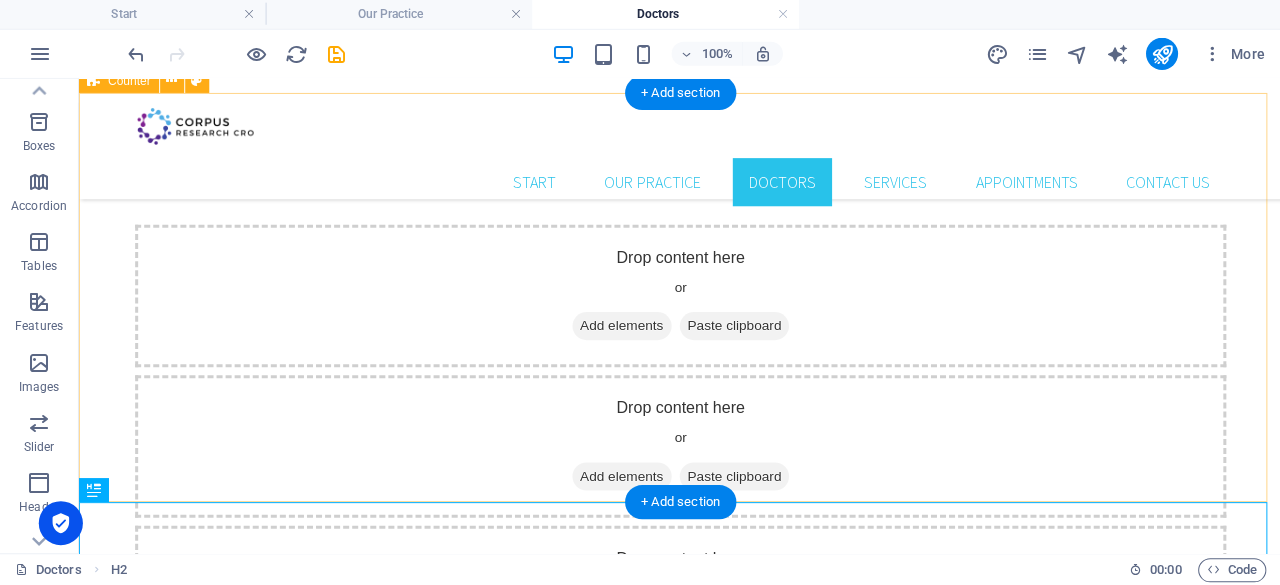 scroll, scrollTop: 0, scrollLeft: 0, axis: both 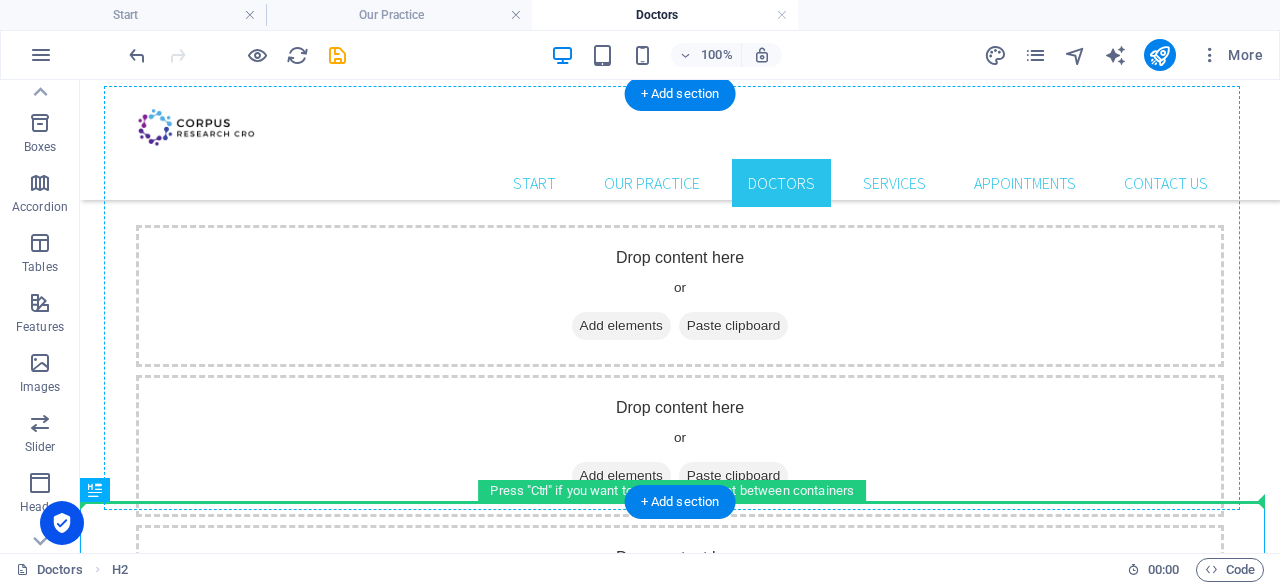 drag, startPoint x: 414, startPoint y: 521, endPoint x: 435, endPoint y: 385, distance: 137.61177 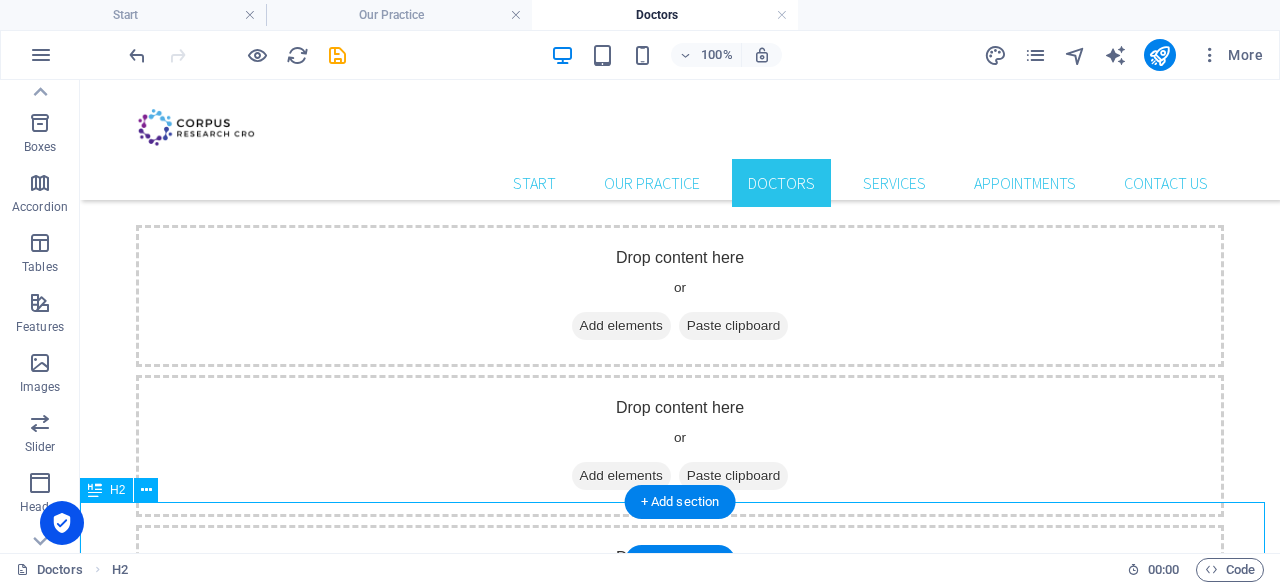 click on "NUMBER OF CENTERS AND DOCTORS WE WORK WITH" at bounding box center (680, 1425) 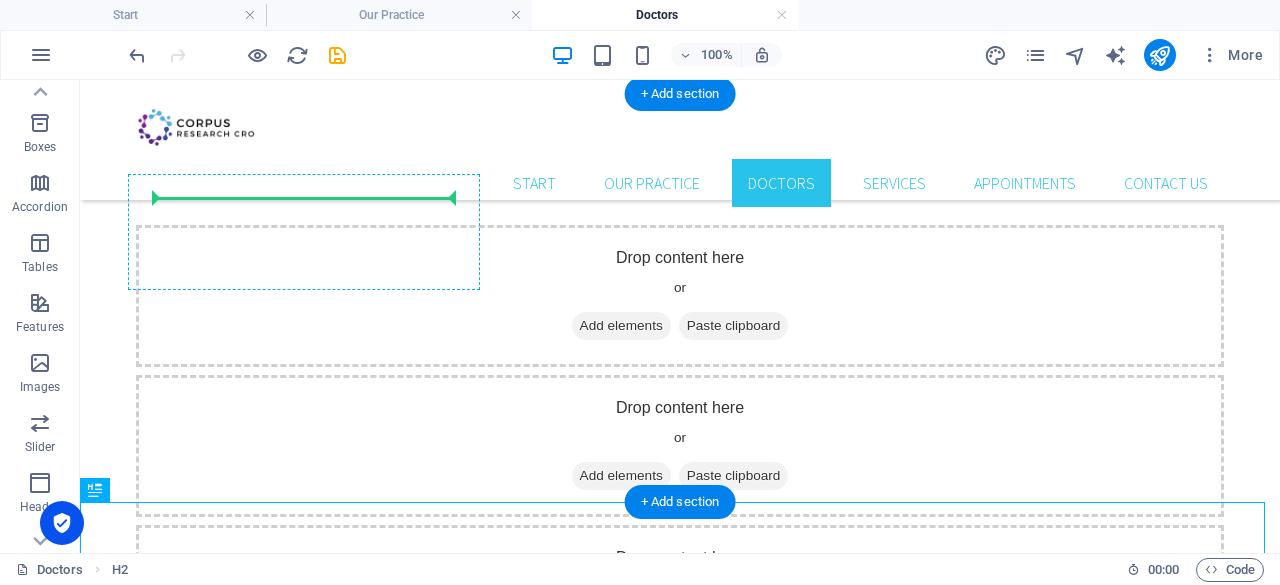 drag, startPoint x: 430, startPoint y: 516, endPoint x: 444, endPoint y: 211, distance: 305.32114 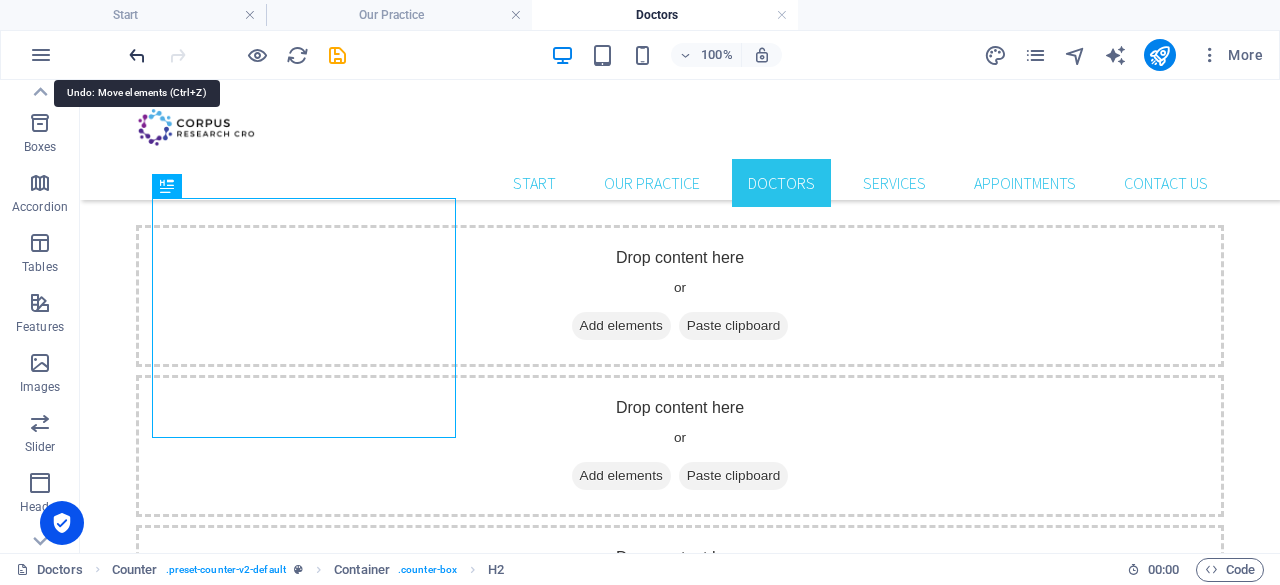 click at bounding box center [137, 55] 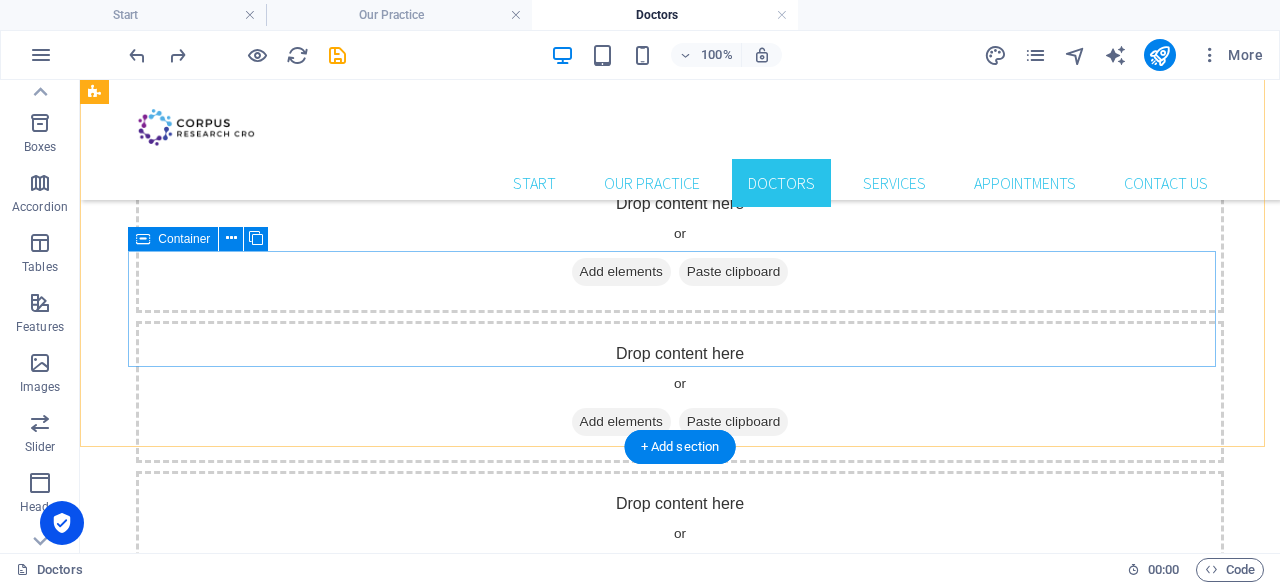 scroll, scrollTop: 863, scrollLeft: 0, axis: vertical 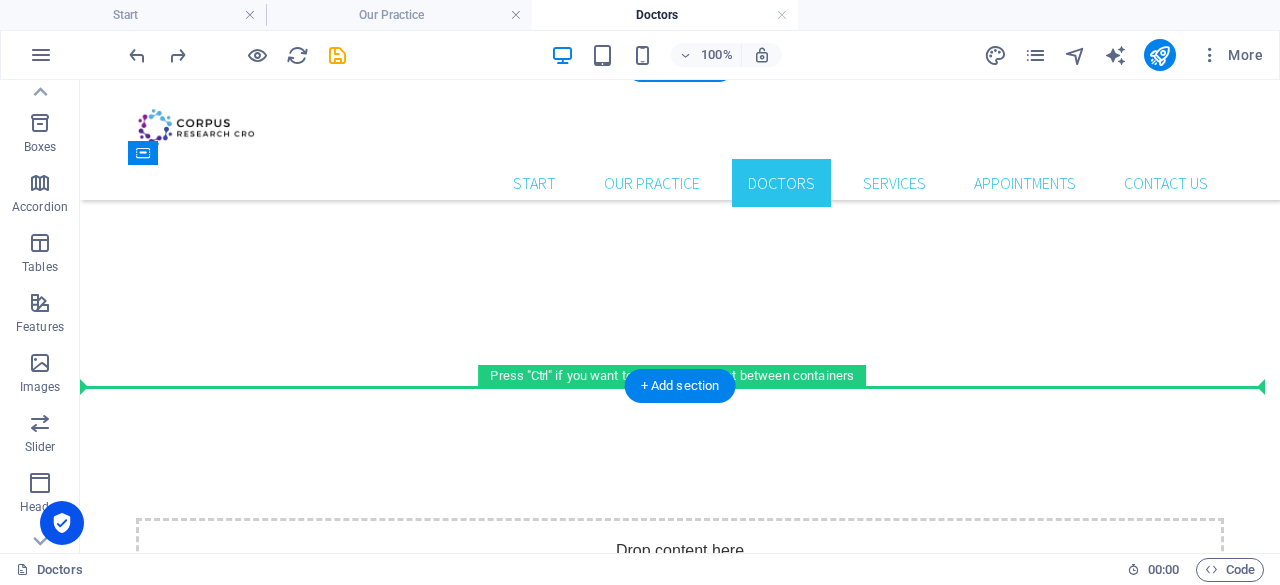 drag, startPoint x: 379, startPoint y: 477, endPoint x: 415, endPoint y: 381, distance: 102.528046 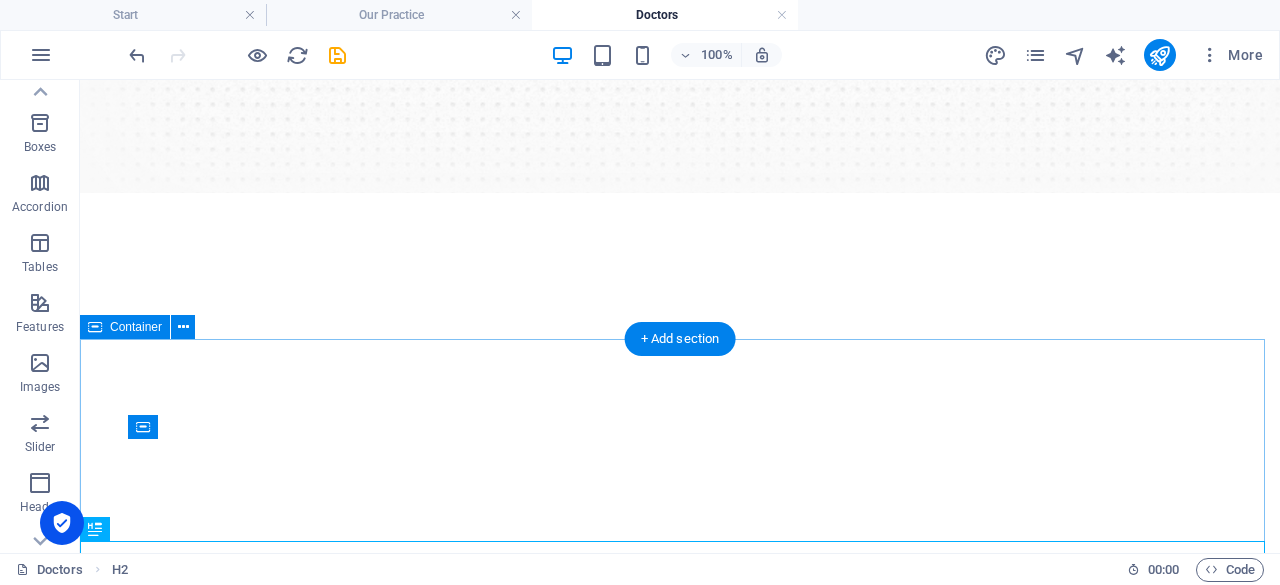 scroll, scrollTop: 360, scrollLeft: 0, axis: vertical 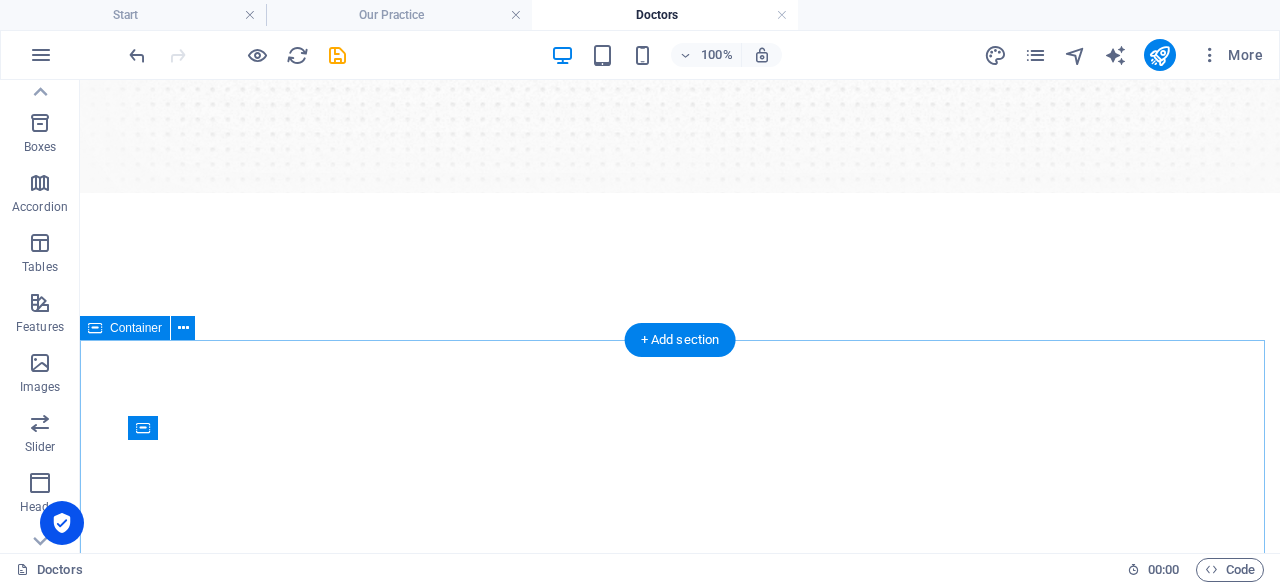 click on "Drop content here or  Add elements  Paste clipboard Drop content here or  Add elements  Paste clipboard Drop content here or  Add elements  Paste clipboard" at bounding box center [680, 883] 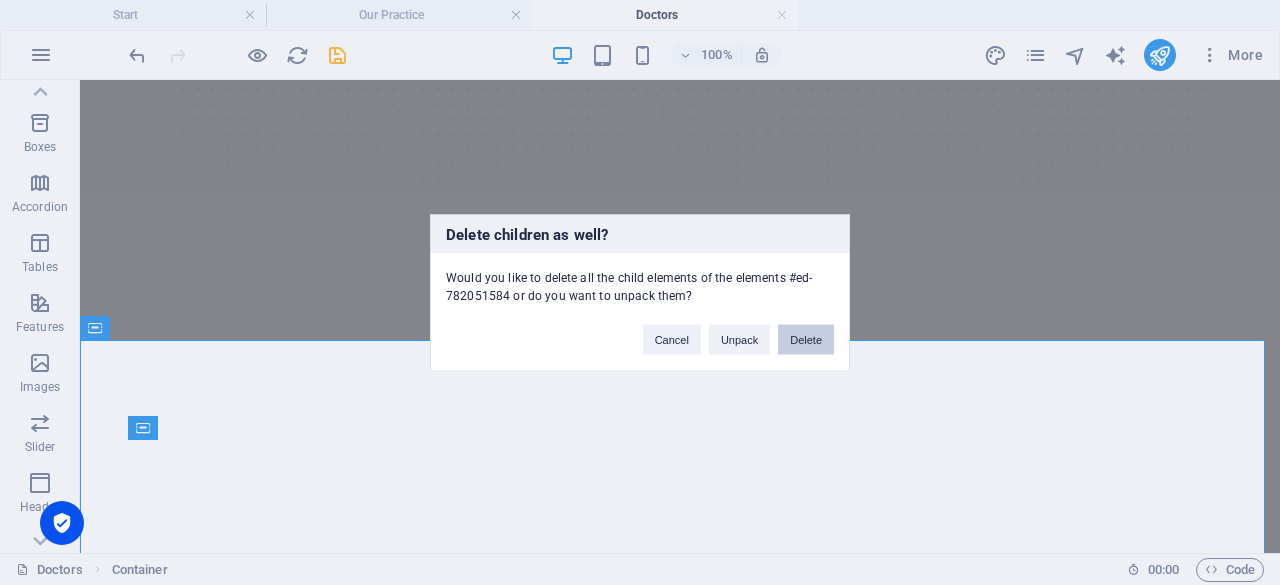 click on "Delete" at bounding box center [806, 339] 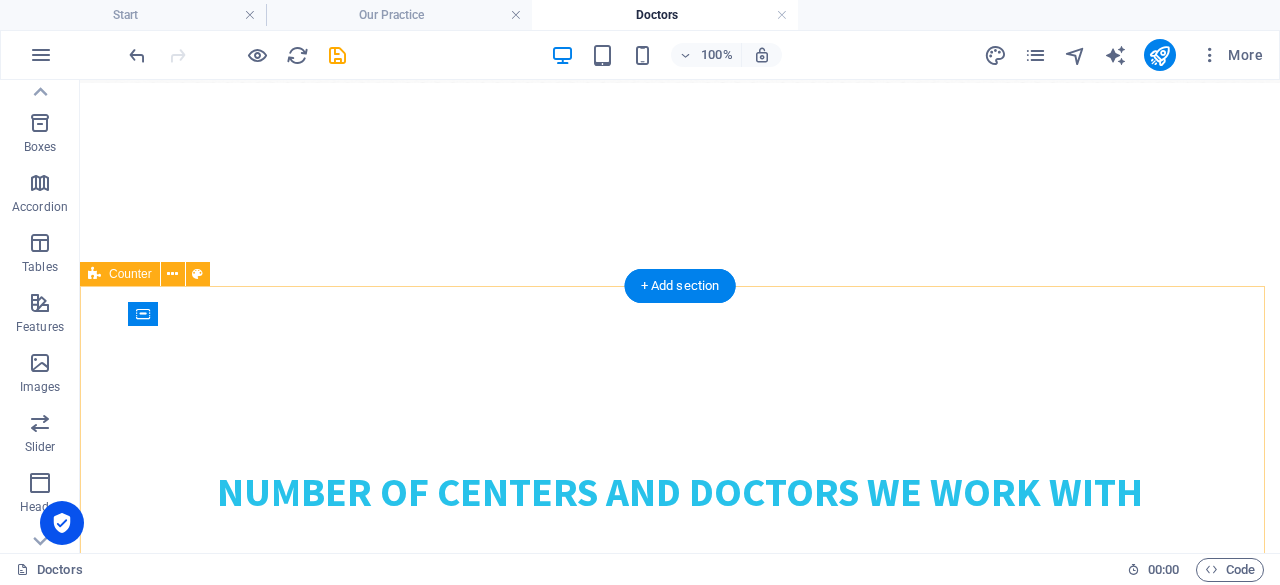 scroll, scrollTop: 468, scrollLeft: 0, axis: vertical 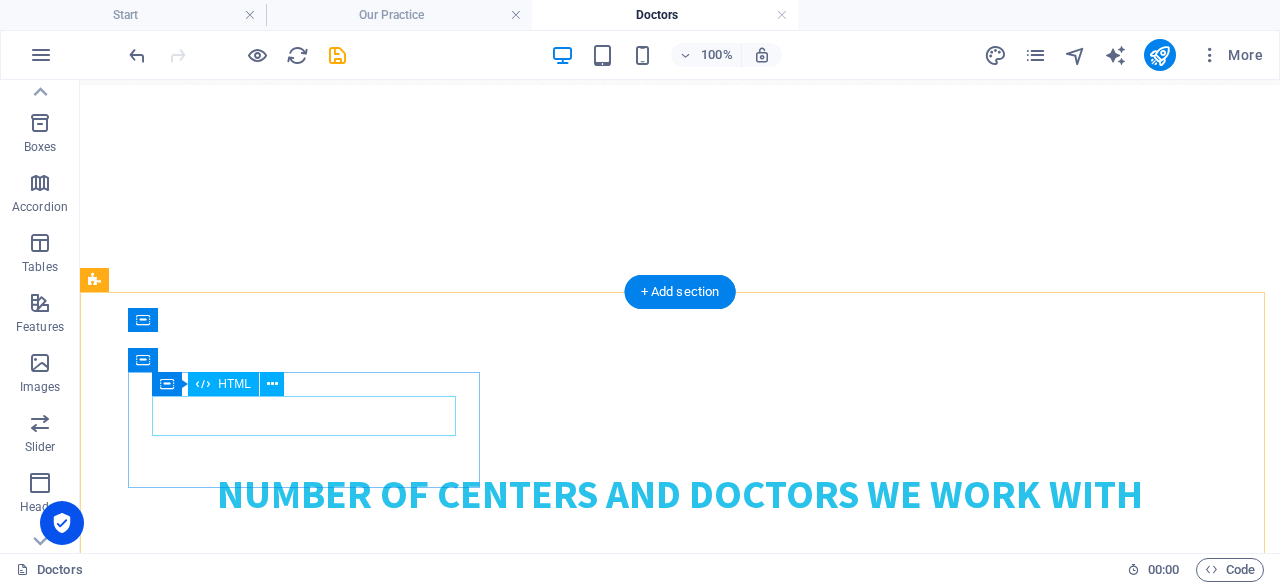 click on "0" at bounding box center [640, 648] 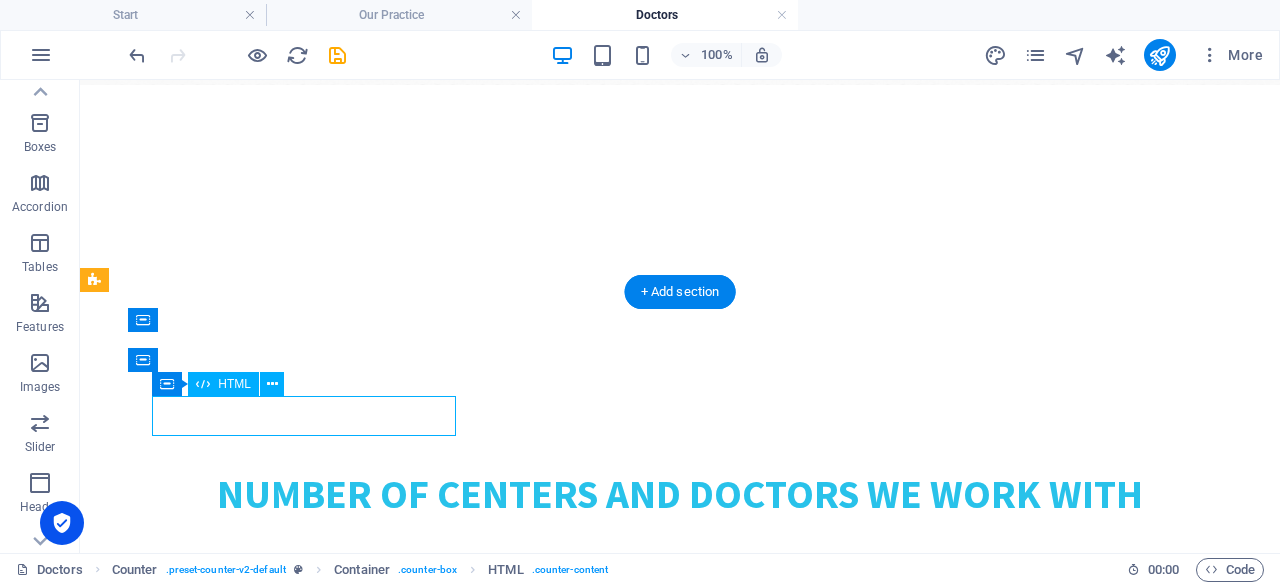 click on "0" at bounding box center (640, 648) 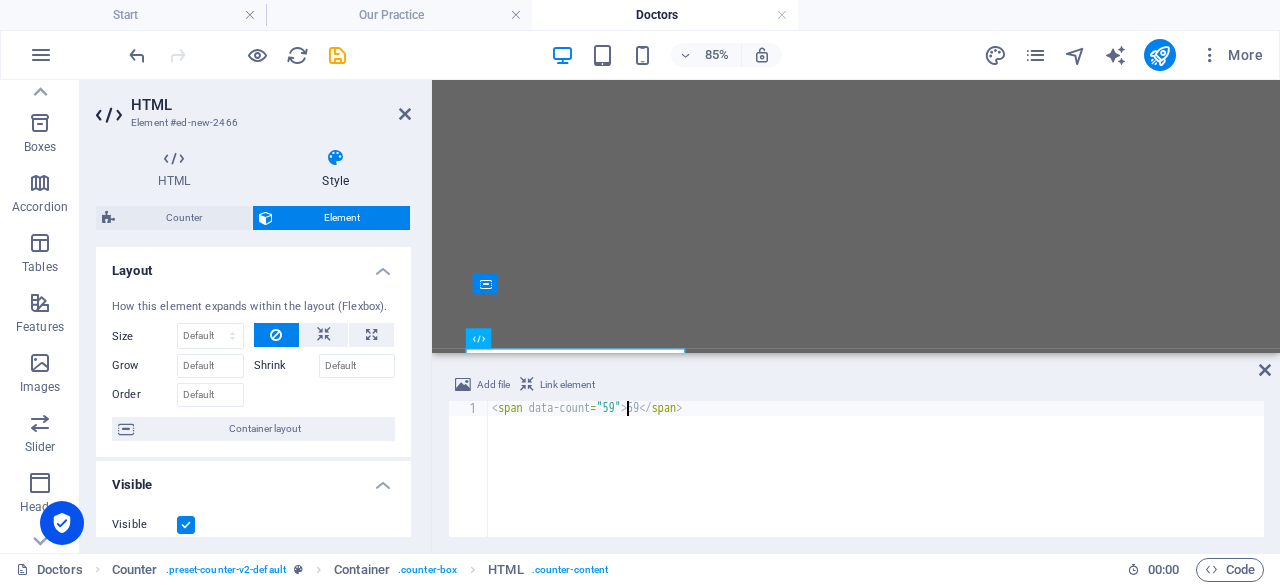 click on "< span   data-count = "59" > 59 </ span >" at bounding box center (876, 484) 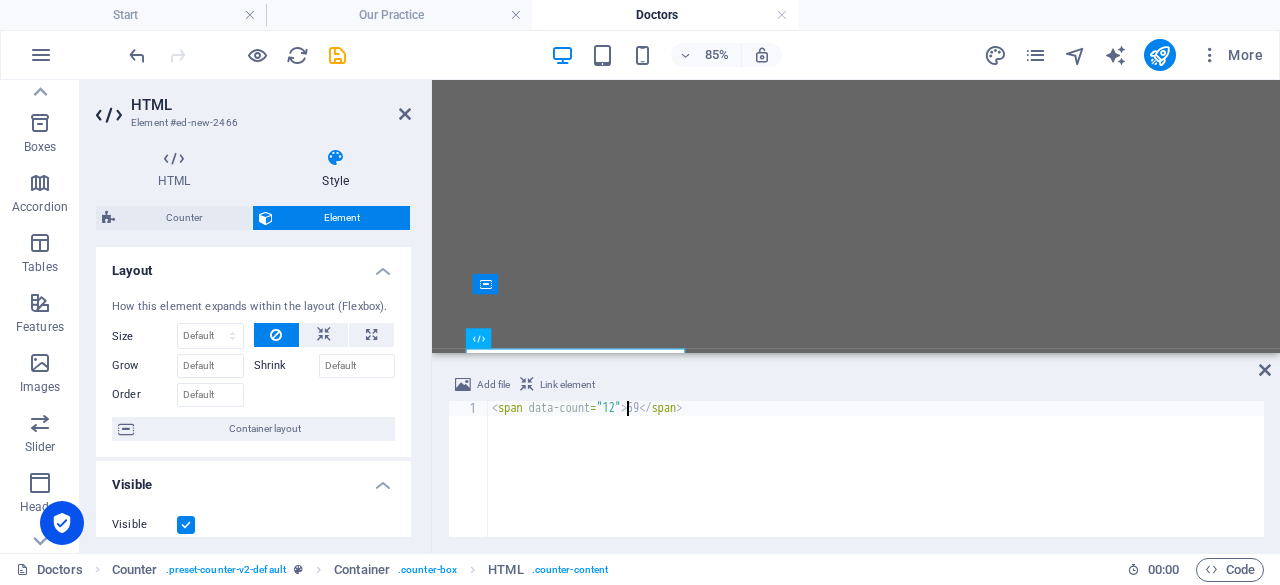 scroll, scrollTop: 0, scrollLeft: 11, axis: horizontal 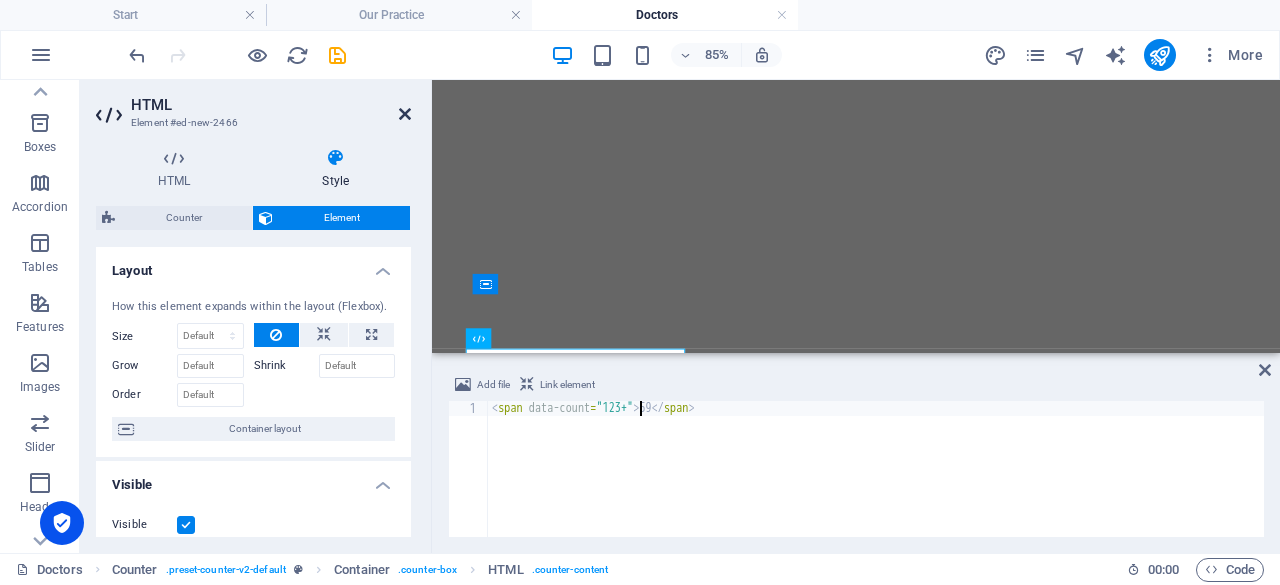 type on "<span data-count="123+">59</span>" 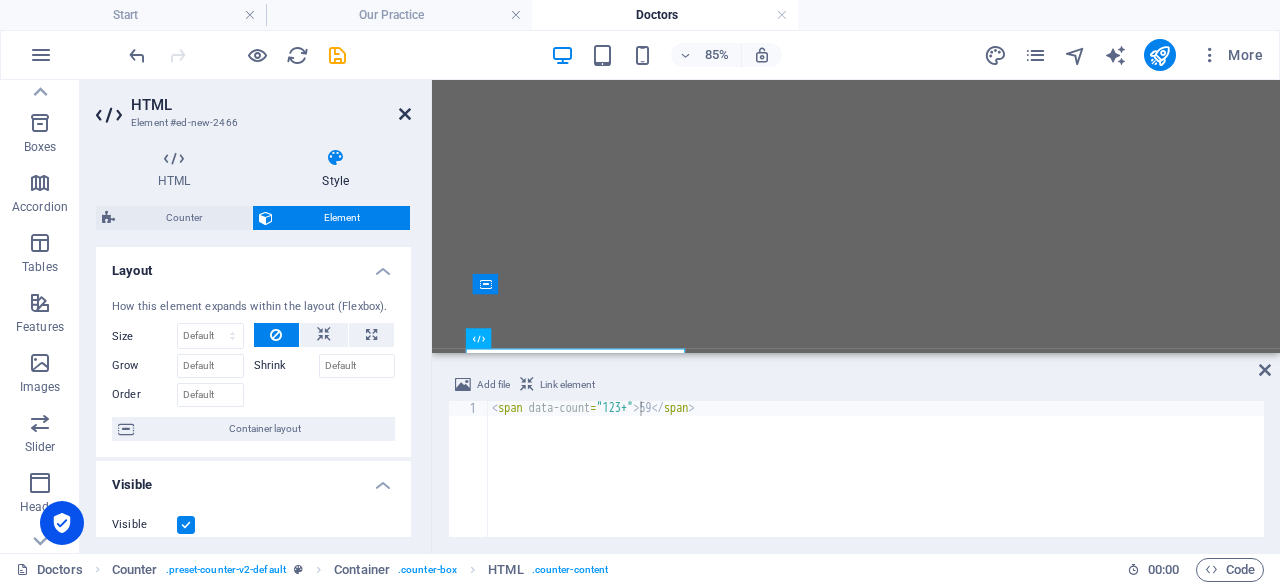 click at bounding box center (405, 114) 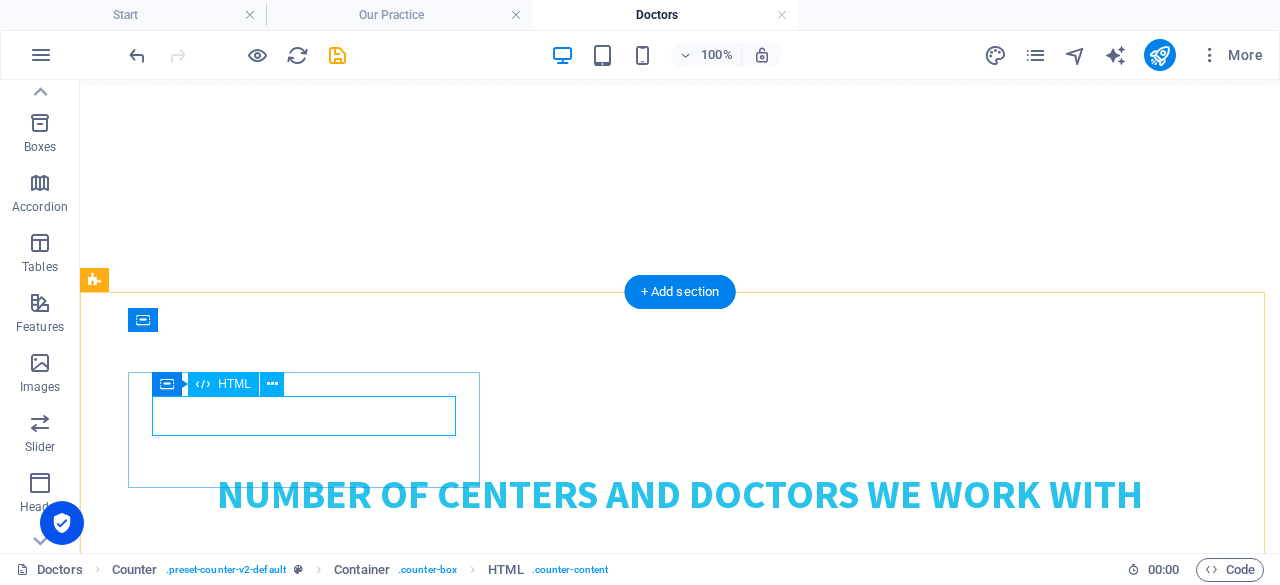 click on "59" at bounding box center (640, 648) 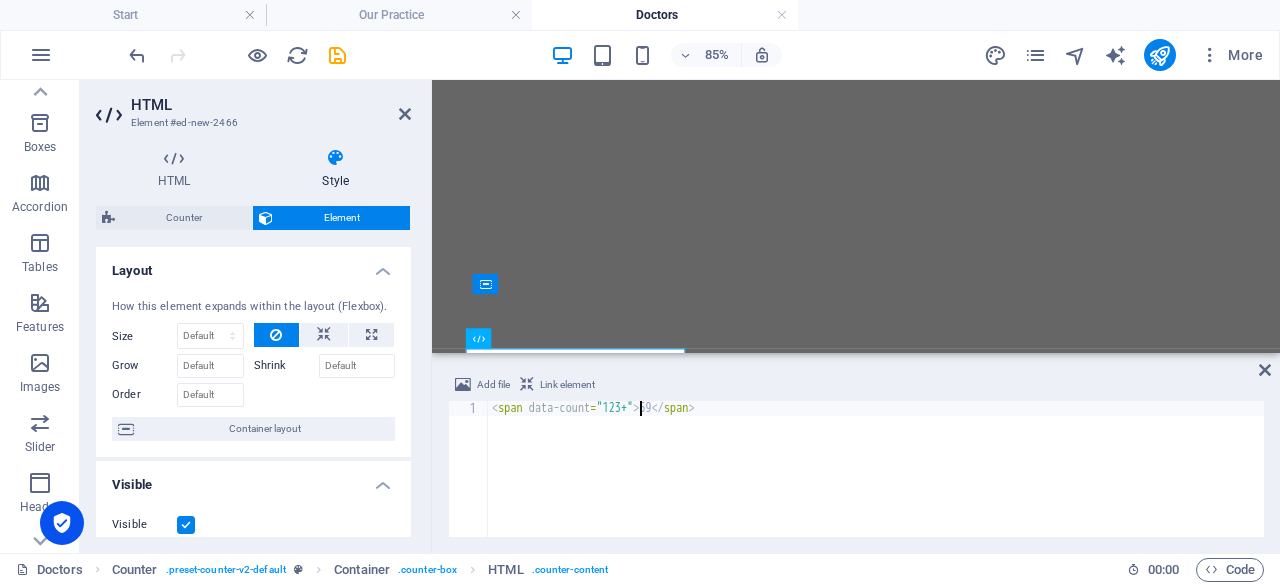 type on "<span data-count="123">59</span>" 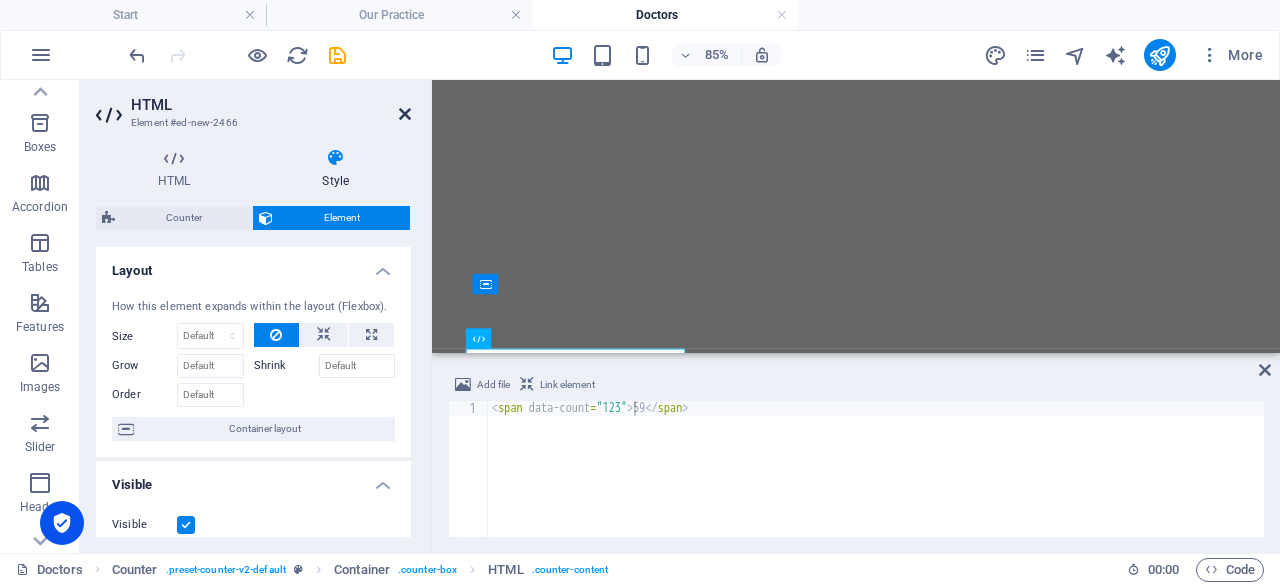 click at bounding box center [405, 114] 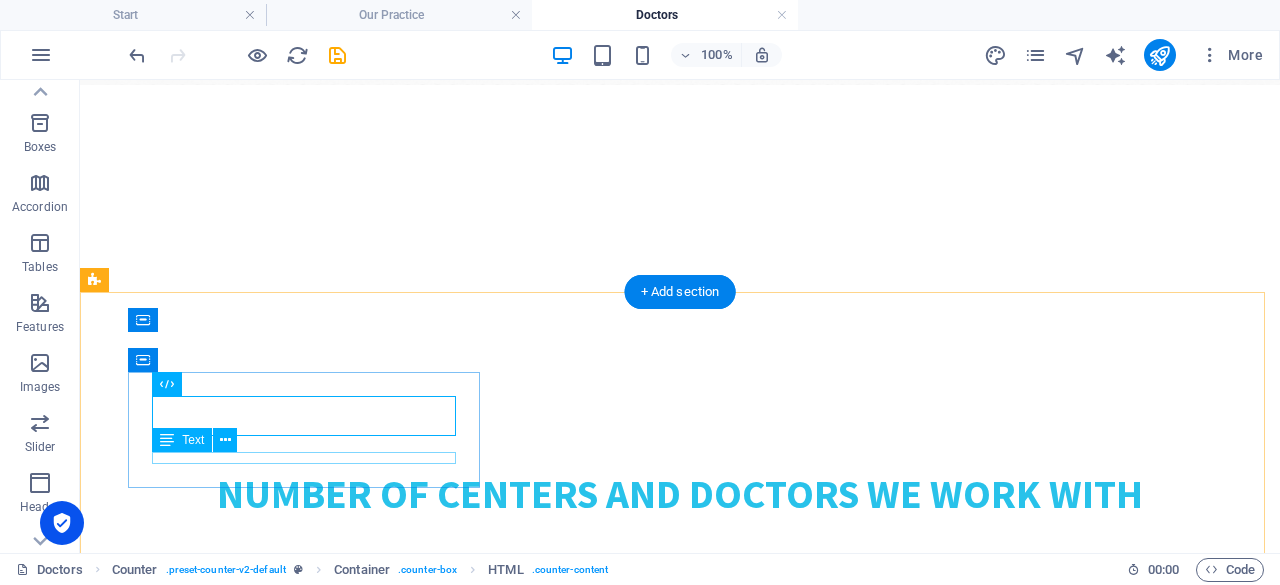 click on "Investments" at bounding box center (640, 690) 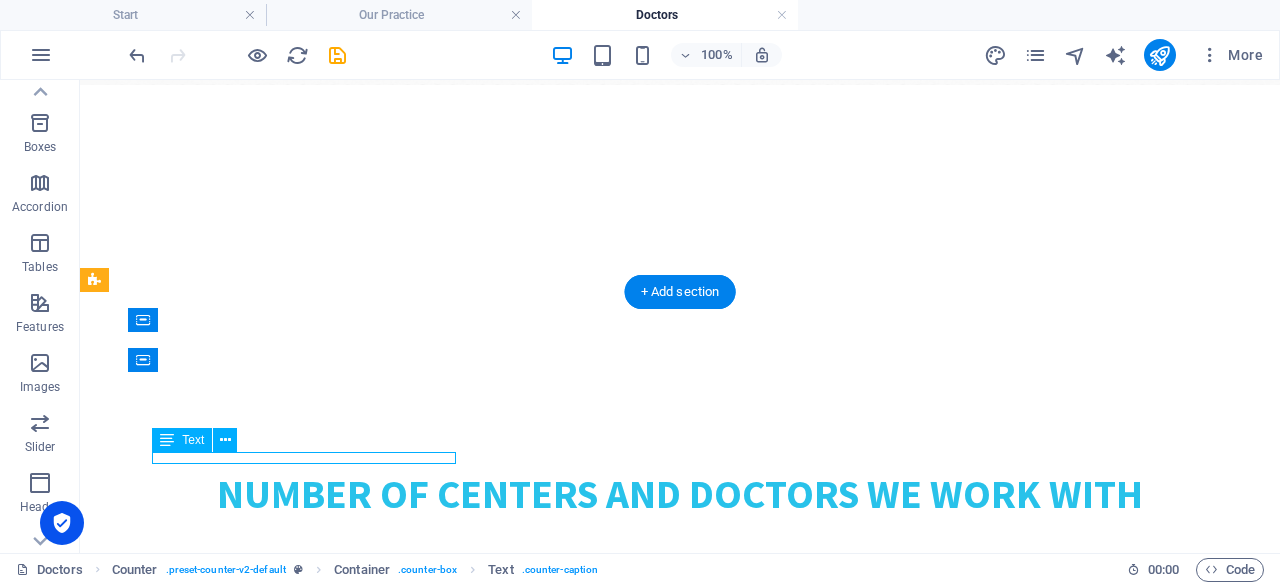 click on "Investments" at bounding box center [640, 690] 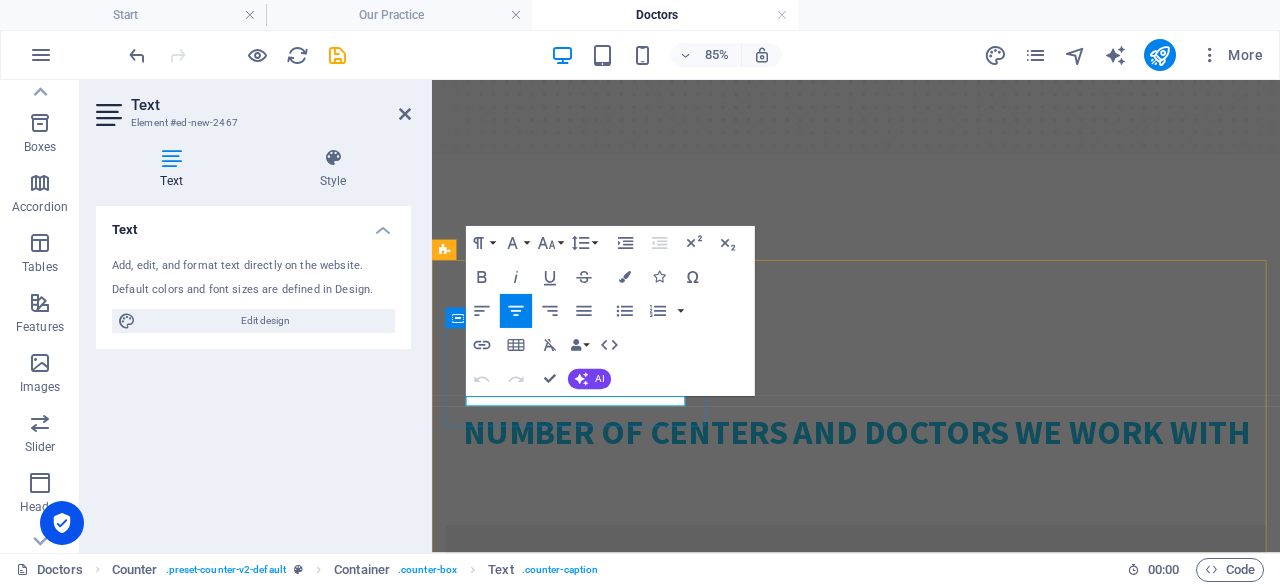 click on "Investments" at bounding box center (931, 690) 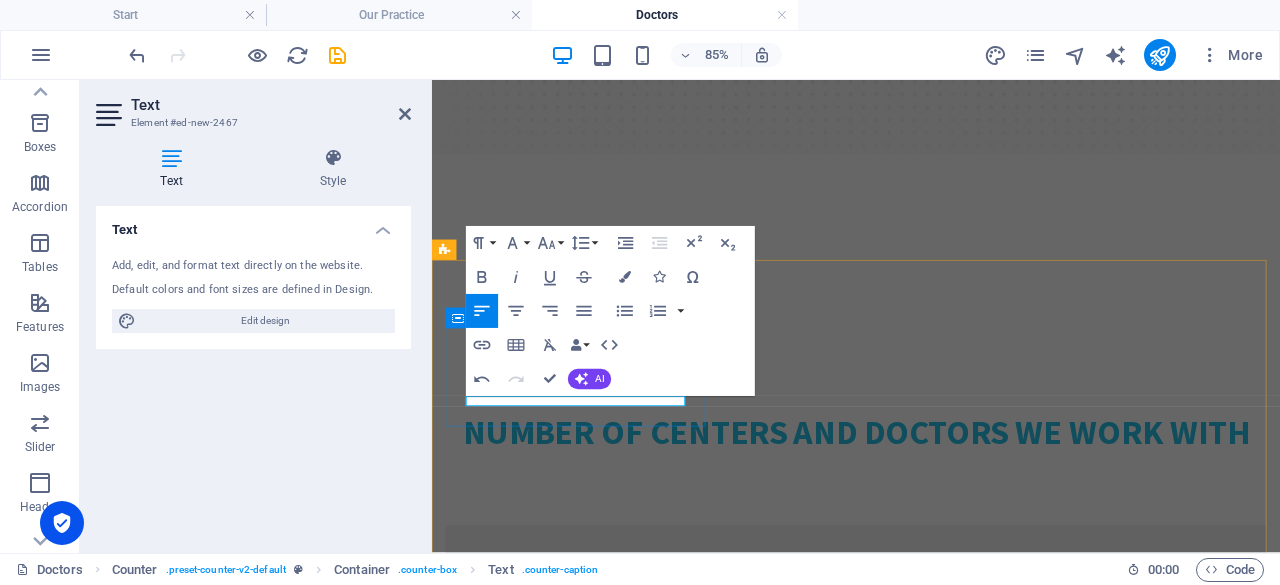 type 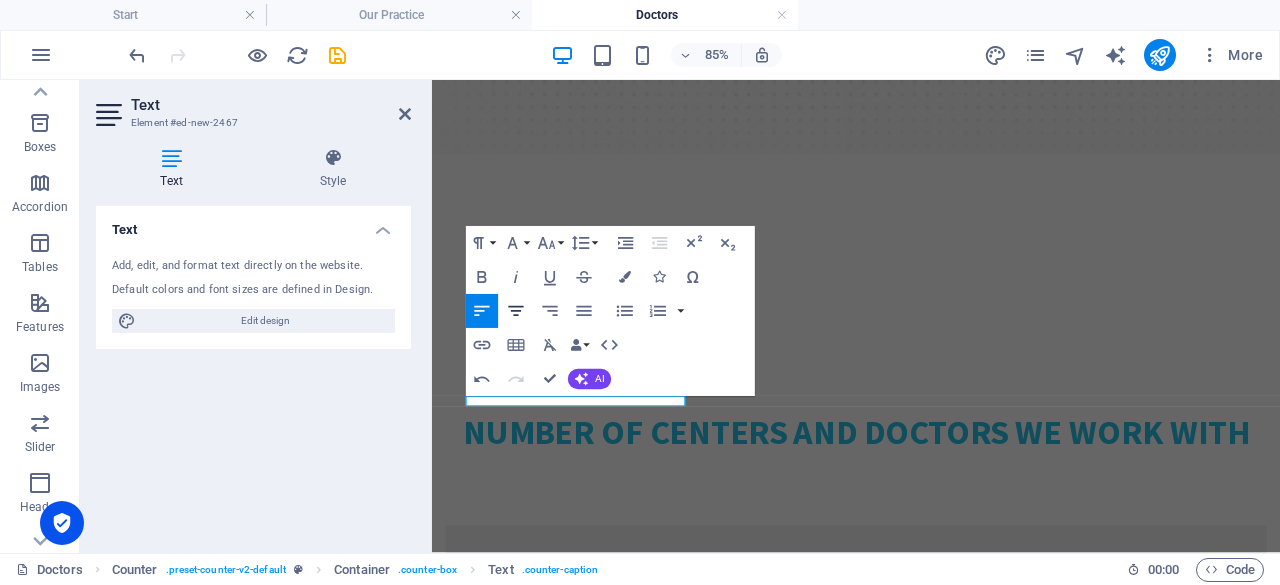 click 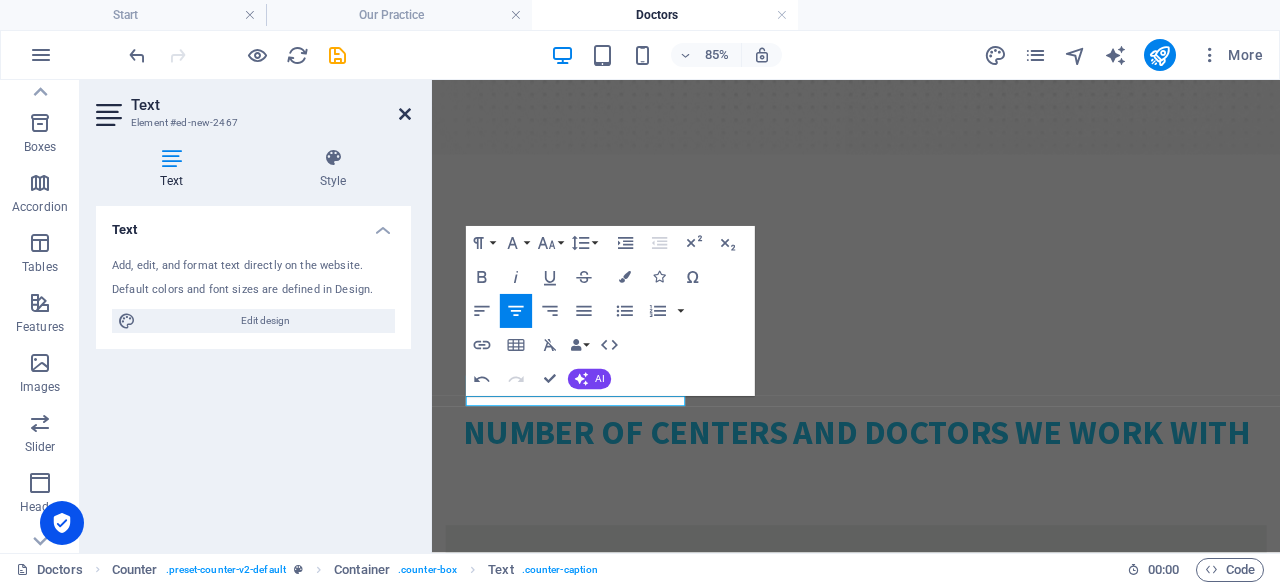 click at bounding box center (405, 114) 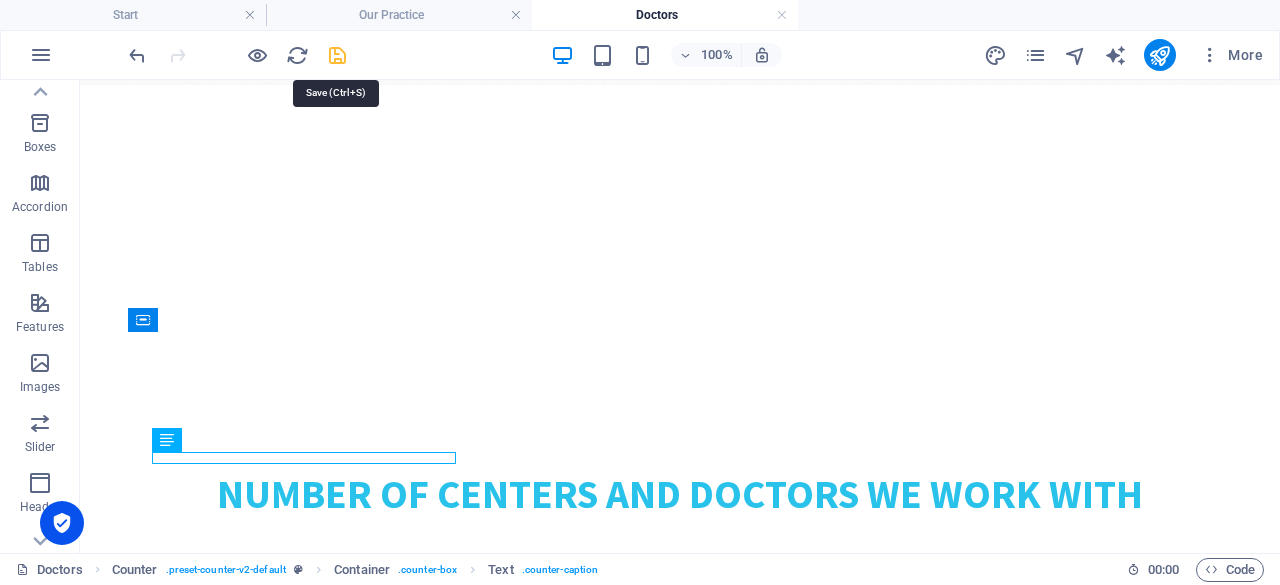click at bounding box center [337, 55] 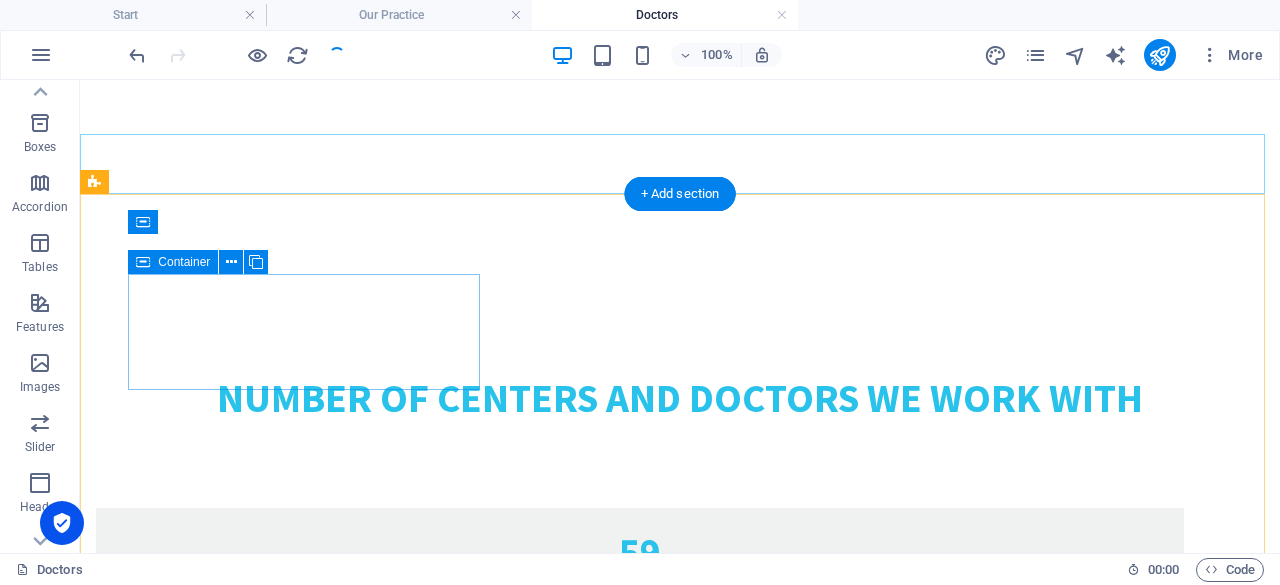 scroll, scrollTop: 566, scrollLeft: 0, axis: vertical 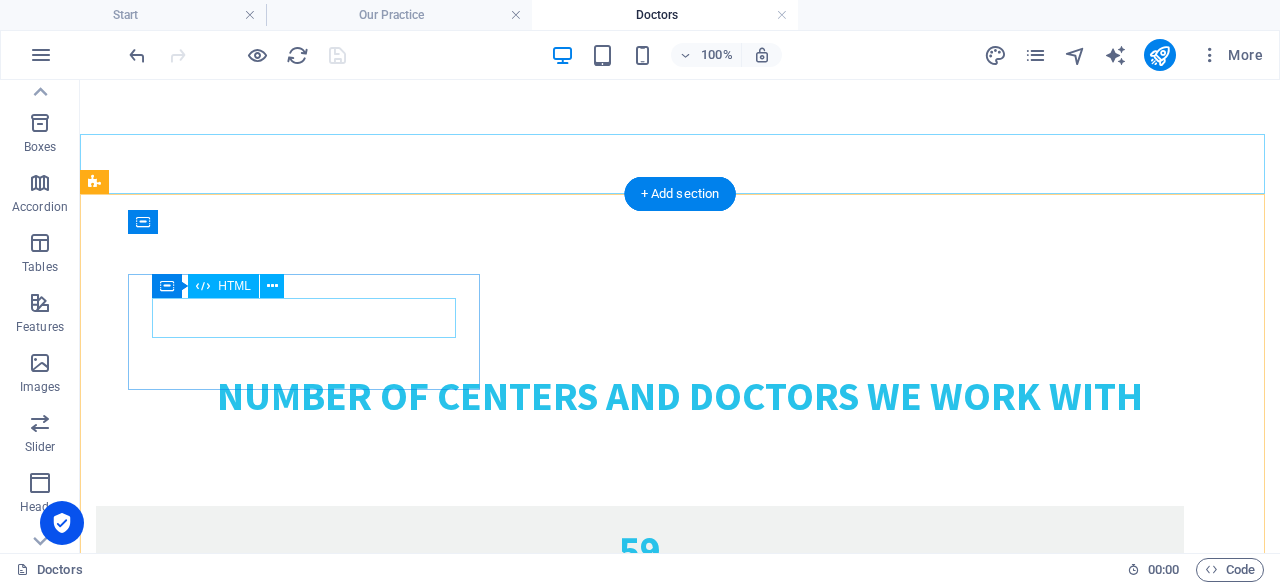 click on "59" at bounding box center (640, 550) 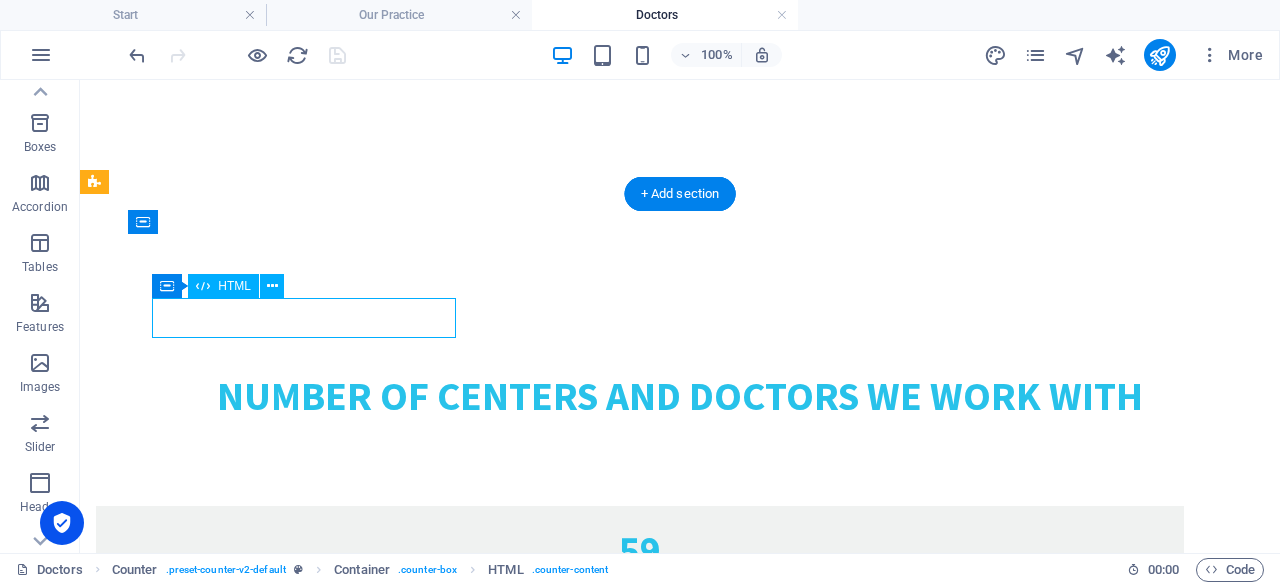 click on "59" at bounding box center (640, 550) 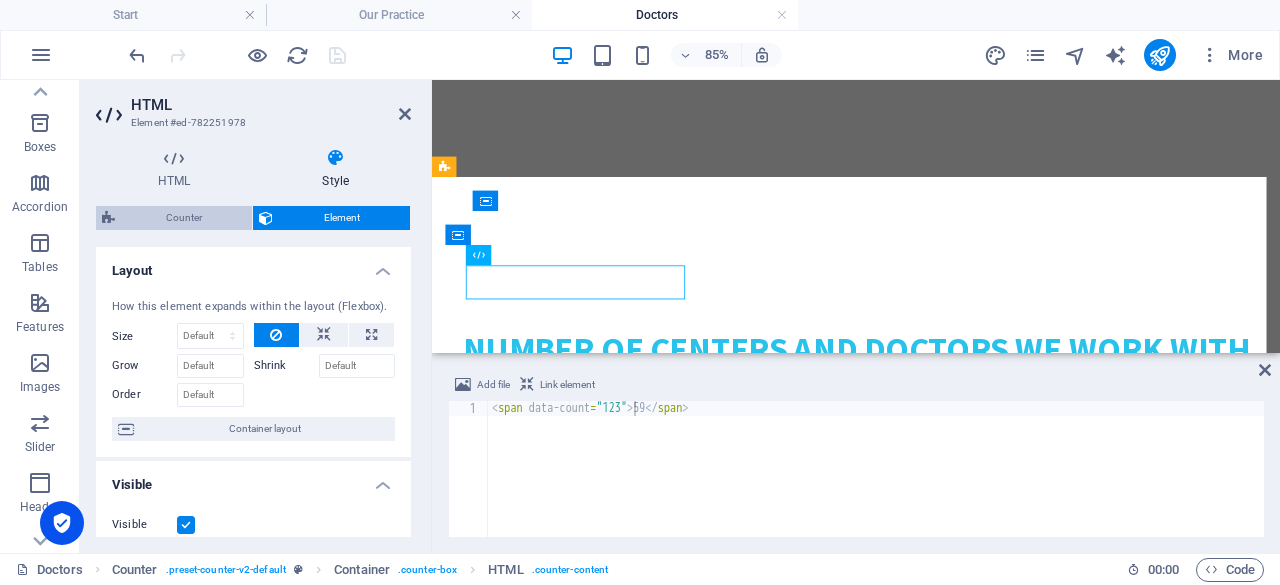 click on "Counter" at bounding box center [183, 218] 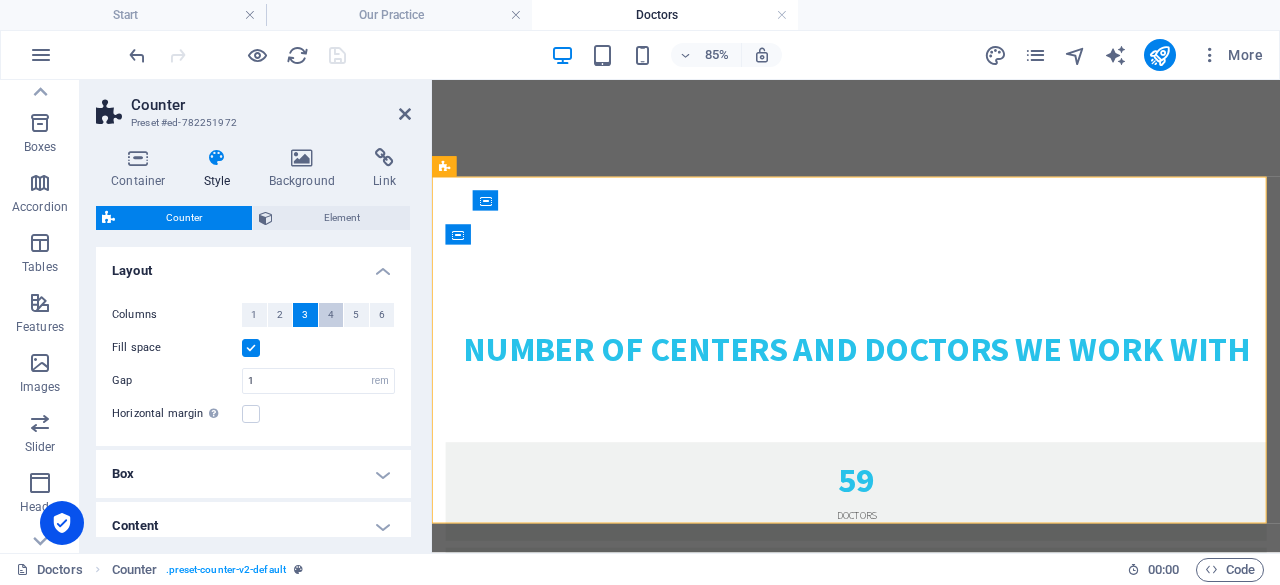 click on "4" at bounding box center [331, 315] 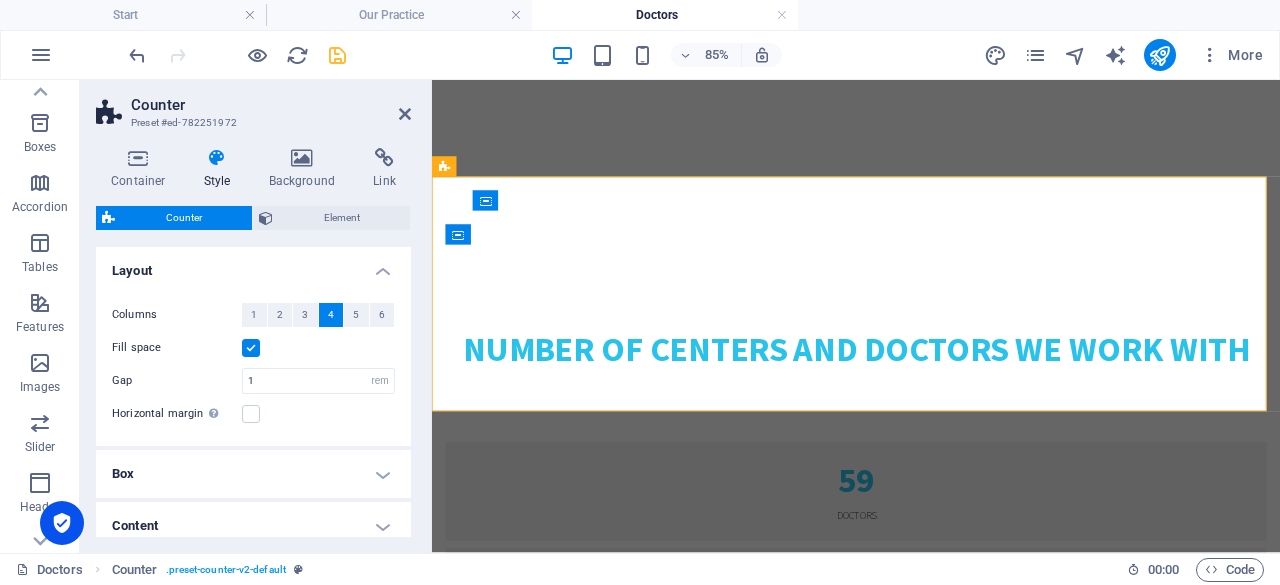 click at bounding box center [251, 348] 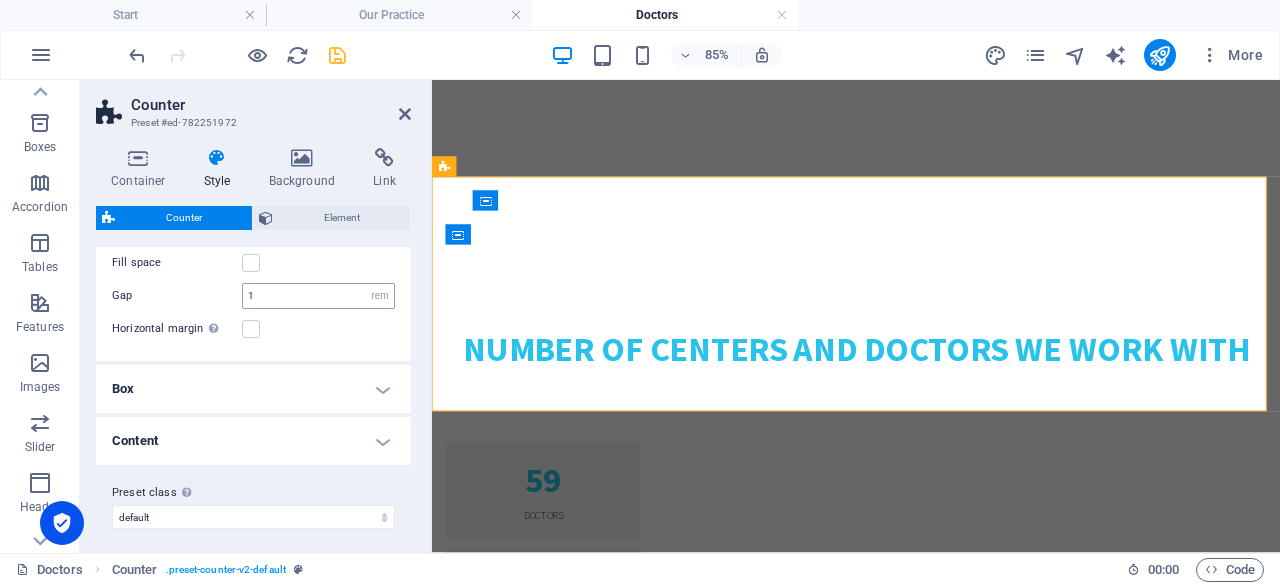 scroll, scrollTop: 91, scrollLeft: 0, axis: vertical 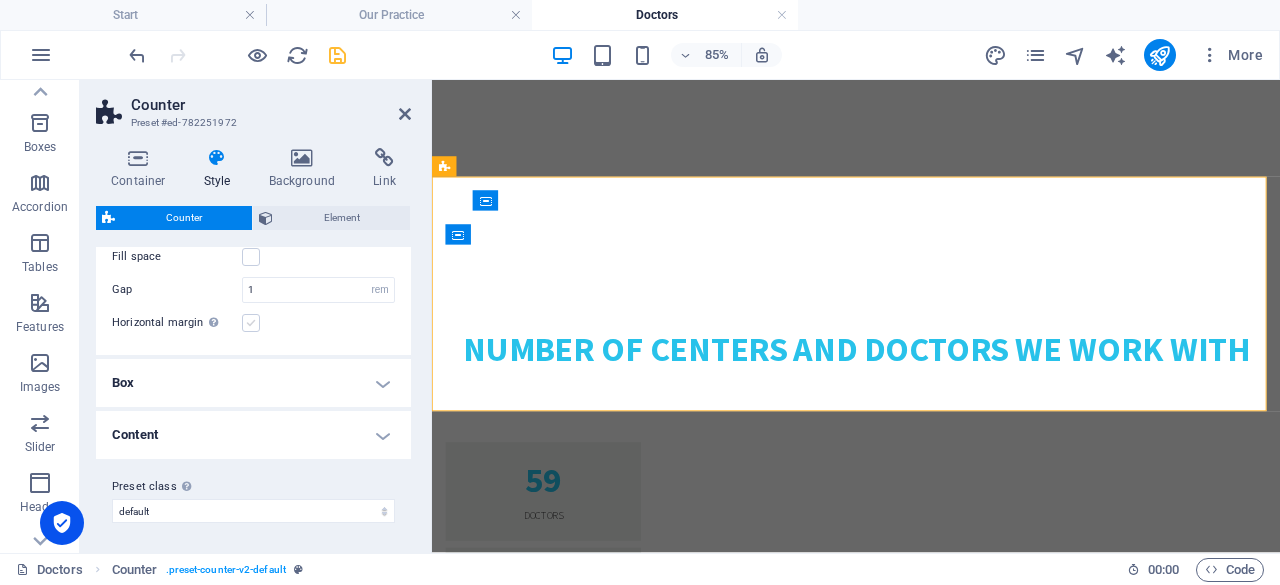 click at bounding box center (251, 323) 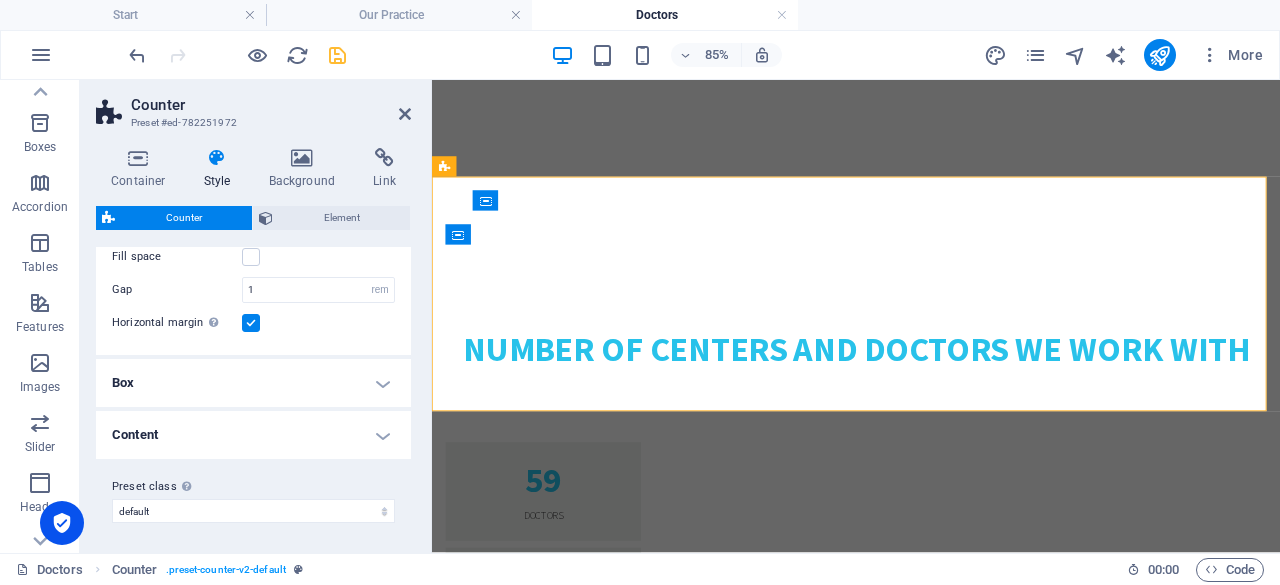 click at bounding box center [251, 323] 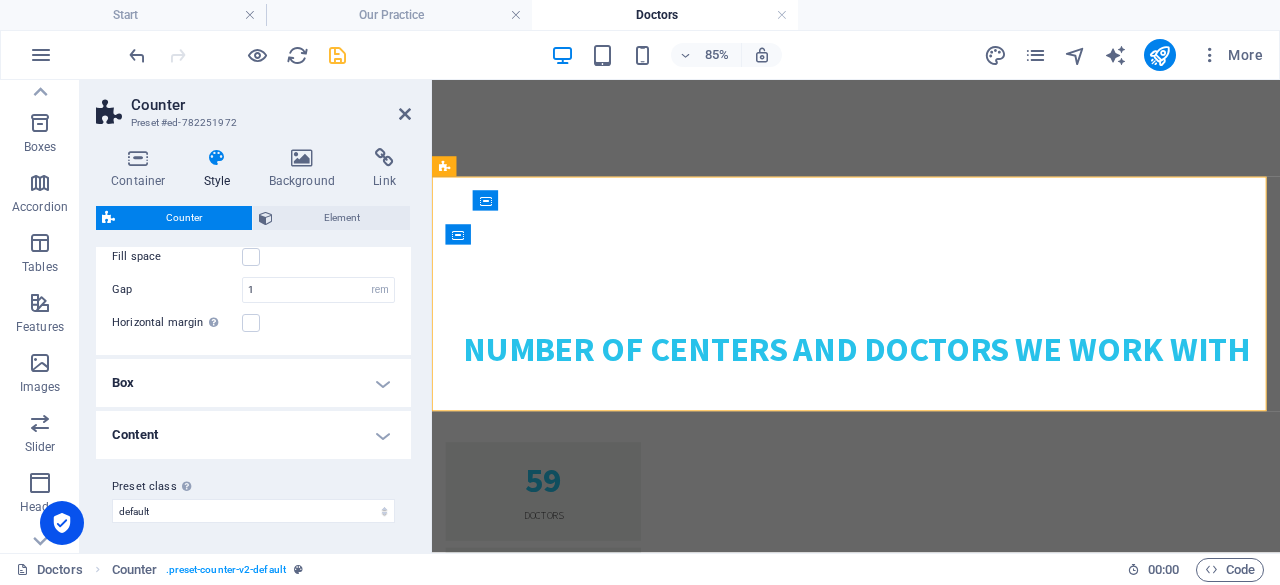 click on "Box" at bounding box center [253, 383] 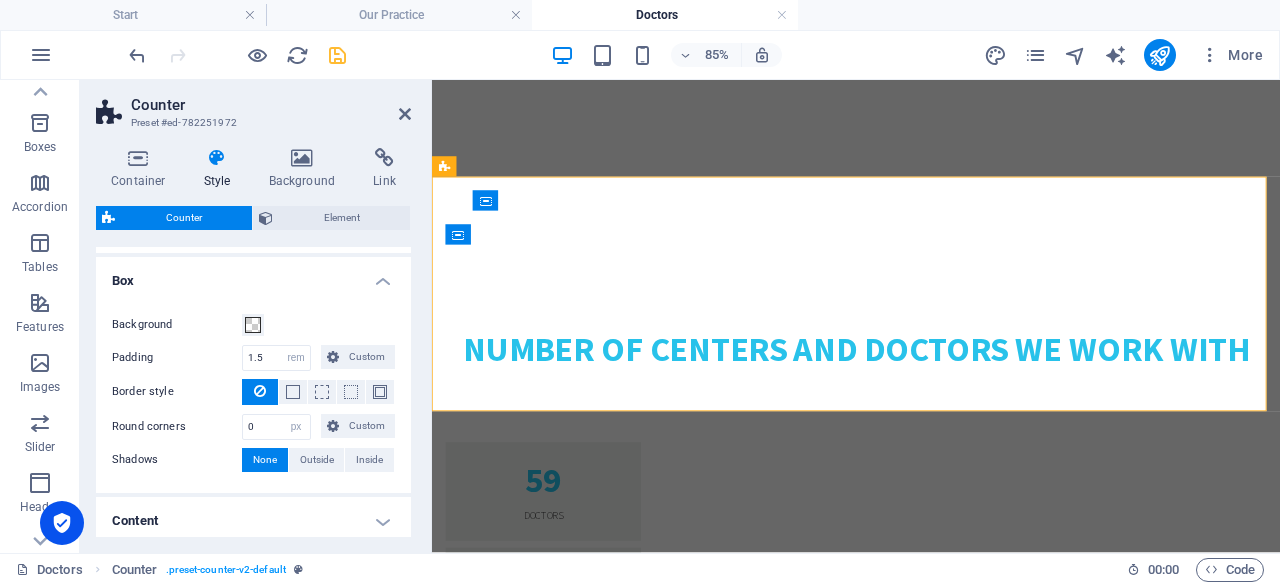 scroll, scrollTop: 194, scrollLeft: 0, axis: vertical 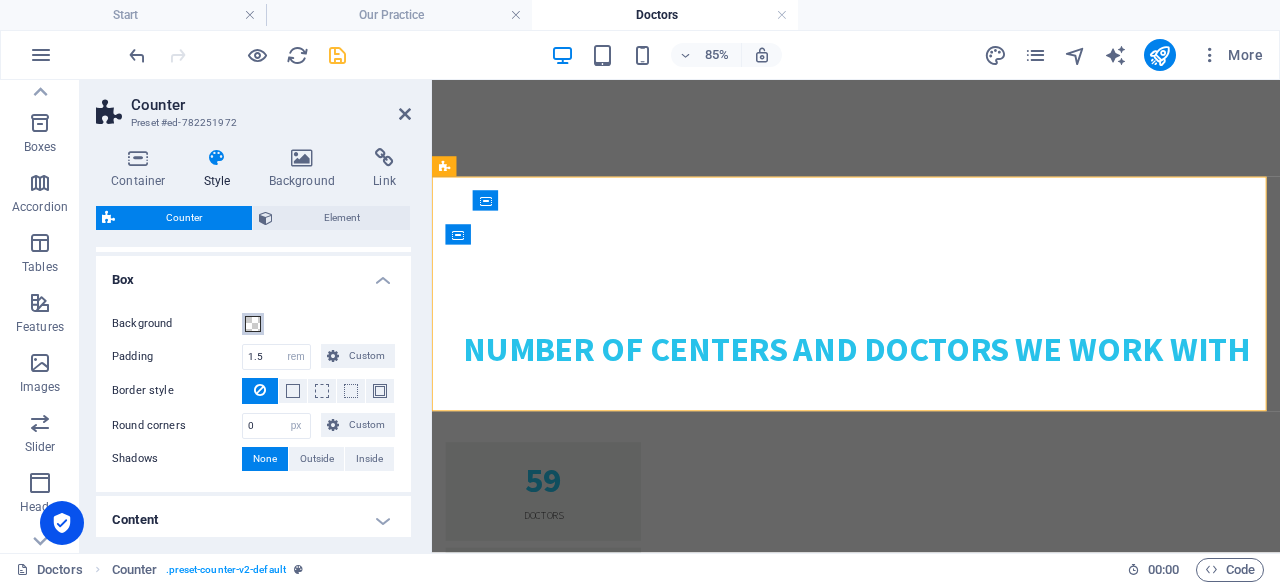 click on "Background" at bounding box center (253, 324) 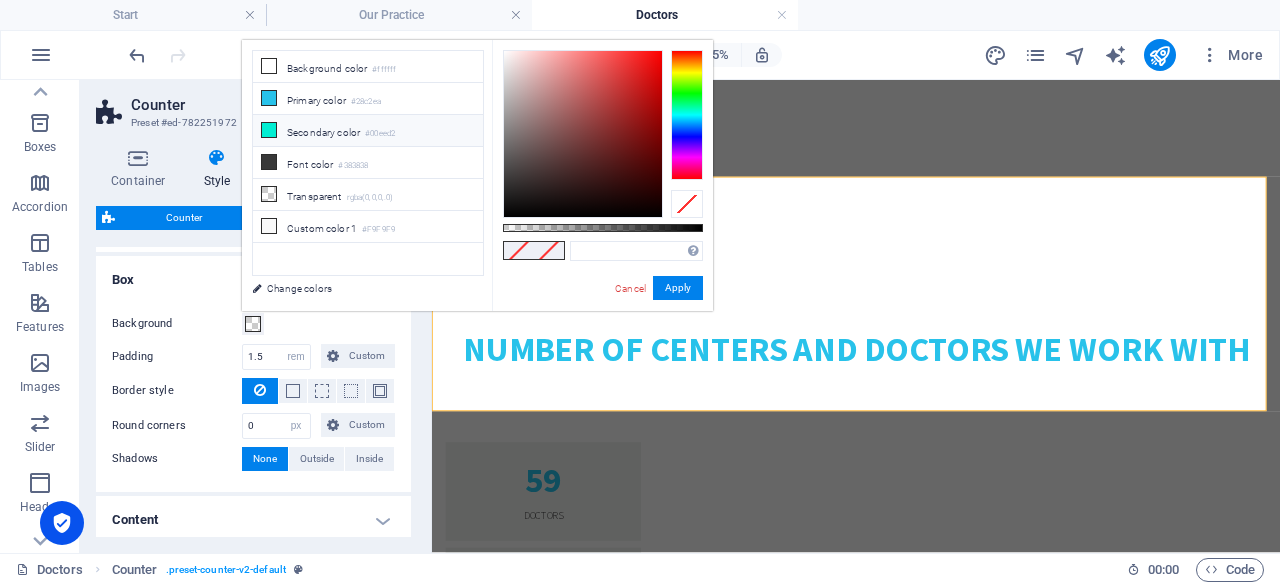 click at bounding box center (269, 130) 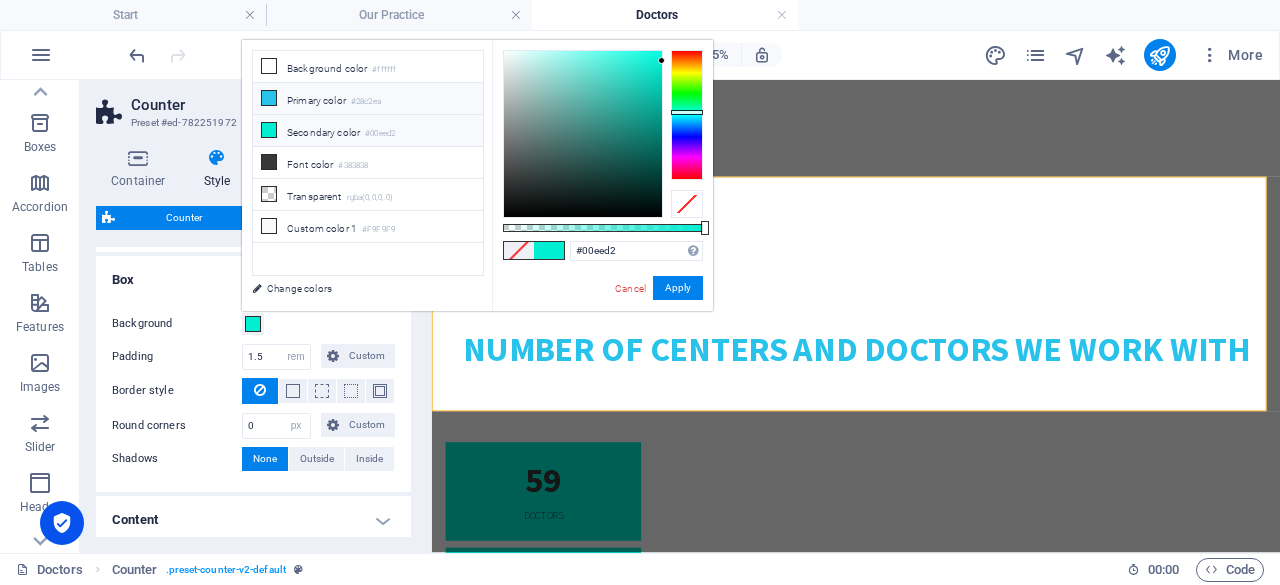 click at bounding box center [269, 98] 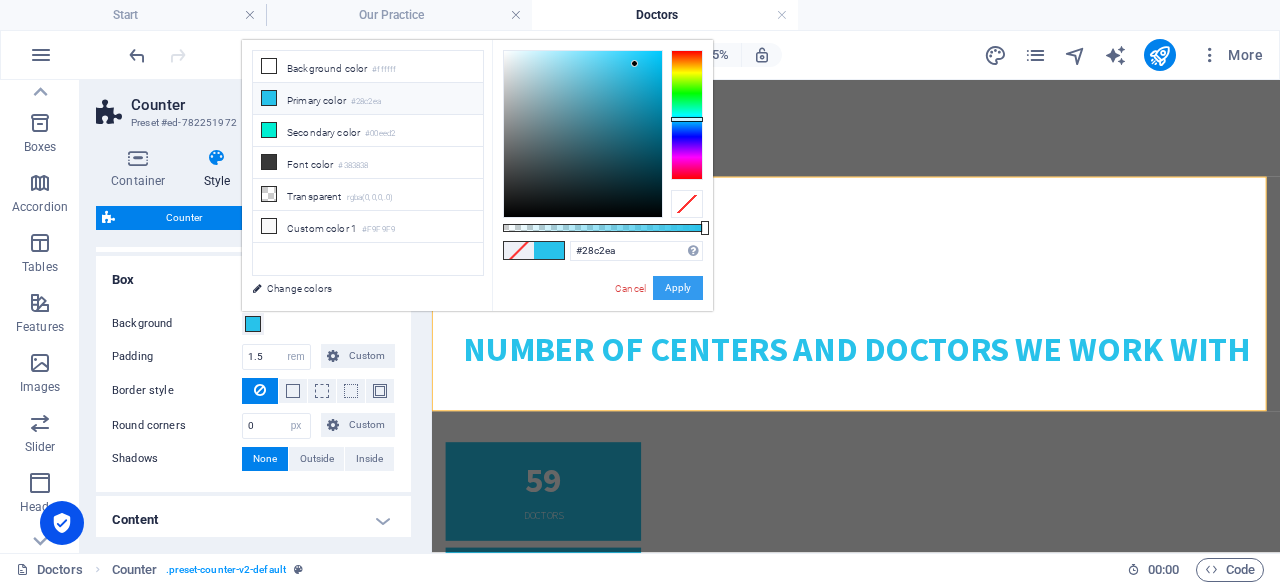 click on "Apply" at bounding box center (678, 288) 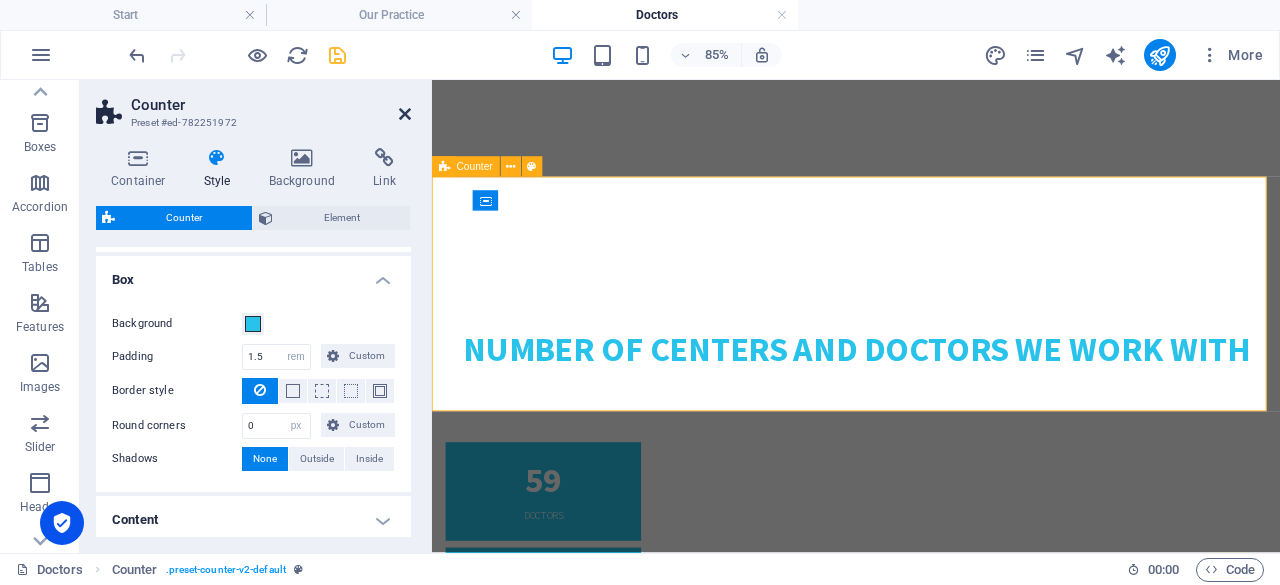 click at bounding box center (405, 114) 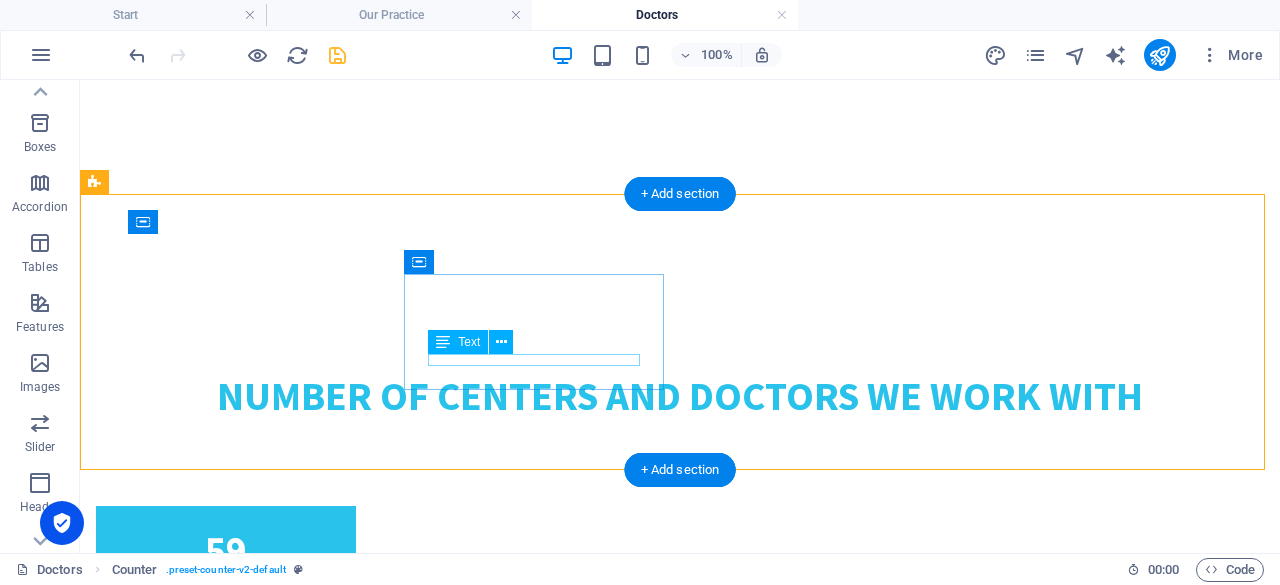 click on "Exits" at bounding box center (226, 716) 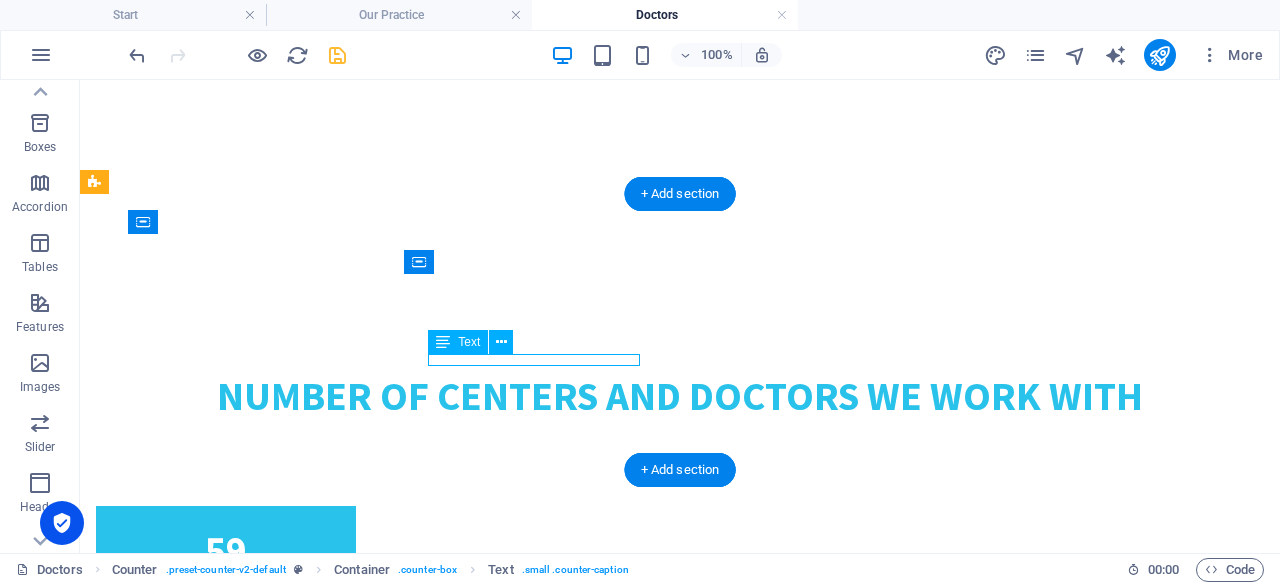 click on "Exits" at bounding box center (226, 716) 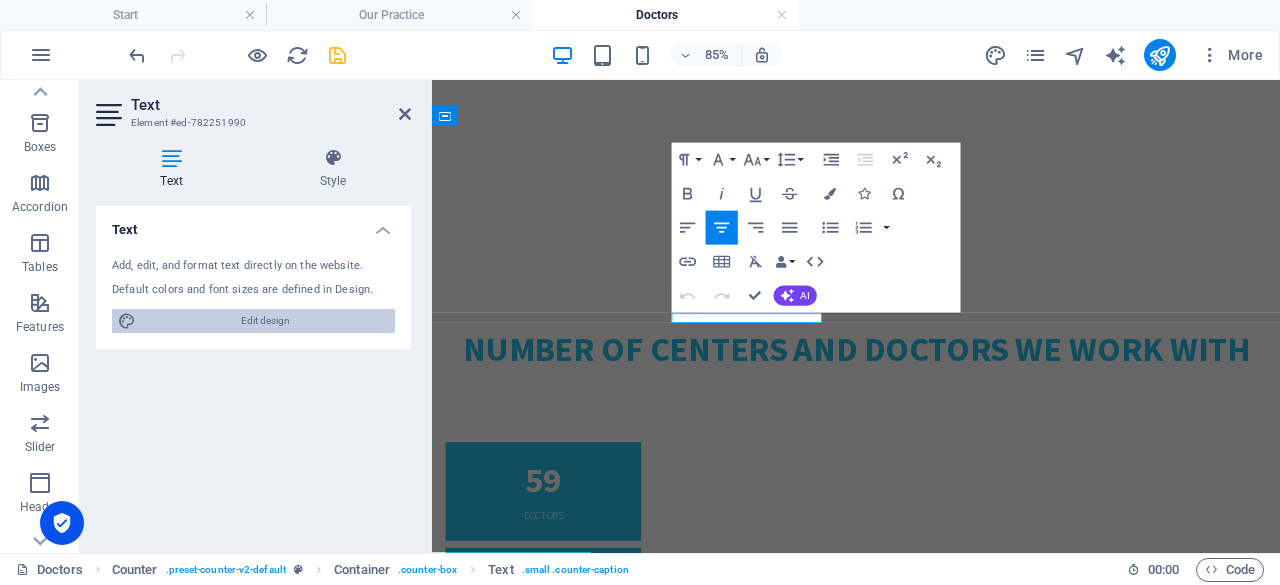 click on "Edit design" at bounding box center [265, 321] 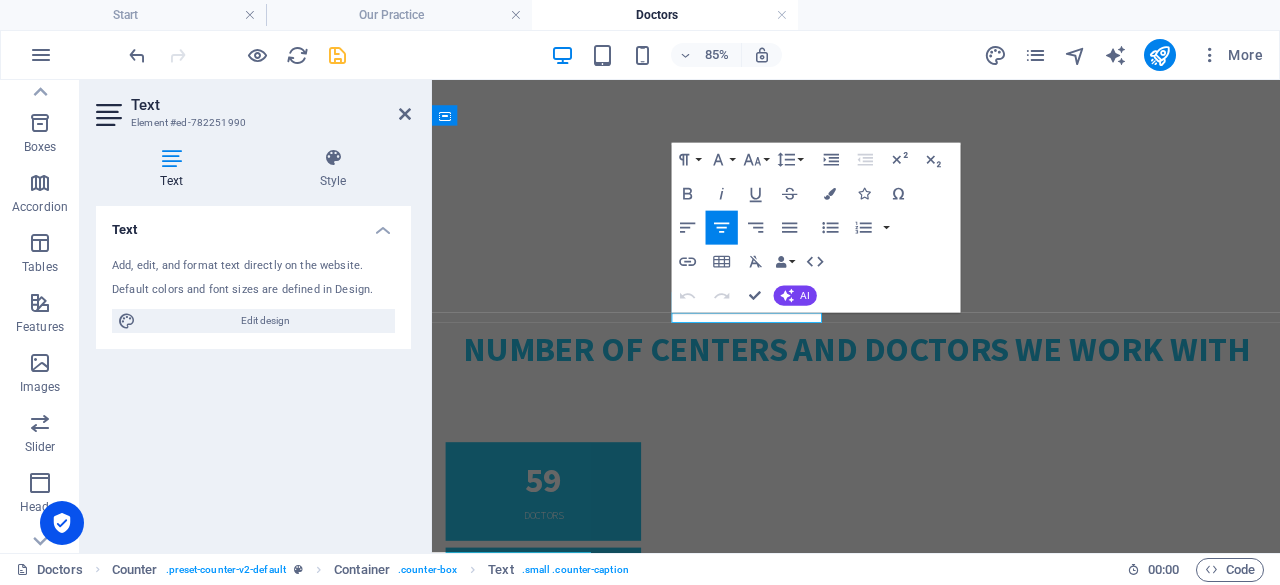 select on "rem" 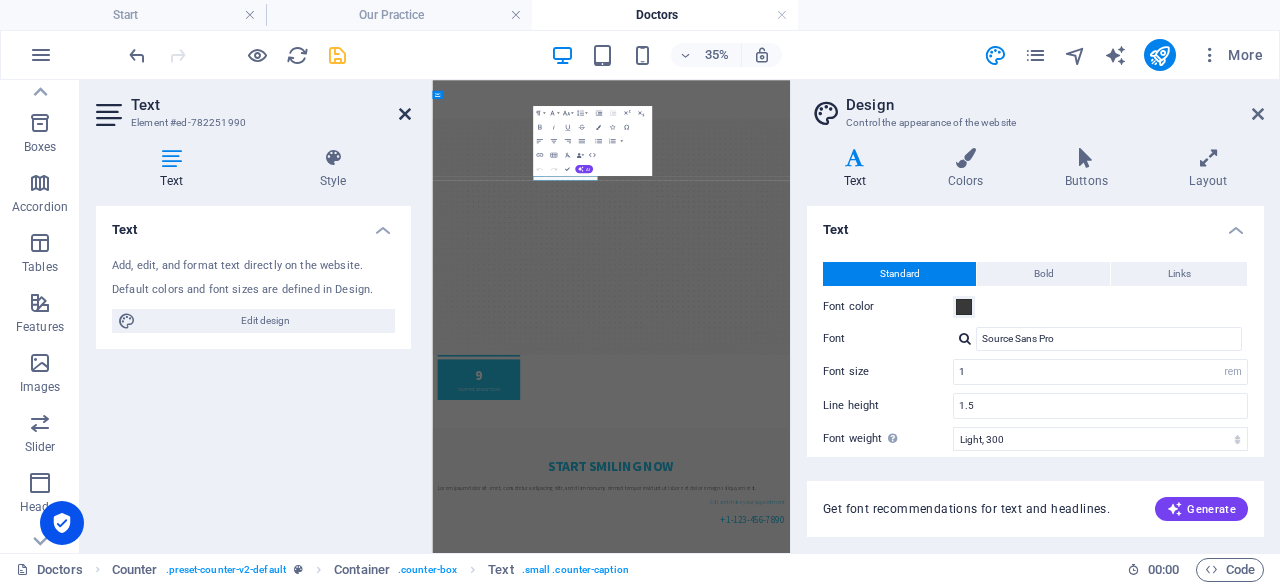 click at bounding box center [405, 114] 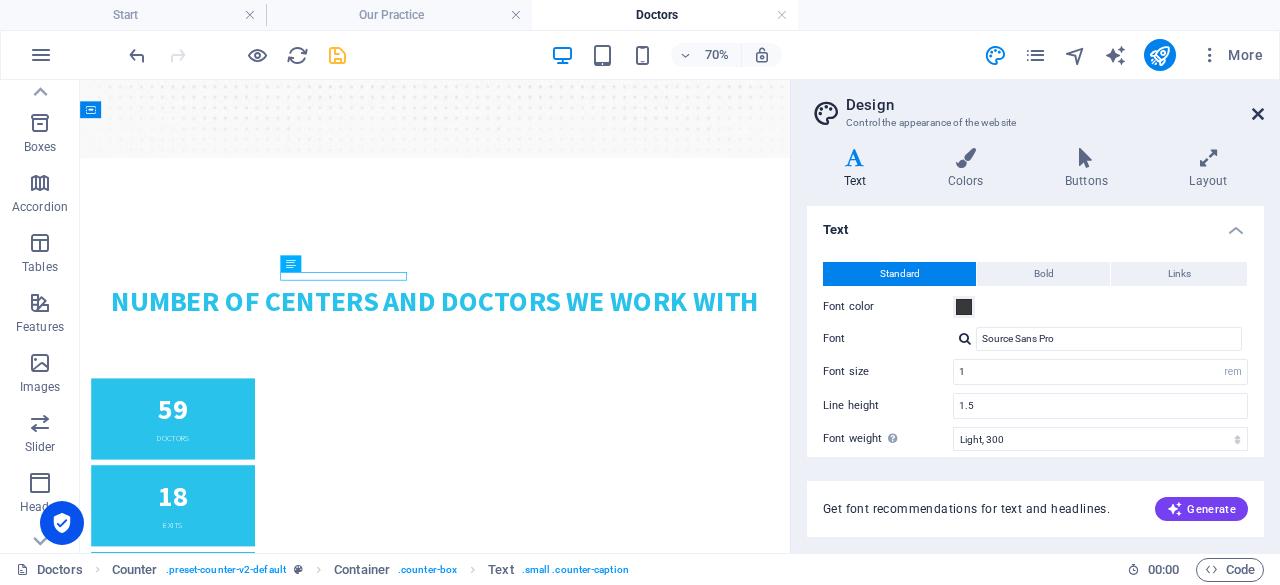 click at bounding box center (1258, 114) 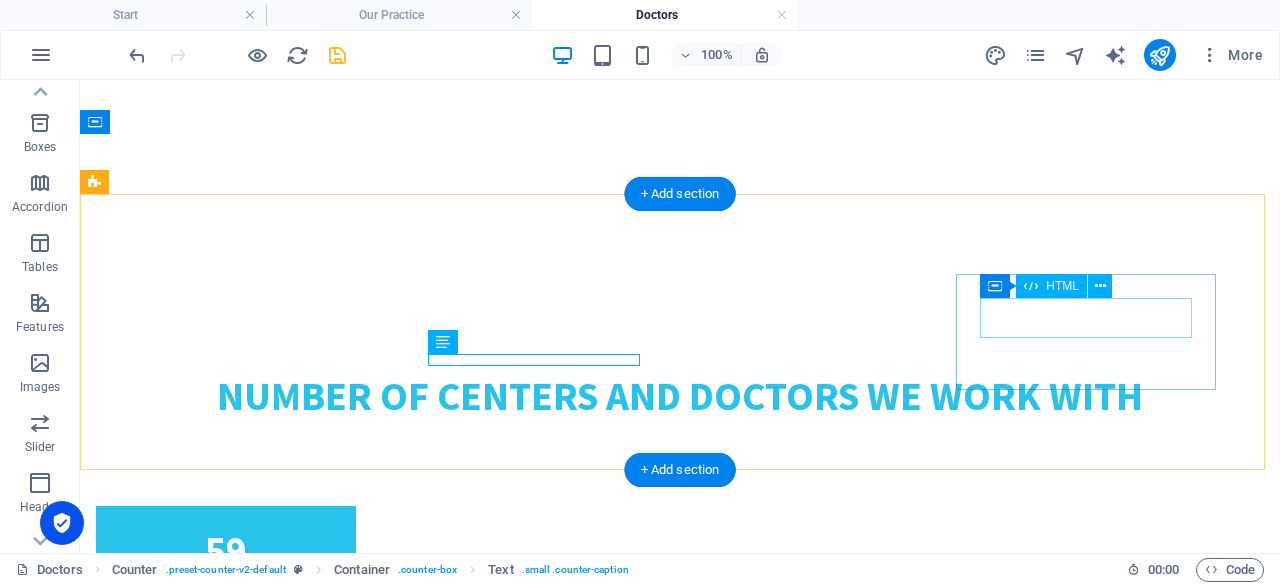 click on "9" at bounding box center (226, 922) 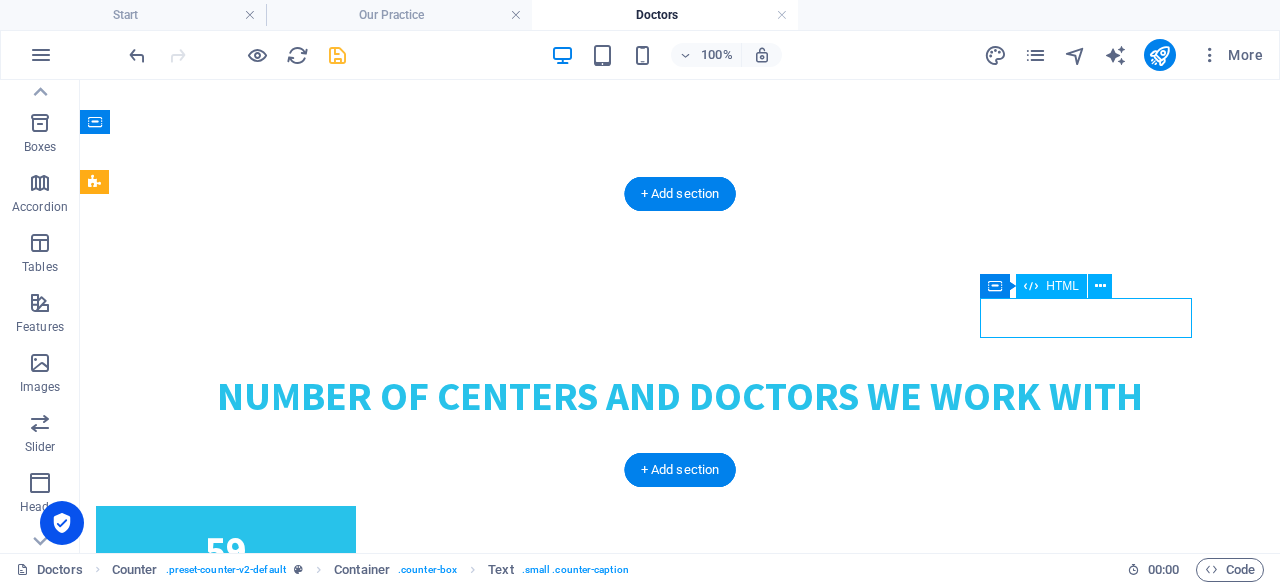 click on "9" at bounding box center (226, 922) 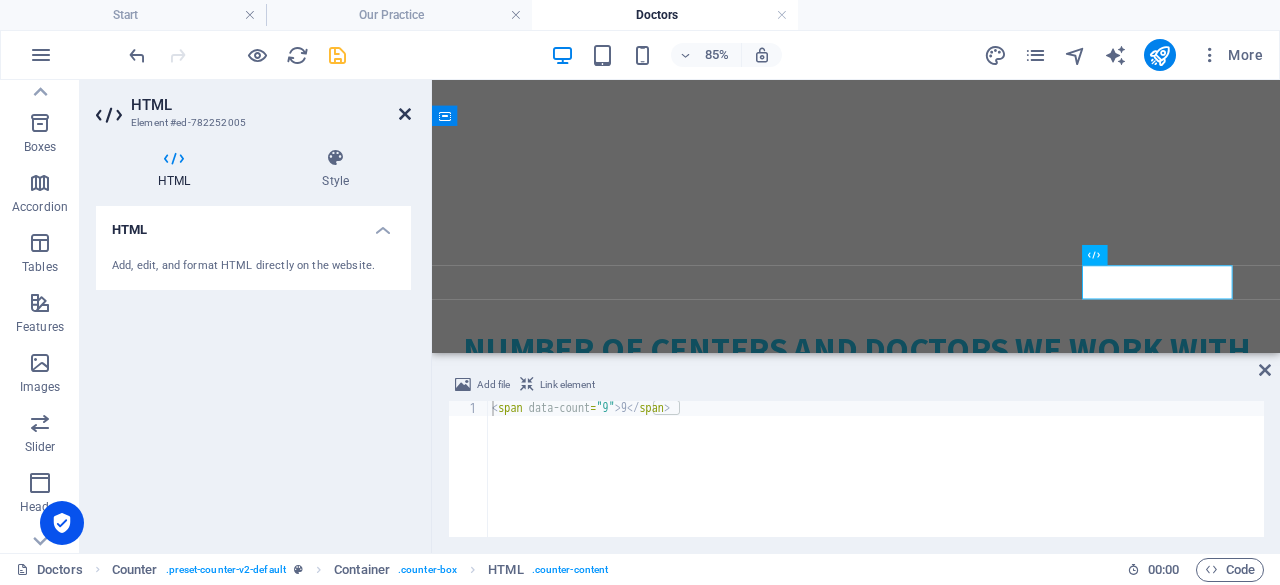 click at bounding box center [405, 114] 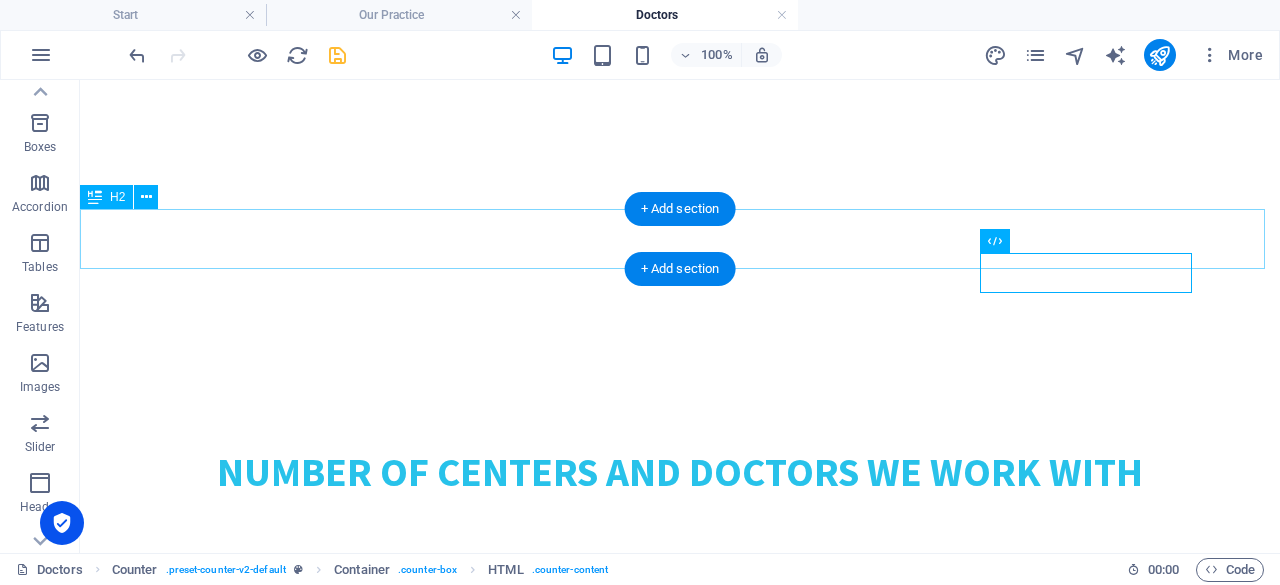 scroll, scrollTop: 488, scrollLeft: 0, axis: vertical 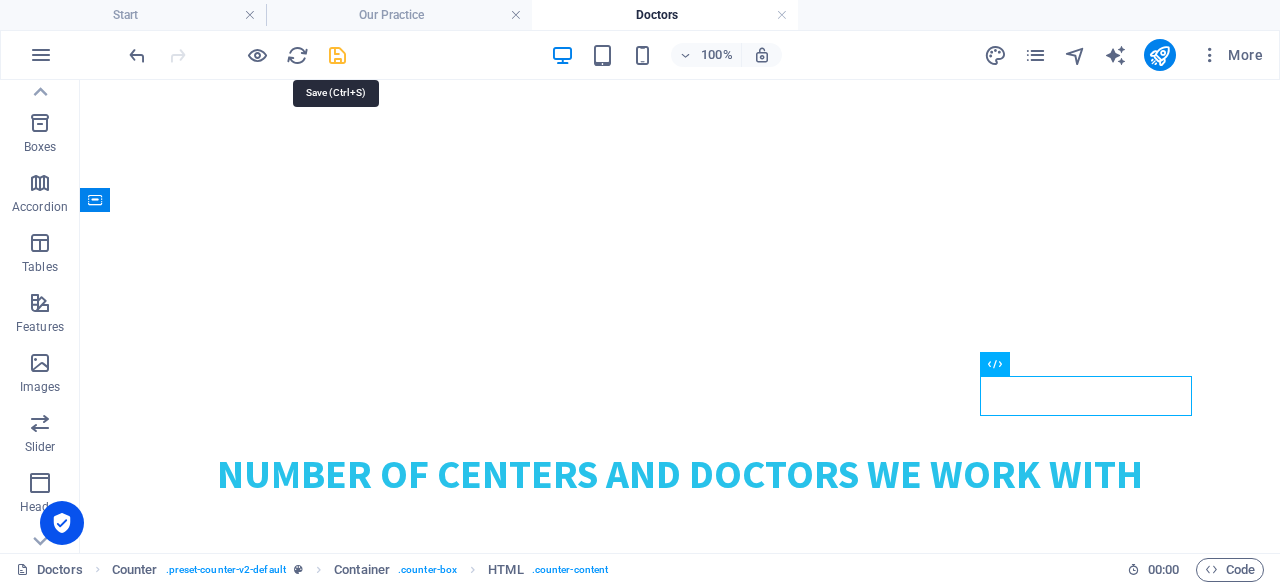 click at bounding box center [337, 55] 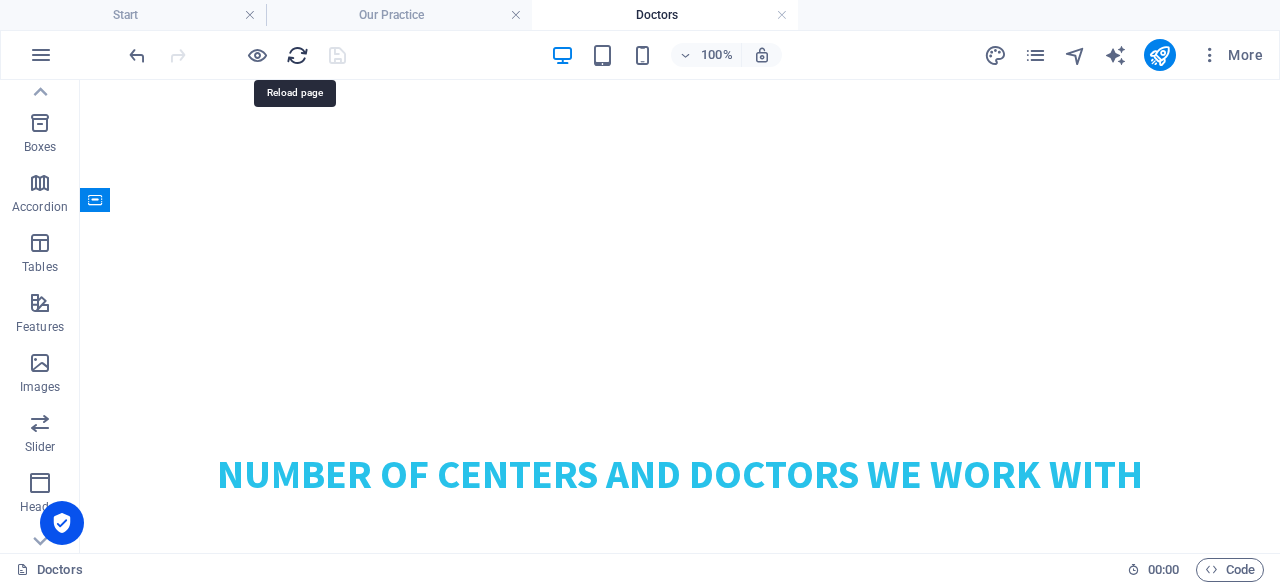 click at bounding box center [297, 55] 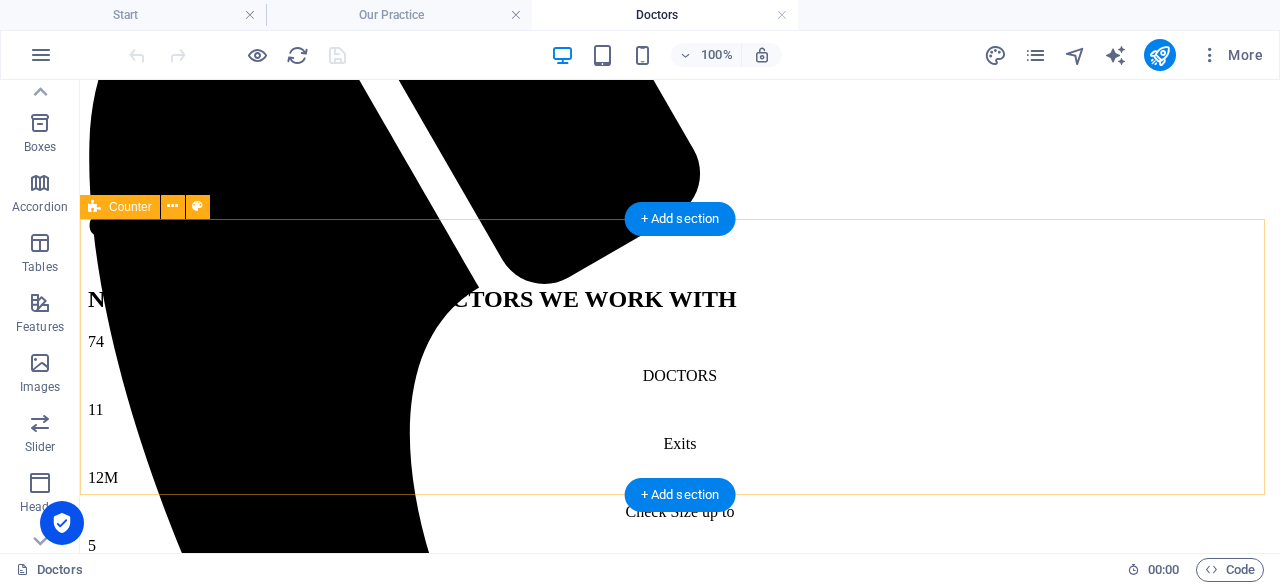scroll, scrollTop: 542, scrollLeft: 0, axis: vertical 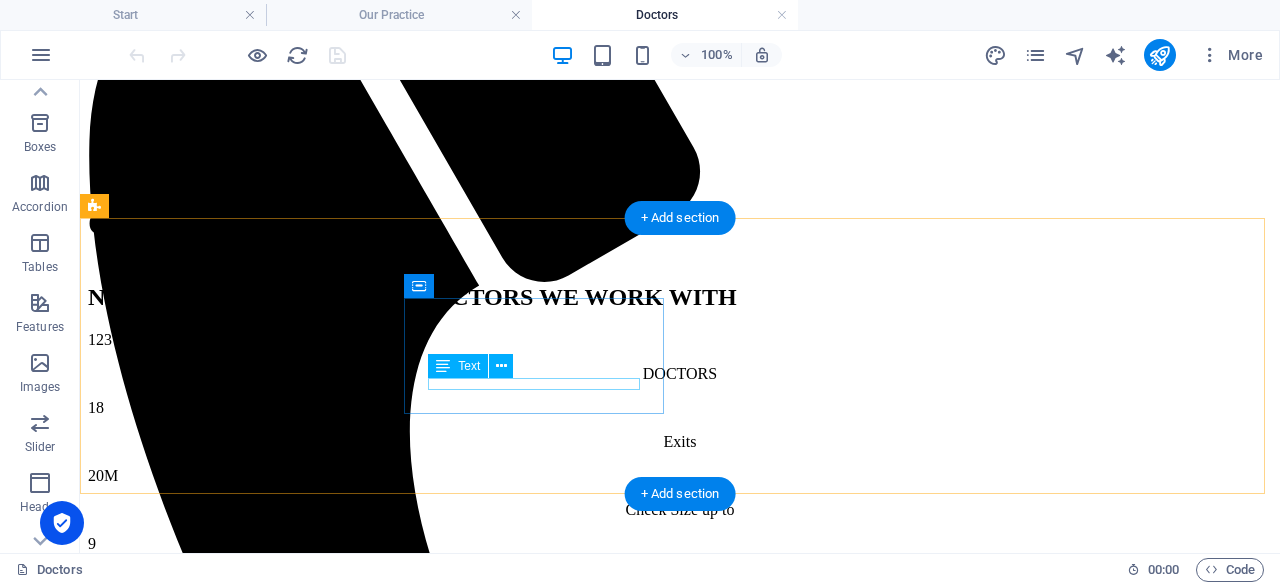 click on "Exits" at bounding box center (680, 442) 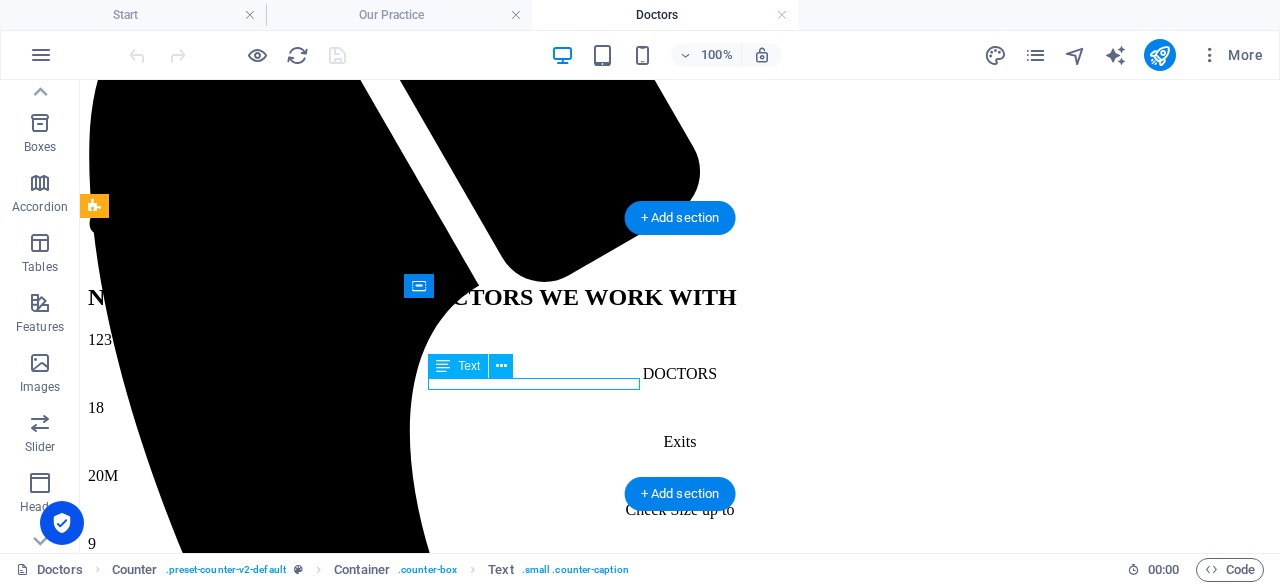 click on "Exits" at bounding box center (680, 442) 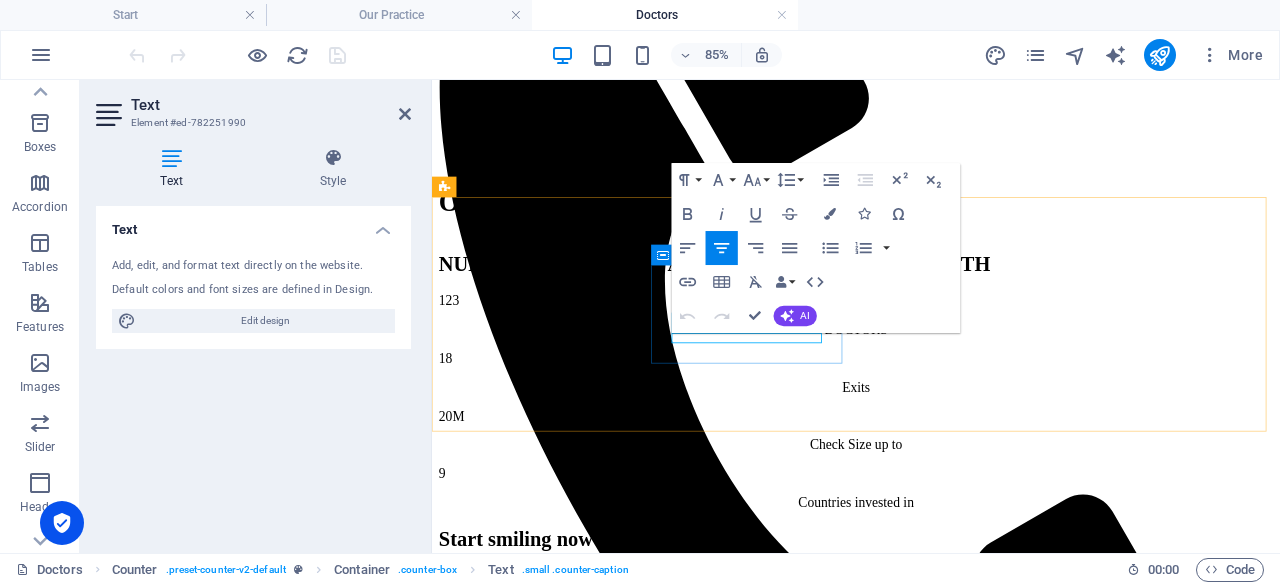 click on "Exits" at bounding box center [931, 442] 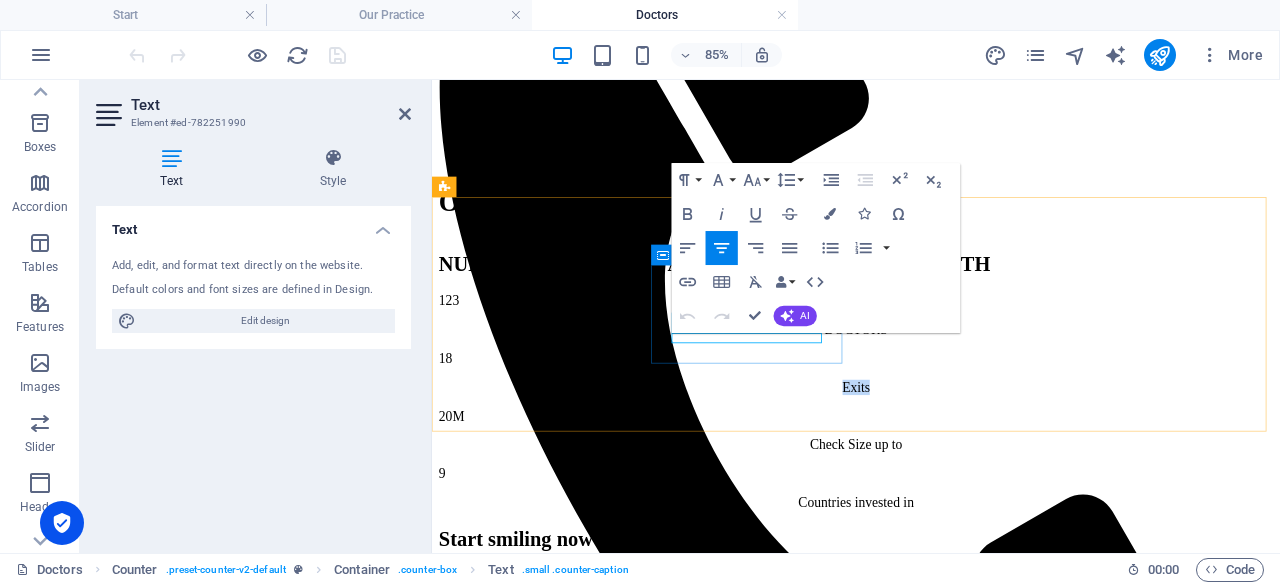 click on "Exits" at bounding box center [931, 442] 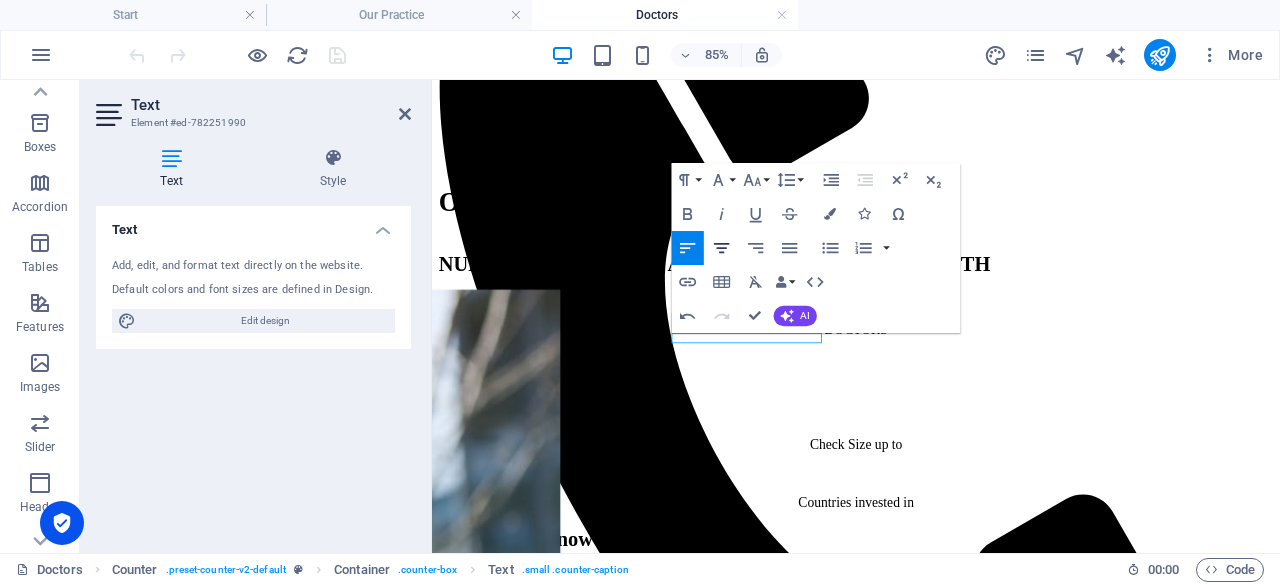 click 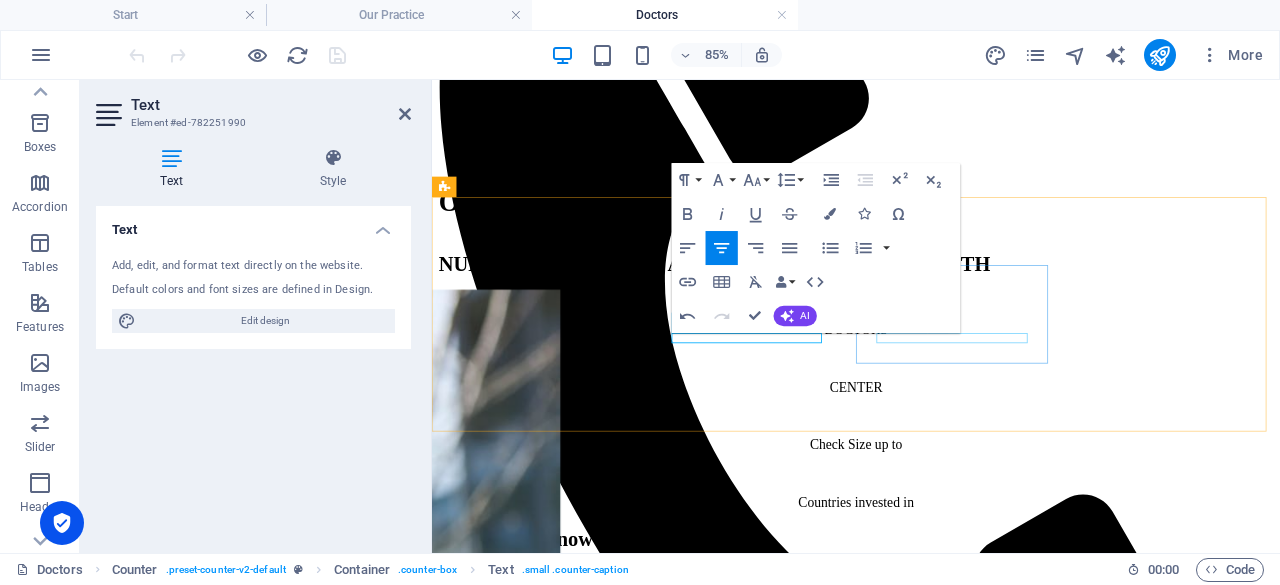 click on "Check Size up to" at bounding box center [931, 510] 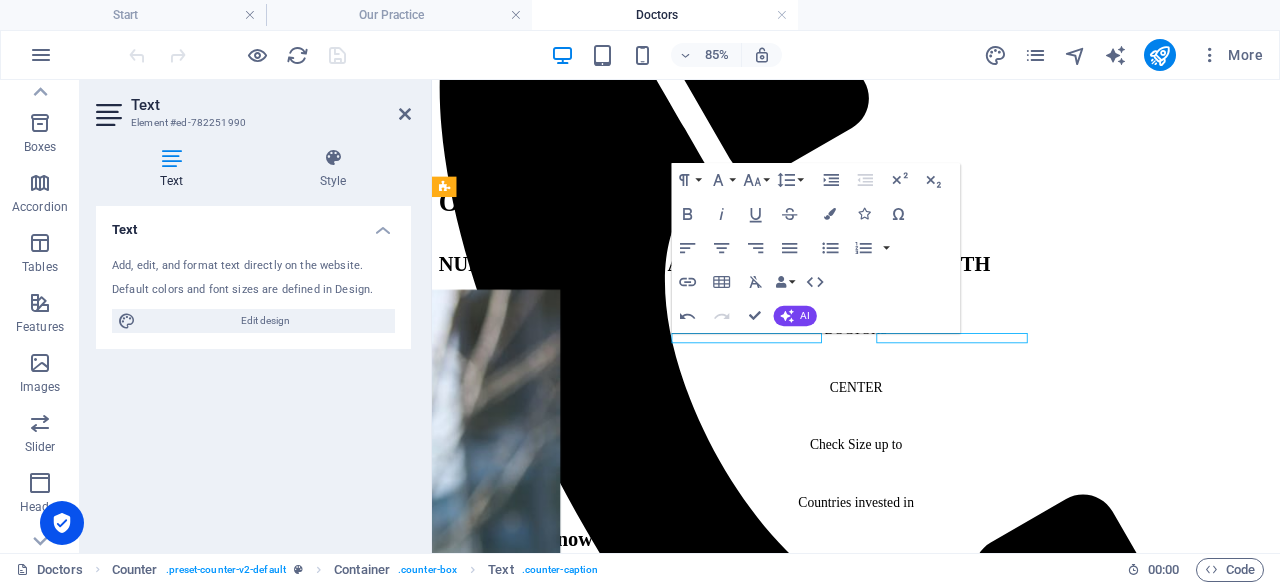 click on "Check Size up to" at bounding box center (931, 510) 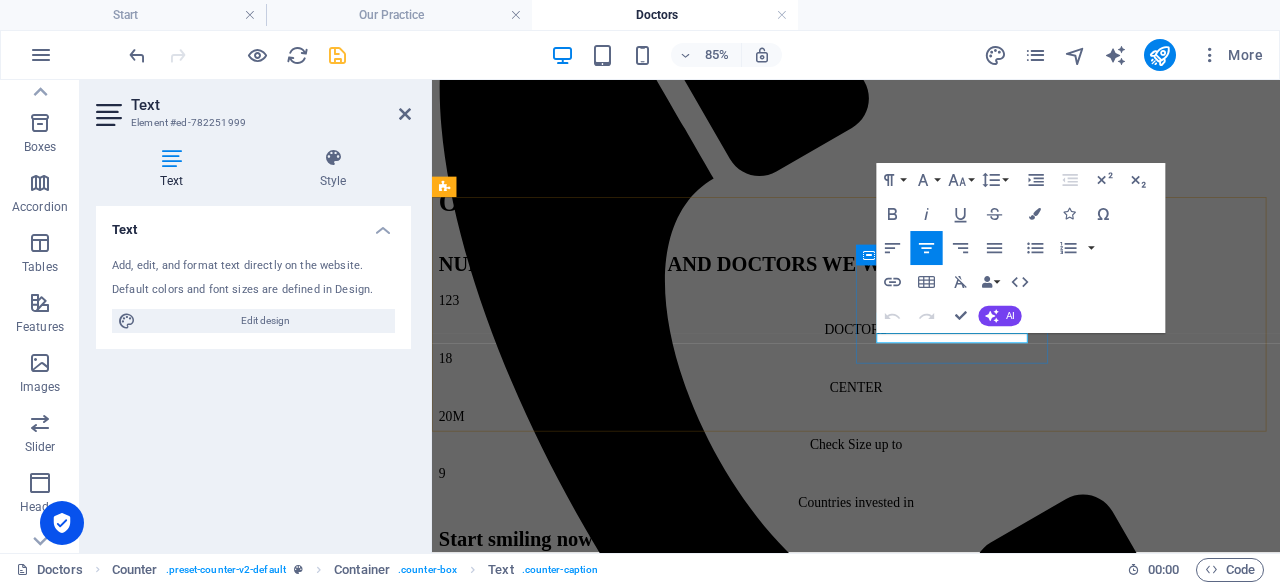type 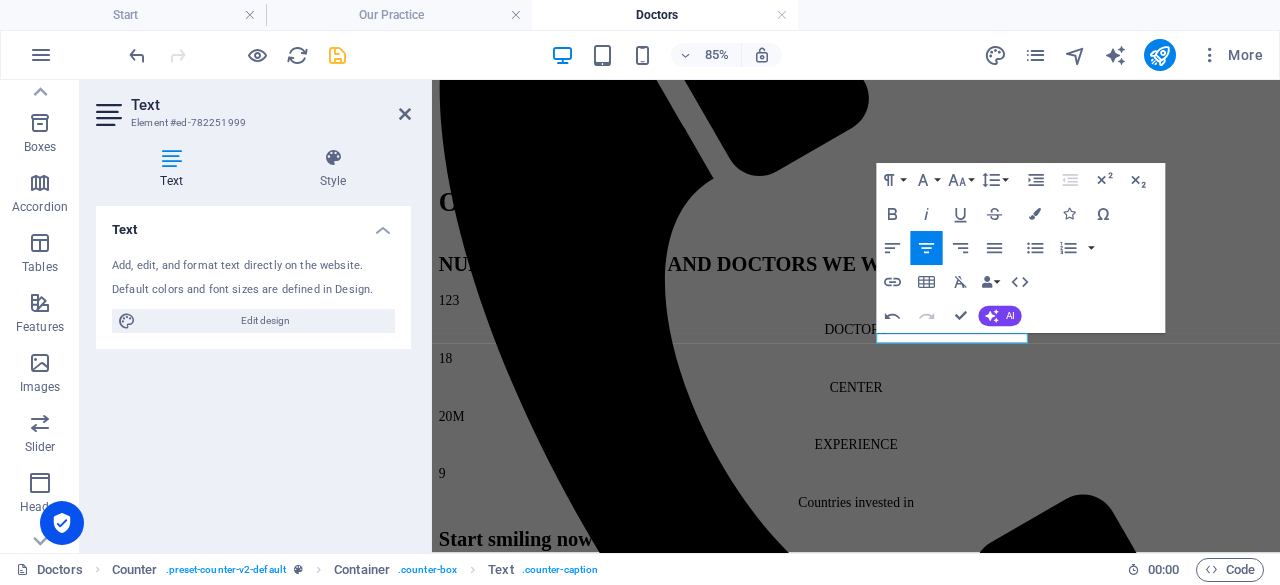 scroll, scrollTop: 0, scrollLeft: 4, axis: horizontal 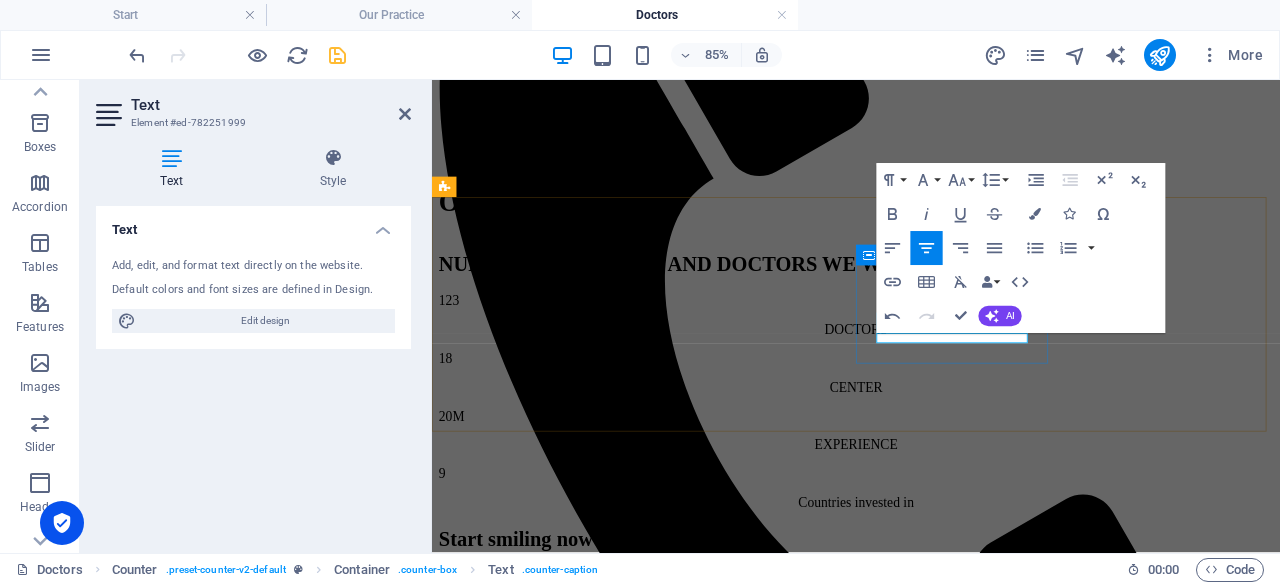 click on "​EXPERIENCE" at bounding box center (931, 510) 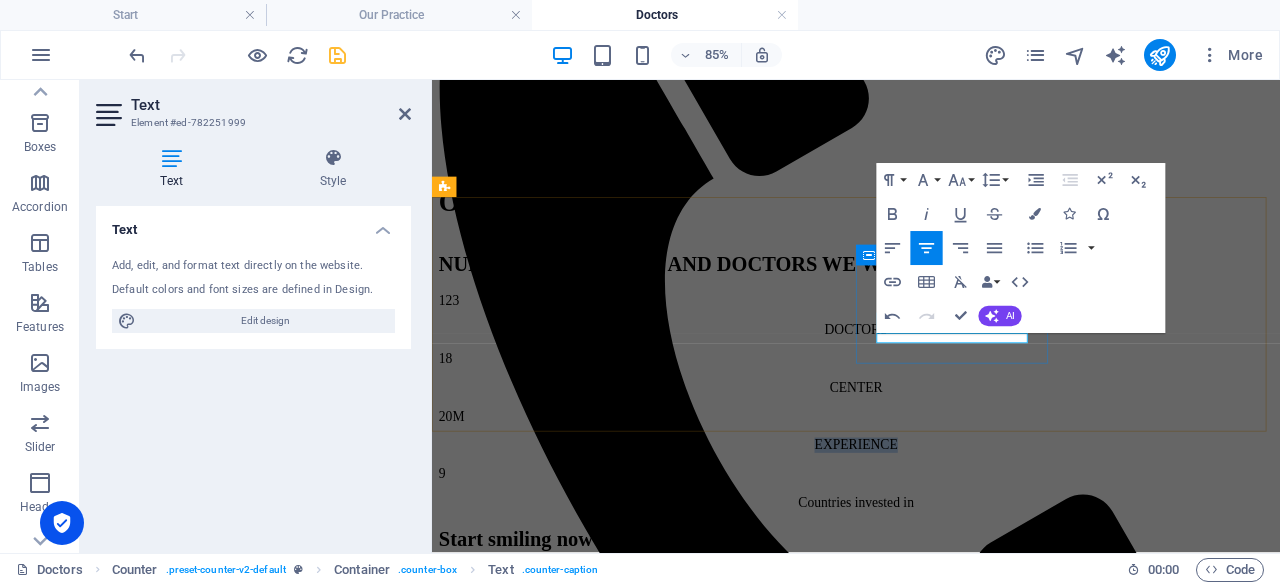 click on "​EXPERIENCE" at bounding box center (931, 510) 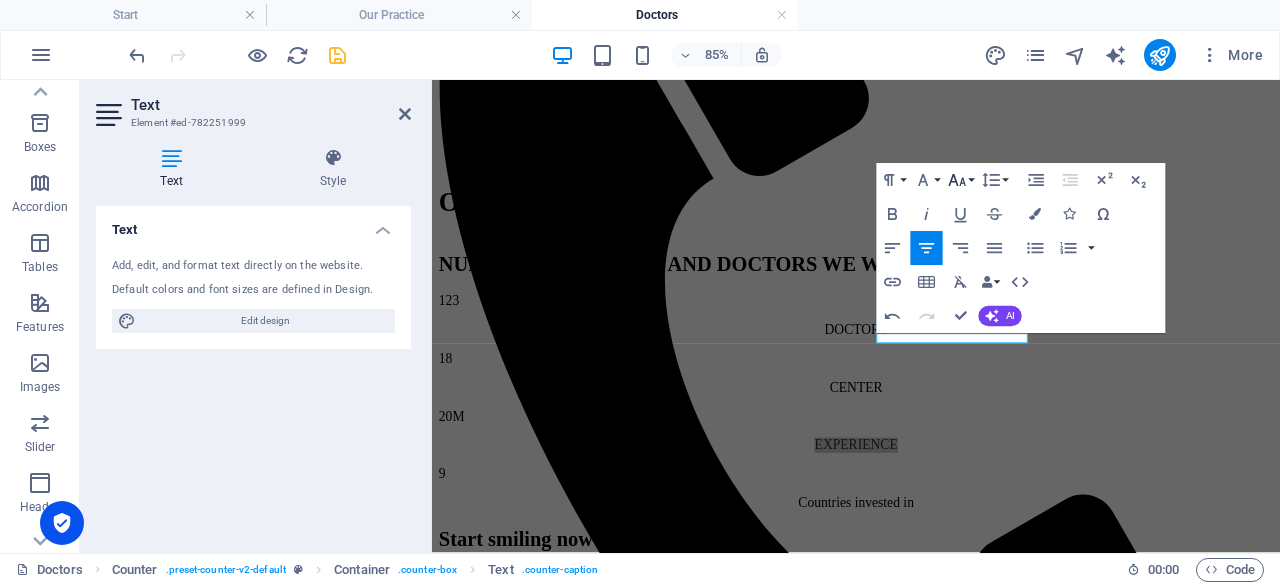 click on "Font Size" at bounding box center [961, 180] 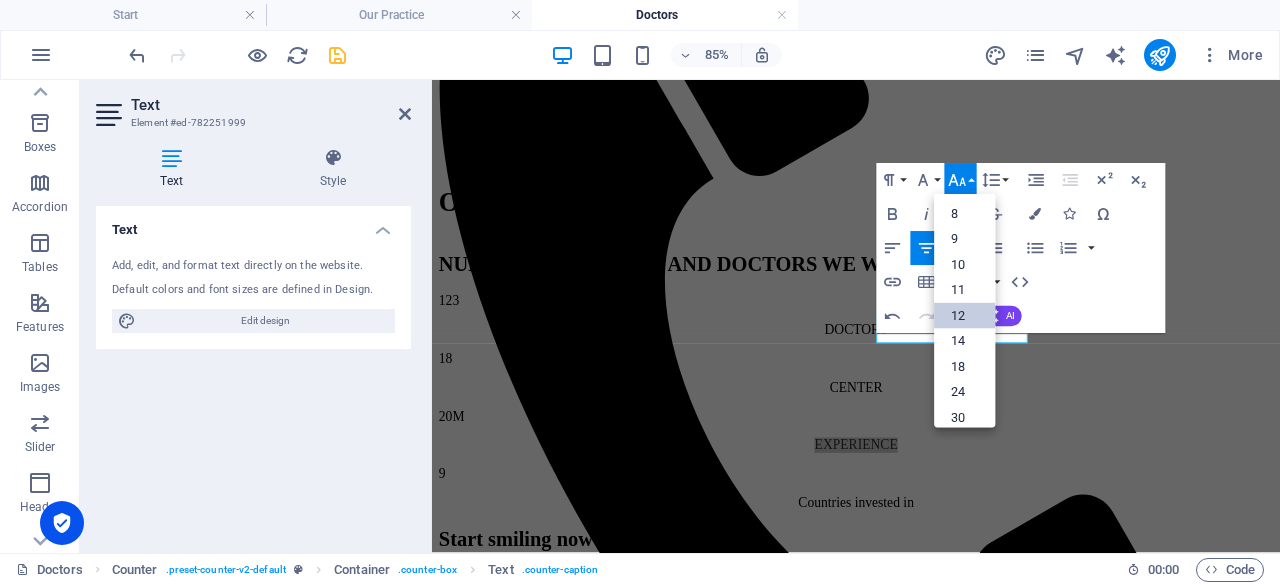 scroll, scrollTop: 142, scrollLeft: 0, axis: vertical 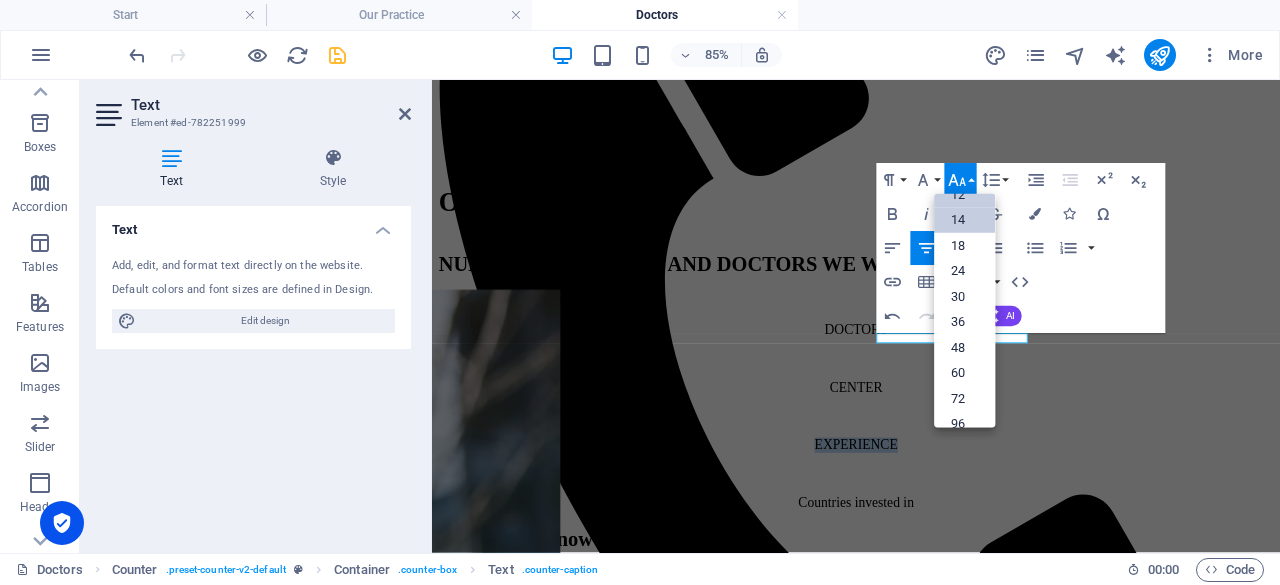 click on "14" at bounding box center (964, 221) 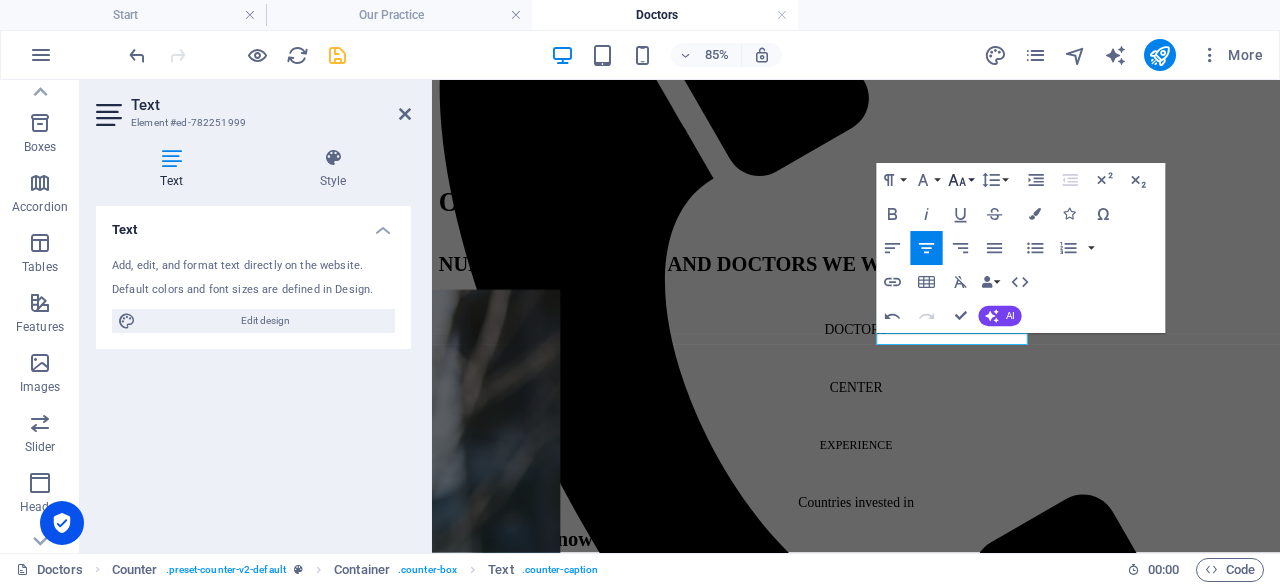 click on "Font Size" at bounding box center [961, 180] 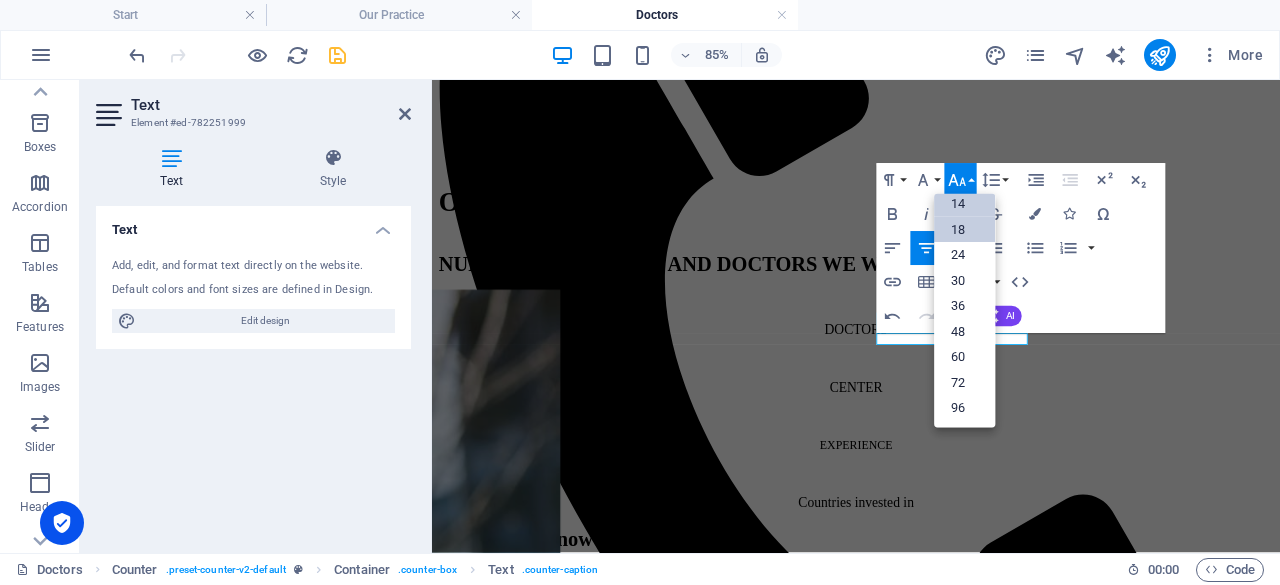 scroll, scrollTop: 160, scrollLeft: 0, axis: vertical 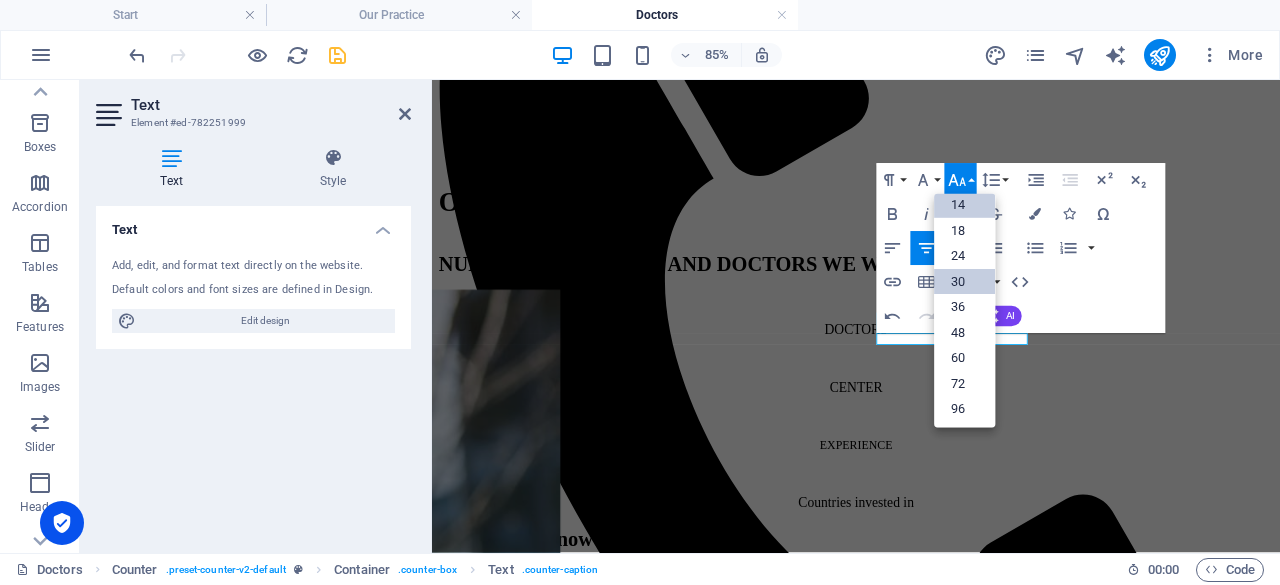 click on "30" at bounding box center (964, 282) 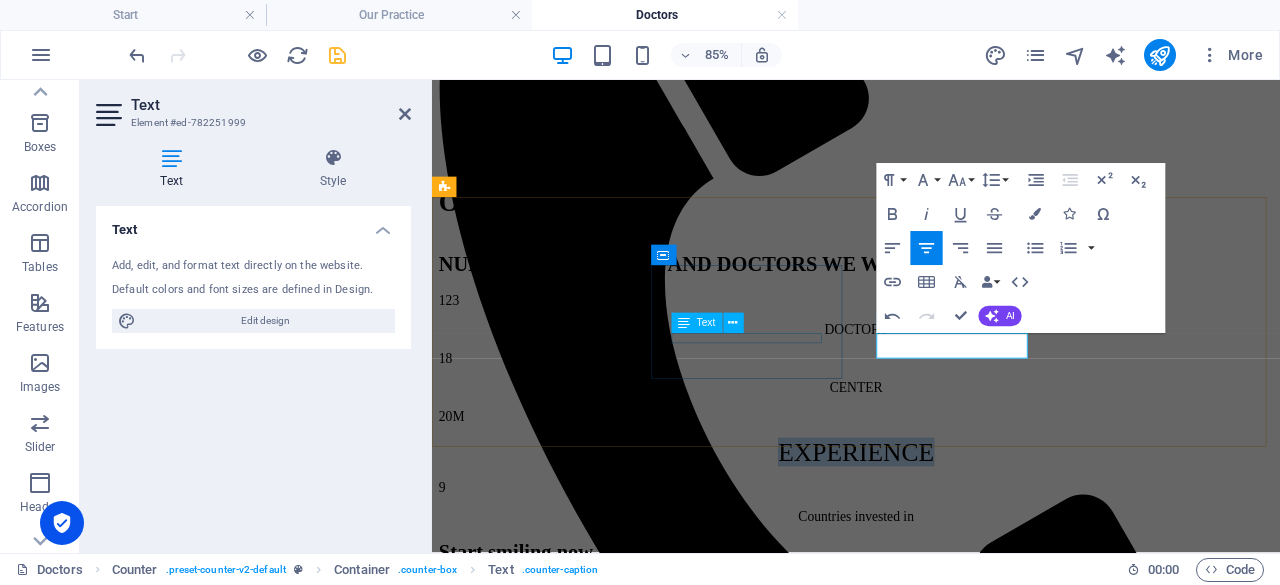 click on "CENTER" at bounding box center [931, 442] 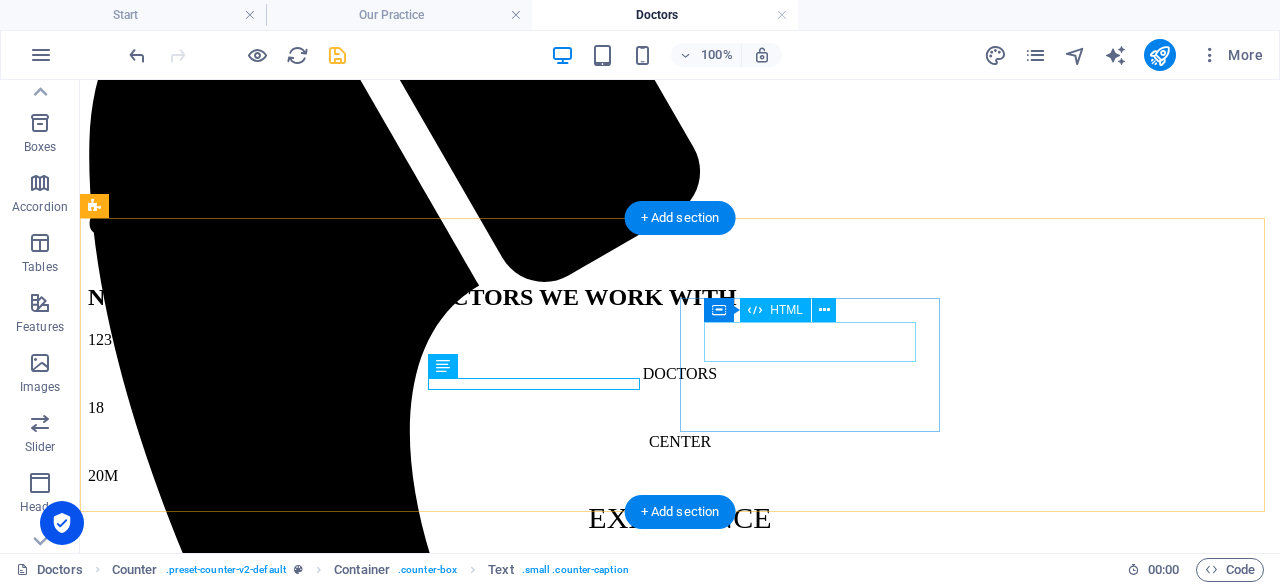 click on "20  M" at bounding box center (680, 476) 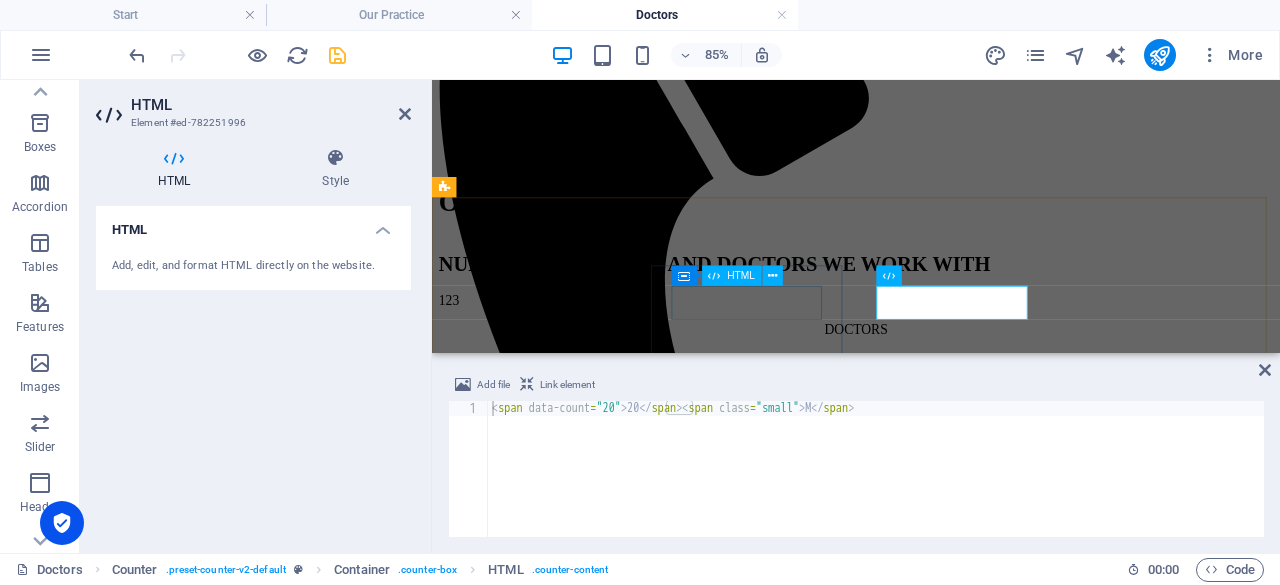 click on "18" at bounding box center [931, 408] 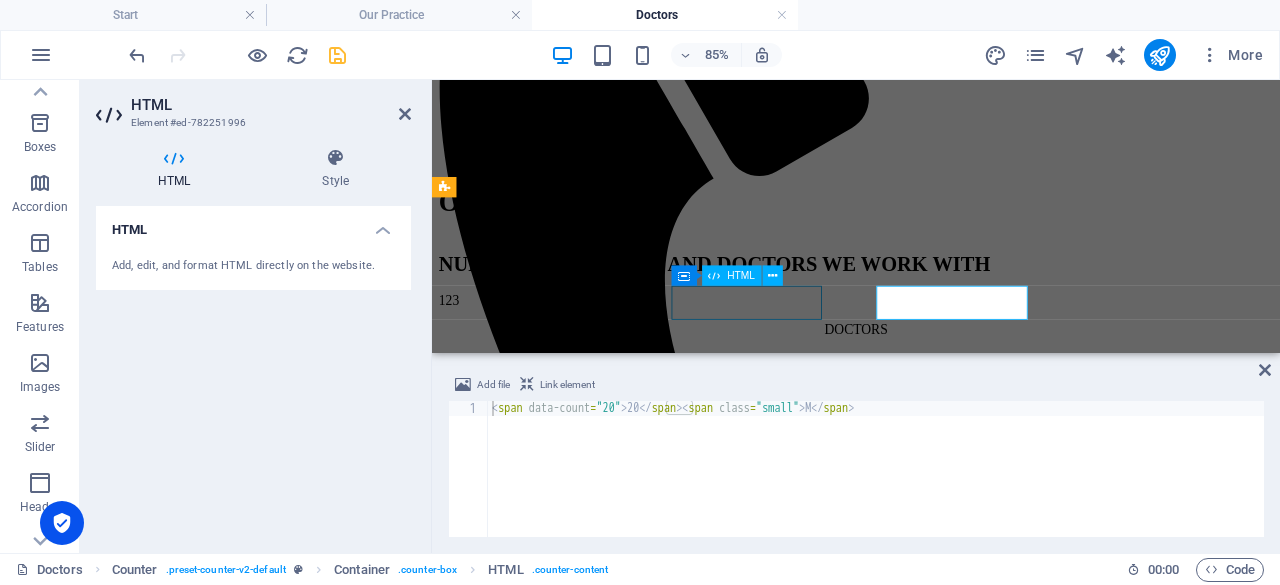 click on "18" at bounding box center (931, 408) 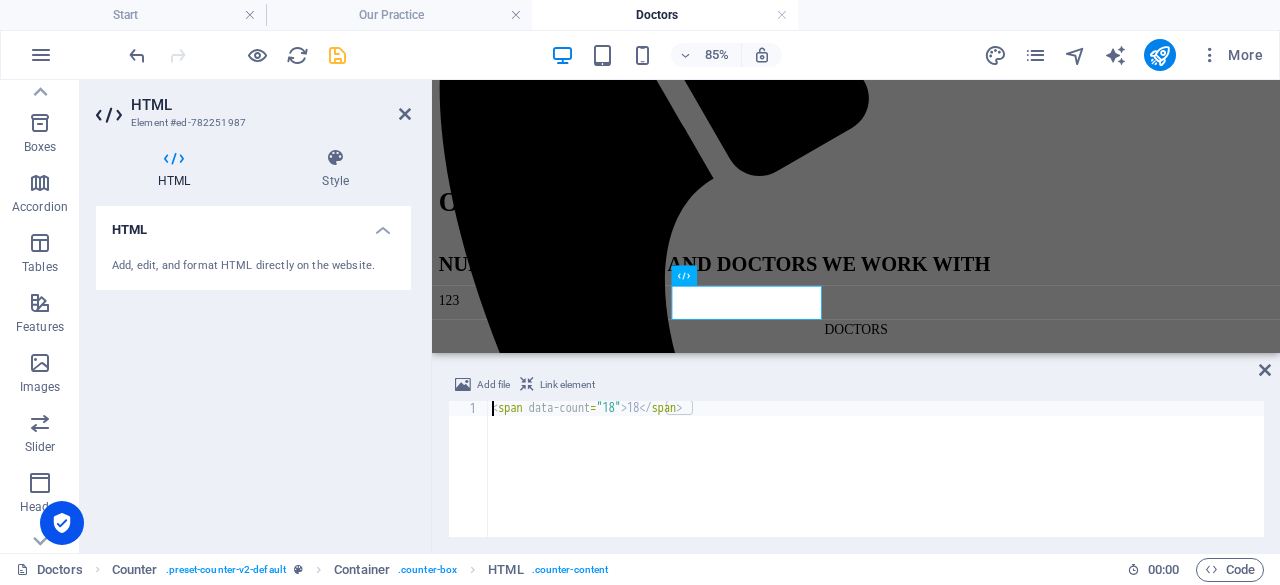 click on "< span   data-count = "18" > 18 </ span >" at bounding box center (876, 484) 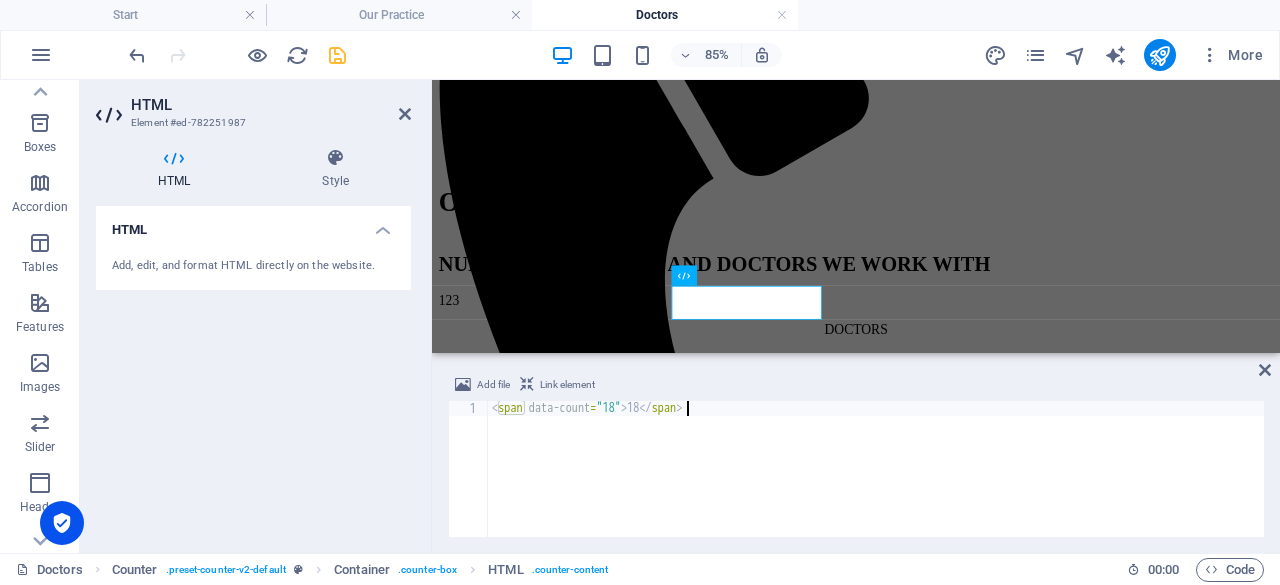 click on "< span   data-count = "18" > 18 </ span >" at bounding box center [876, 484] 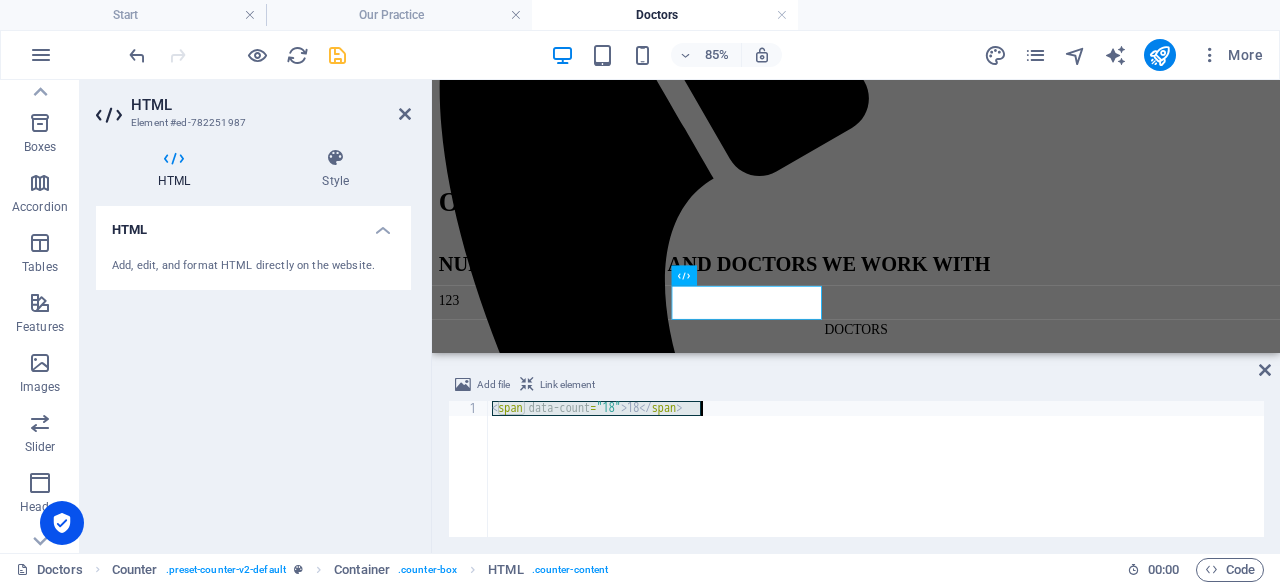 click on "< span   data-count = "18" > 18 </ span >" at bounding box center [876, 484] 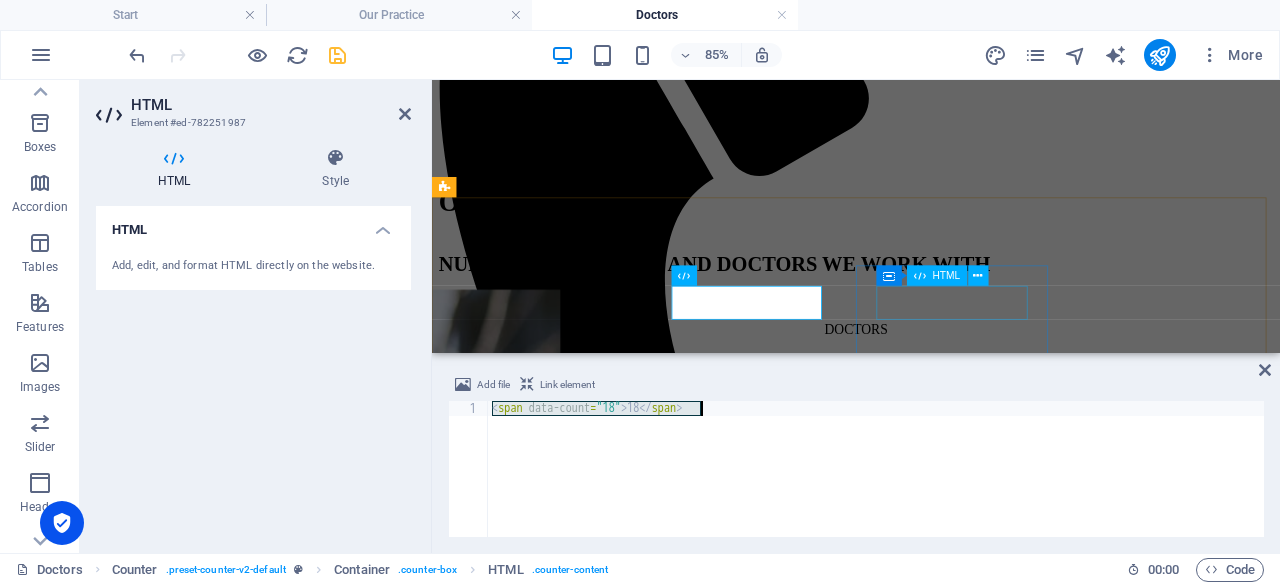click on "20  M" at bounding box center [931, 476] 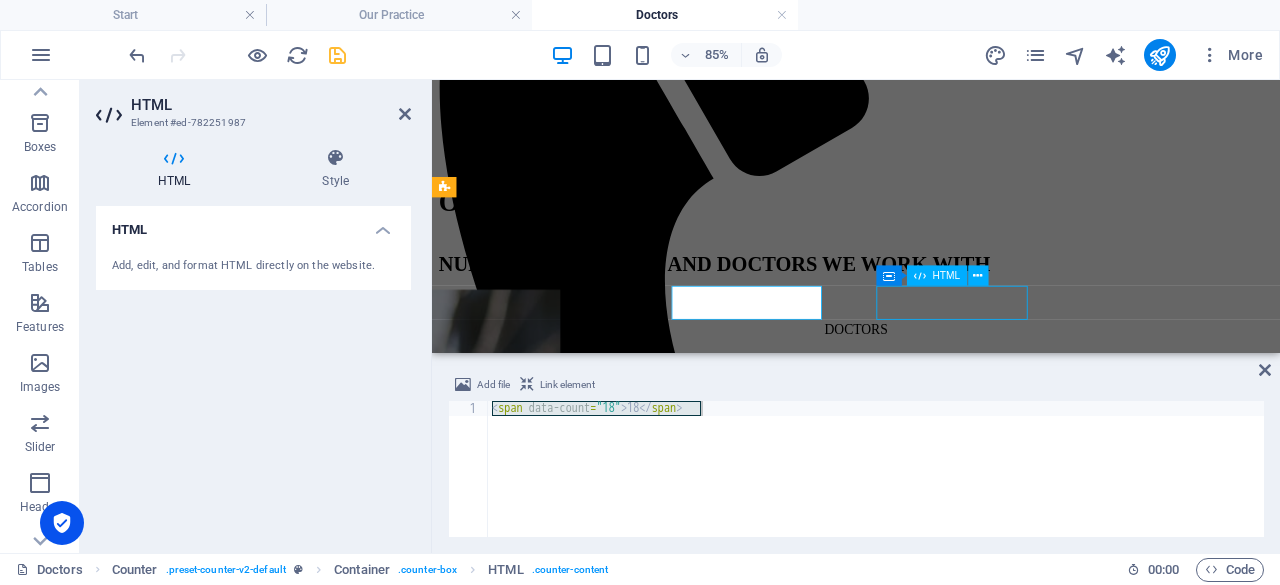click on "20  M" at bounding box center [931, 476] 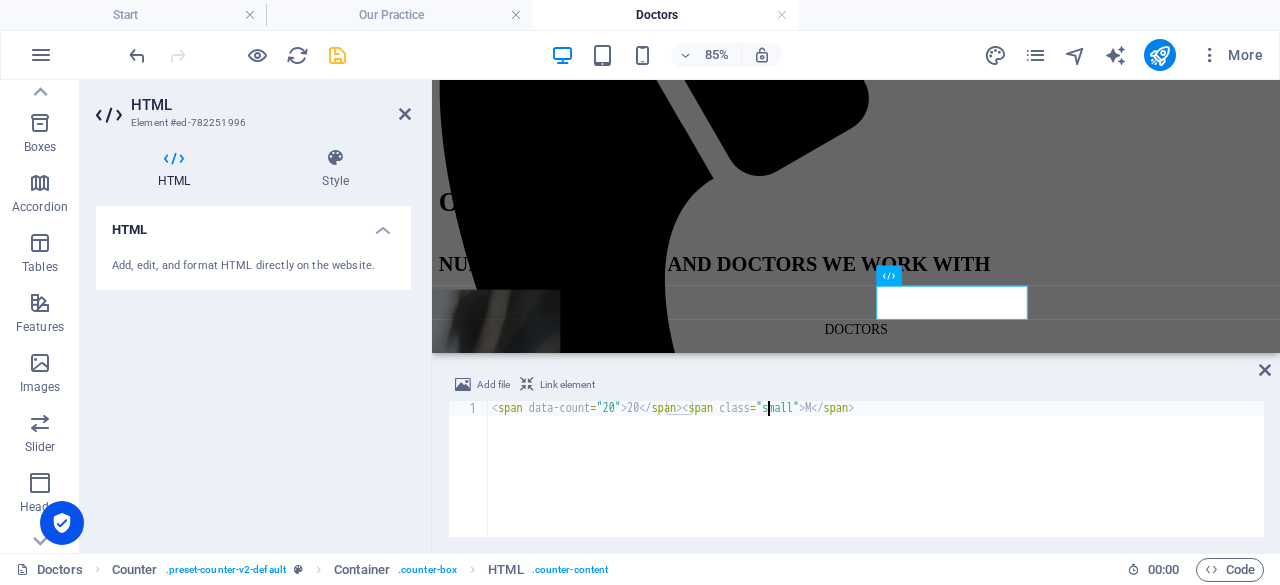 click on "< span   data-count = "20" > 20 </ span > < span   class = "small" >  M </ span >" at bounding box center (876, 484) 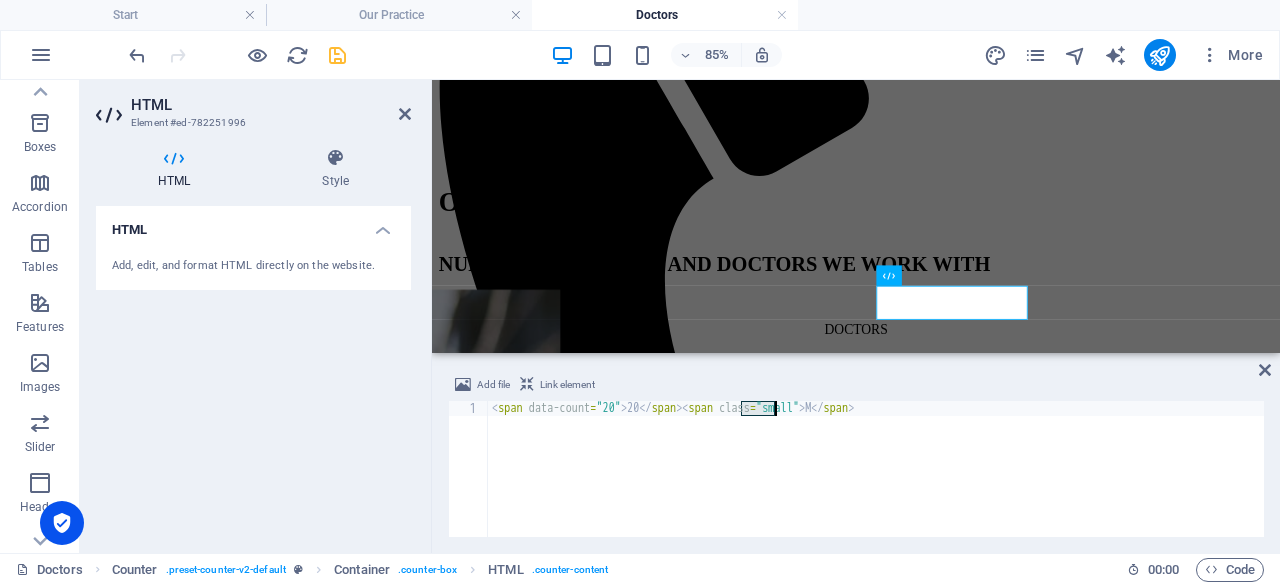 click on "< span   data-count = "20" > 20 </ span > < span   class = "small" >  M </ span >" at bounding box center [876, 484] 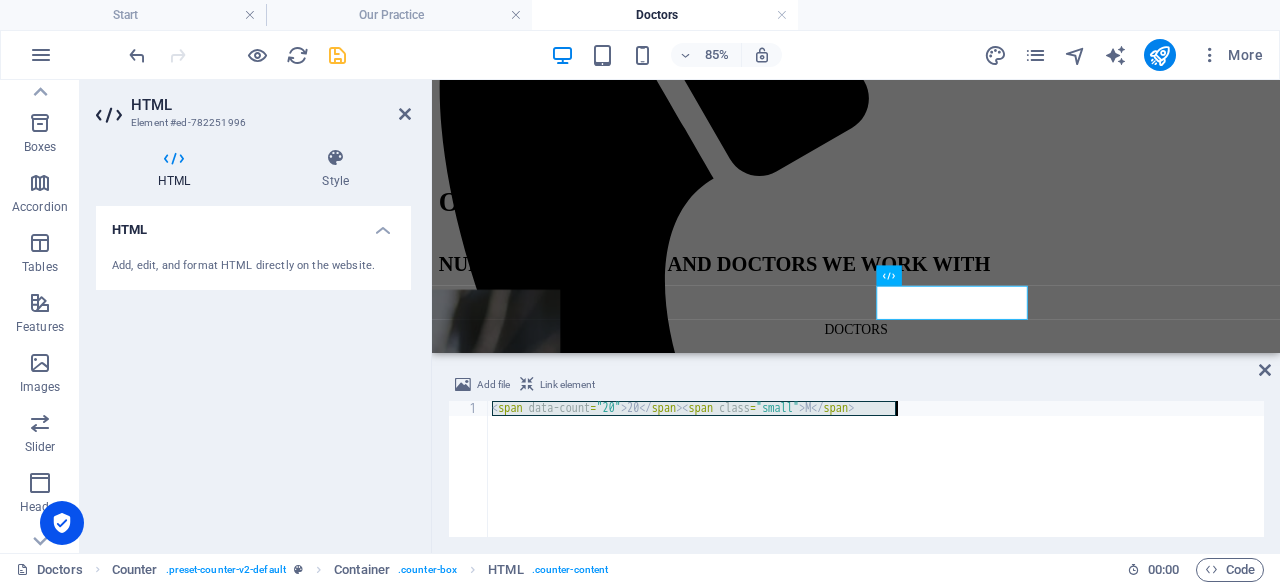 click on "< span   data-count = "20" > 20 </ span > < span   class = "small" >  M </ span >" at bounding box center (876, 484) 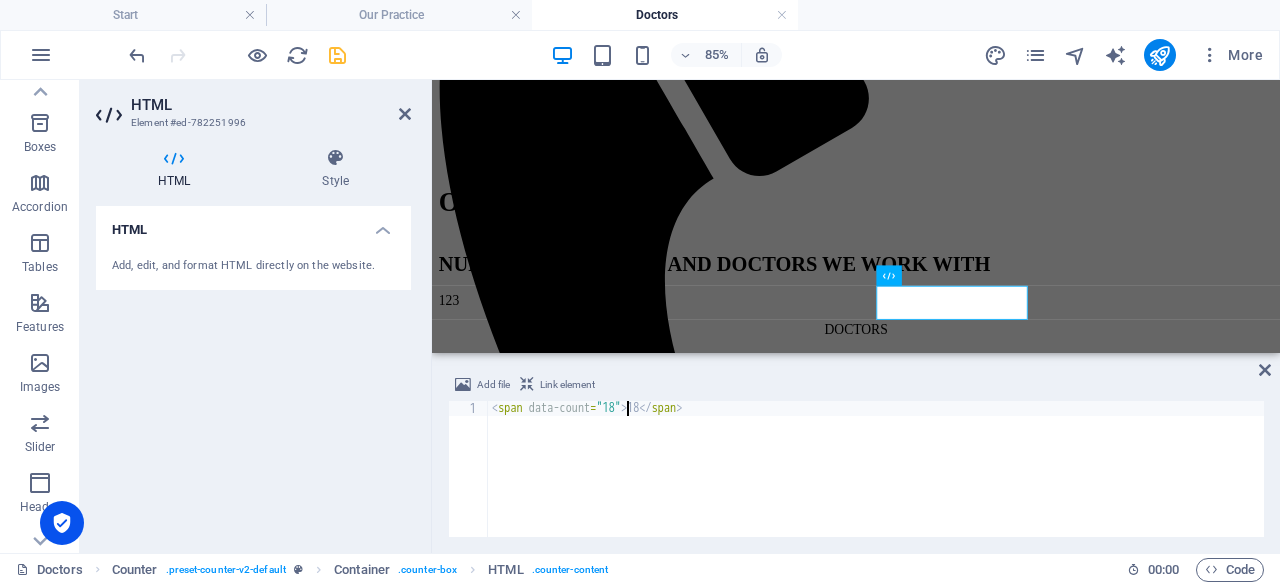 click on "< span   data-count = "18" > 18 </ span >" at bounding box center [876, 484] 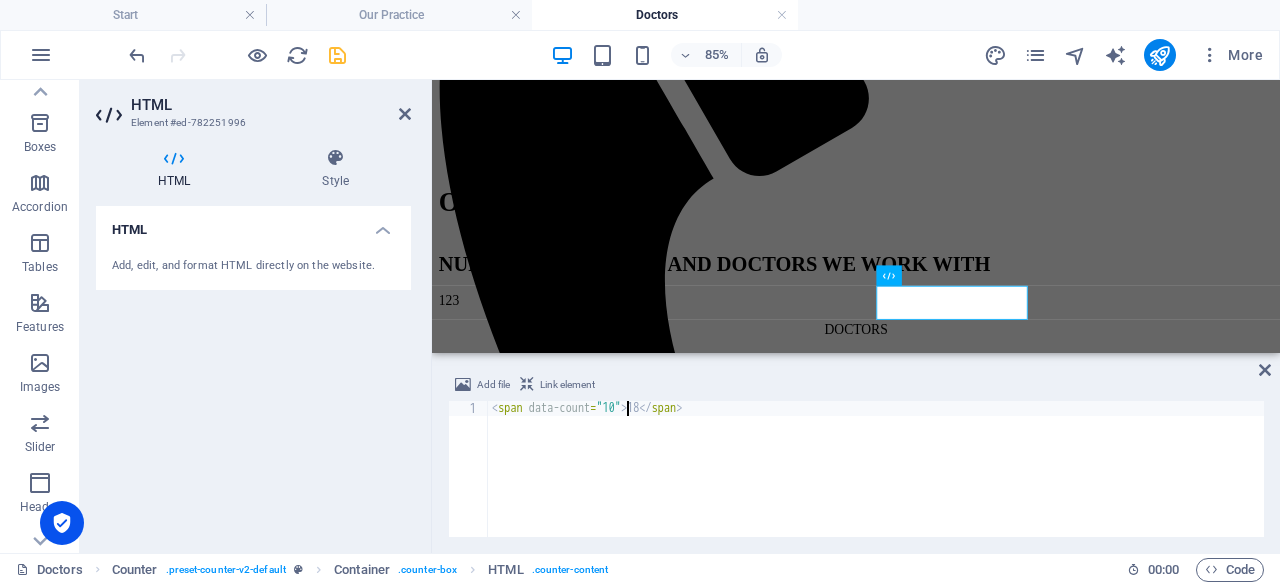 scroll, scrollTop: 0, scrollLeft: 11, axis: horizontal 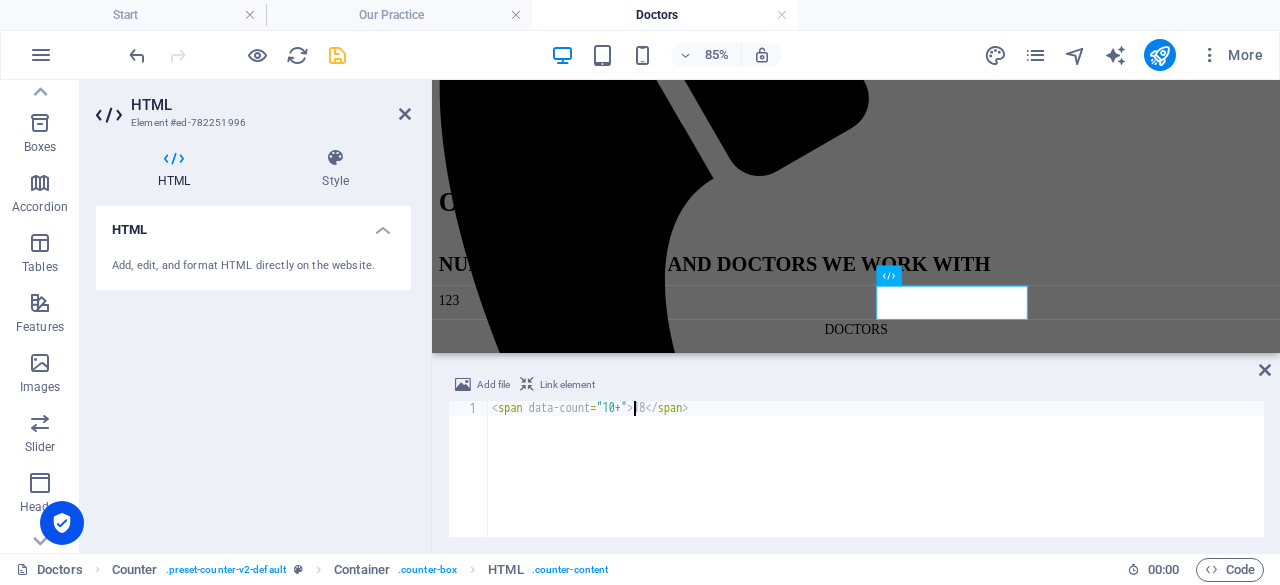 type on "<span data-count="10+">18</span>" 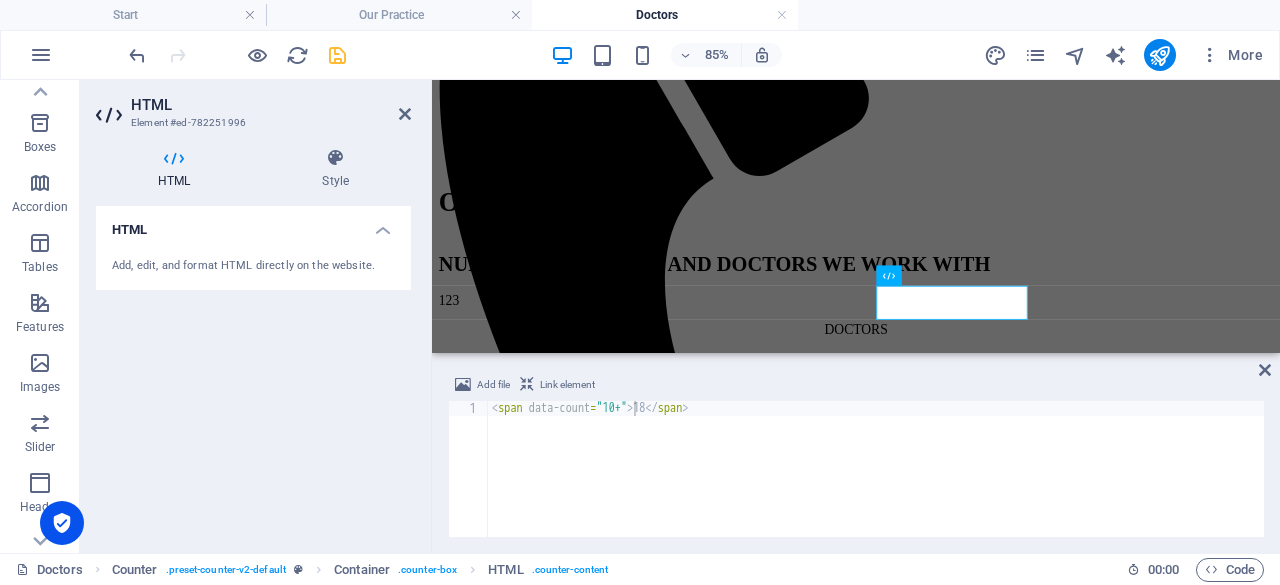 click on "HTML Element #ed-782251996 HTML Style HTML Add, edit, and format HTML directly on the website. Counter Element Layout How this element expands within the layout (Flexbox). Size Default auto px % 1/1 1/2 1/3 1/4 1/5 1/6 1/7 1/8 1/9 1/10 Grow Shrink Order Container layout Visible Visible Opacity 100 % Overflow Spacing Margin Default auto px % rem vw vh Custom Custom auto px % rem vw vh auto px % rem vw vh auto px % rem vw vh auto px % rem vw vh Padding Default px rem % vh vw Custom Custom px rem % vh vw px rem % vh vw px rem % vh vw px rem % vh vw Border Style              - Width 1 auto px rem % vh vw Custom Custom 1 auto px rem % vh vw 1 auto px rem % vh vw 1 auto px rem % vh vw 1 auto px rem % vh vw  - Color Round corners Default px rem % vh vw Custom Custom px rem % vh vw px rem % vh vw px rem % vh vw px rem % vh vw Shadow Default None Outside Inside Color X offset 0 px rem vh vw Y offset 0 px rem vh vw Blur 0 px rem % vh vw Spread 0 px rem vh vw Text Shadow Default None Outside Color X offset 0 0" at bounding box center [256, 316] 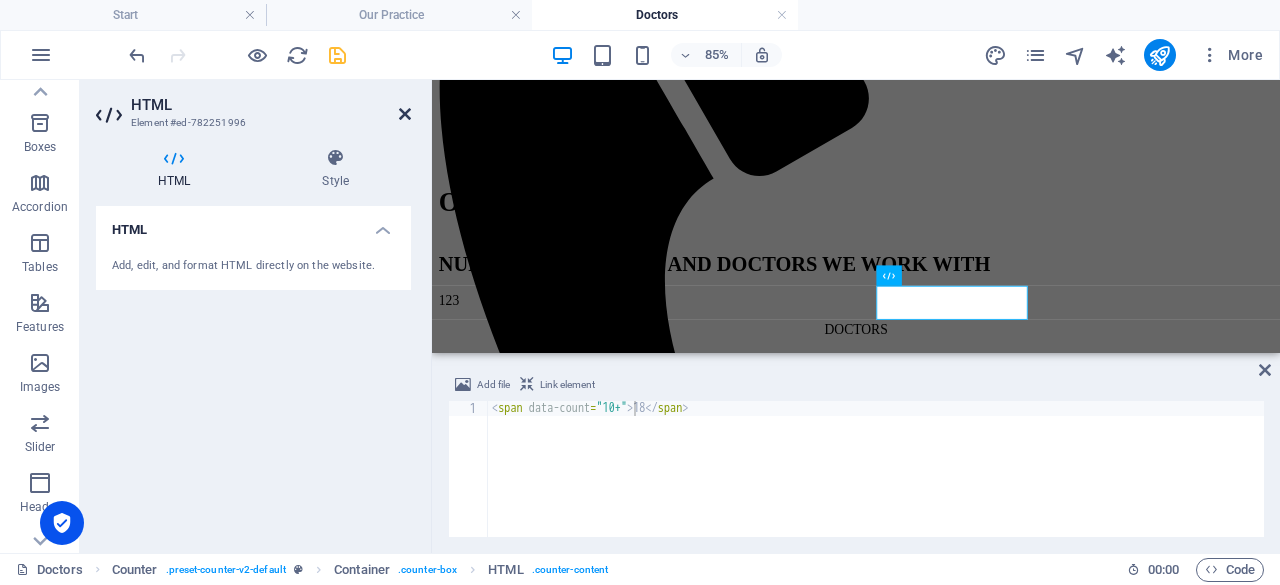 click at bounding box center [405, 114] 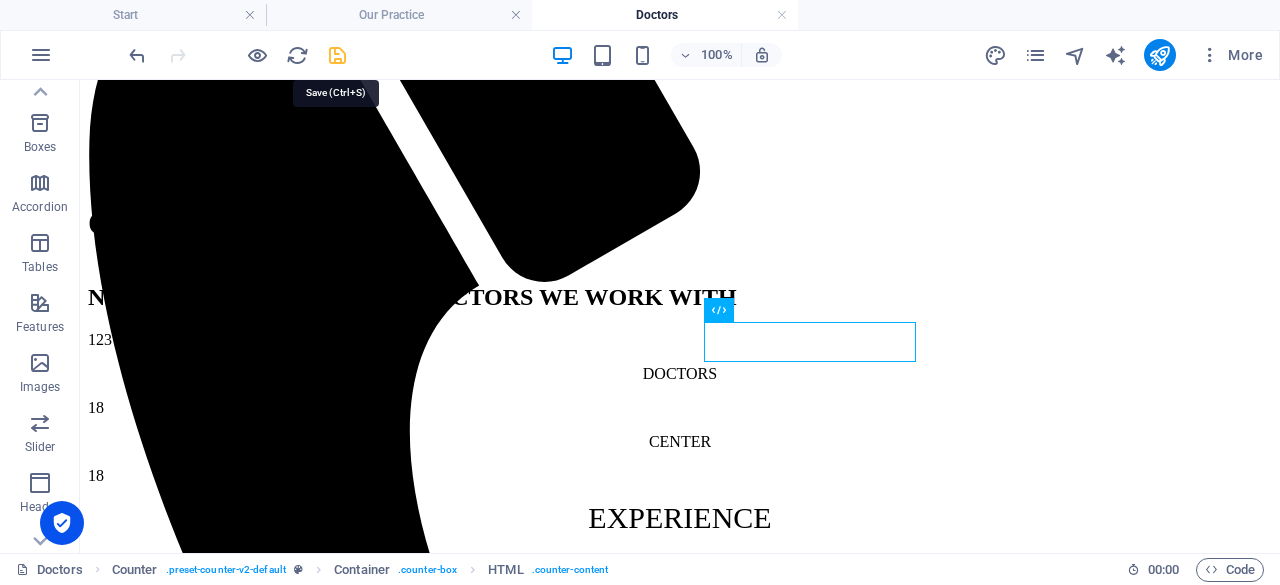 click at bounding box center (337, 55) 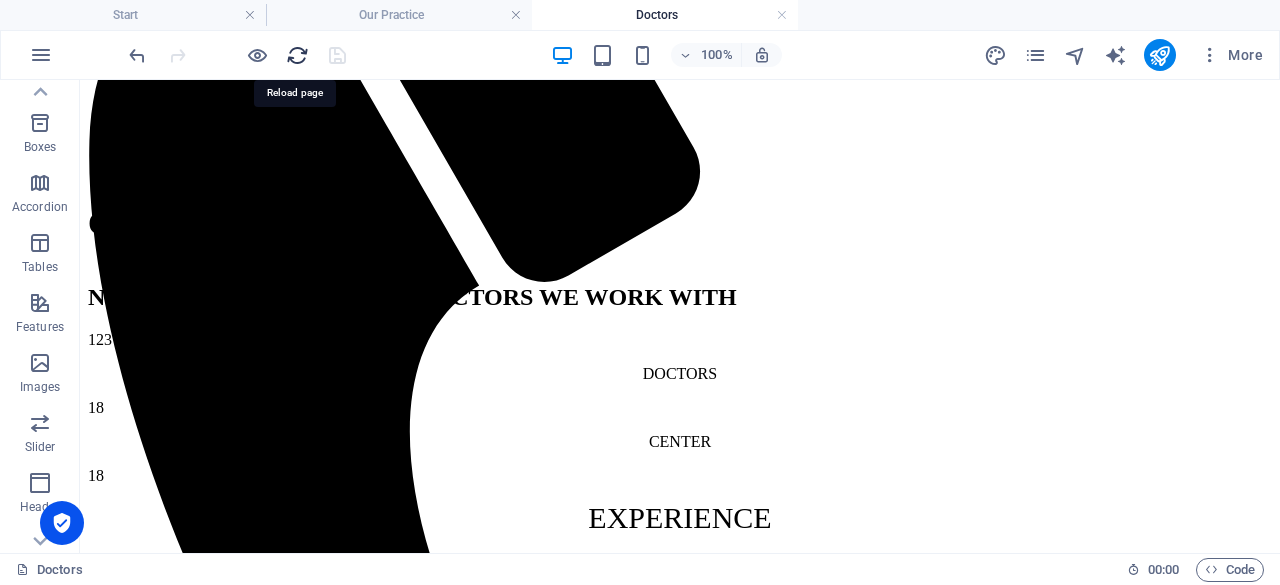 click at bounding box center (297, 55) 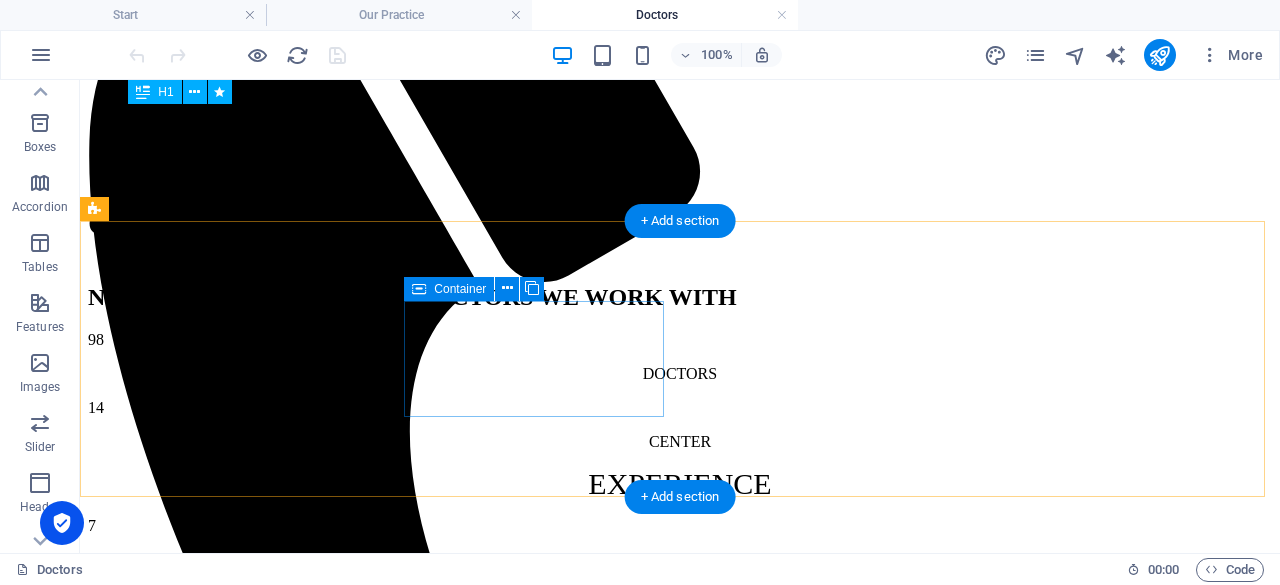 scroll, scrollTop: 546, scrollLeft: 0, axis: vertical 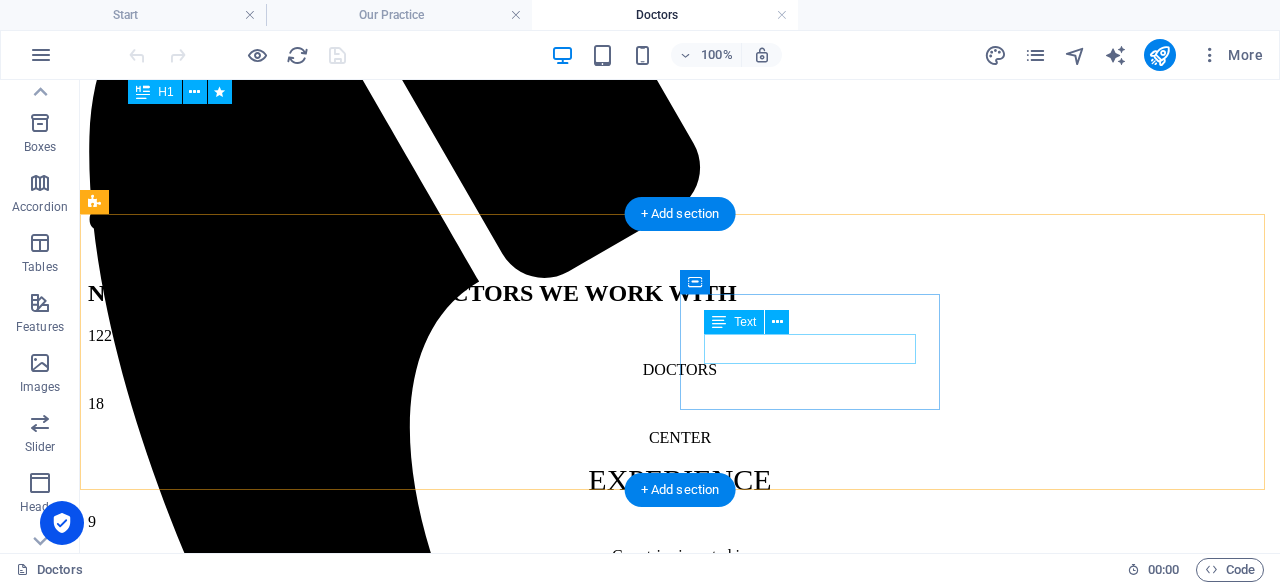 click on "EXPERIENCE" at bounding box center [680, 480] 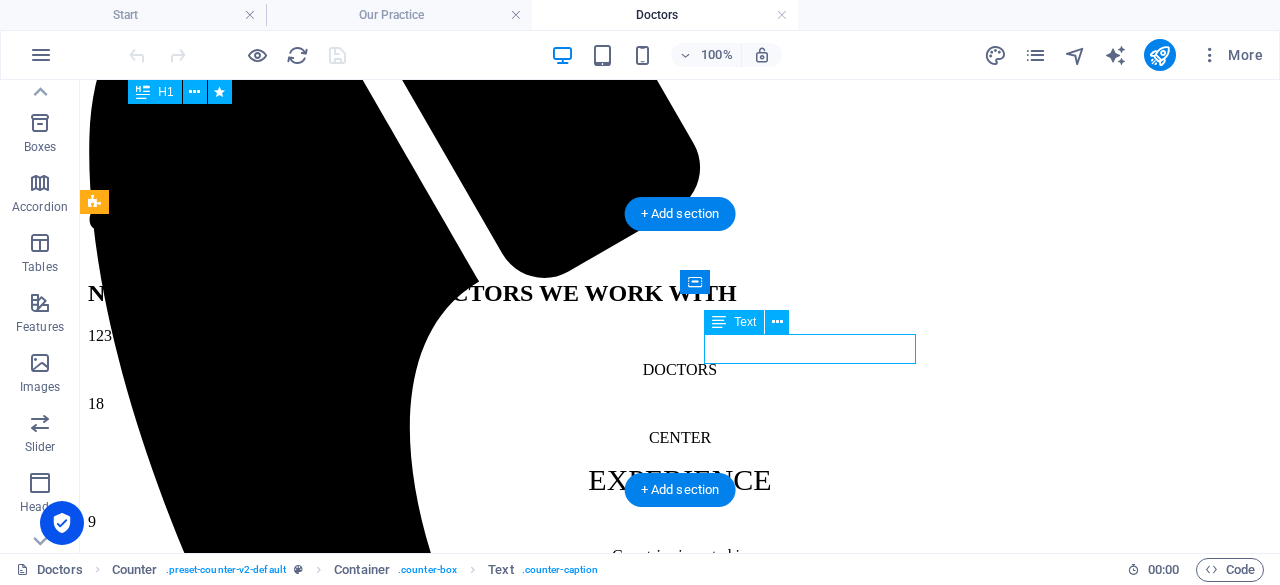 click on "EXPERIENCE" at bounding box center [680, 480] 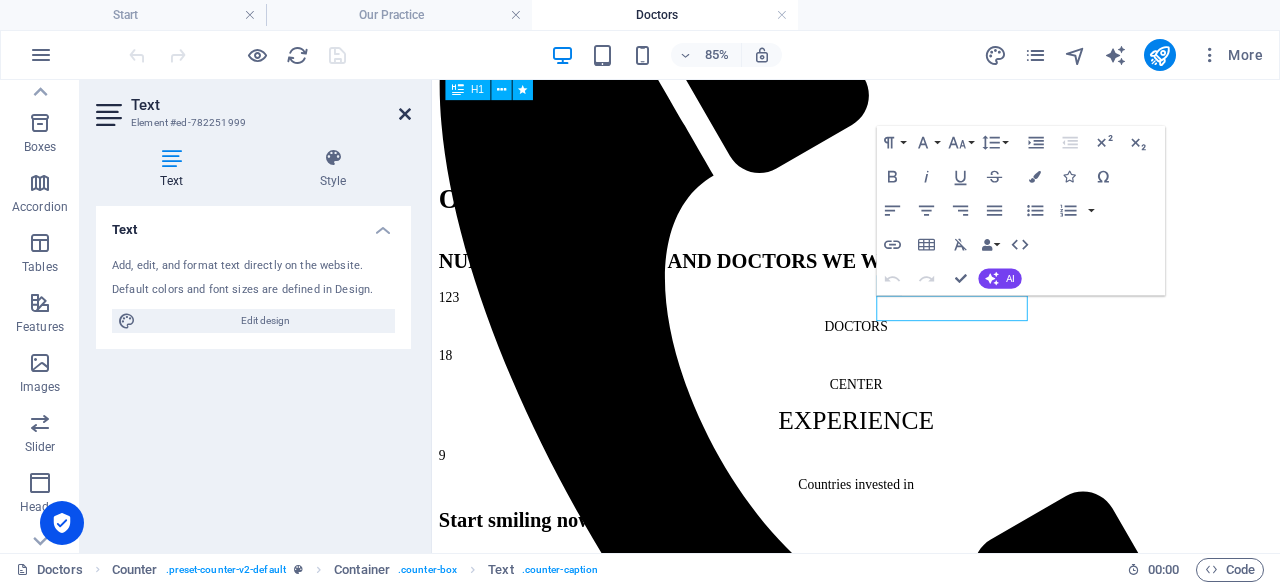 click at bounding box center [405, 114] 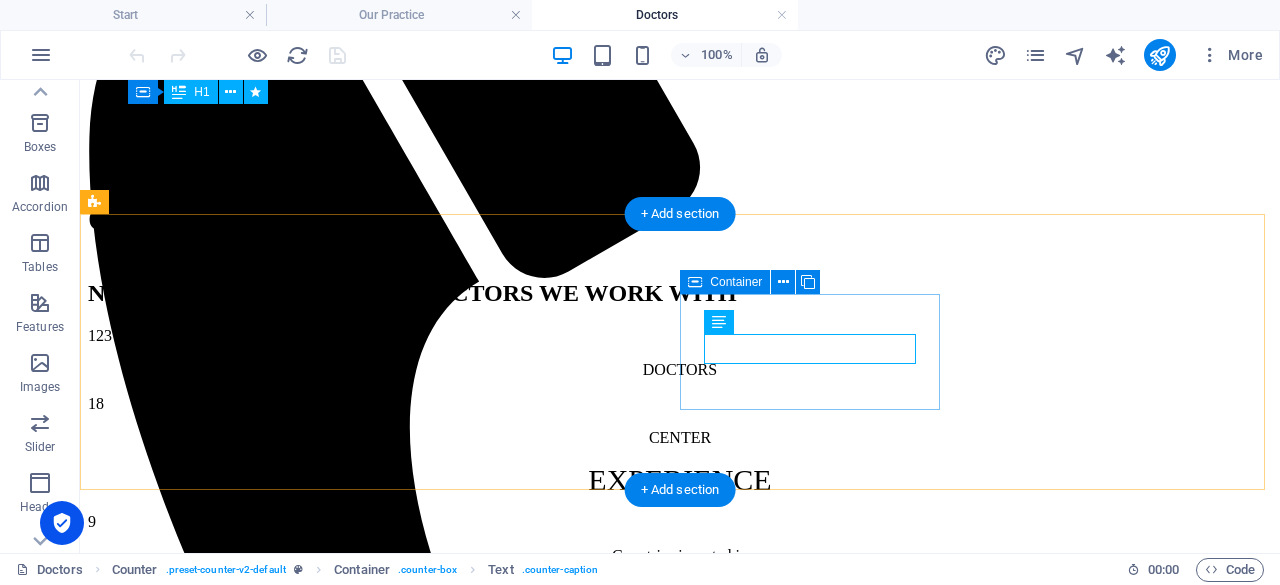 click on "EXPERIENCE" at bounding box center (680, 480) 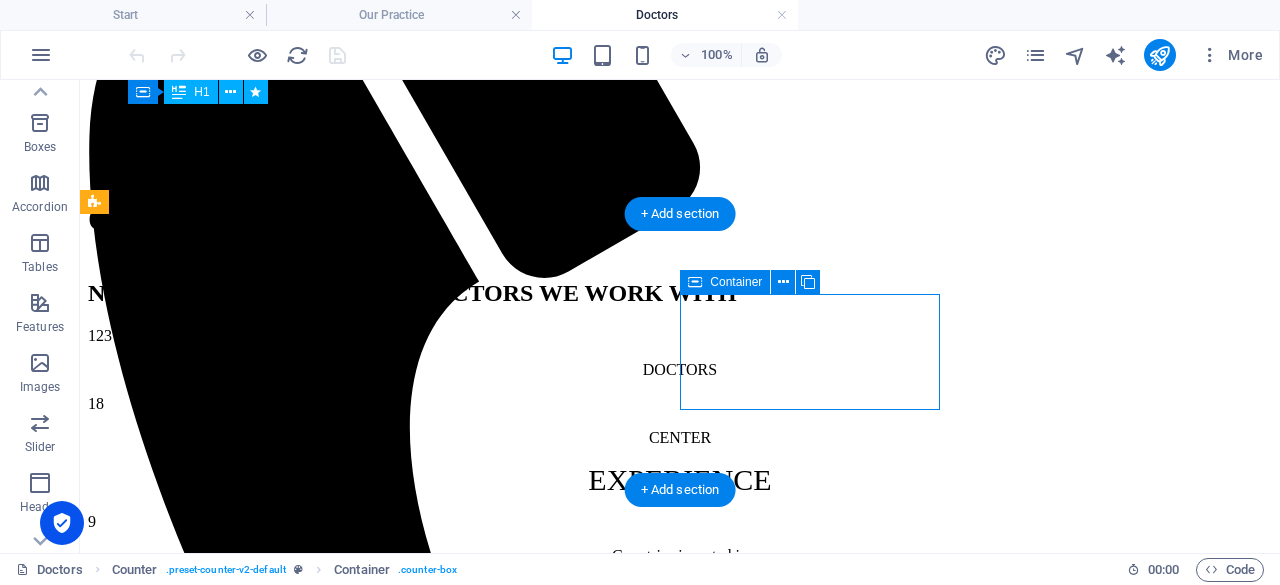 click on "EXPERIENCE" at bounding box center [680, 480] 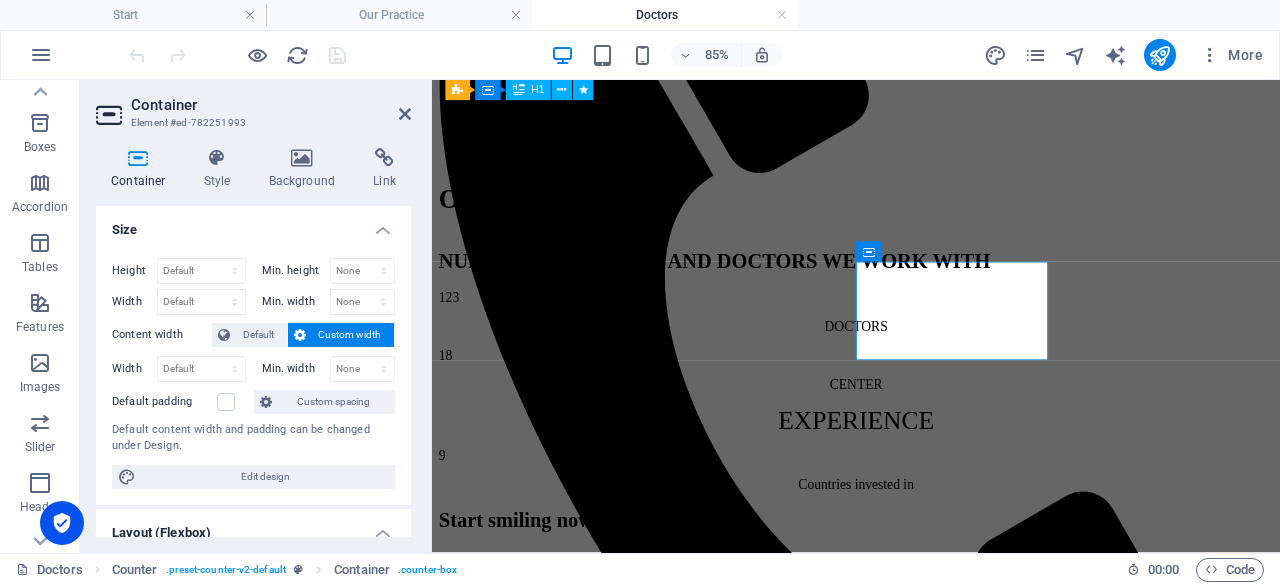 click on "Container Element #ed-782251993
Container Style Background Link Size Height Default px rem % vh vw Min. height None px rem % vh vw Width Default px rem % em vh vw Min. width None px rem % vh vw Content width Default Custom width Width Default px rem % em vh vw Min. width None px rem % vh vw Default padding Custom spacing Default content width and padding can be changed under Design. Edit design Layout (Flexbox) Alignment Determines the flex direction. Default Main axis Determine how elements should behave along the main axis inside this container (justify content). Default Side axis Control the vertical direction of the element inside of the container (align items). Default Wrap Default On Off Fill Controls the distances and direction of elements on the y-axis across several lines (align content). Default Accessibility ARIA helps assistive technologies (like screen readers) to understand the role, state, and behavior of web elements Role The ARIA role defines the purpose of an element.  None" at bounding box center (256, 316) 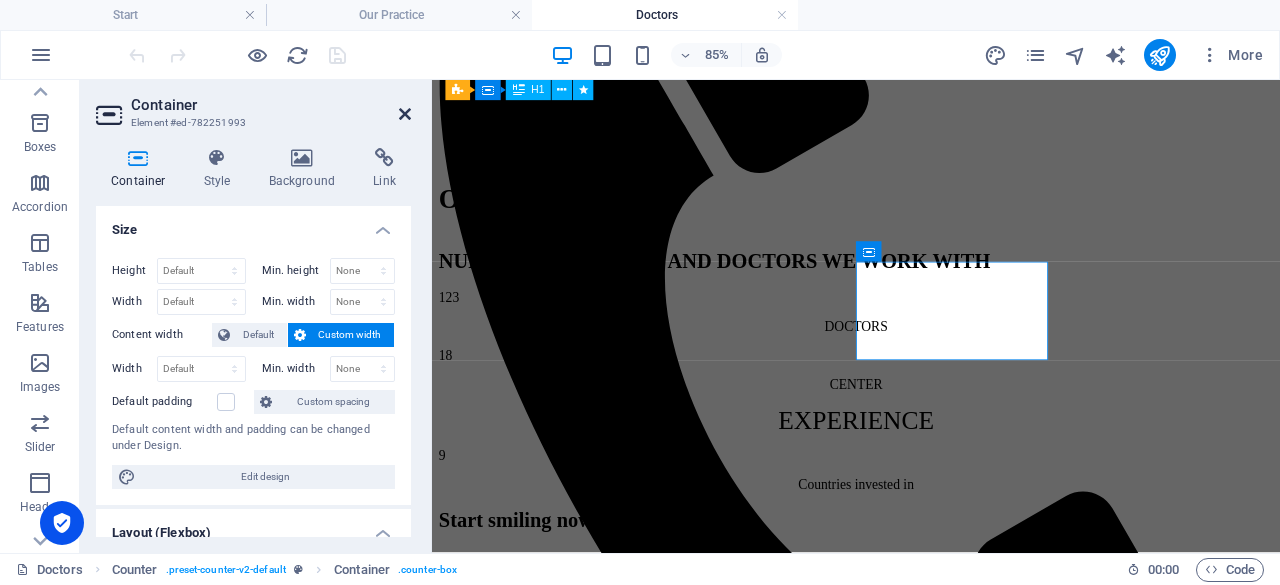 click at bounding box center [405, 114] 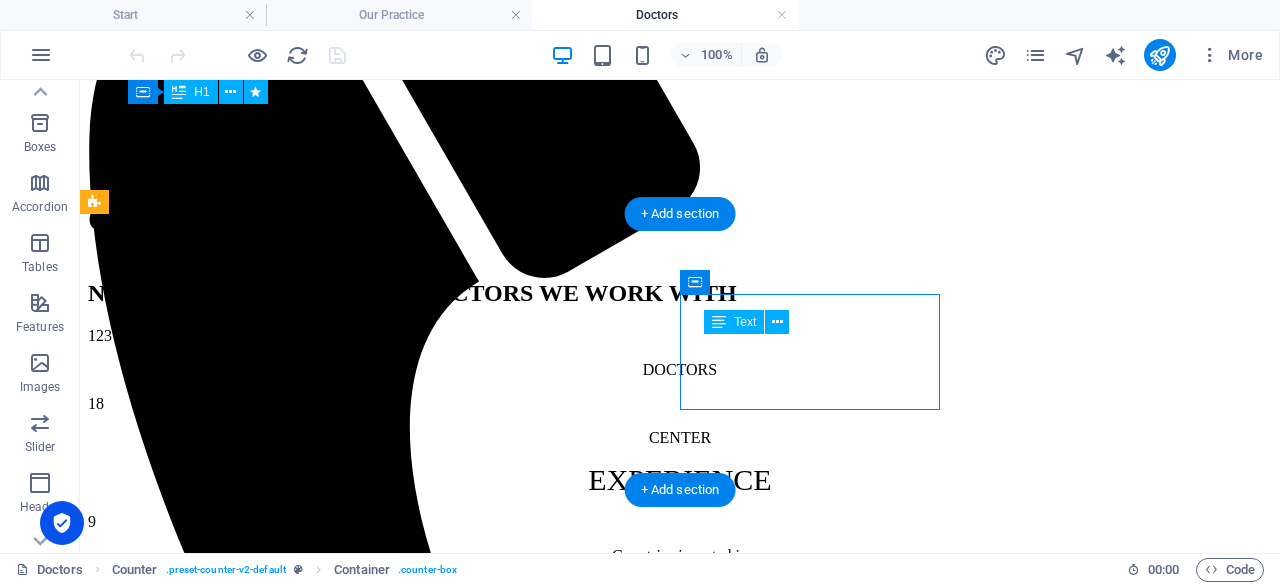 drag, startPoint x: 784, startPoint y: 366, endPoint x: 786, endPoint y: 353, distance: 13.152946 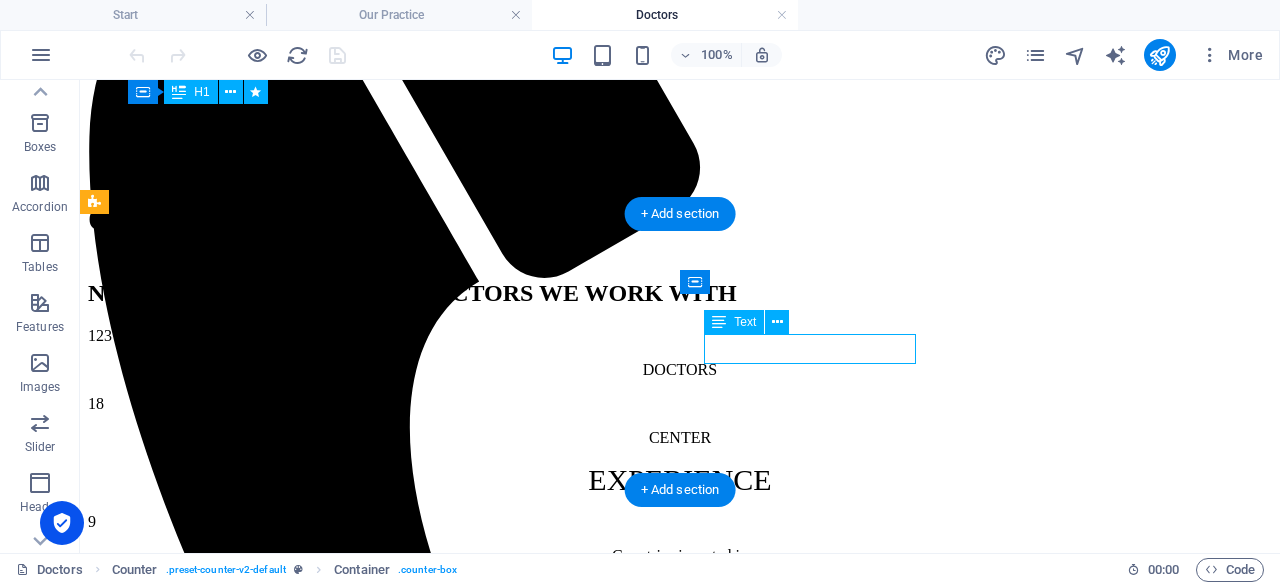 click on "EXPERIENCE" at bounding box center [680, 480] 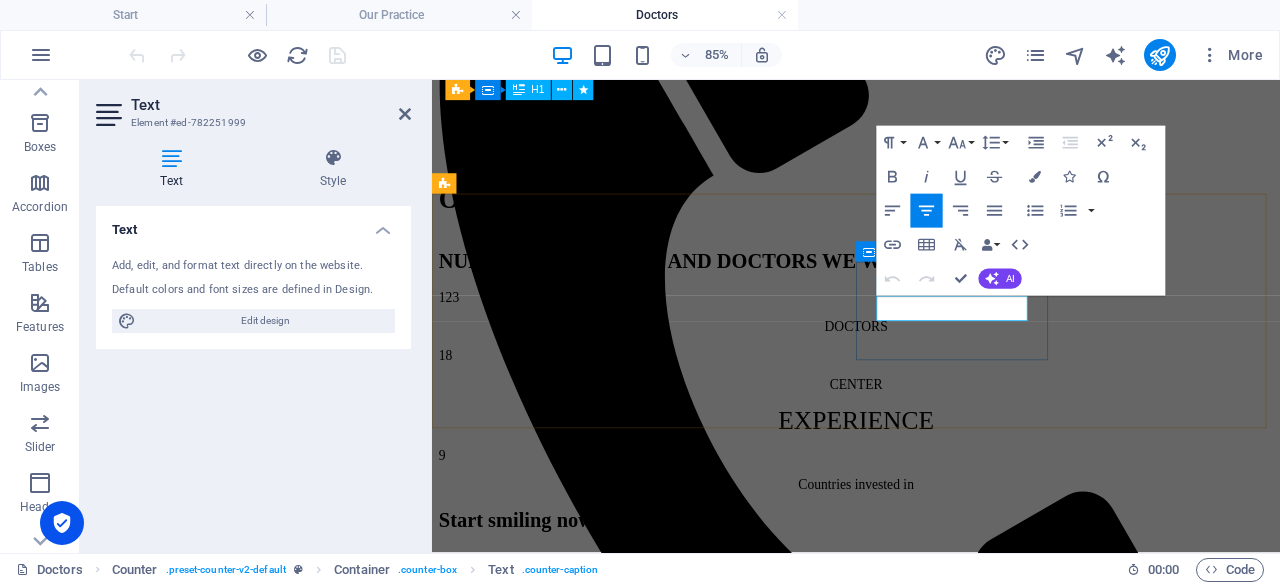 click on "EXPERIENCE" at bounding box center [930, 479] 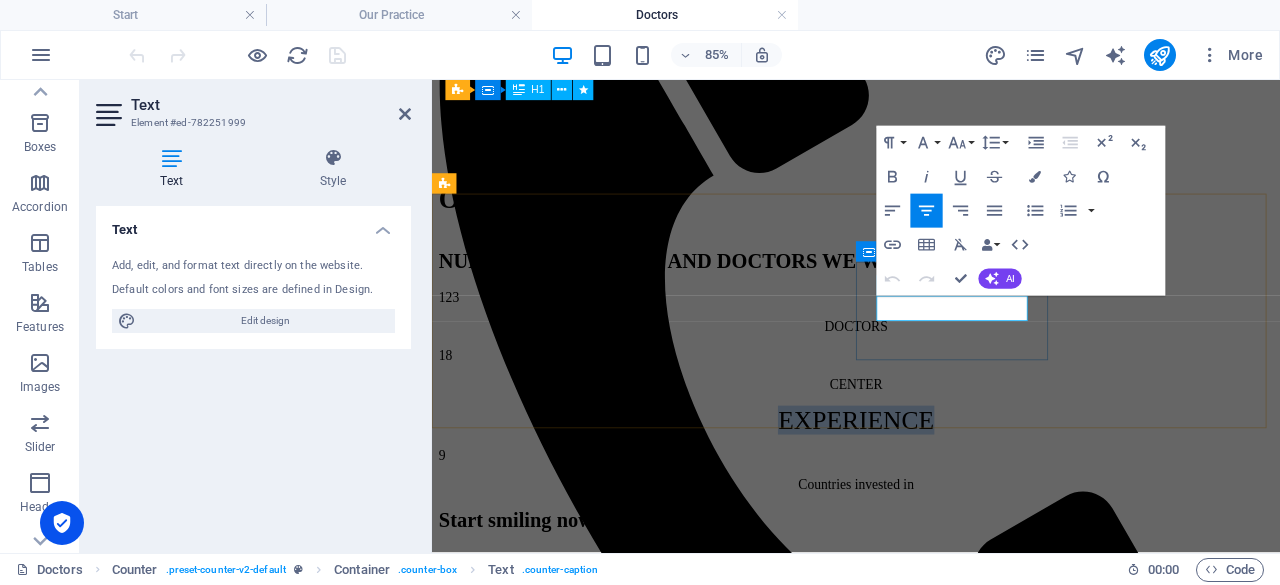 click on "EXPERIENCE" at bounding box center (930, 479) 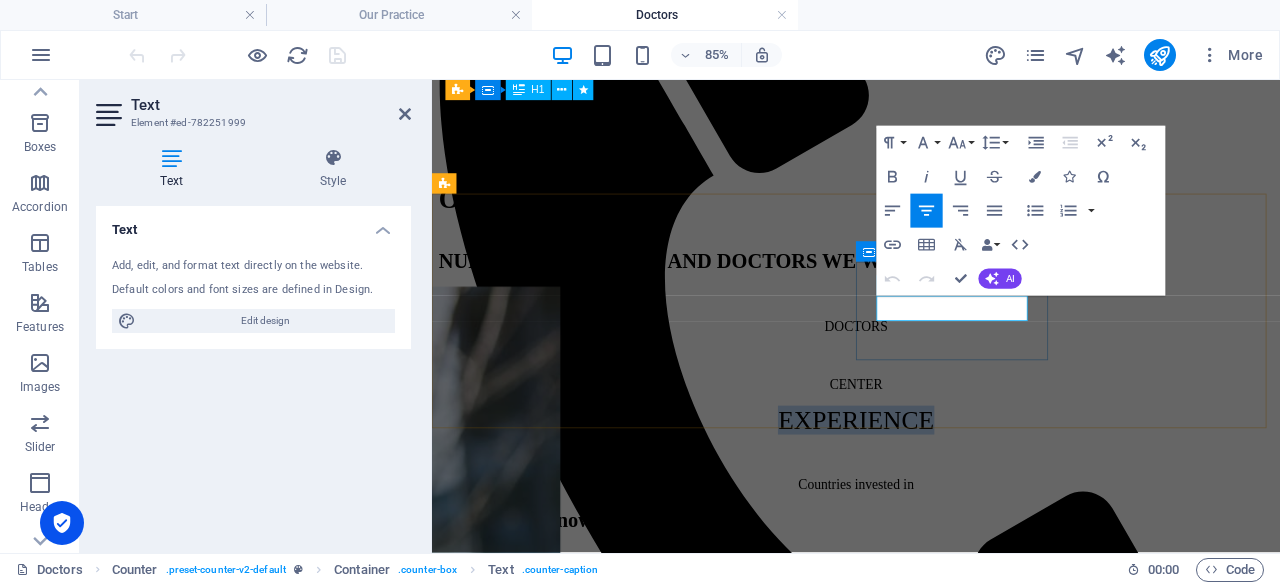 click on "EXPERIENCE" at bounding box center (930, 479) 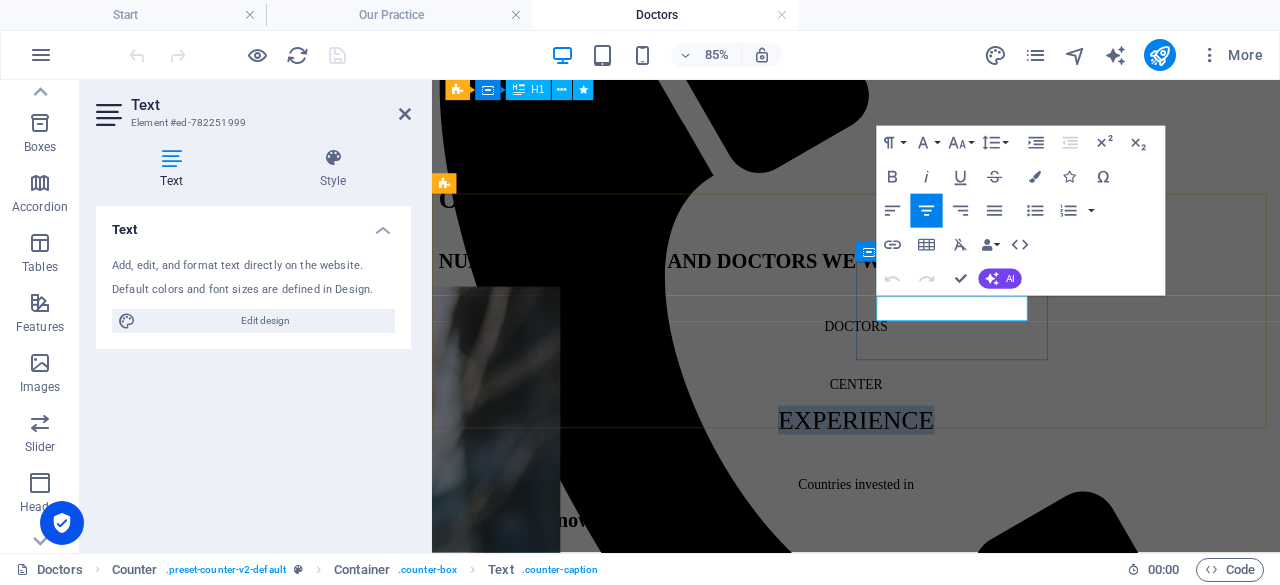 copy on "EXPERIENCE" 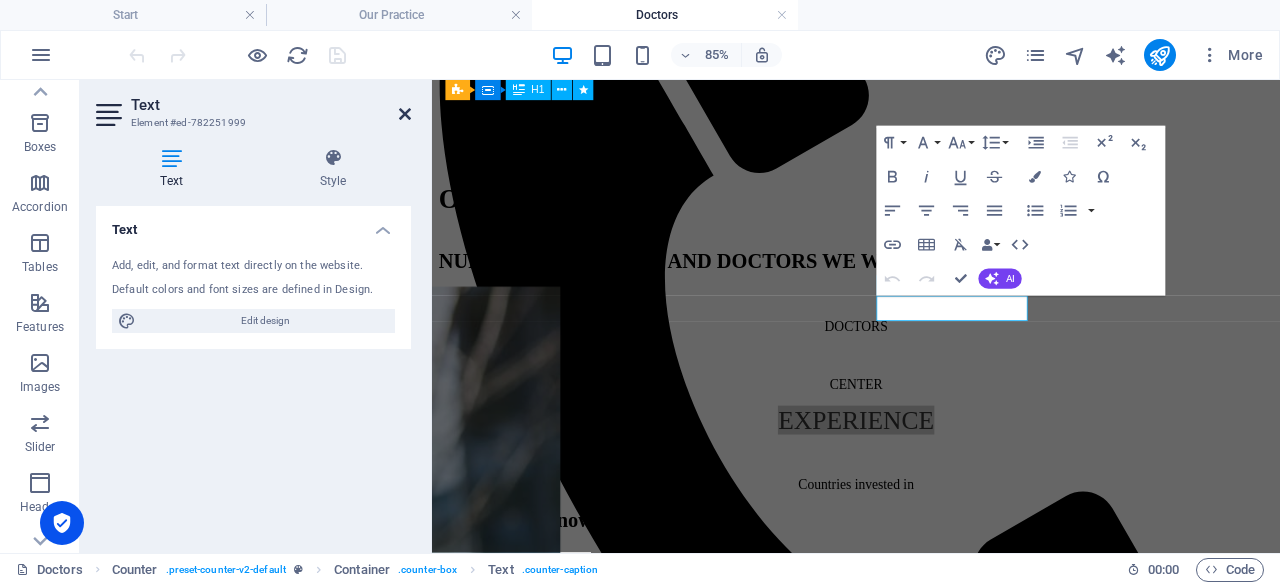 click at bounding box center (405, 114) 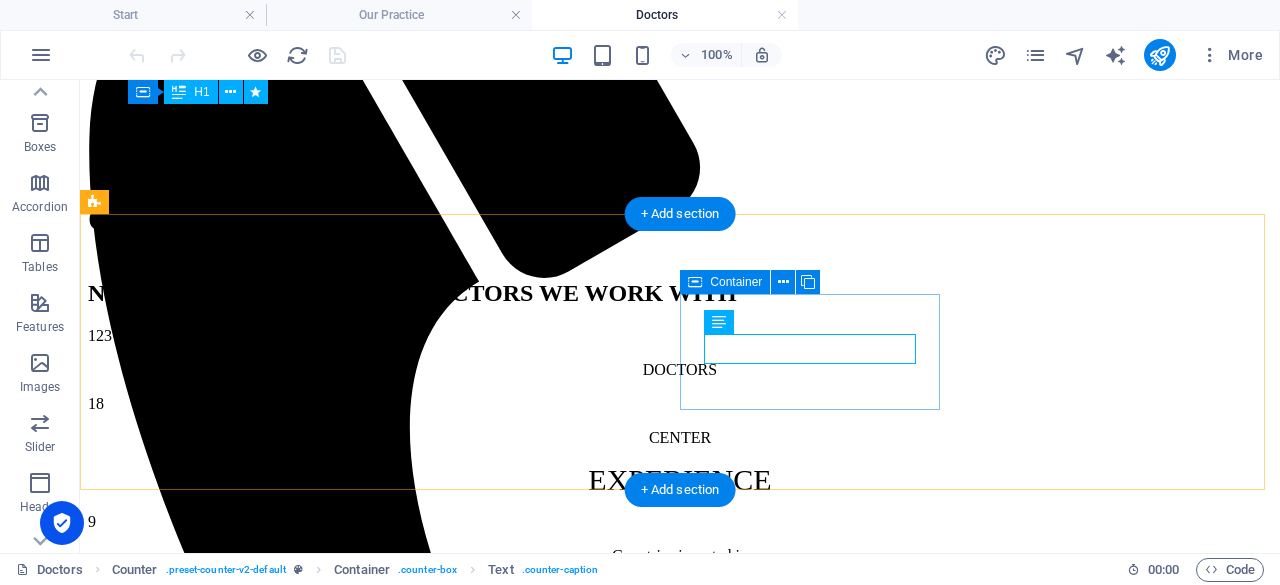 click on "EXPERIENCE" at bounding box center (680, 480) 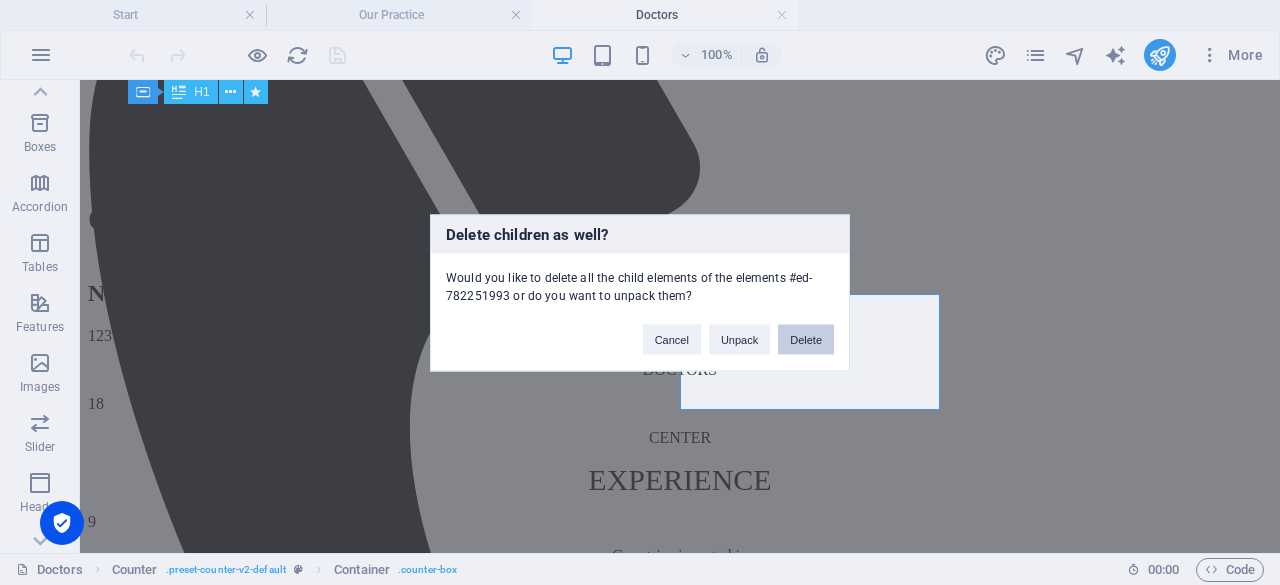 click on "Delete" at bounding box center (806, 339) 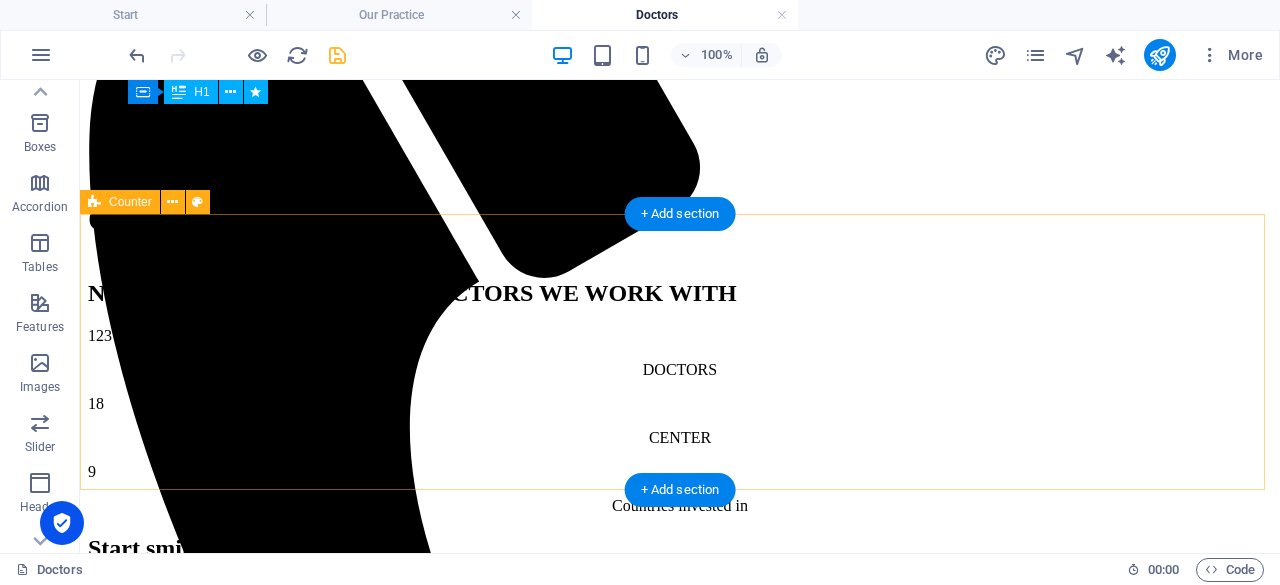 click on "123 DOCTORS 18 CENTER 9 Countries invested in" at bounding box center [680, 421] 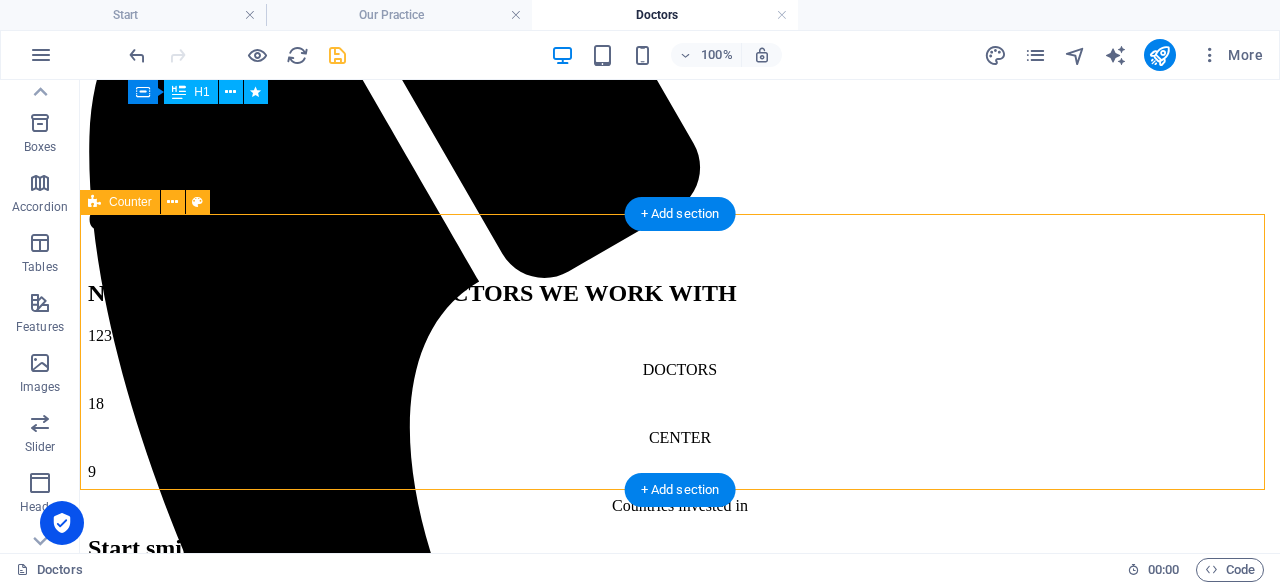 click on "123 DOCTORS 18 CENTER 9 Countries invested in" at bounding box center (680, 421) 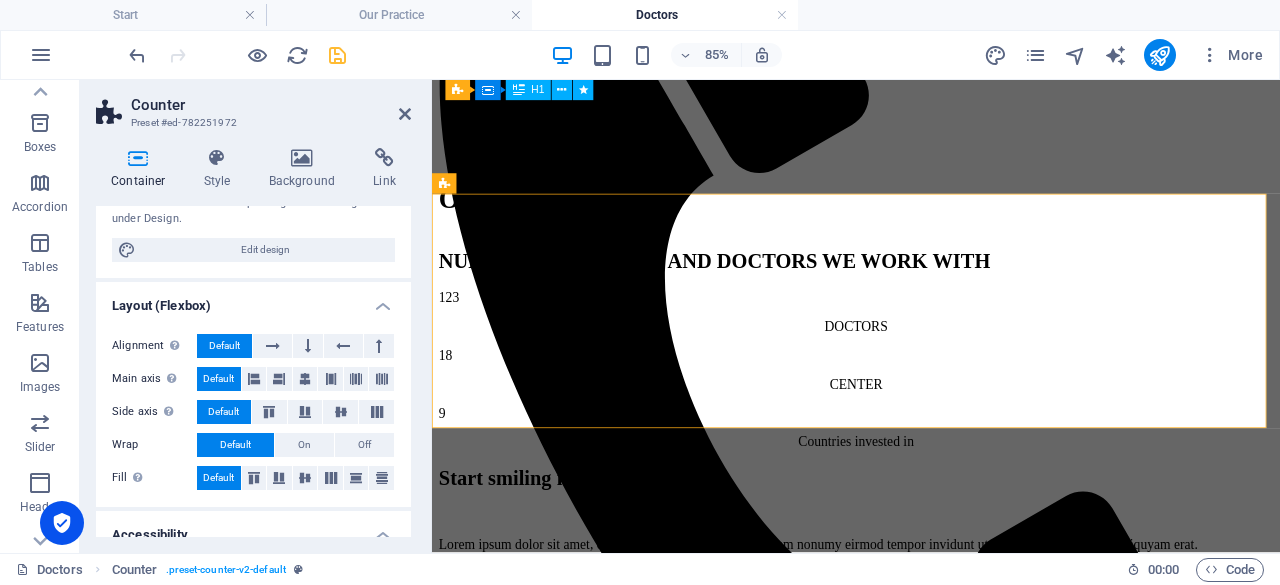scroll, scrollTop: 198, scrollLeft: 0, axis: vertical 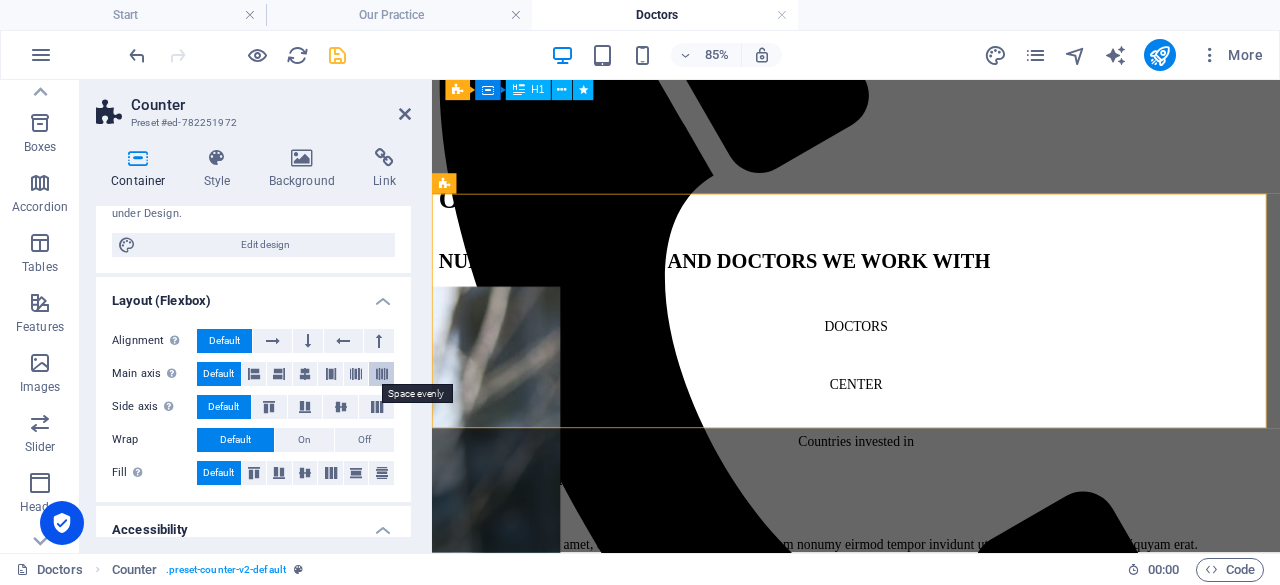 click at bounding box center [382, 374] 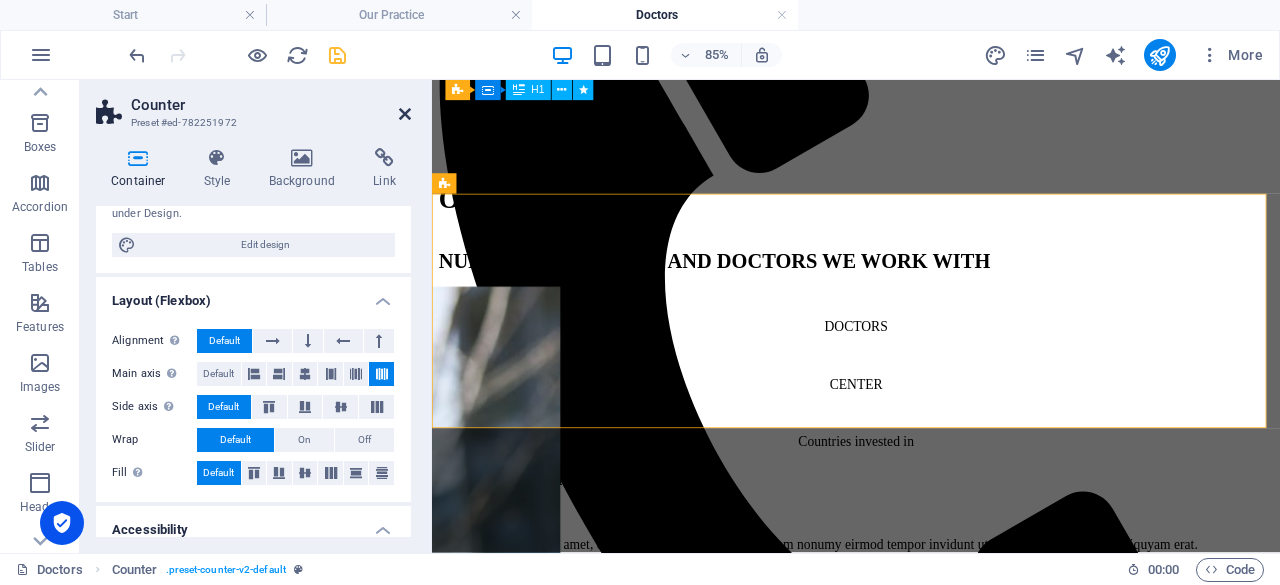 click at bounding box center (405, 114) 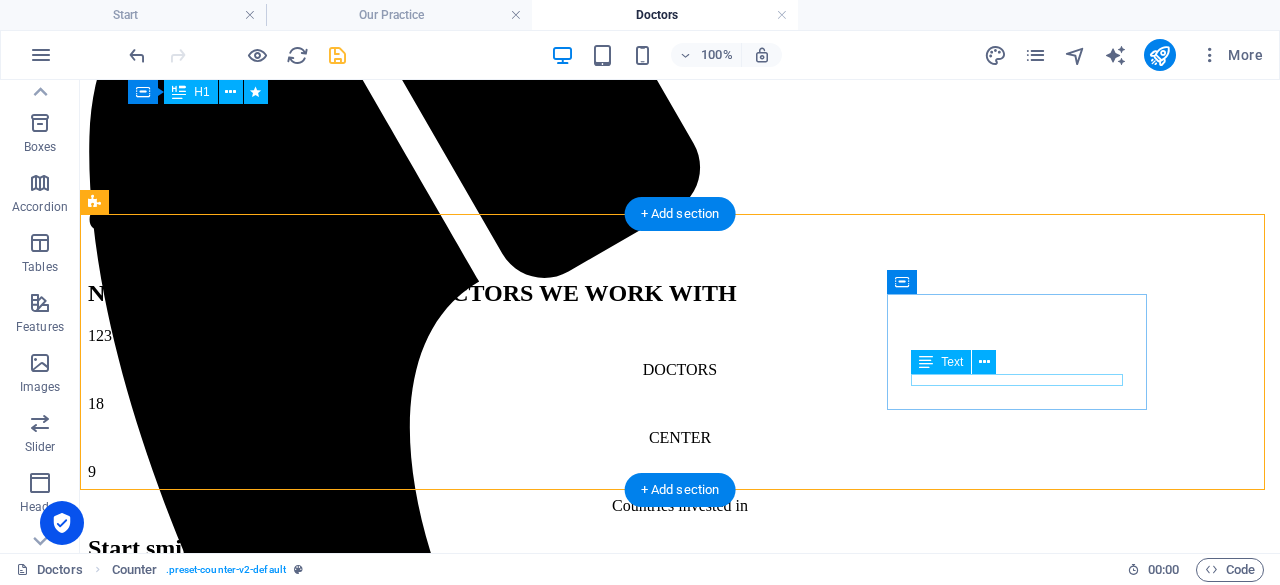 click on "Countries invested in" at bounding box center [680, 506] 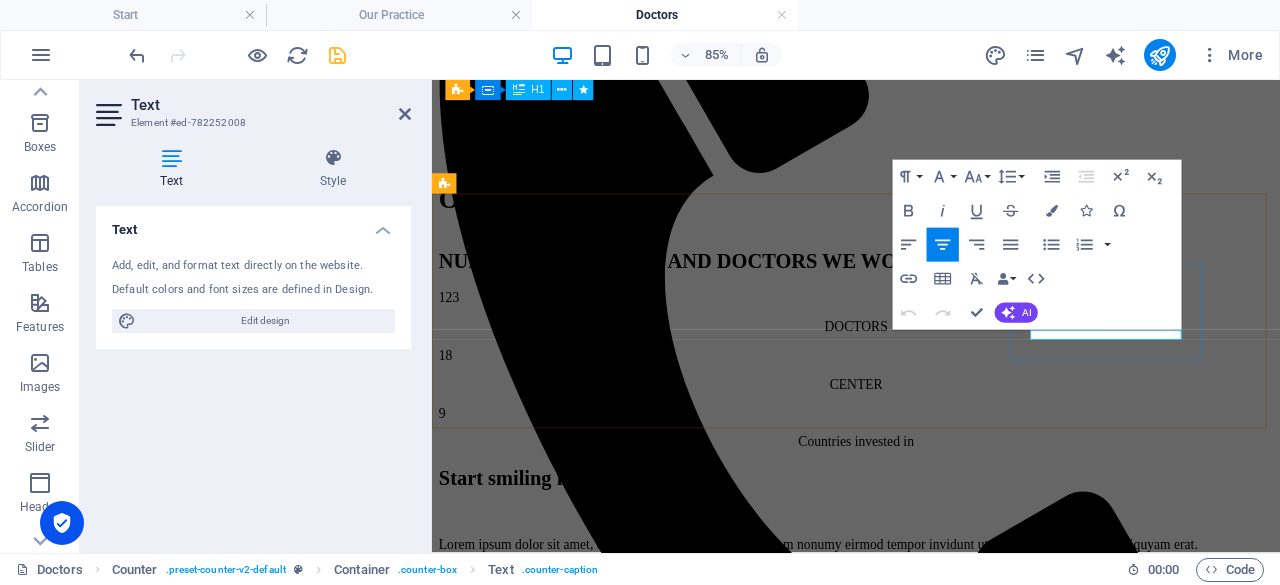 click on "Countries invested in" at bounding box center [931, 506] 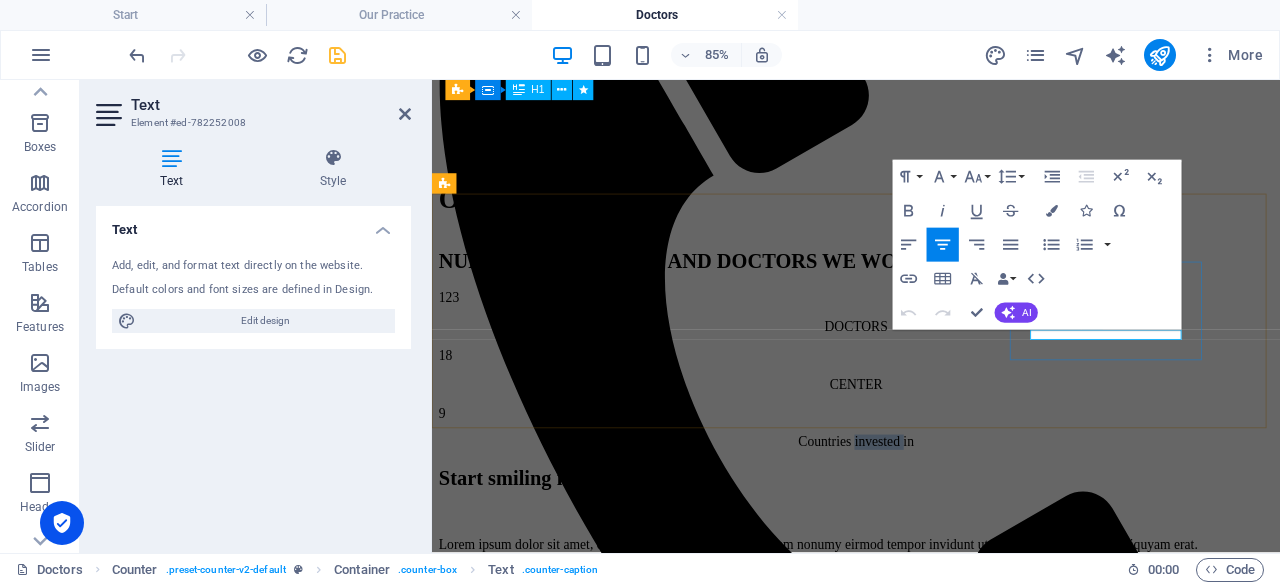 click on "Countries invested in" at bounding box center [931, 506] 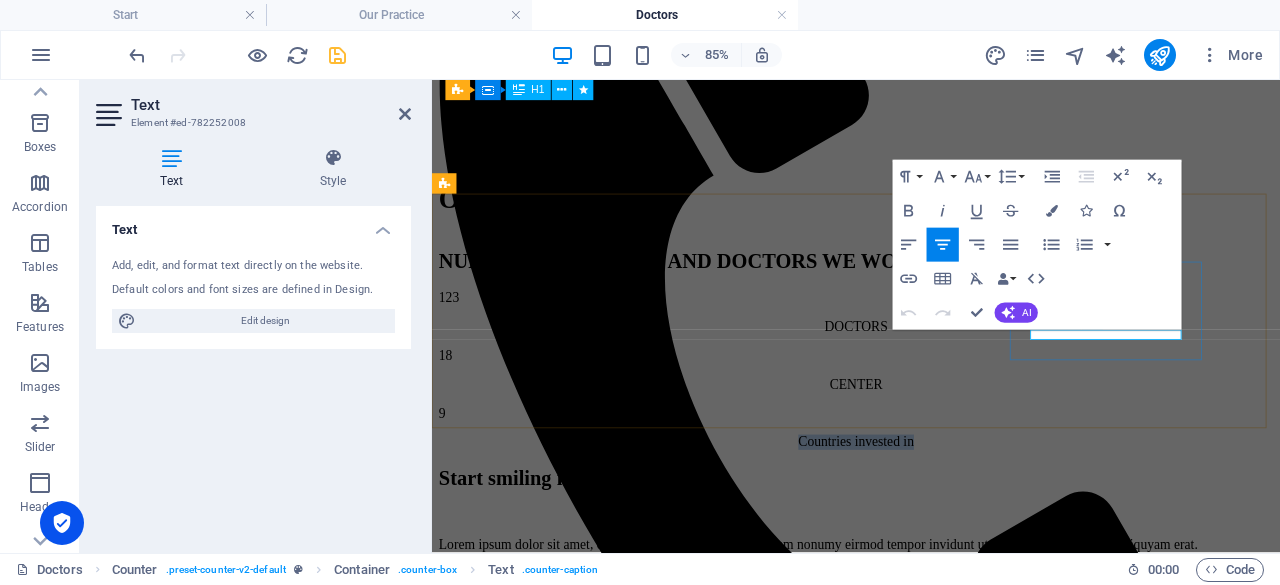 click on "Countries invested in" at bounding box center [931, 506] 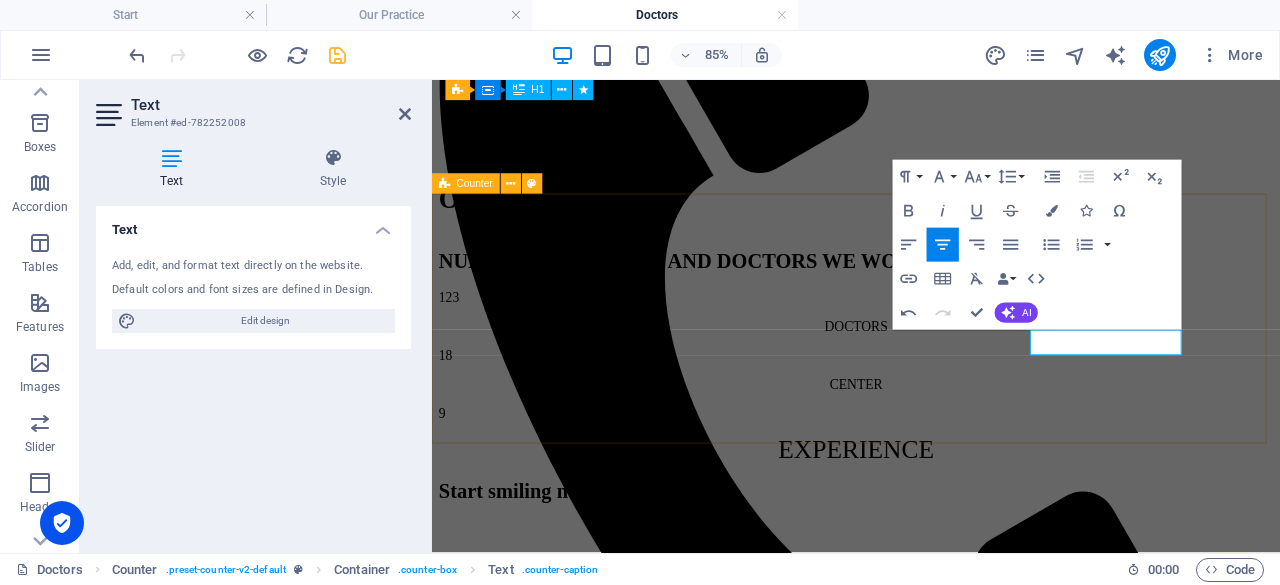 click on "123 DOCTORS 18 CENTER 9 EXPERIENCE" at bounding box center [931, 429] 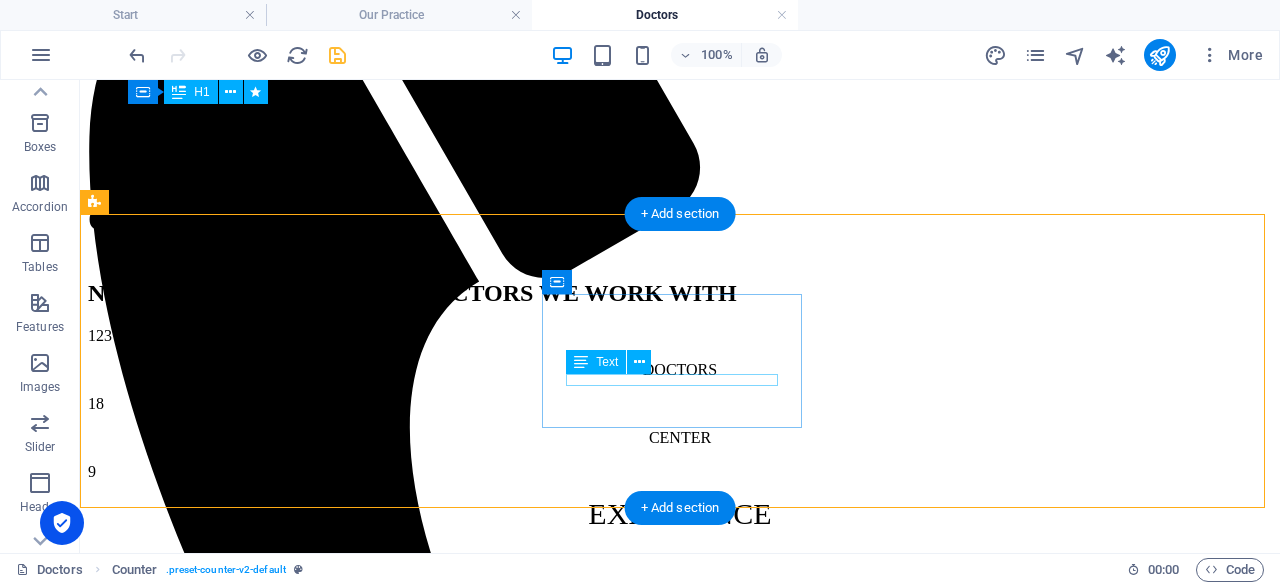 click on "CENTER" at bounding box center (680, 438) 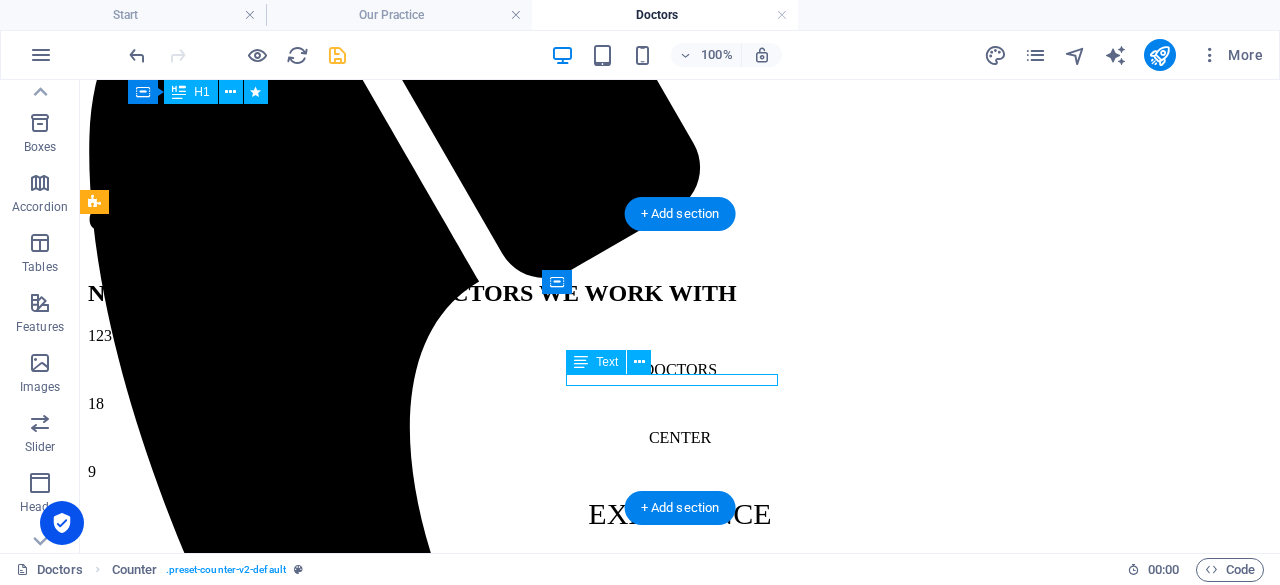 click on "CENTER" at bounding box center (680, 438) 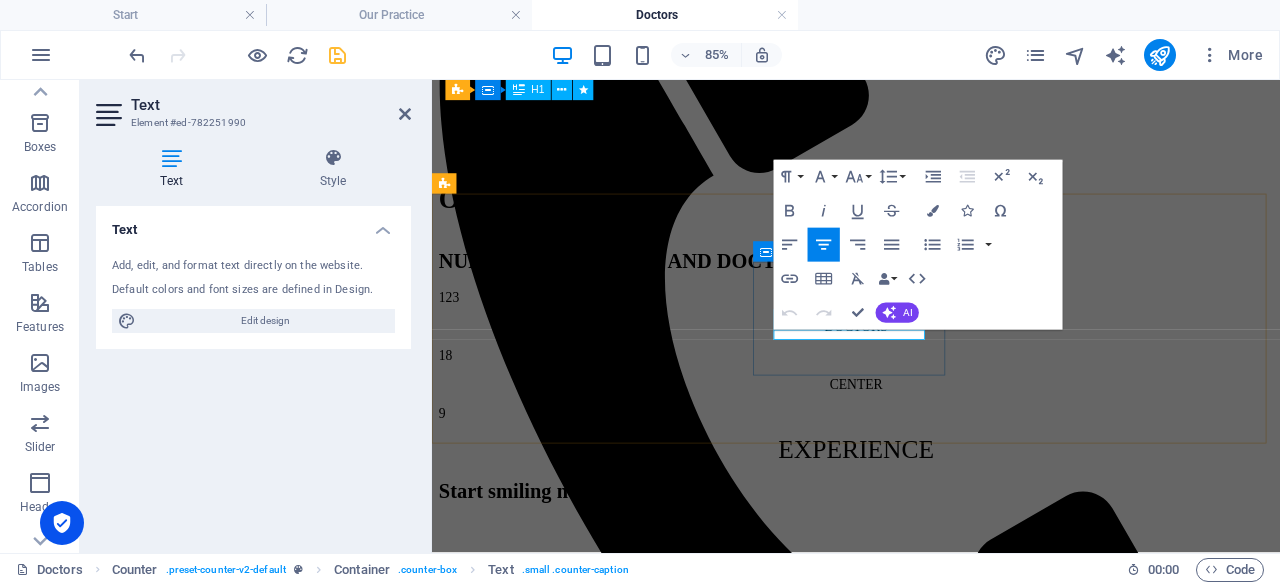 click on "CENTER" at bounding box center (931, 438) 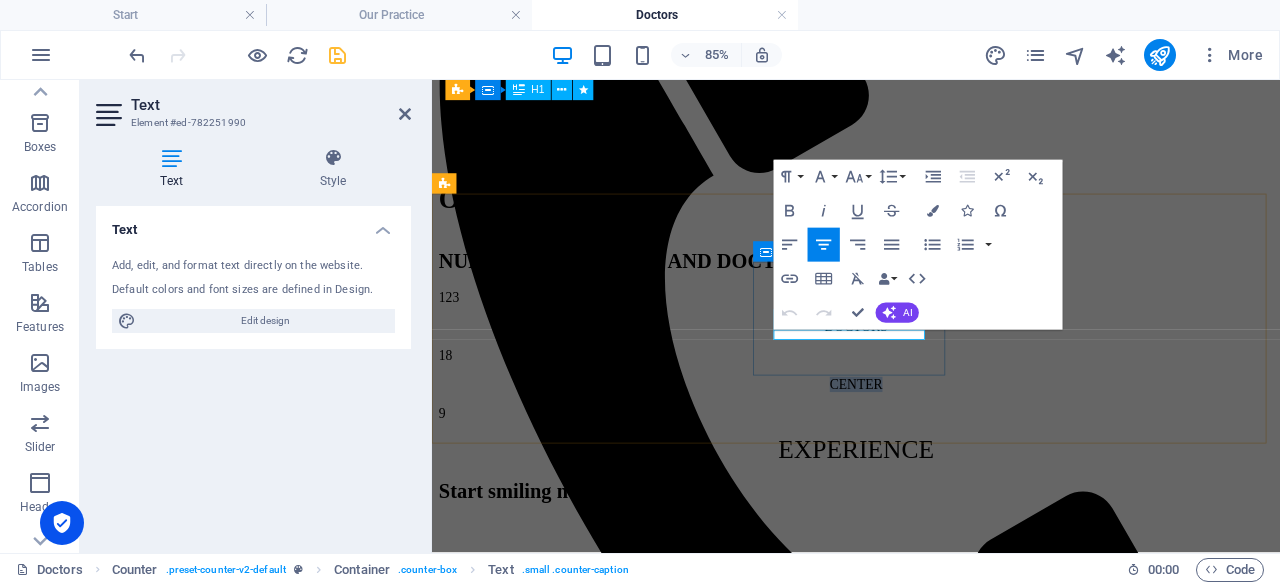 click on "CENTER" at bounding box center [931, 438] 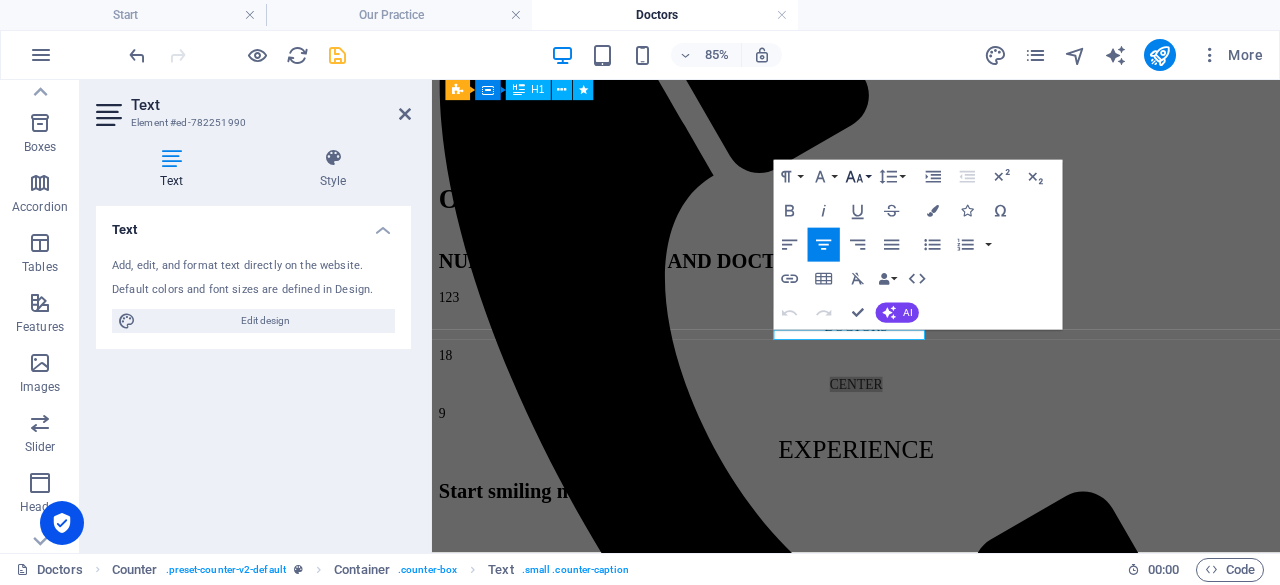 click on "Font Size" at bounding box center [858, 177] 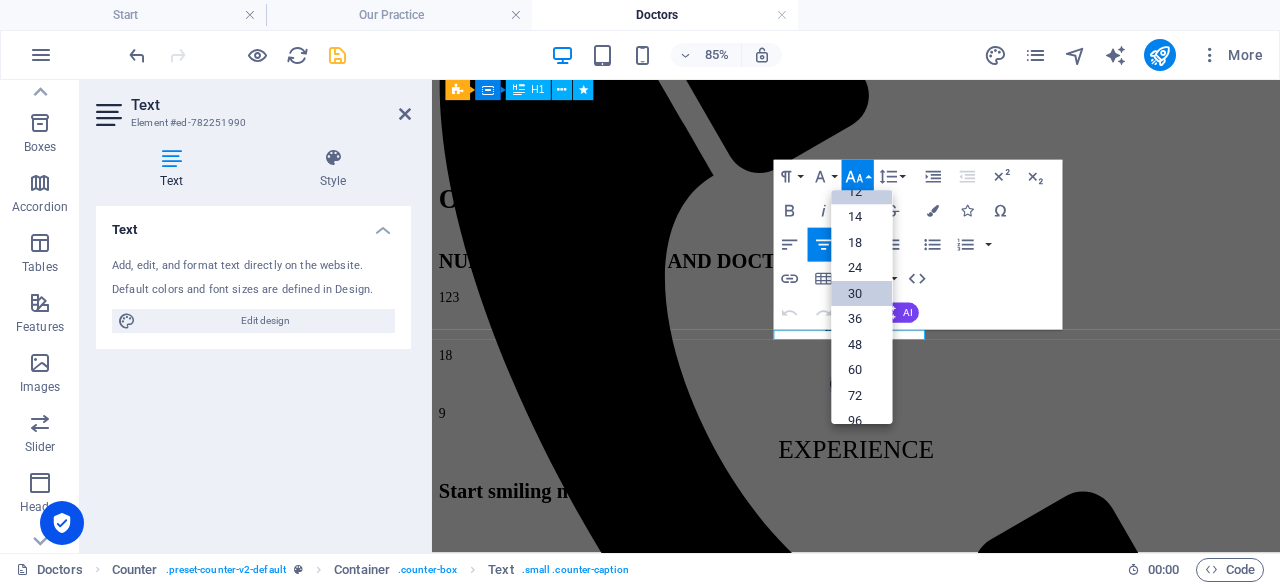 click on "30" at bounding box center (862, 294) 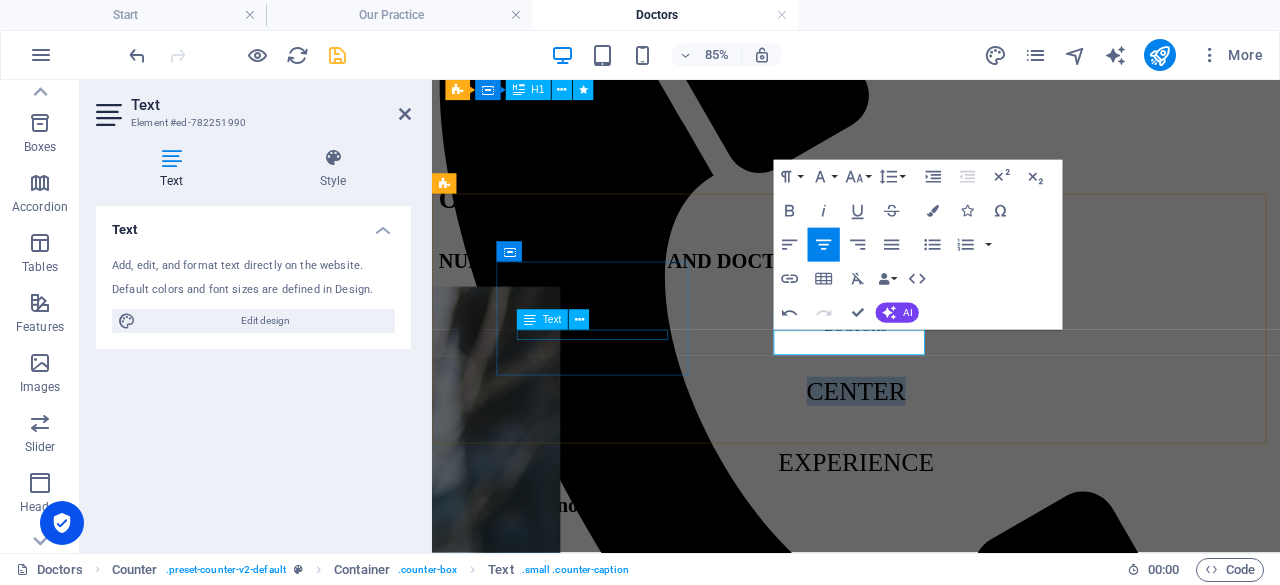 click on "DOCTORS" at bounding box center [931, 370] 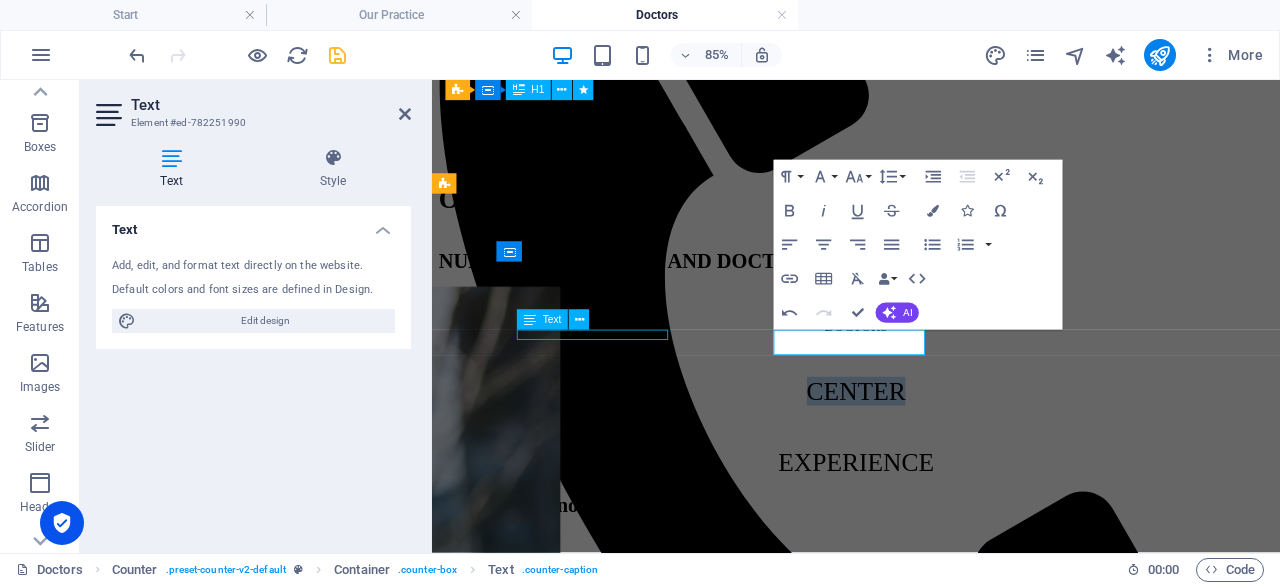 click on "DOCTORS" at bounding box center (931, 370) 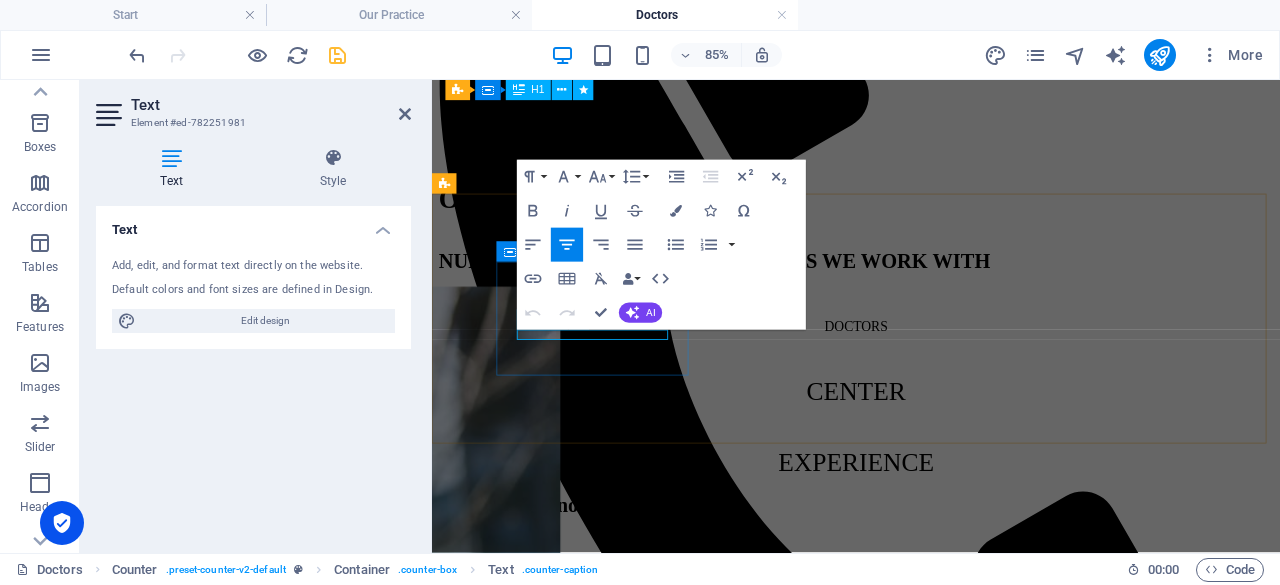 click on "DOCTORS" at bounding box center (931, 370) 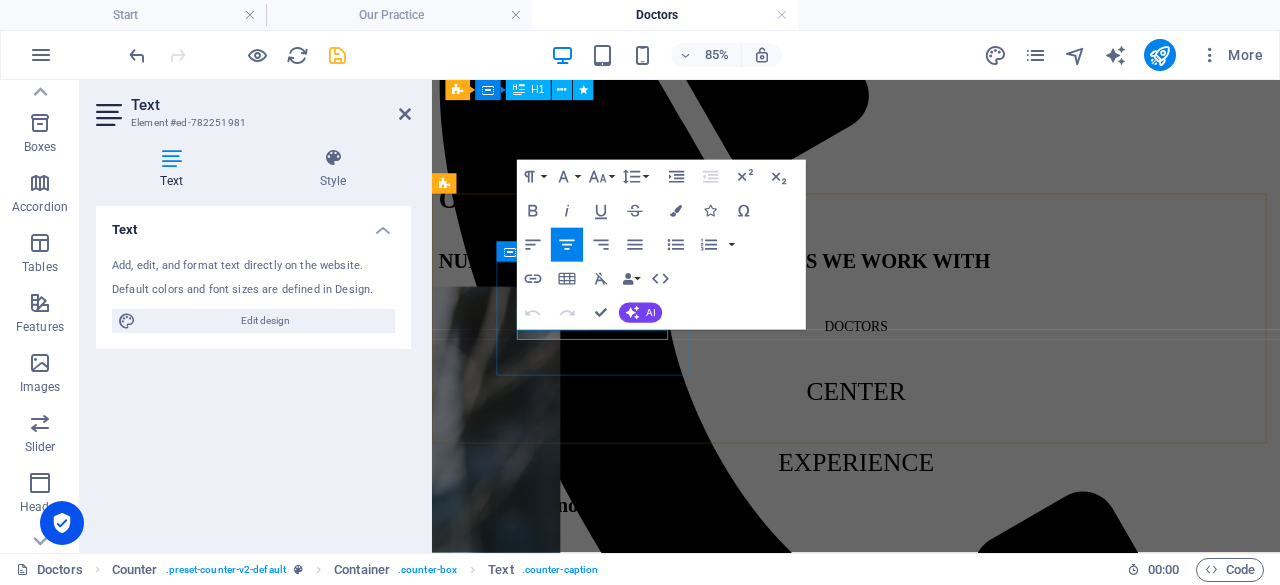 drag, startPoint x: 620, startPoint y: 376, endPoint x: 608, endPoint y: 376, distance: 12 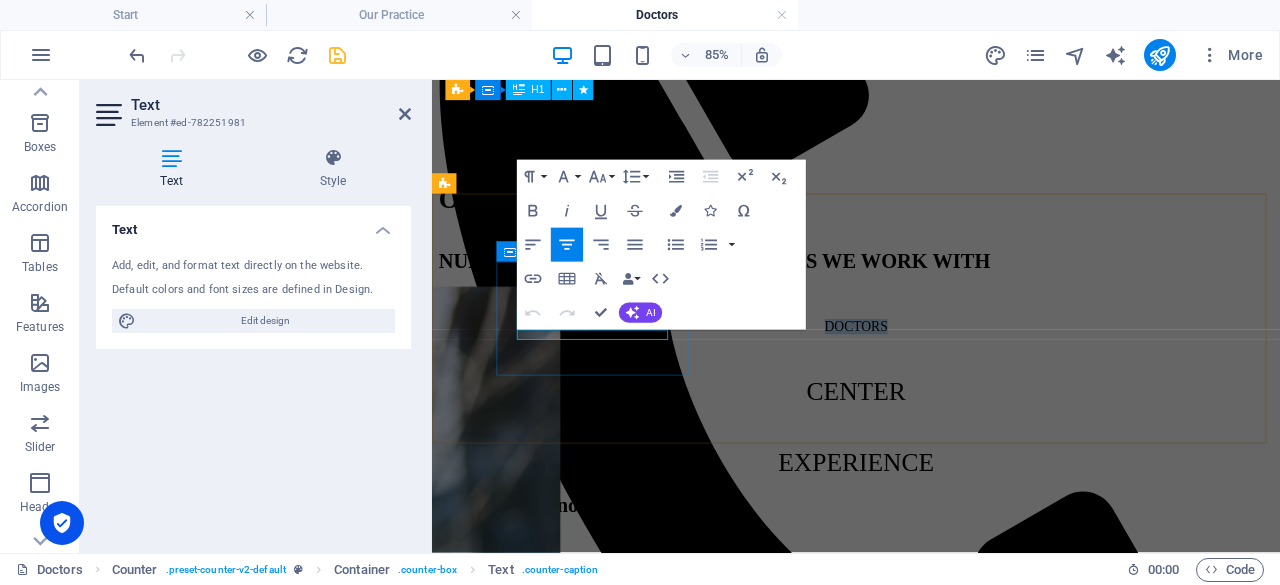 click on "DOCTORS" at bounding box center (931, 370) 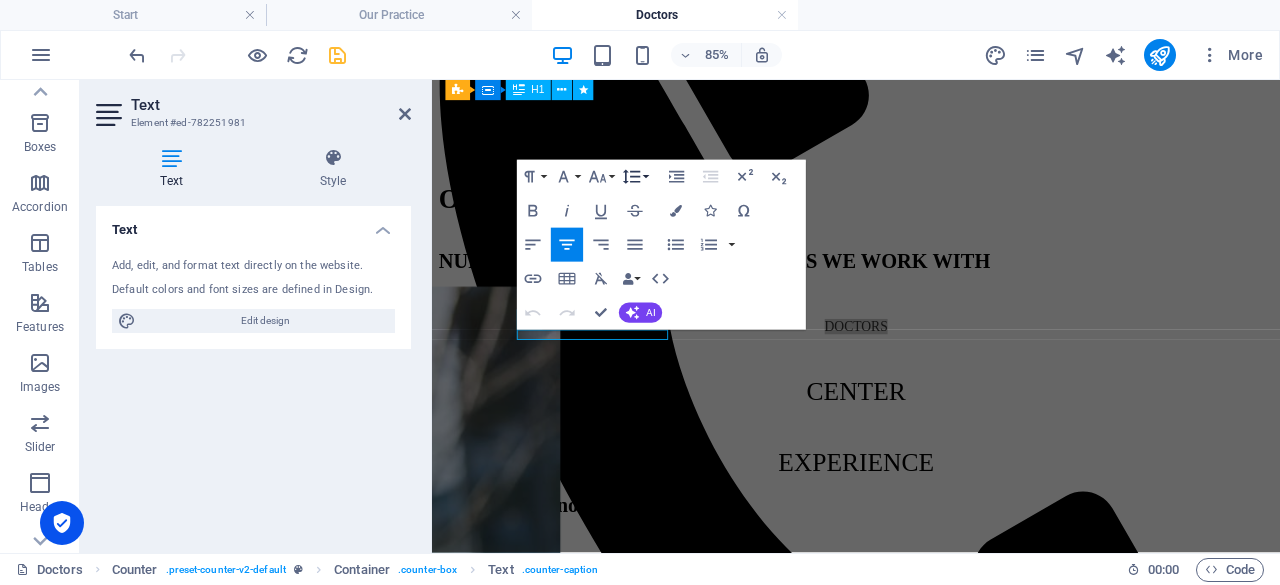 click on "Line Height" at bounding box center (635, 177) 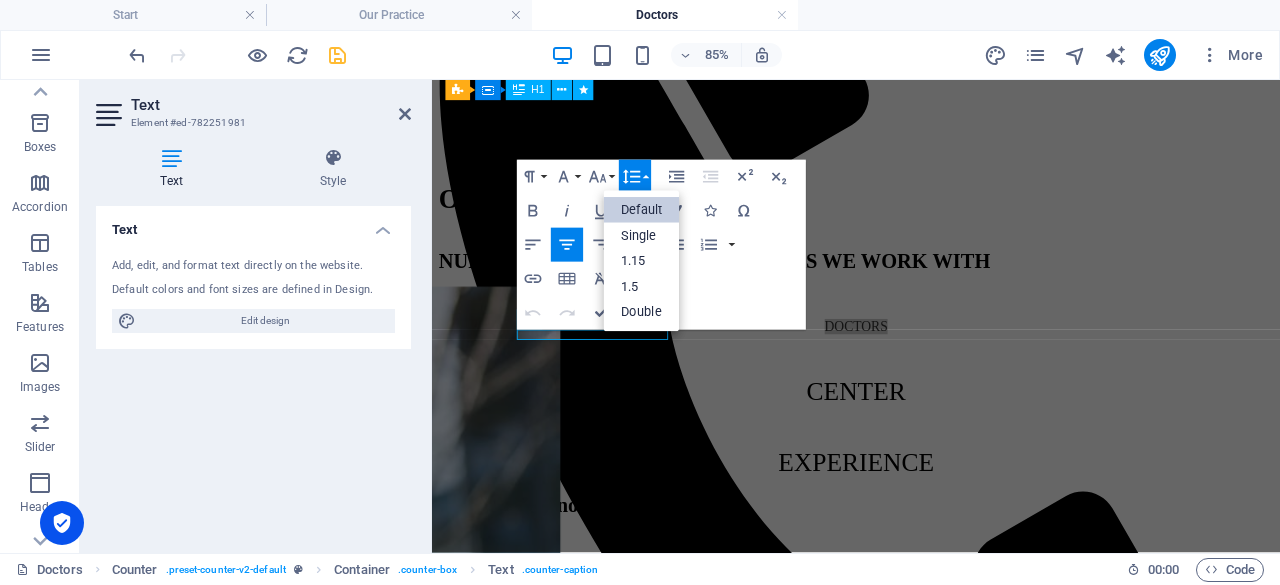 scroll, scrollTop: 0, scrollLeft: 0, axis: both 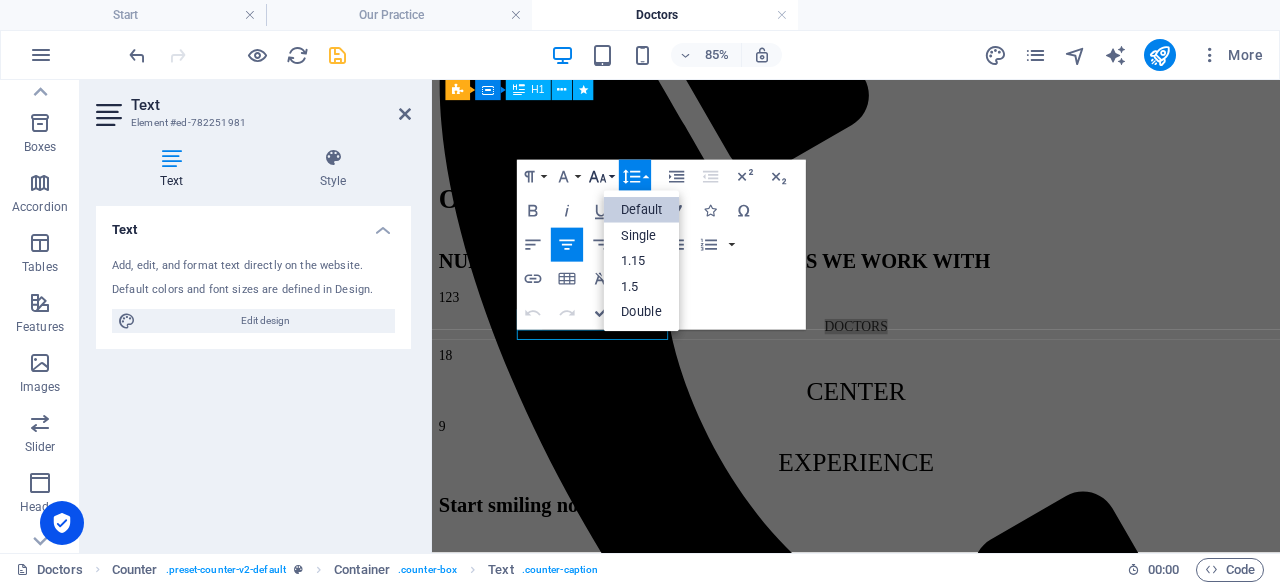 click on "Font Size" at bounding box center (601, 177) 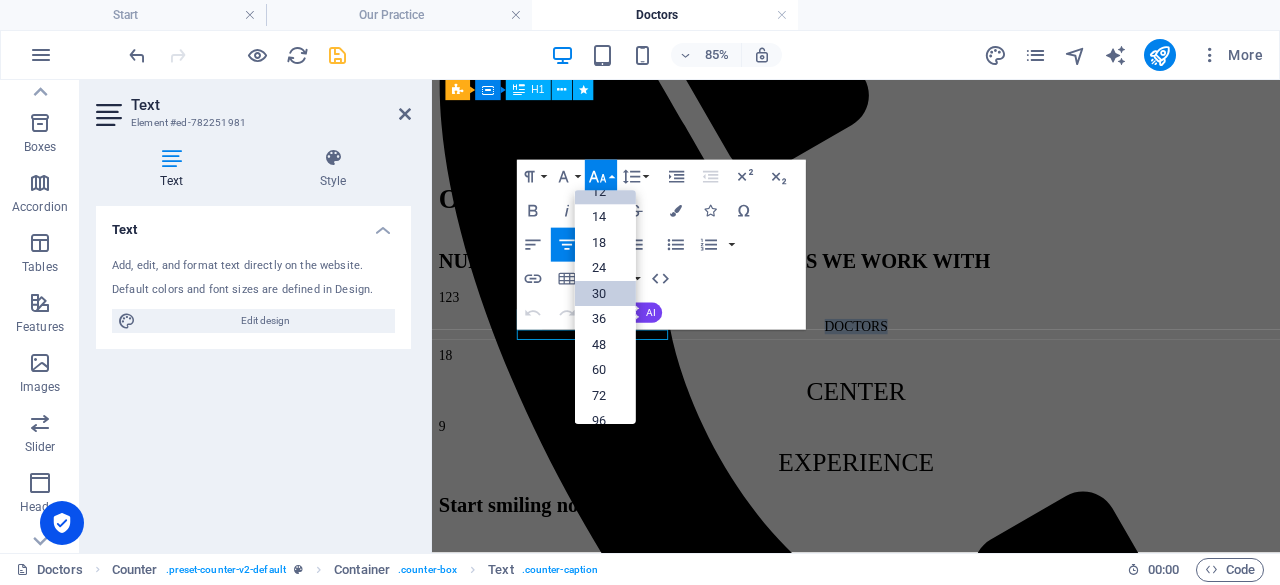 click on "30" at bounding box center (605, 294) 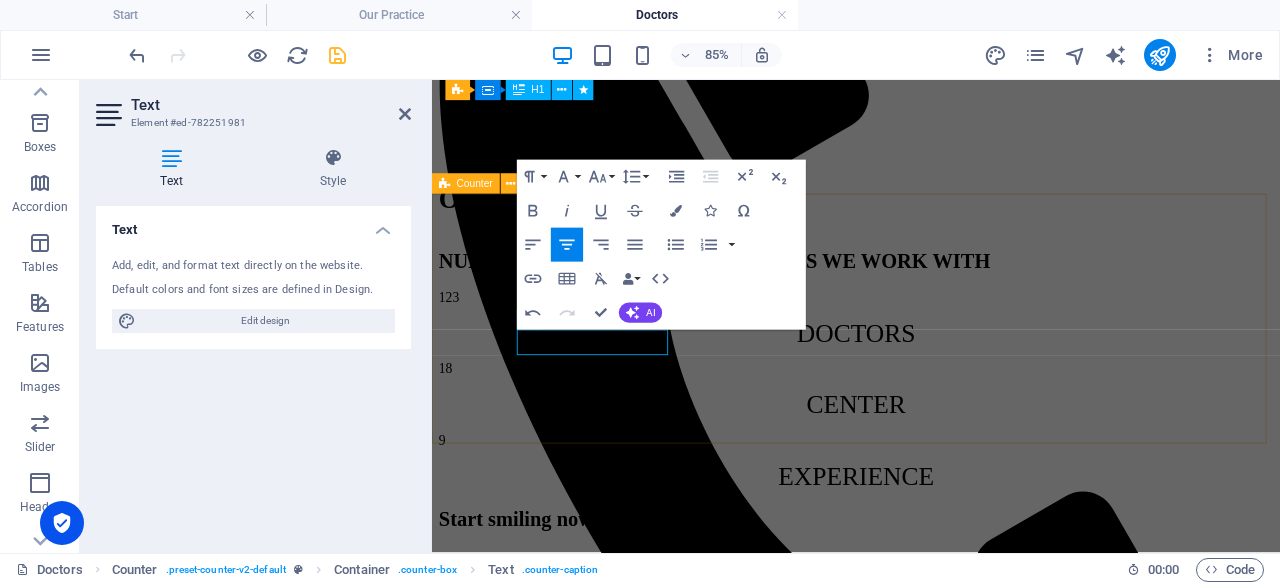 click on "123 DOCTORS 18 CENTER 9 EXPERIENCE" at bounding box center [931, 445] 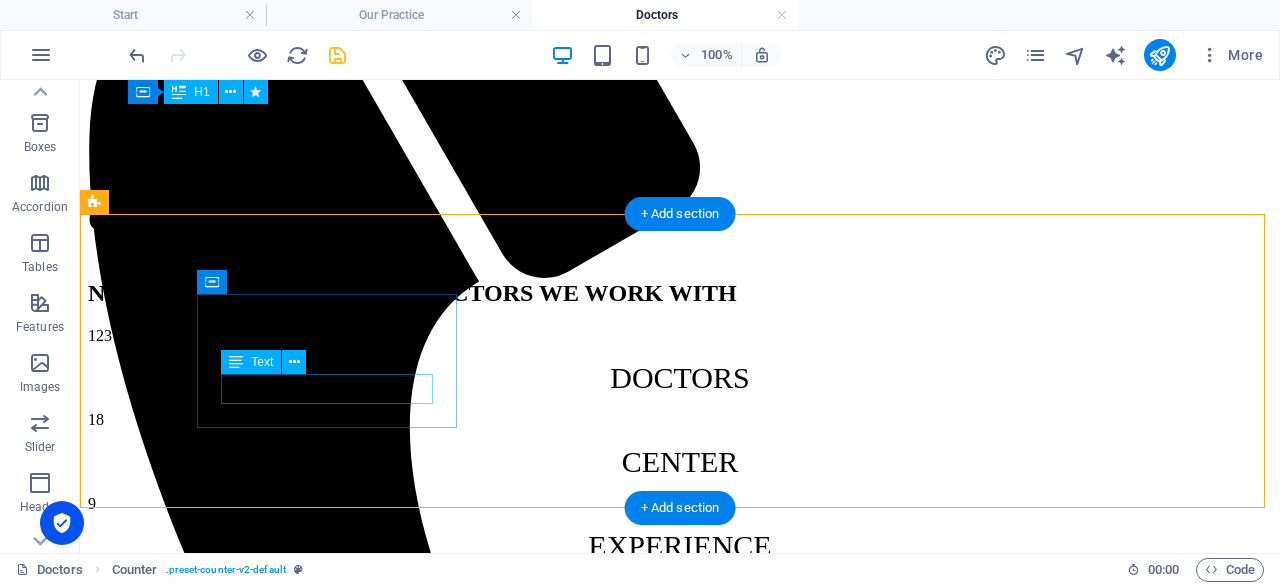 click on "DOCTORS" at bounding box center (680, 378) 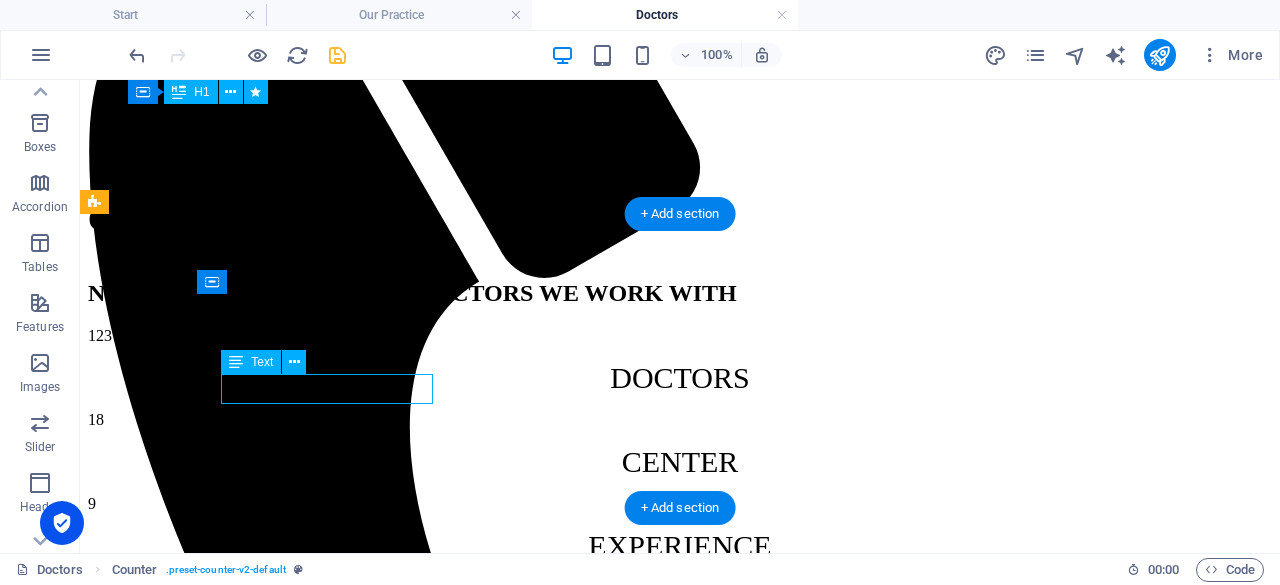 click on "DOCTORS" at bounding box center [680, 378] 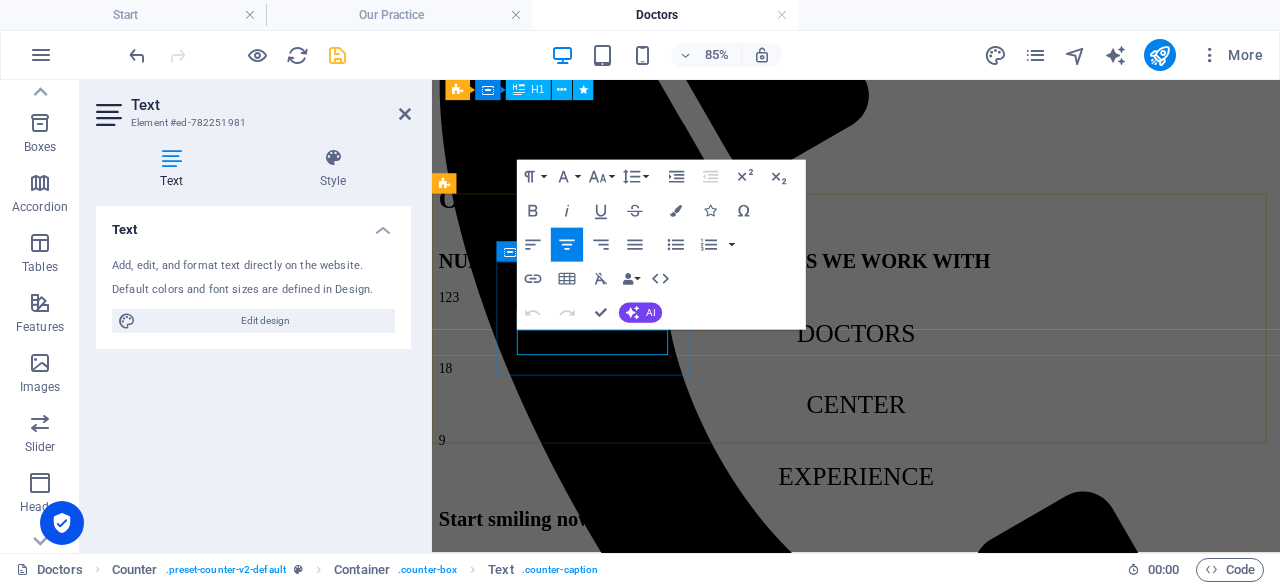 click on "DOCTORS" at bounding box center [930, 377] 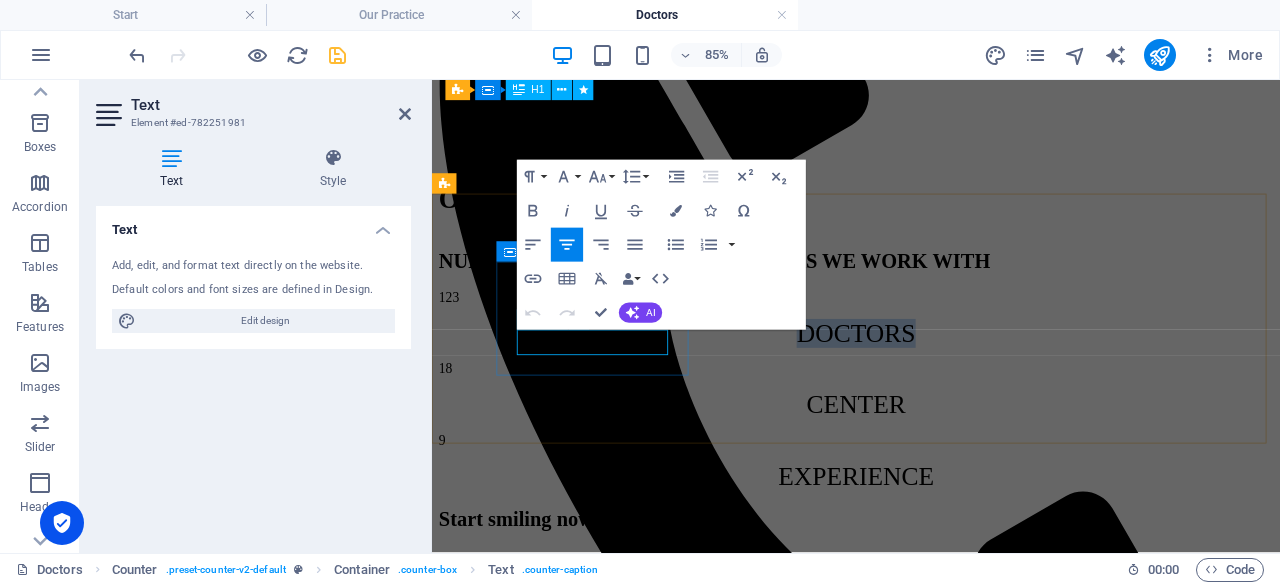 click on "DOCTORS" at bounding box center (930, 377) 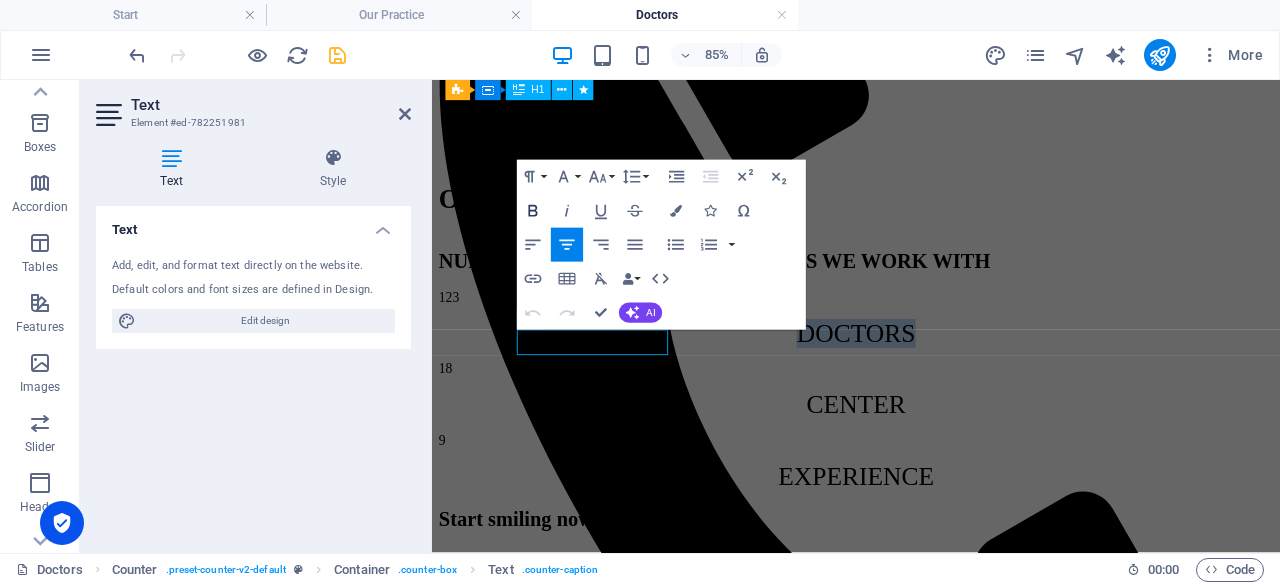 click 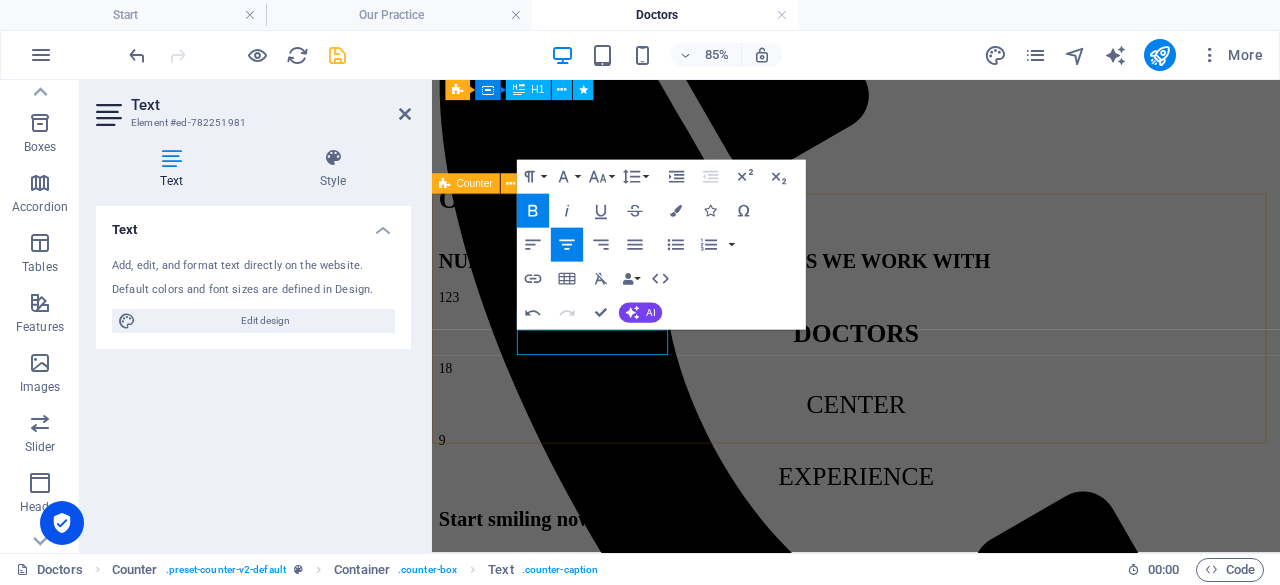 click on "123 DOCTORS 18 CENTER 9 EXPERIENCE" at bounding box center (931, 445) 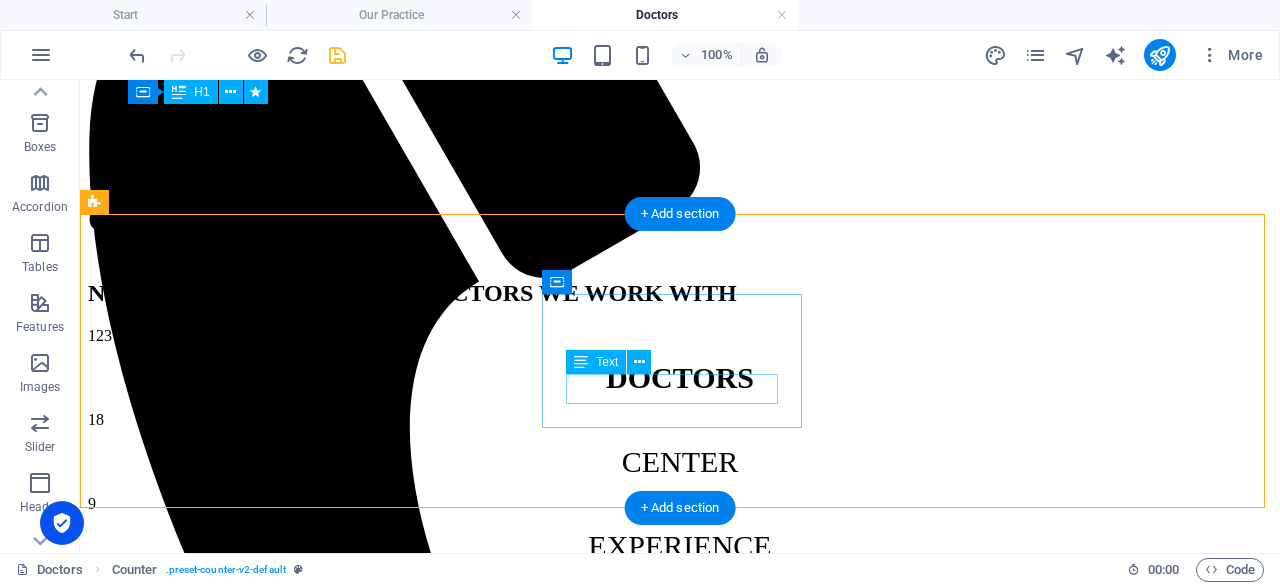 click on "CENTER" at bounding box center [680, 462] 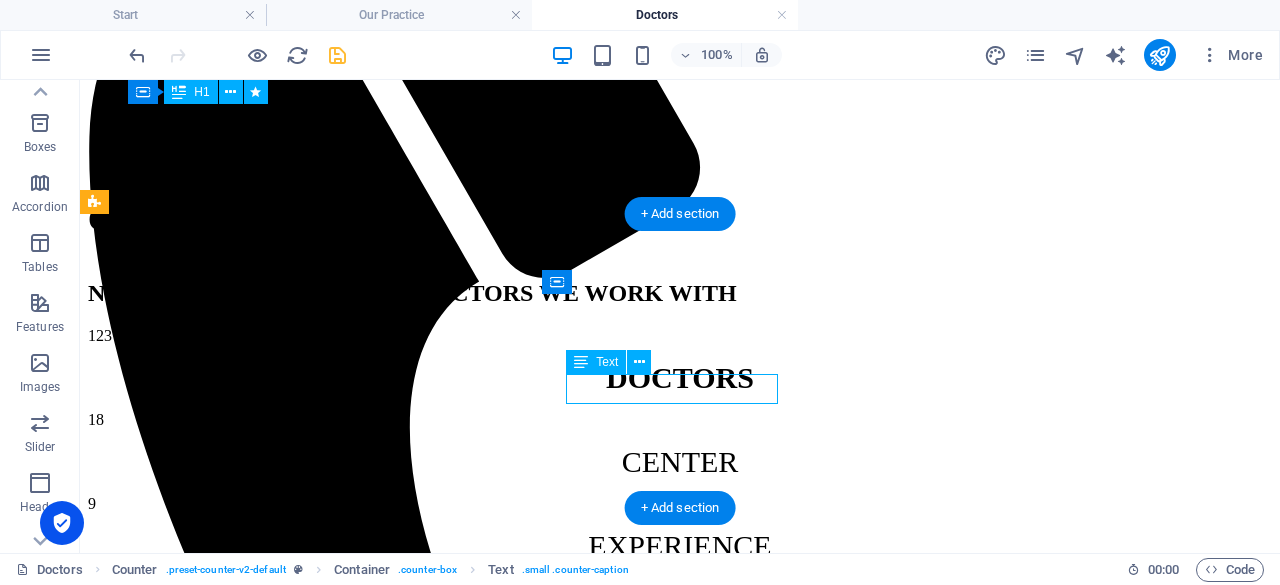 click on "CENTER" at bounding box center (680, 462) 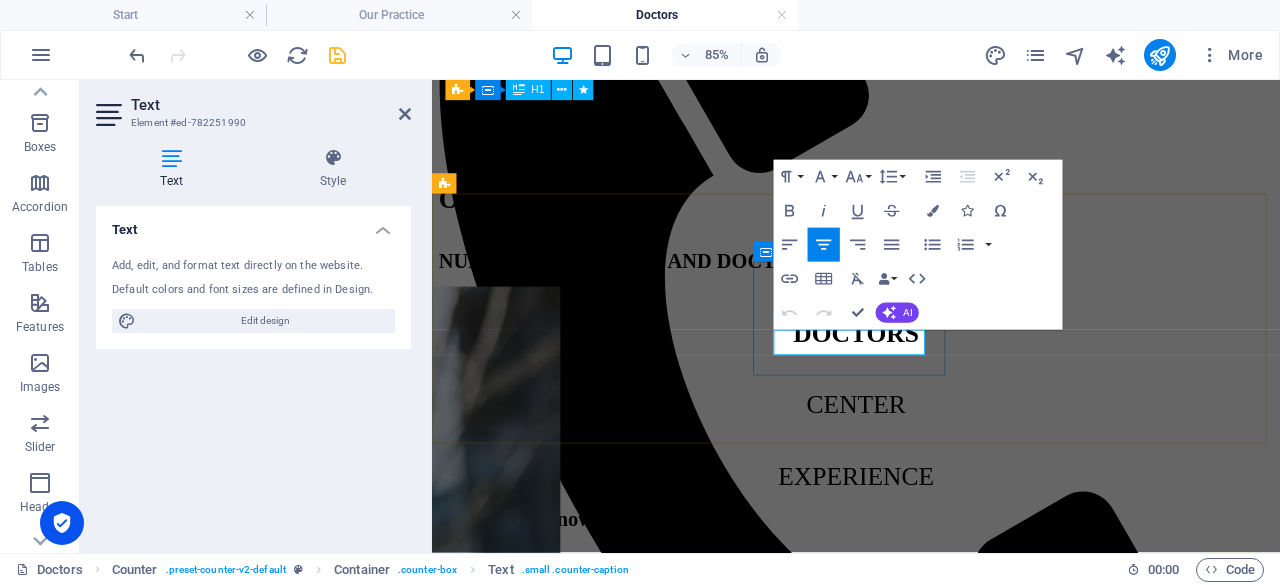click on "CENTER" at bounding box center [931, 461] 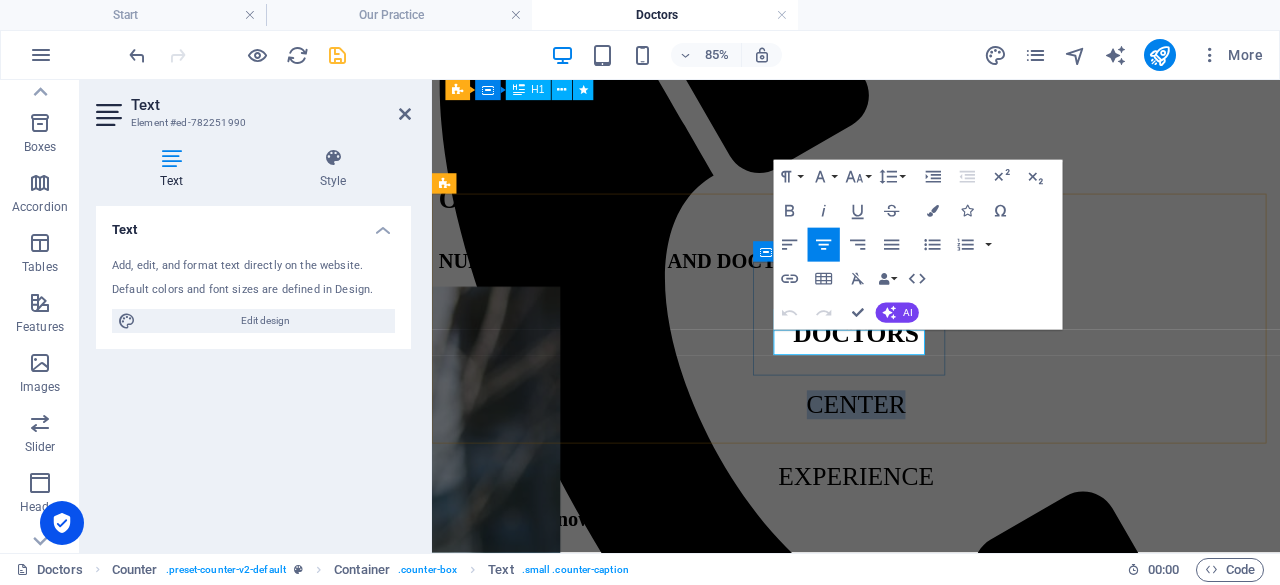 click on "CENTER" at bounding box center [931, 461] 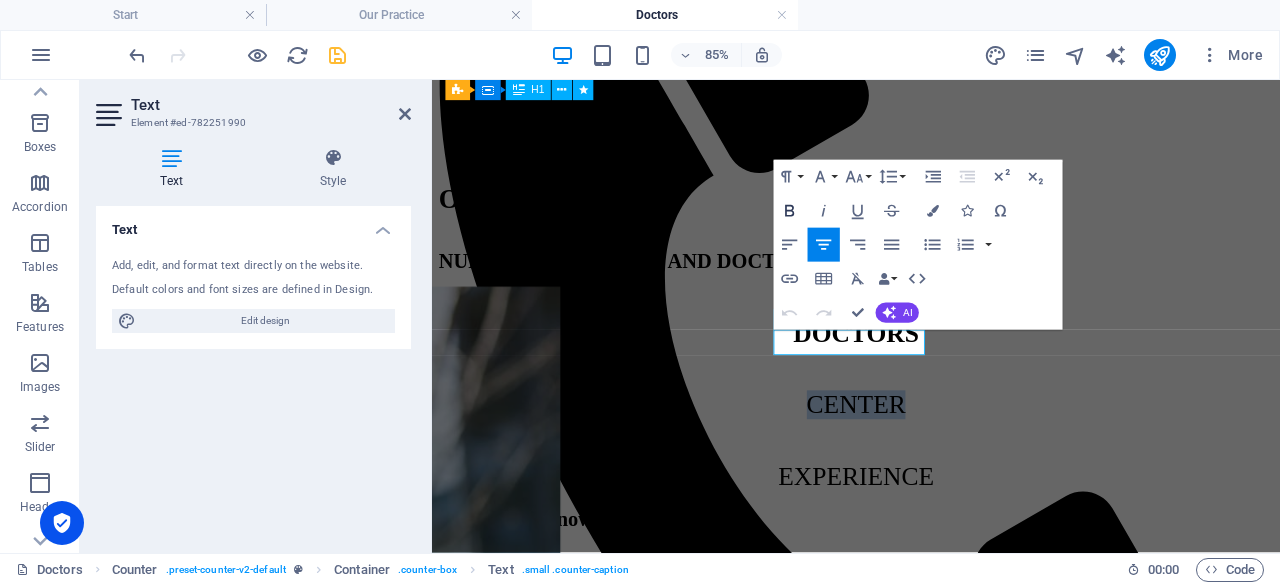 click 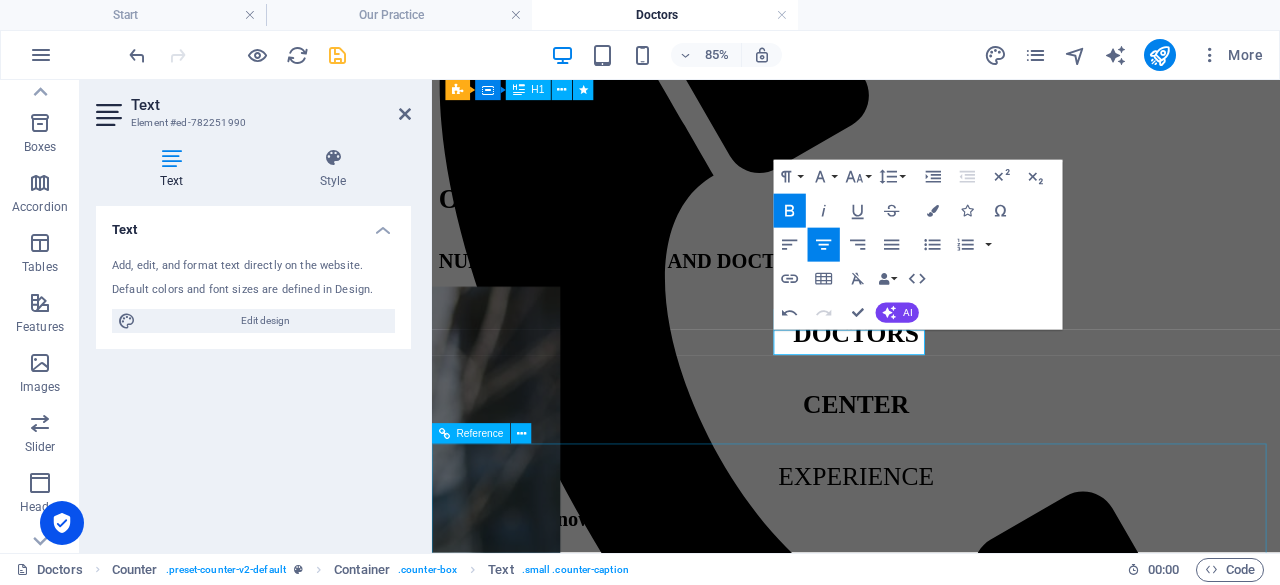 click on "Start smiling now Lorem ipsum dolor sit amet, consetetur sadipscing elitr, sed diam nonumy eirmod tempor invidunt ut labore et dolore magna aliquyam erat. Call and make your appointment     + 1-123-456-7890" at bounding box center (931, 694) 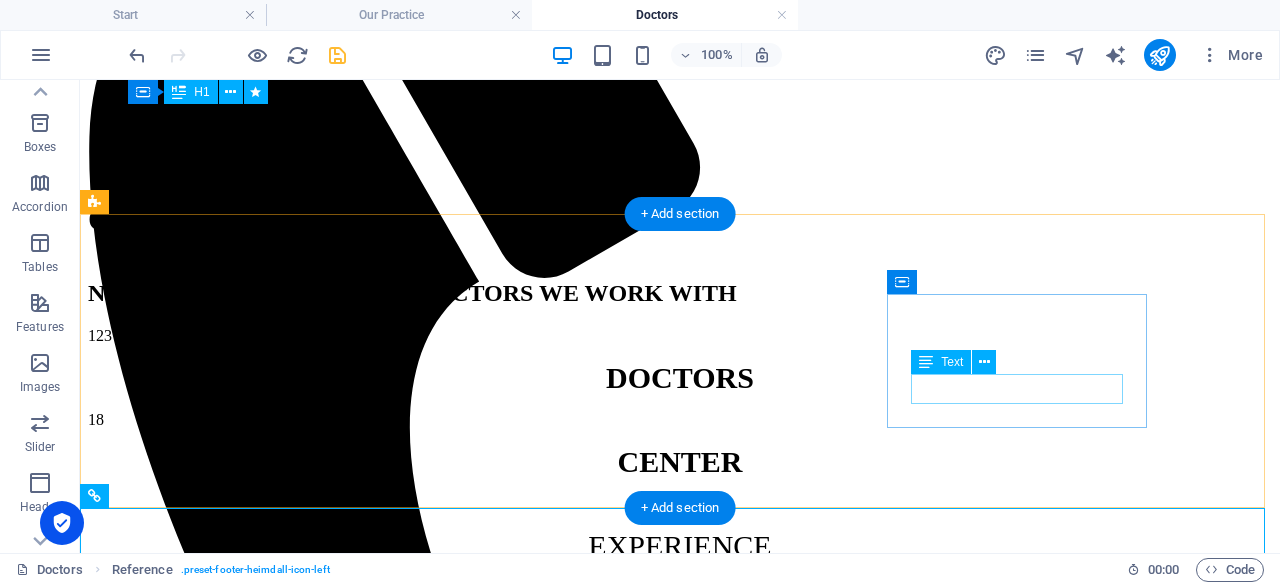 click on "EXPERIENCE" at bounding box center [680, 546] 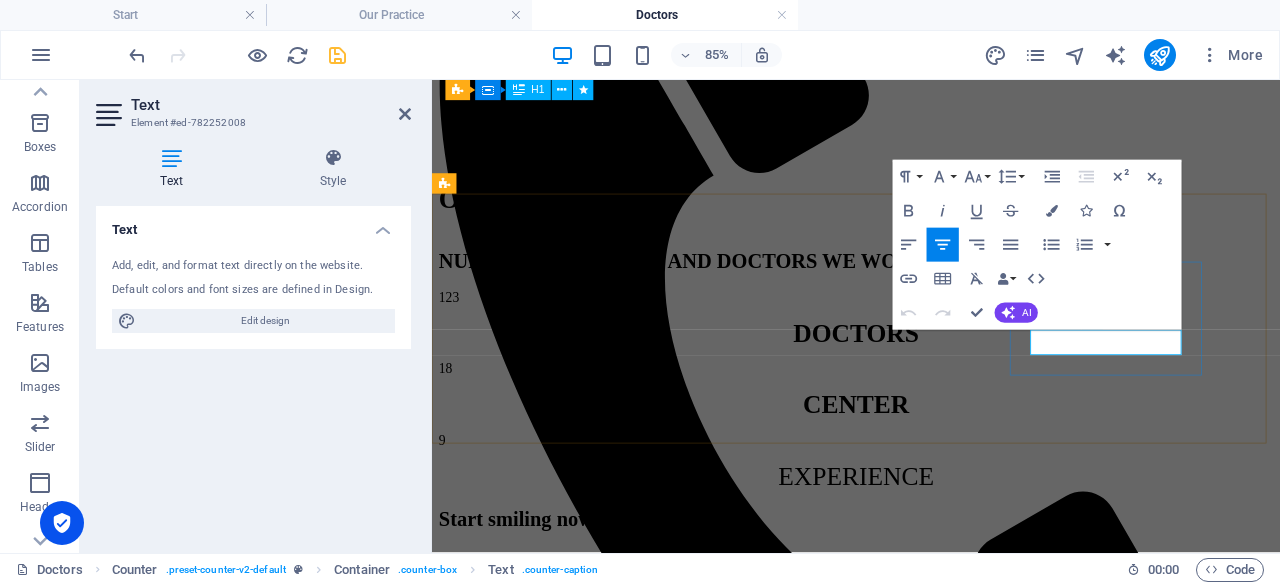 click on "EXPERIENCE" at bounding box center [930, 545] 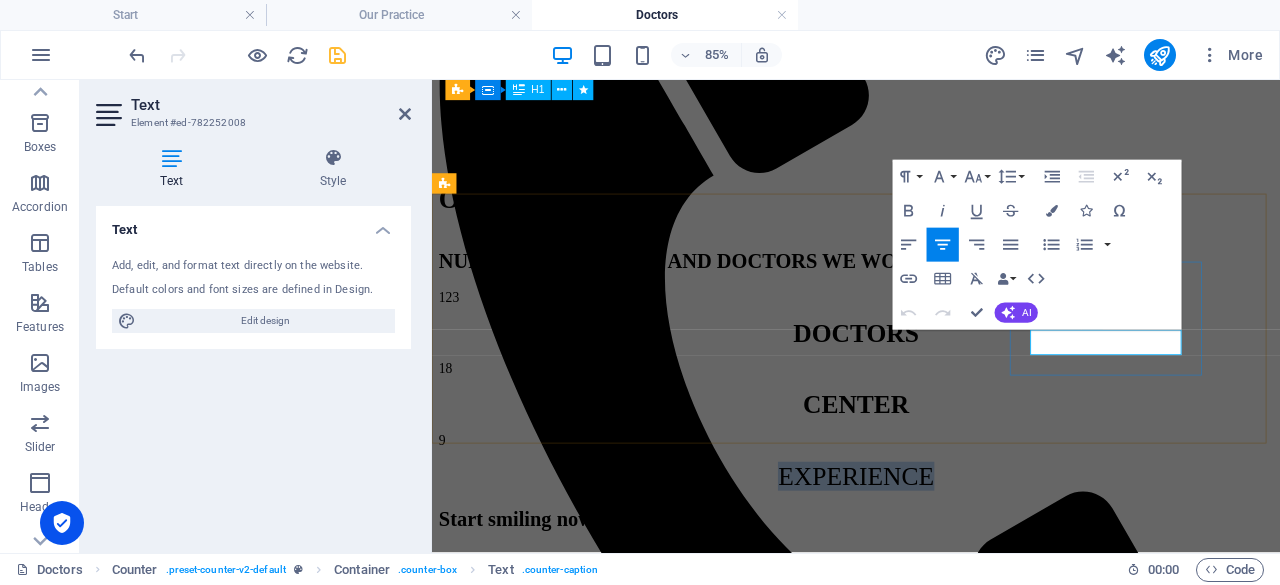 click on "EXPERIENCE" at bounding box center (930, 545) 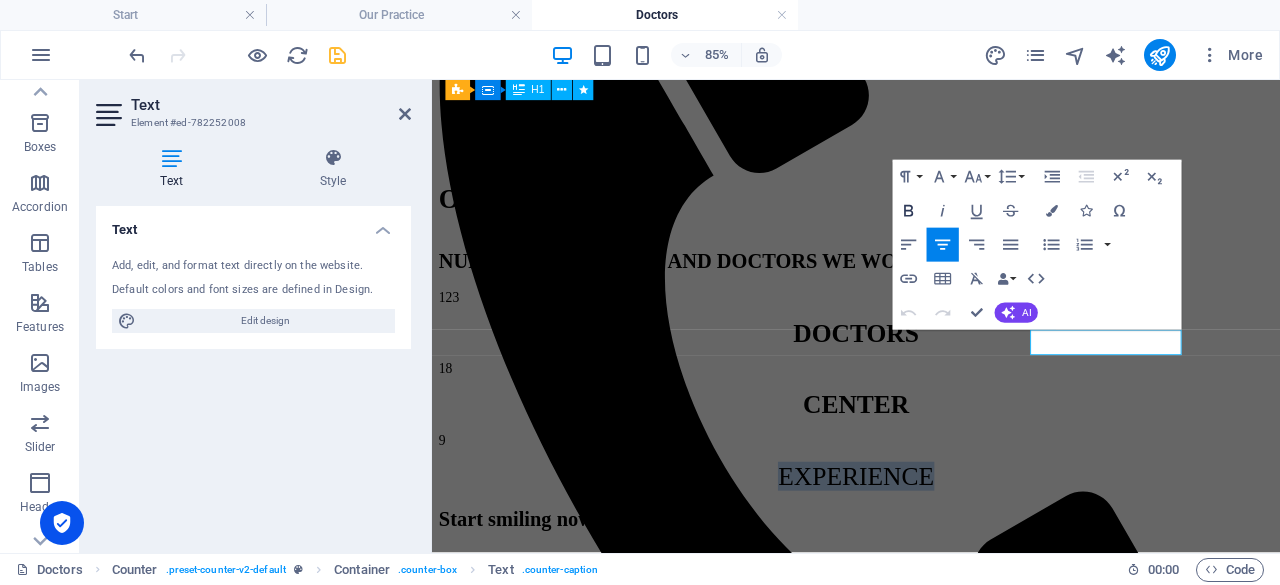 click on "Bold" at bounding box center [909, 211] 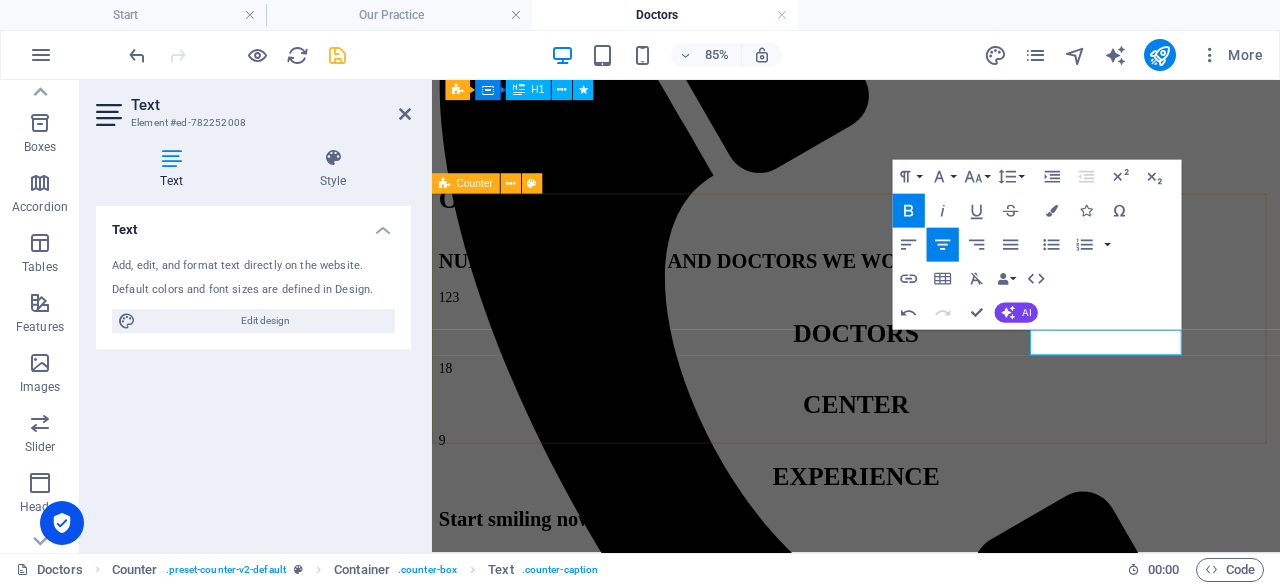 click on "123 DOCTORS 18 CENTER 9 EXPERIENCE" at bounding box center (931, 445) 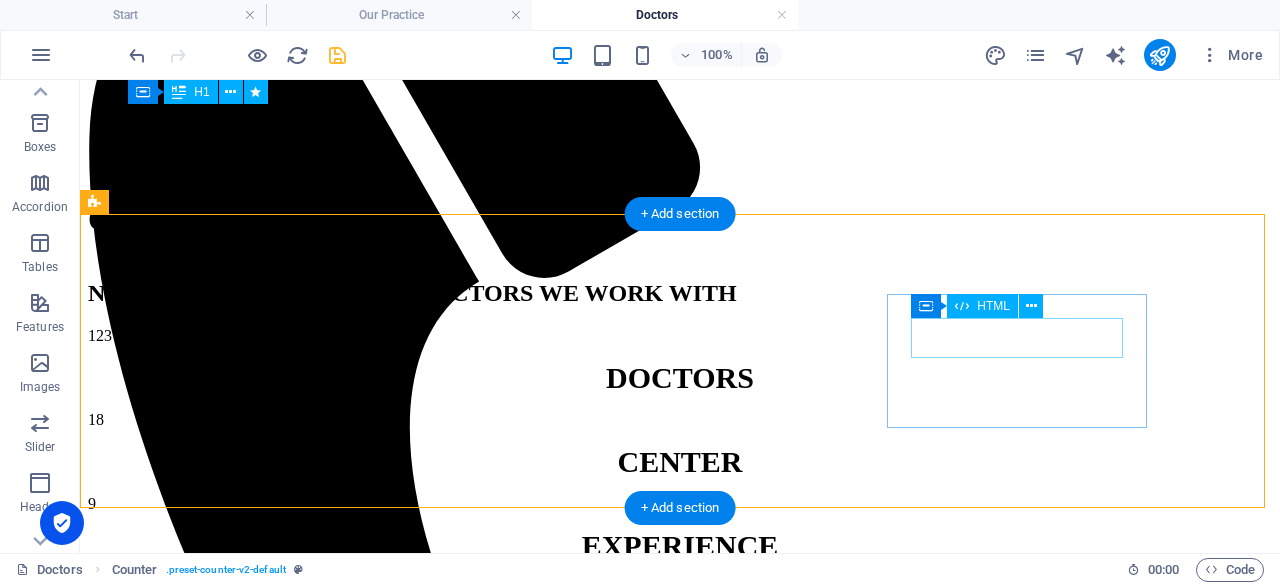 click on "9" at bounding box center (680, 504) 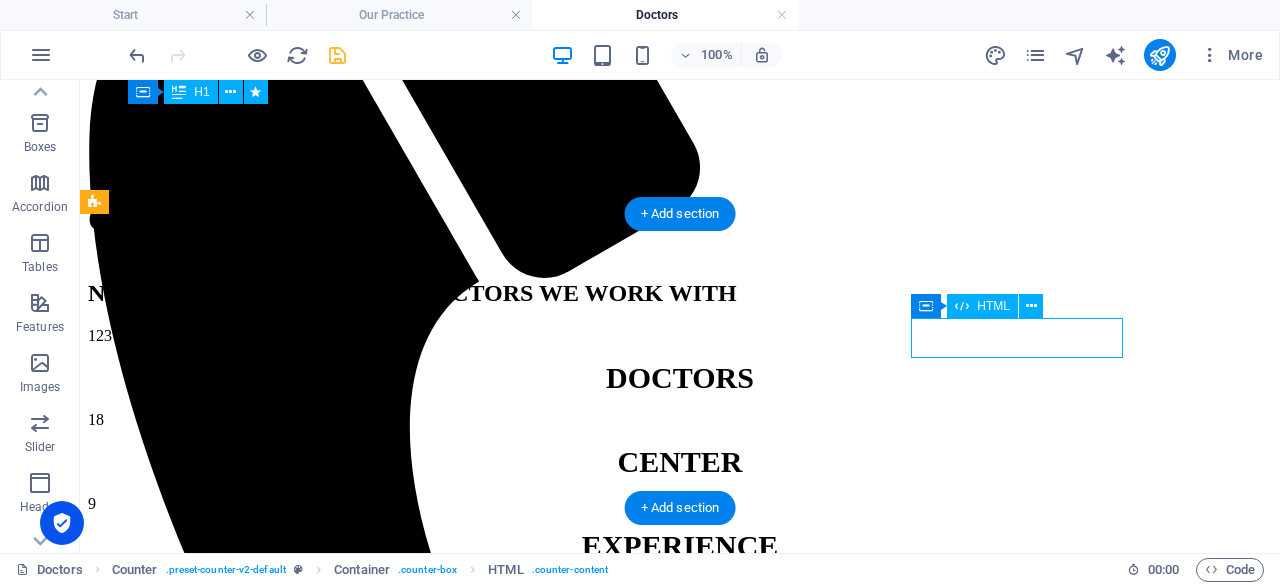 click on "9" at bounding box center (680, 504) 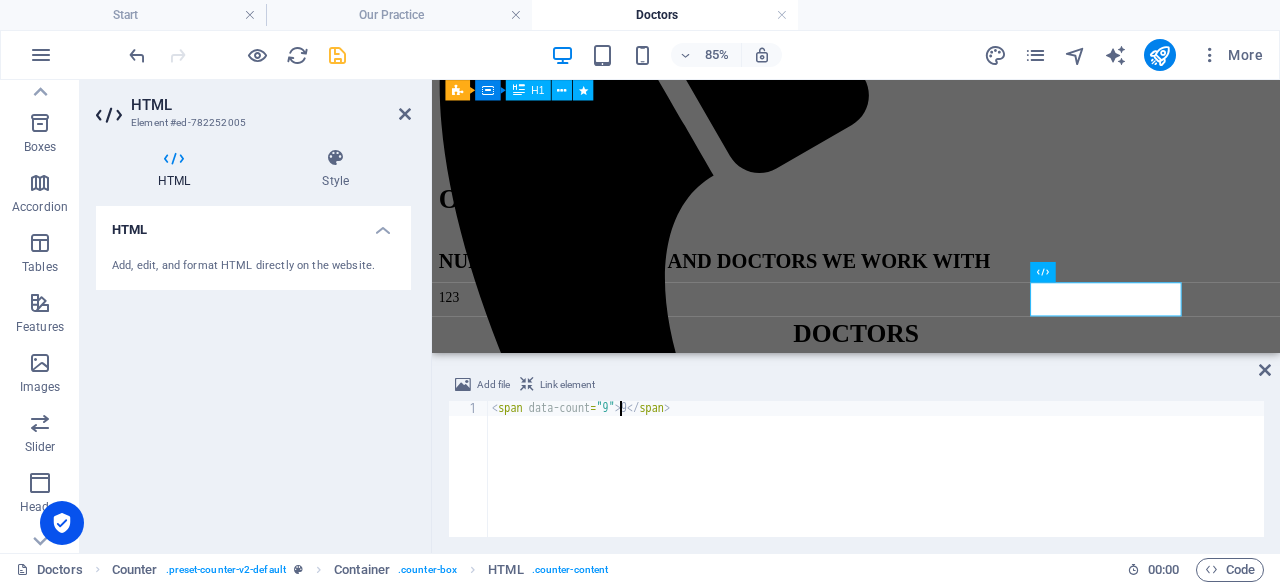 click on "< span   data-count = "9" > 9 </ span >" at bounding box center (876, 484) 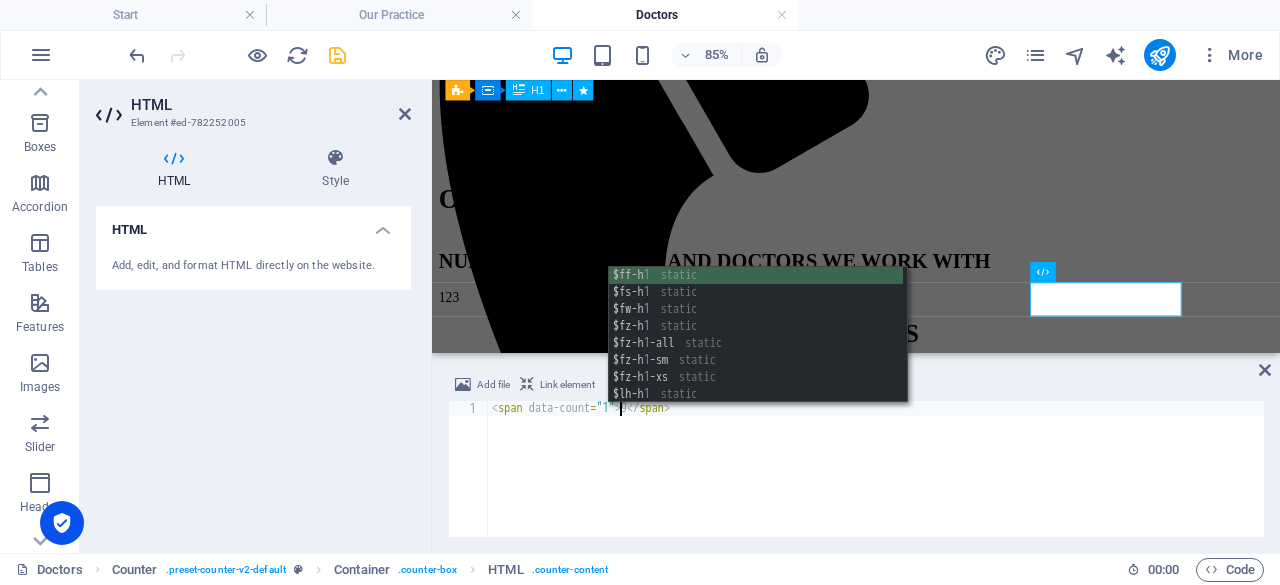 scroll, scrollTop: 0, scrollLeft: 11, axis: horizontal 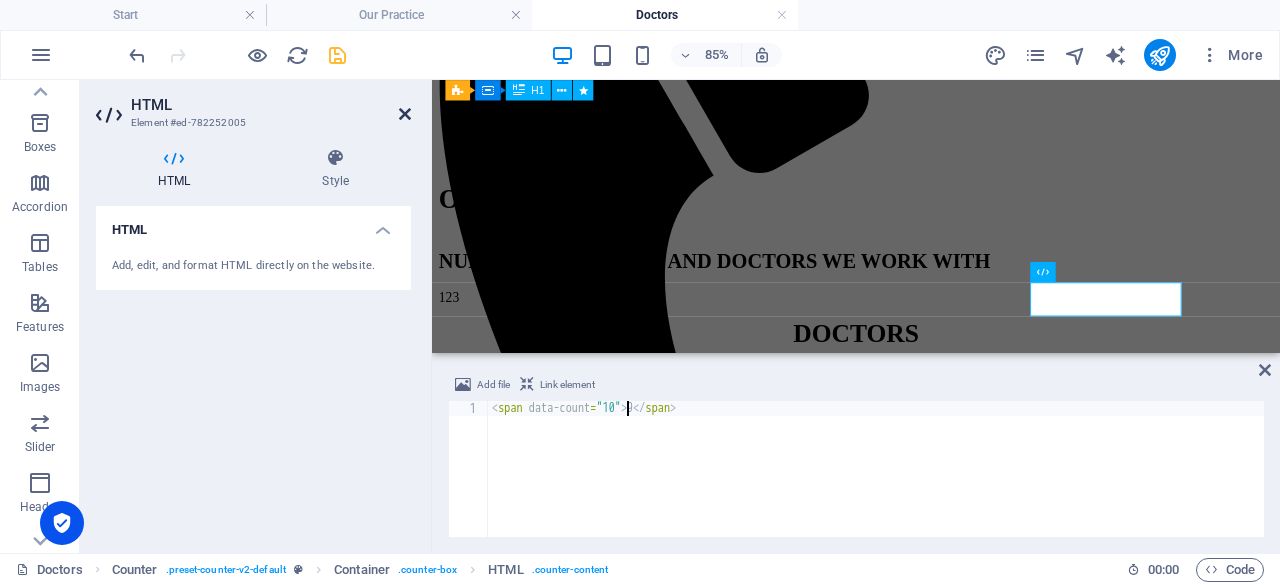 type on "<span data-count="10">9</span>" 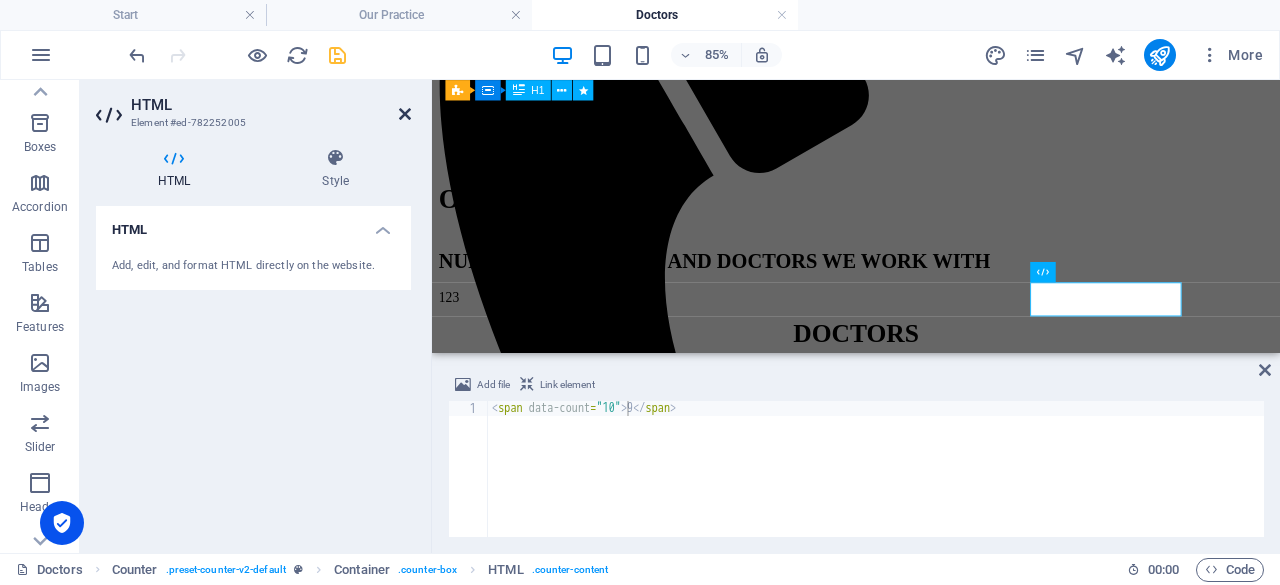 click at bounding box center (405, 114) 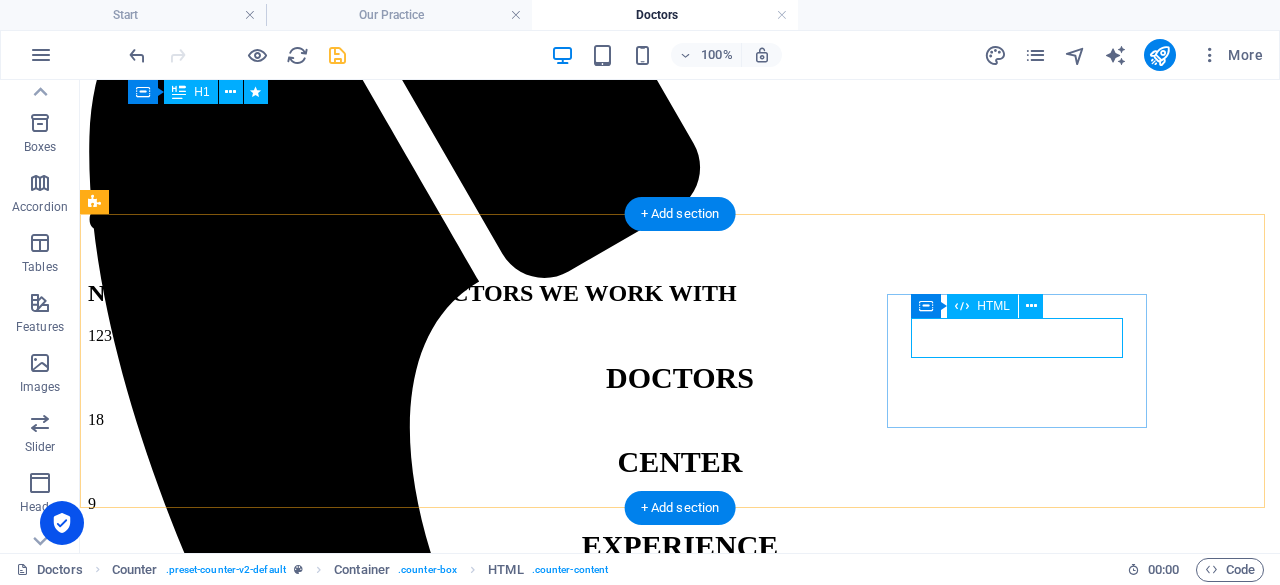 click on "9" at bounding box center (680, 504) 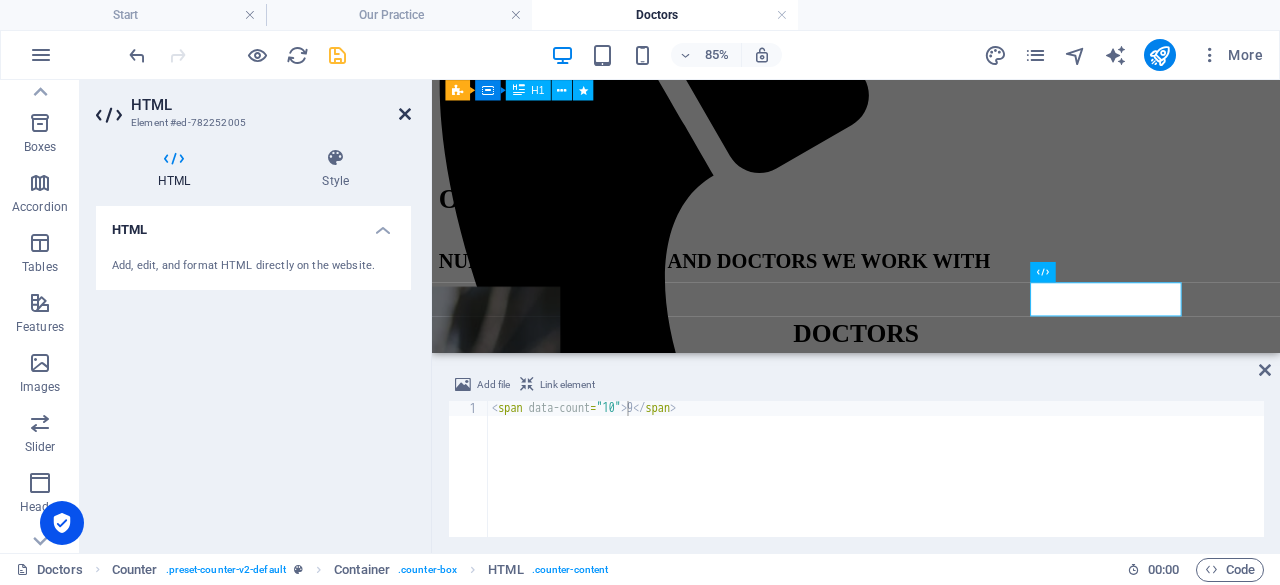 click at bounding box center [405, 114] 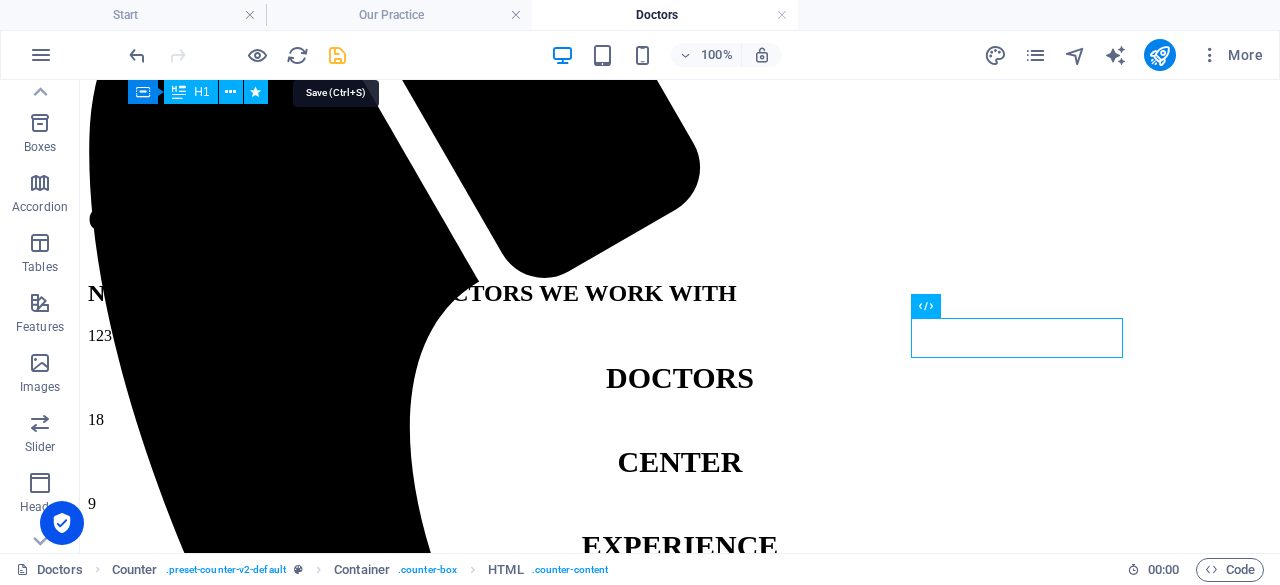 click at bounding box center [337, 55] 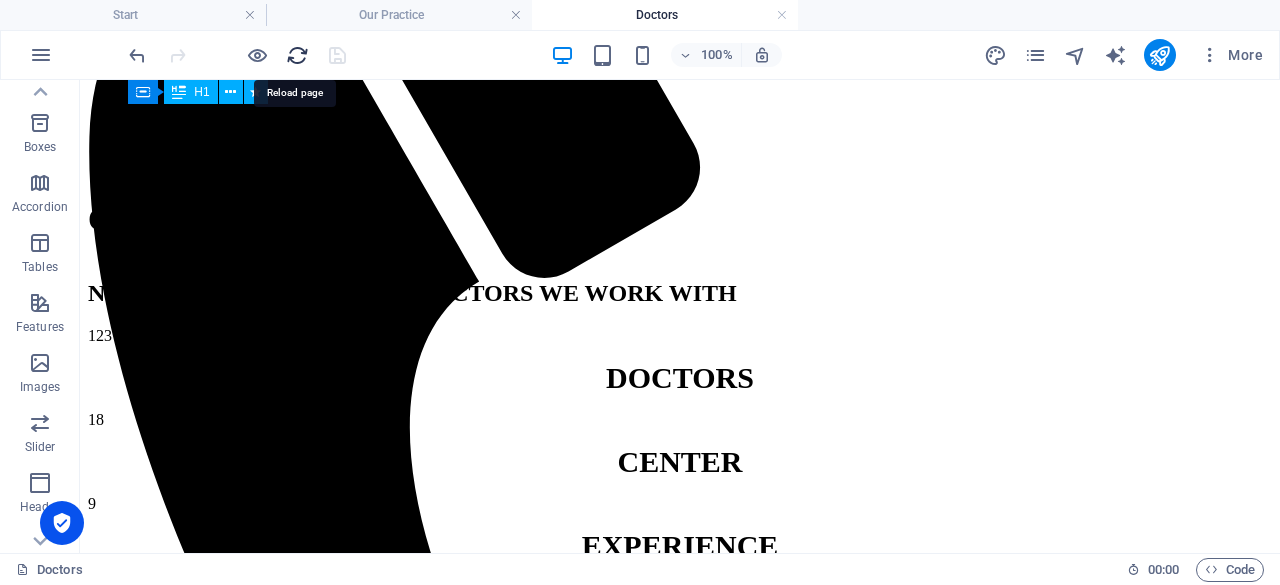 click at bounding box center [297, 55] 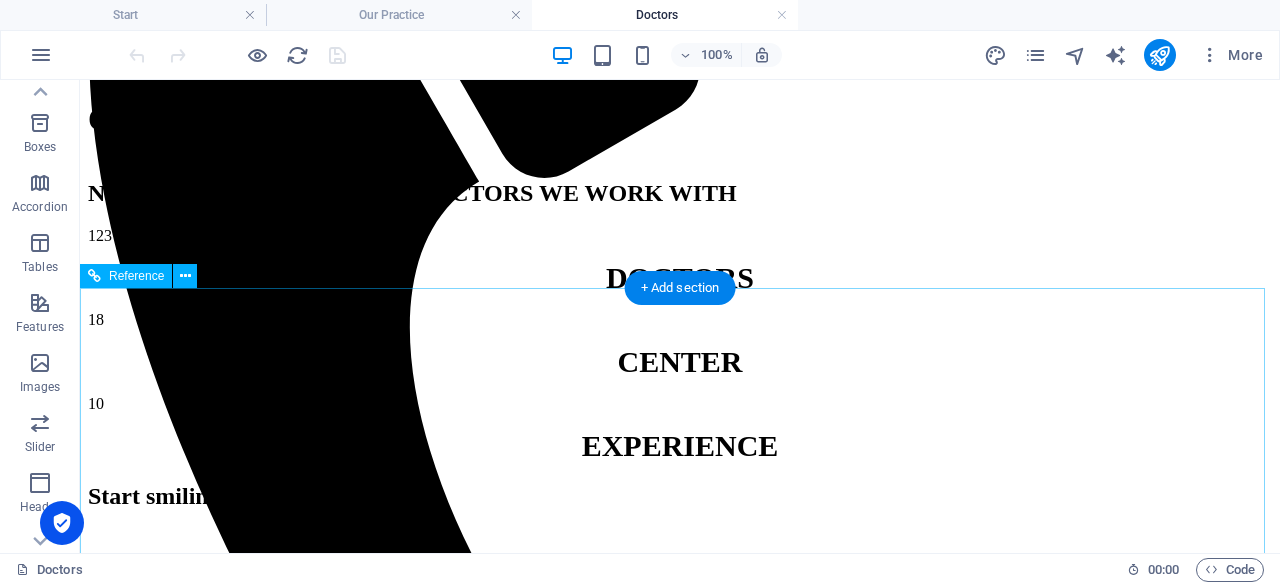 scroll, scrollTop: 542, scrollLeft: 0, axis: vertical 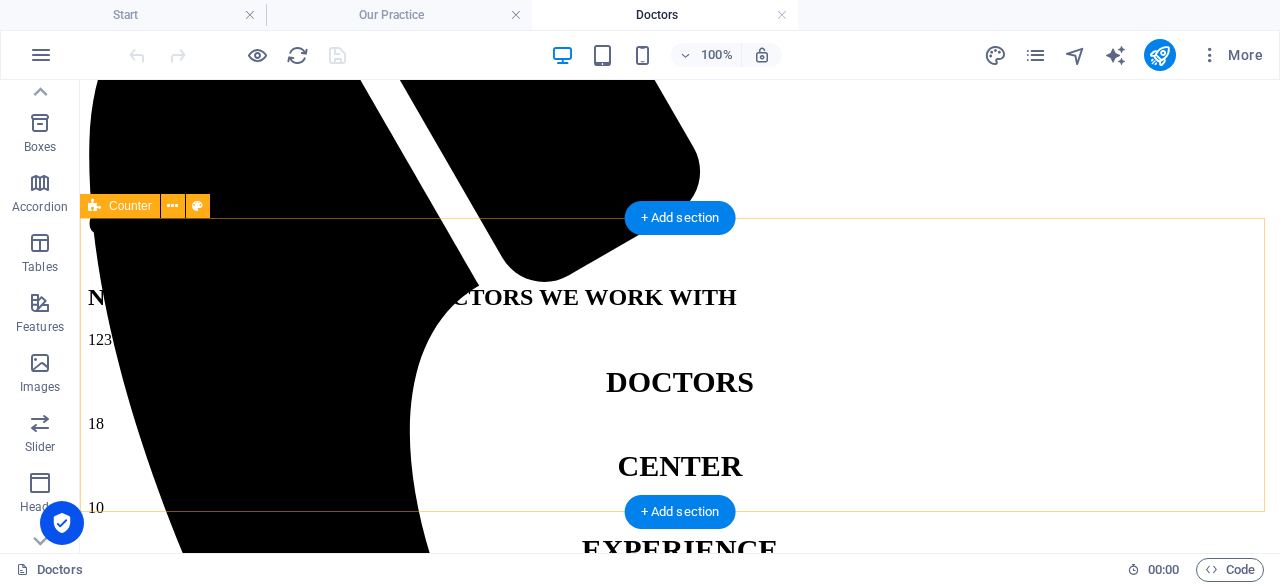 click on "123 DOCTORS 18 CENTER 10 EXPERIENCE" at bounding box center [680, 449] 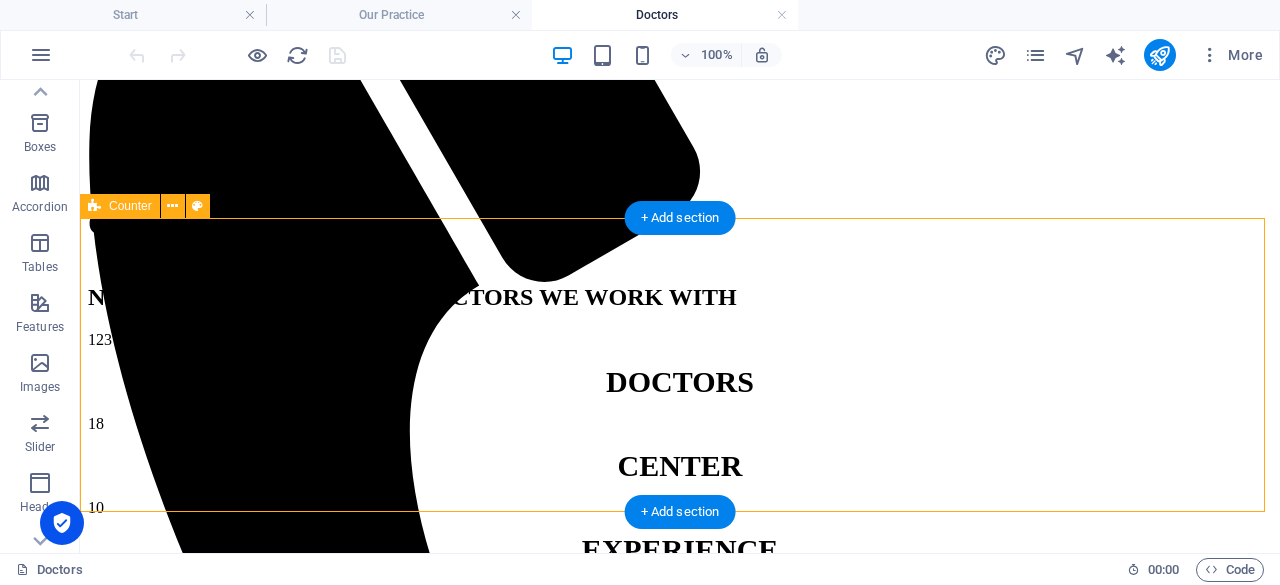 click on "123 DOCTORS 18 CENTER 10 EXPERIENCE" at bounding box center (680, 449) 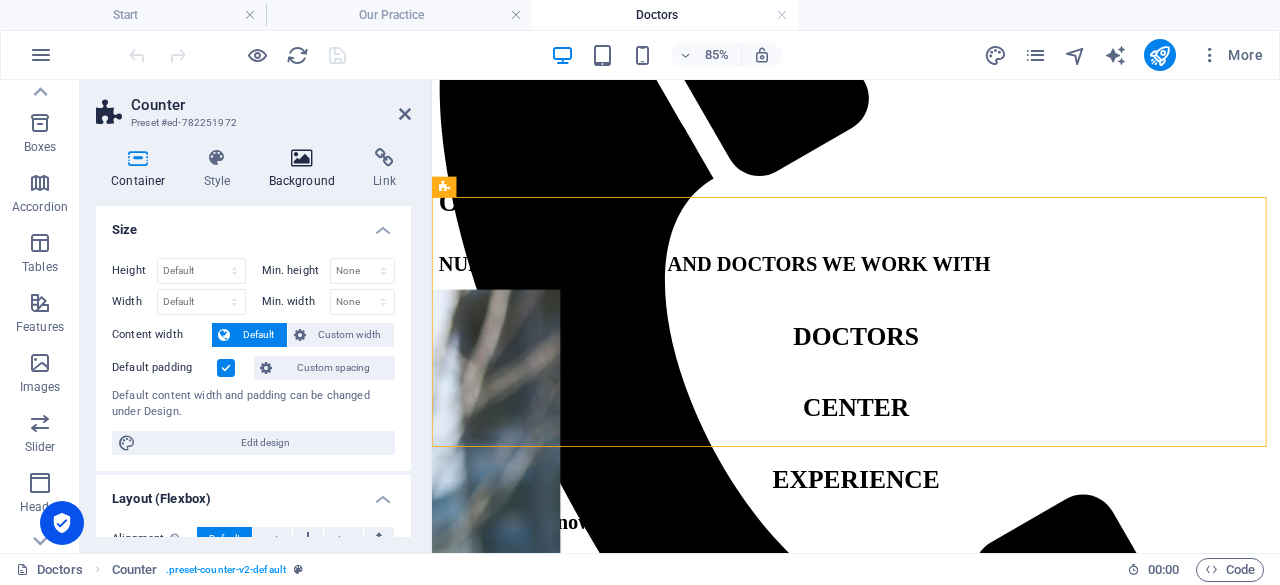 click on "Background" at bounding box center [306, 169] 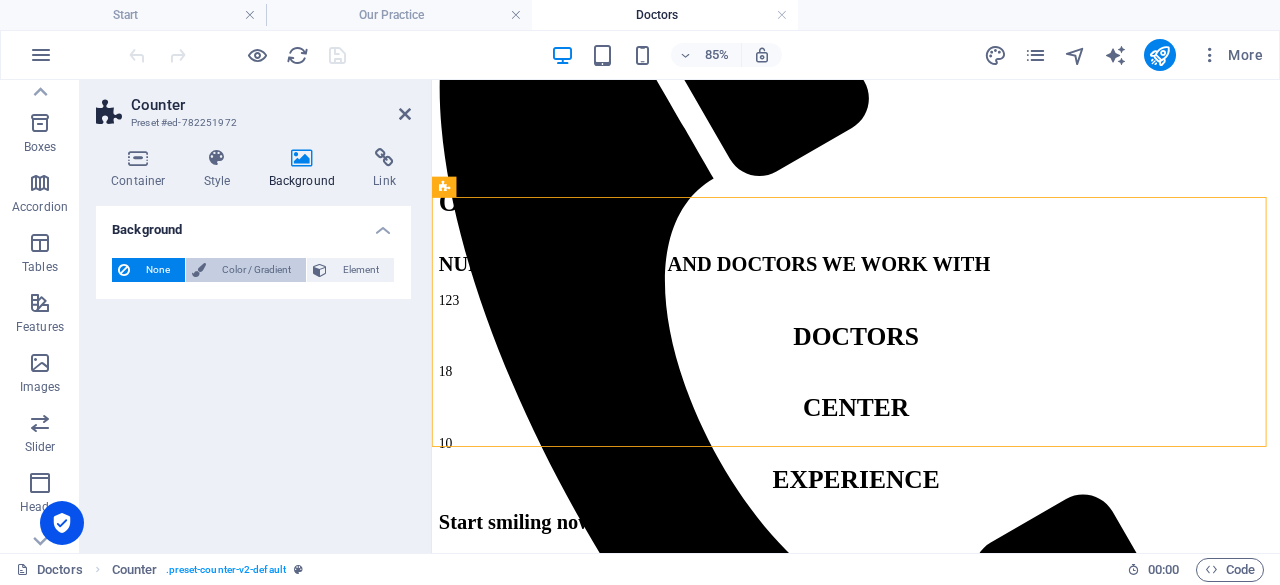 click on "Color / Gradient" at bounding box center (256, 270) 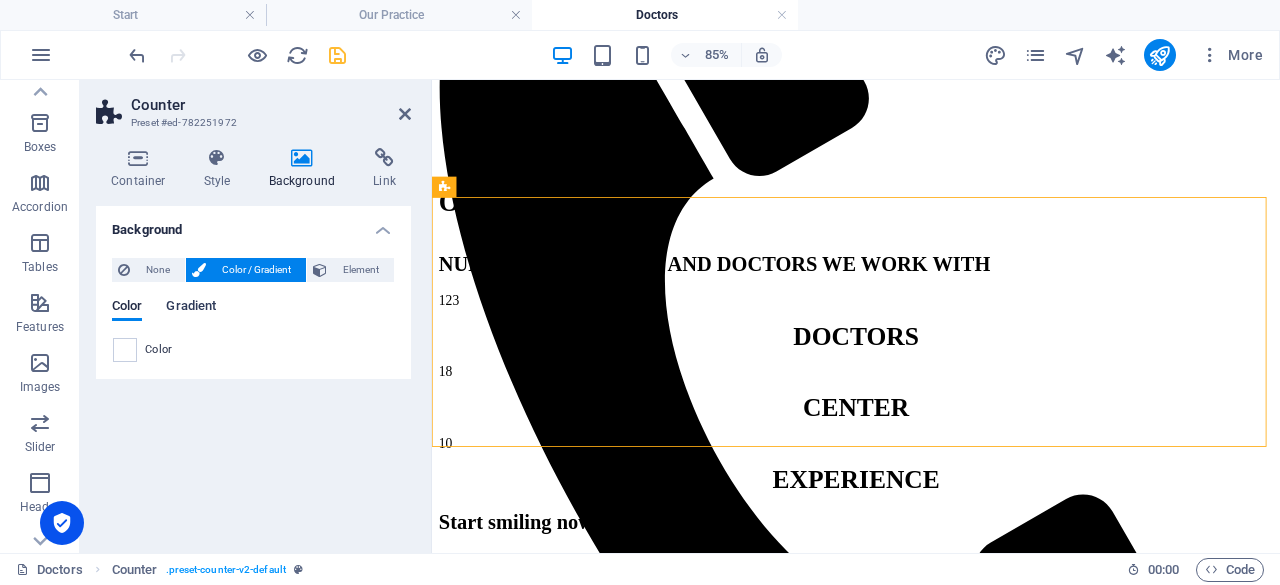 click on "Gradient" at bounding box center [191, 308] 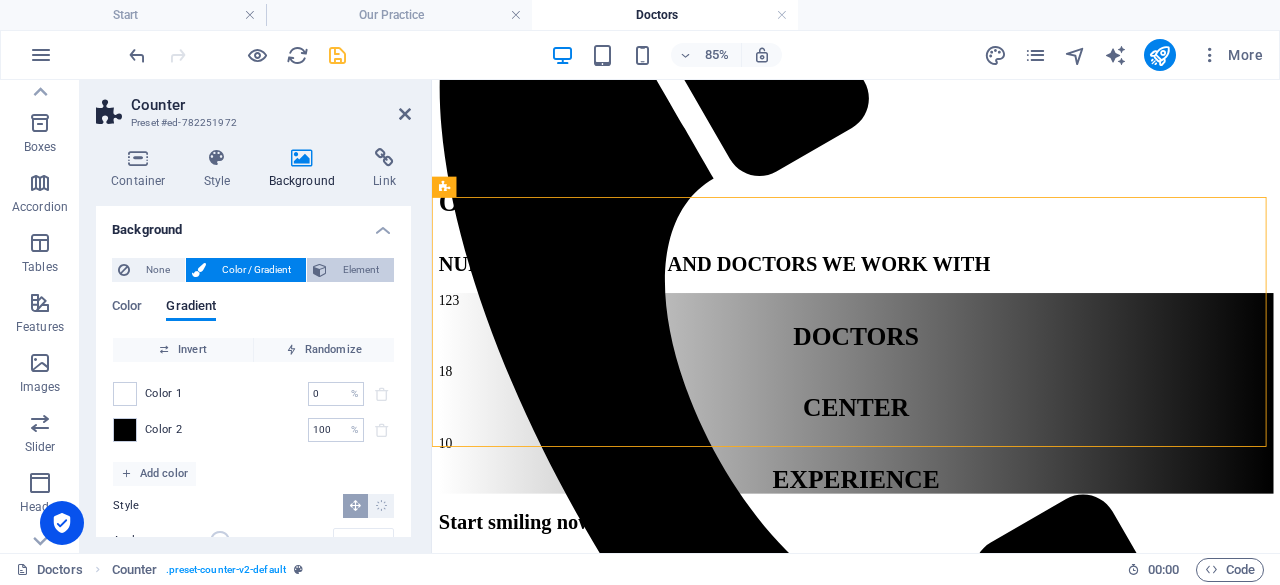 click on "Element" at bounding box center [360, 270] 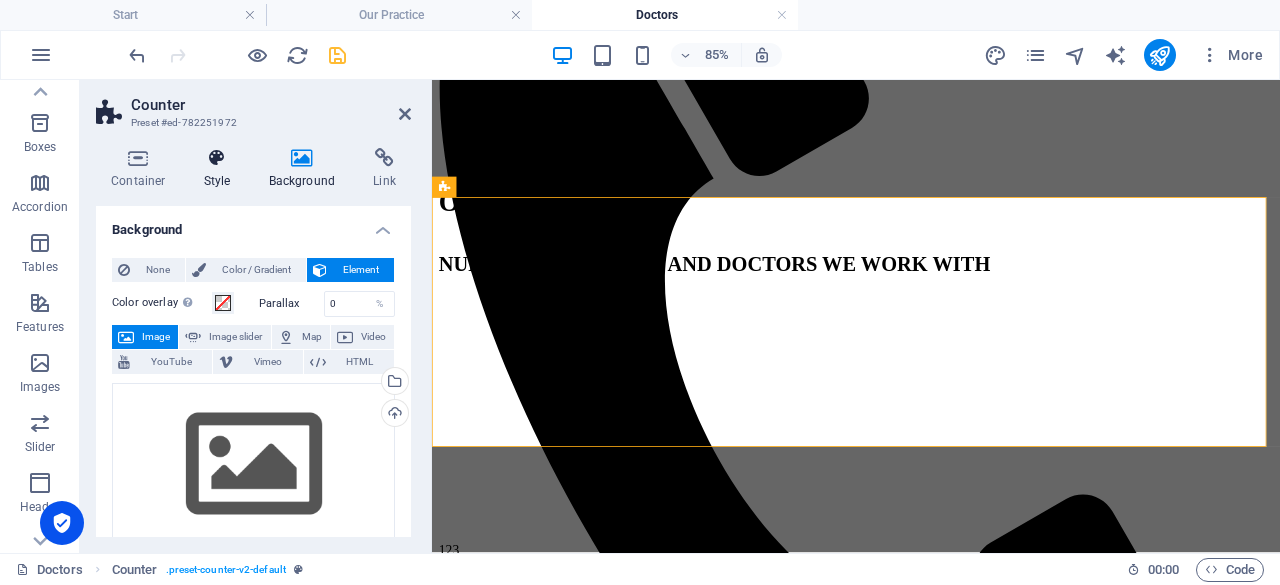 click at bounding box center (217, 158) 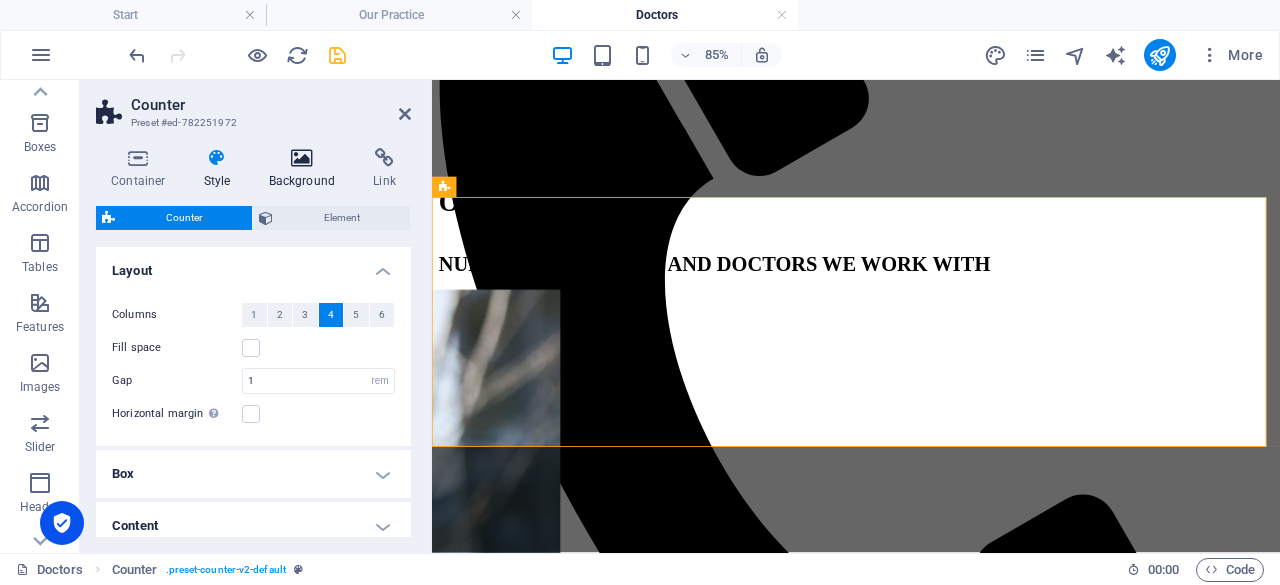 click on "Background" at bounding box center [306, 169] 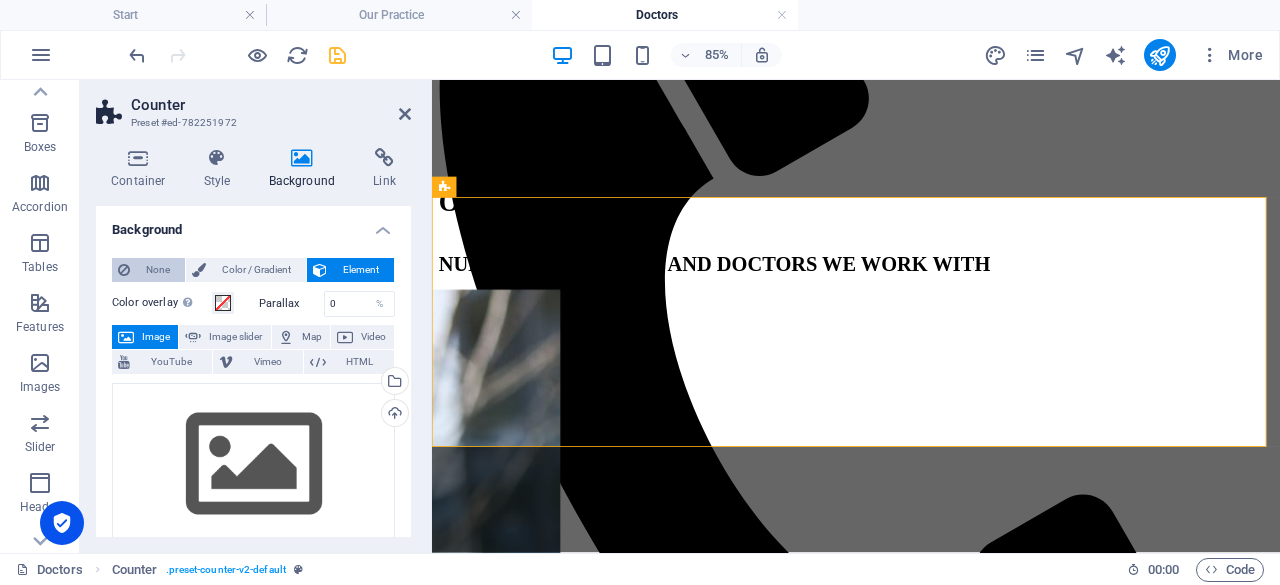 click on "None" at bounding box center (157, 270) 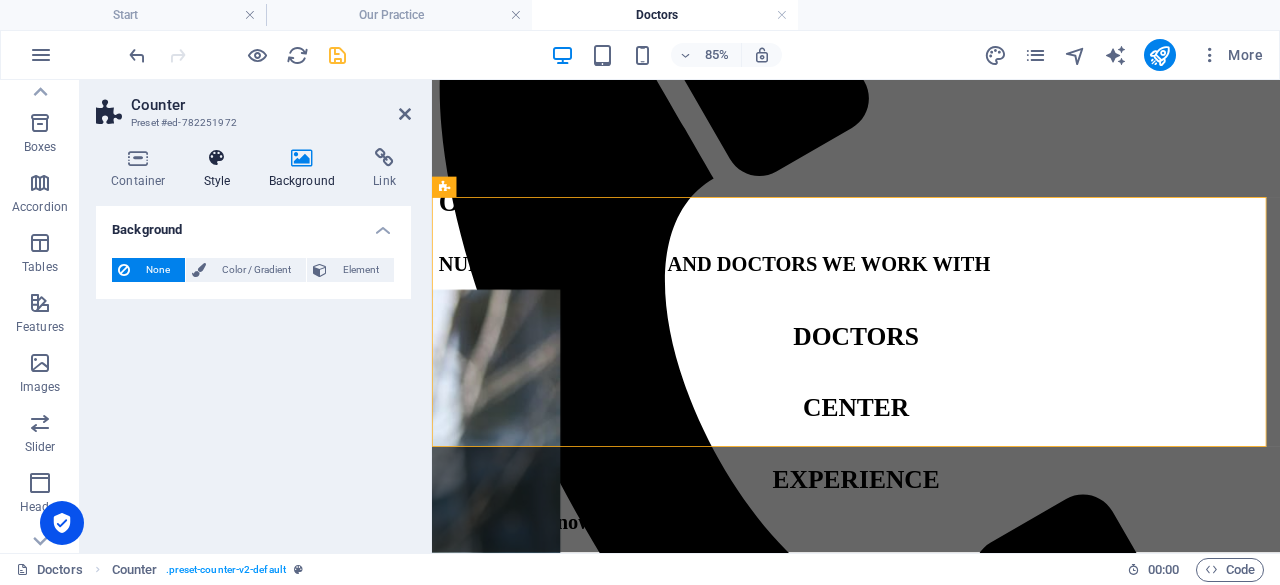 click on "Style" at bounding box center [221, 169] 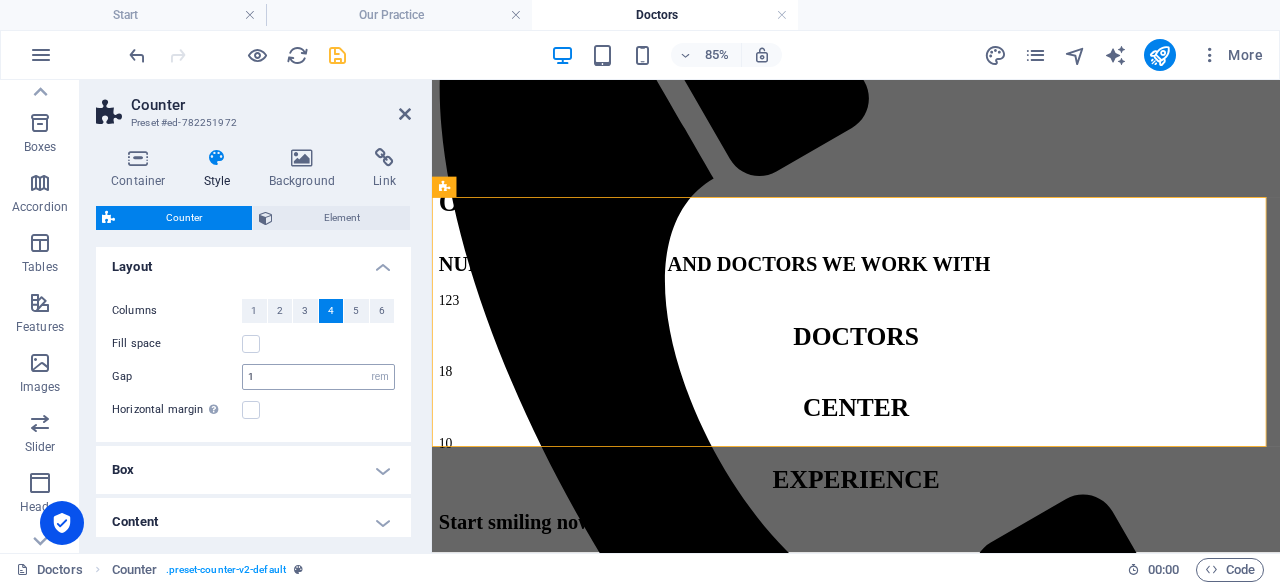 scroll, scrollTop: 2, scrollLeft: 0, axis: vertical 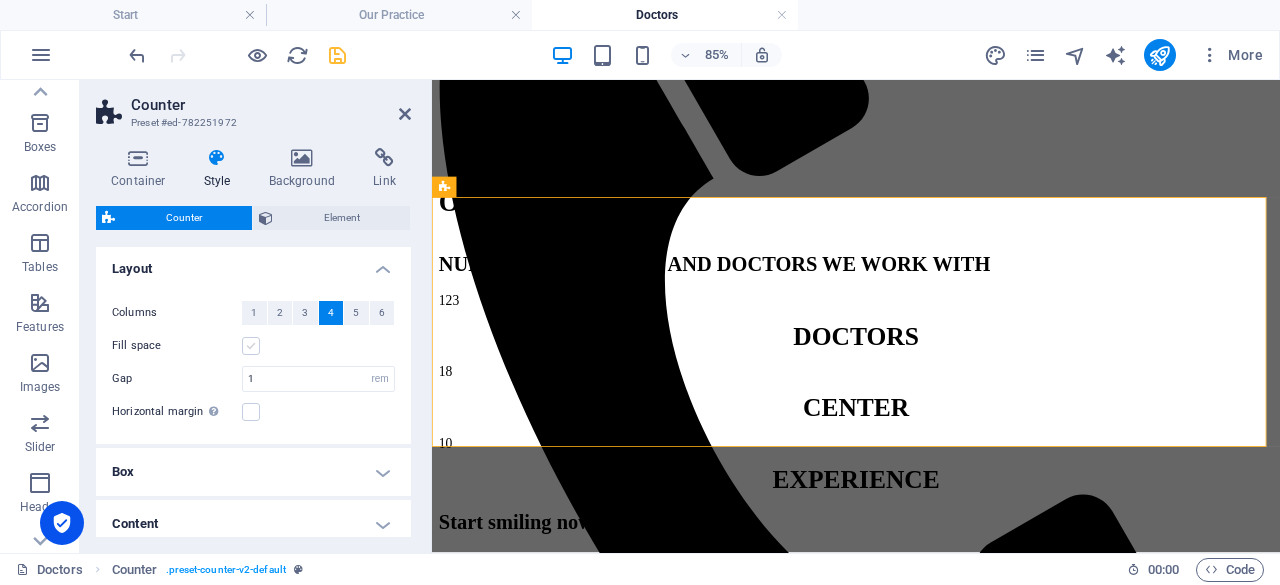 click at bounding box center [251, 346] 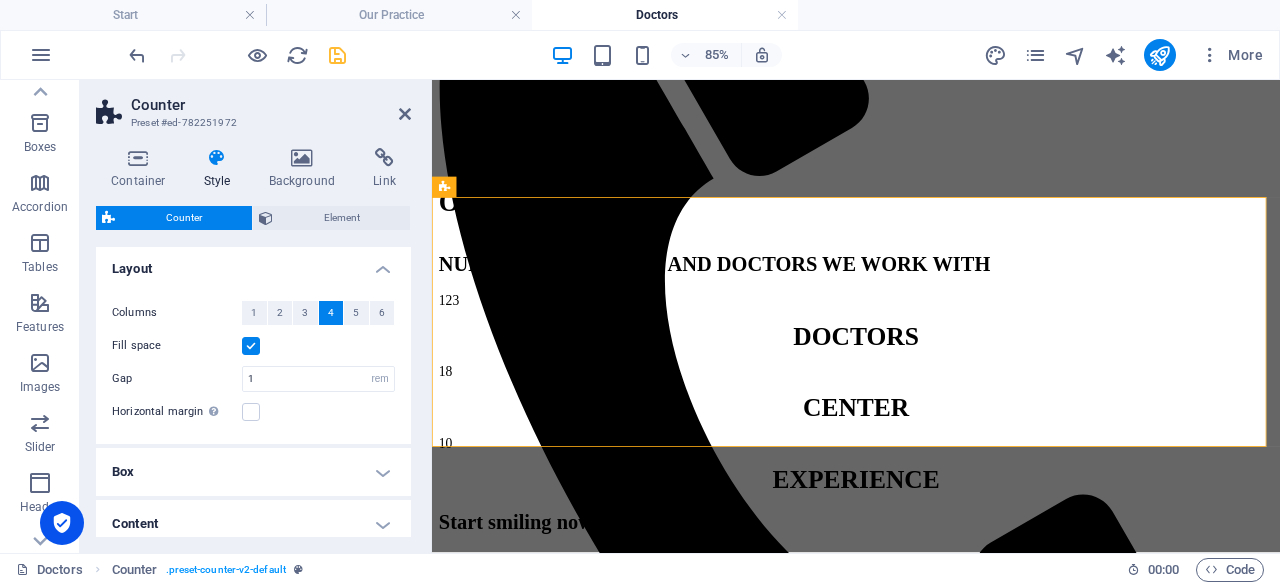 click at bounding box center (251, 346) 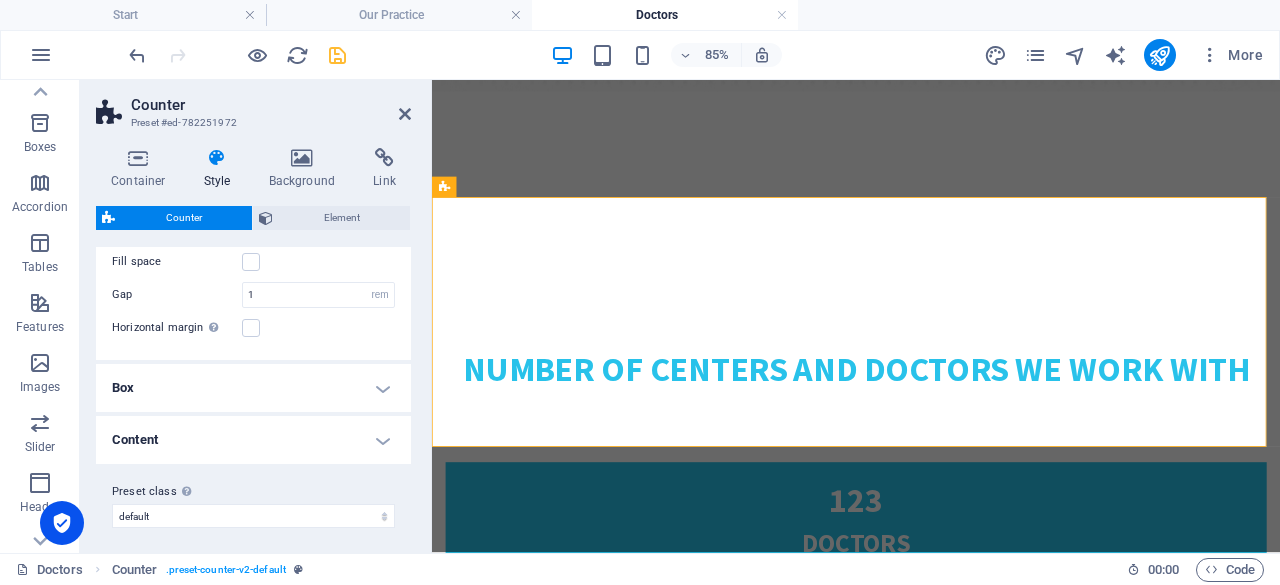 scroll, scrollTop: 91, scrollLeft: 0, axis: vertical 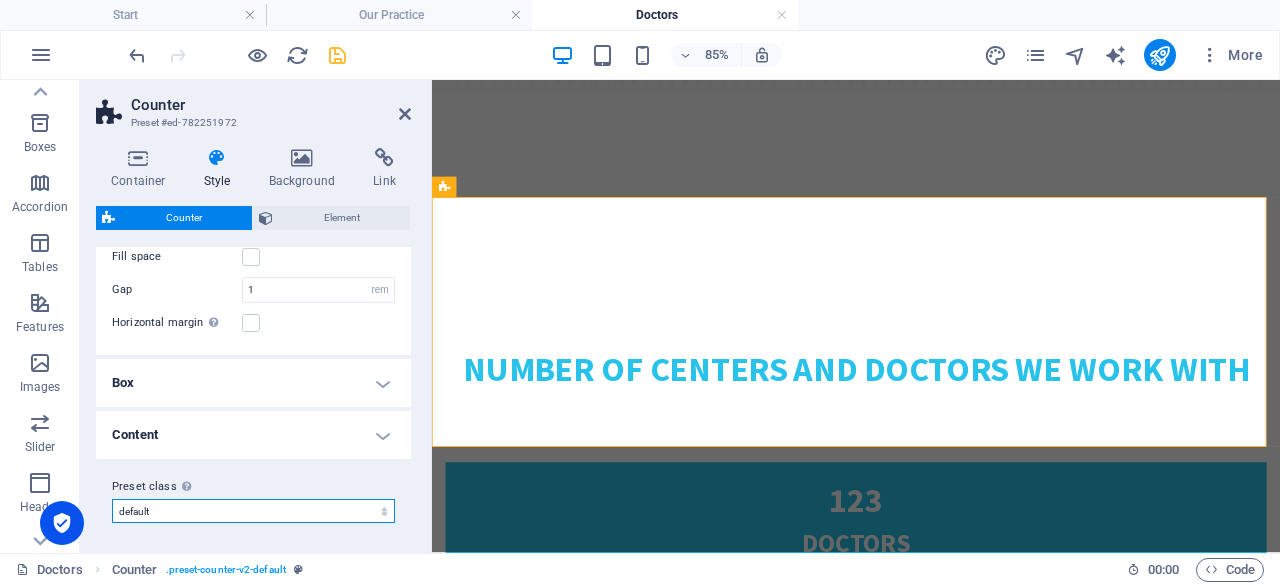 click on "default Add preset class" at bounding box center [253, 511] 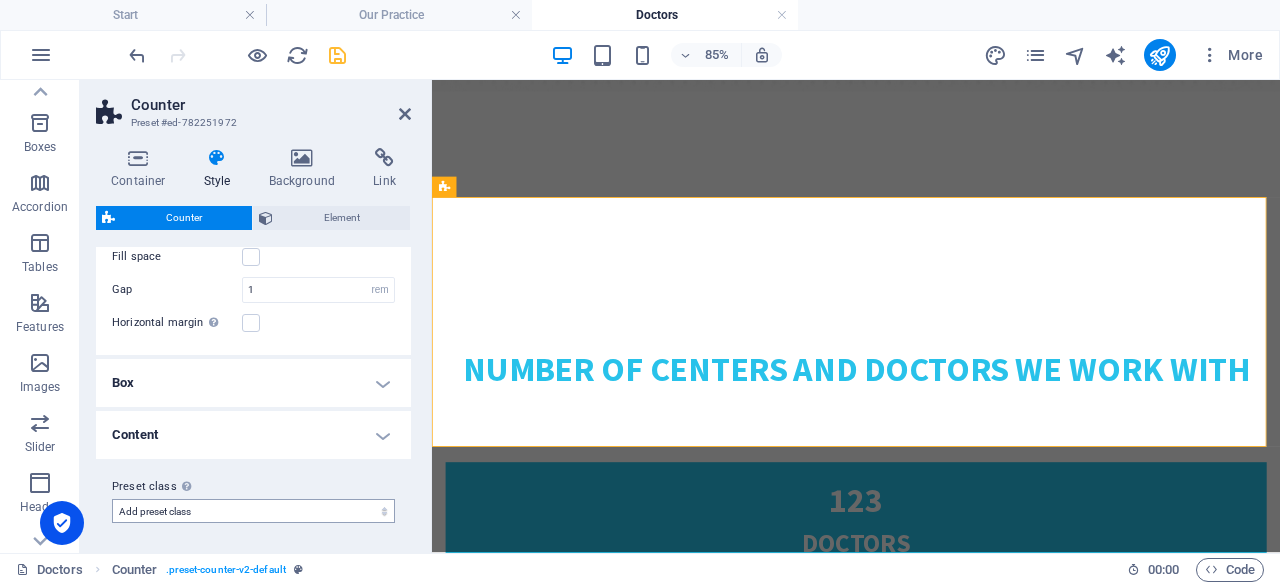 click on "default Add preset class" at bounding box center (253, 511) 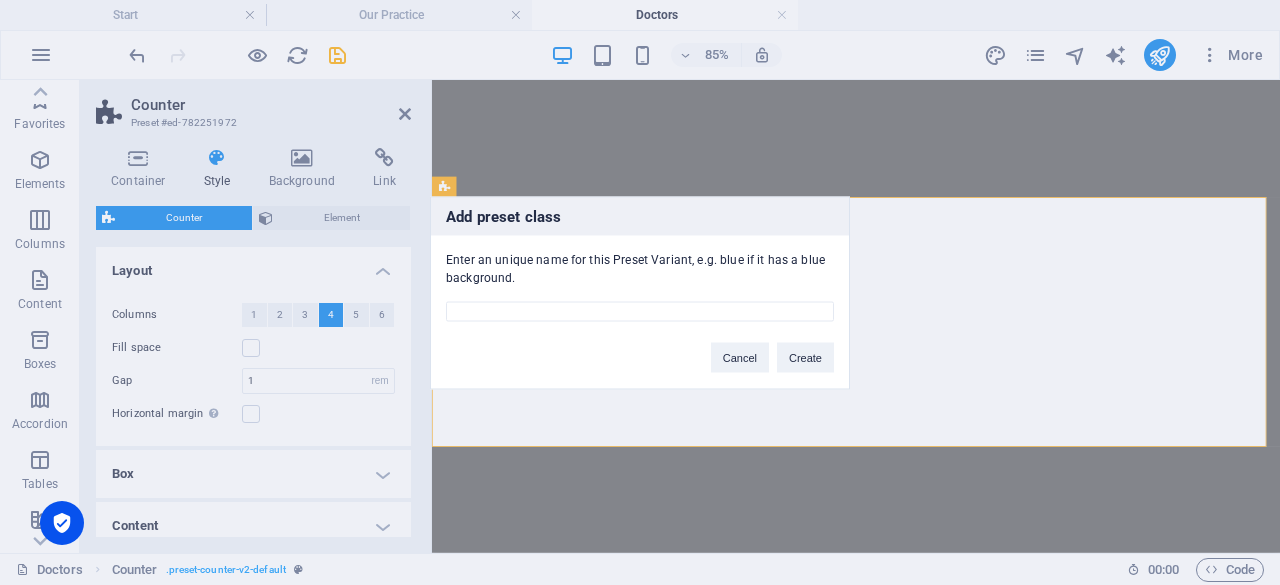 select on "rem" 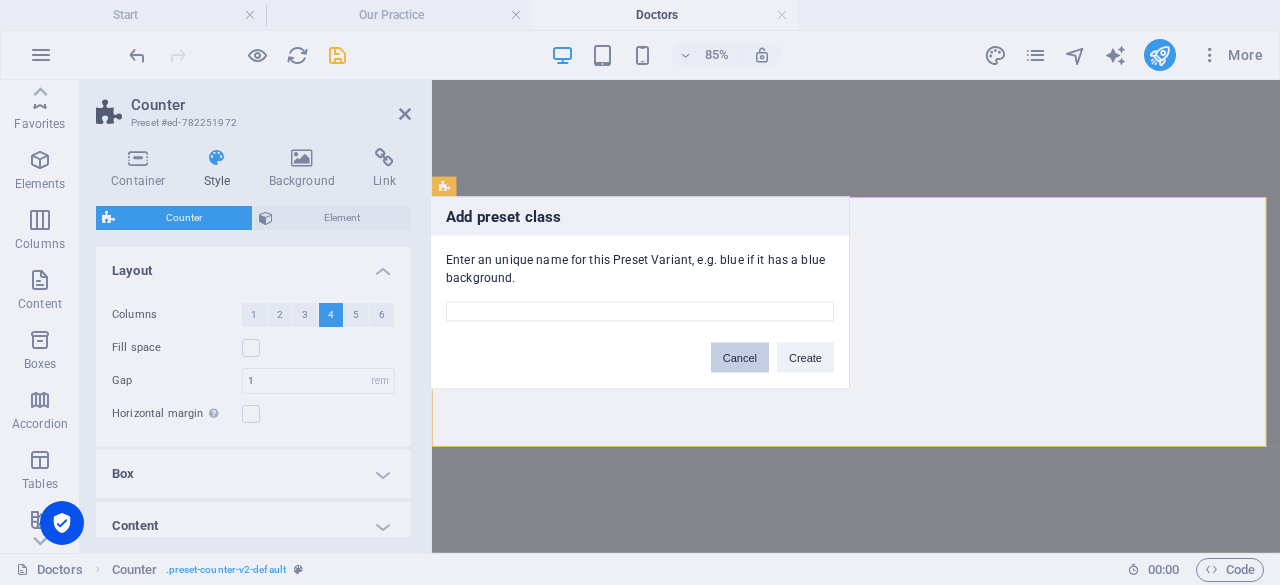 scroll, scrollTop: 0, scrollLeft: 0, axis: both 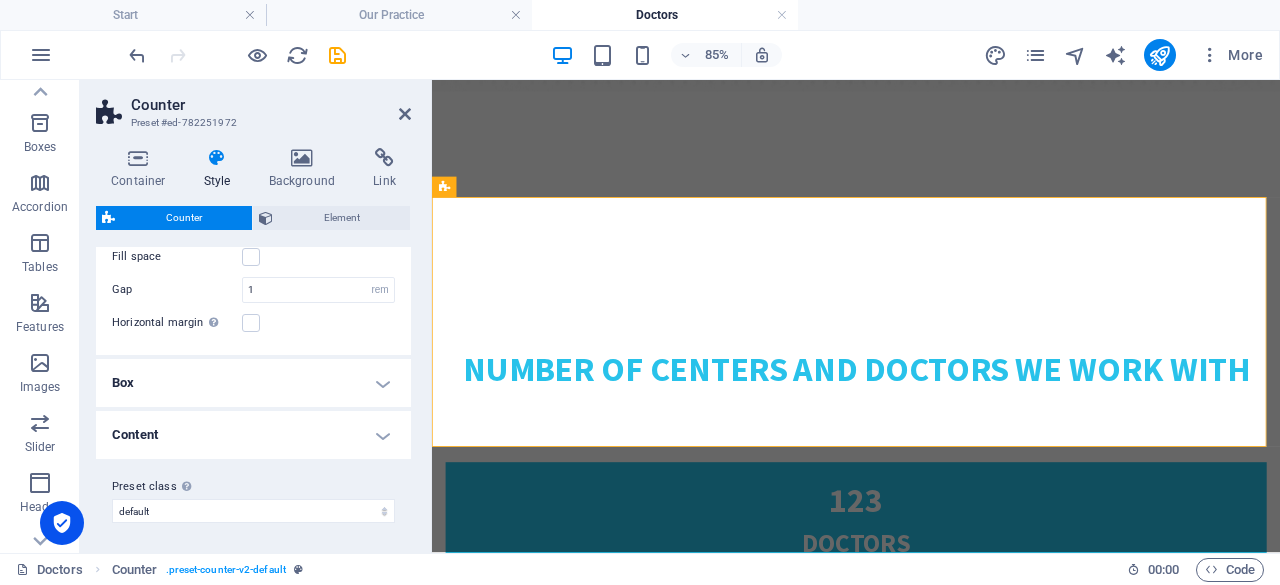 click on "Box" at bounding box center (253, 383) 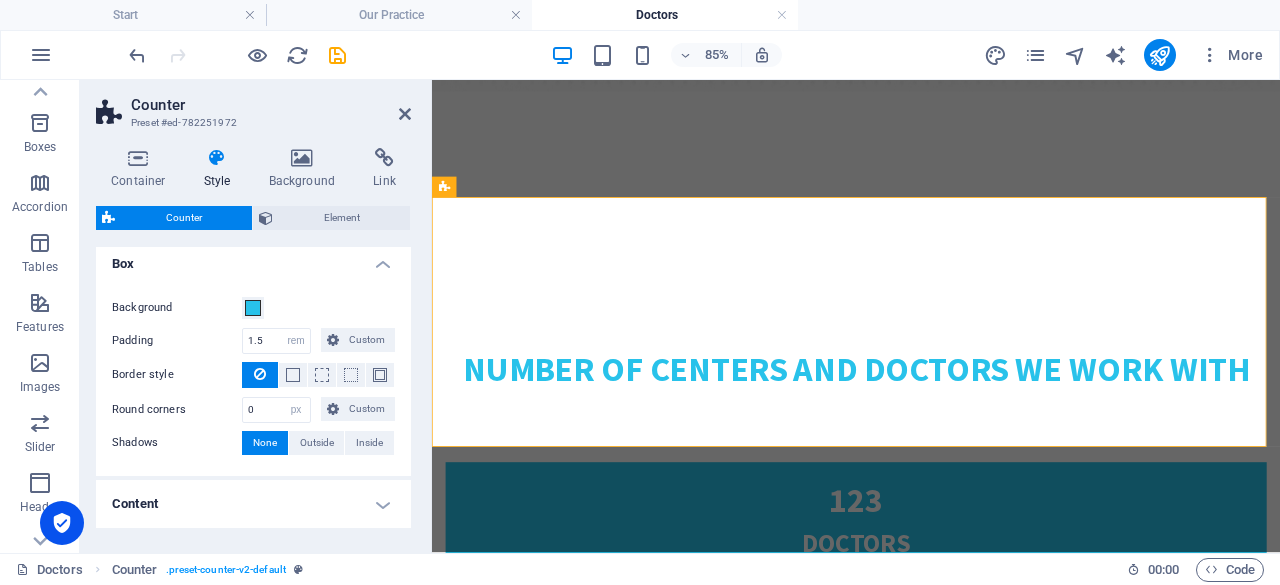 scroll, scrollTop: 211, scrollLeft: 0, axis: vertical 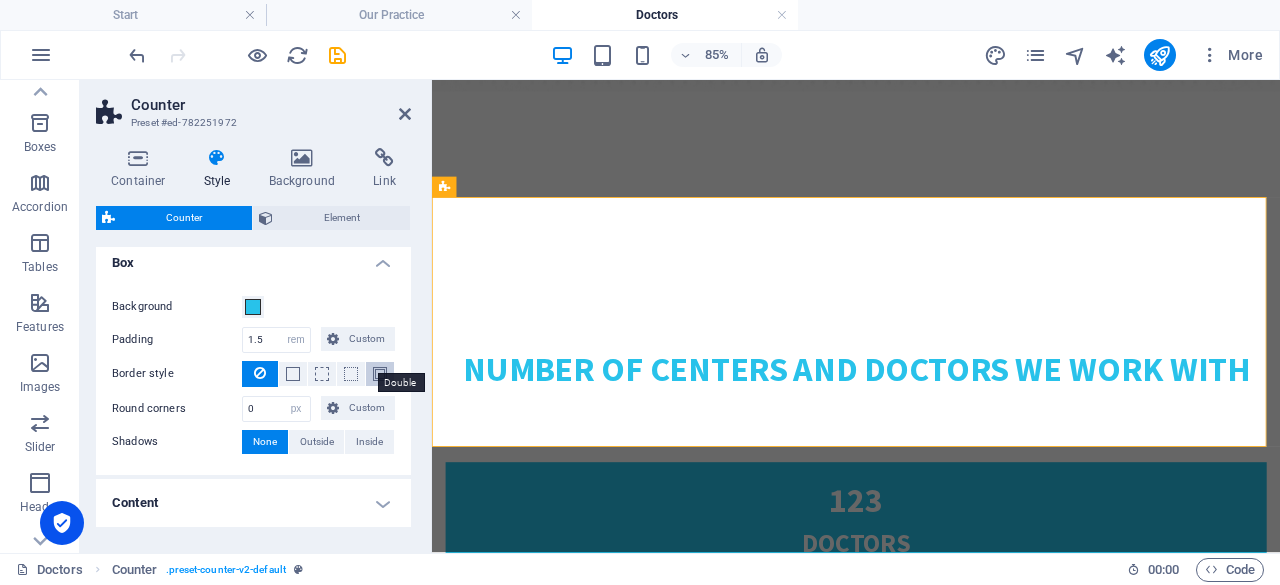 click at bounding box center (380, 374) 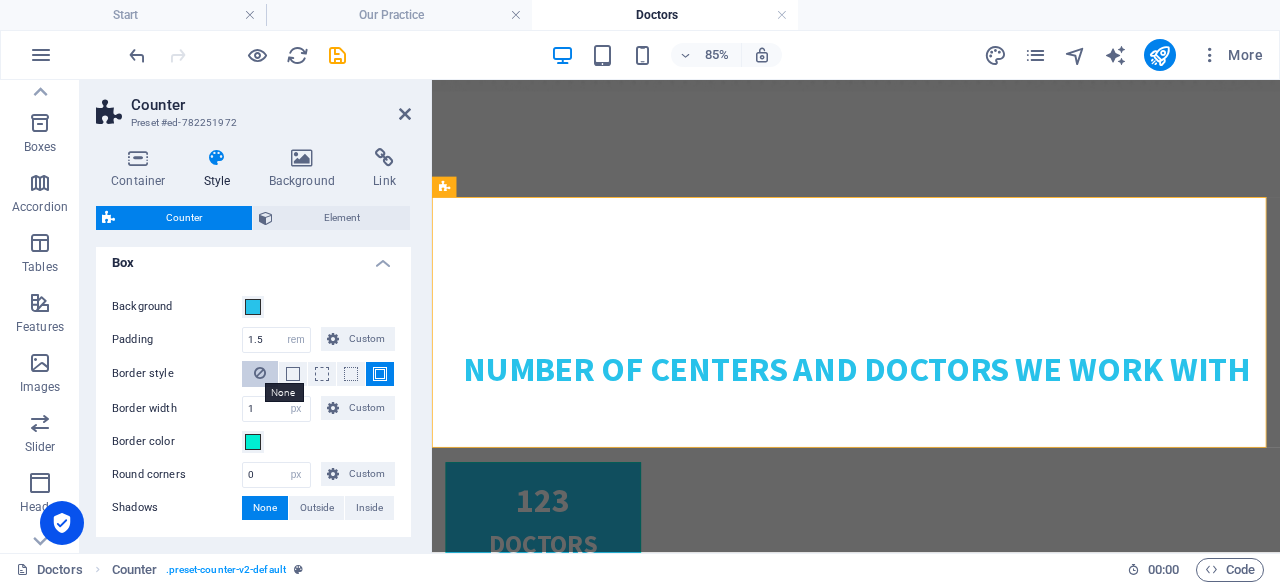 click at bounding box center [260, 373] 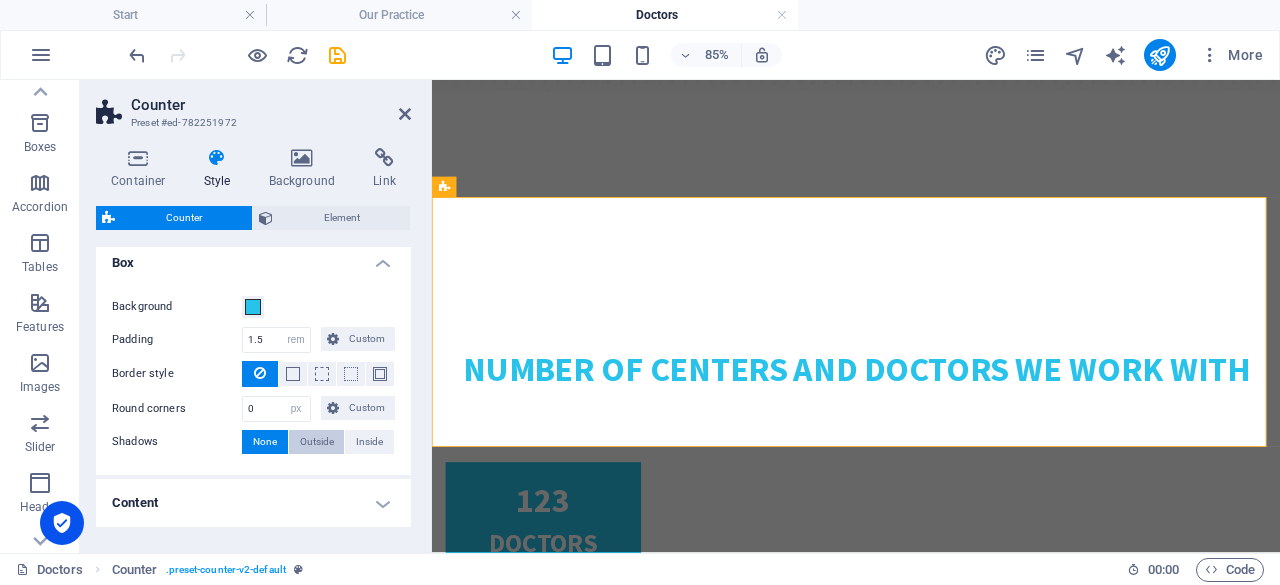 click on "Outside" at bounding box center (317, 442) 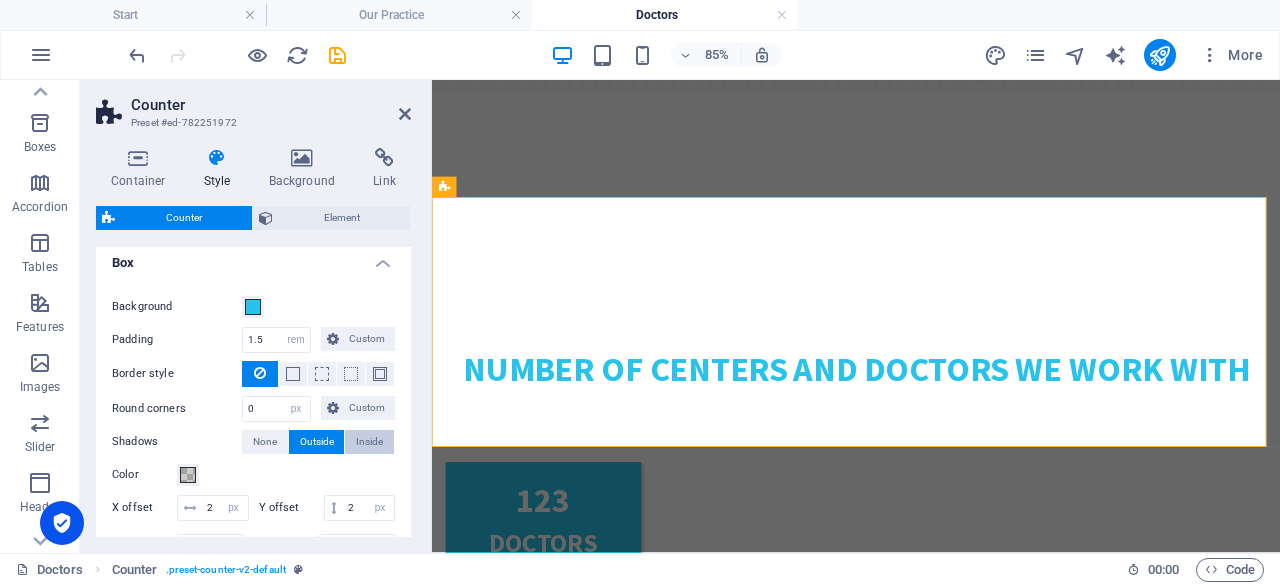 click on "Inside" at bounding box center [369, 442] 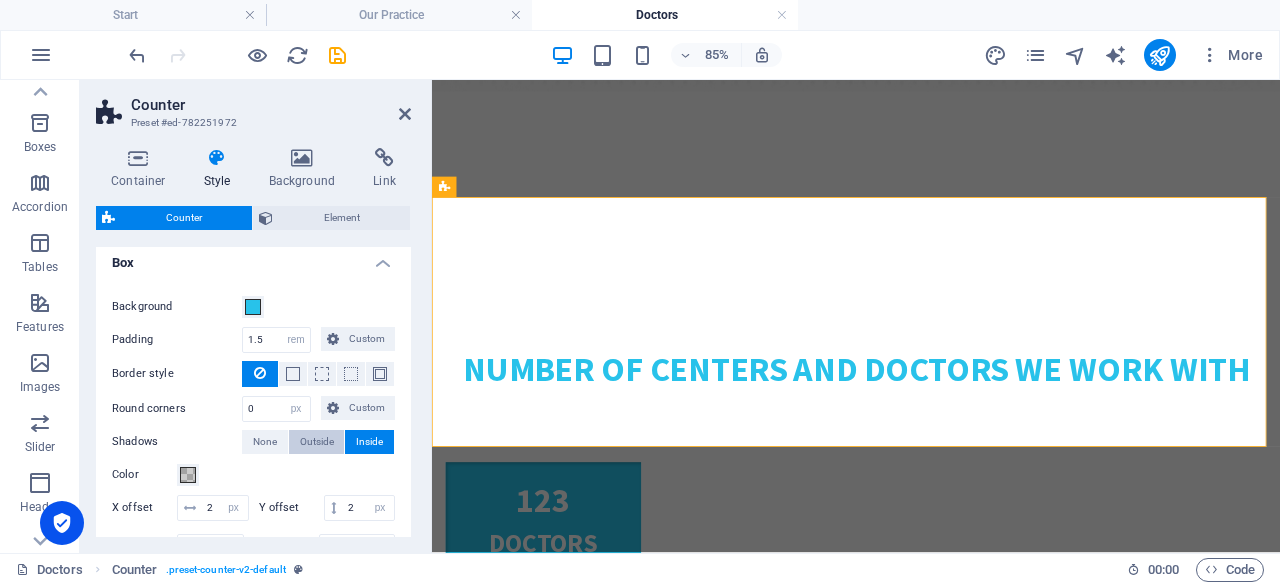 click on "Outside" at bounding box center (317, 442) 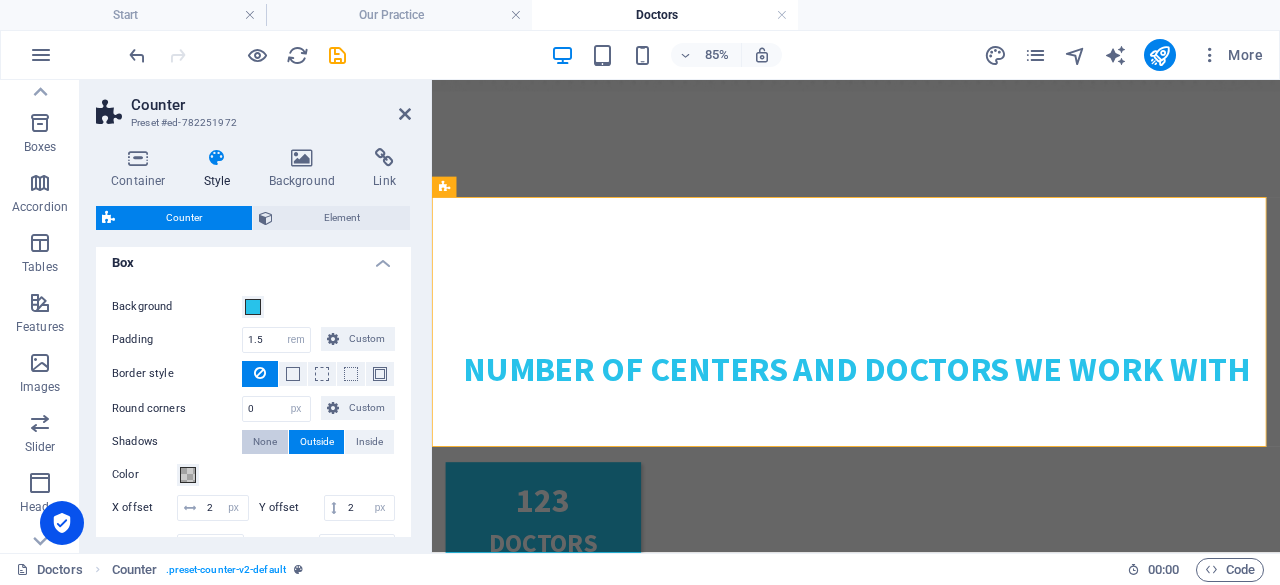 click on "None" at bounding box center (265, 442) 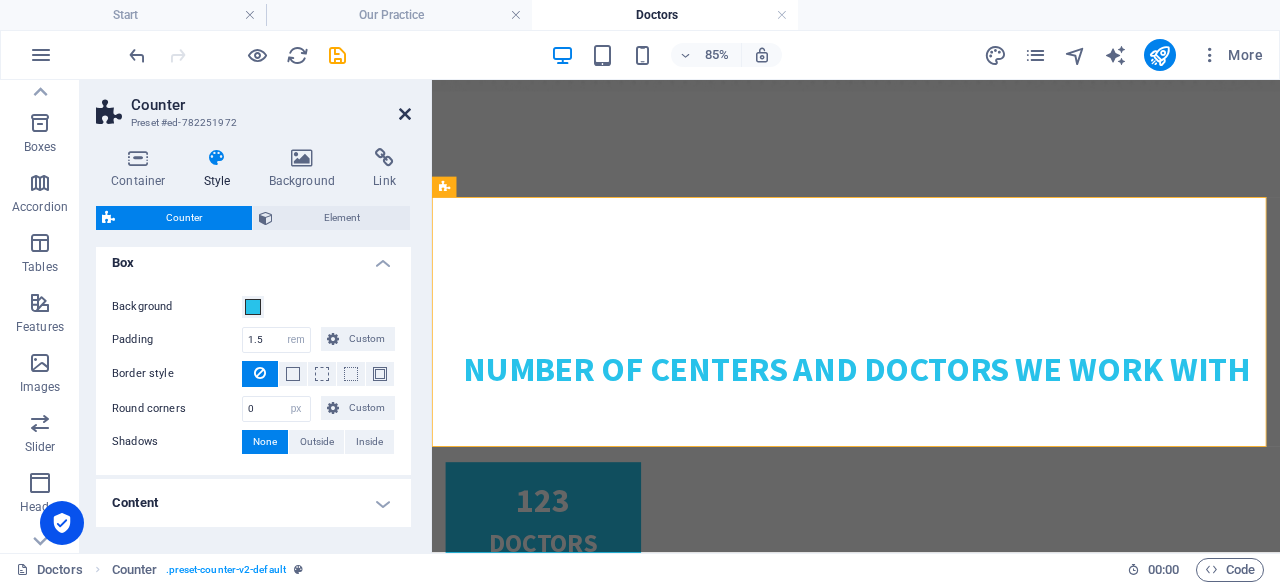 click at bounding box center [405, 114] 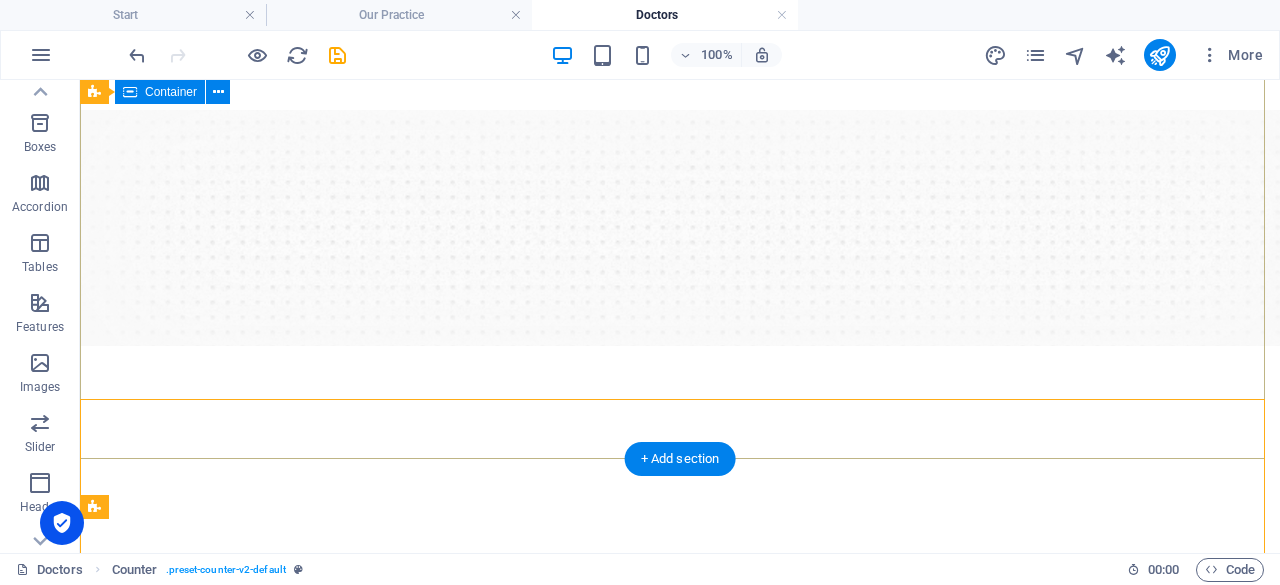 scroll, scrollTop: 189, scrollLeft: 0, axis: vertical 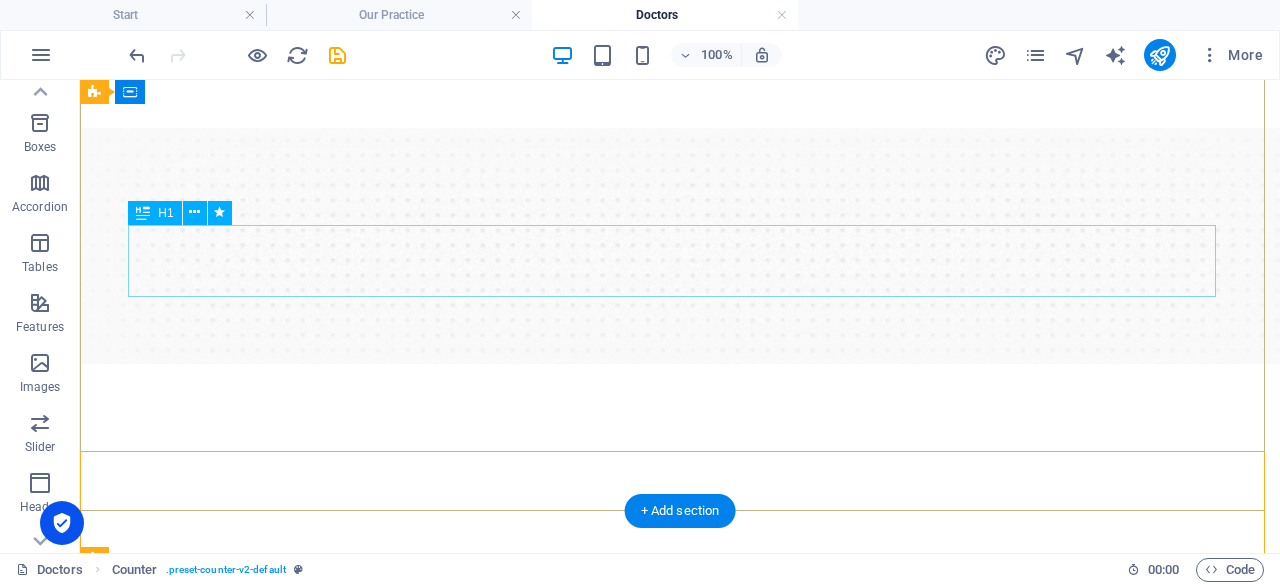 click on "OUR CENTERS" at bounding box center (680, 627) 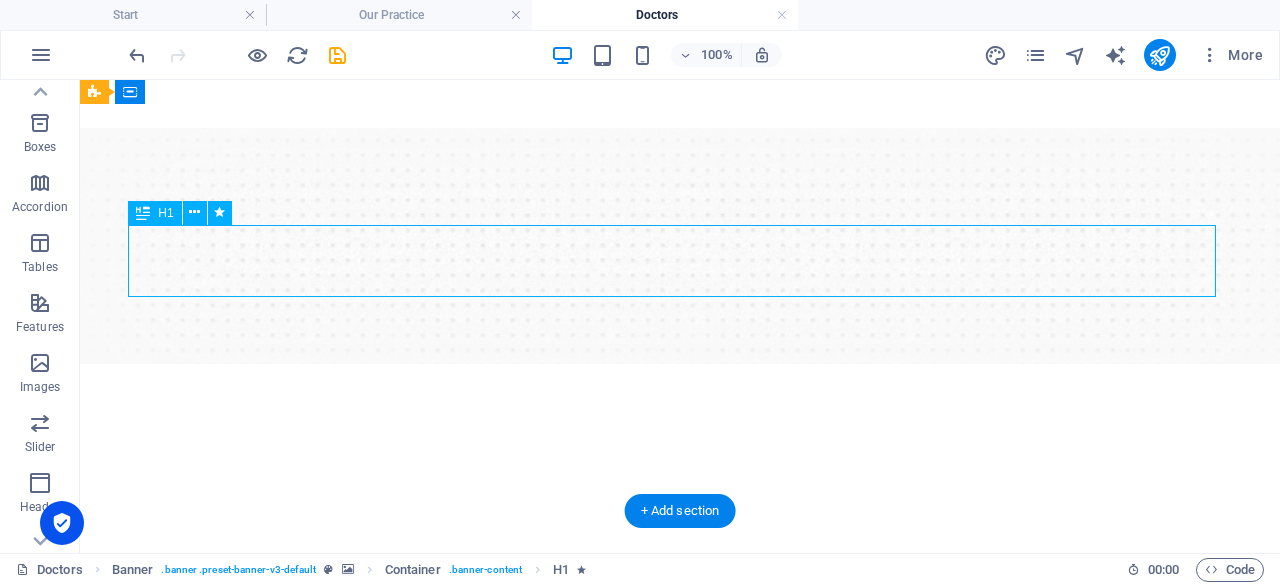 click on "OUR CENTERS" at bounding box center [680, 627] 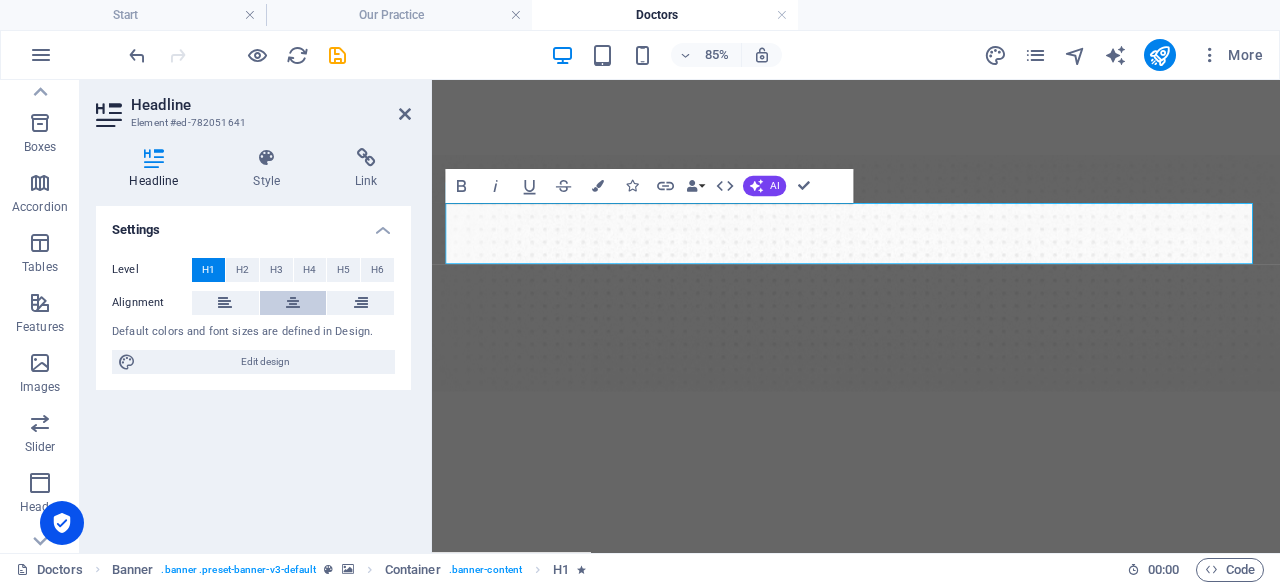 click at bounding box center (293, 303) 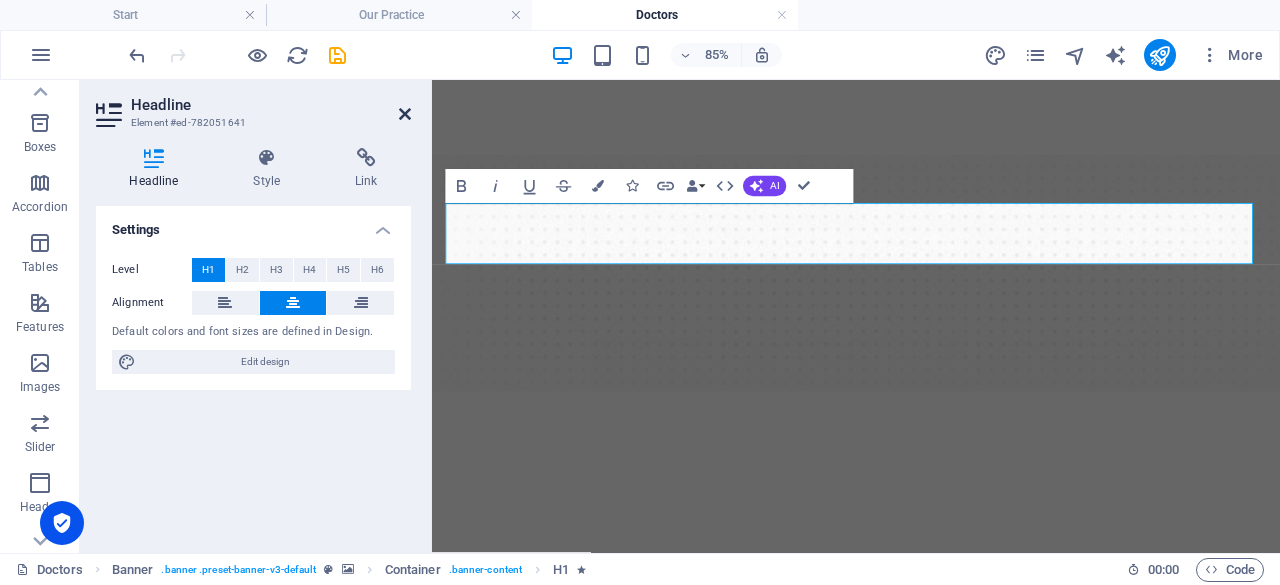 click at bounding box center (405, 114) 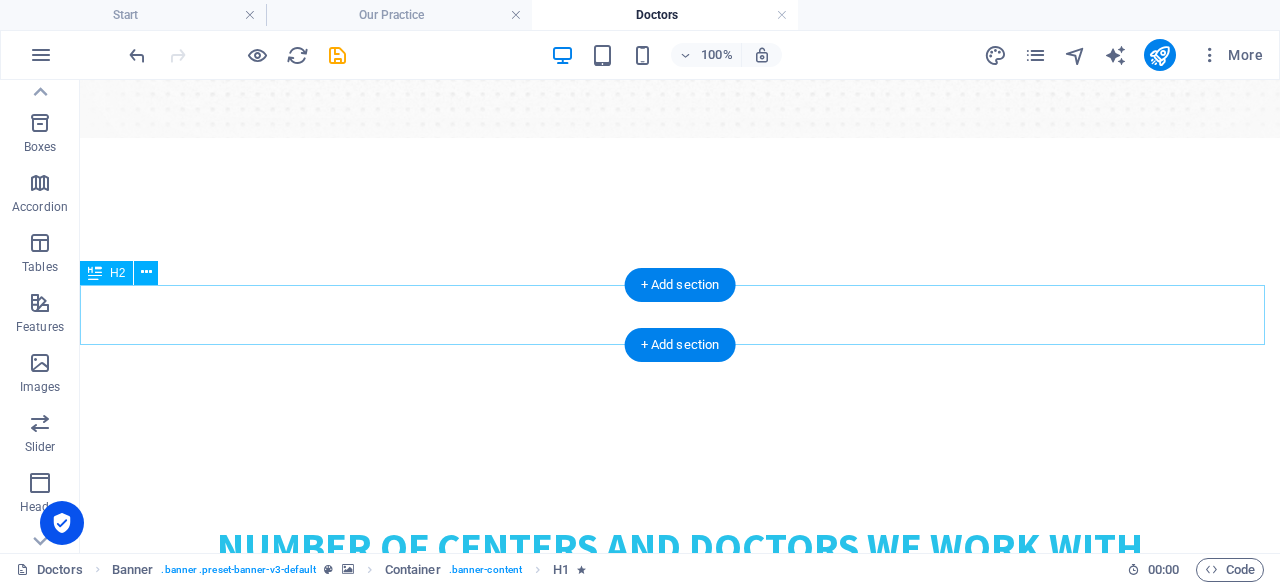 scroll, scrollTop: 416, scrollLeft: 0, axis: vertical 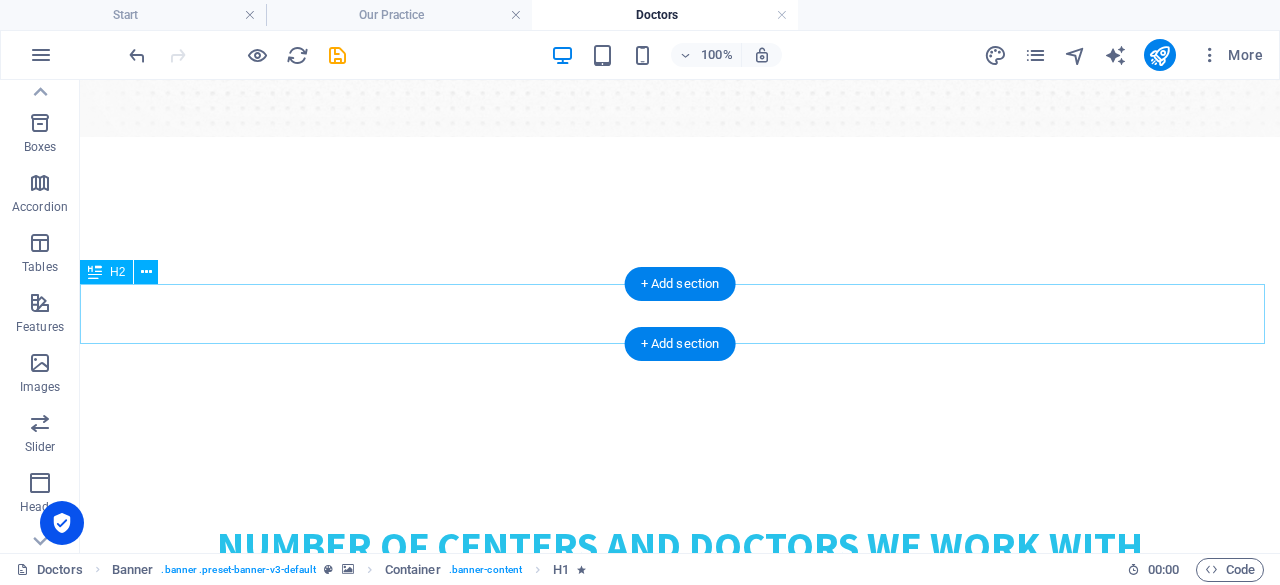 click on "NUMBER OF CENTERS AND DOCTORS WE WORK WITH" at bounding box center [680, 546] 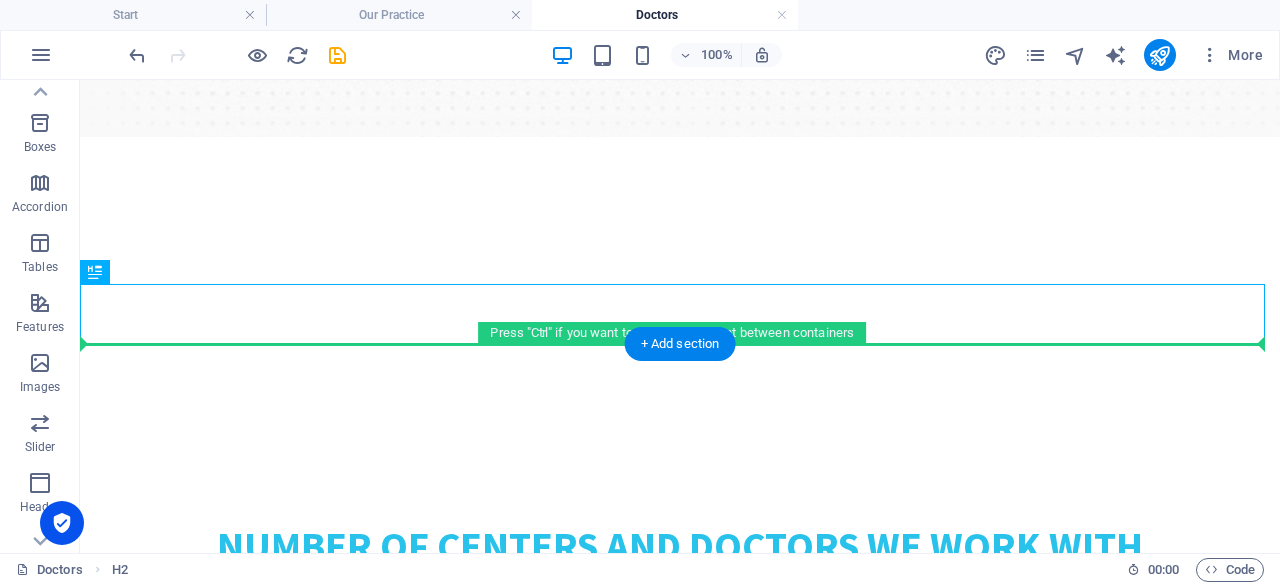 drag, startPoint x: 765, startPoint y: 322, endPoint x: 764, endPoint y: 361, distance: 39.012817 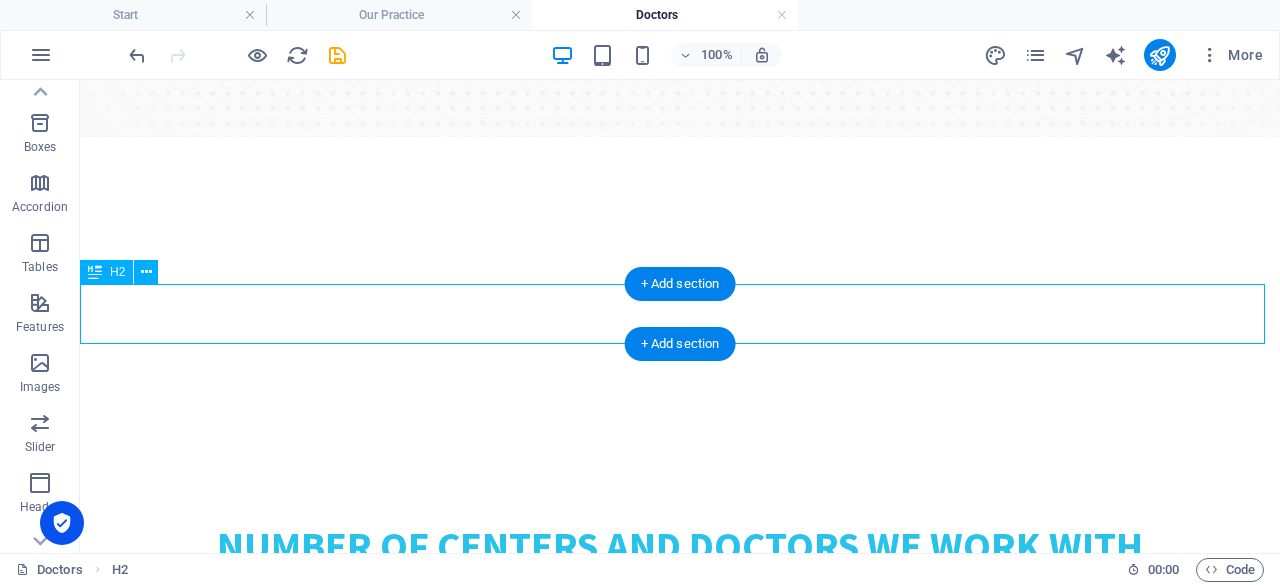 click on "NUMBER OF CENTERS AND DOCTORS WE WORK WITH" at bounding box center (680, 546) 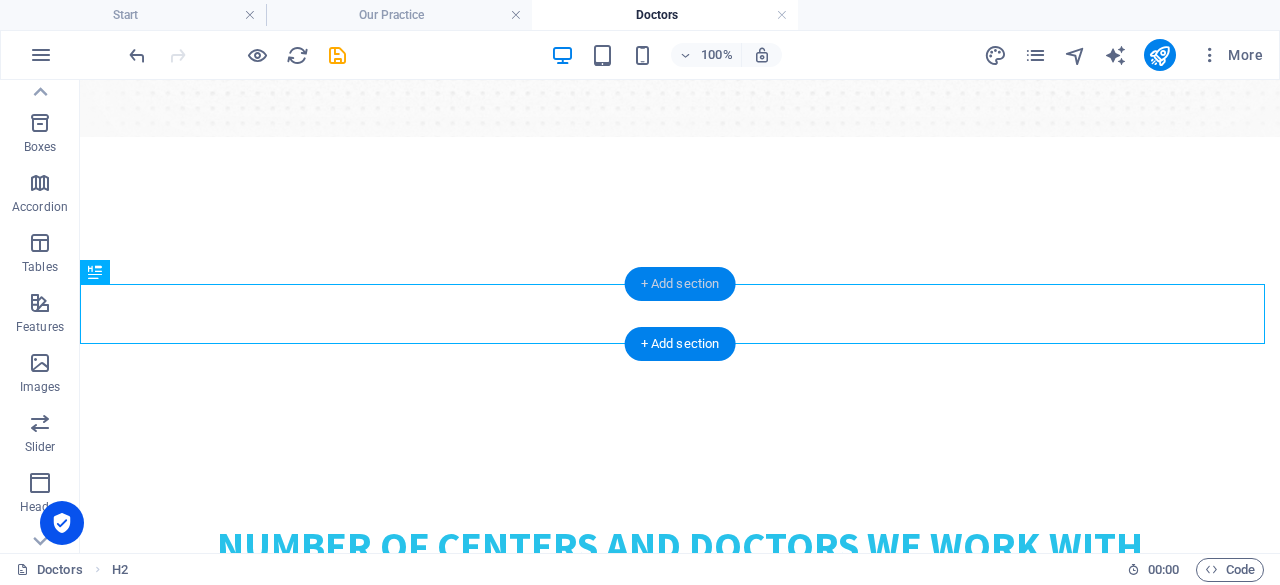 click on "+ Add section" at bounding box center [680, 284] 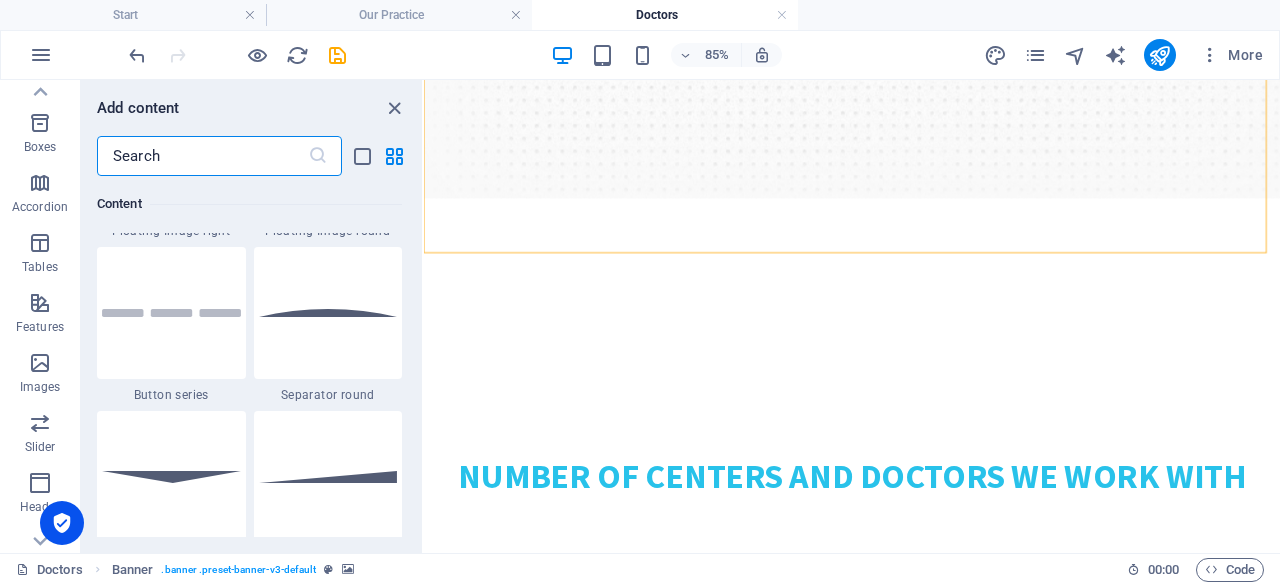 scroll, scrollTop: 4634, scrollLeft: 0, axis: vertical 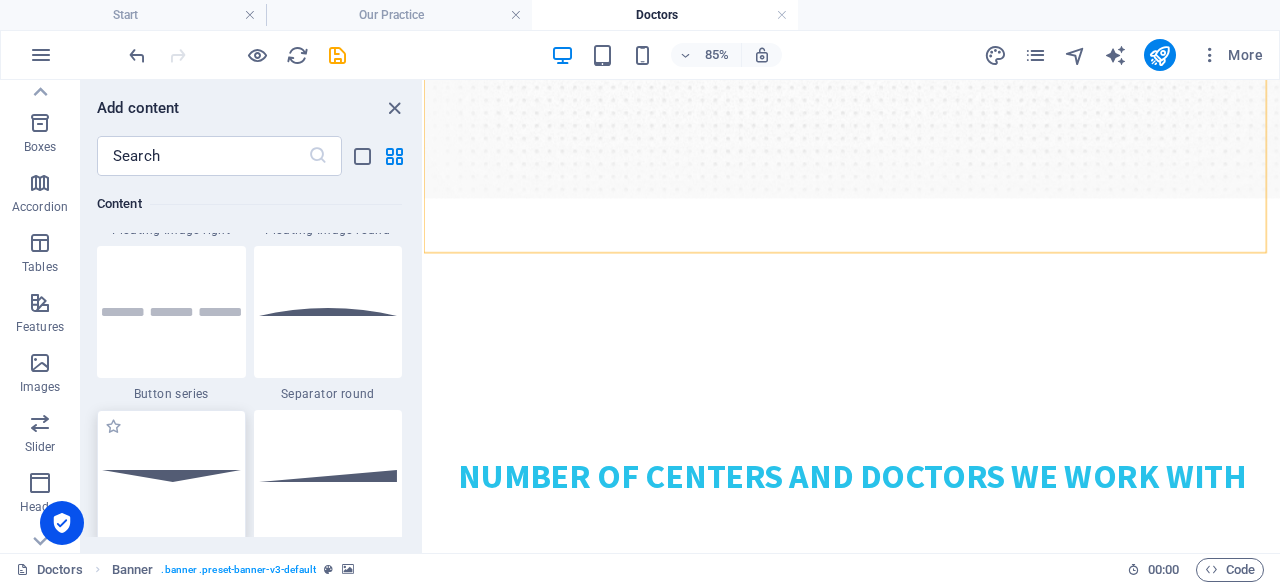 click at bounding box center (171, 476) 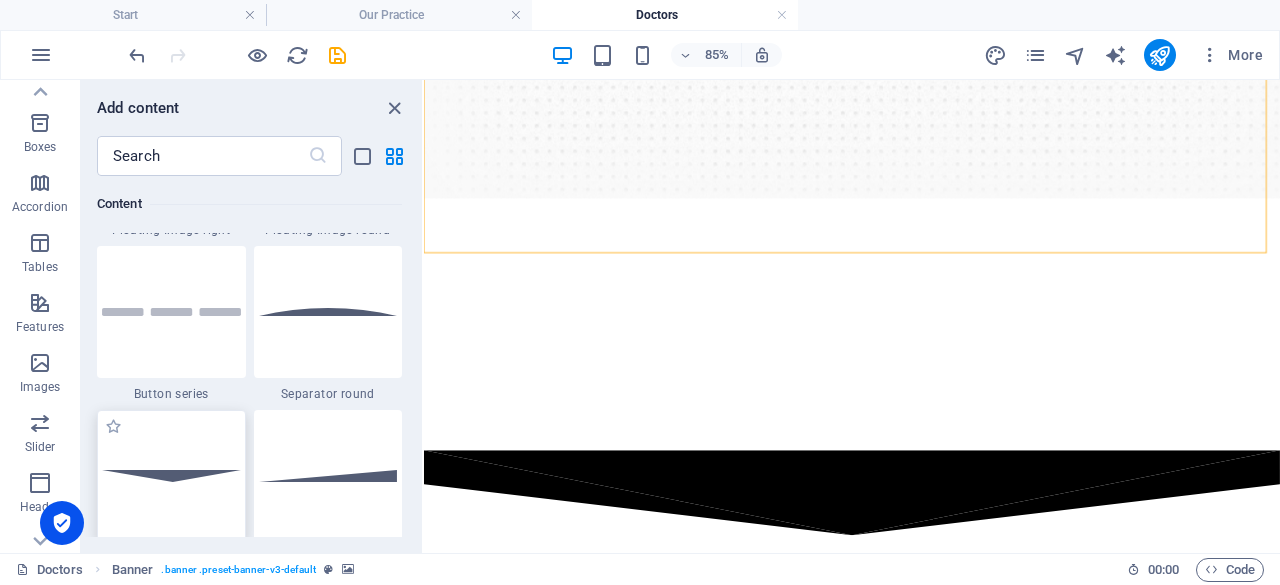 select on "rem" 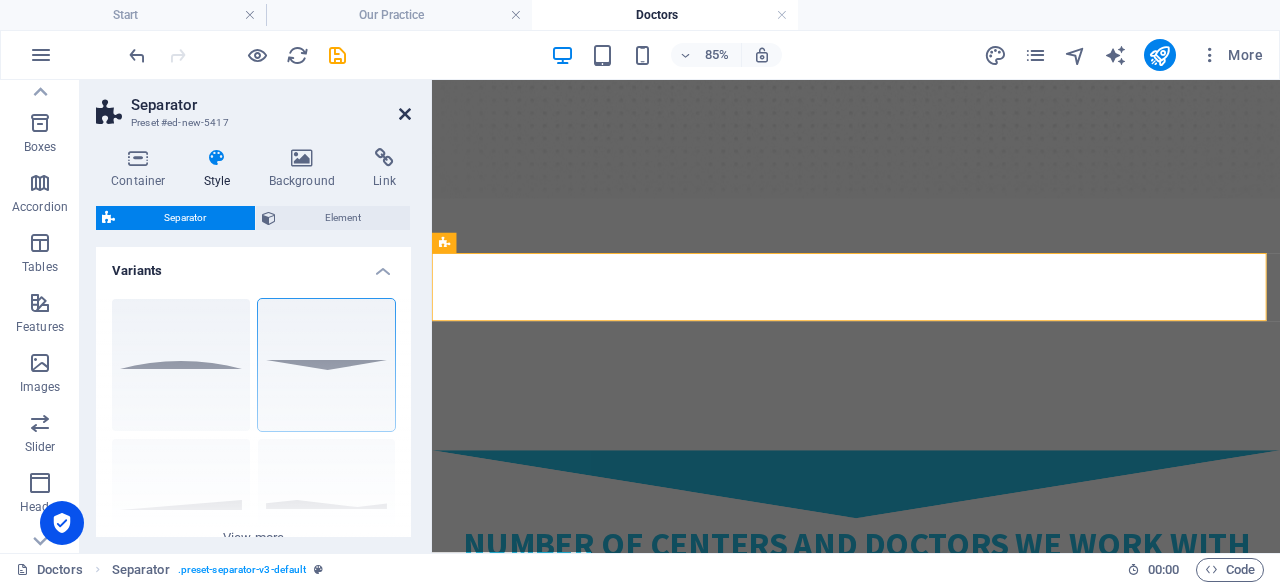 click at bounding box center [405, 114] 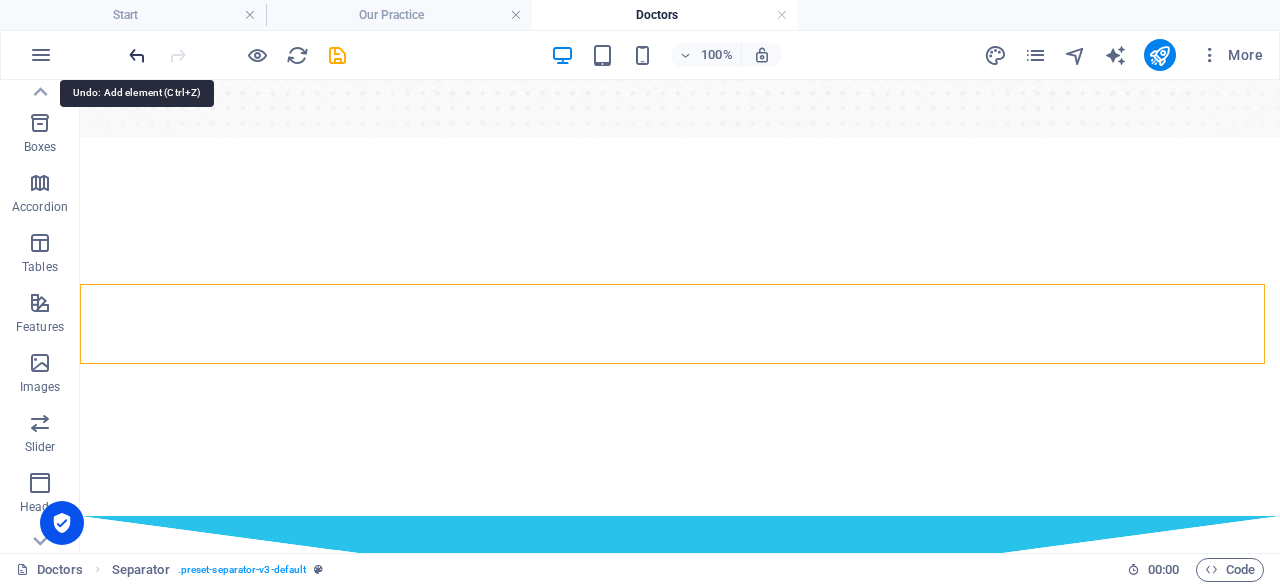 click at bounding box center (137, 55) 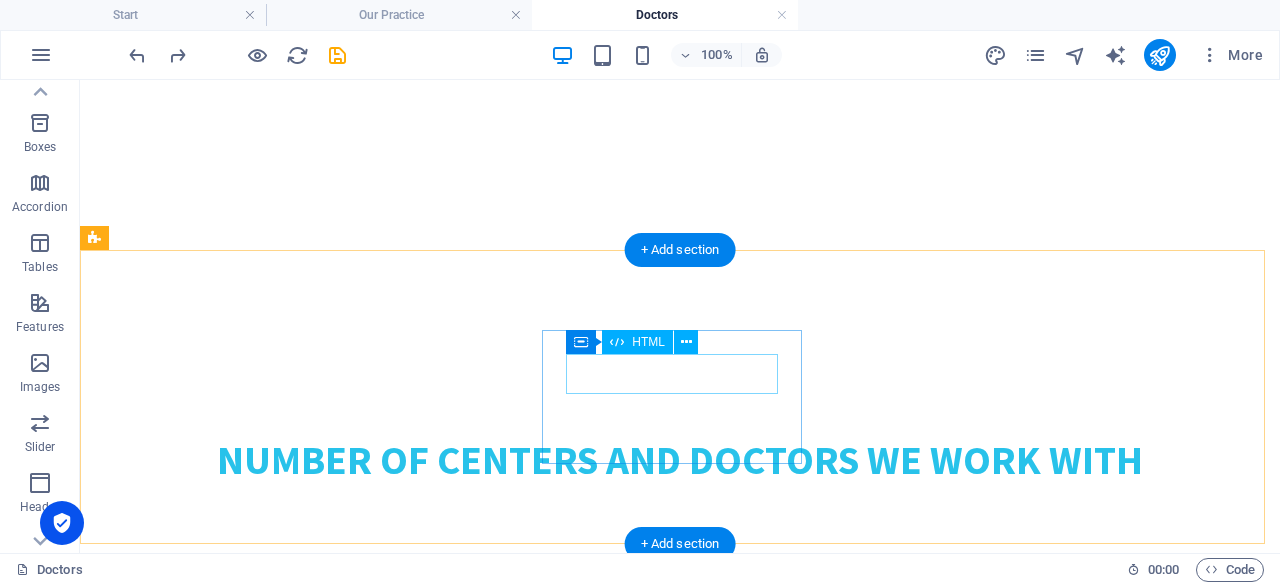 scroll, scrollTop: 501, scrollLeft: 0, axis: vertical 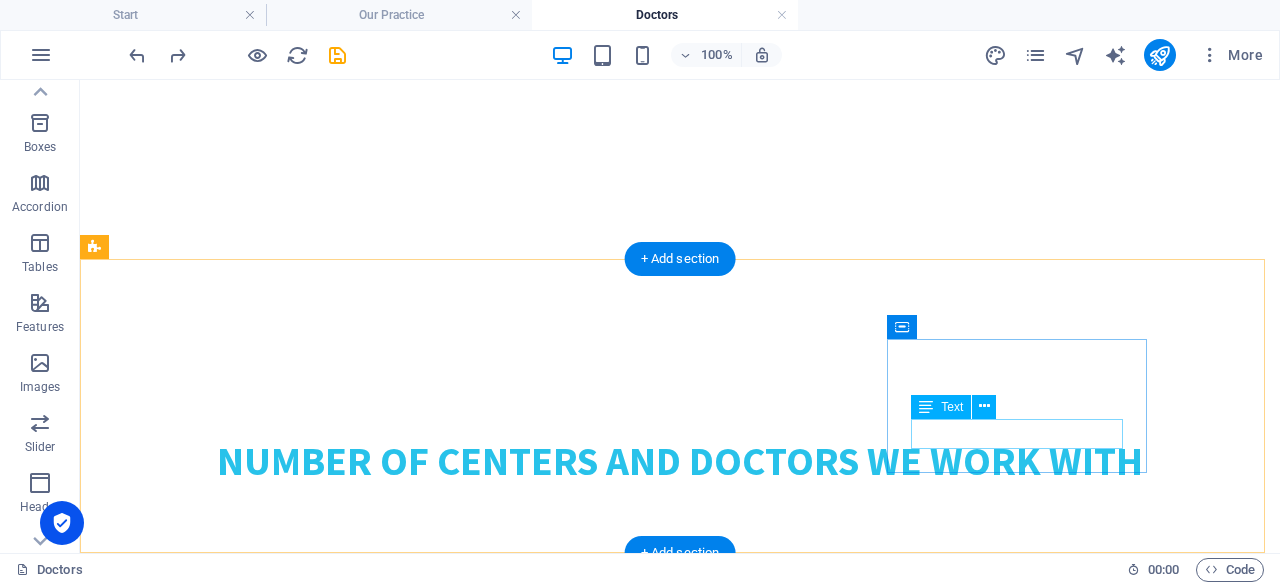 click on "EXPERIENCE" at bounding box center [226, 950] 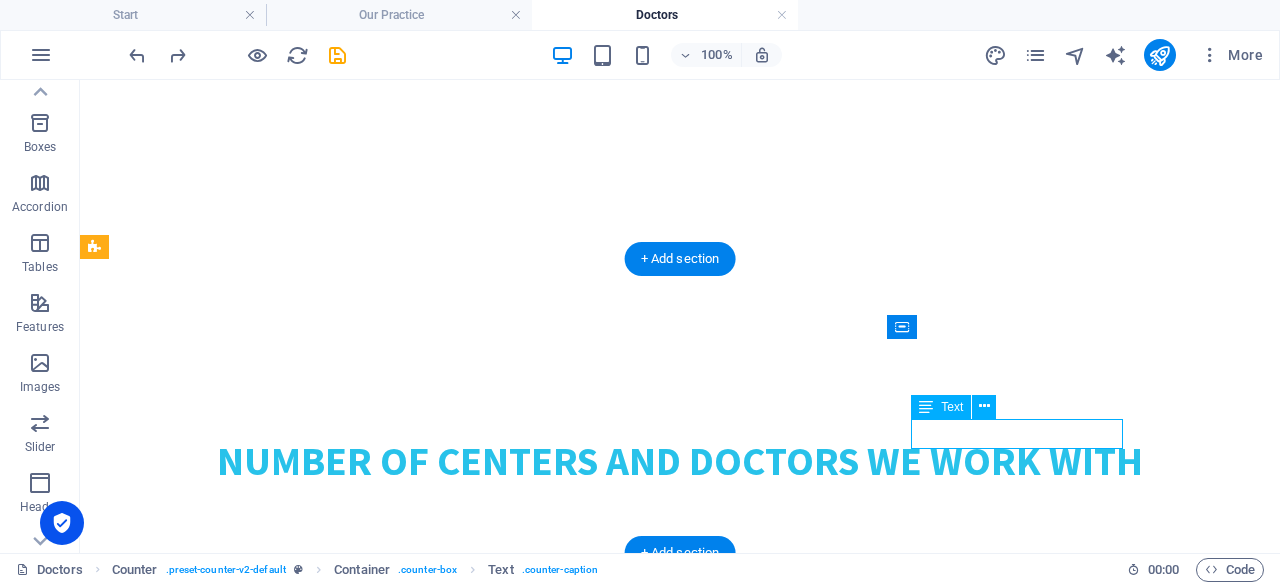 click on "EXPERIENCE" at bounding box center (226, 950) 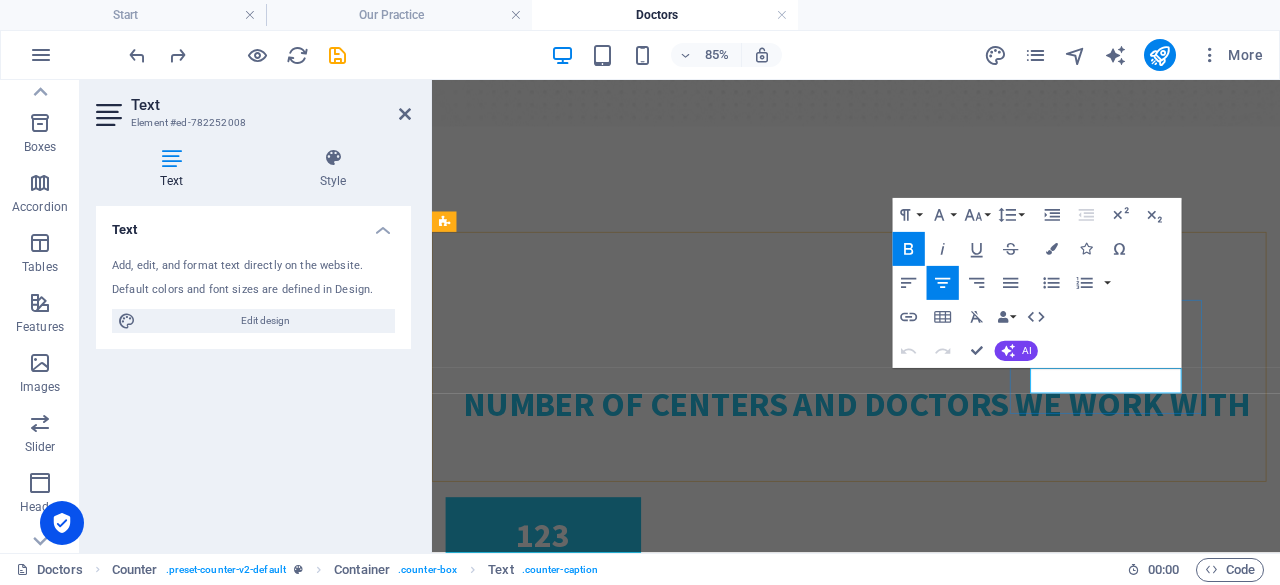 type 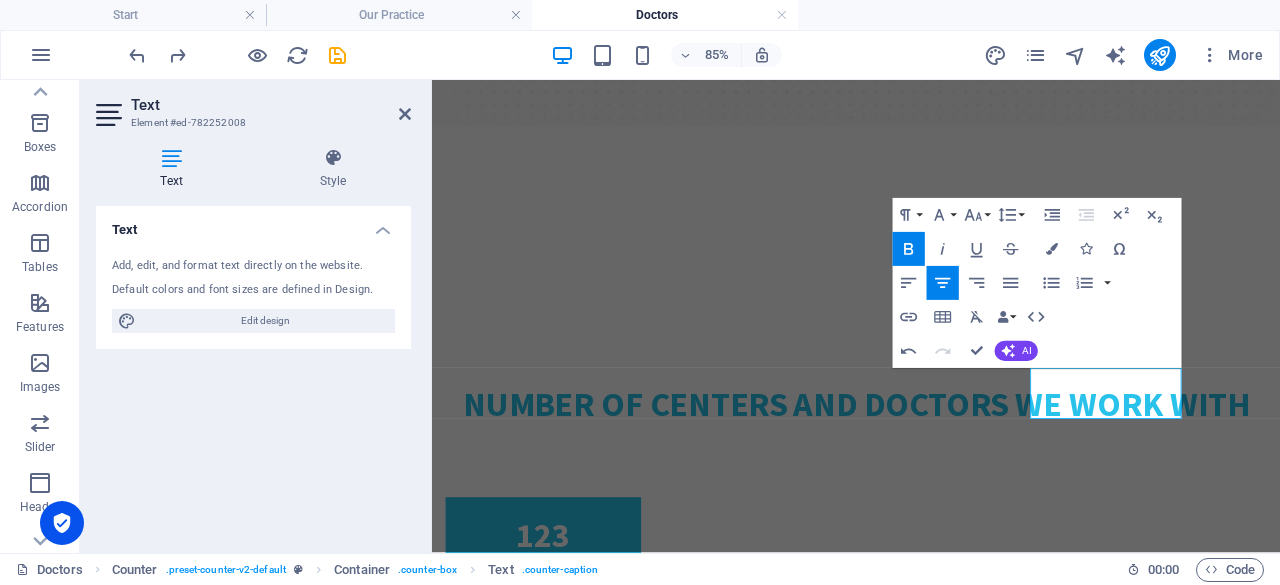 click on "Text Element #ed-782252008 Text Style Text Add, edit, and format text directly on the website. Default colors and font sizes are defined in Design. Edit design Alignment Left aligned Centered Right aligned Counter Element Layout How this element expands within the layout (Flexbox). Size Default auto px % 1/1 1/2 1/3 1/4 1/5 1/6 1/7 1/8 1/9 1/10 Grow Shrink Order Container layout Visible Visible Opacity 100 % Overflow Spacing Margin Default auto px % rem vw vh Custom Custom auto px % rem vw vh auto px % rem vw vh auto px % rem vw vh auto px % rem vw vh Padding Default px rem % vh vw Custom Custom px rem % vh vw px rem % vh vw px rem % vh vw px rem % vh vw Border Style              - Width 1 auto px rem % vh vw Custom Custom 1 auto px rem % vh vw 1 auto px rem % vh vw 1 auto px rem % vh vw 1 auto px rem % vh vw  - Color Round corners Default px rem % vh vw Custom Custom px rem % vh vw px rem % vh vw px rem % vh vw px rem % vh vw Shadow Default None Outside Inside Color X offset 0 px rem vh vw Y offset" at bounding box center (256, 316) 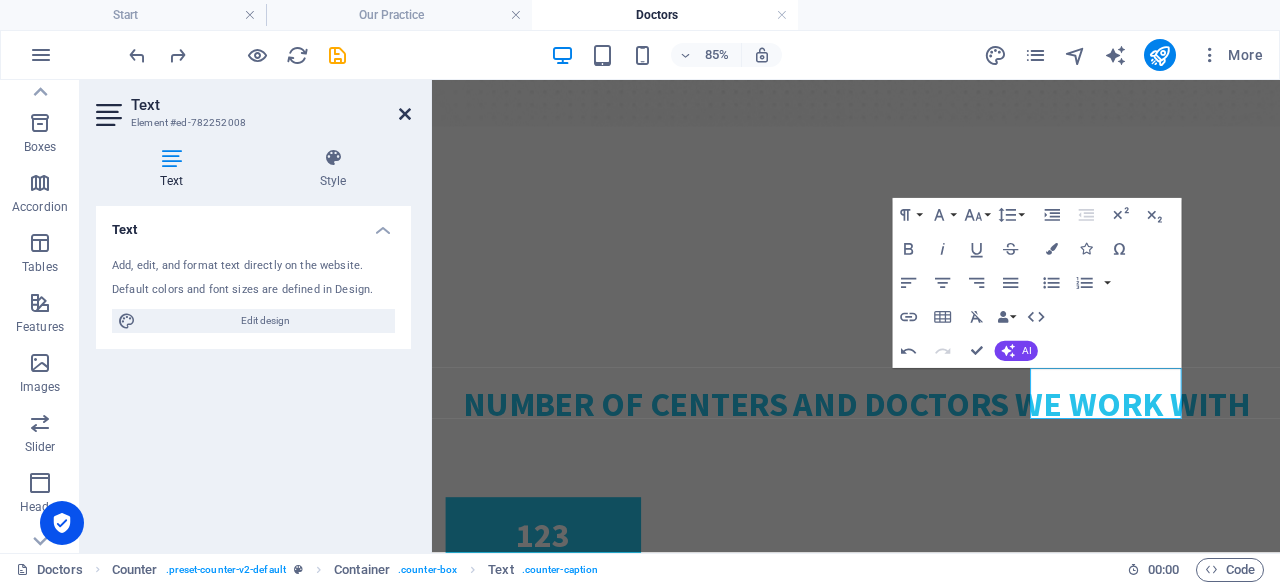 click at bounding box center (405, 114) 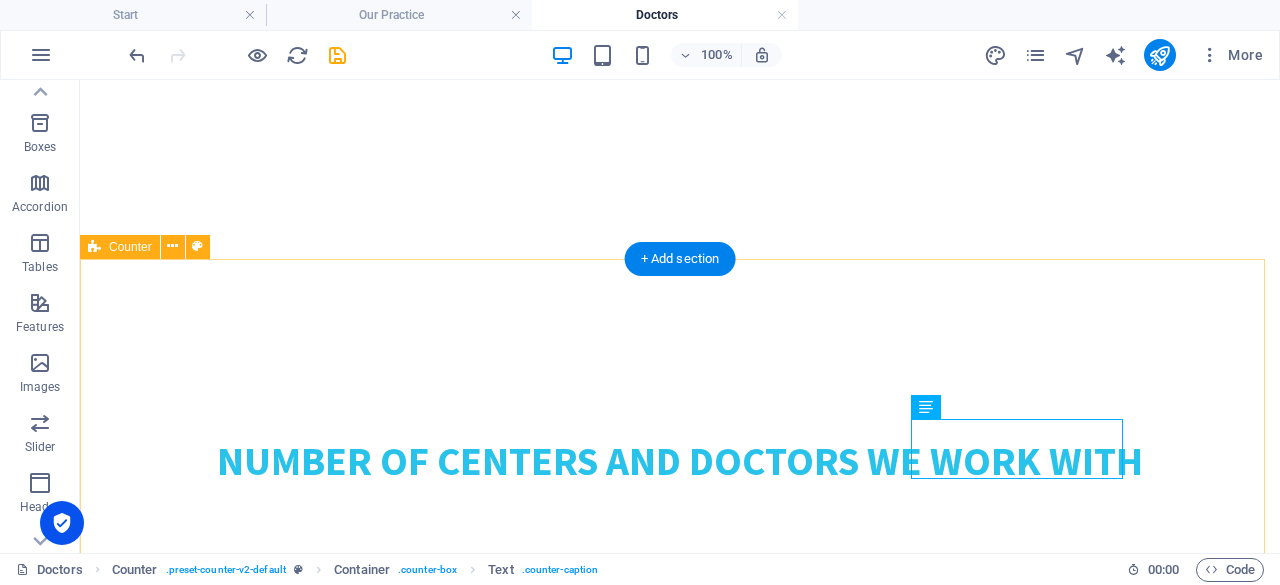 click on "123 DOCTORS 18 CENTER 10 YEAR EXPERIENCE" at bounding box center [680, 795] 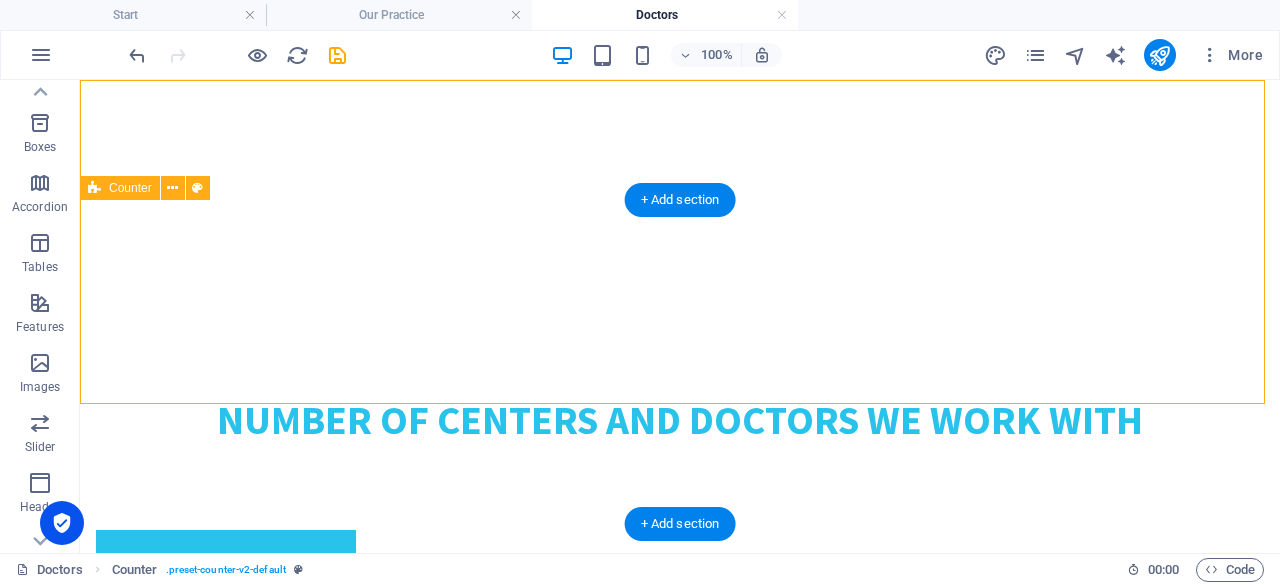 scroll, scrollTop: 538, scrollLeft: 0, axis: vertical 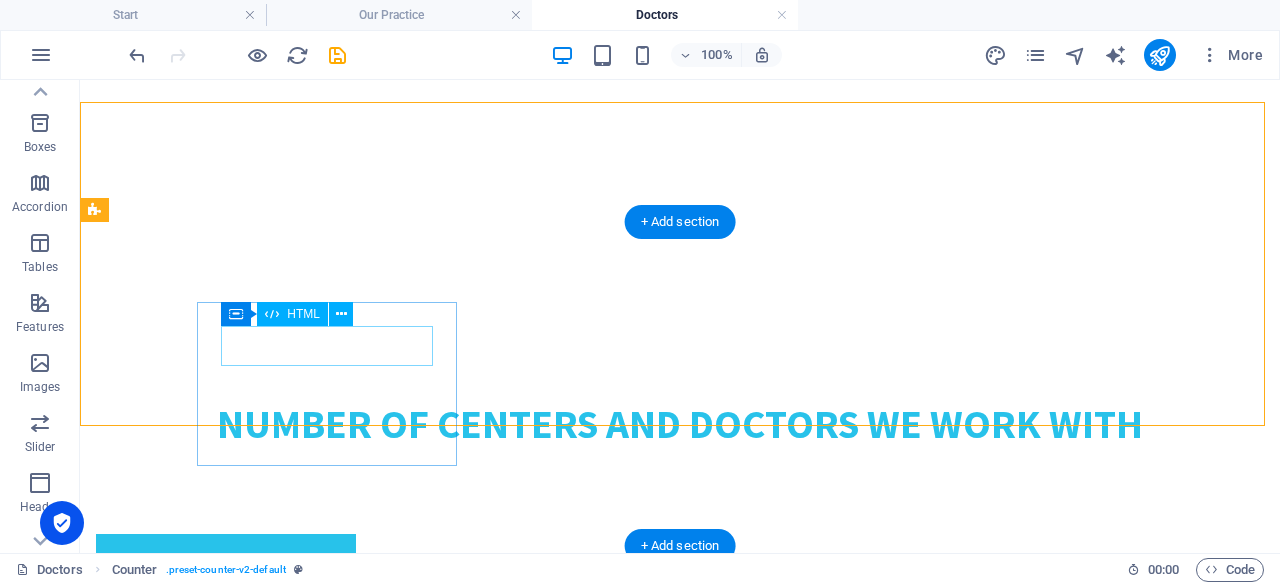 click on "123" at bounding box center [226, 578] 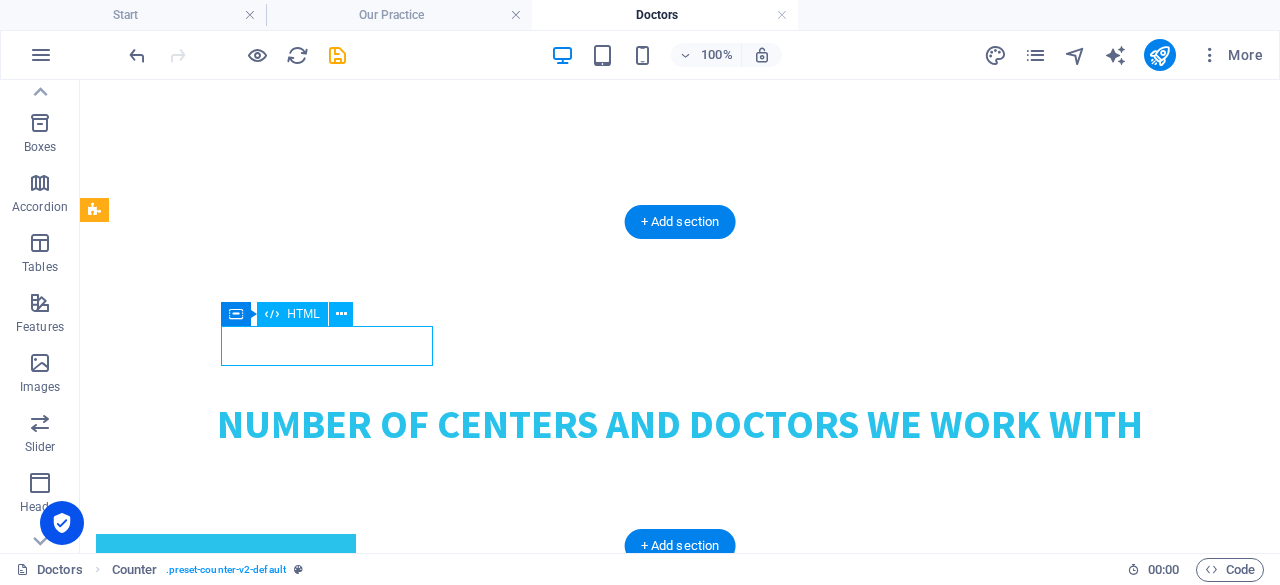 click on "123" at bounding box center [226, 578] 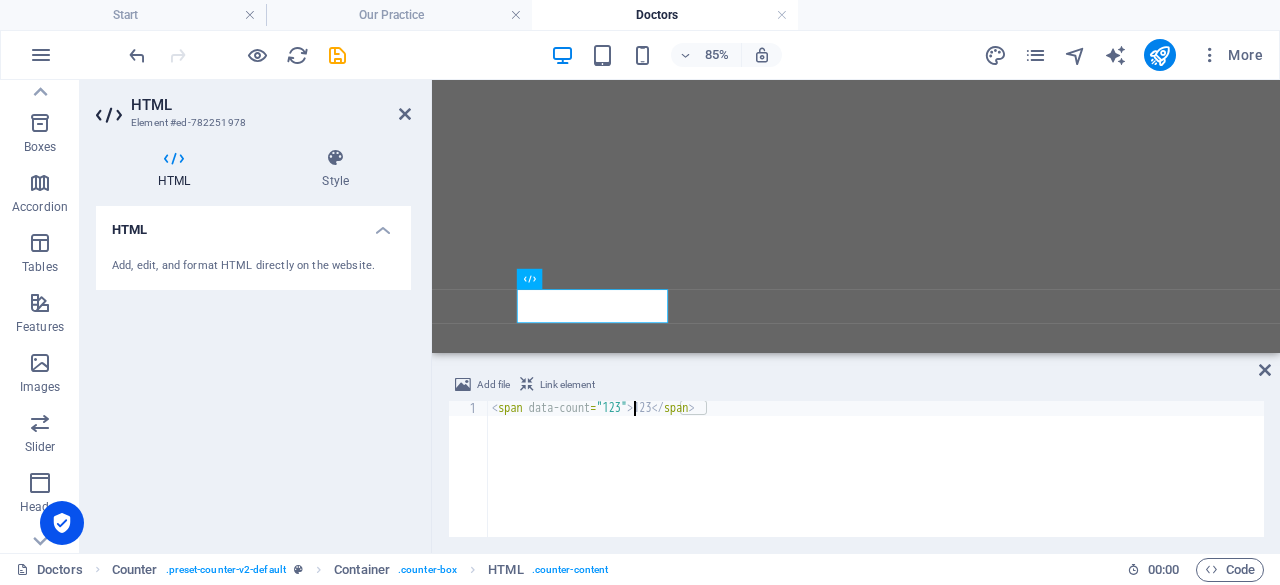 click on "< span   data-count = "123" > 123 </ span >" at bounding box center (876, 484) 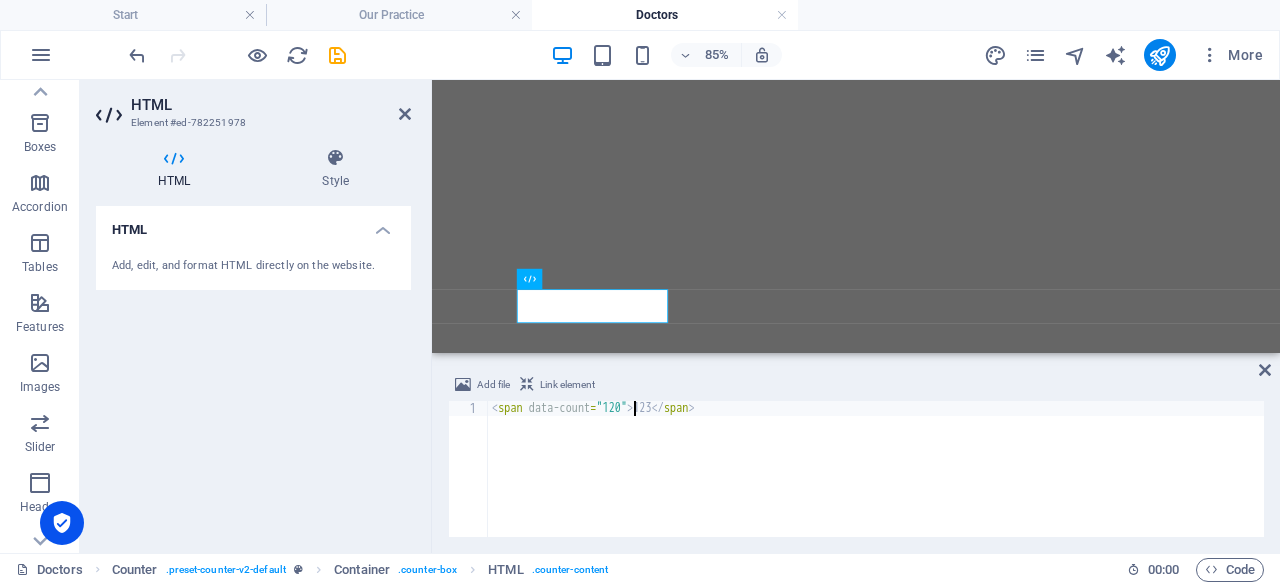 scroll, scrollTop: 0, scrollLeft: 11, axis: horizontal 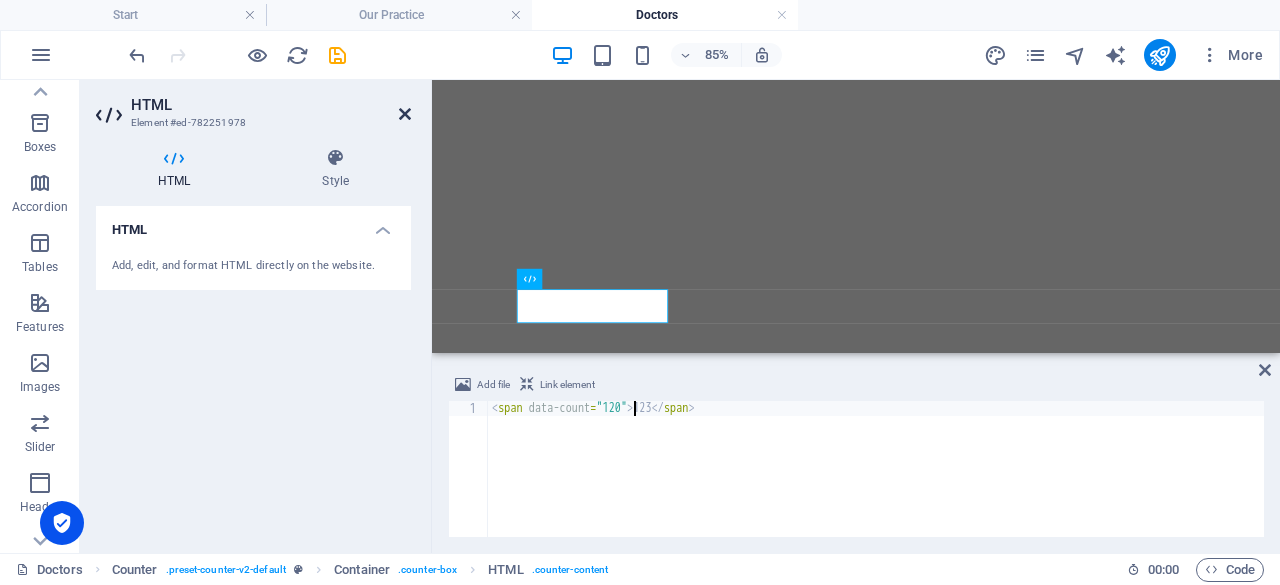 type on "<span data-count="120">123</span>" 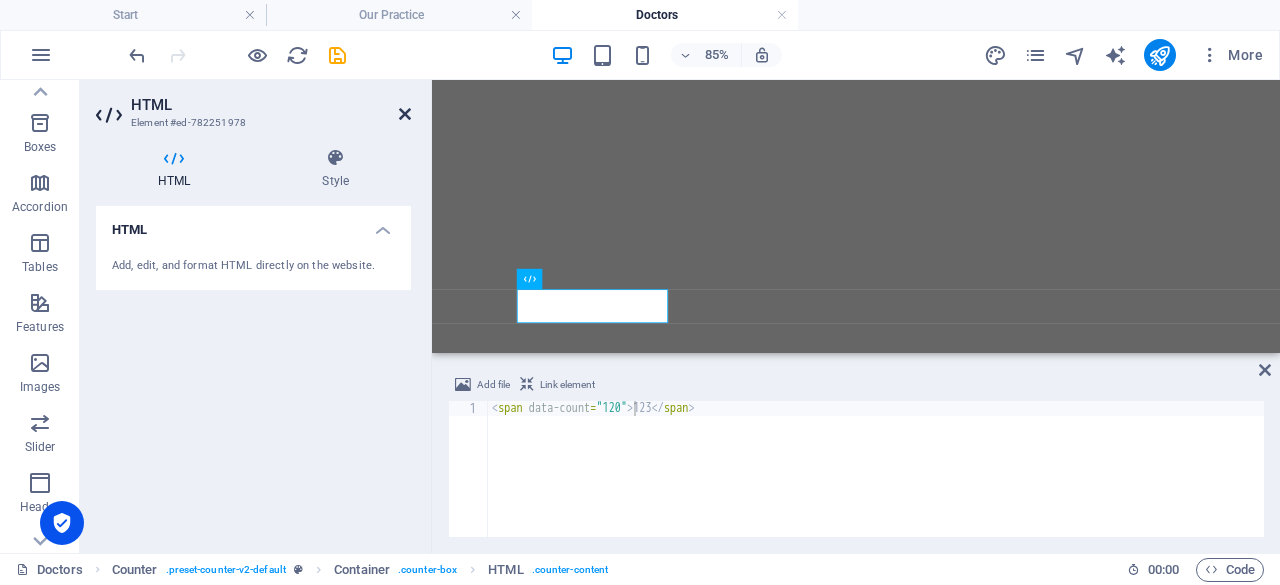 click at bounding box center [405, 114] 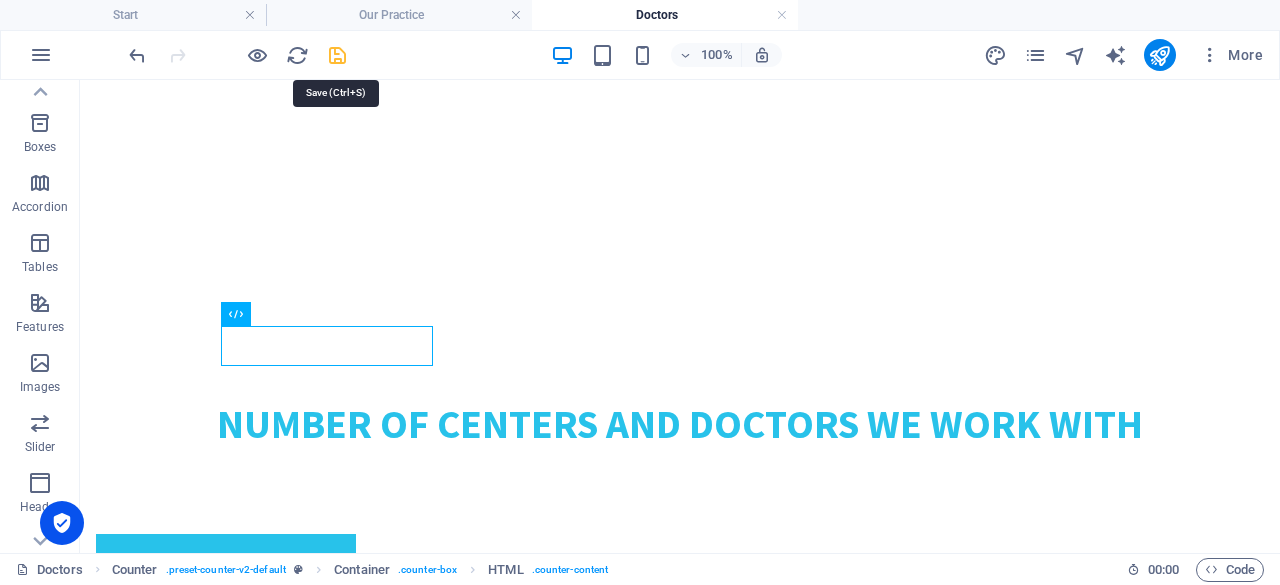 click at bounding box center (337, 55) 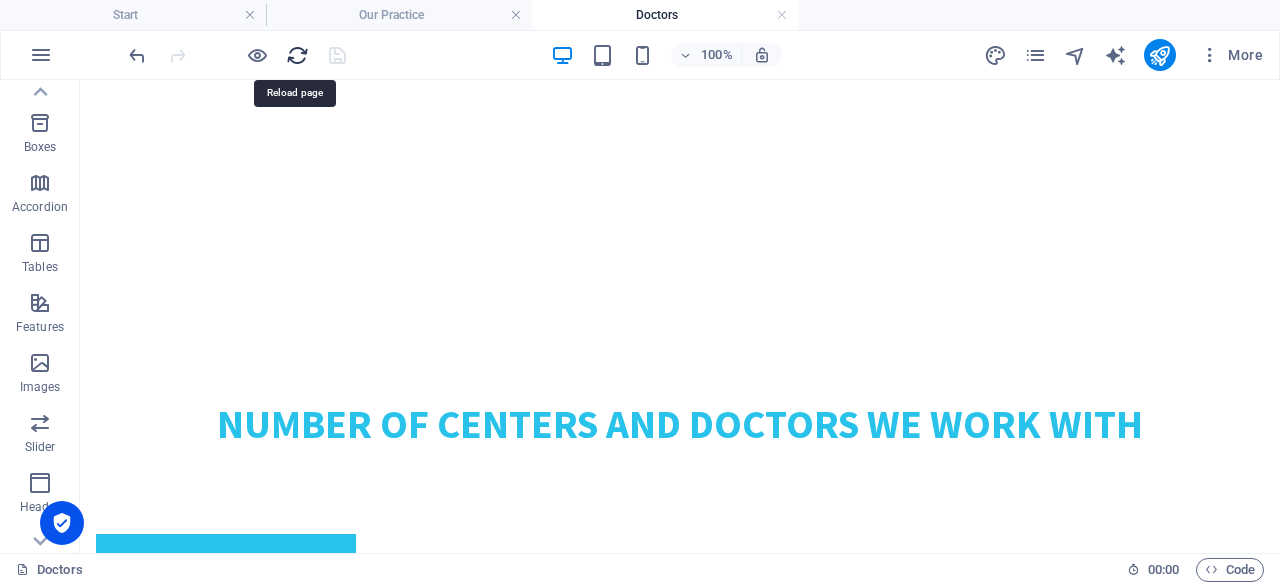 click at bounding box center [297, 55] 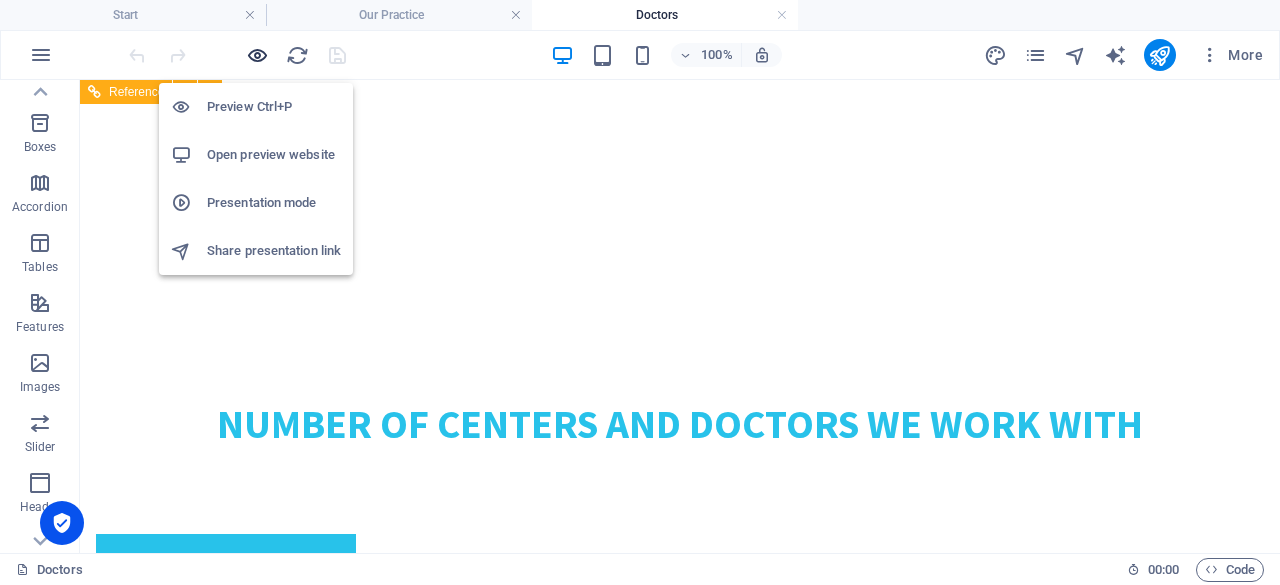 click at bounding box center (257, 55) 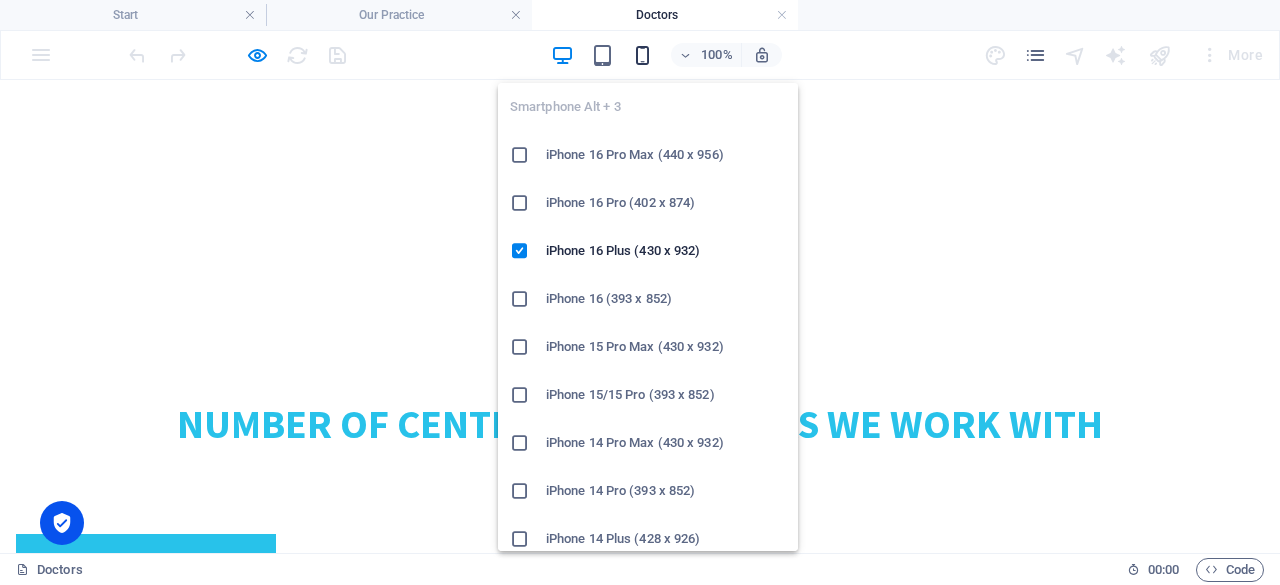 click at bounding box center [642, 55] 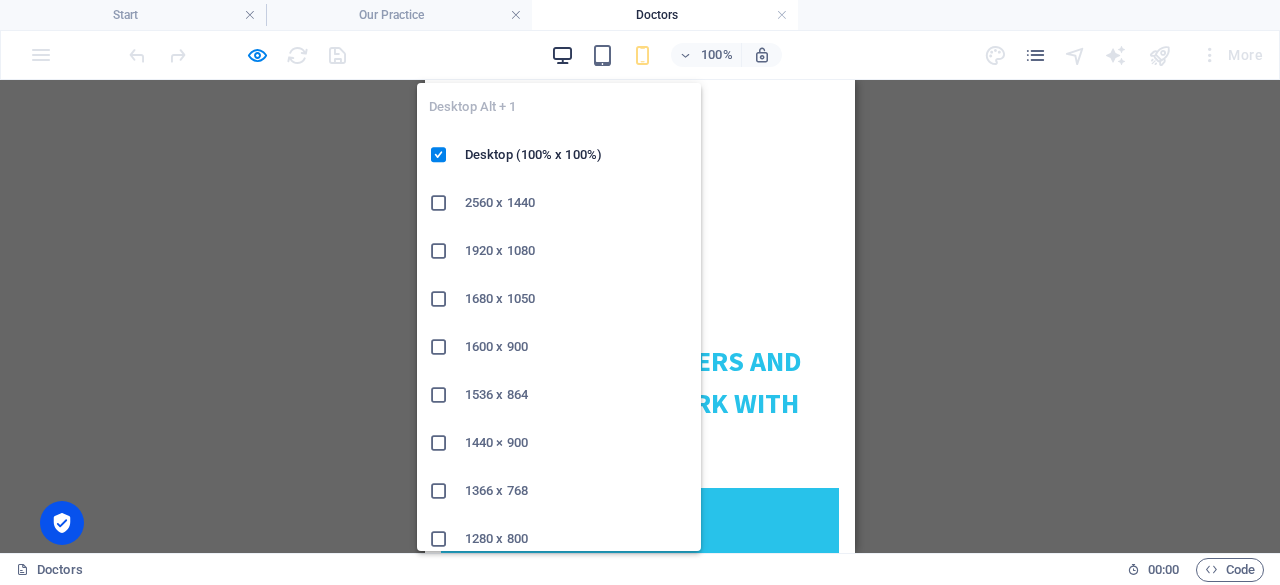 click at bounding box center (562, 55) 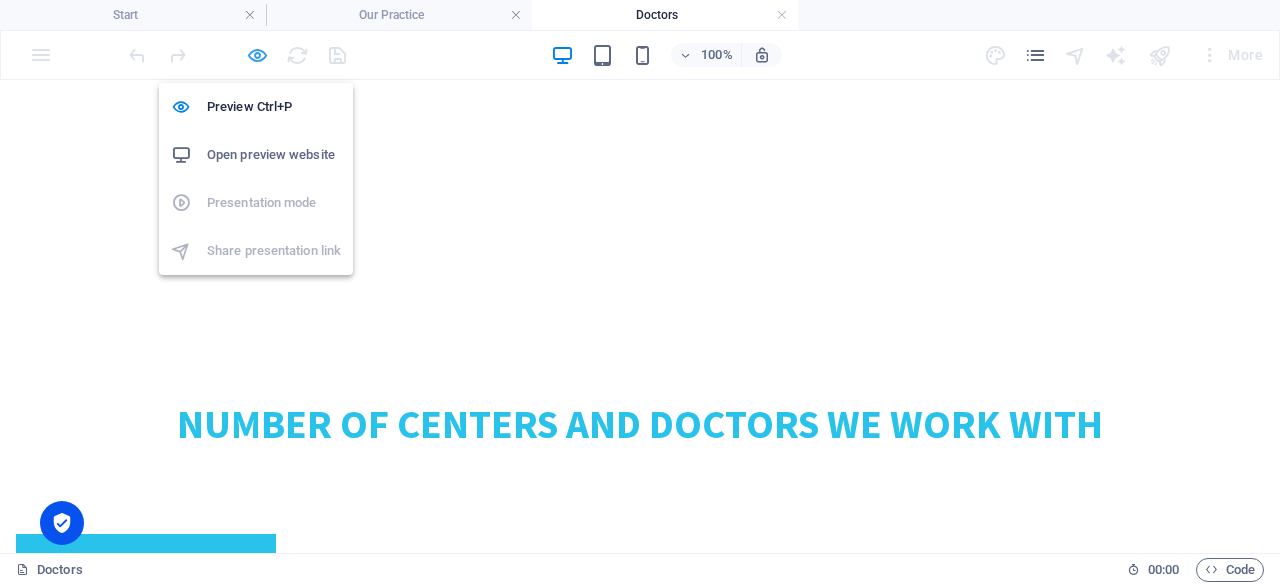 click at bounding box center [257, 55] 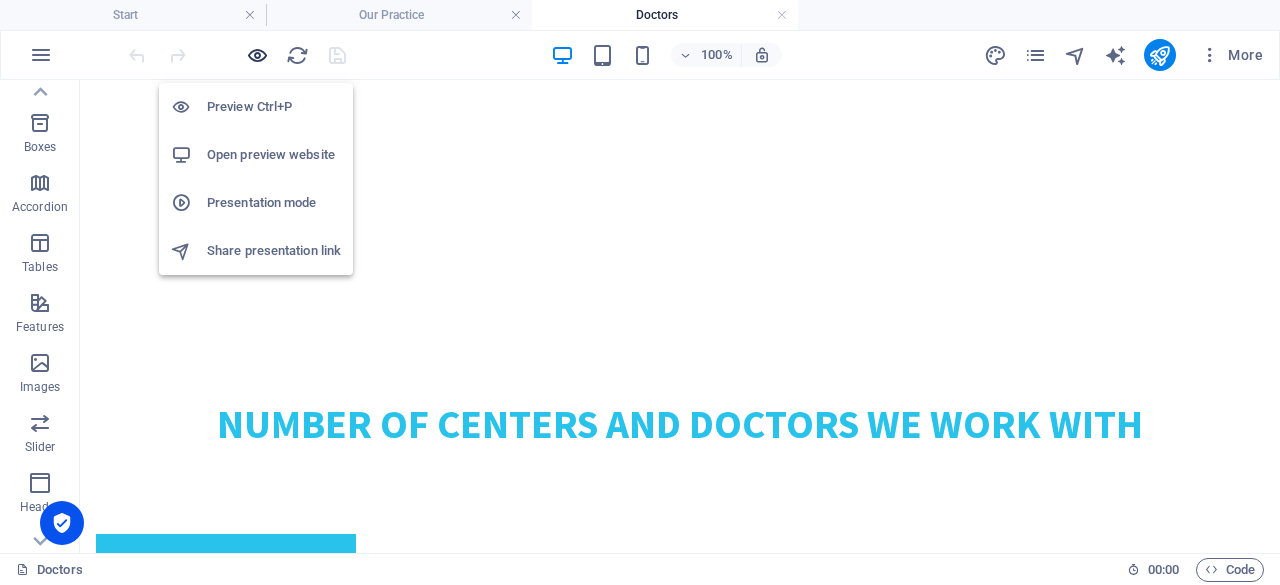 click at bounding box center (257, 55) 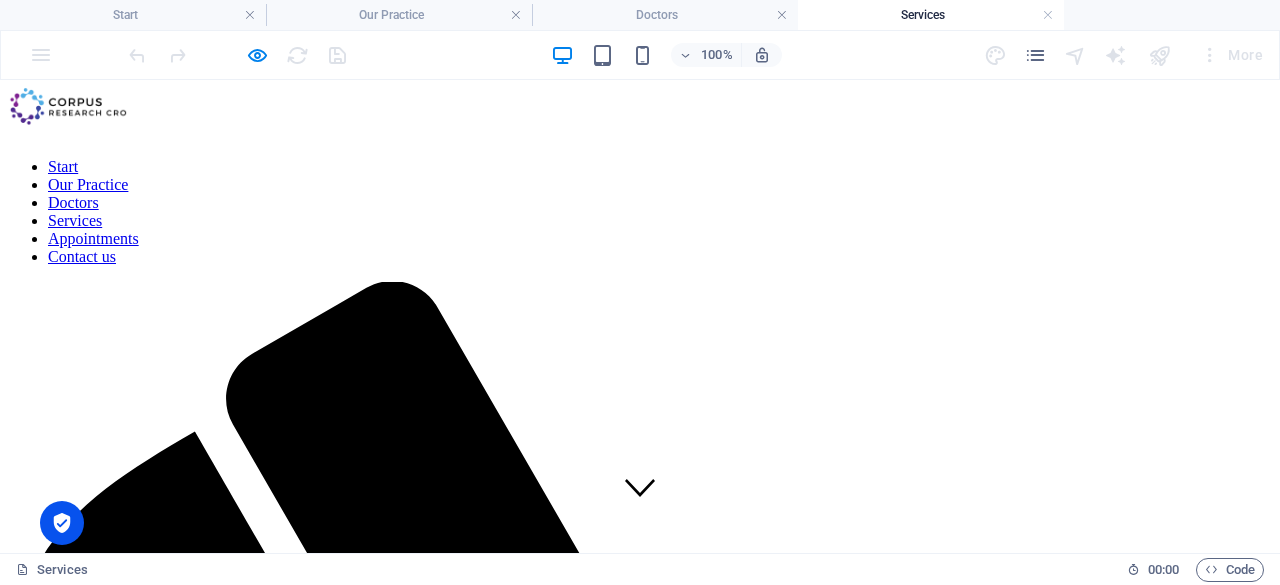 scroll, scrollTop: 0, scrollLeft: 0, axis: both 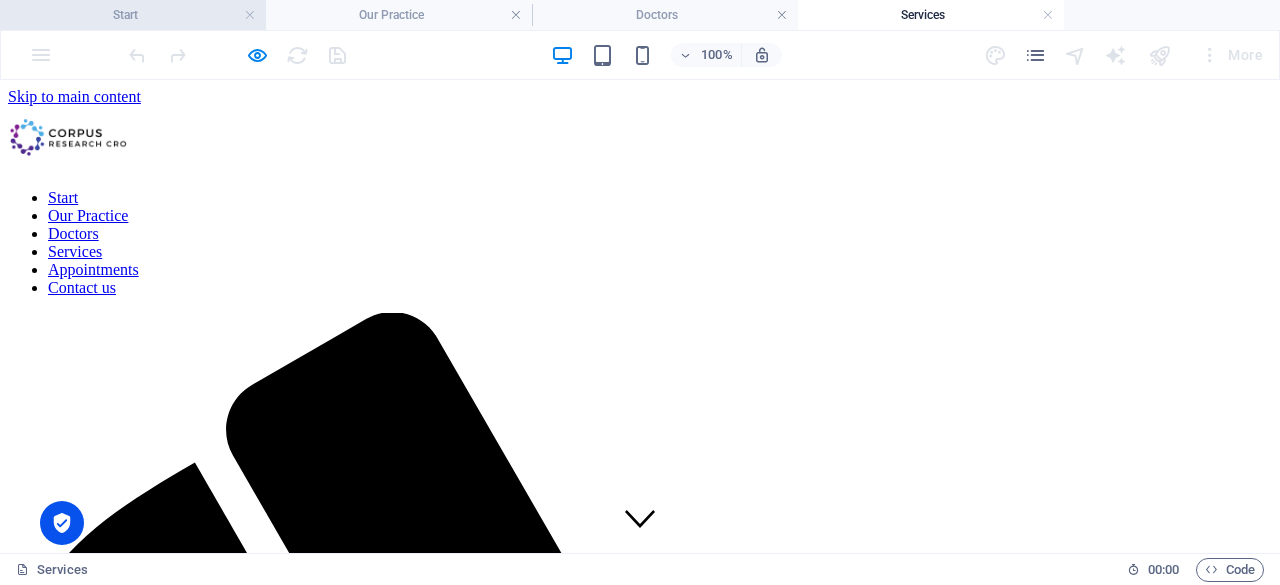 drag, startPoint x: 190, startPoint y: 15, endPoint x: 412, endPoint y: 295, distance: 357.32898 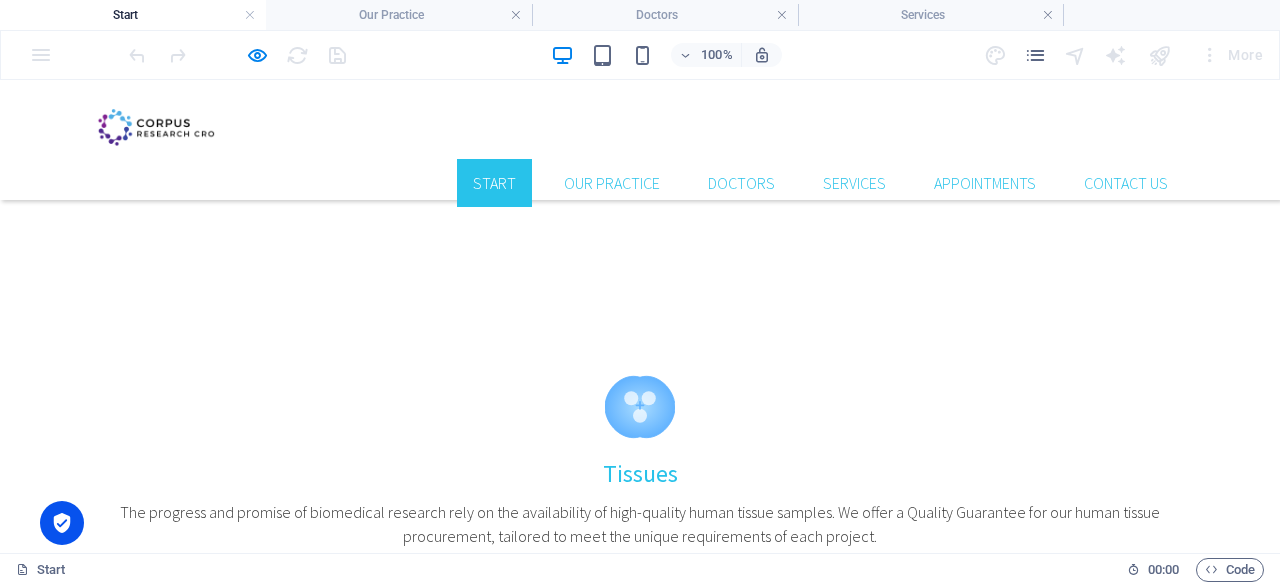 scroll, scrollTop: 658, scrollLeft: 0, axis: vertical 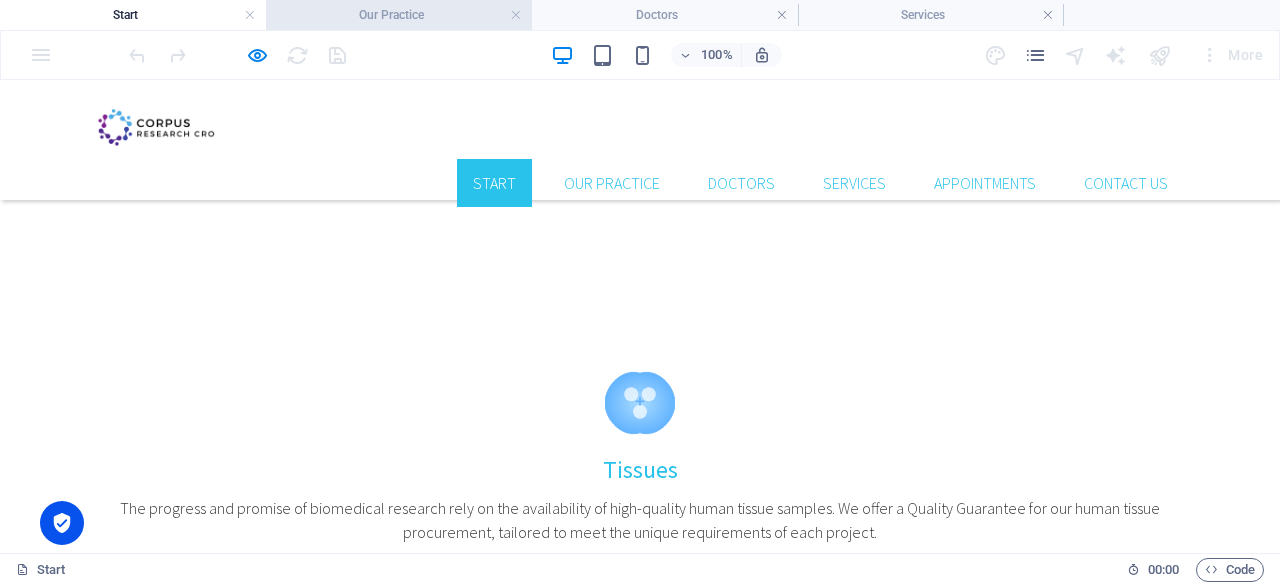 click on "Our Practice" at bounding box center [399, 15] 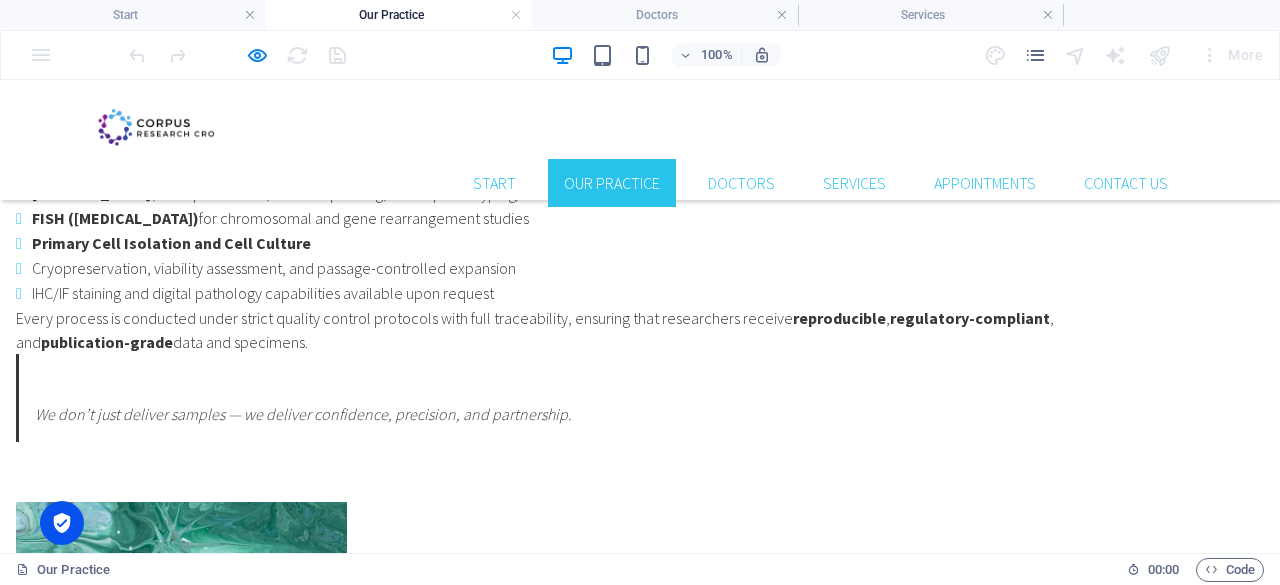 scroll, scrollTop: 1138, scrollLeft: 0, axis: vertical 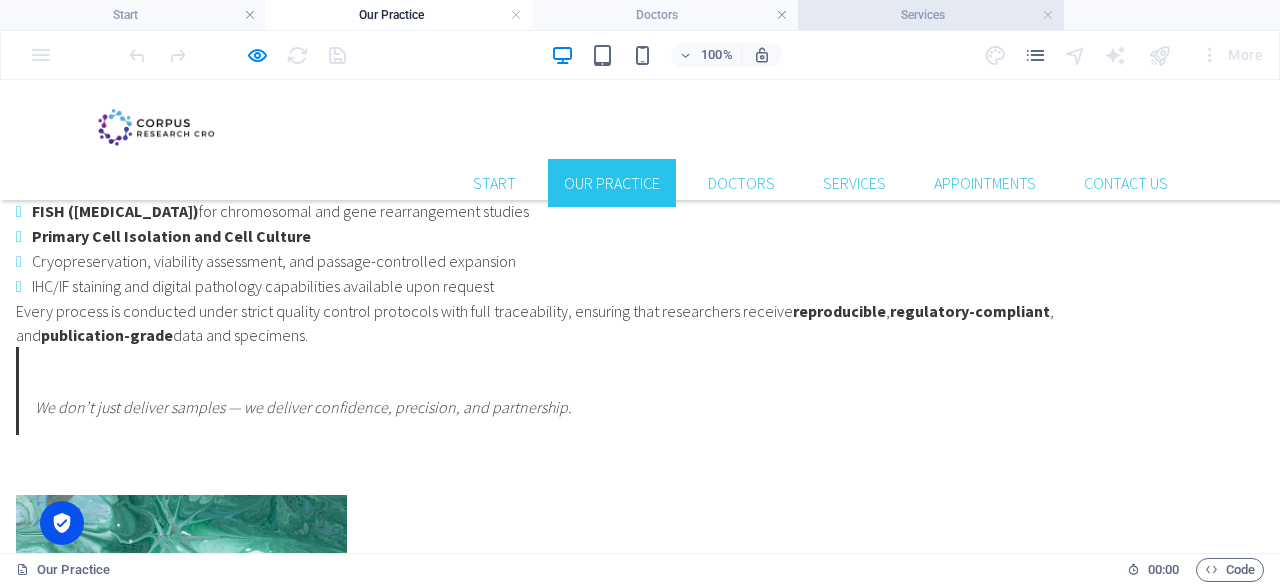 click on "Services" at bounding box center [931, 15] 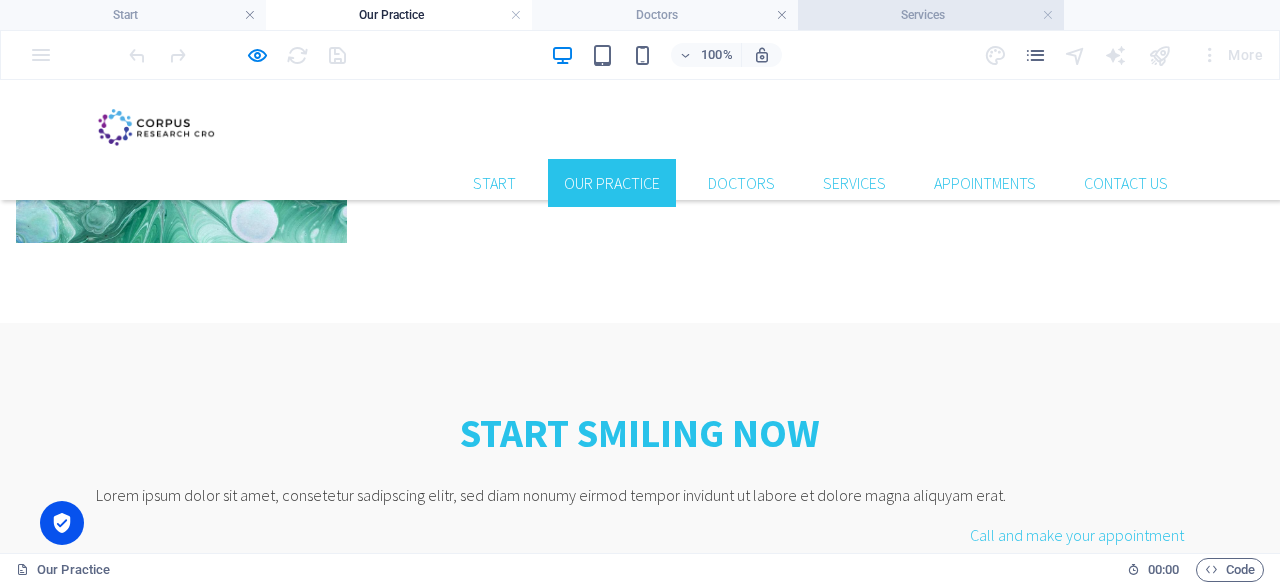scroll, scrollTop: 0, scrollLeft: 0, axis: both 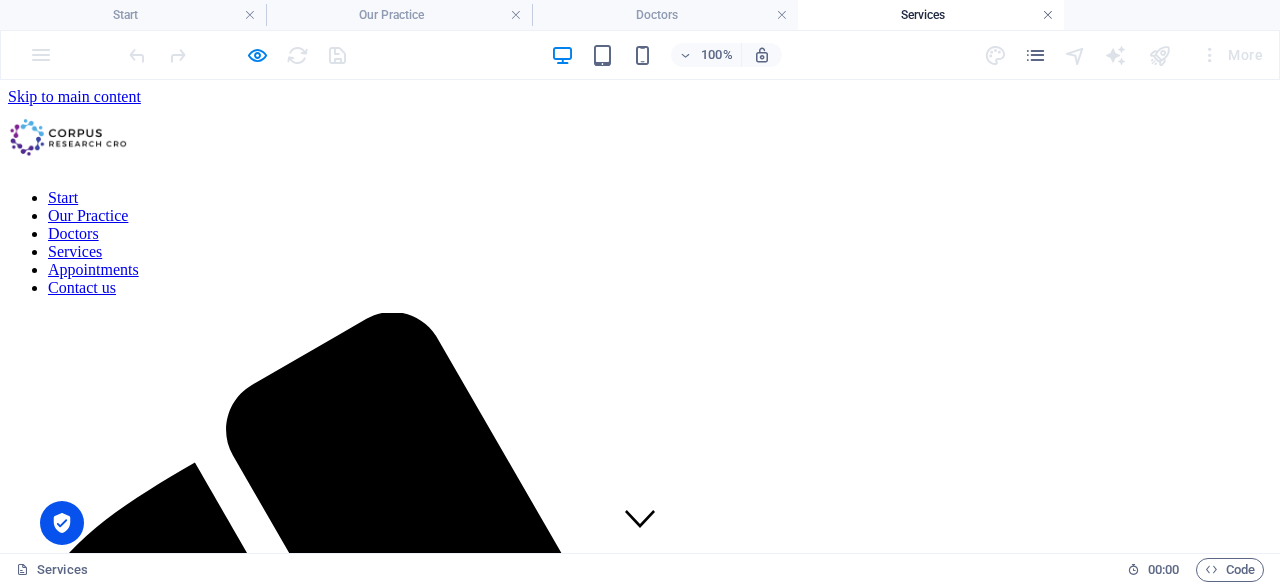 click at bounding box center [1048, 15] 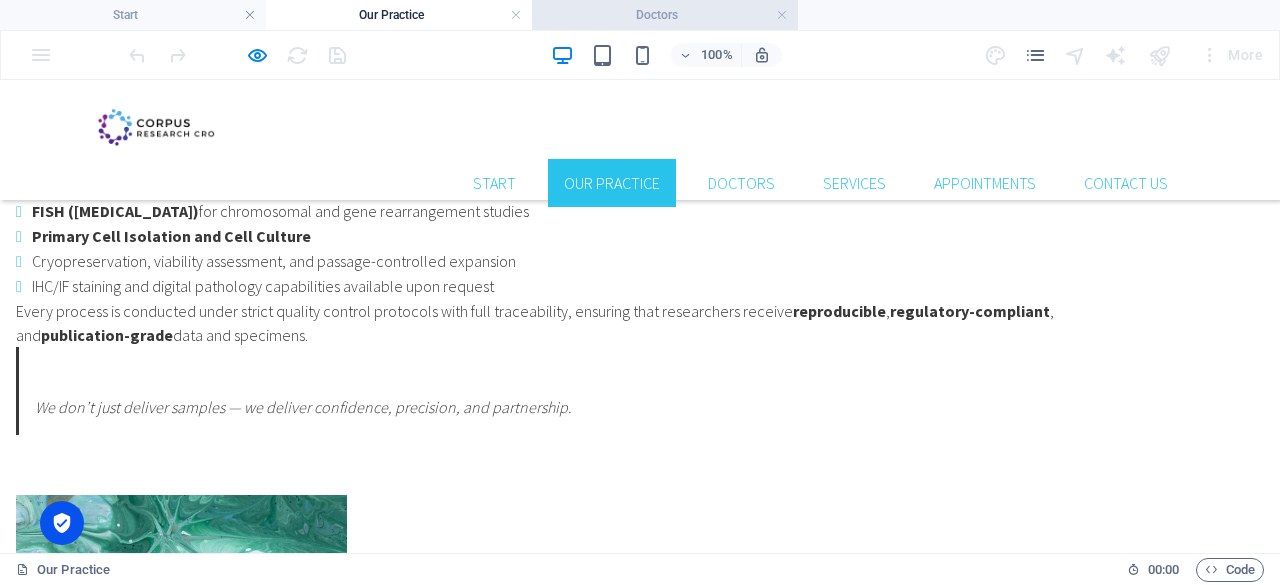 click on "Doctors" at bounding box center (665, 15) 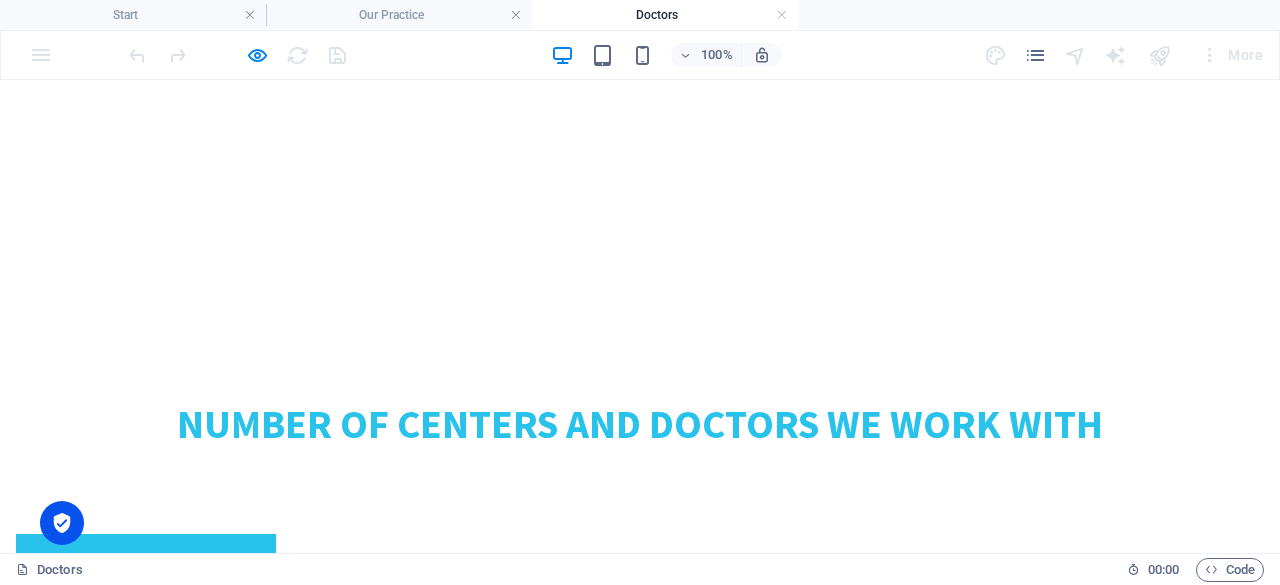 scroll, scrollTop: 0, scrollLeft: 0, axis: both 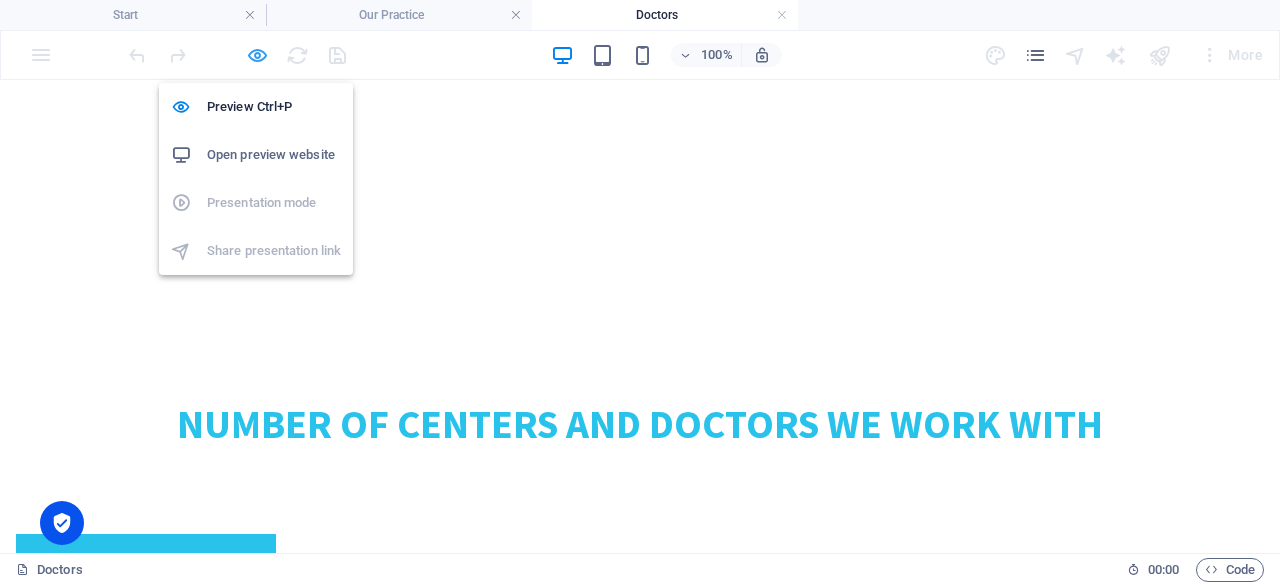 click at bounding box center [257, 55] 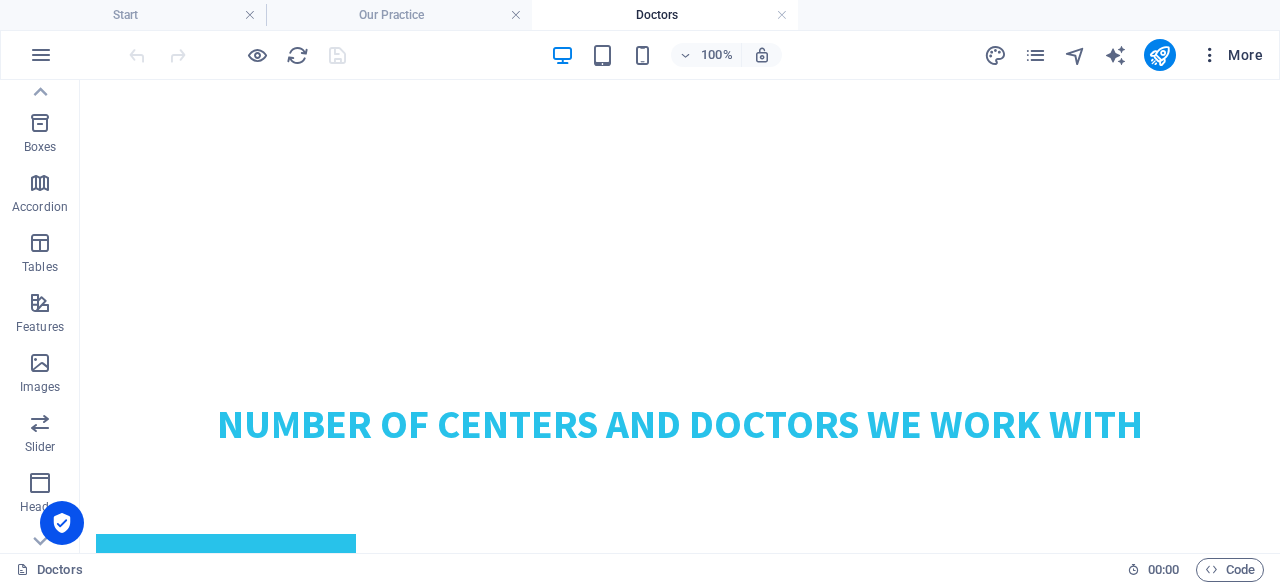 click at bounding box center (1210, 55) 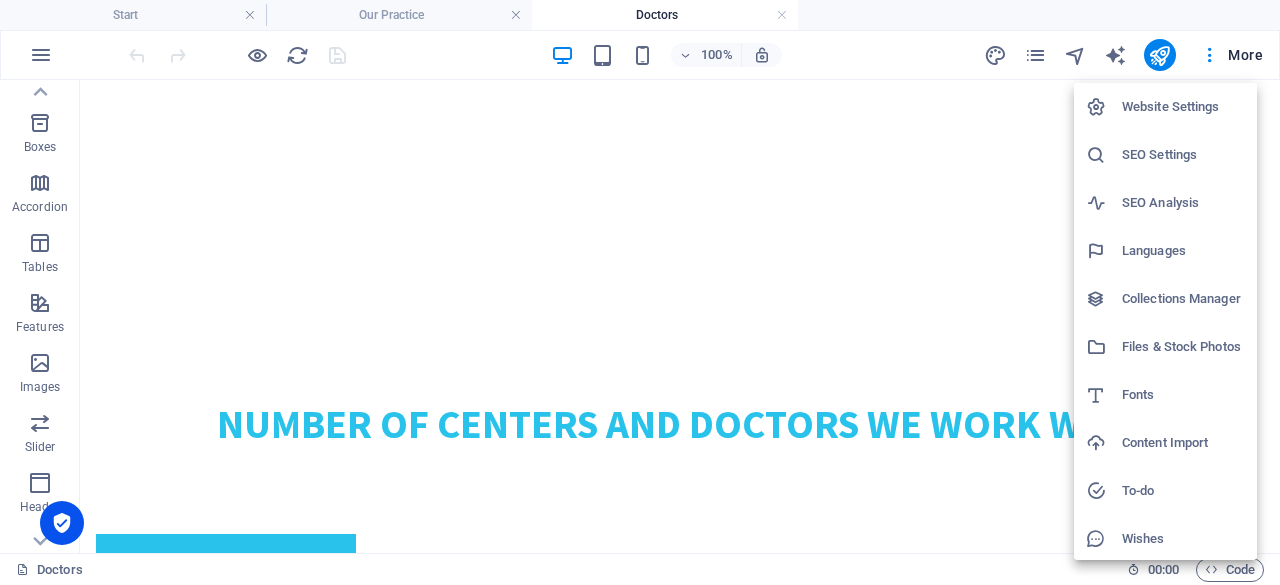 click at bounding box center (640, 292) 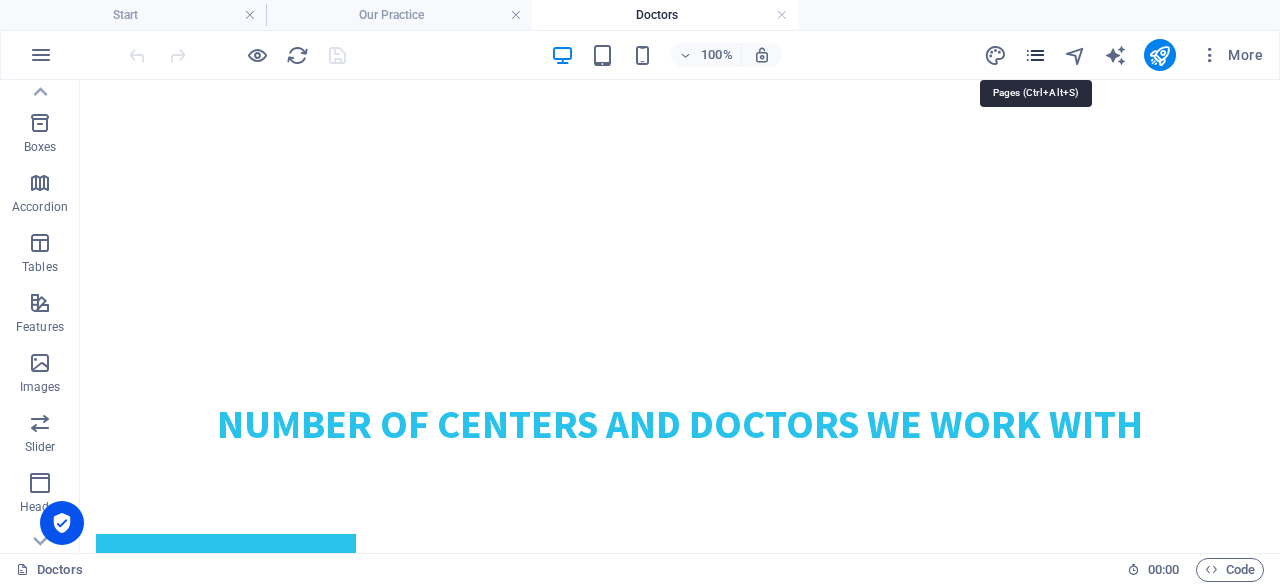 click at bounding box center (1035, 55) 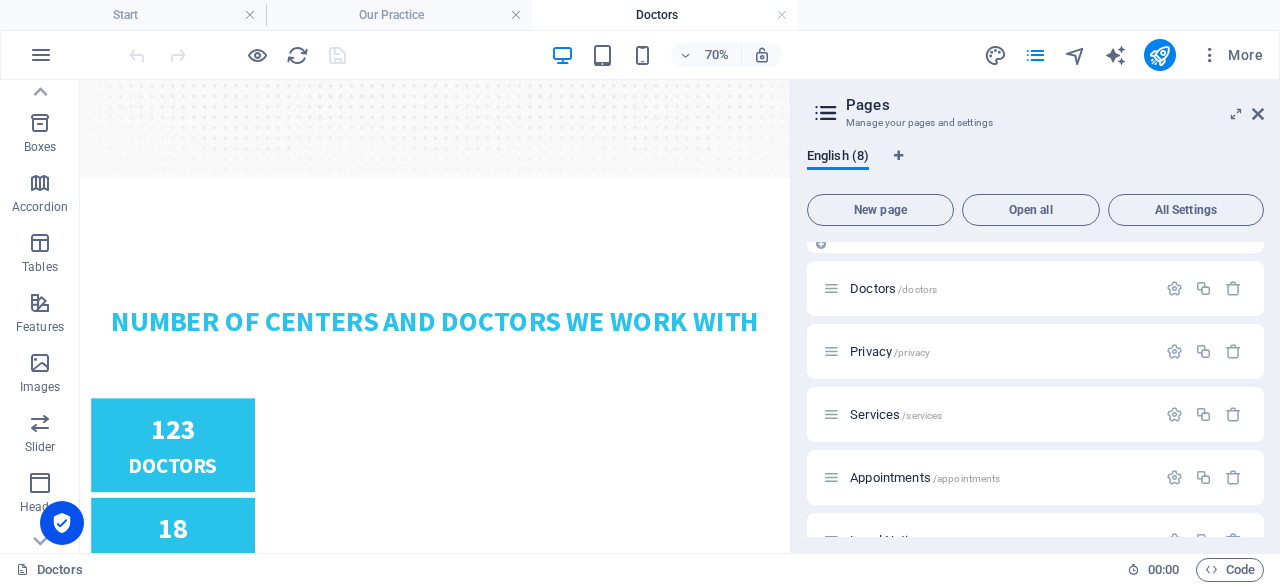 scroll, scrollTop: 208, scrollLeft: 0, axis: vertical 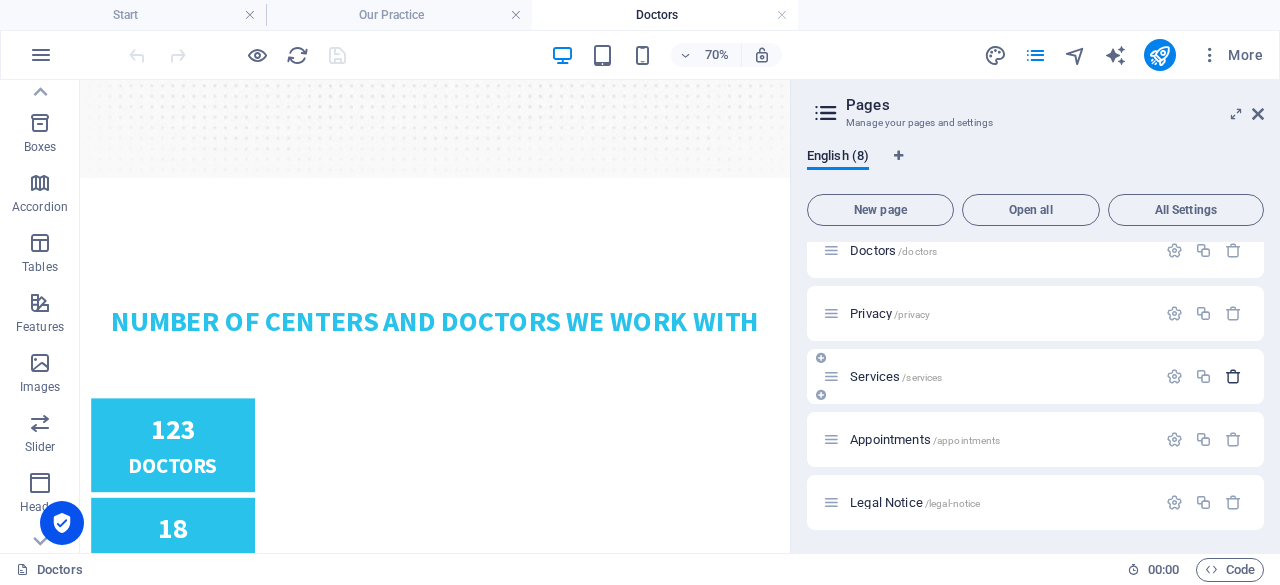 click at bounding box center (1233, 376) 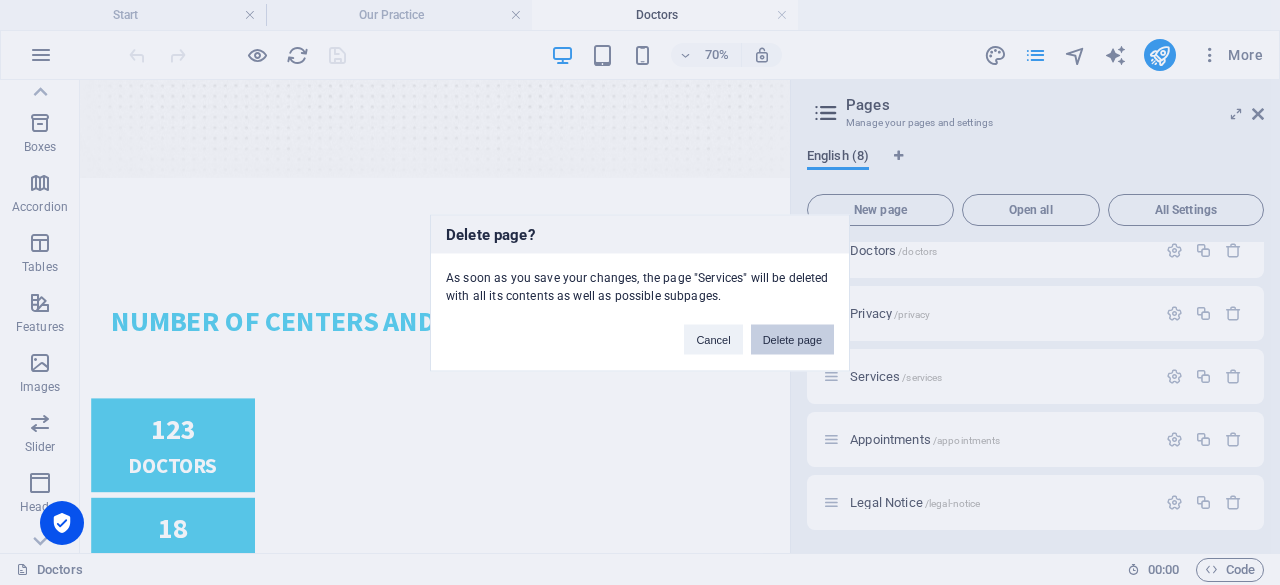 click on "Delete page" at bounding box center [792, 339] 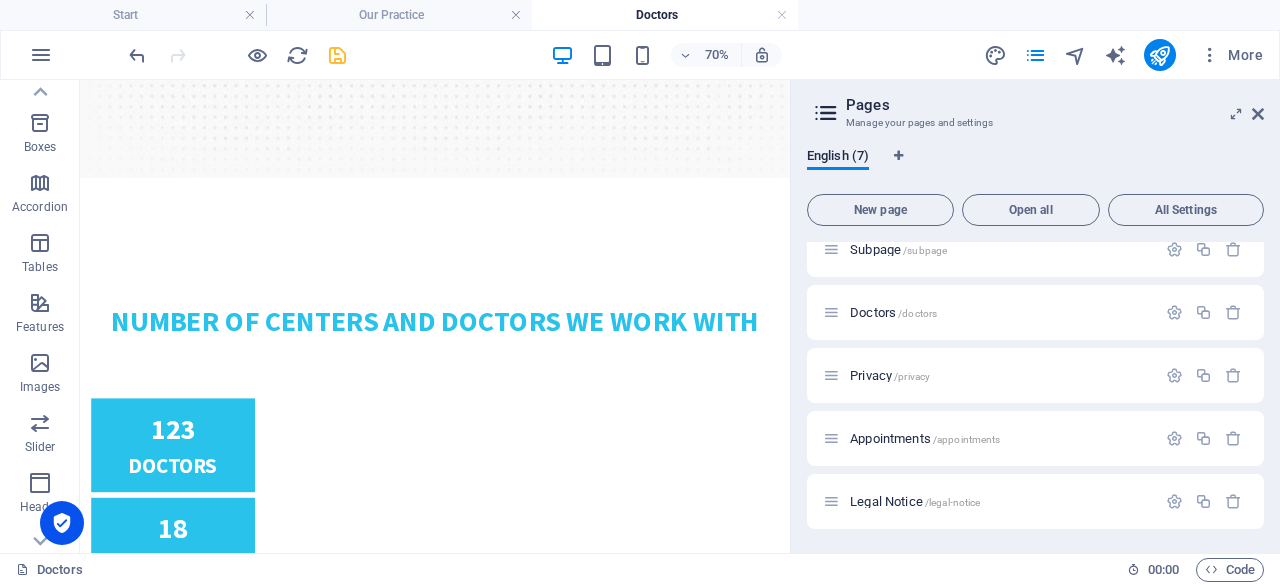 scroll, scrollTop: 146, scrollLeft: 0, axis: vertical 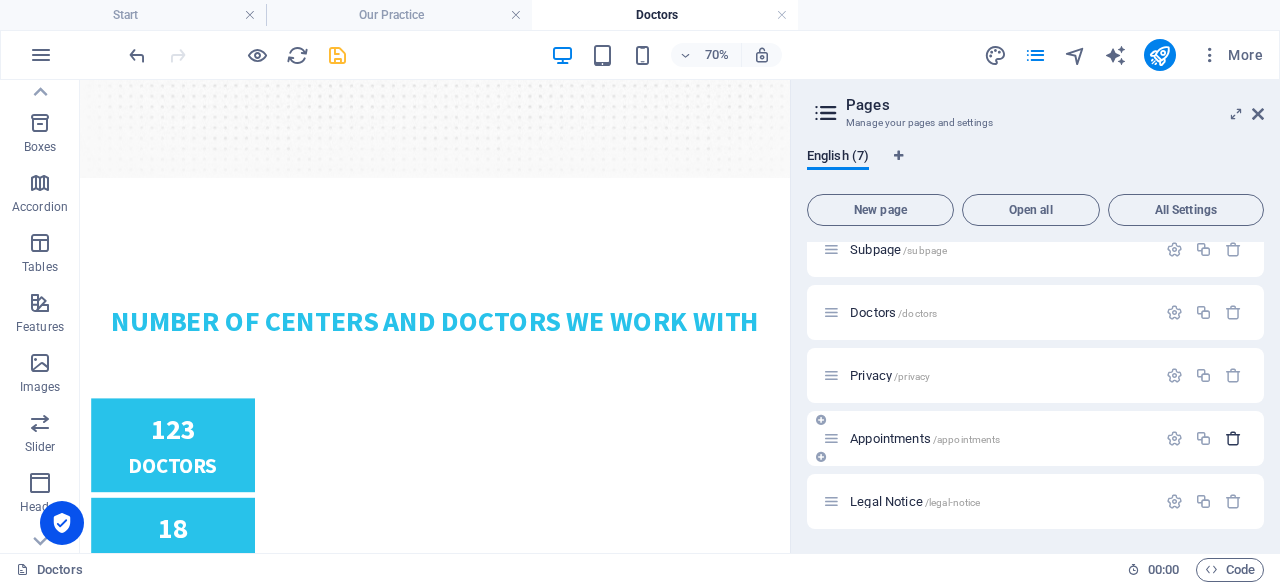 click at bounding box center [1233, 438] 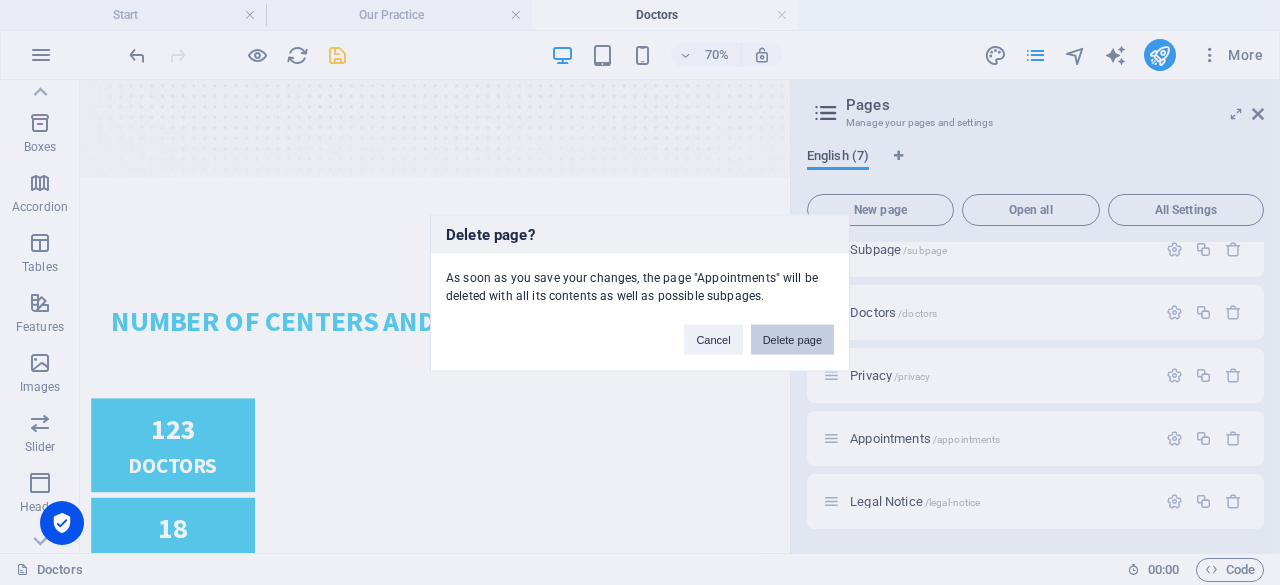 click on "Delete page" at bounding box center (792, 339) 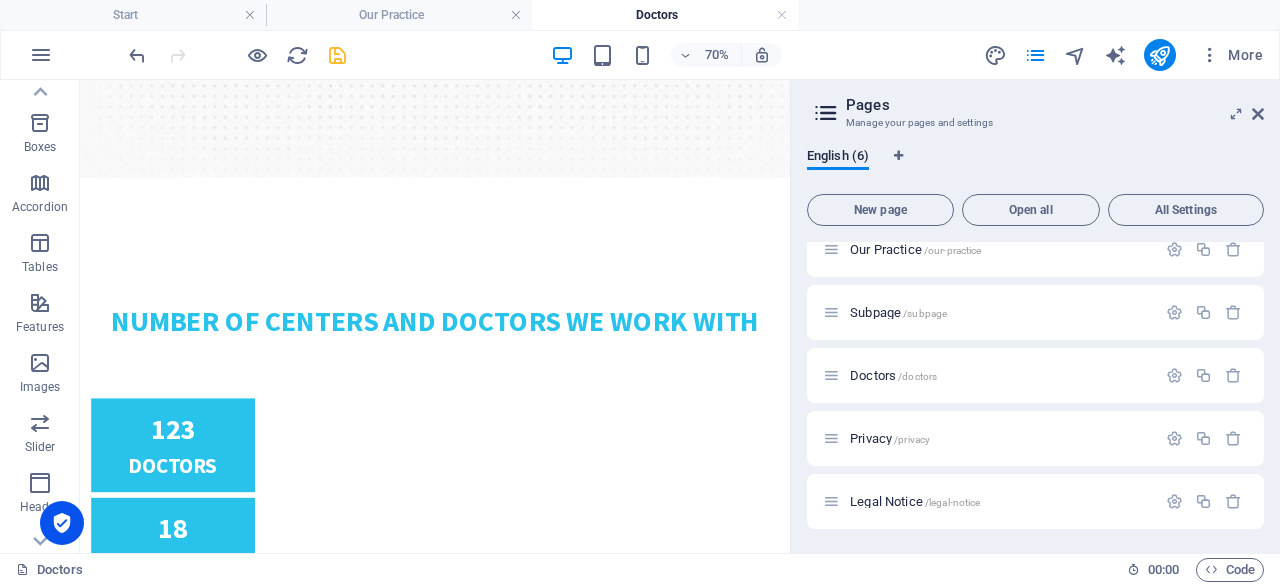 scroll, scrollTop: 82, scrollLeft: 0, axis: vertical 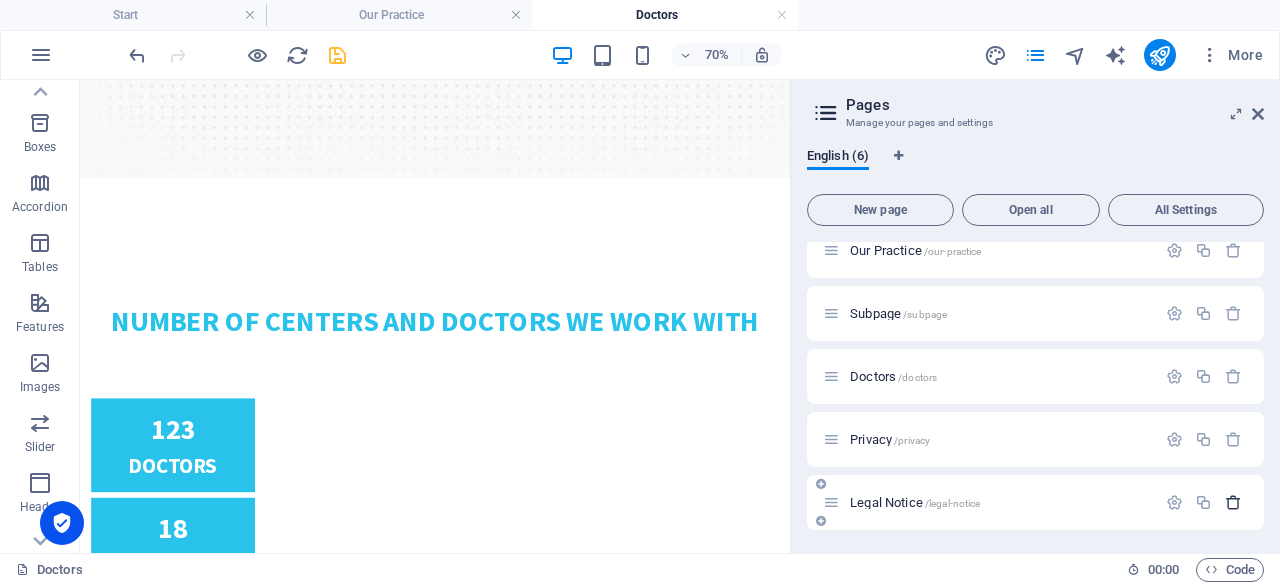 click at bounding box center (1233, 502) 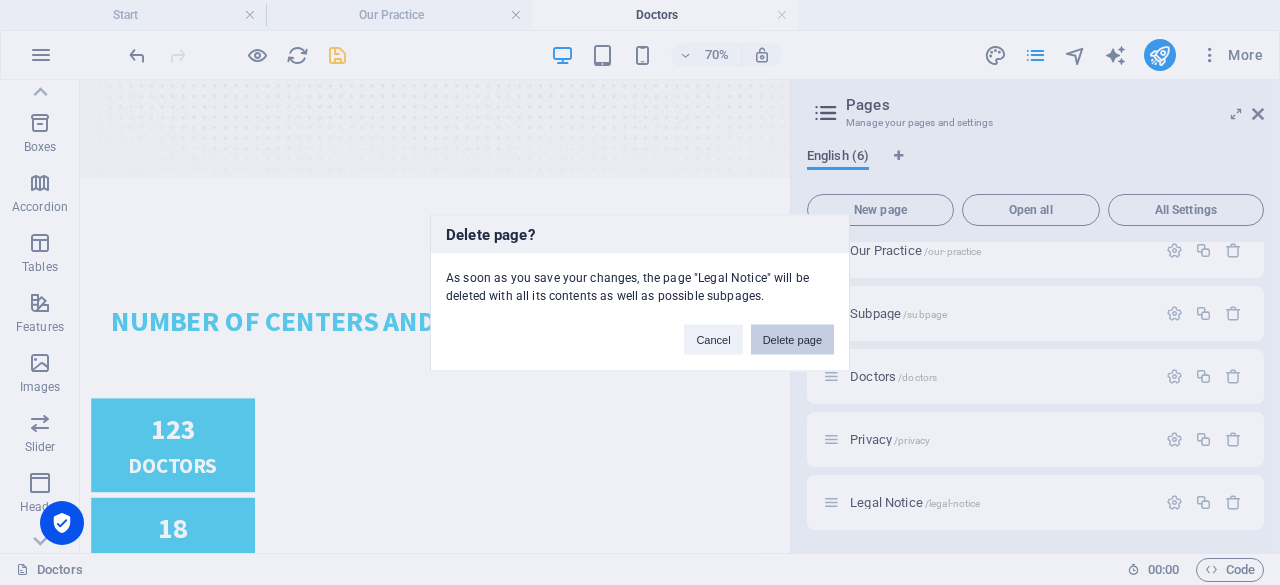 click on "Delete page" at bounding box center [792, 339] 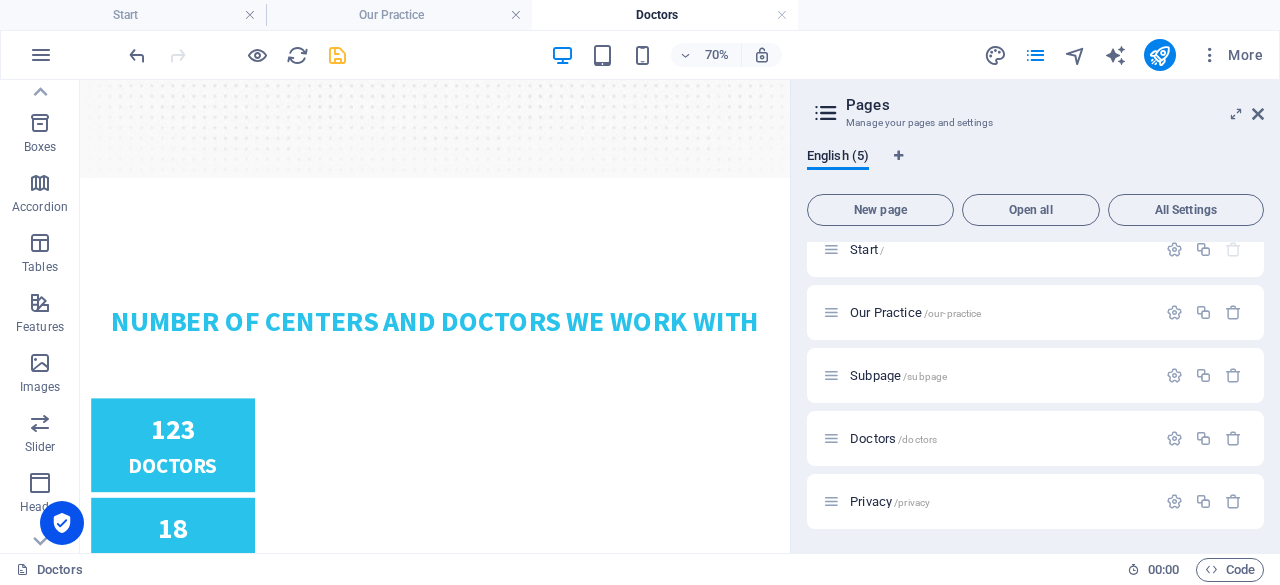 scroll, scrollTop: 20, scrollLeft: 0, axis: vertical 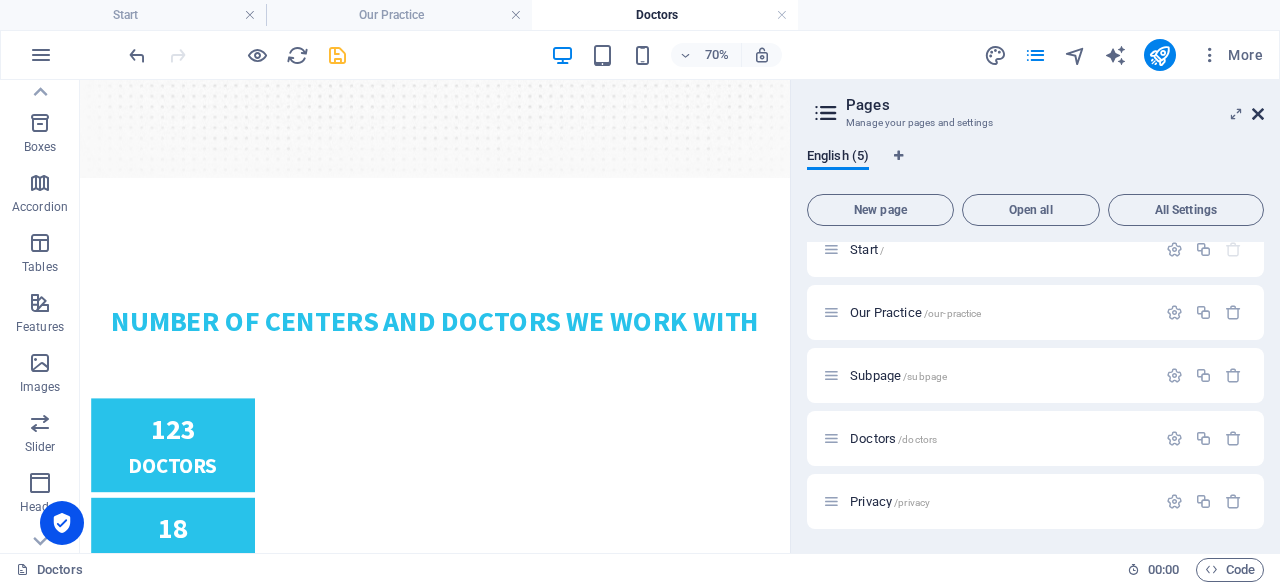 click at bounding box center (1258, 114) 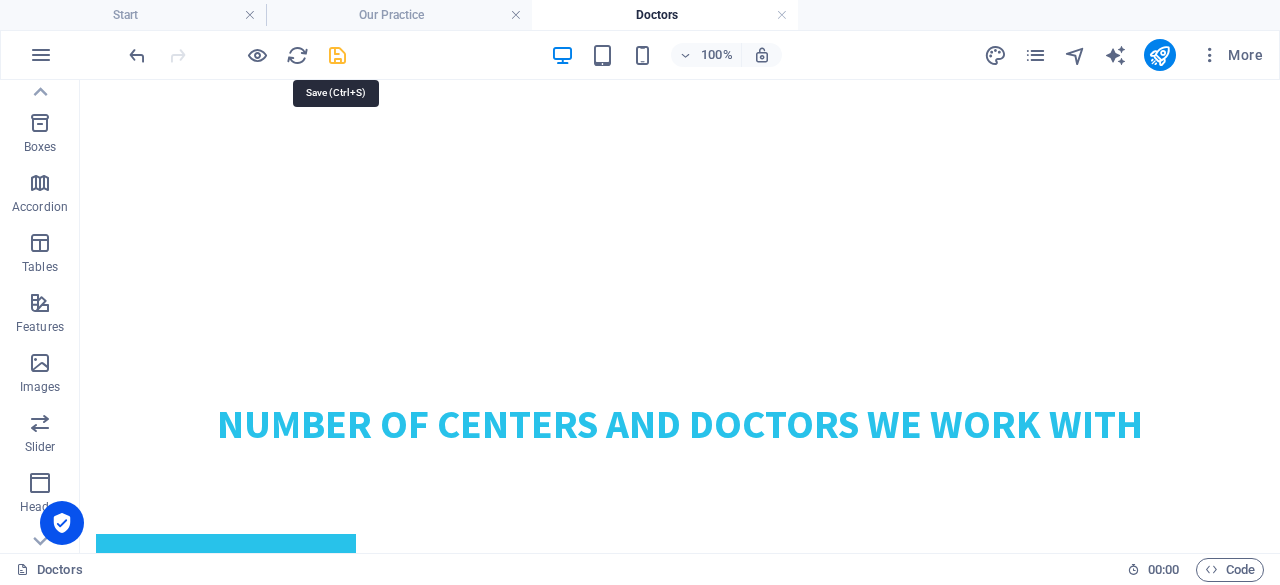 click at bounding box center [337, 55] 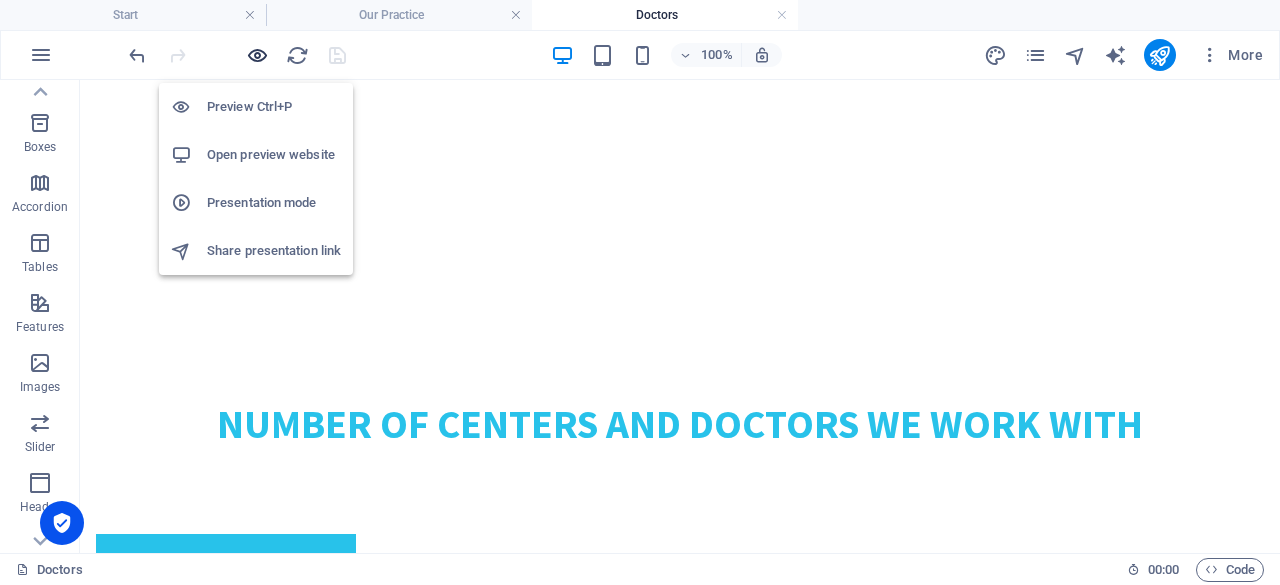 click at bounding box center [257, 55] 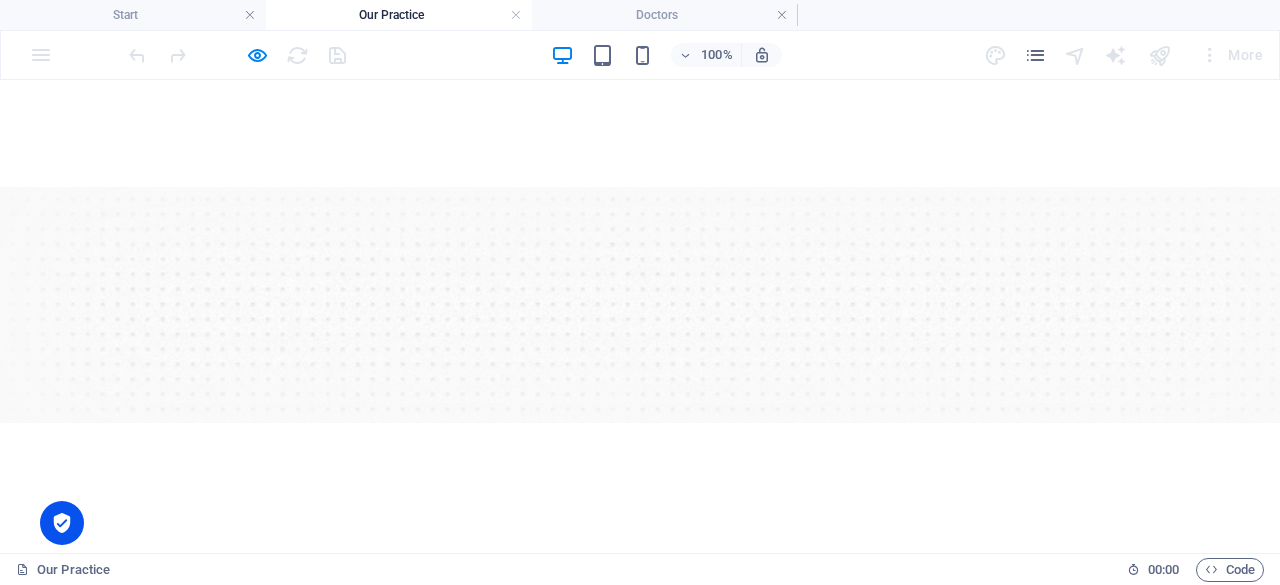 scroll, scrollTop: 0, scrollLeft: 0, axis: both 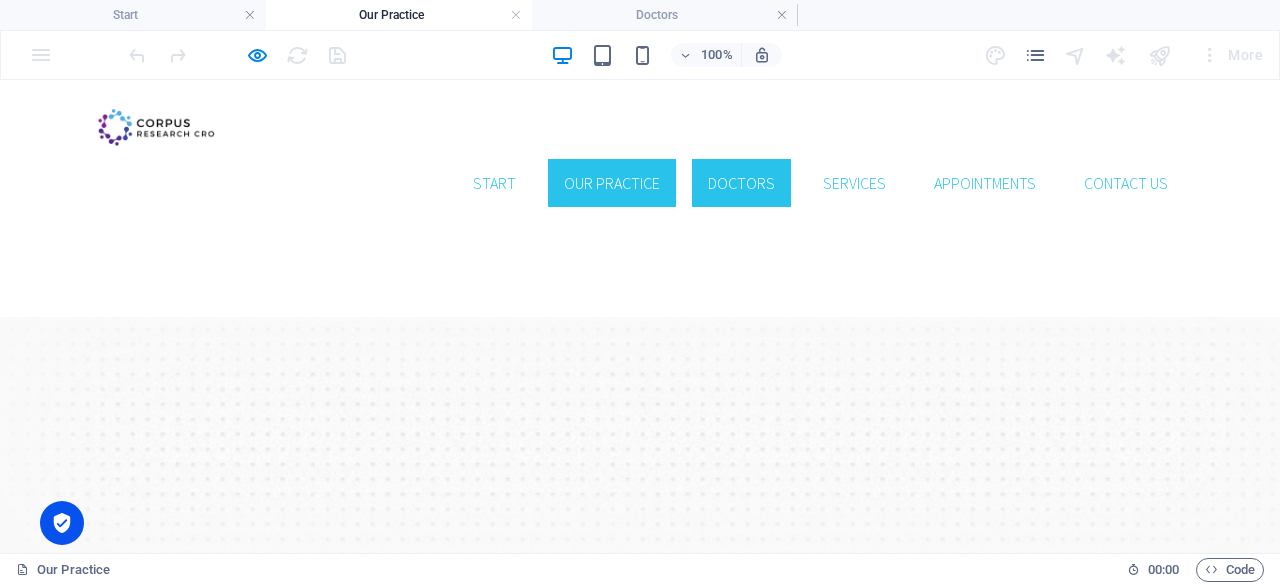 click on "Doctors" at bounding box center (741, 183) 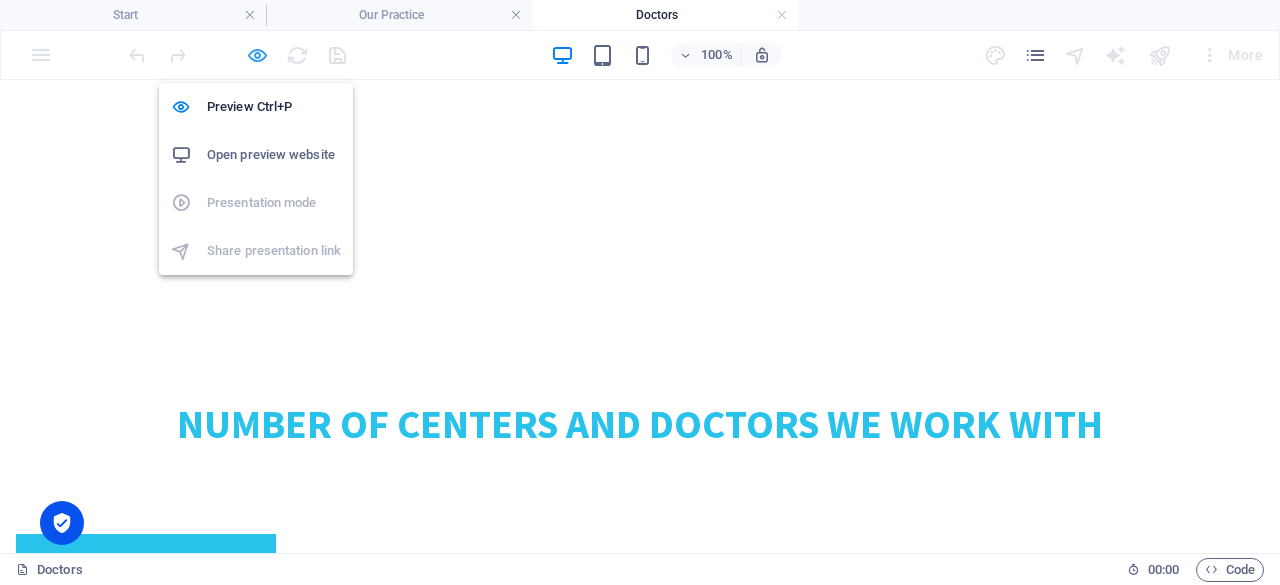 click at bounding box center (257, 55) 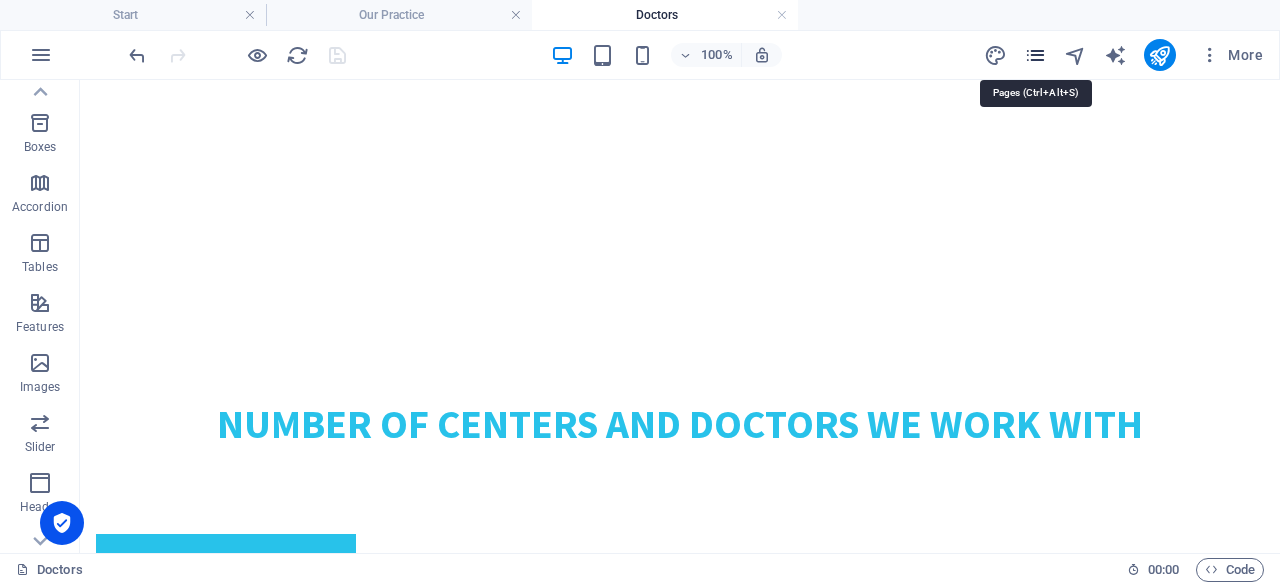 click at bounding box center [1035, 55] 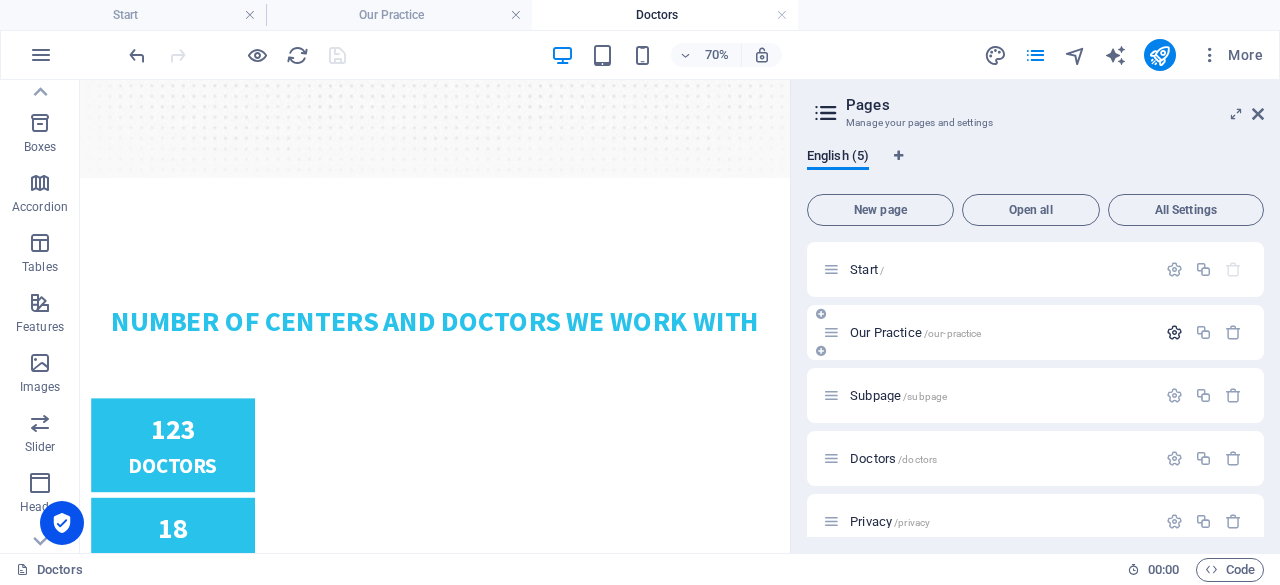 click at bounding box center (1174, 332) 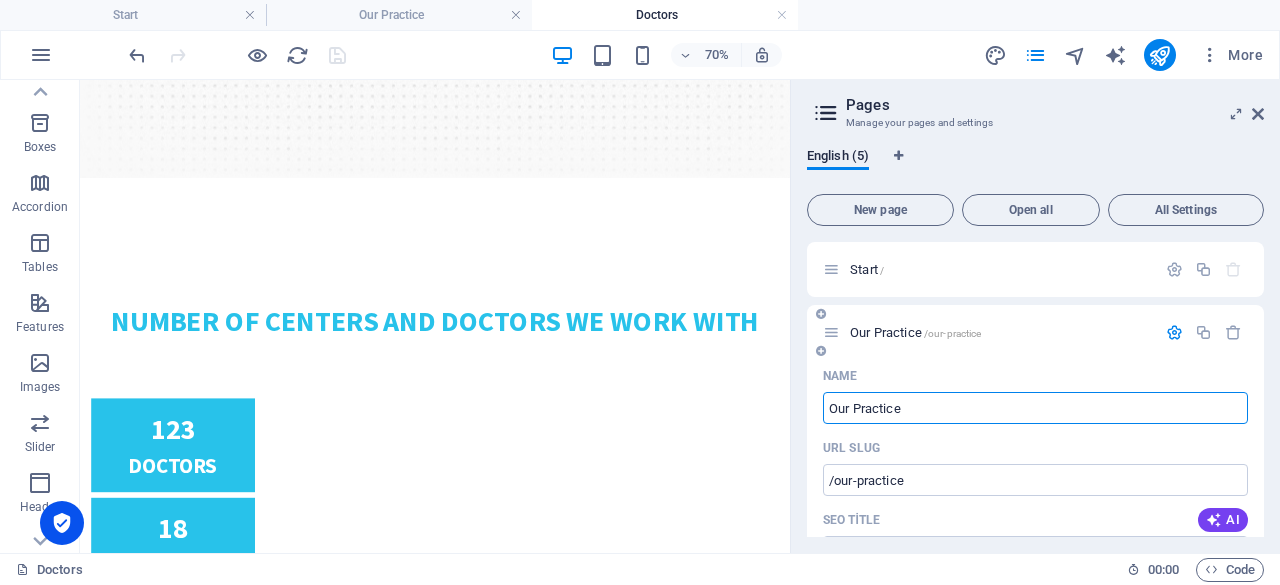 click on "Our Practice" at bounding box center [1035, 408] 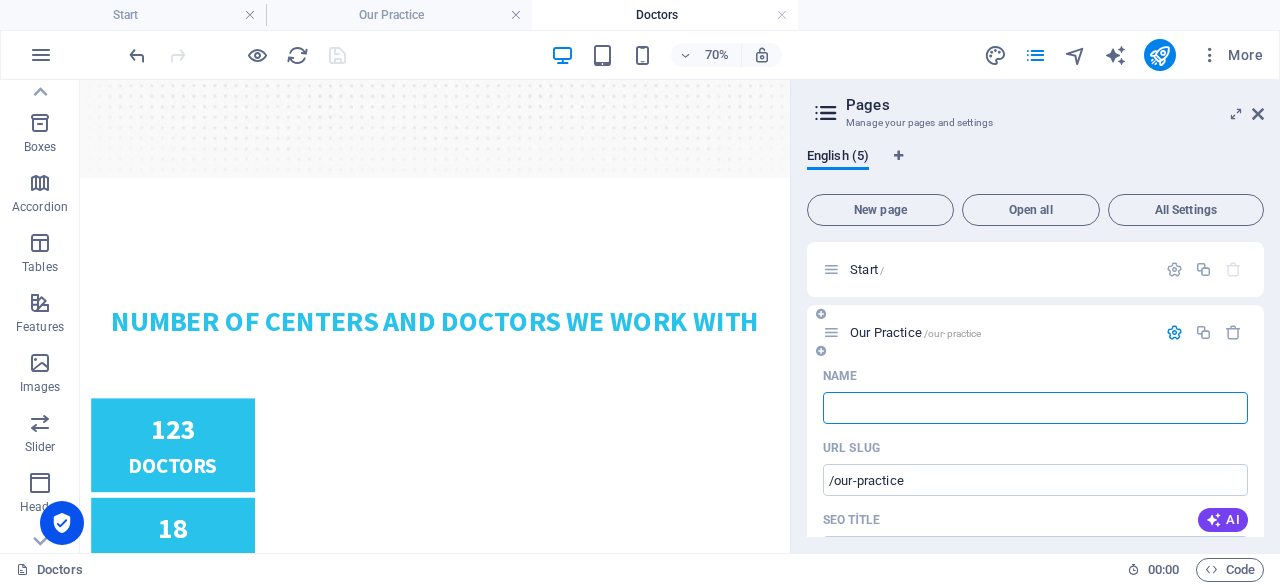 type 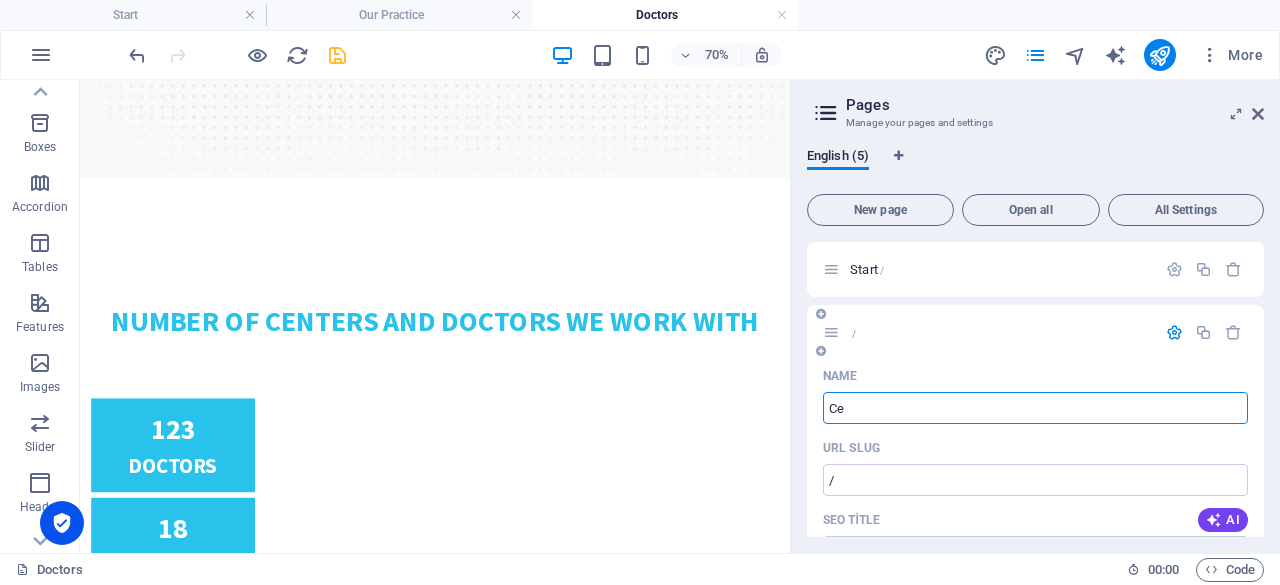type on "Ce" 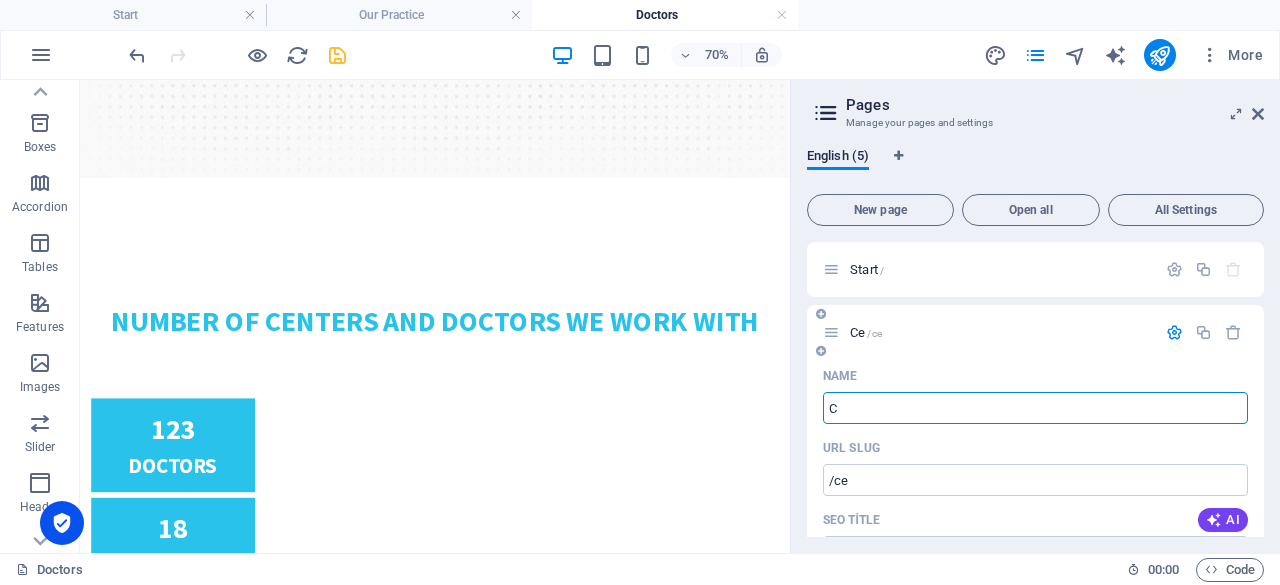 type on "C" 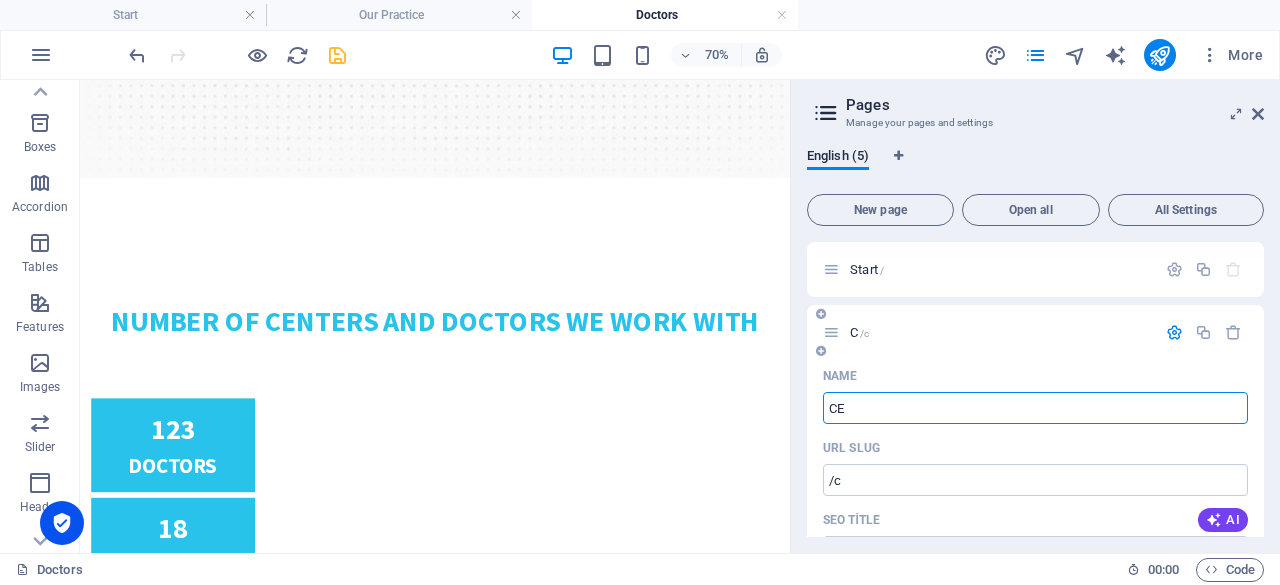 type on "CEN" 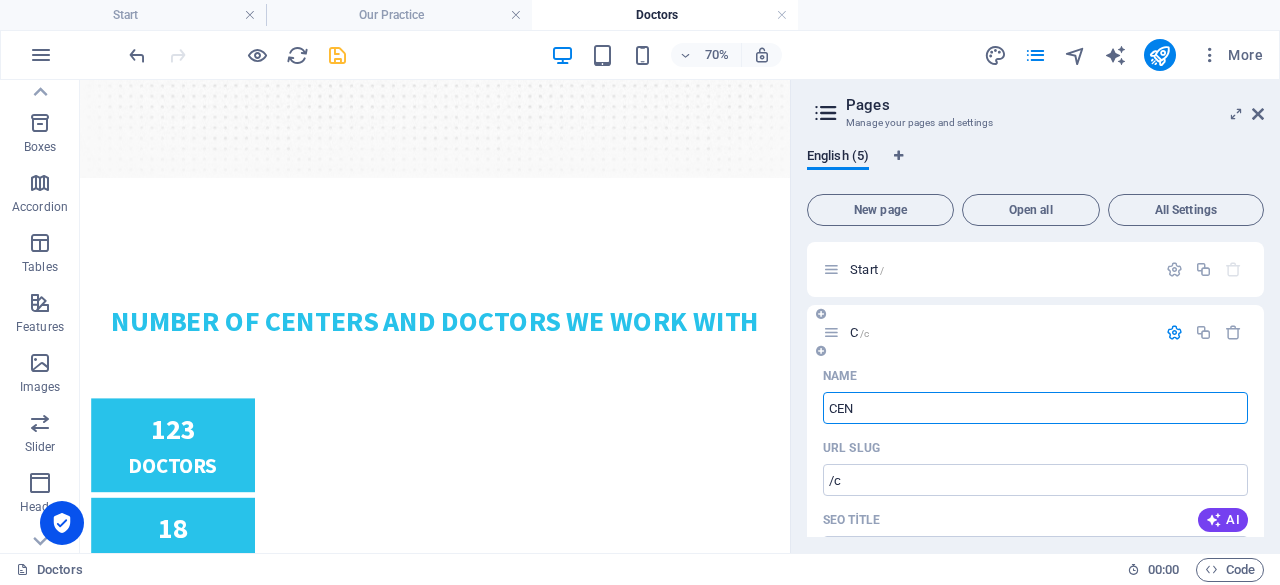 type on "/ce" 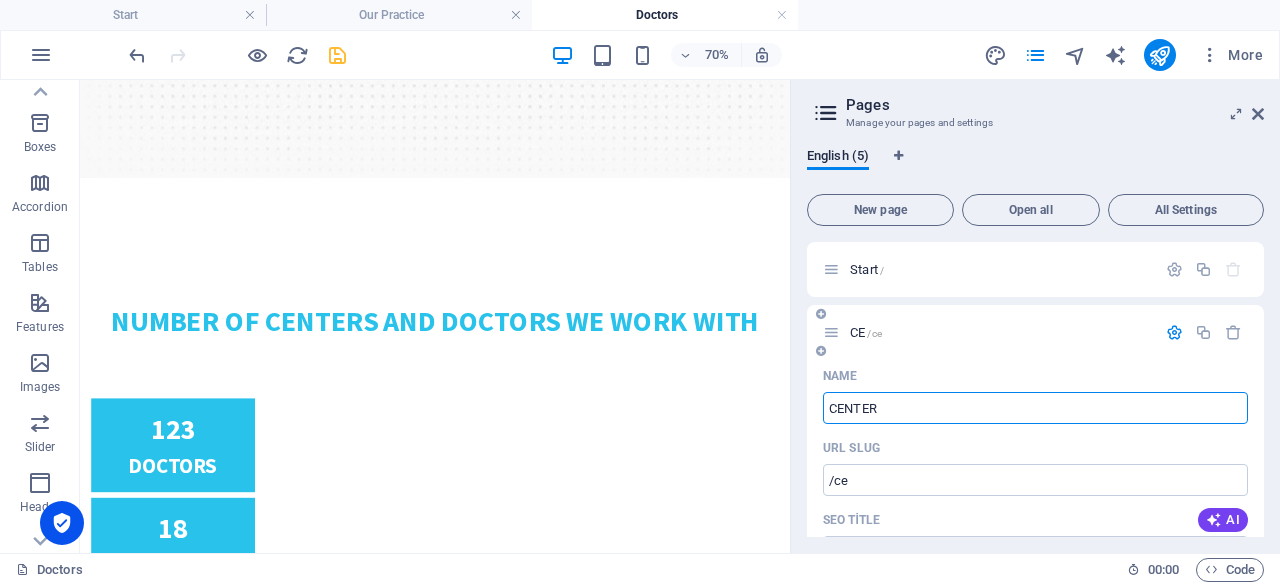 type on "CENTERS" 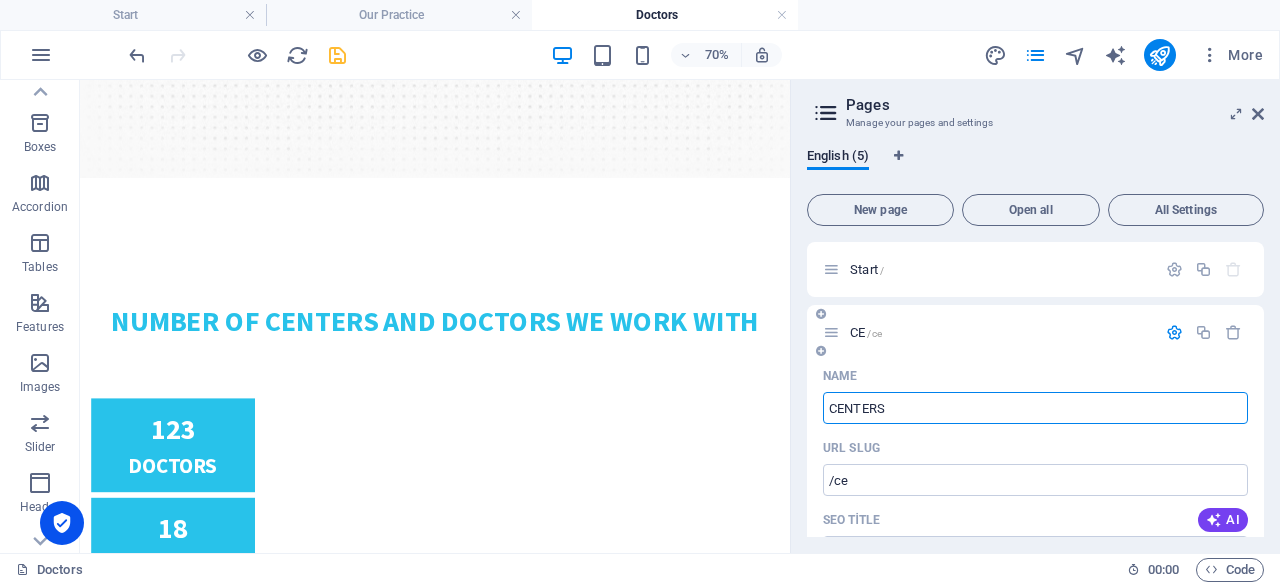 type on "/center" 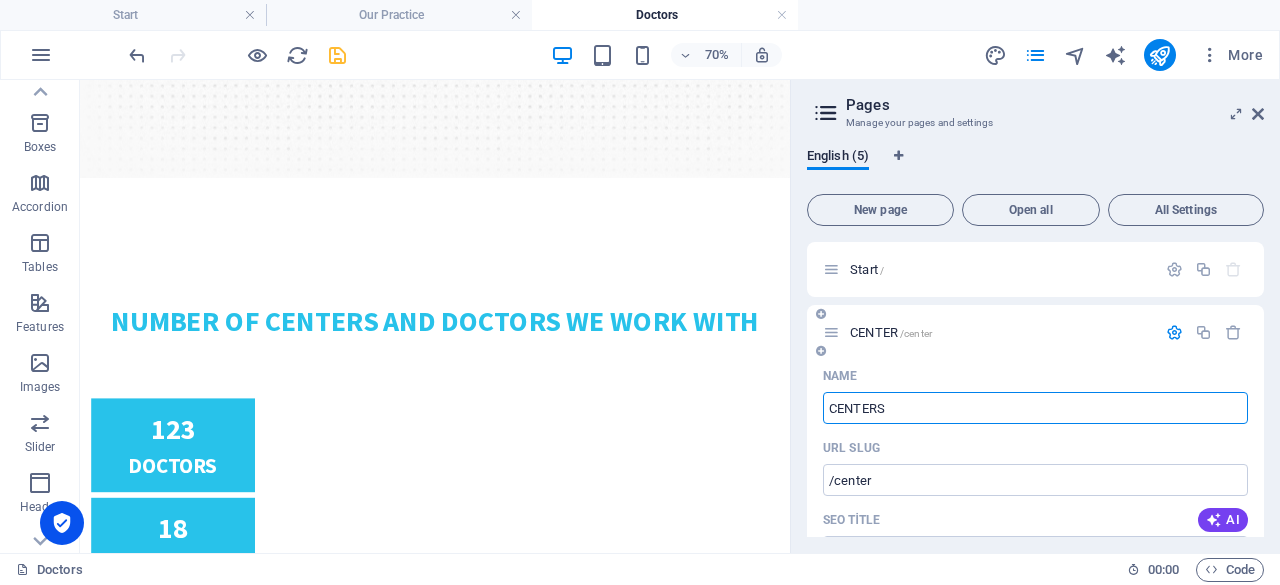 type on "CENTERS" 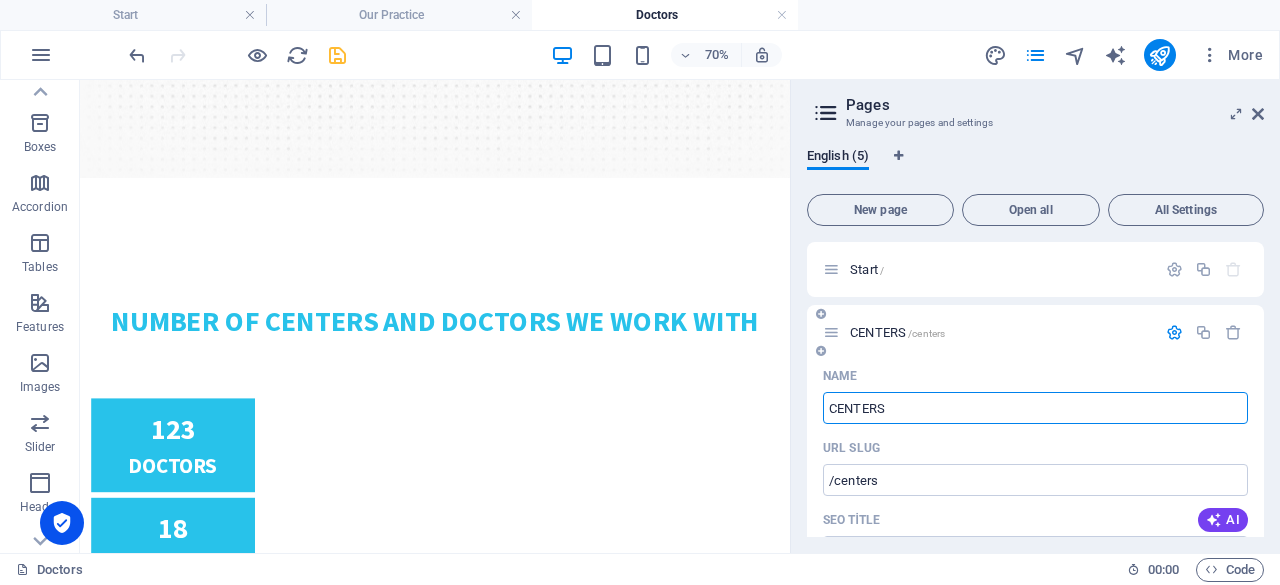 type on "CENTERS" 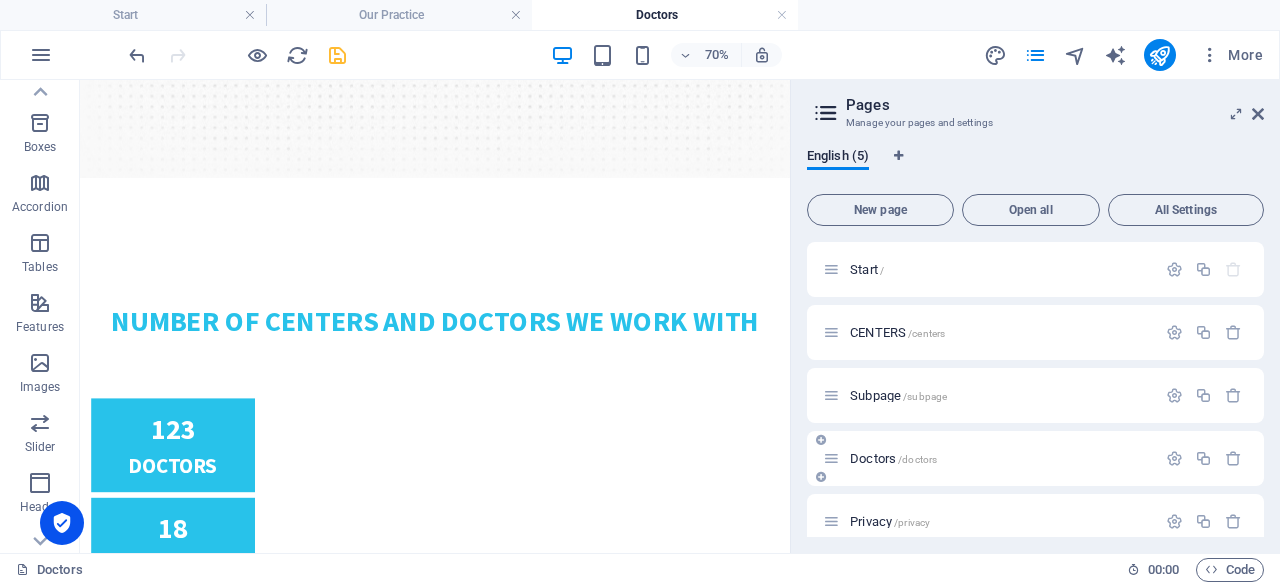 scroll, scrollTop: 20, scrollLeft: 0, axis: vertical 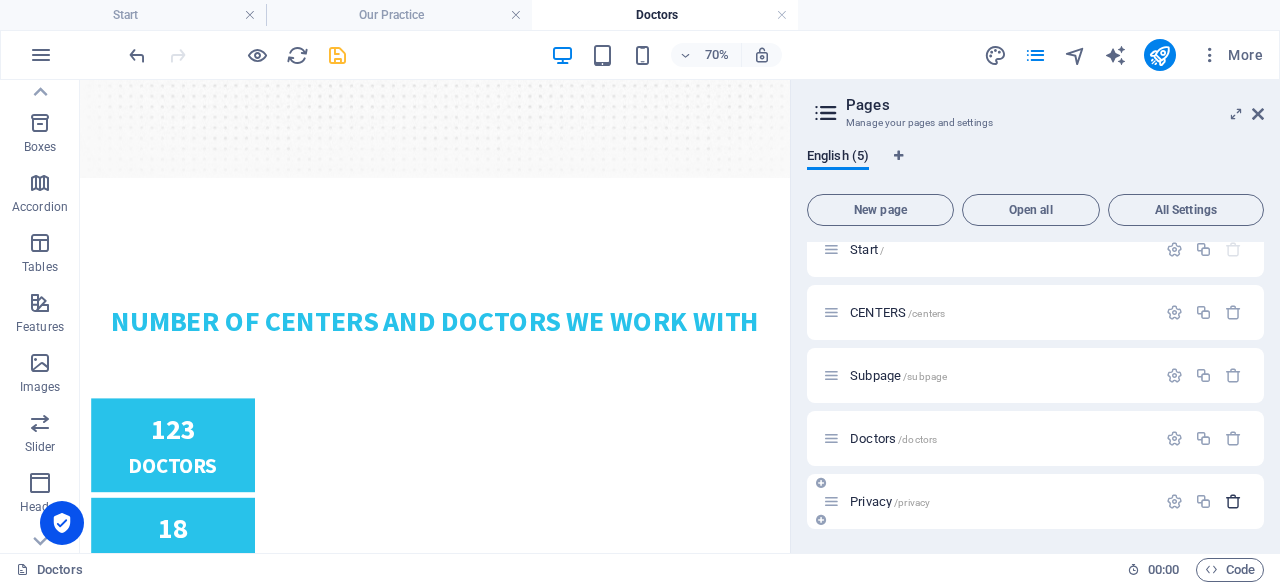 click at bounding box center [1233, 501] 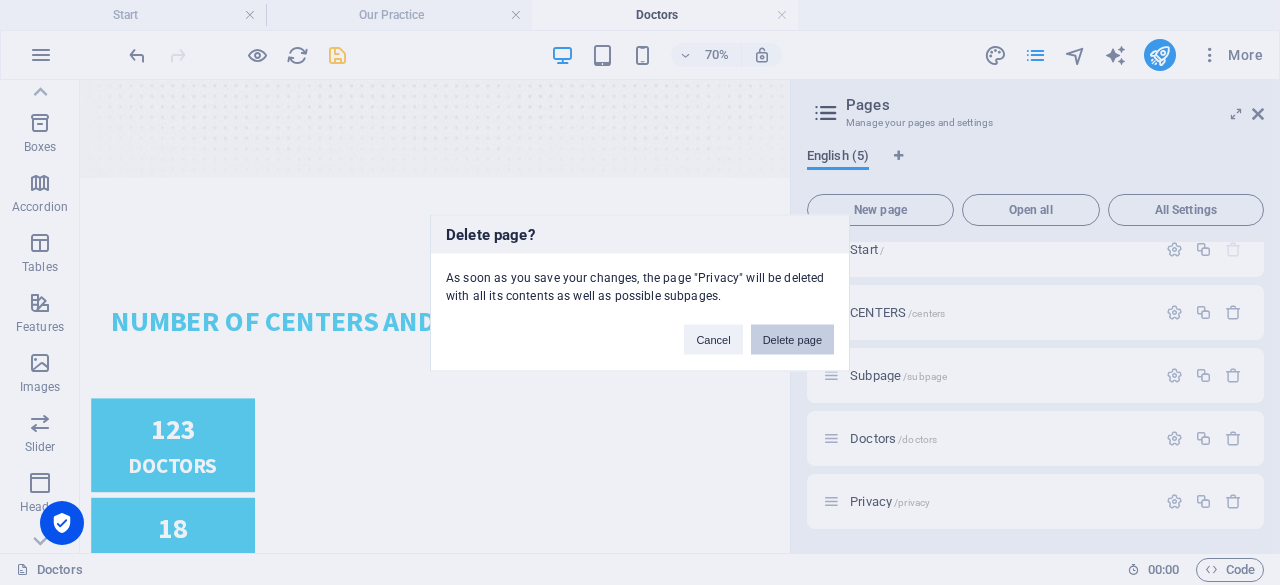 click on "Delete page" at bounding box center [792, 339] 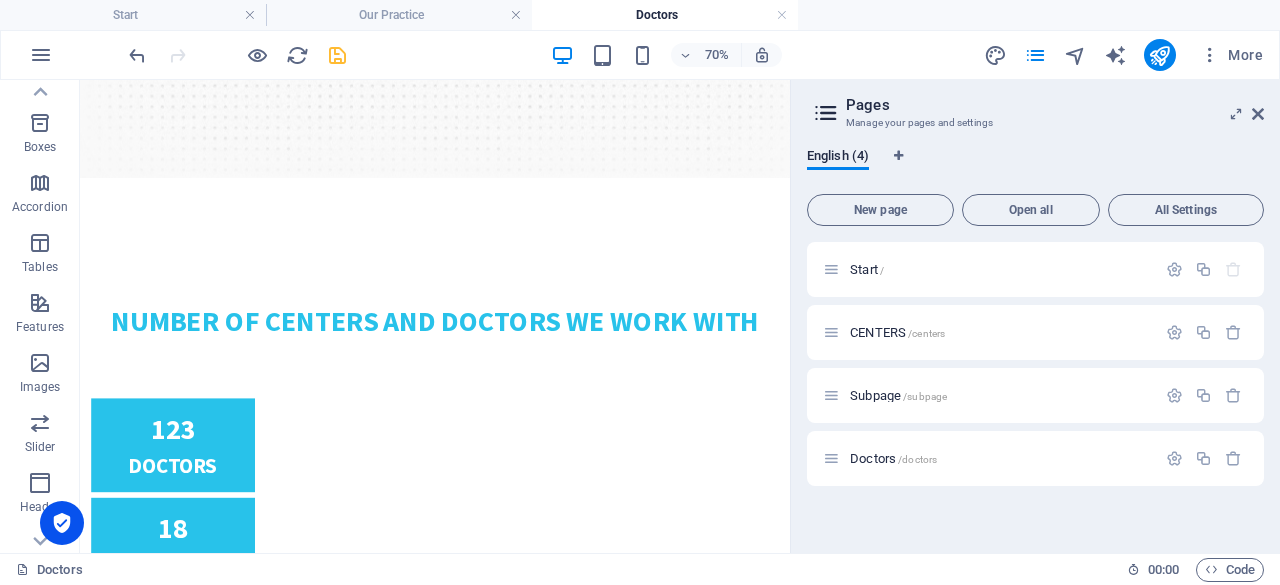 scroll, scrollTop: 0, scrollLeft: 0, axis: both 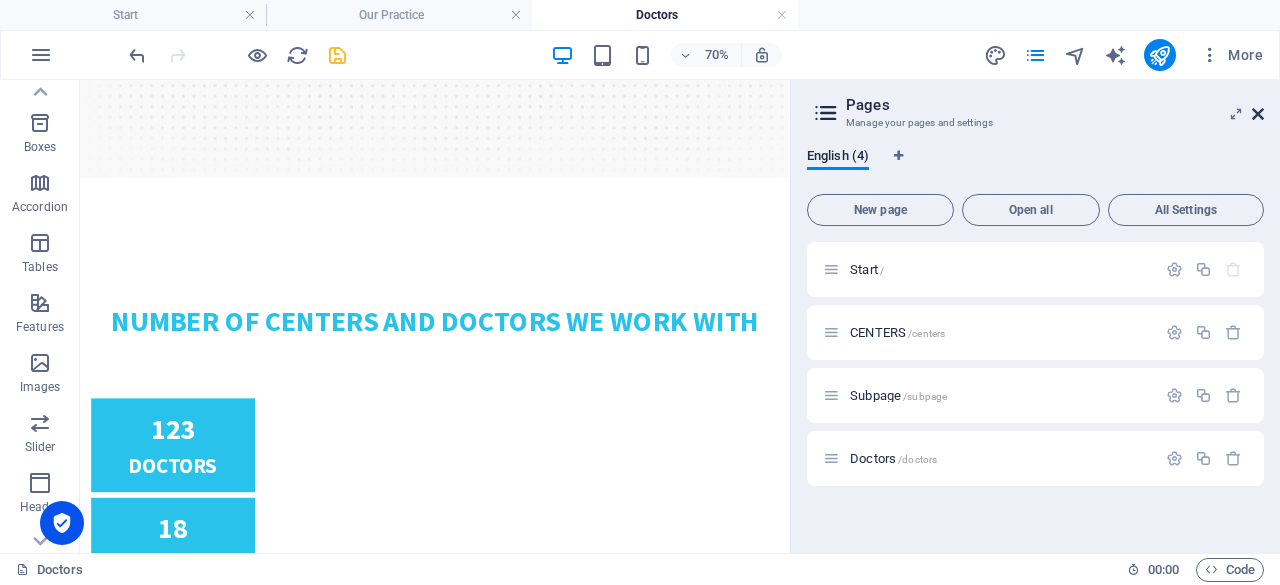 click at bounding box center [1258, 114] 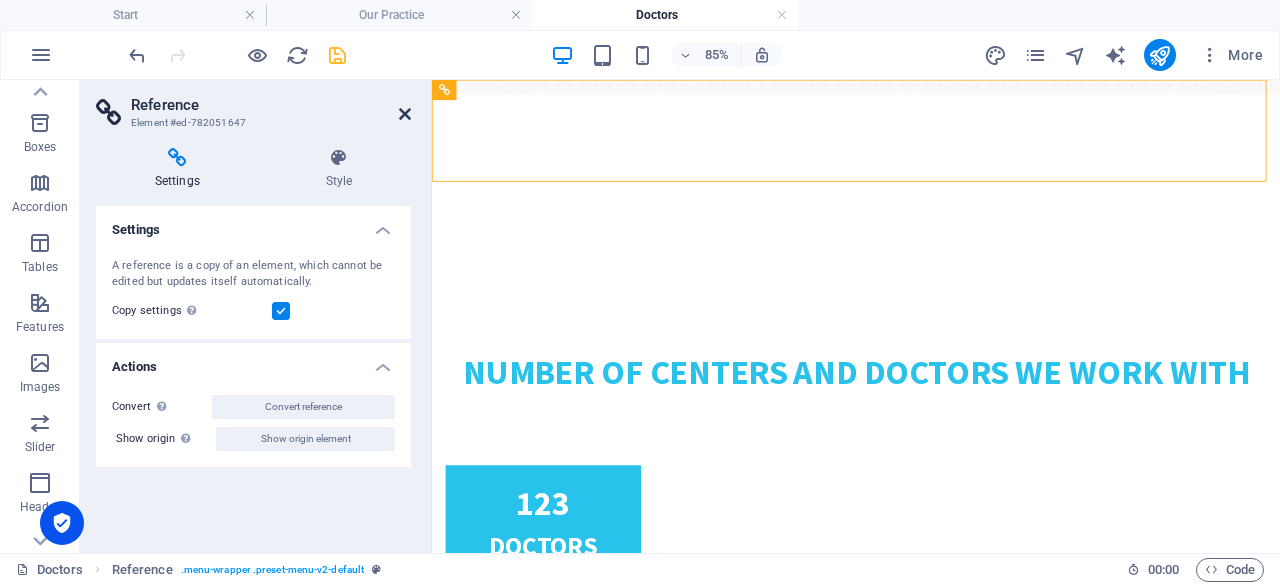 click at bounding box center (405, 114) 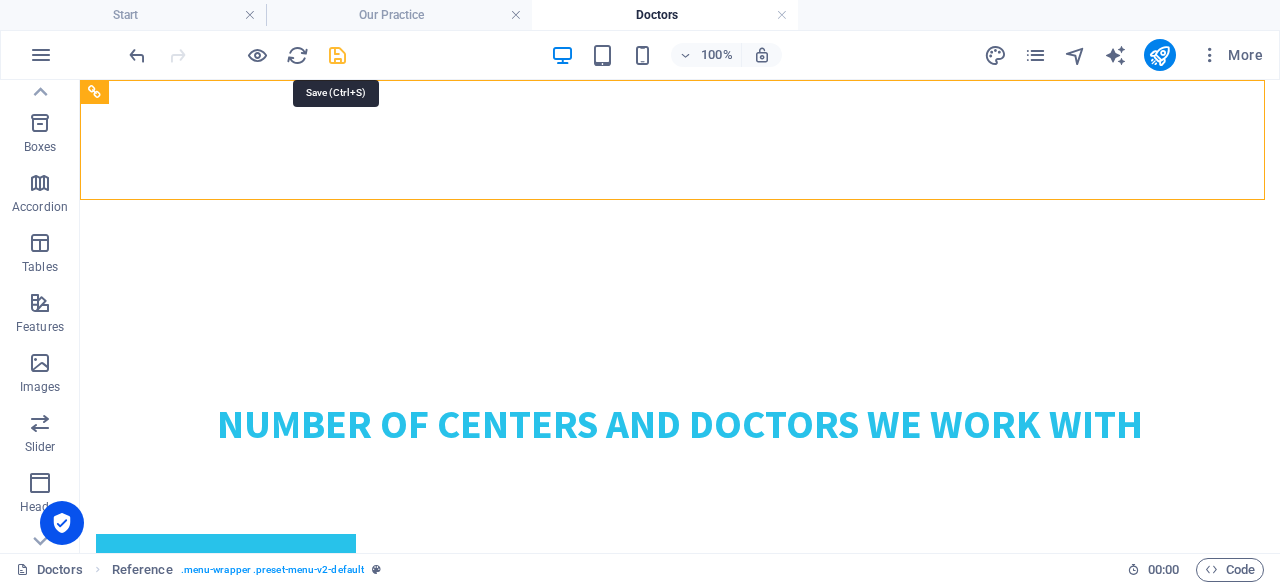 click at bounding box center [337, 55] 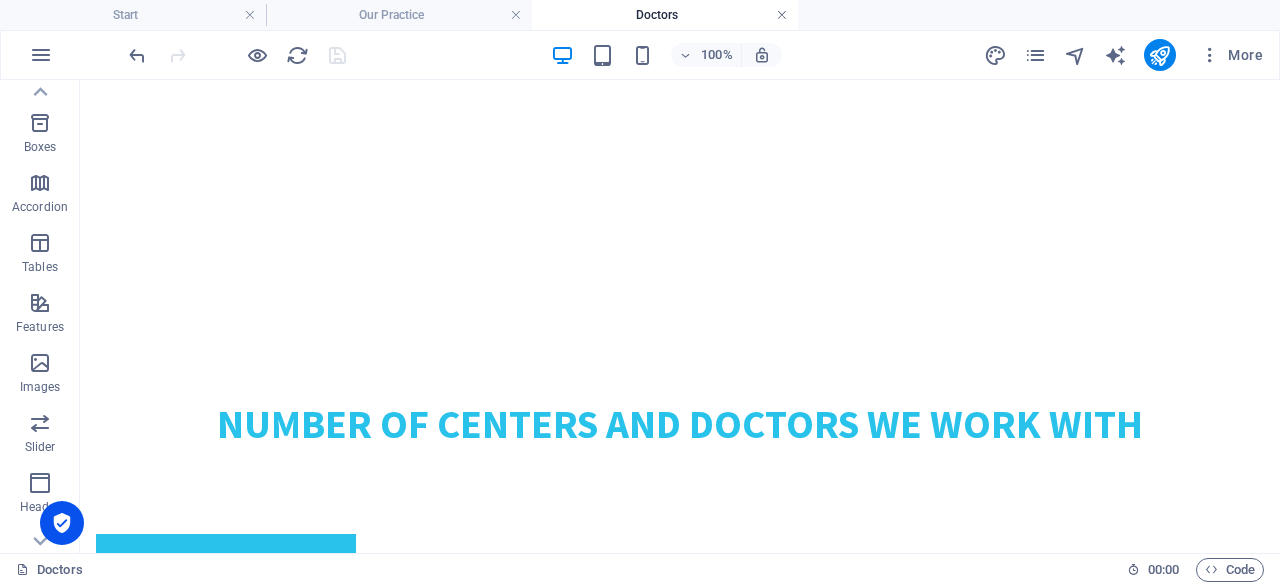 click at bounding box center [782, 15] 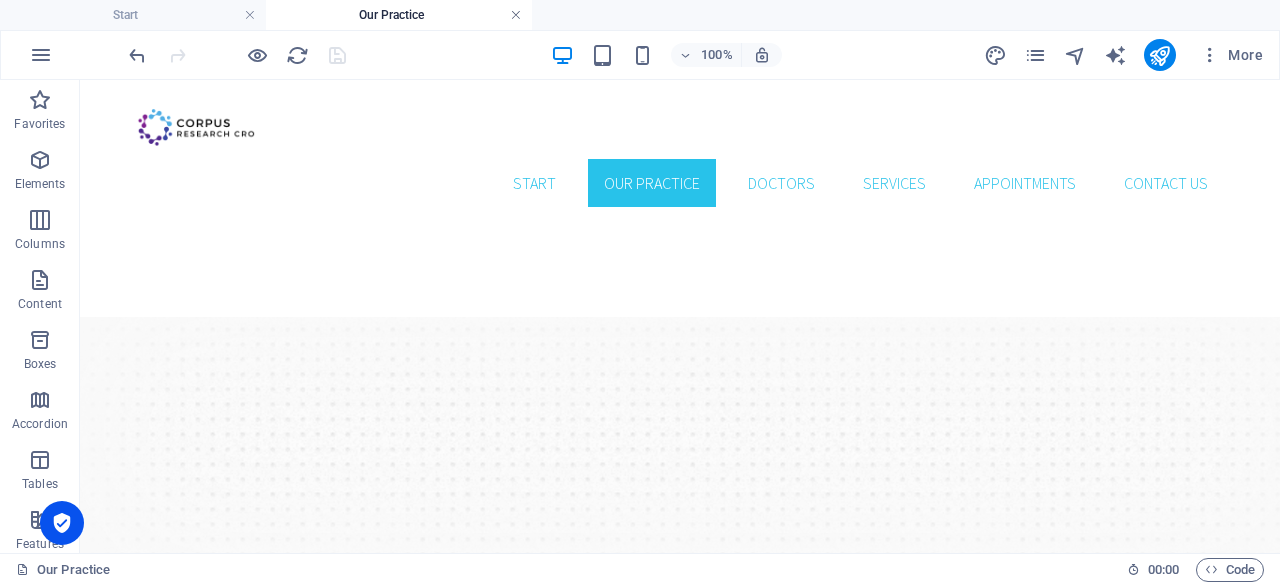 click at bounding box center [516, 15] 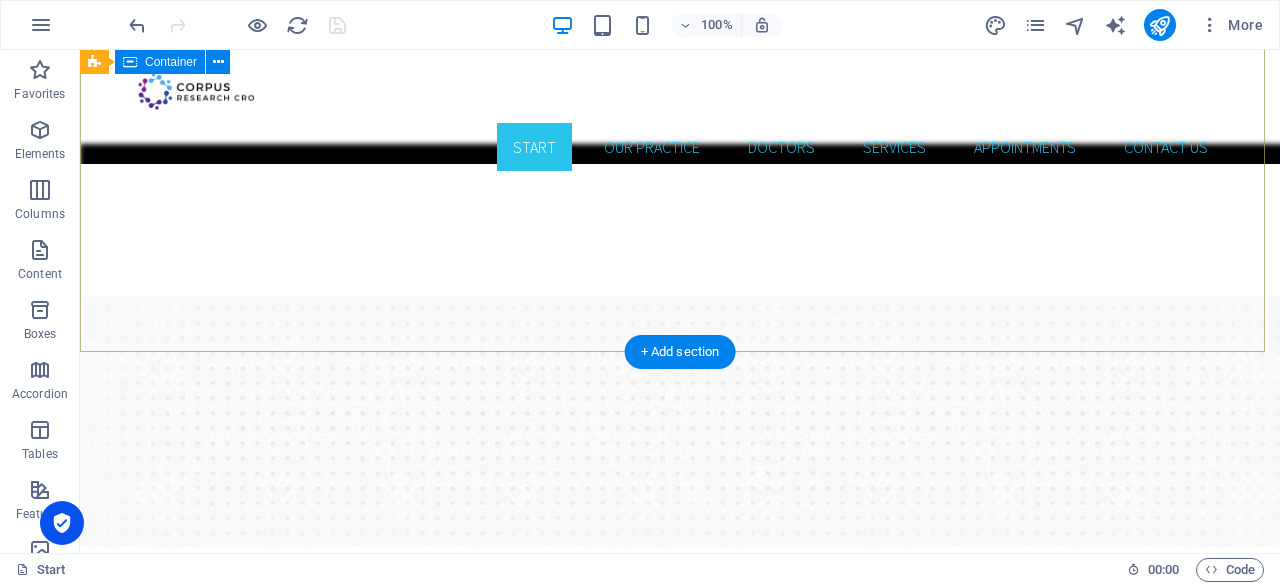 scroll, scrollTop: 0, scrollLeft: 0, axis: both 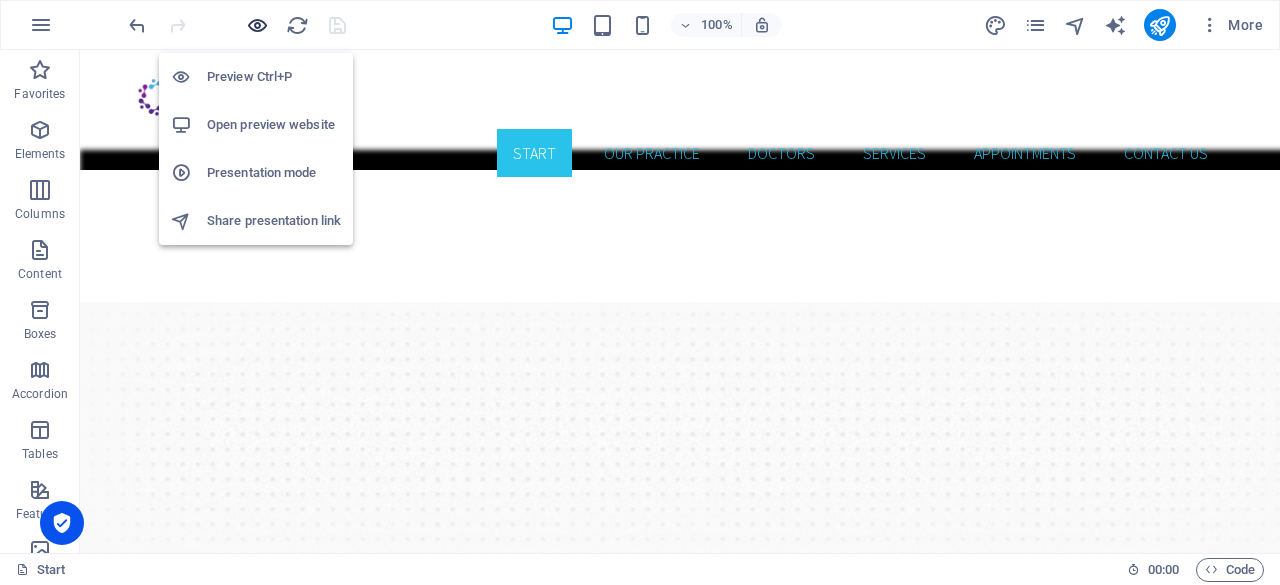 click at bounding box center [257, 25] 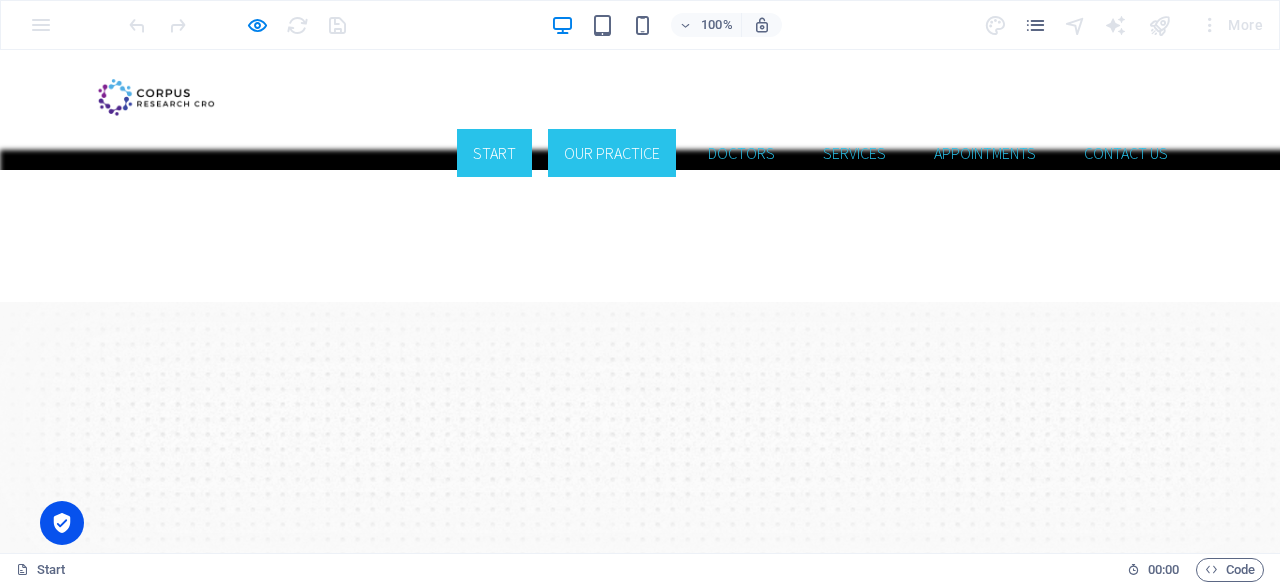click on "Our Practice" at bounding box center (612, 153) 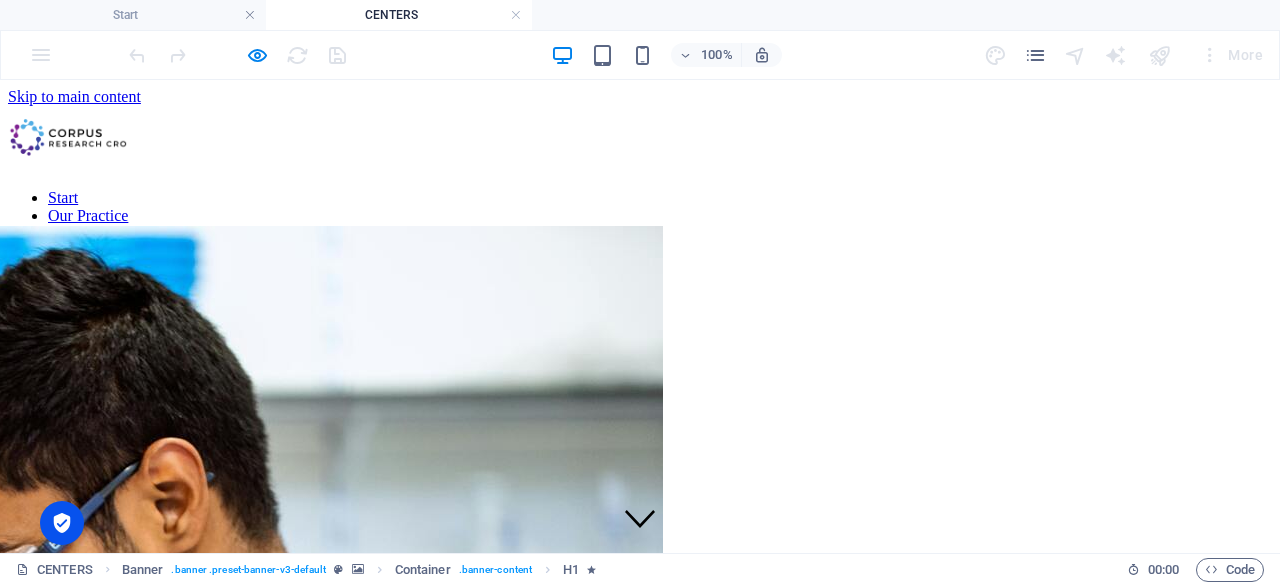 scroll, scrollTop: 0, scrollLeft: 0, axis: both 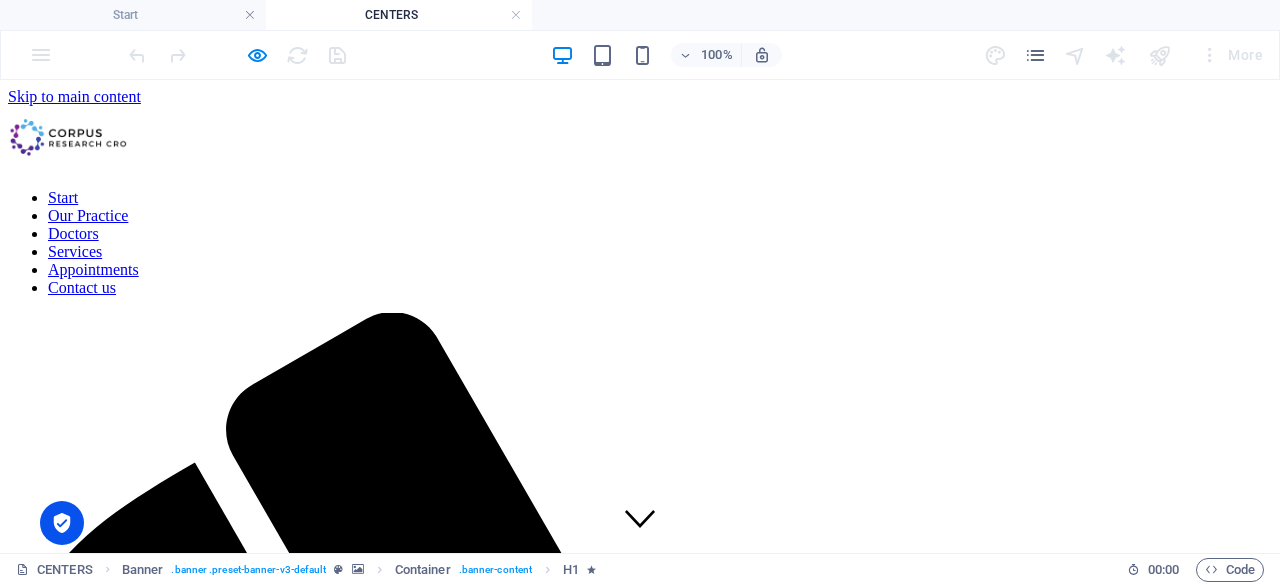 click on "Start Our Practice Doctors Services Appointments Contact us" at bounding box center (640, 243) 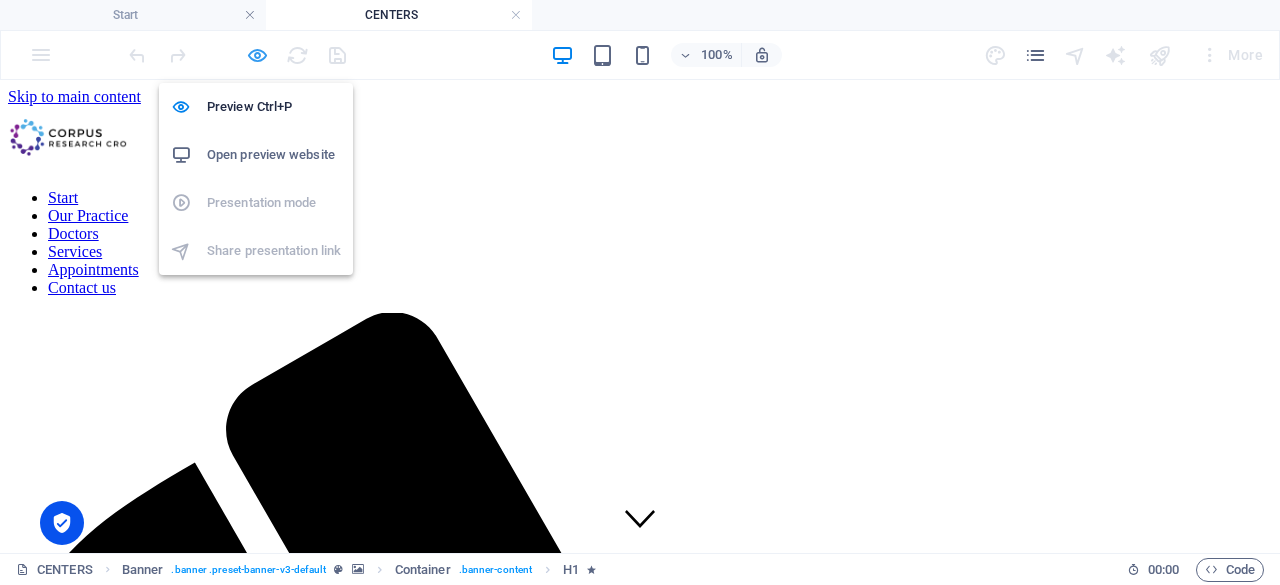click at bounding box center [257, 55] 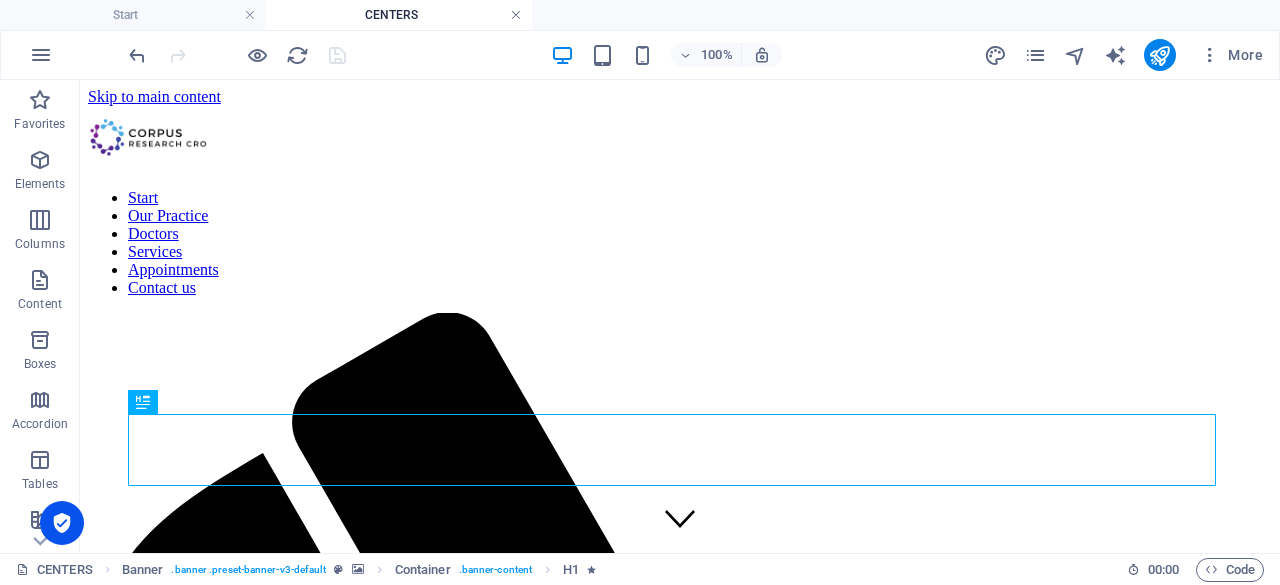 click at bounding box center (516, 15) 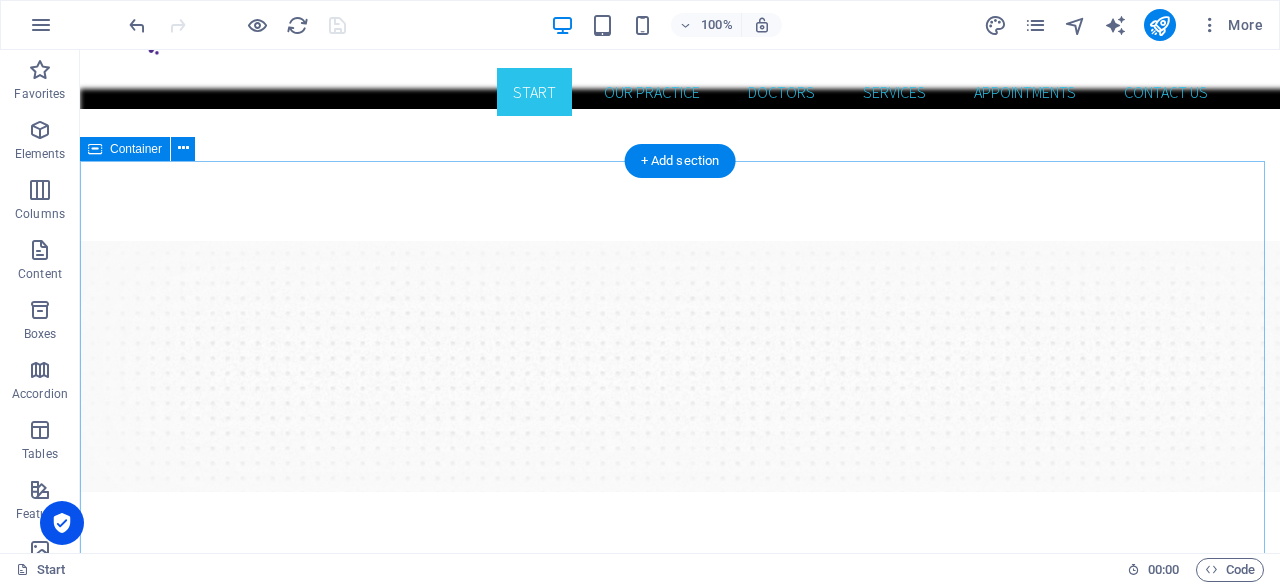 scroll, scrollTop: 0, scrollLeft: 0, axis: both 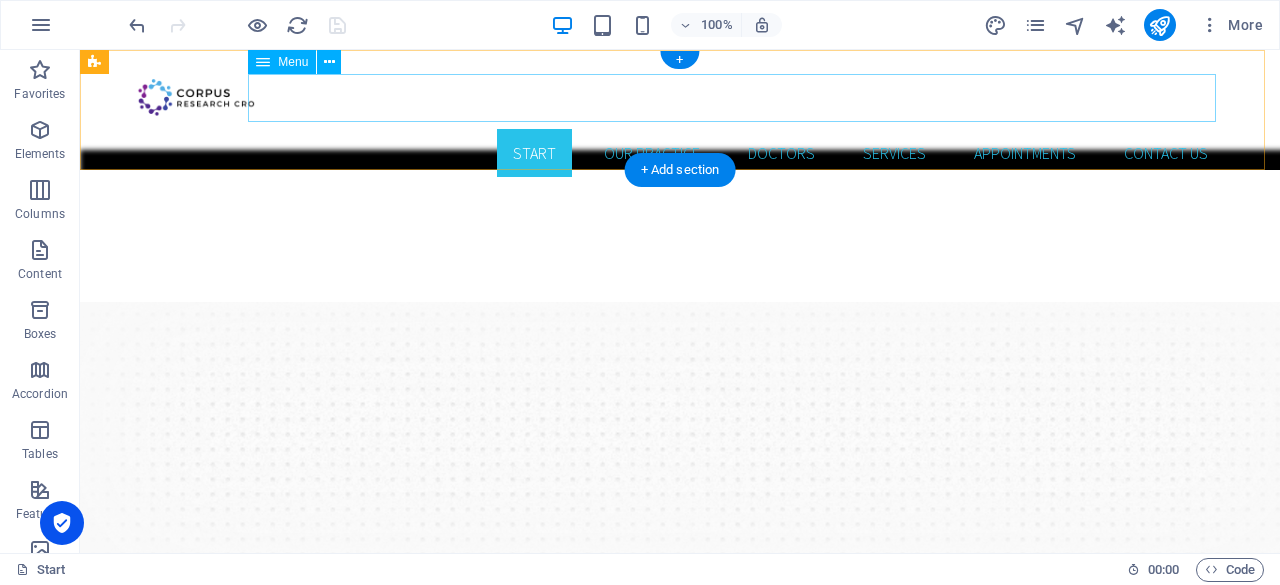click on "Start Our Practice Doctors Services Appointments Contact us" at bounding box center [680, 153] 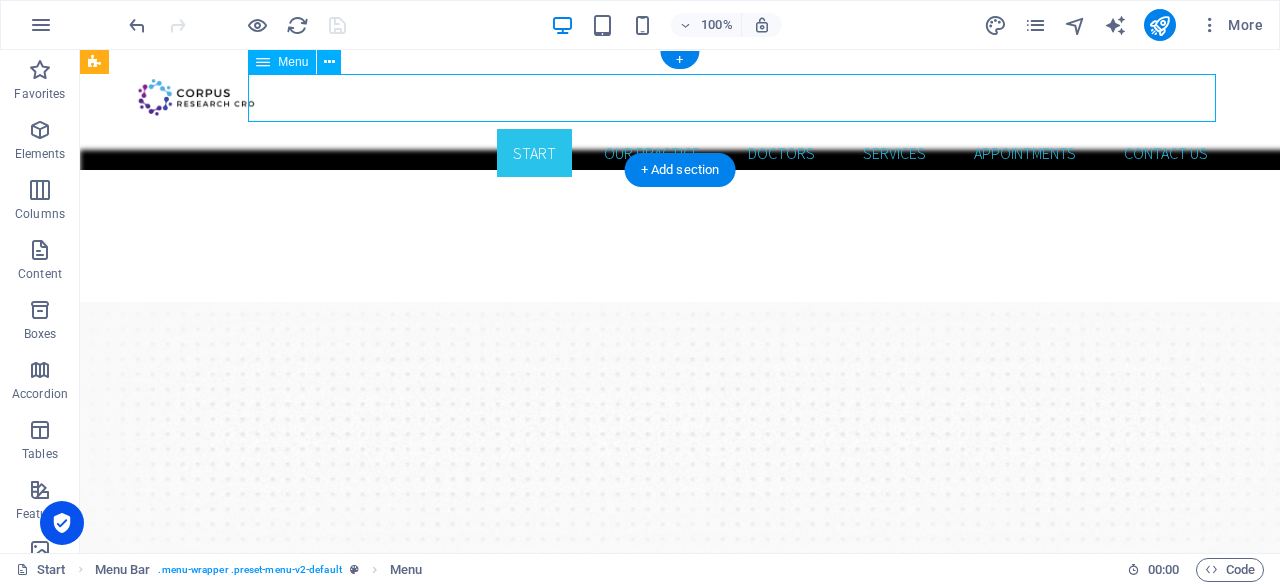 click on "Start Our Practice Doctors Services Appointments Contact us" at bounding box center (680, 153) 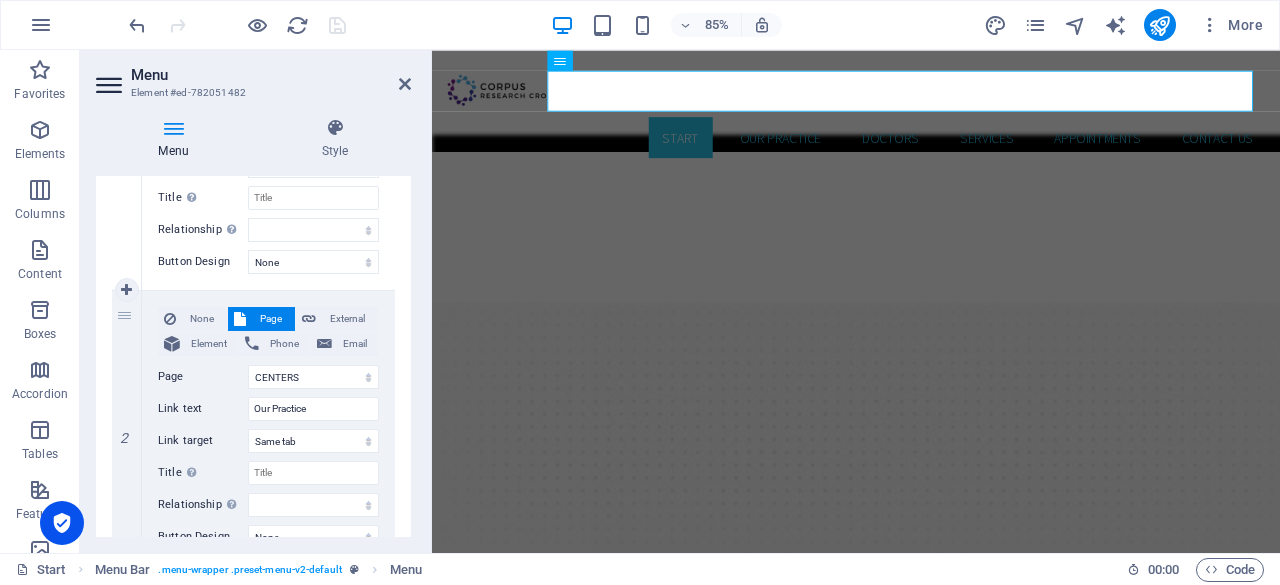 scroll, scrollTop: 352, scrollLeft: 0, axis: vertical 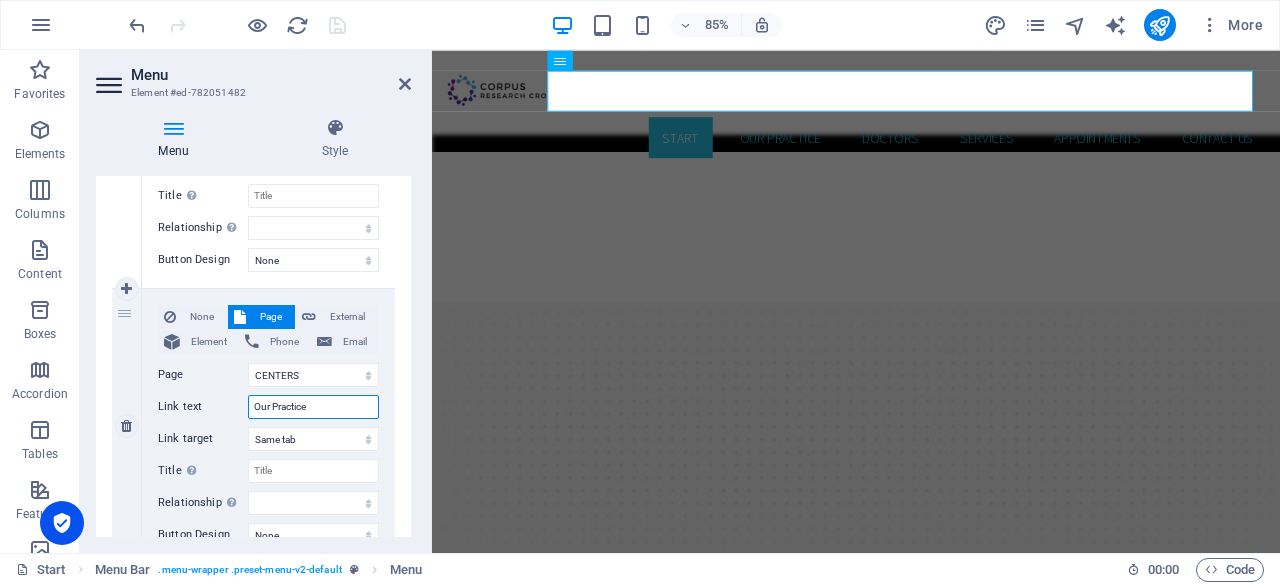 click on "Our Practice" at bounding box center [313, 407] 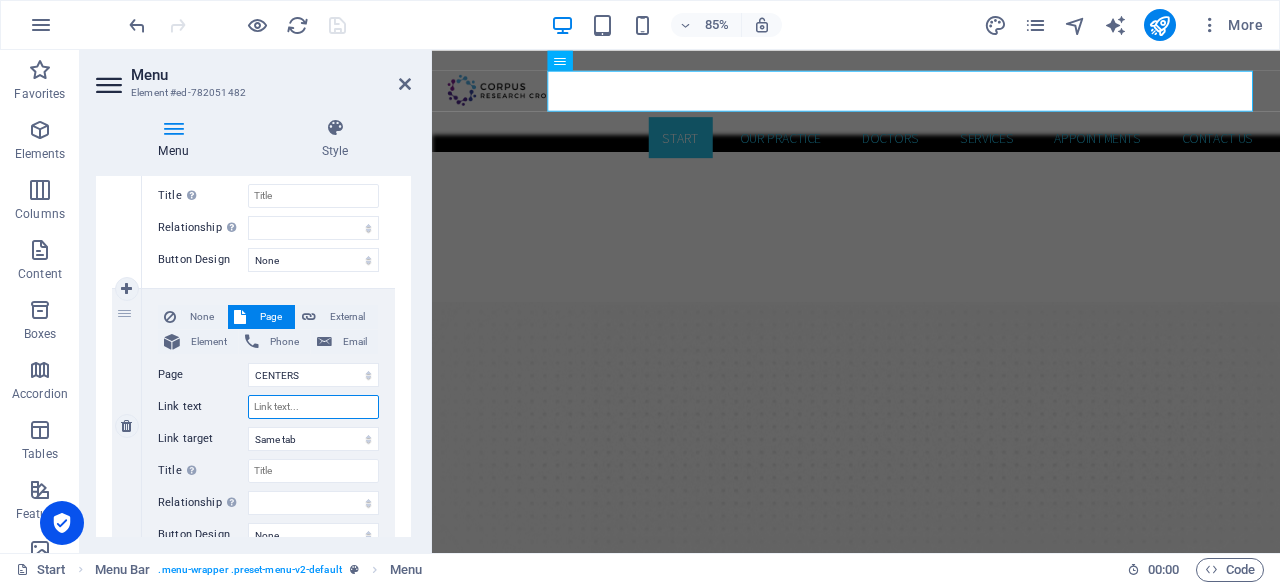 select 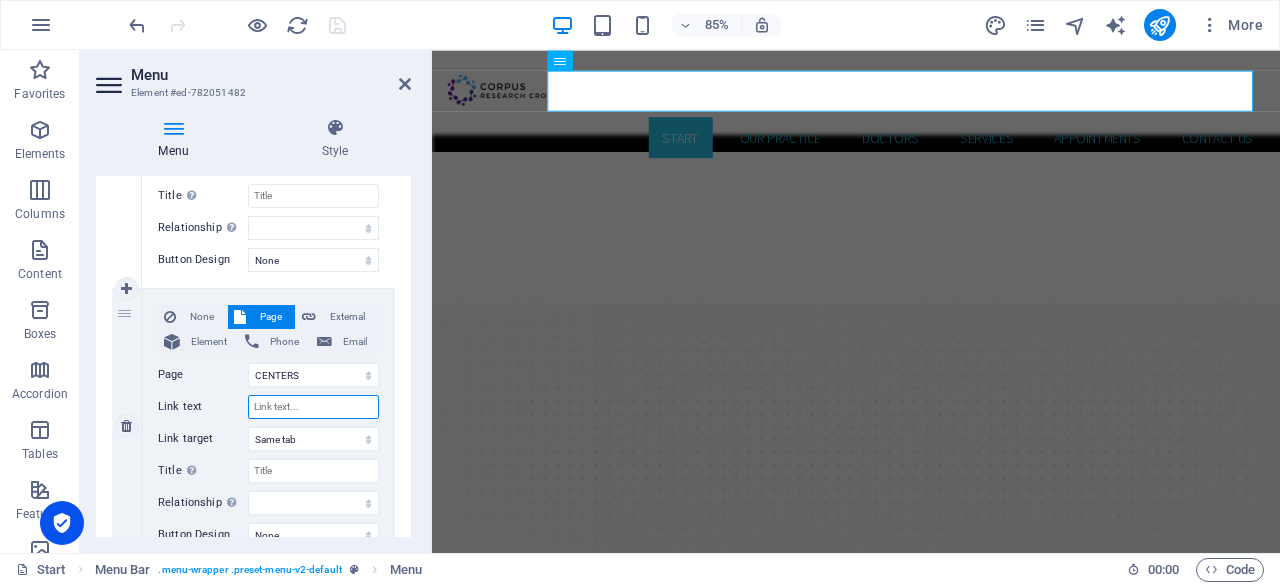 select 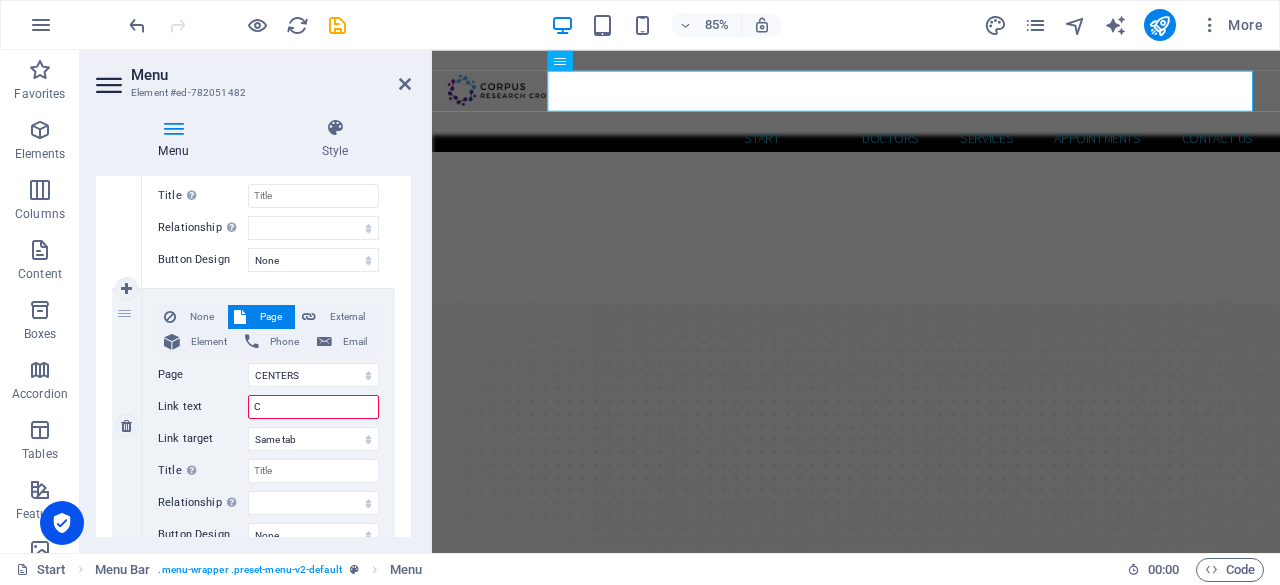 type on "CE" 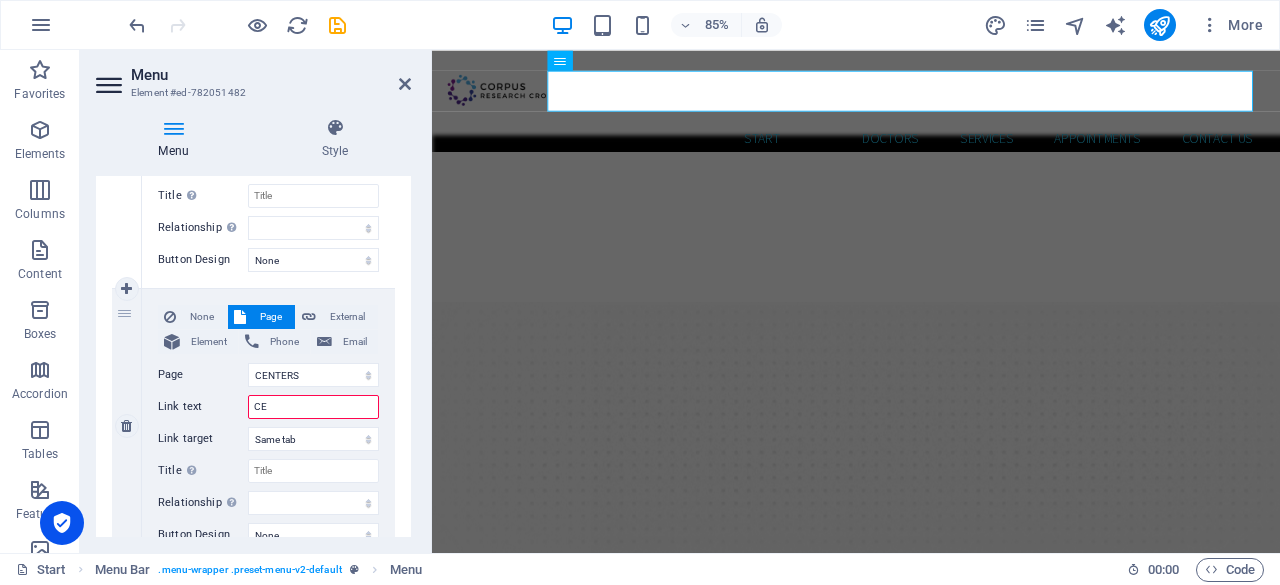 select 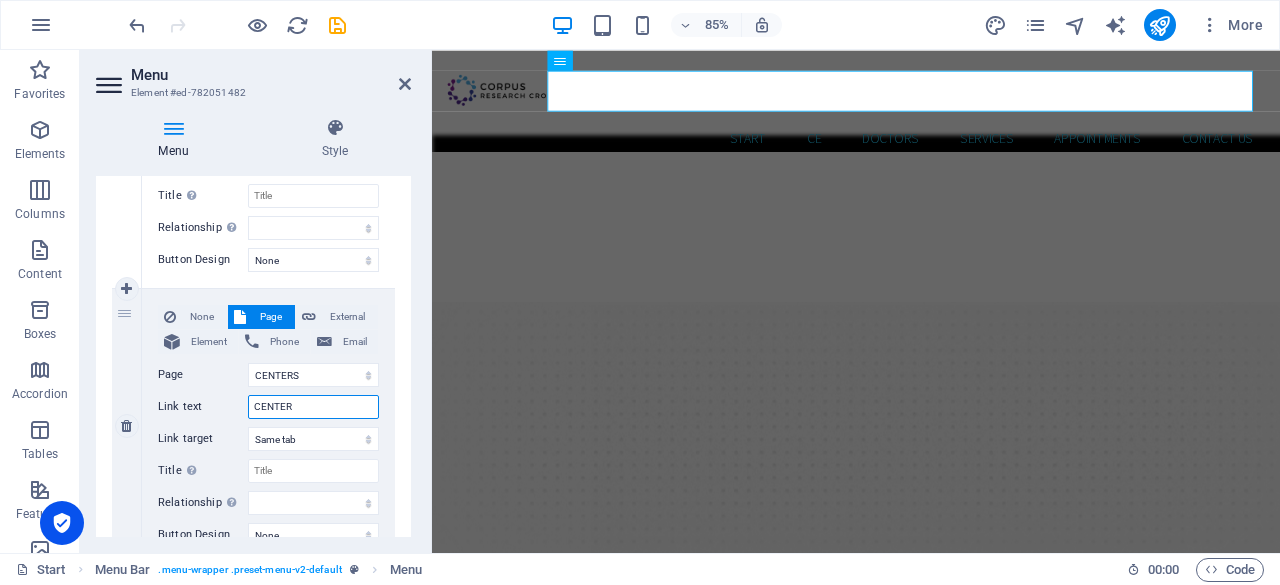 type on "CENTERS" 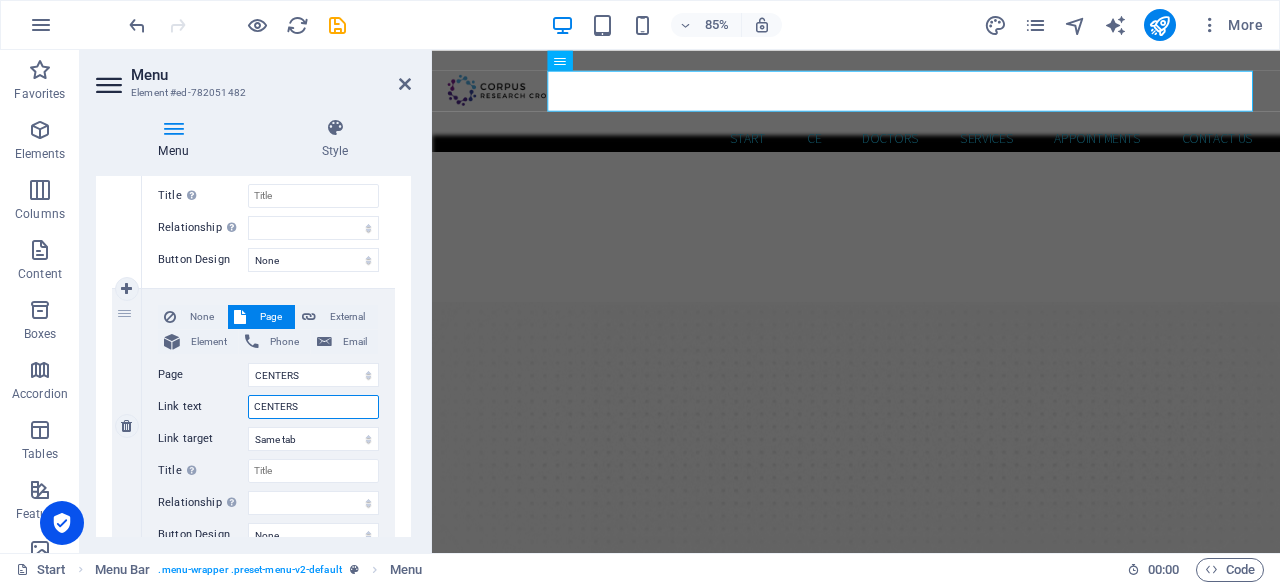select 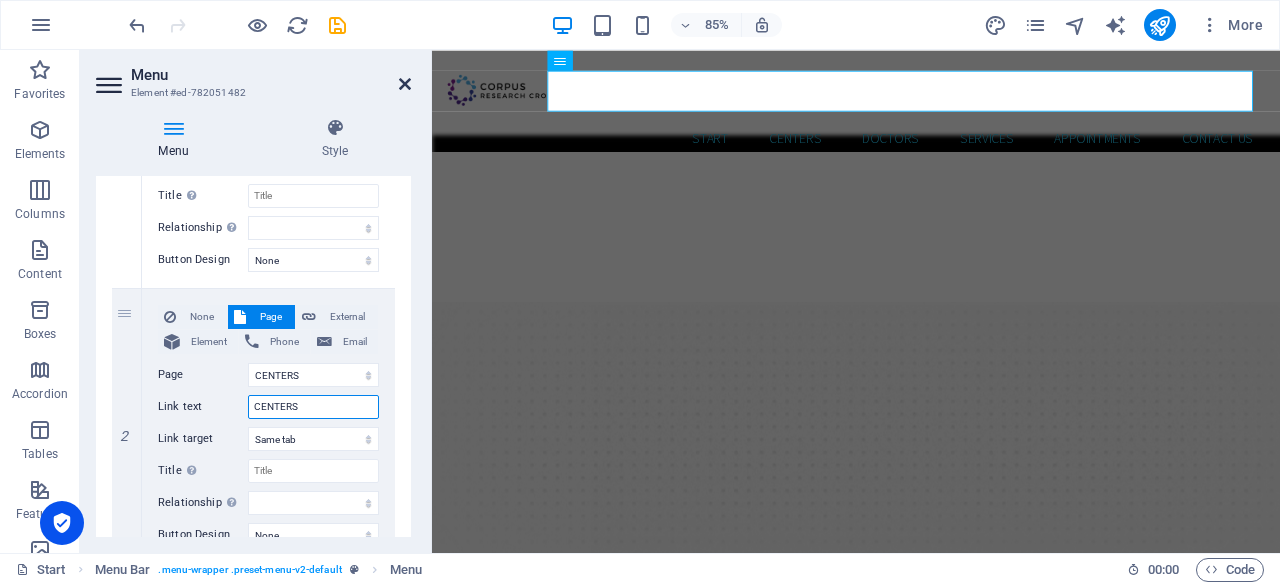 type on "CENTERS" 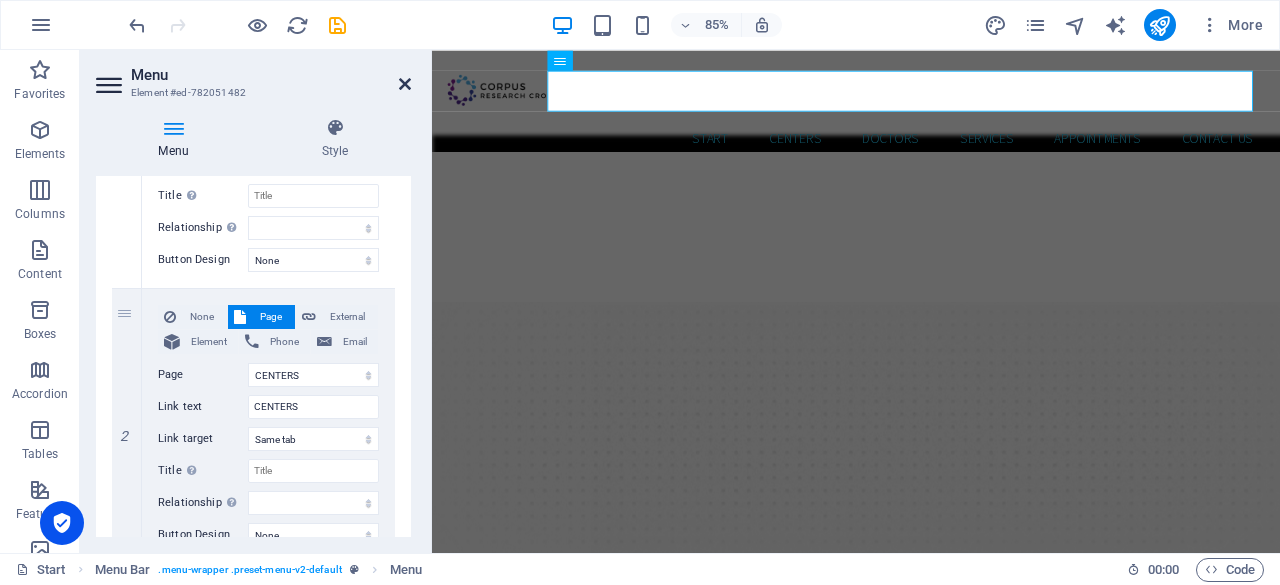click at bounding box center (405, 84) 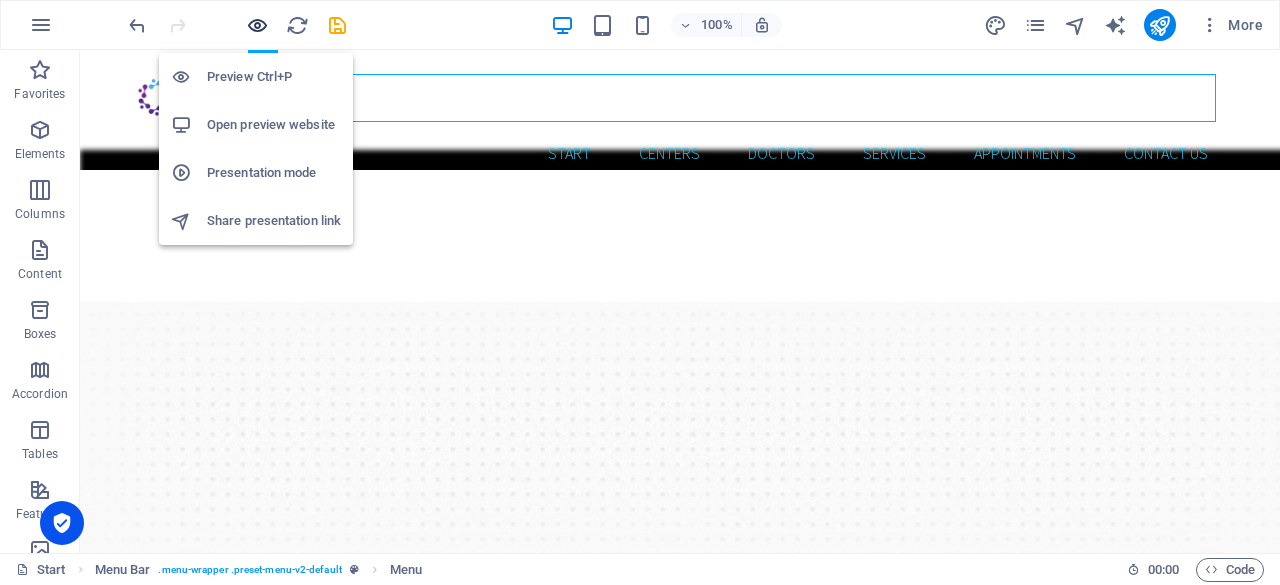 click at bounding box center (257, 25) 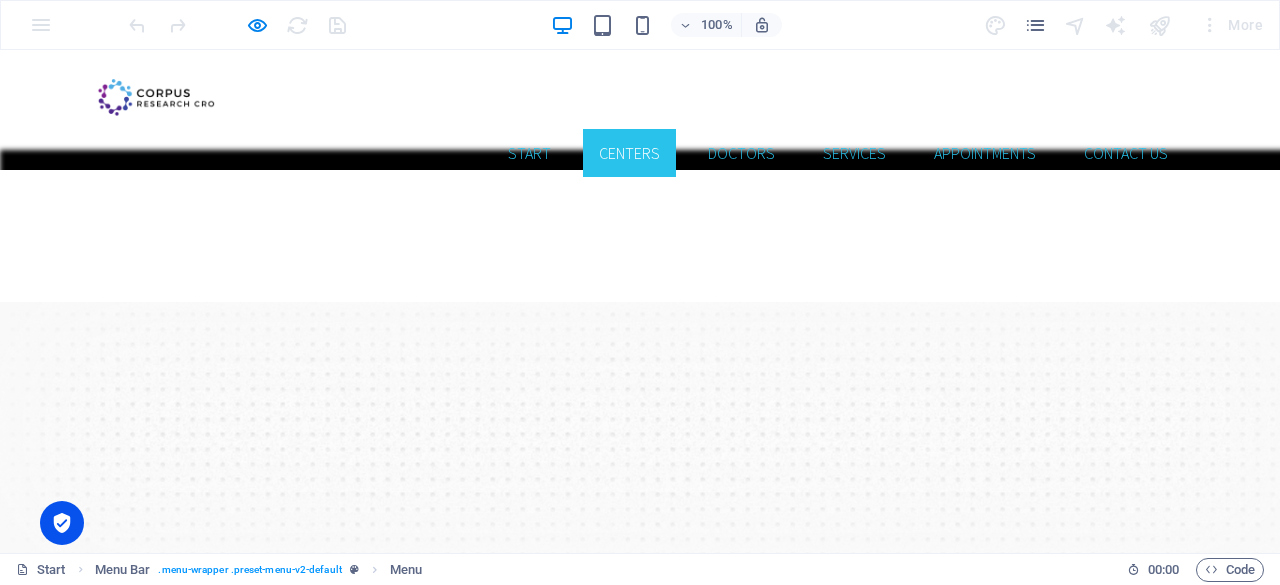 click on "CENTERS" at bounding box center [629, 153] 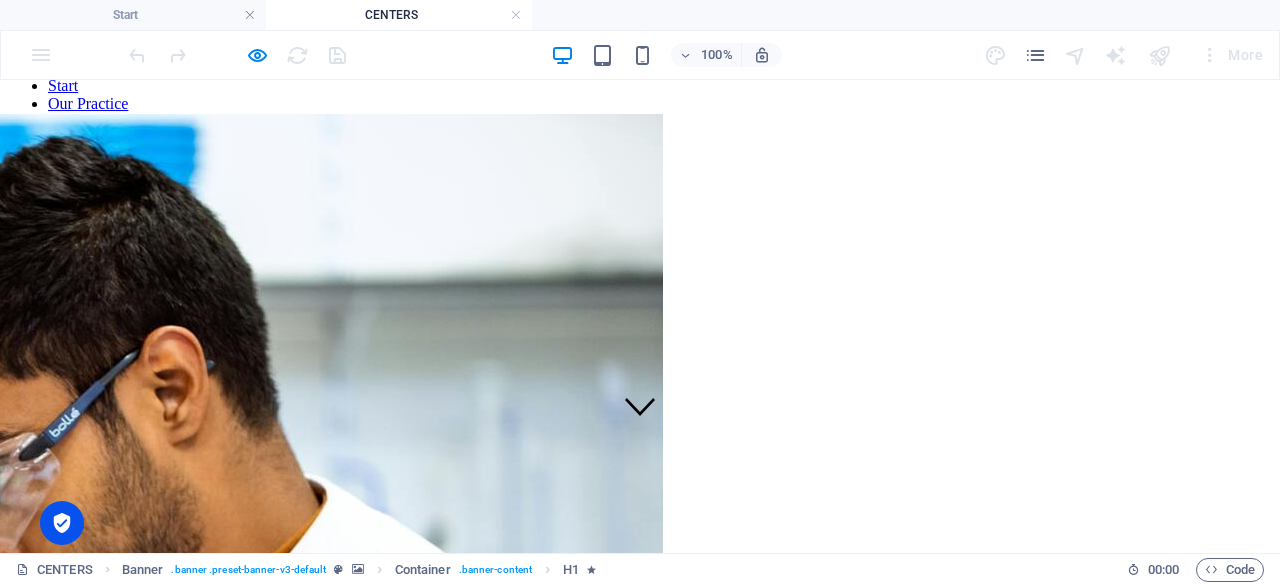 scroll, scrollTop: 0, scrollLeft: 0, axis: both 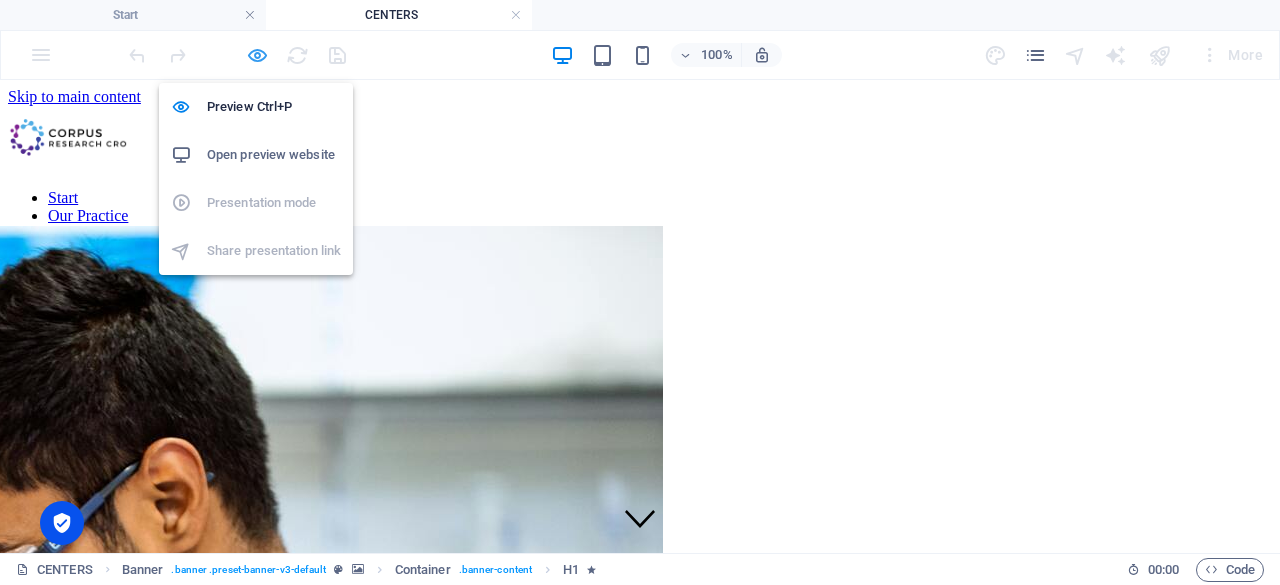 click at bounding box center (257, 55) 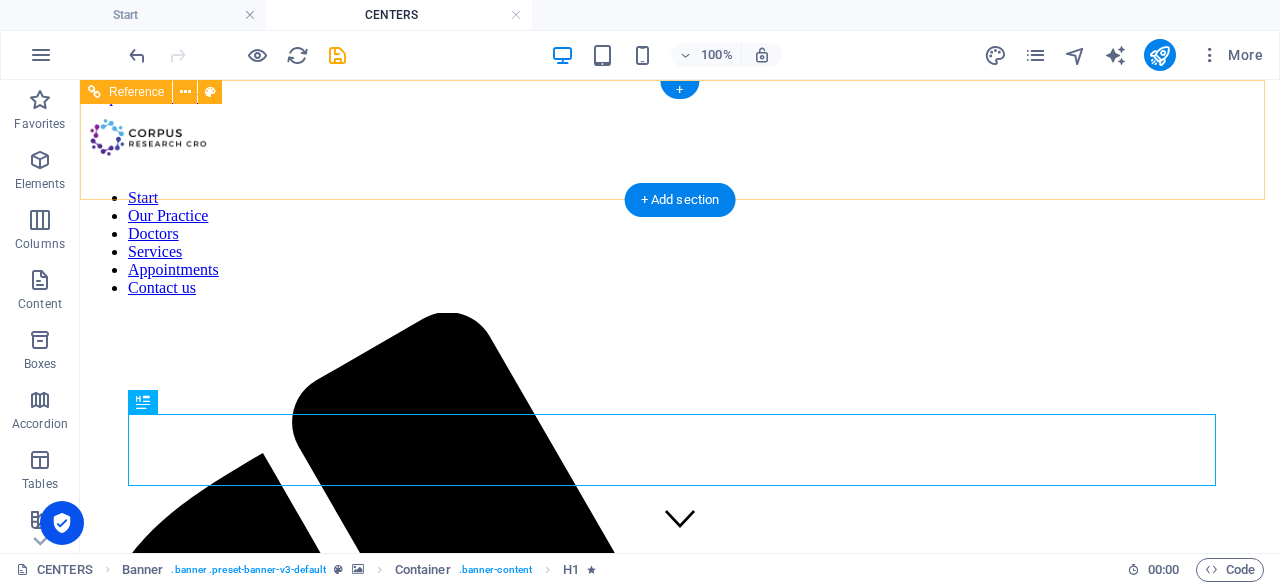 click on "Start Our Practice Doctors Services Appointments Contact us" at bounding box center [680, 243] 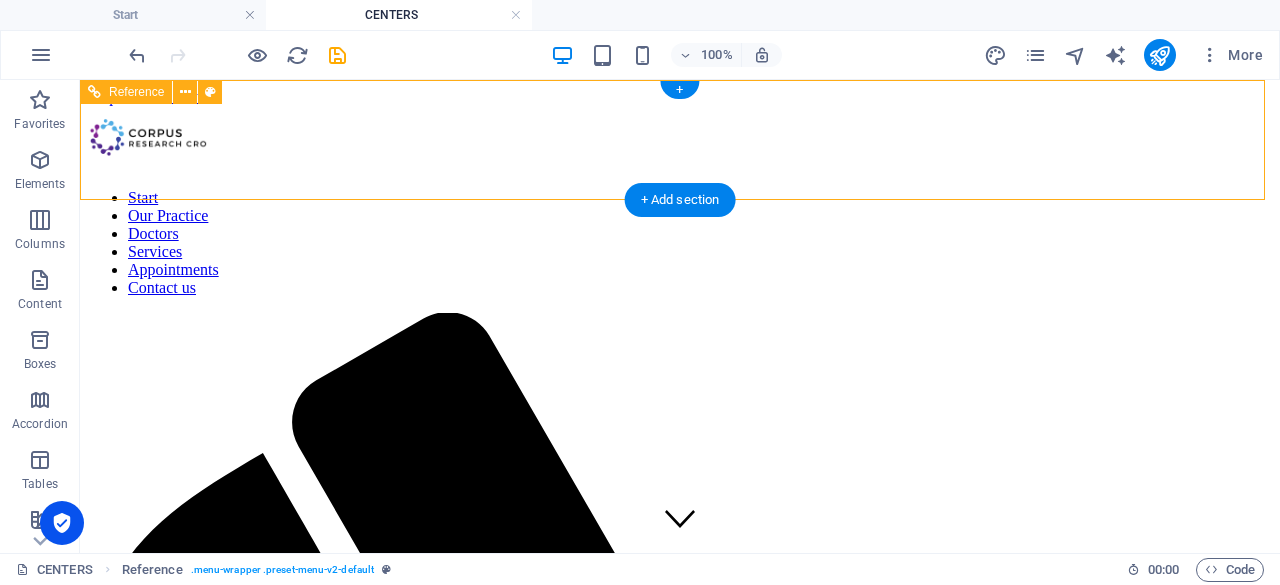 click on "Start Our Practice Doctors Services Appointments Contact us" at bounding box center (680, 243) 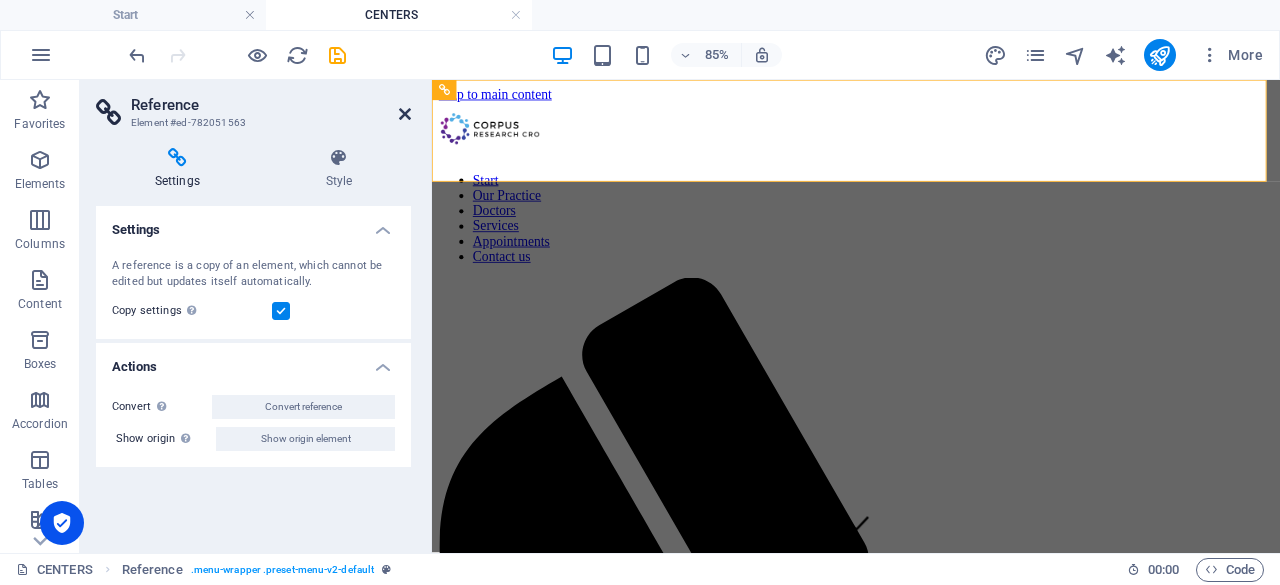click at bounding box center [405, 114] 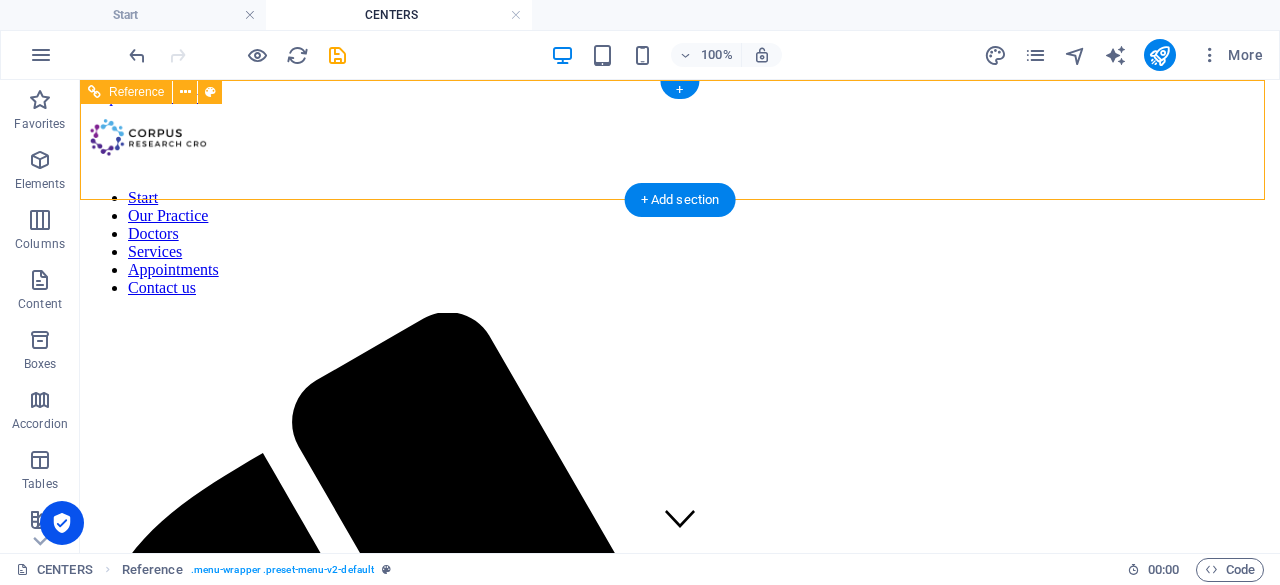 click on "Start Our Practice Doctors Services Appointments Contact us" at bounding box center (680, 243) 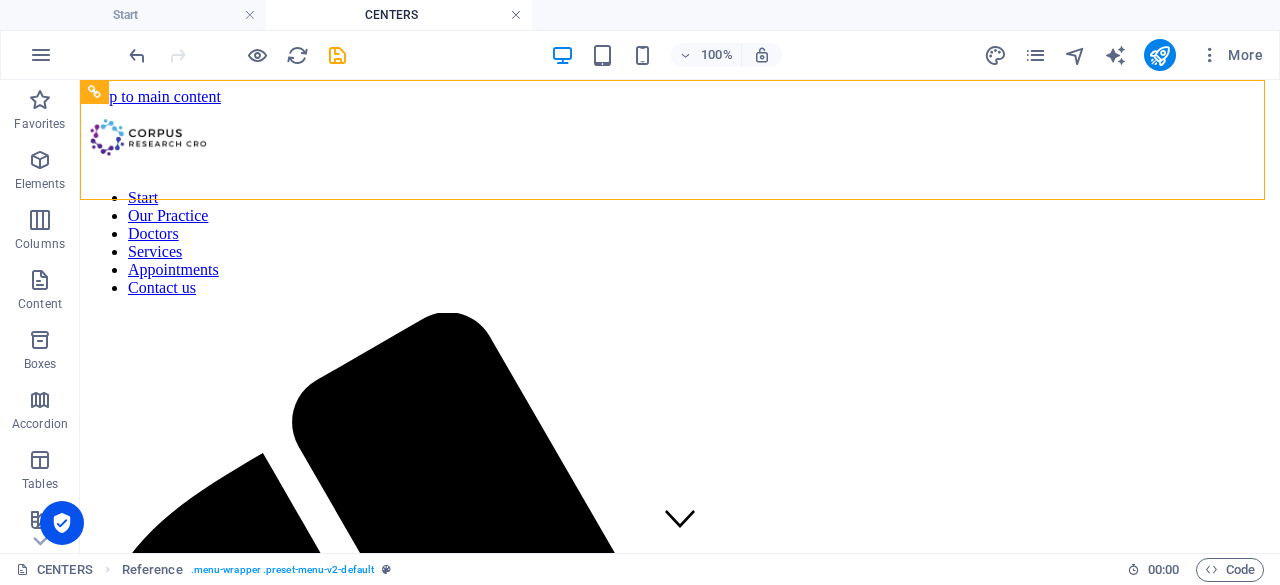 click at bounding box center (516, 15) 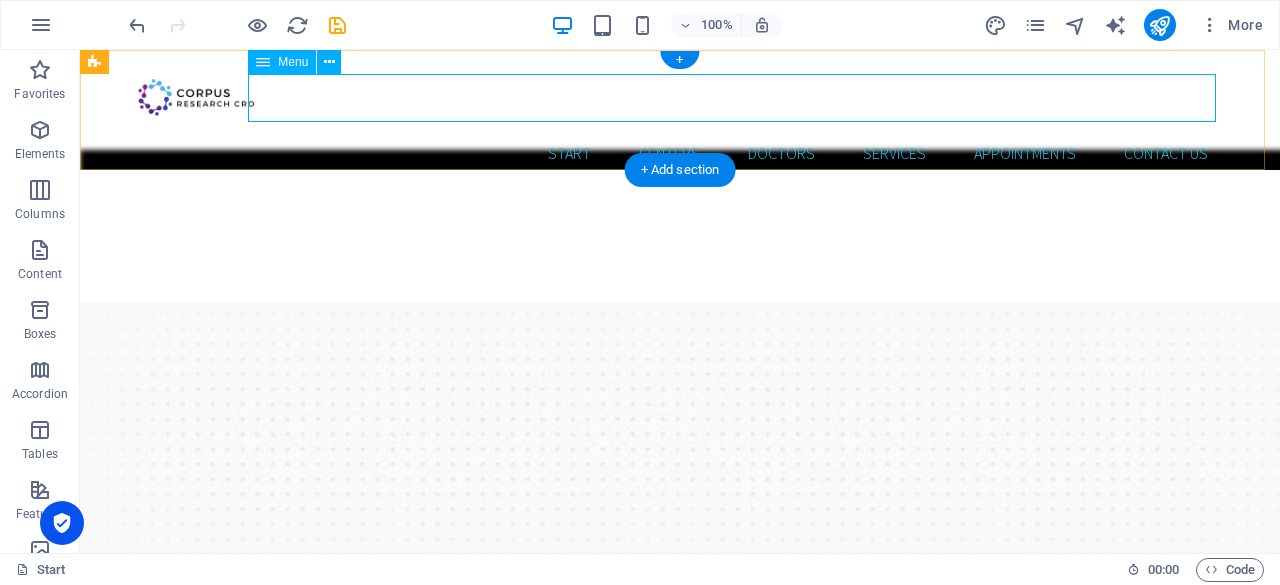 click on "Start CENTERS Doctors Services Appointments Contact us" at bounding box center [680, 153] 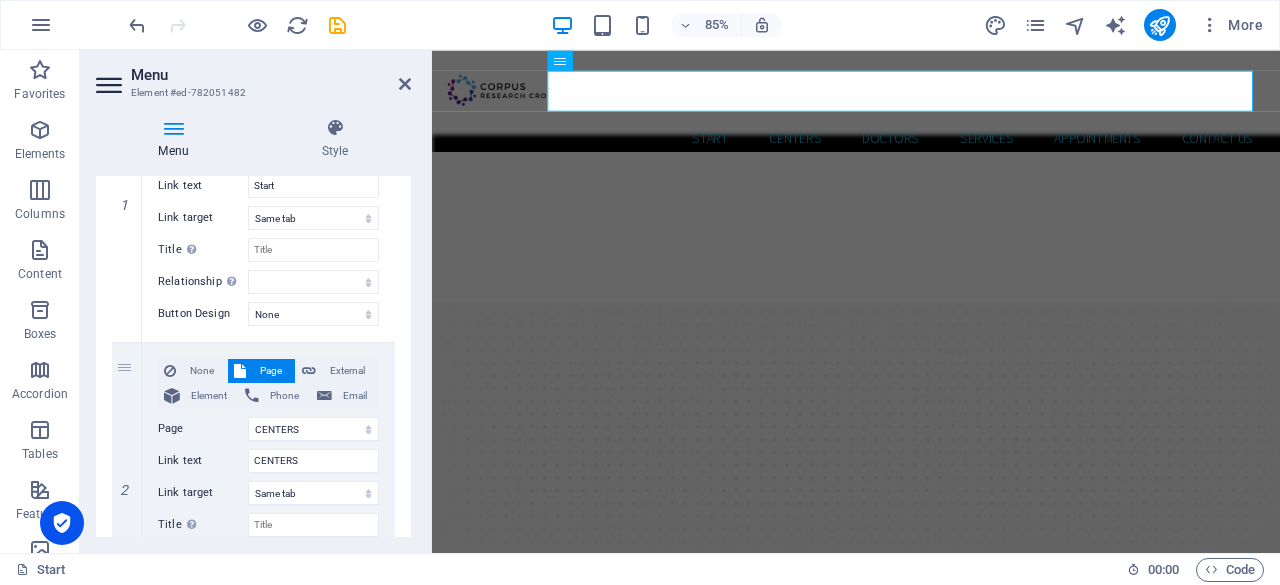 scroll, scrollTop: 297, scrollLeft: 0, axis: vertical 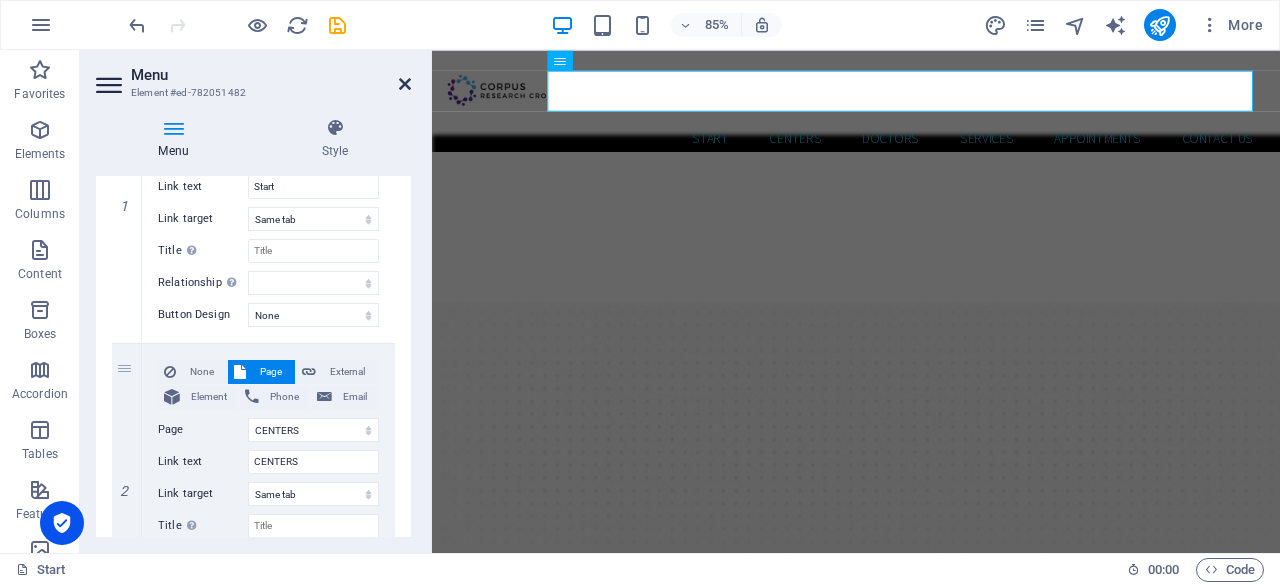 click at bounding box center [405, 84] 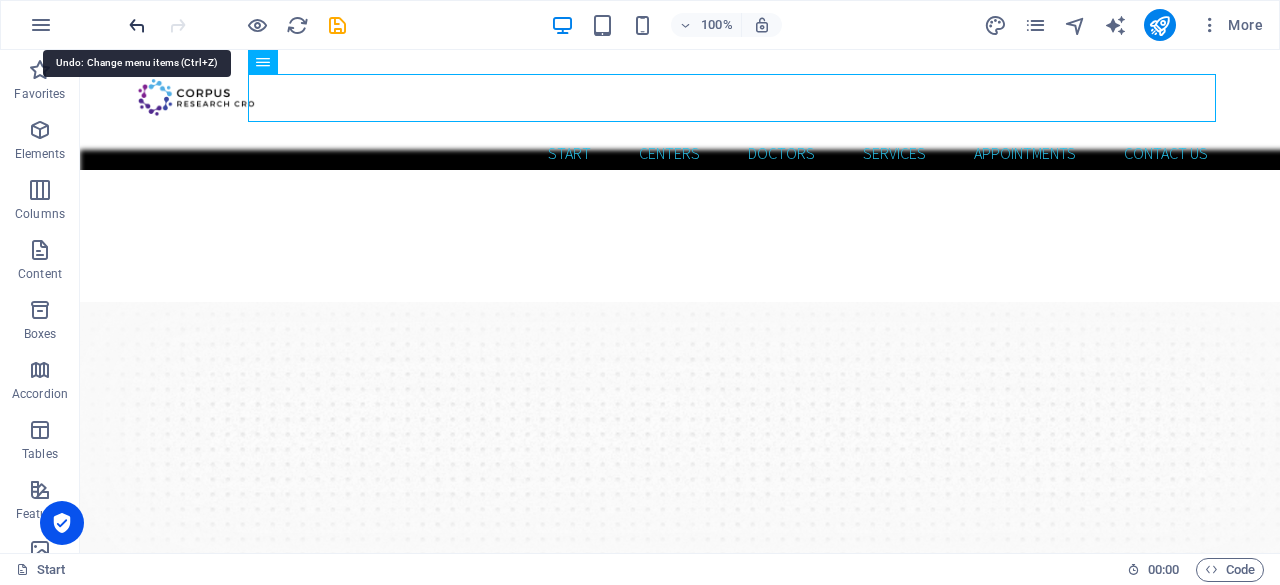click at bounding box center [137, 25] 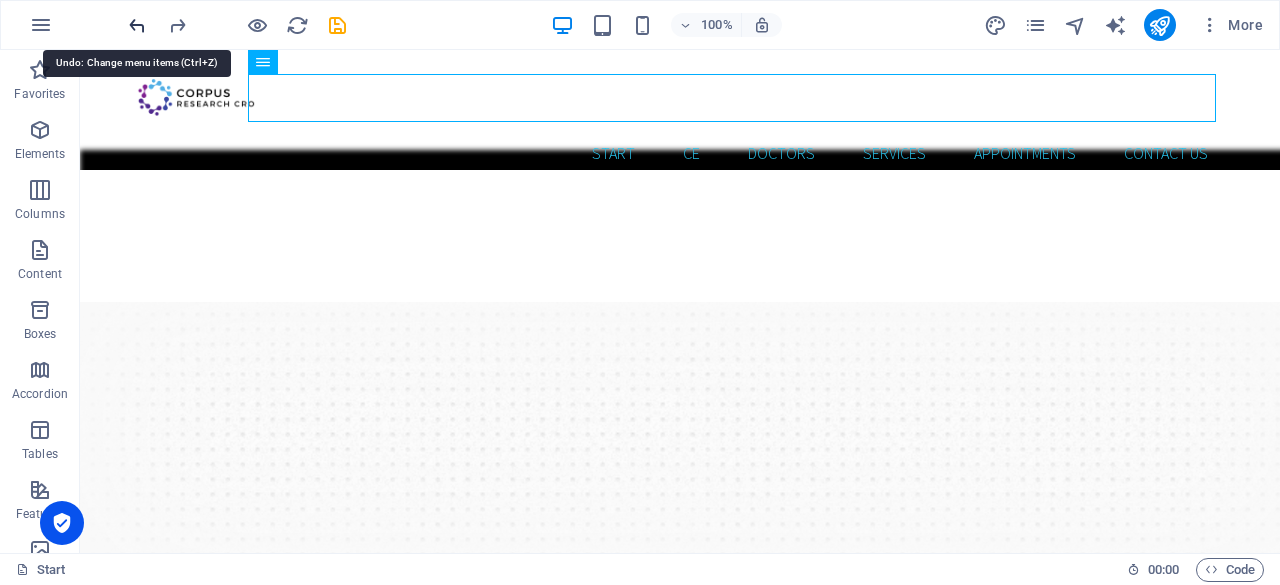 click at bounding box center (137, 25) 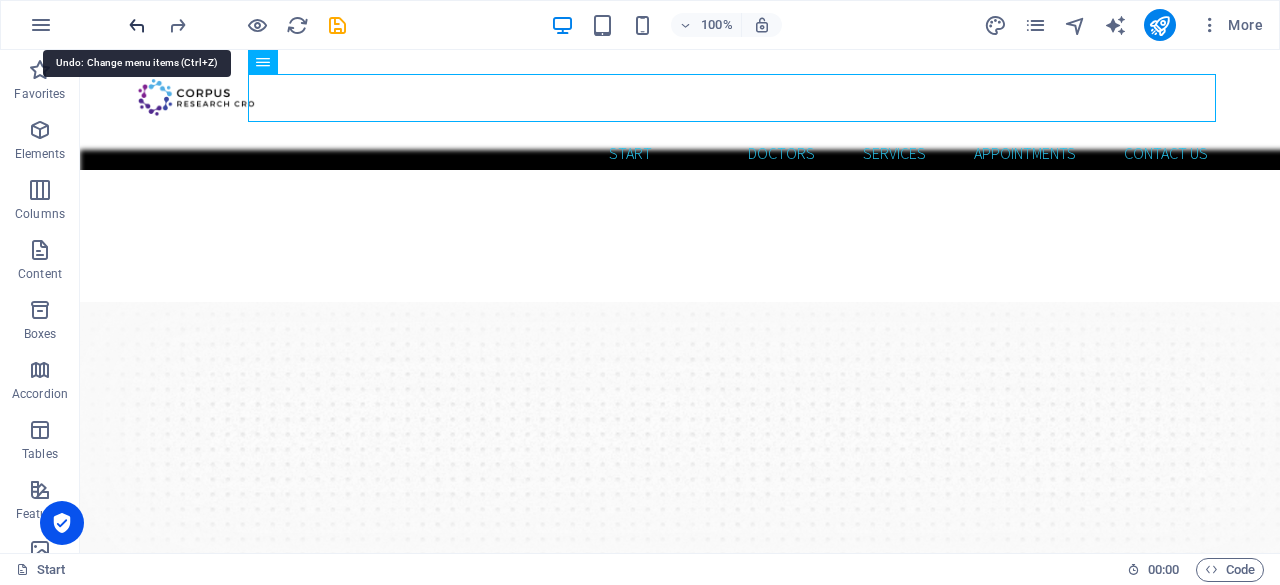 click at bounding box center [137, 25] 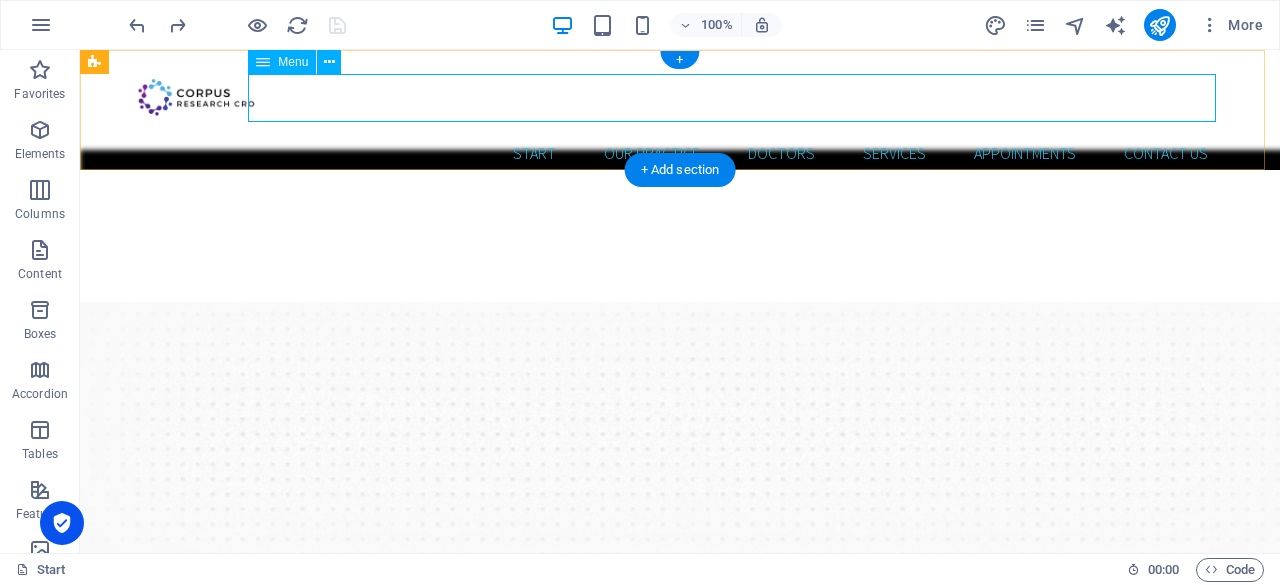click on "Start Our Practice Doctors Services Appointments Contact us" at bounding box center (680, 153) 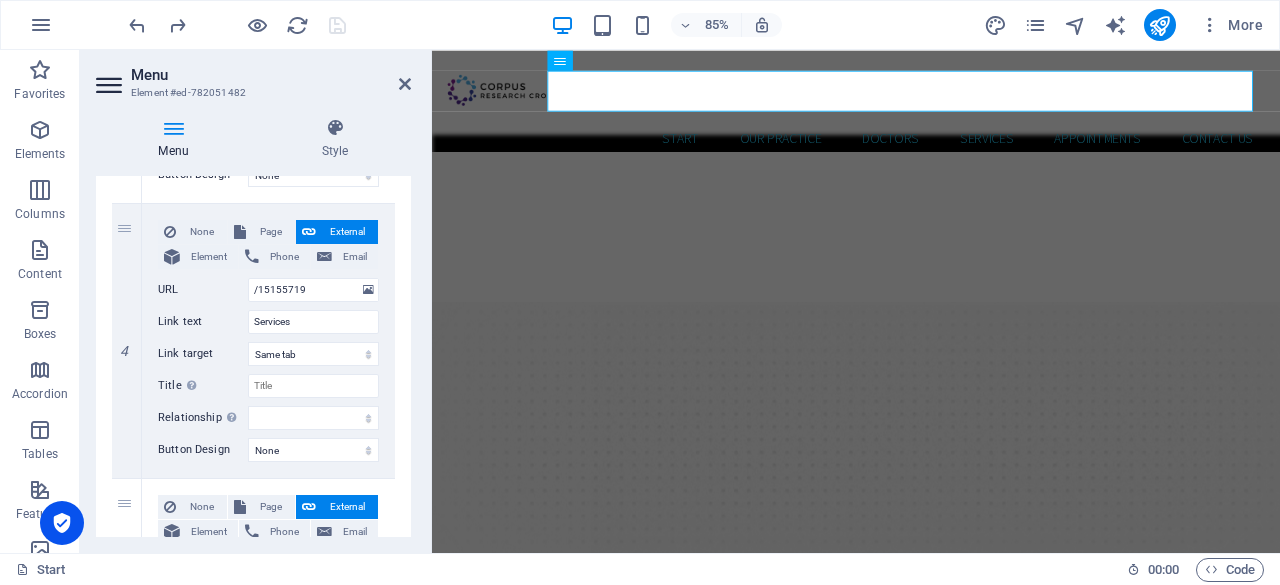 scroll, scrollTop: 973, scrollLeft: 0, axis: vertical 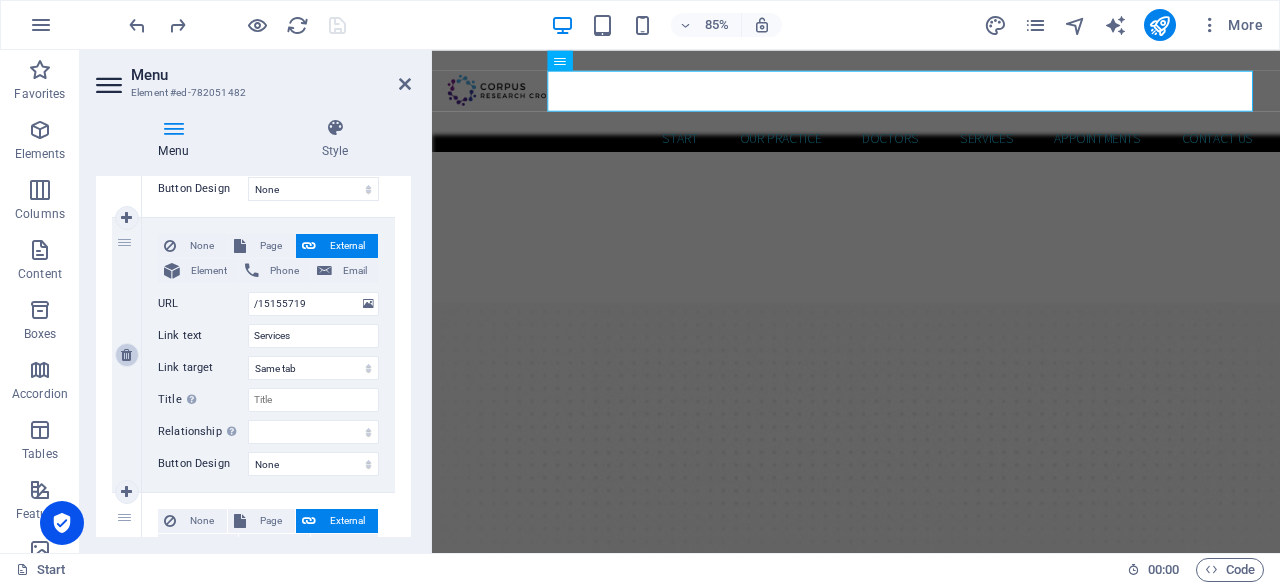 click at bounding box center [126, 355] 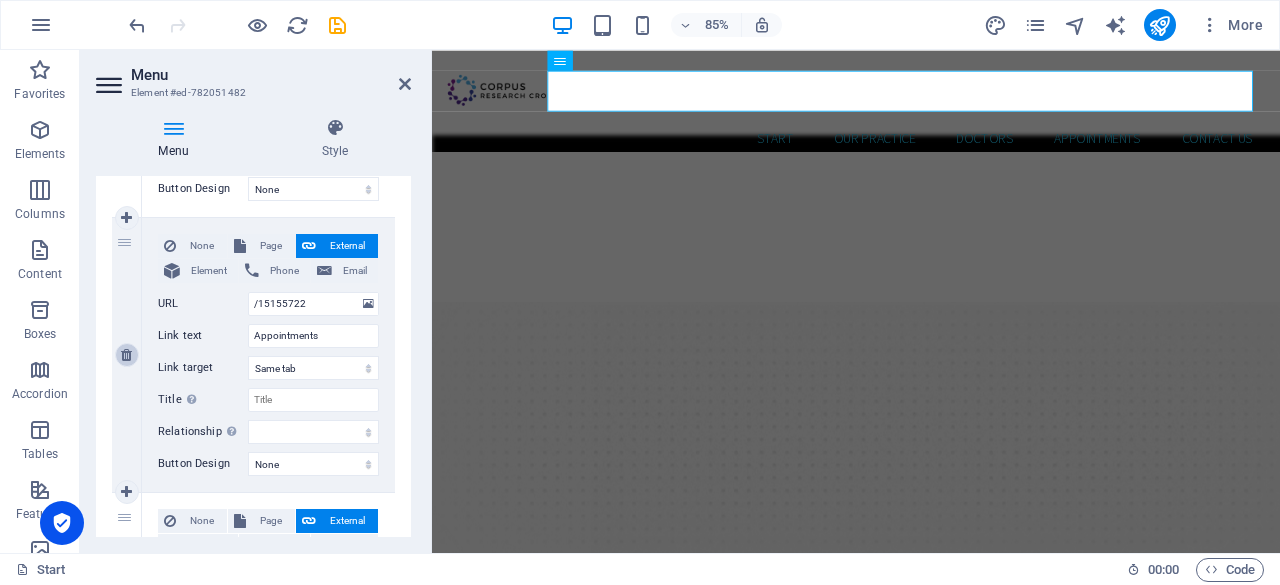 click at bounding box center [126, 355] 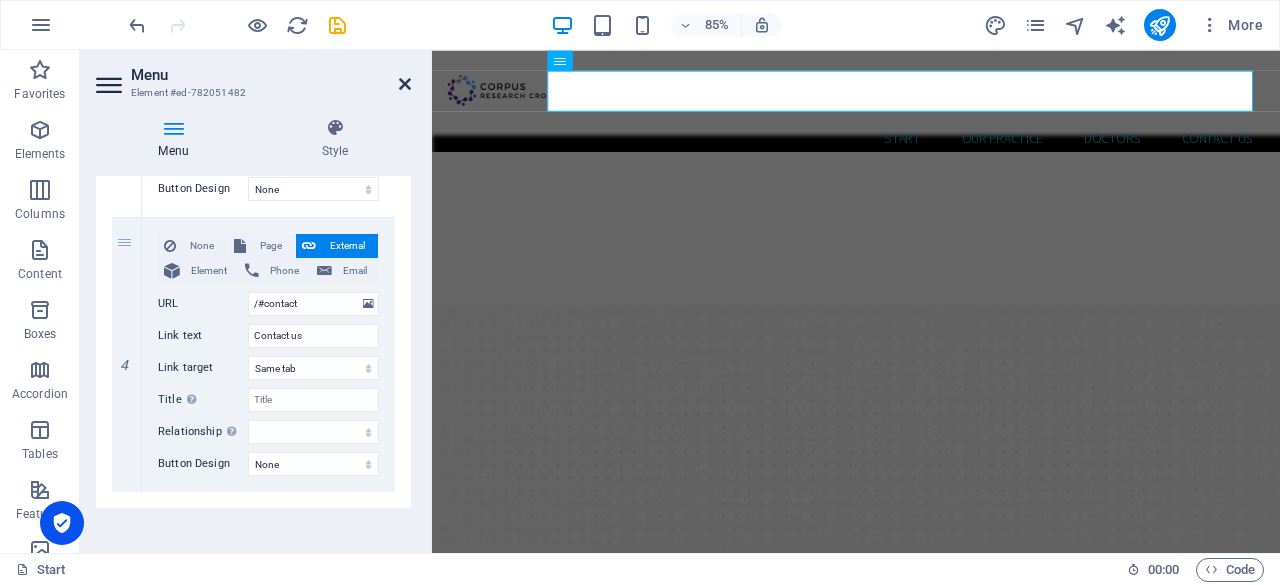 click at bounding box center [405, 84] 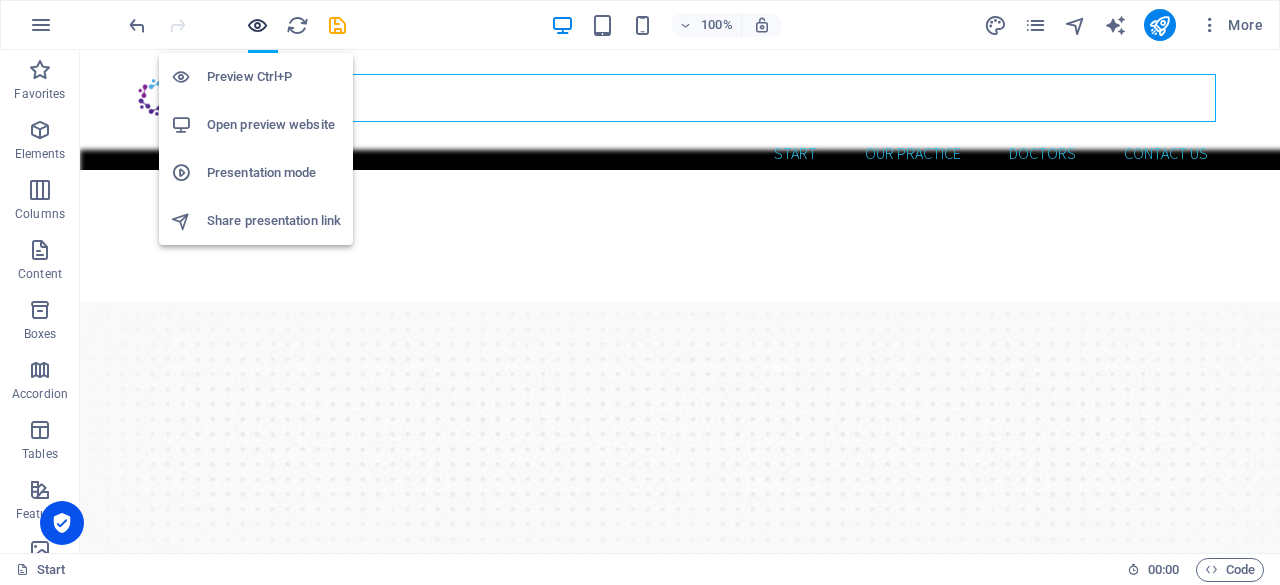 click at bounding box center (257, 25) 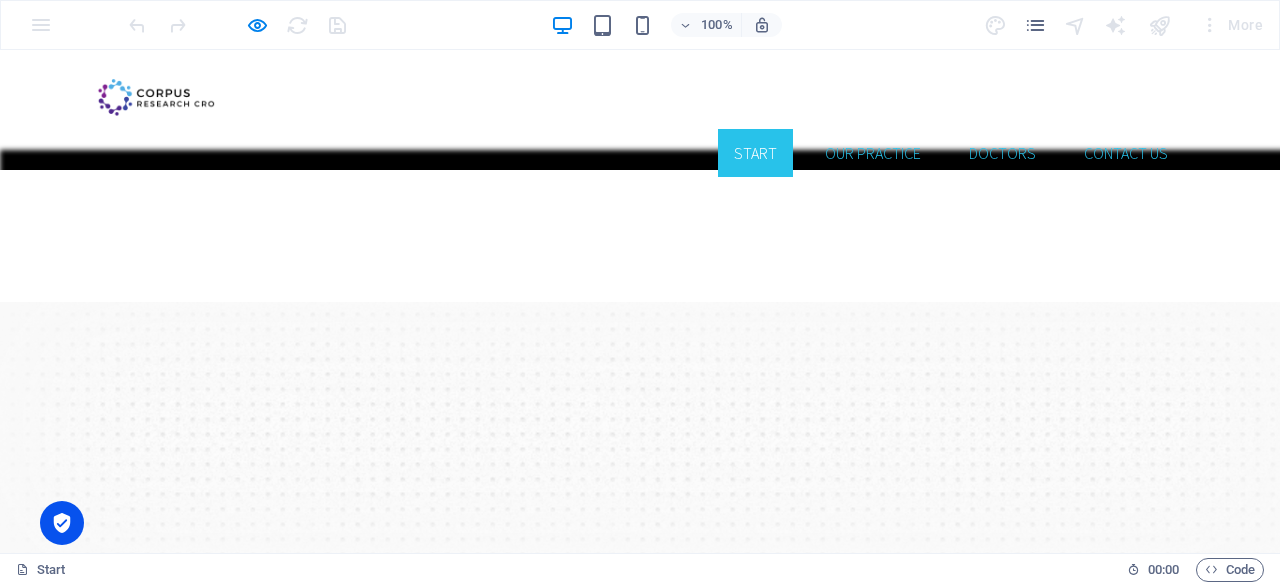 click on "Start" at bounding box center (755, 153) 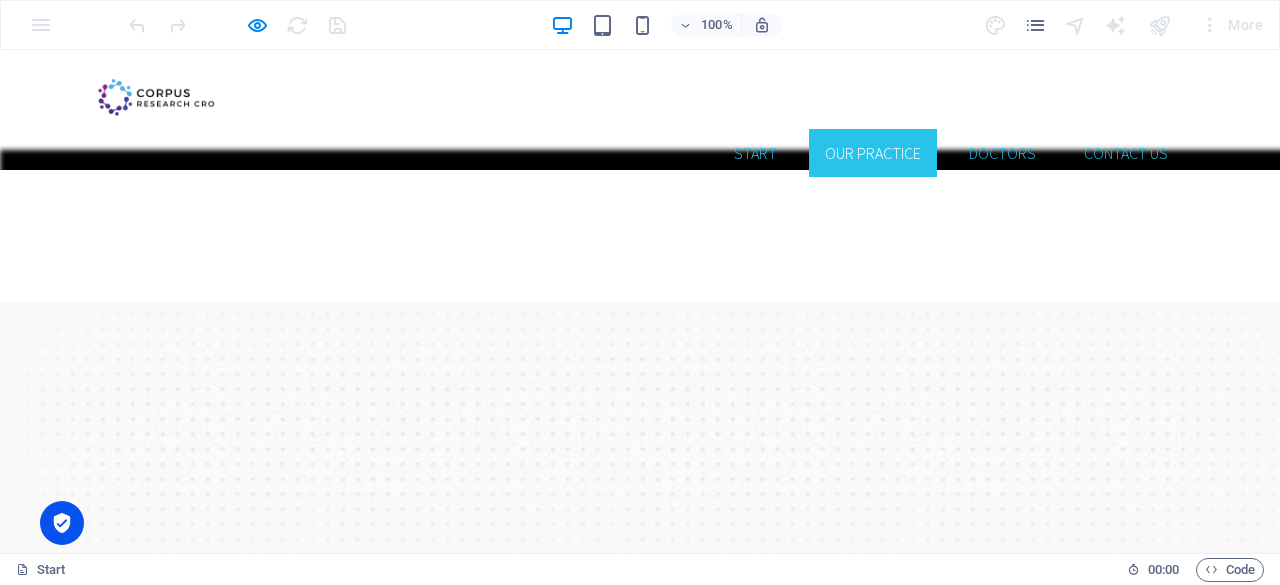 click on "Our Practice" at bounding box center (873, 153) 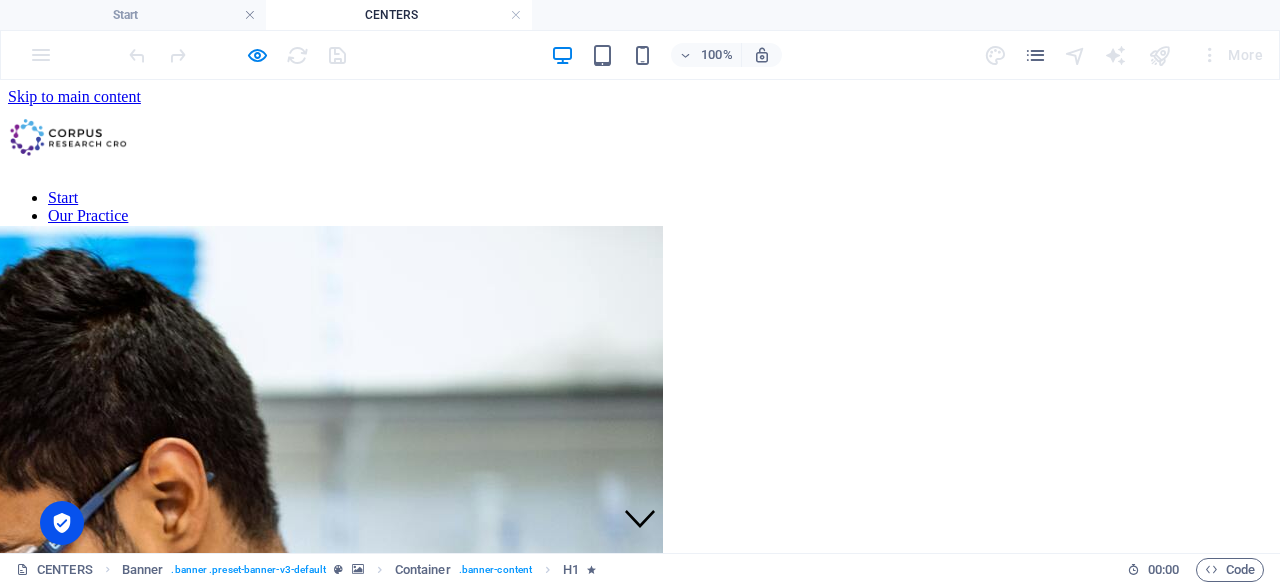 scroll, scrollTop: 0, scrollLeft: 0, axis: both 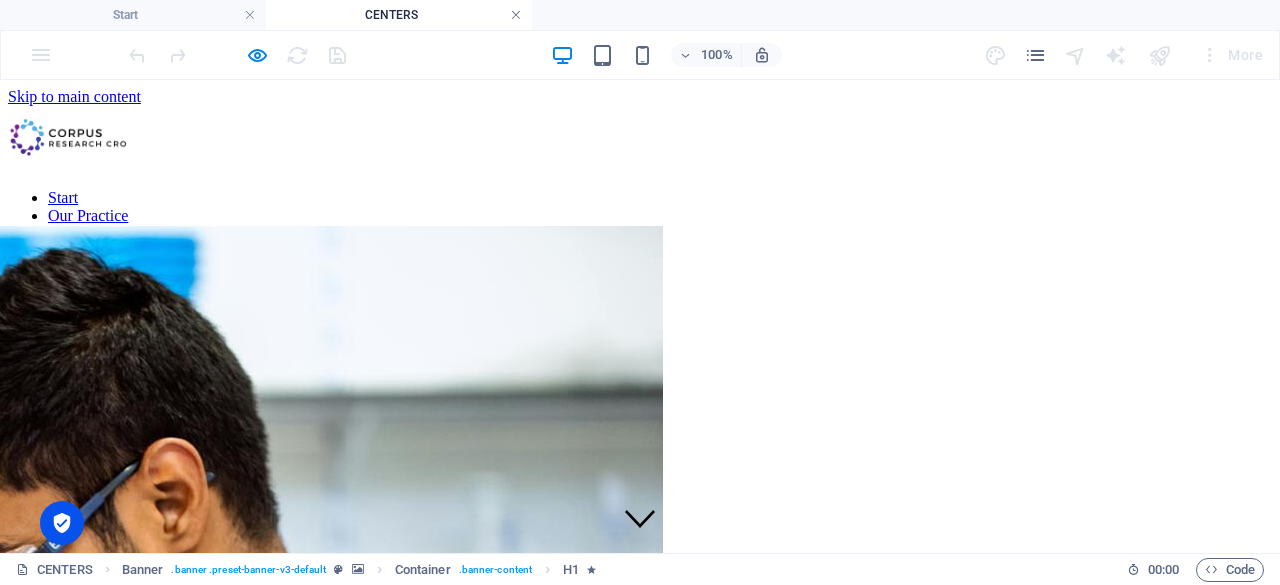 click at bounding box center (516, 15) 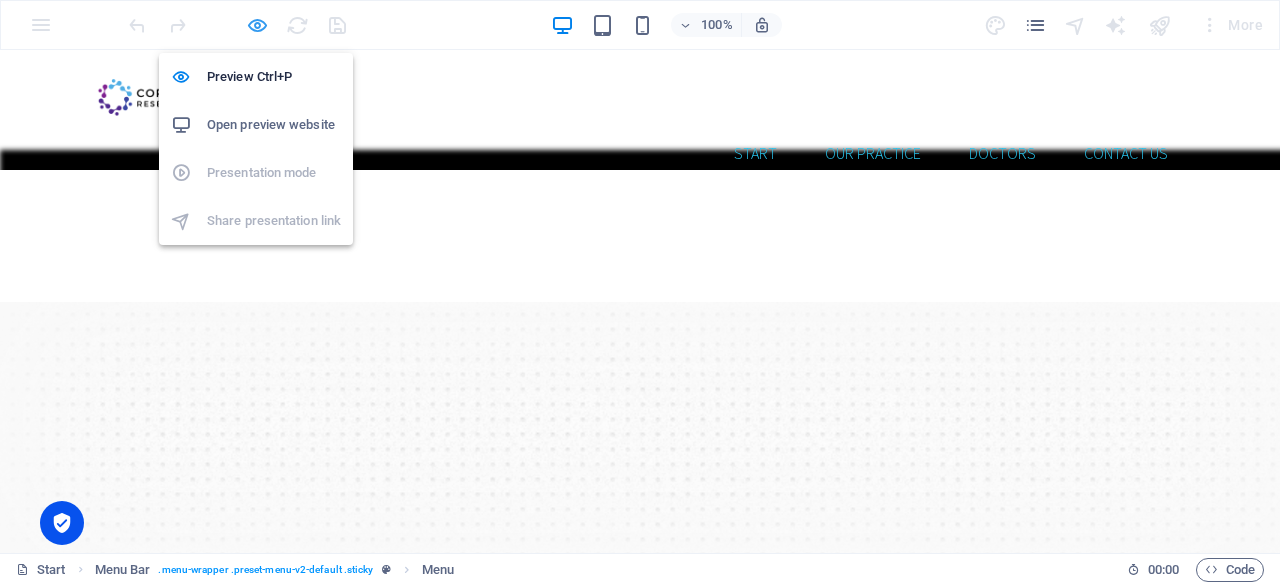 click at bounding box center [257, 25] 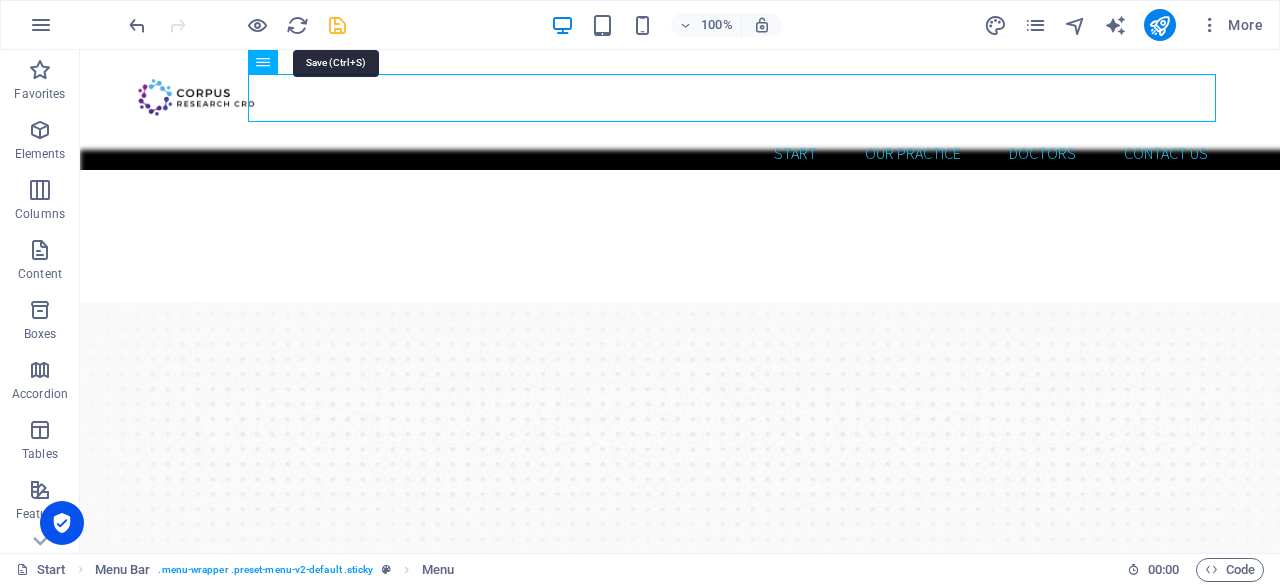 click at bounding box center (337, 25) 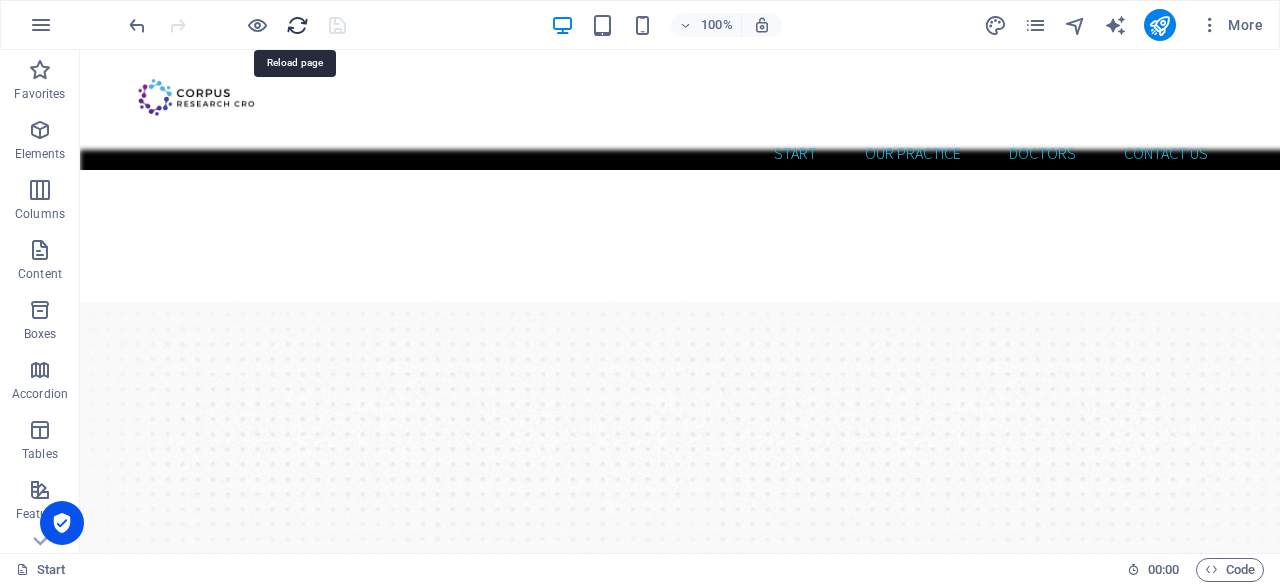 click at bounding box center [297, 25] 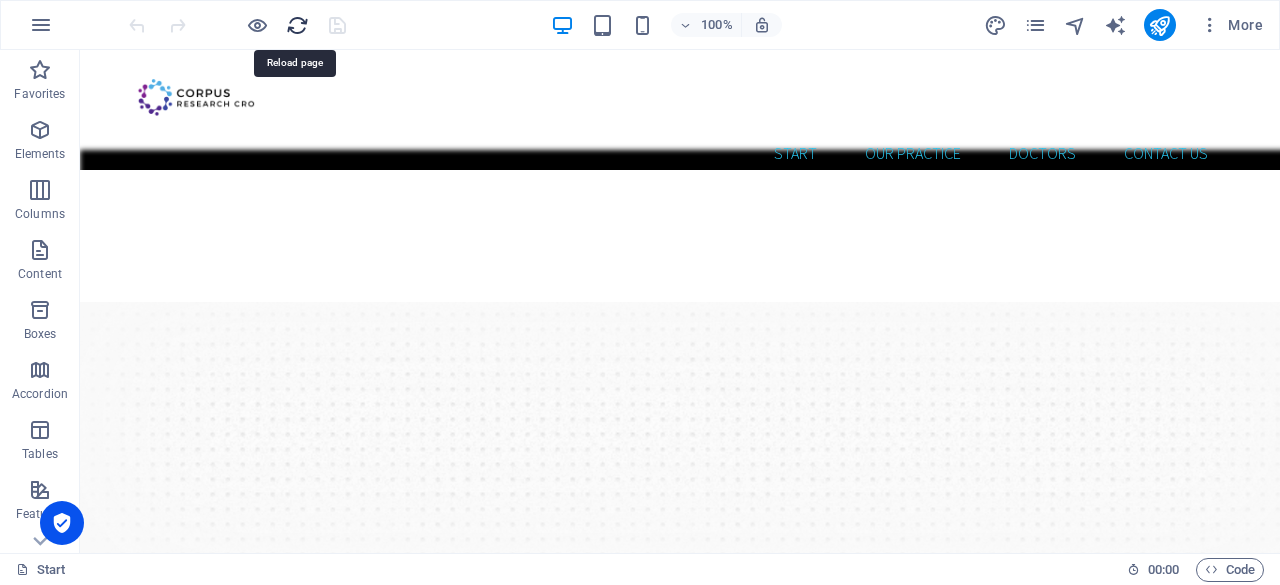 click at bounding box center (297, 25) 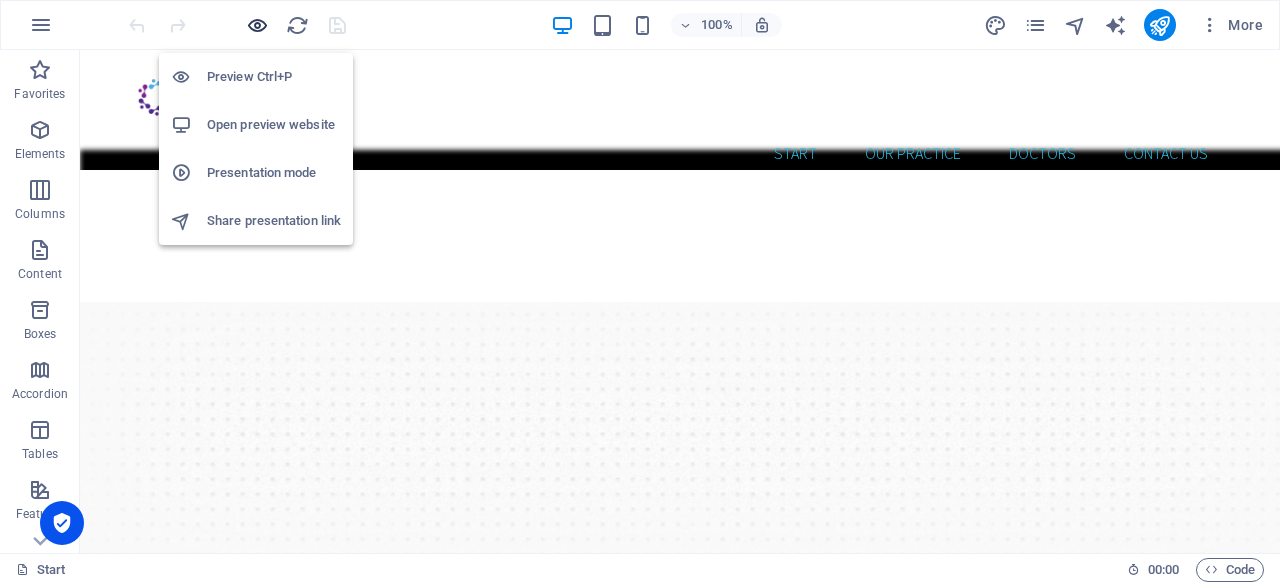 click at bounding box center (257, 25) 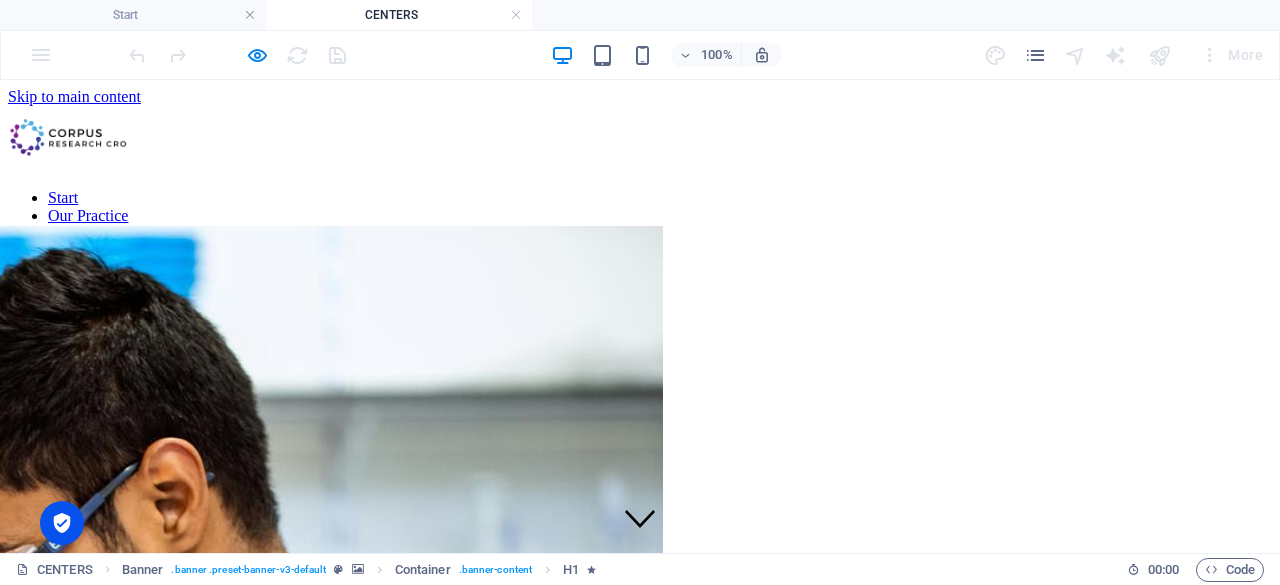 scroll, scrollTop: 0, scrollLeft: 0, axis: both 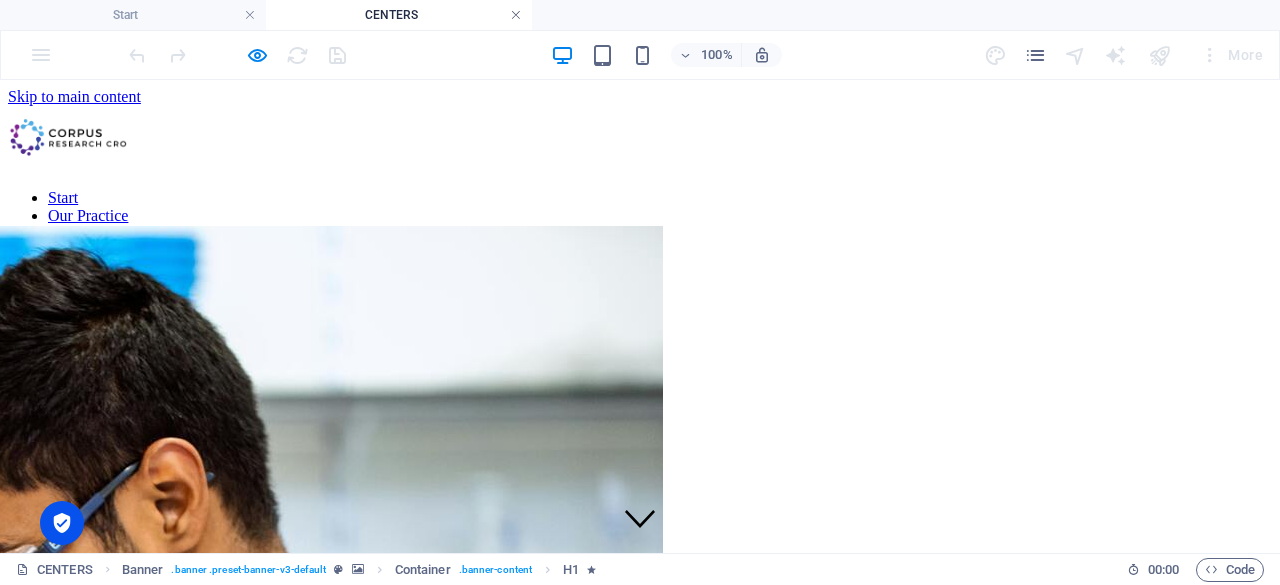 click at bounding box center (516, 15) 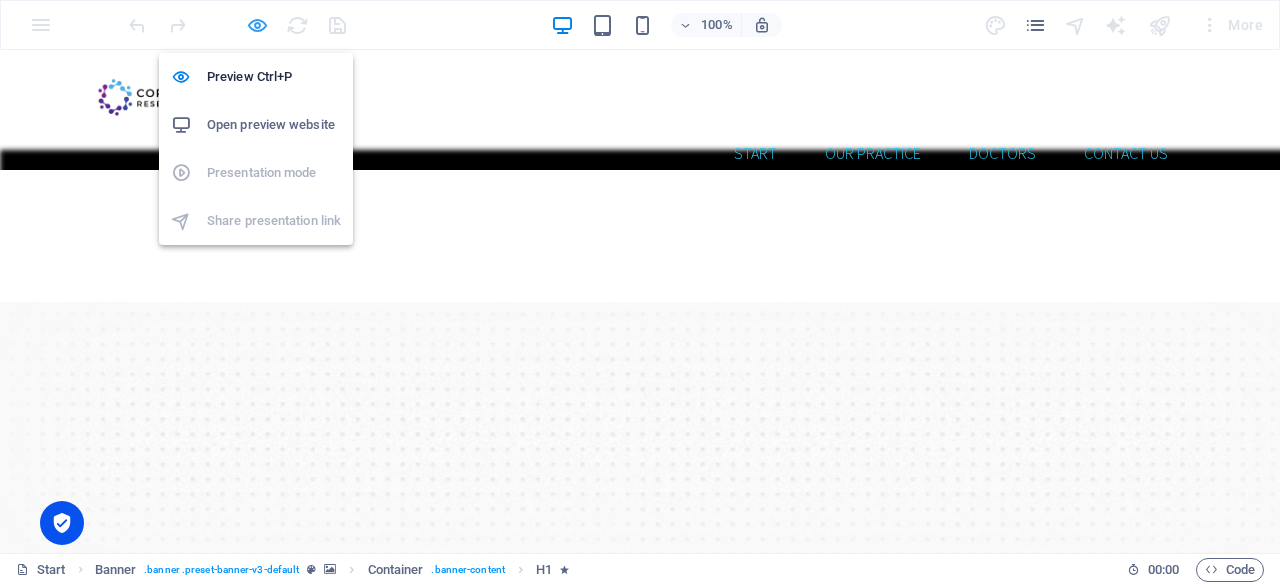 click at bounding box center (257, 25) 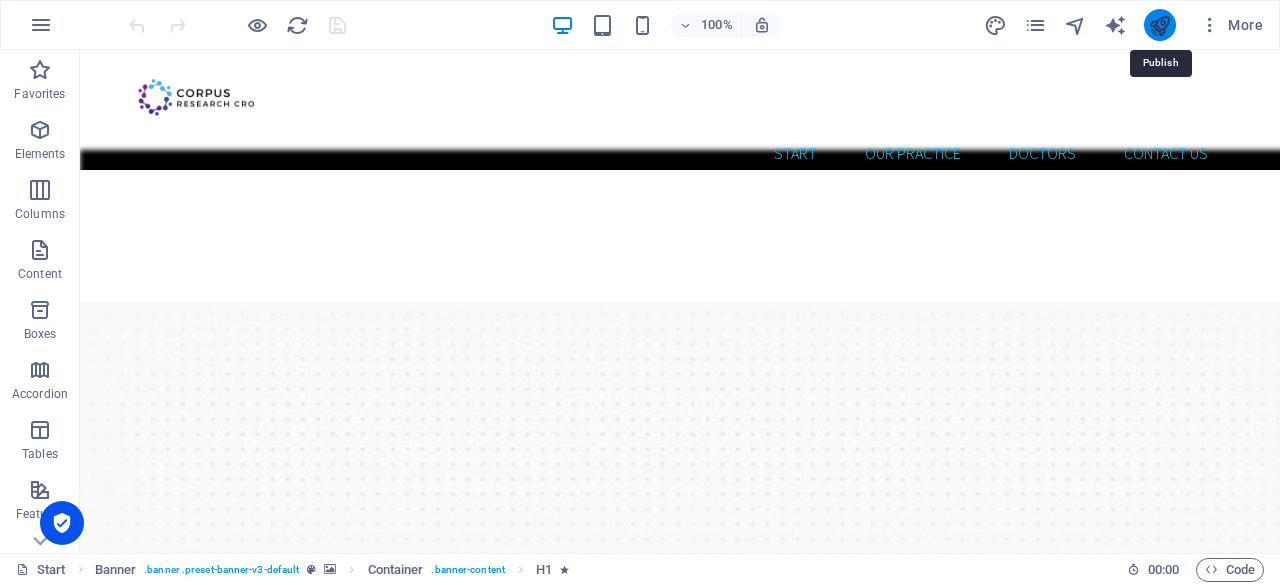 click at bounding box center [1159, 25] 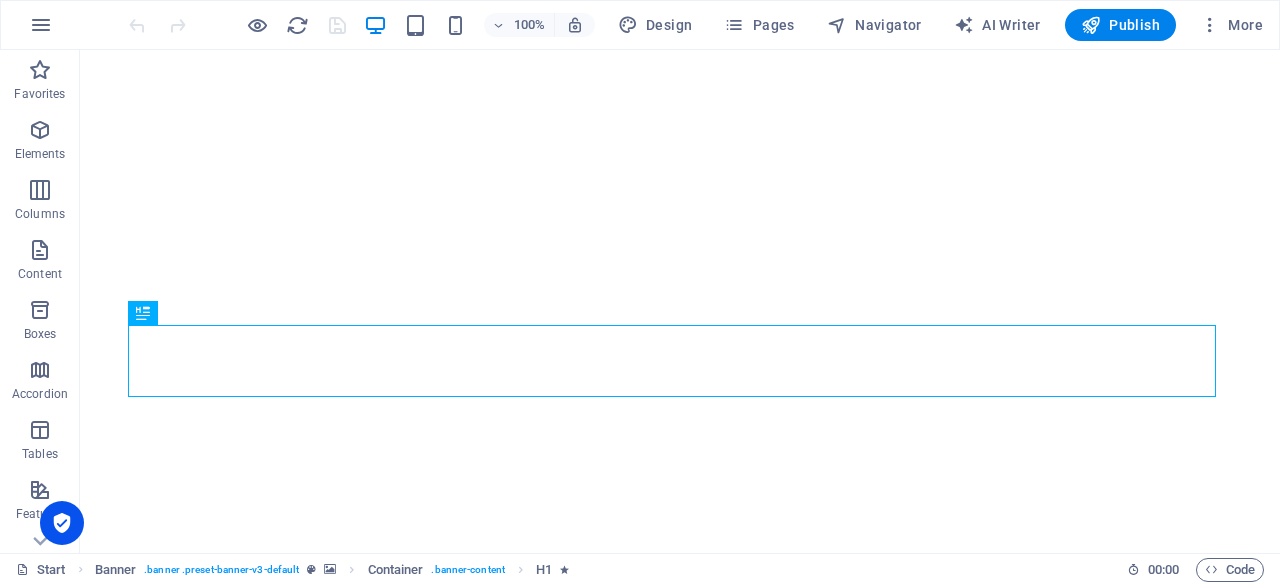 scroll, scrollTop: 0, scrollLeft: 0, axis: both 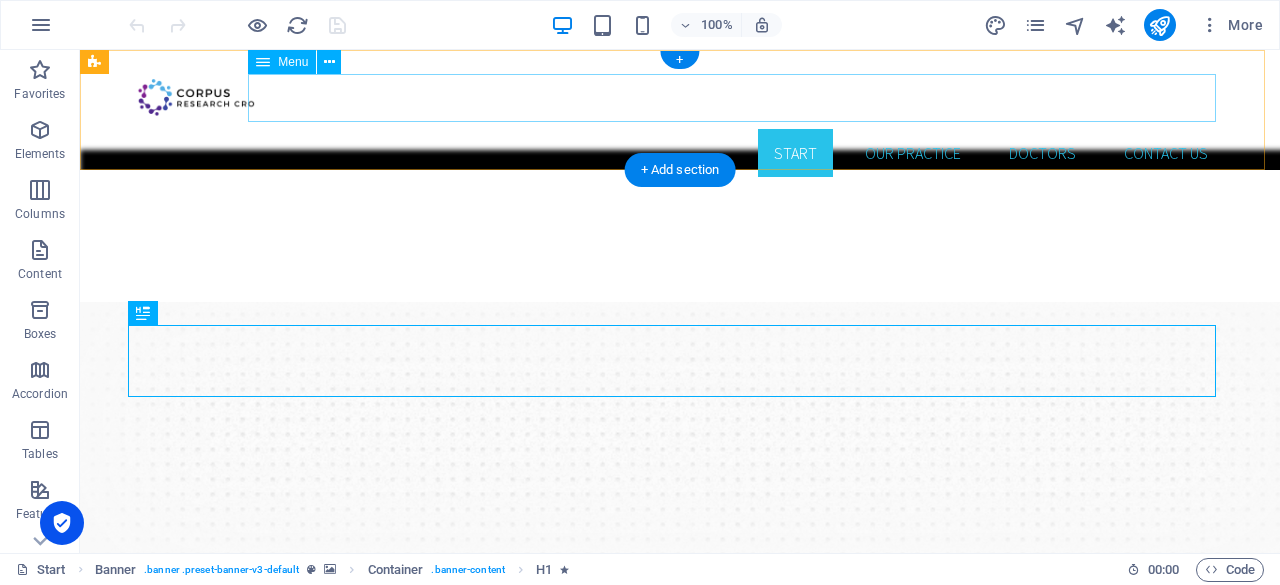 click on "Start Our Practice Doctors Contact us" at bounding box center (680, 153) 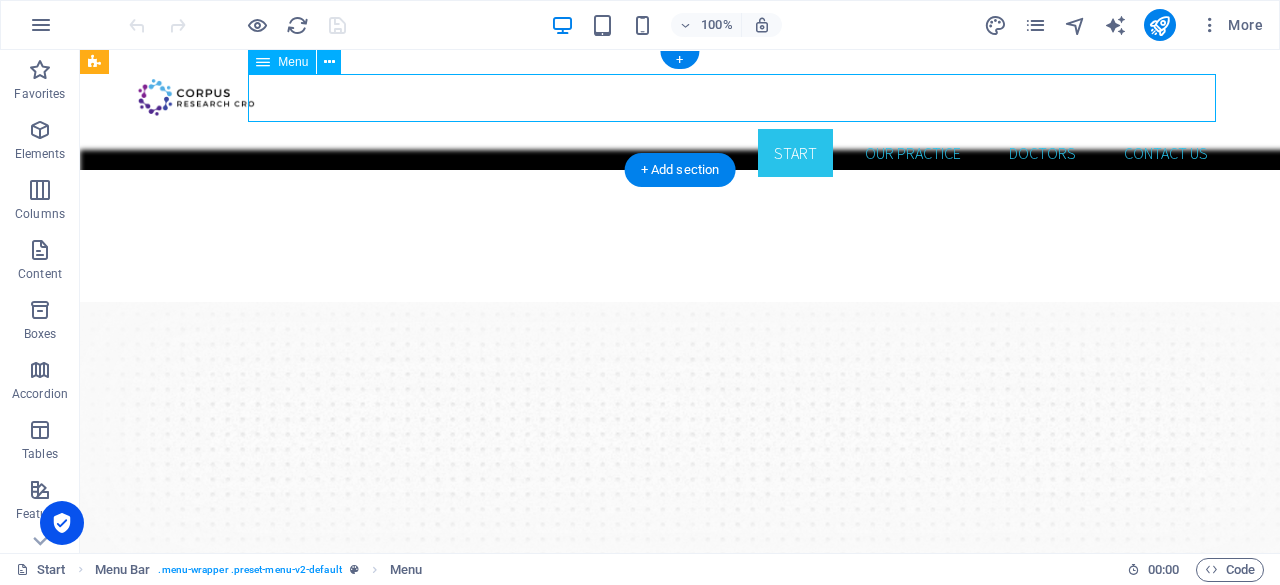 click on "Start Our Practice Doctors Contact us" at bounding box center [680, 153] 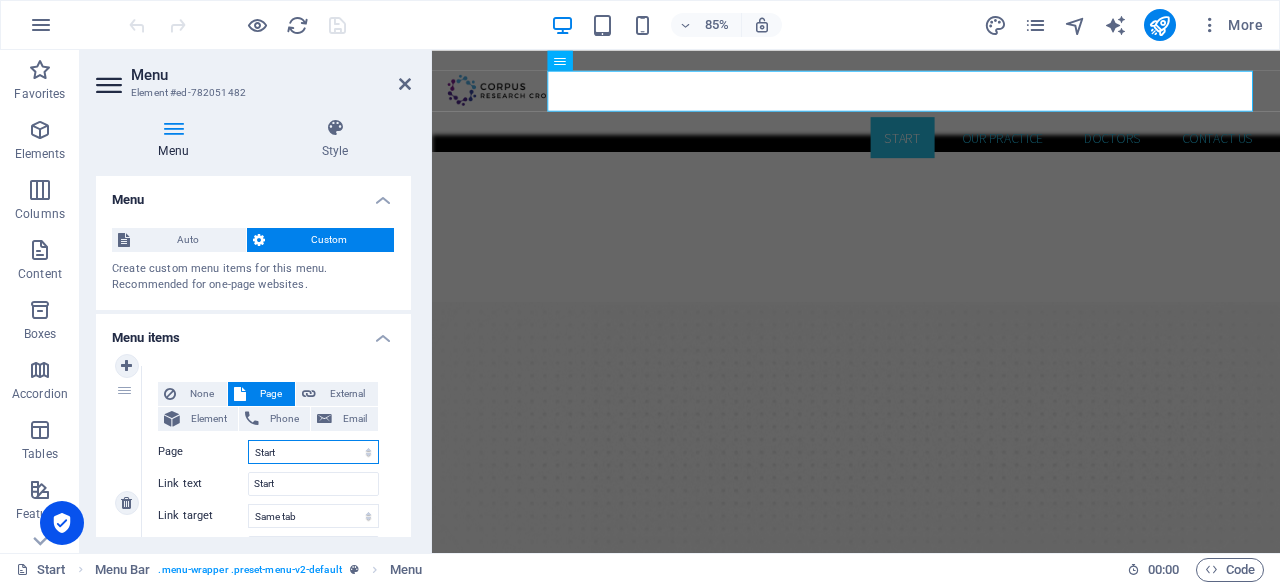 click on "Start CENTERS Subpage Doctors" at bounding box center [313, 452] 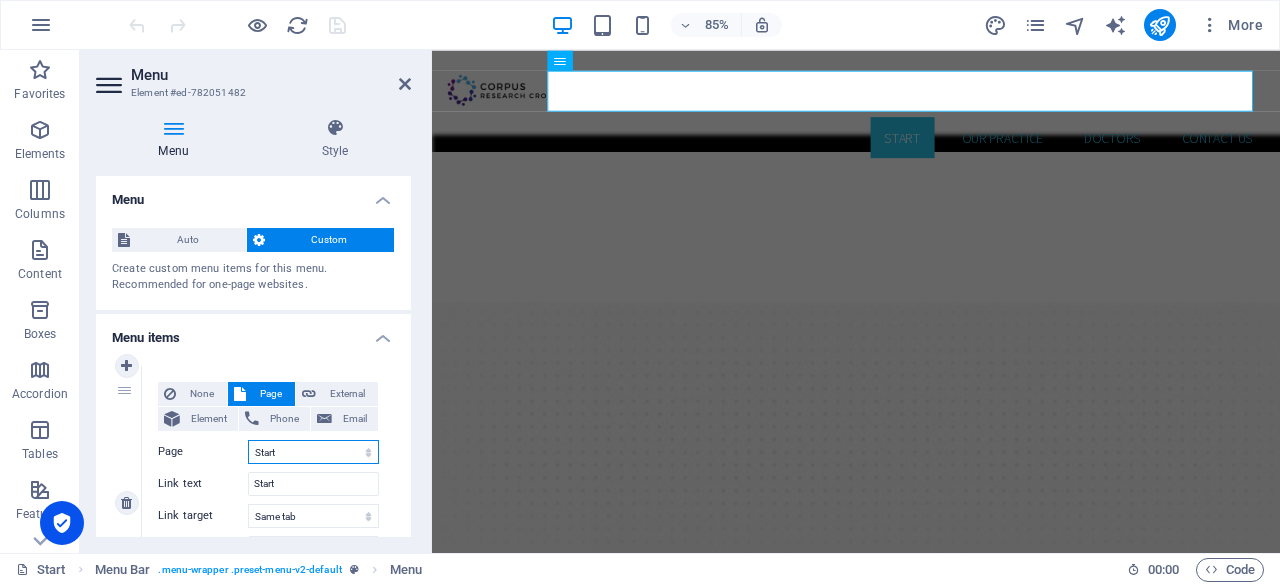 click on "Start CENTERS Subpage Doctors" at bounding box center [313, 452] 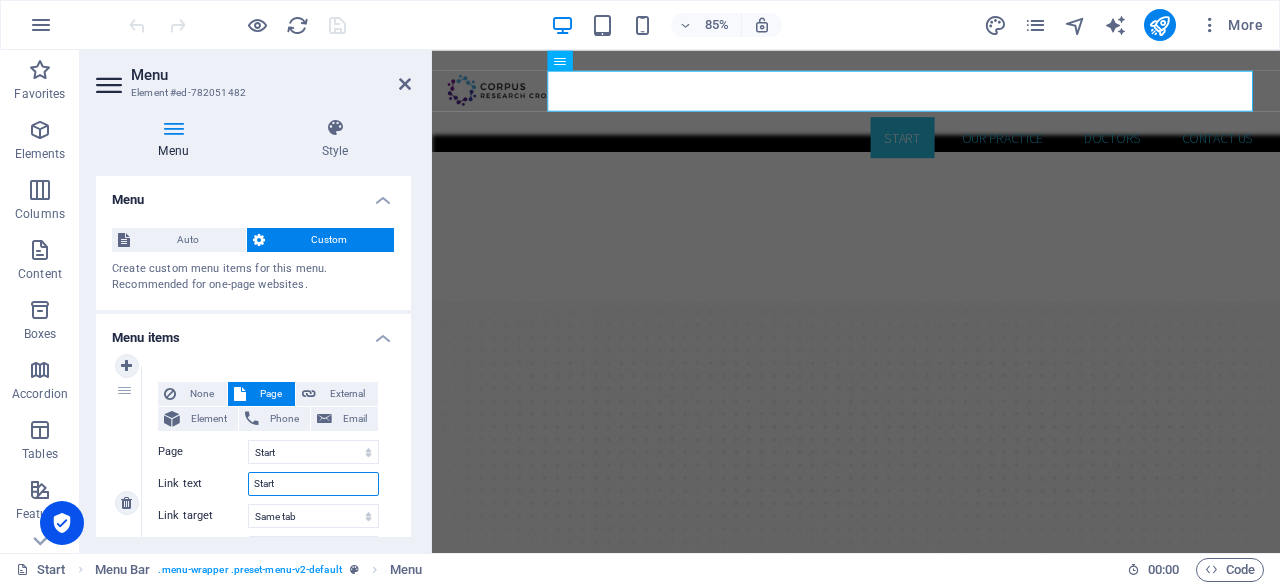 click on "Start" at bounding box center [313, 484] 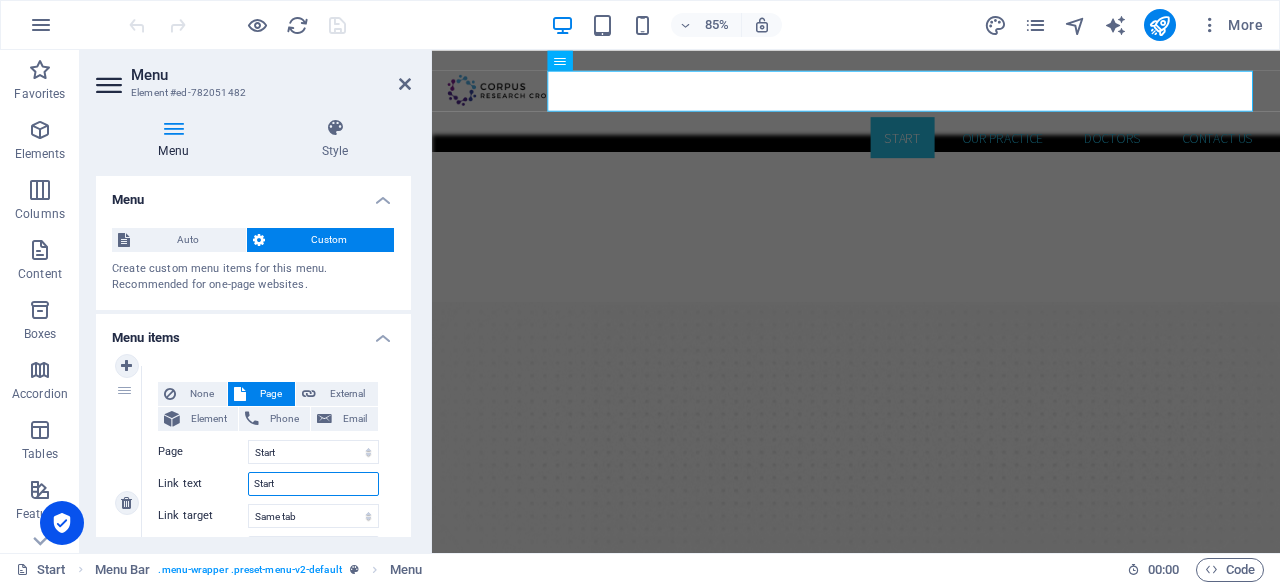 click on "Start" at bounding box center [313, 484] 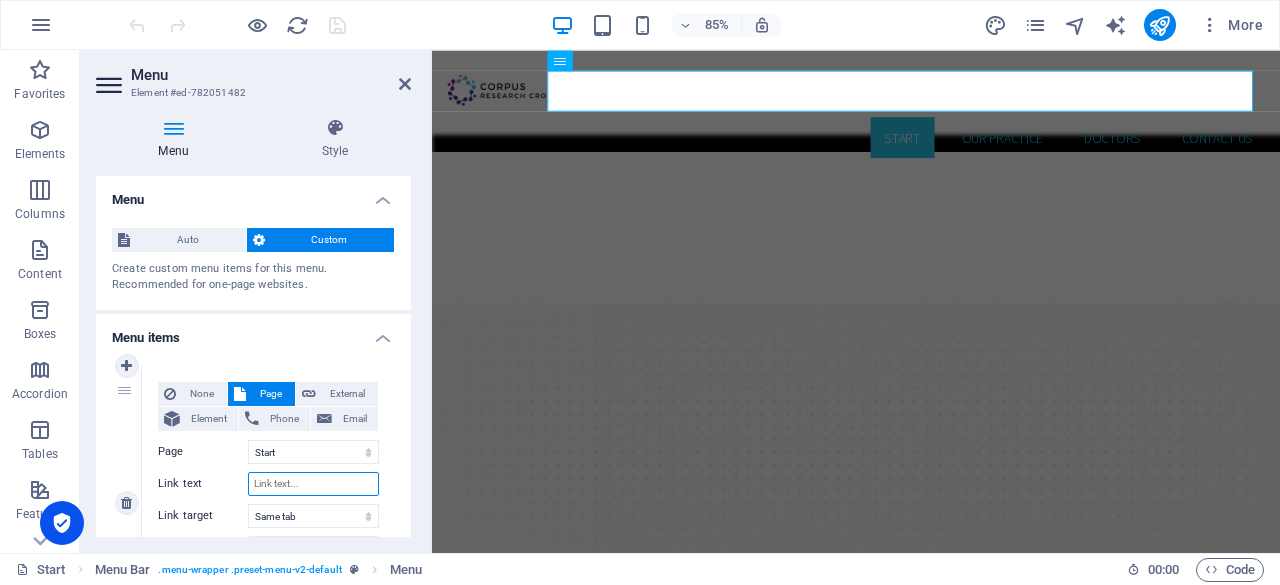 select 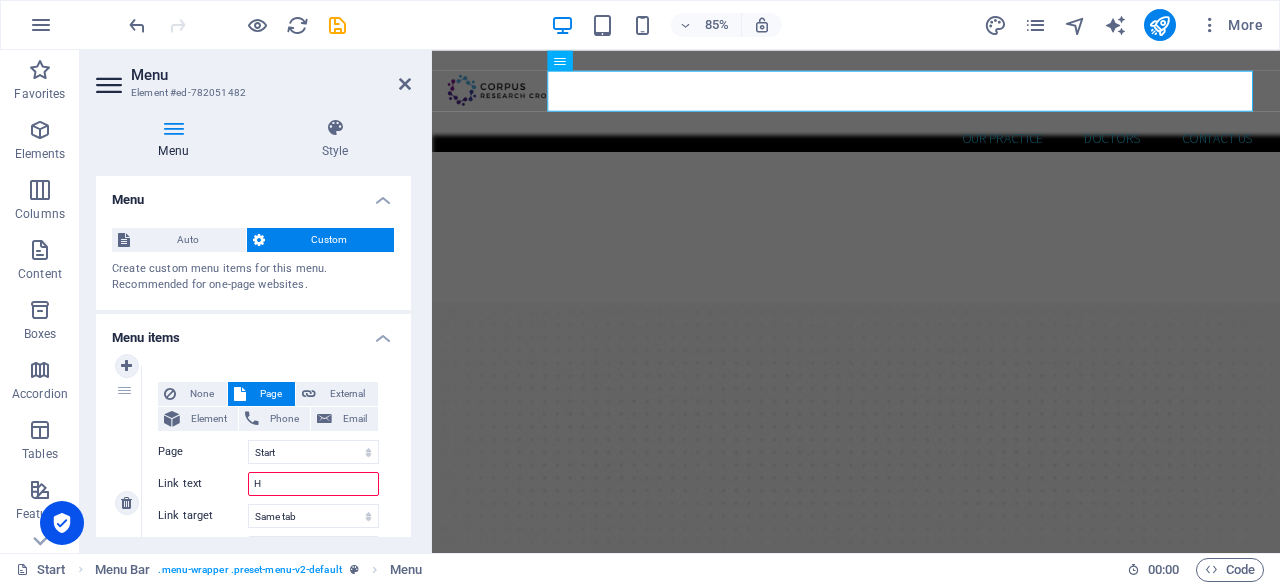 type on "HO" 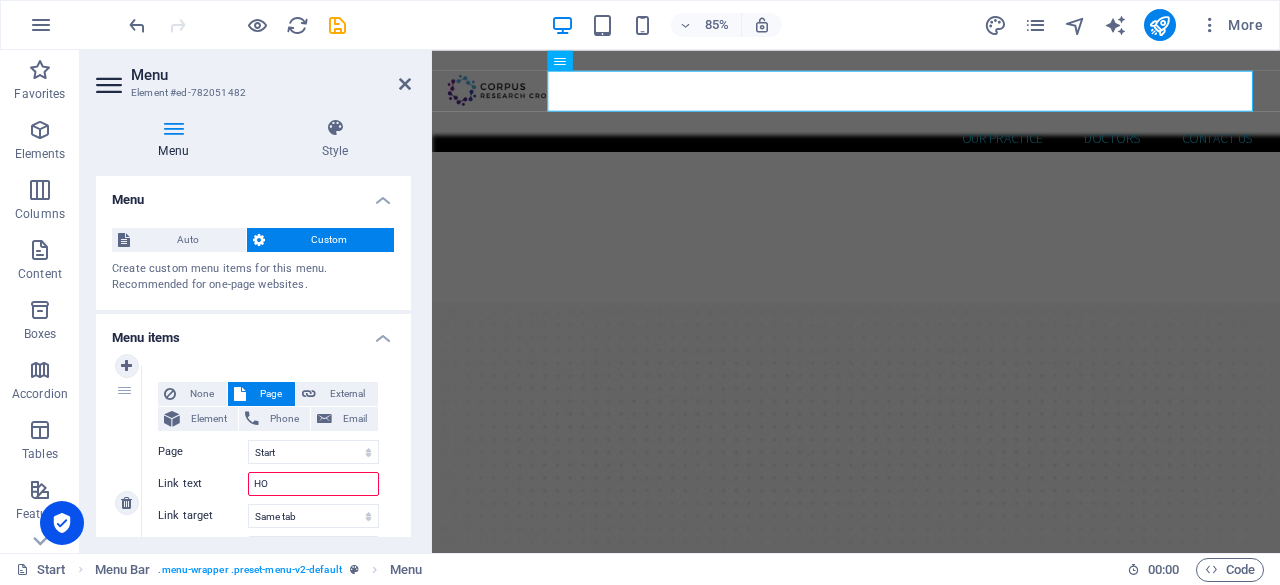select 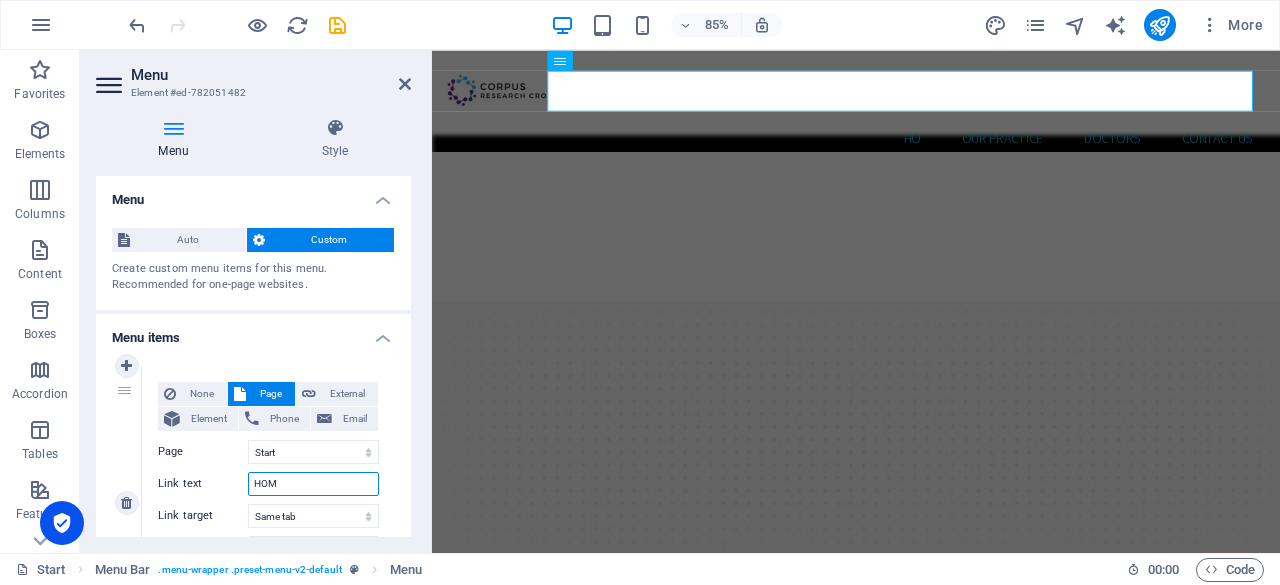 type on "HOME" 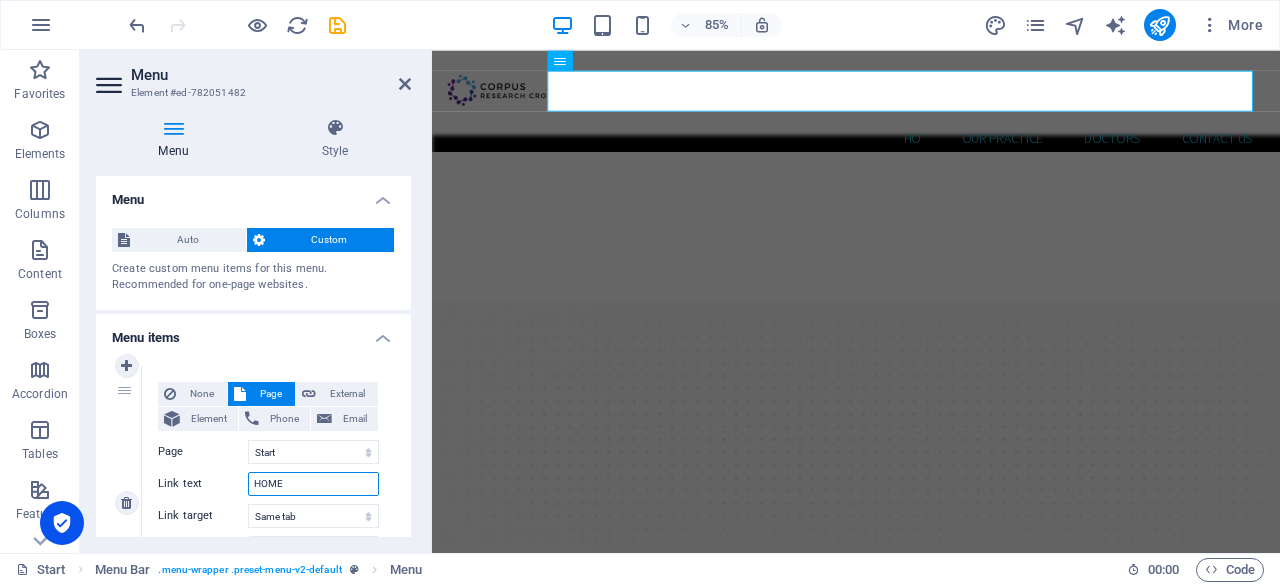 select 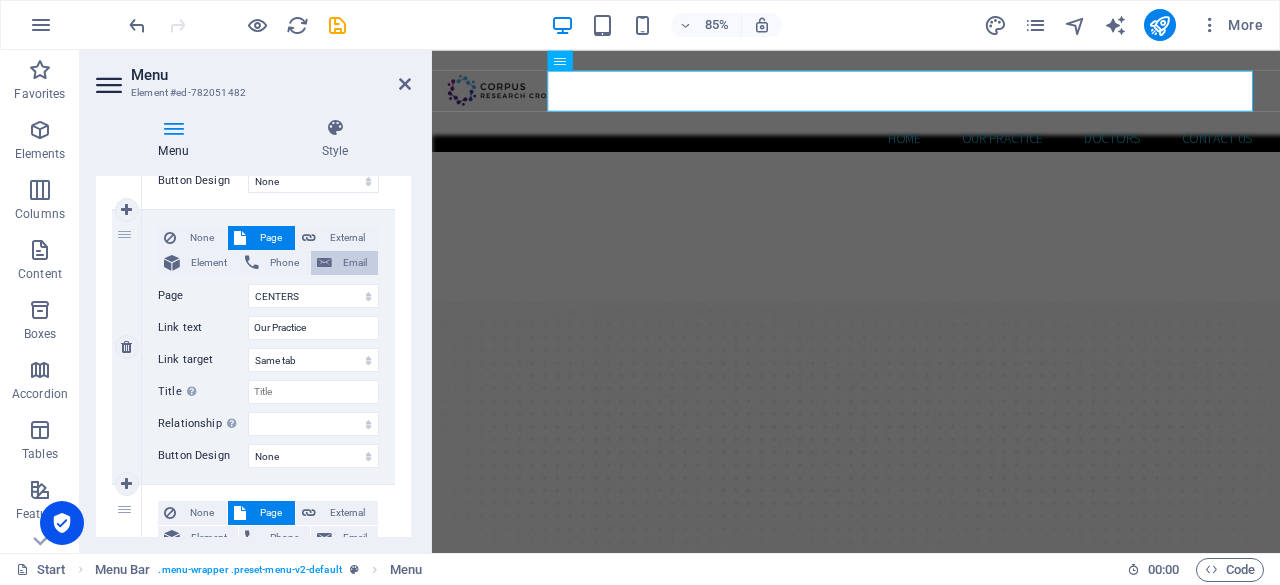 scroll, scrollTop: 432, scrollLeft: 0, axis: vertical 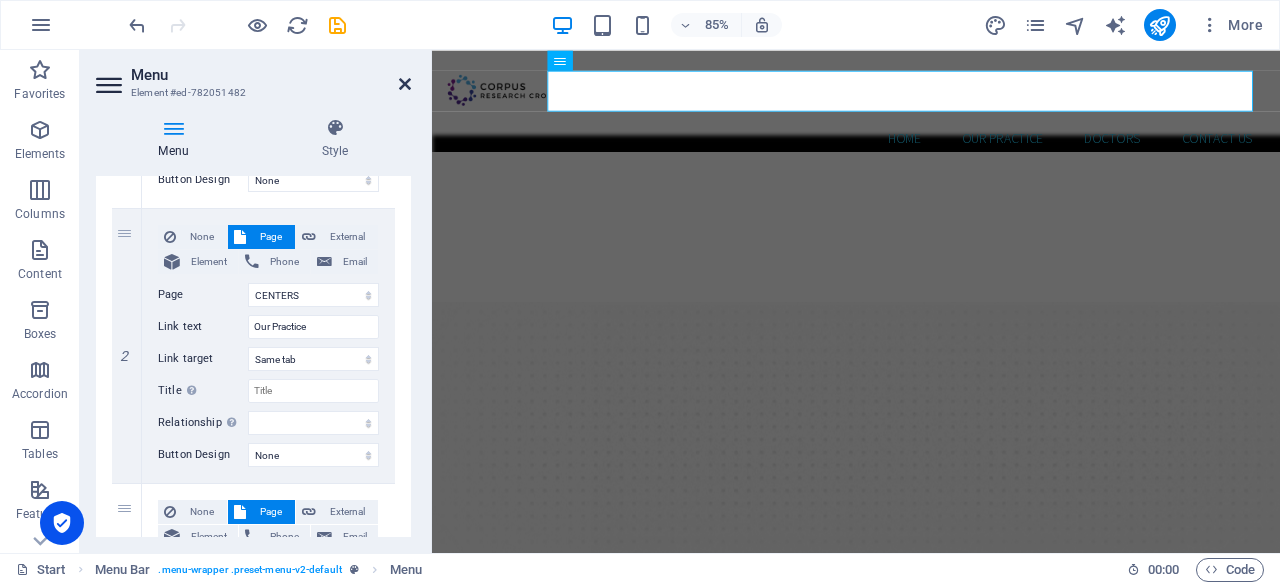 type on "HOME" 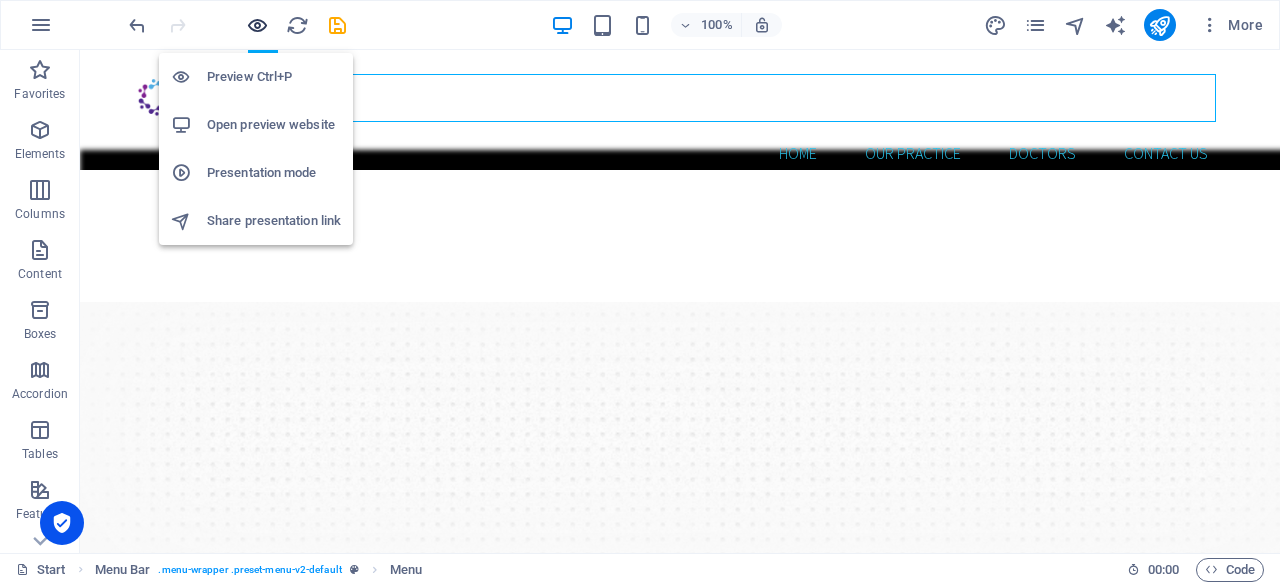 click at bounding box center [257, 25] 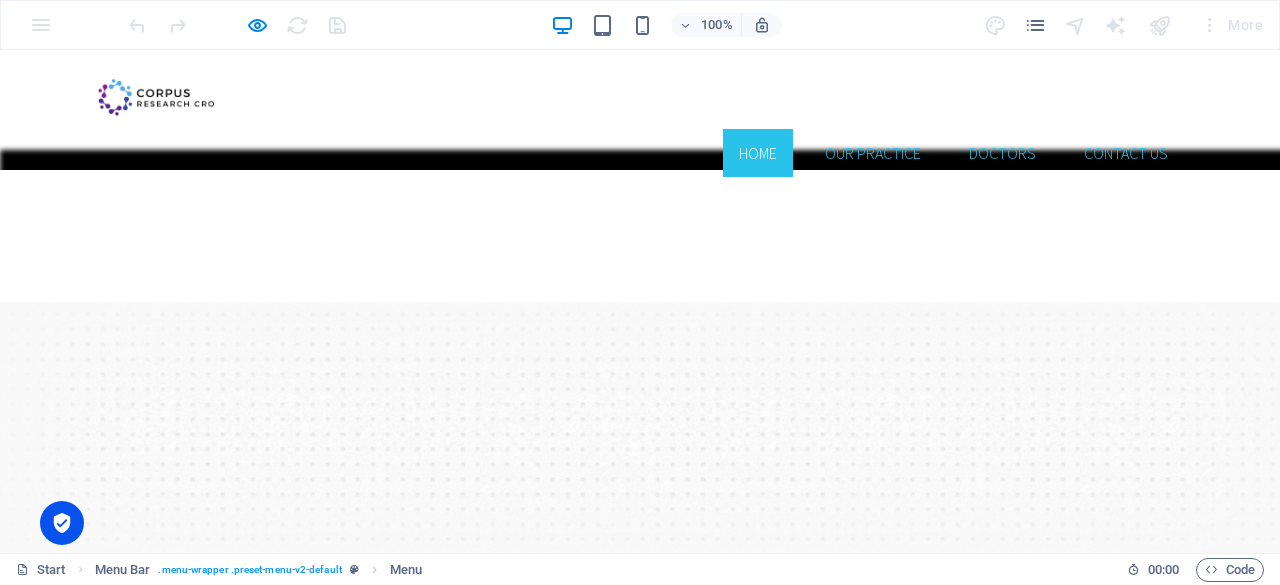 click on "HOME" at bounding box center [758, 153] 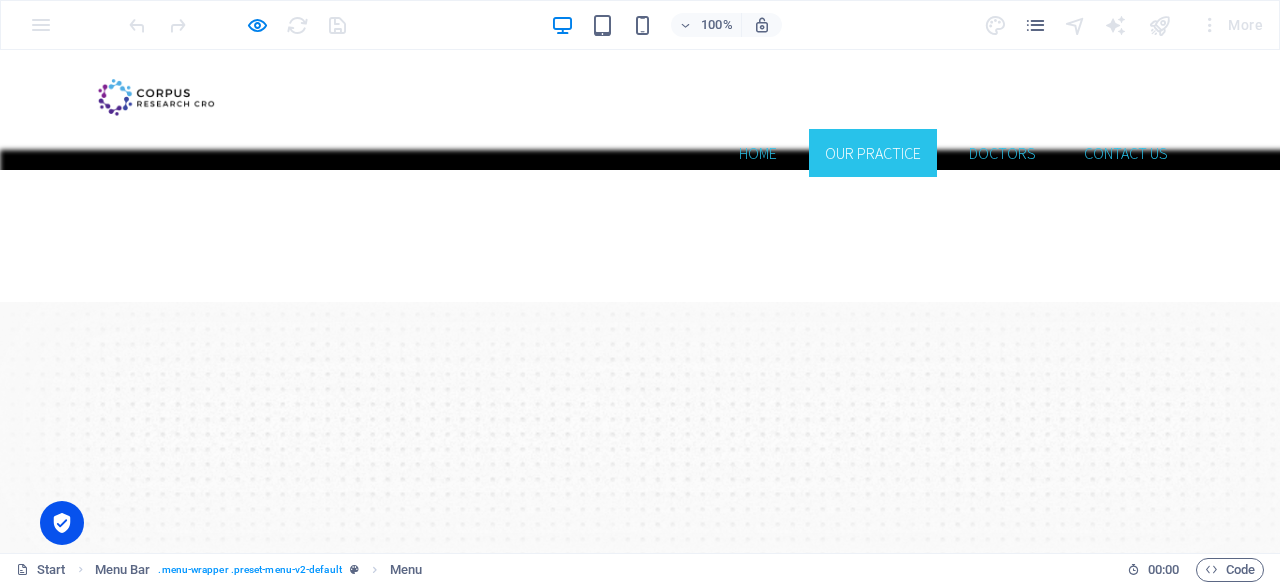 click on "Our Practice" at bounding box center [873, 153] 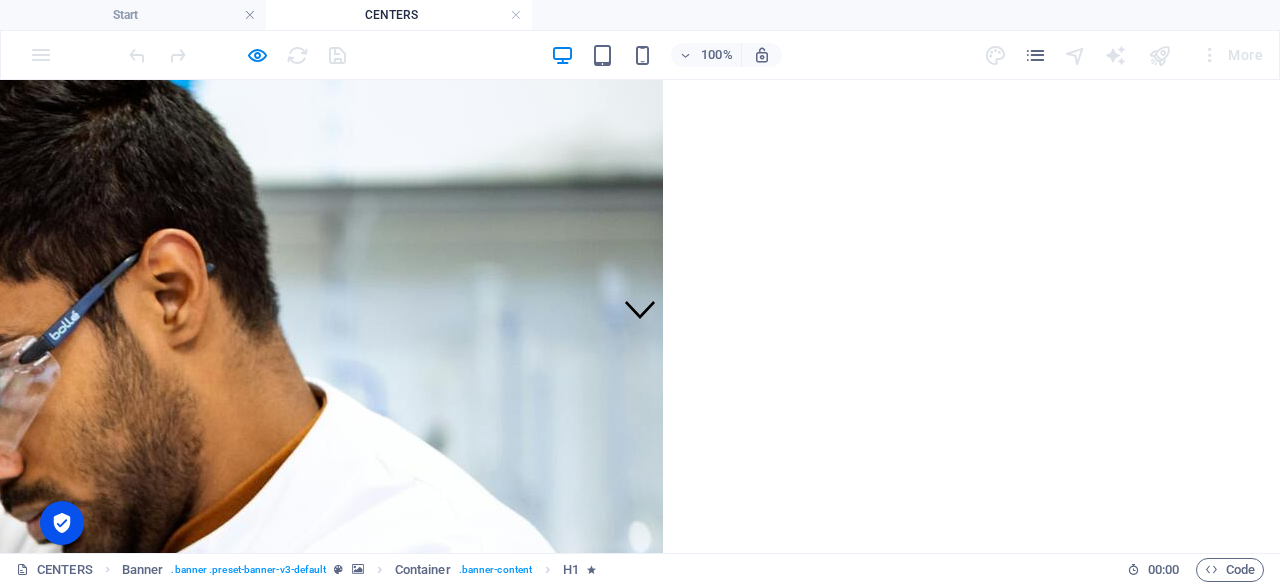 scroll, scrollTop: 0, scrollLeft: 0, axis: both 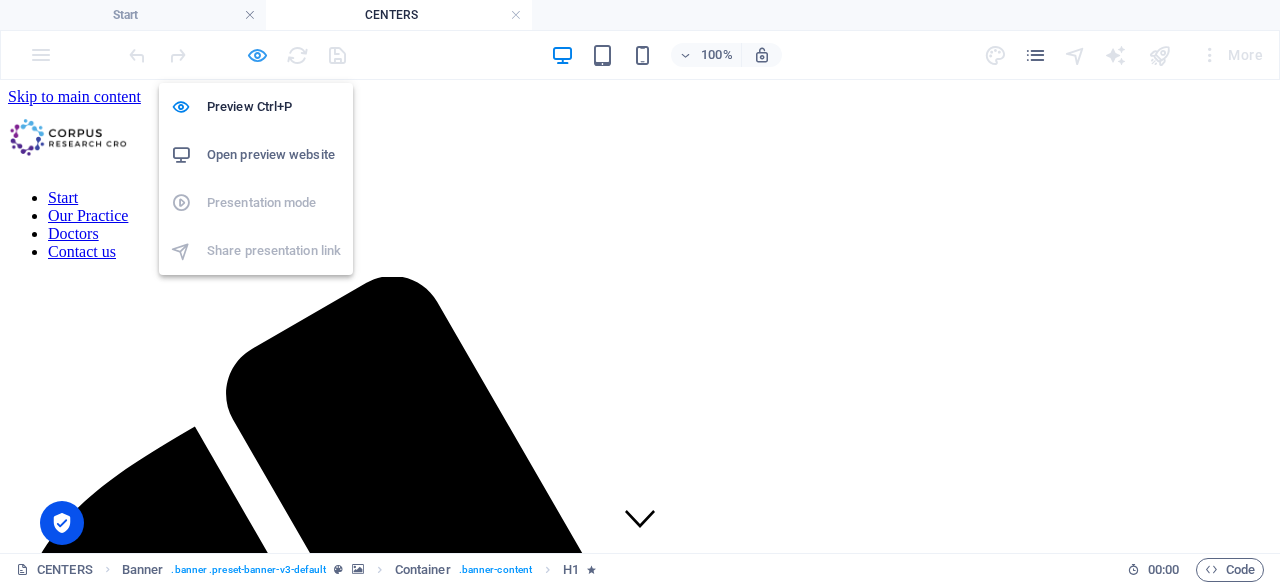 click at bounding box center (257, 55) 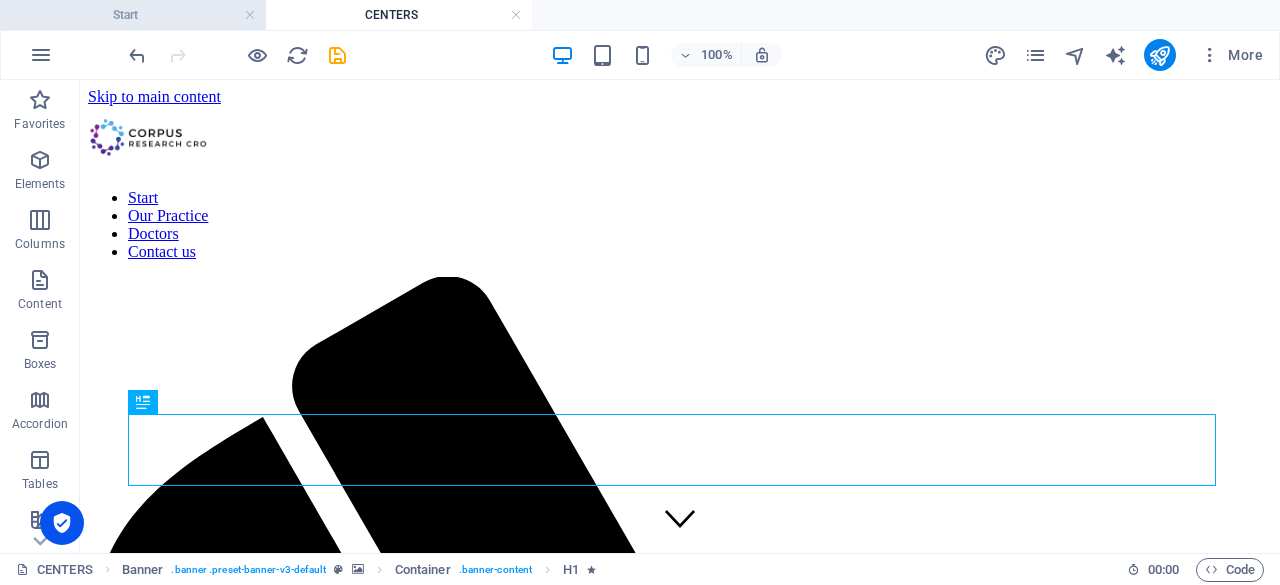 click on "Start" at bounding box center [133, 15] 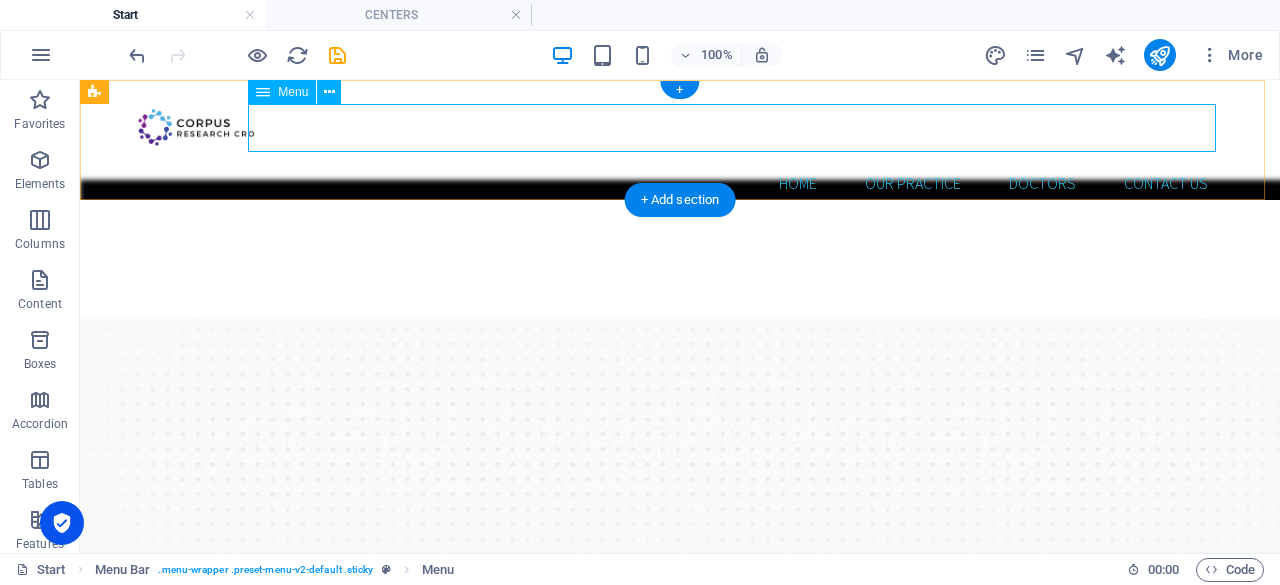 click on "HOME Our Practice Doctors Contact us" at bounding box center [680, 183] 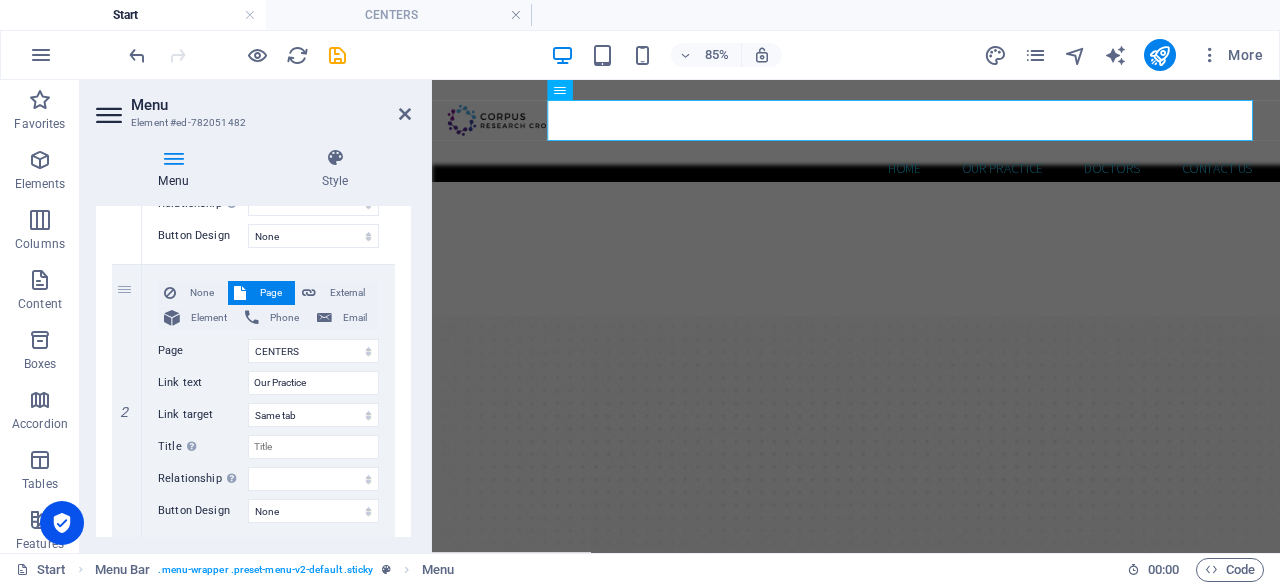 scroll, scrollTop: 409, scrollLeft: 0, axis: vertical 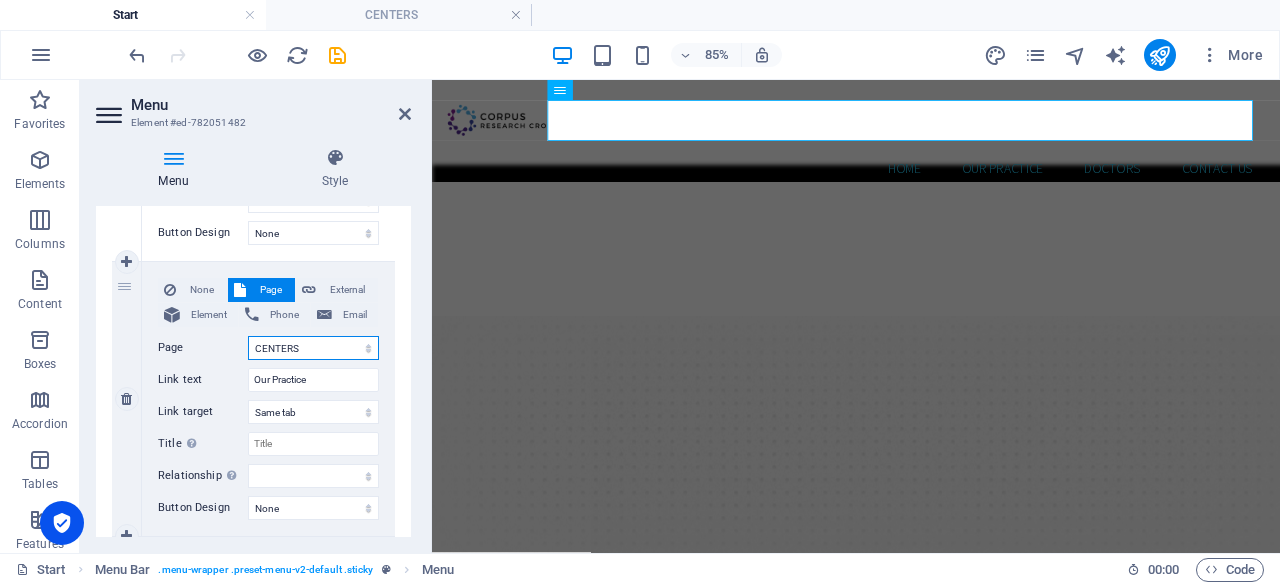 click on "Start CENTERS Subpage Doctors" at bounding box center [313, 348] 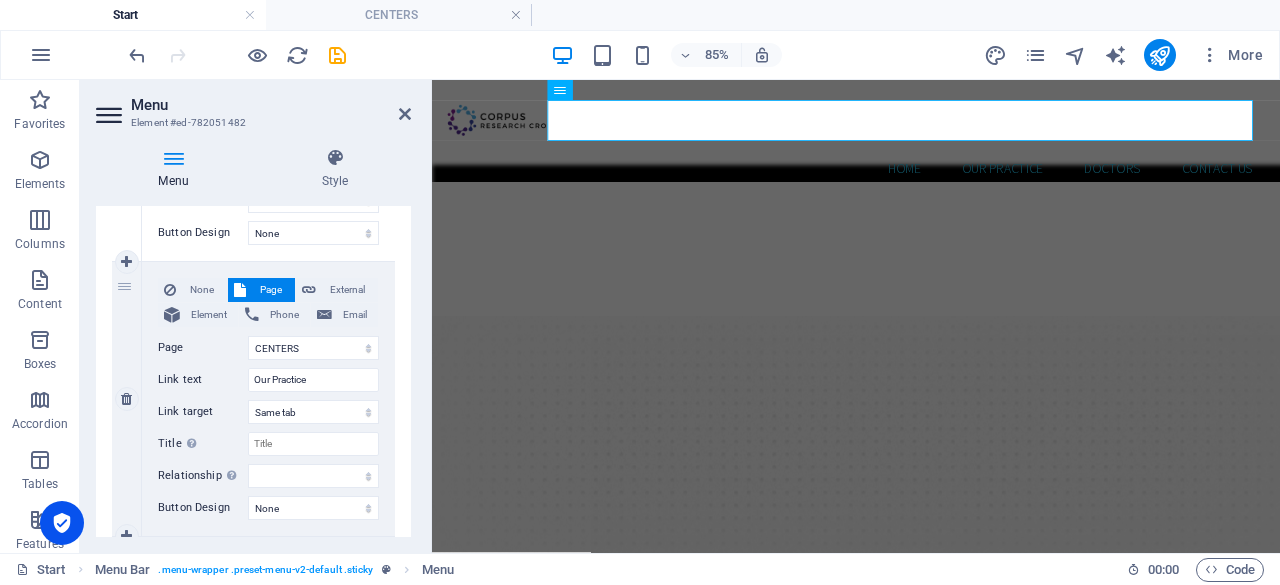 click on "None Page External Element Phone Email Page Start CENTERS Subpage Doctors Element
URL /15155713 Phone Email Link text Our Practice Link target New tab Same tab Overlay Title Additional link description, should not be the same as the link text. The title is most often shown as a tooltip text when the mouse moves over the element. Leave empty if uncertain. Relationship Sets the  relationship of this link to the link target . For example, the value "nofollow" instructs search engines not to follow the link. Can be left empty. alternate author bookmark external help license next nofollow noreferrer noopener prev search tag Button Design None Default Primary Secondary" at bounding box center [268, 399] 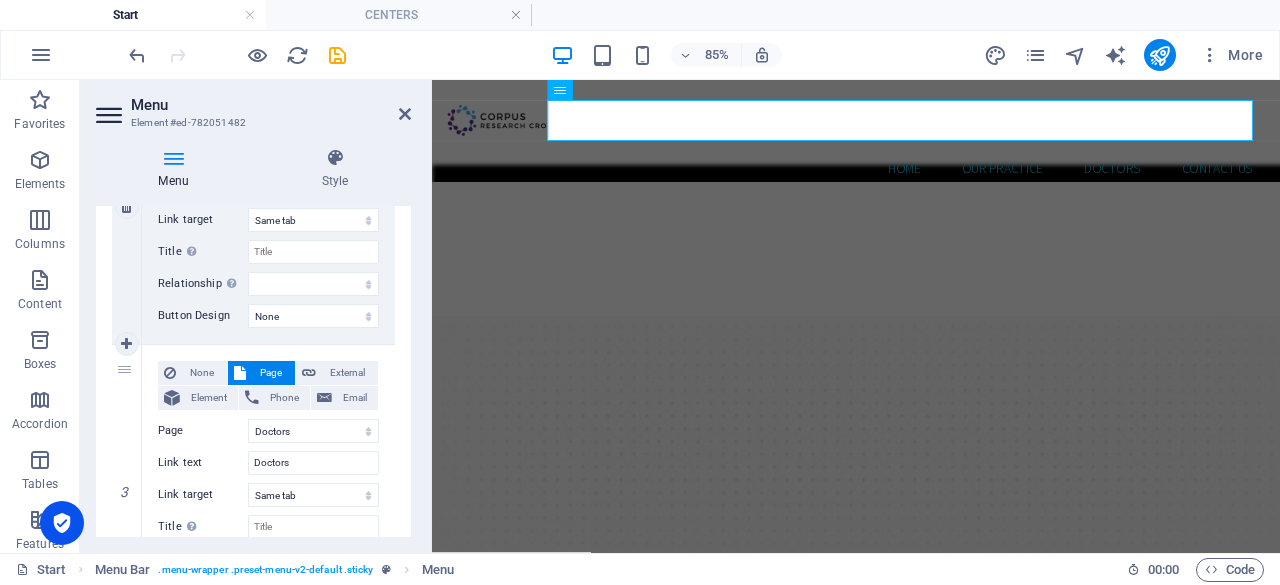scroll, scrollTop: 691, scrollLeft: 0, axis: vertical 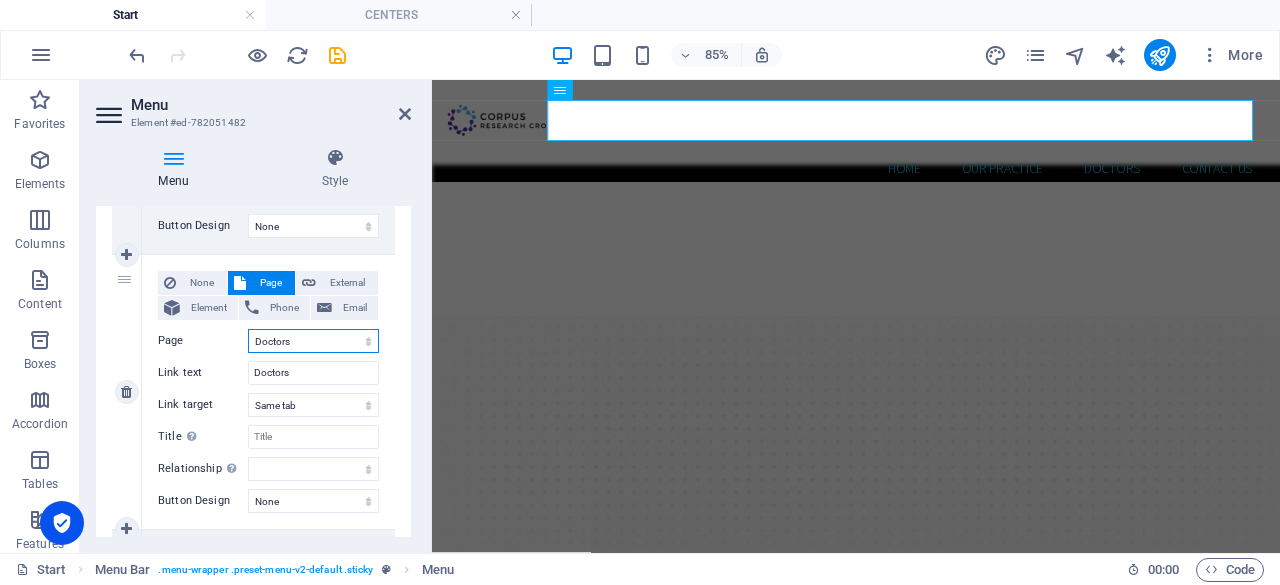 click on "Start CENTERS Subpage Doctors" at bounding box center (313, 341) 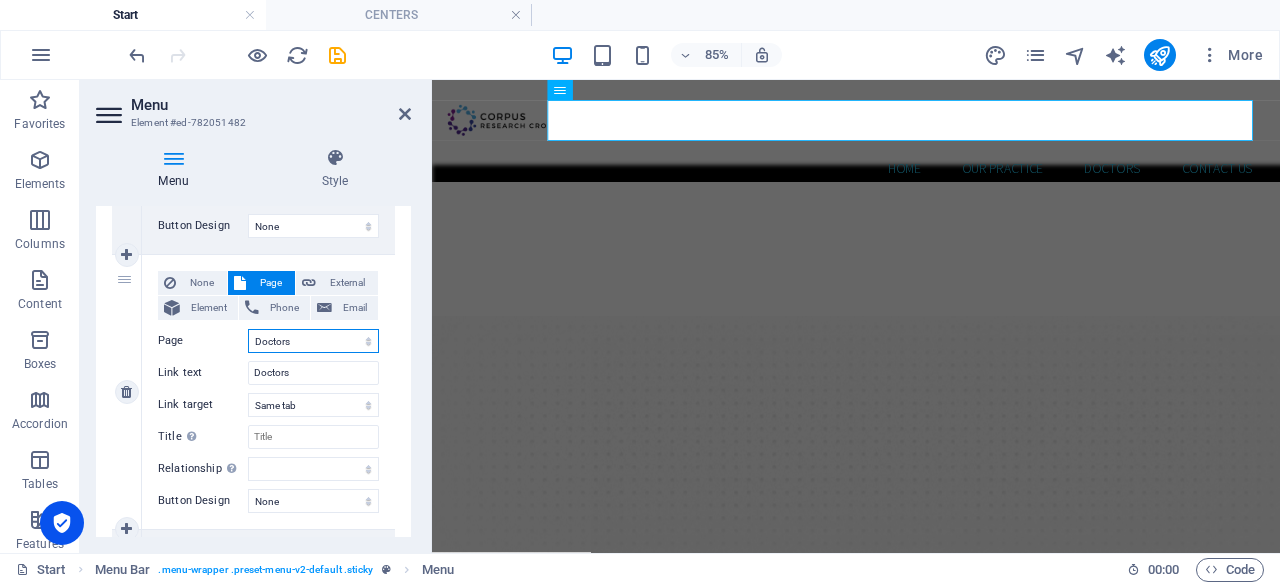 select on "1" 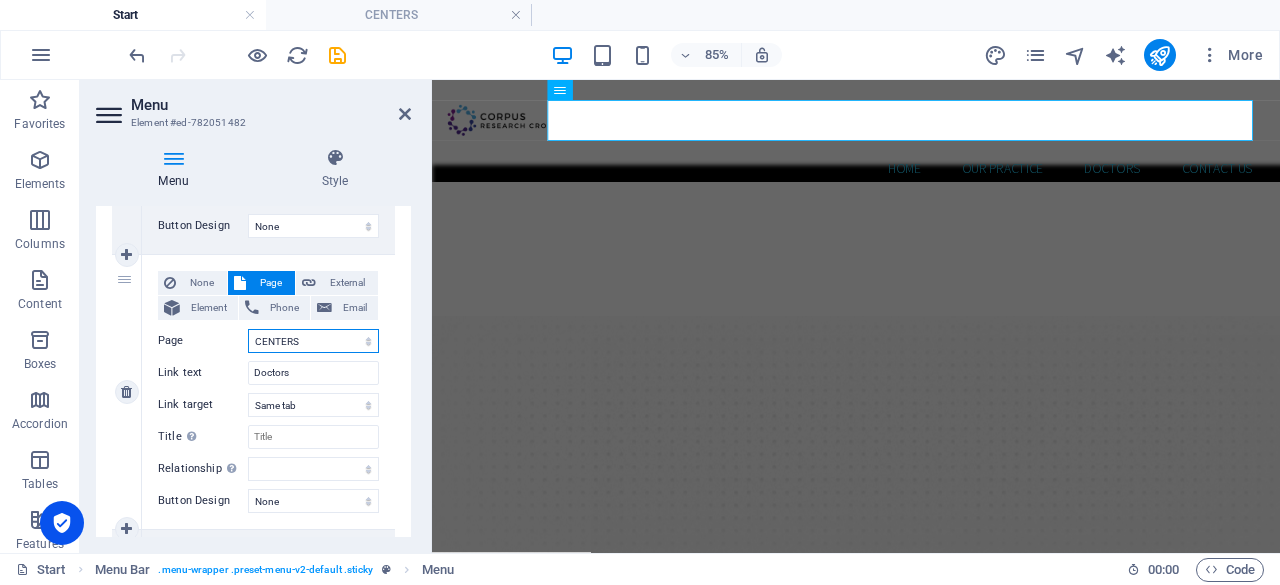 click on "Start CENTERS Subpage Doctors" at bounding box center [313, 341] 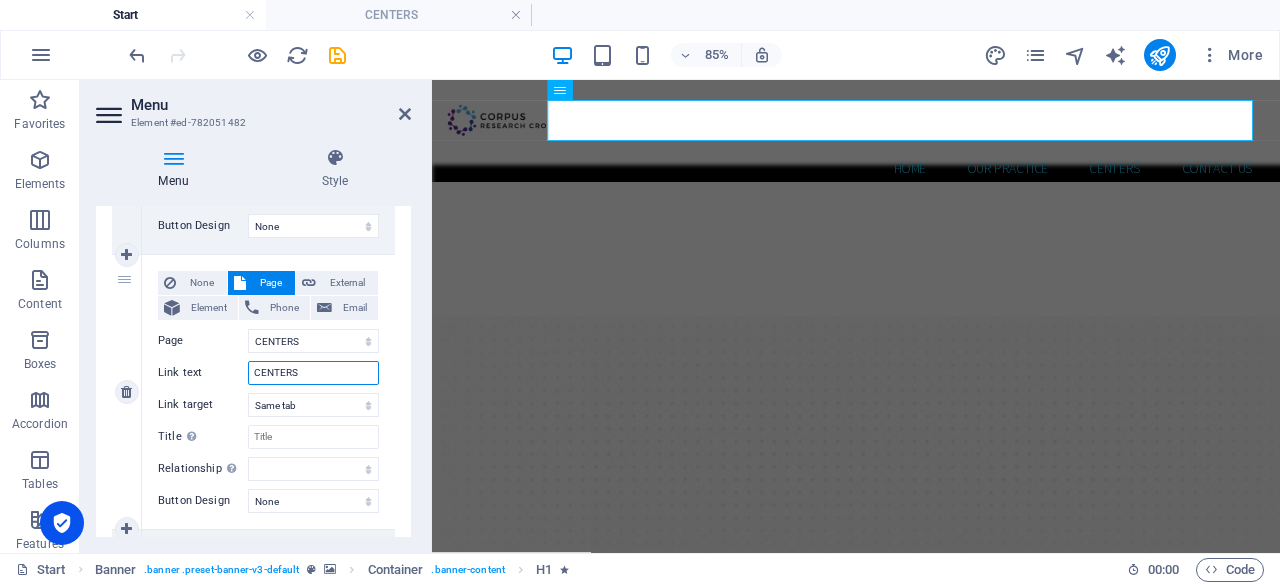 click on "CENTERS" at bounding box center [313, 373] 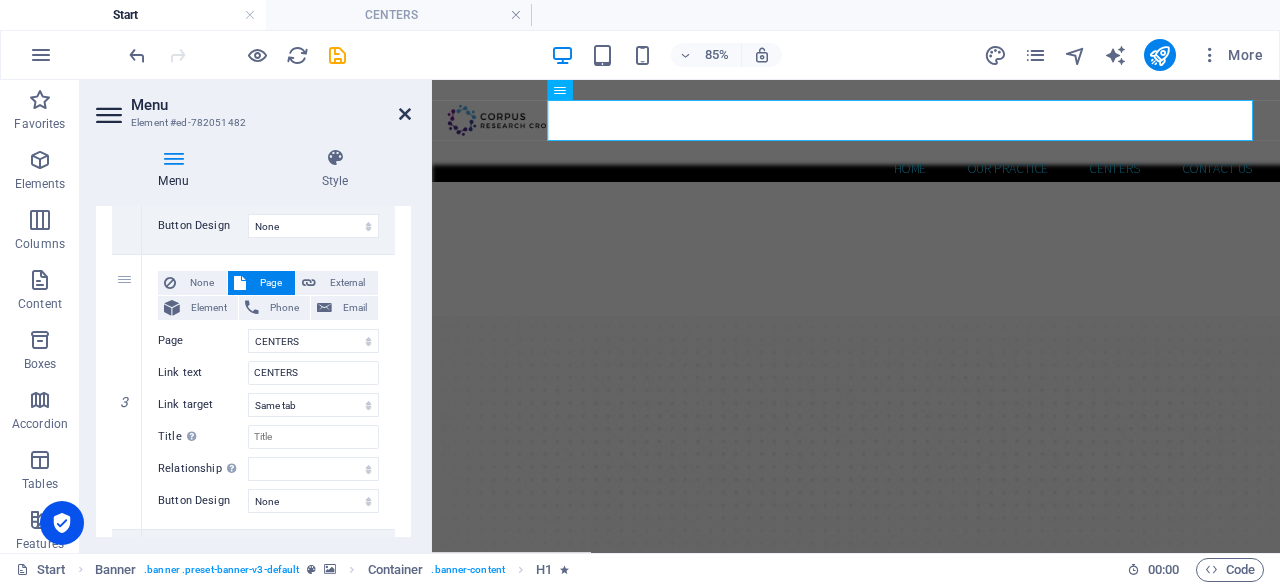 click at bounding box center [405, 114] 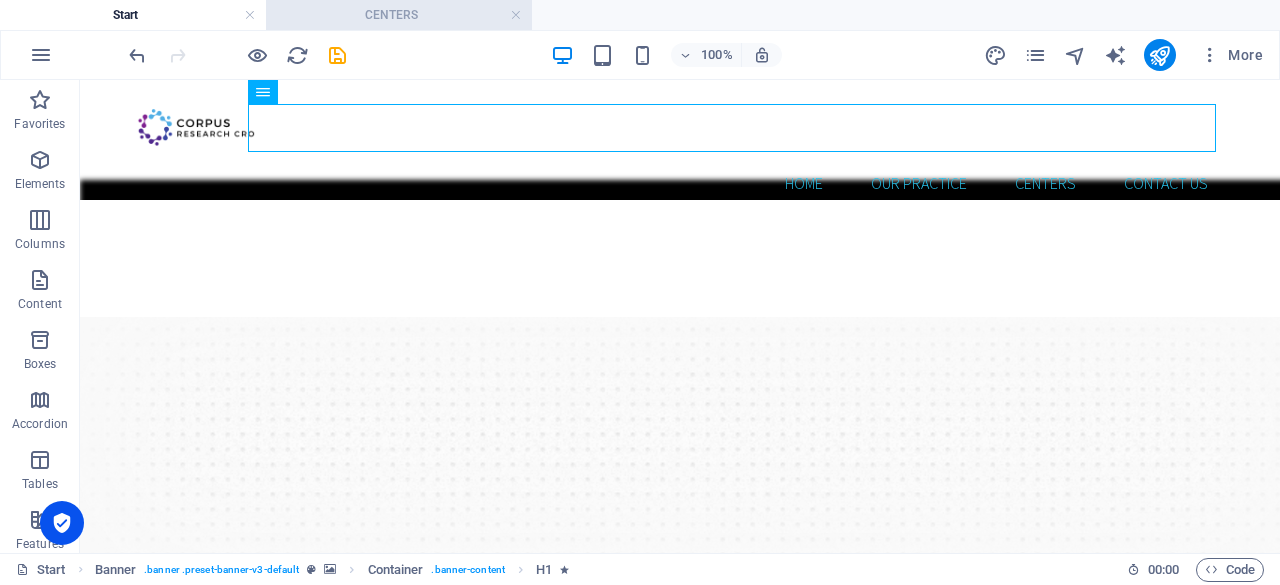 click on "CENTERS" at bounding box center [399, 15] 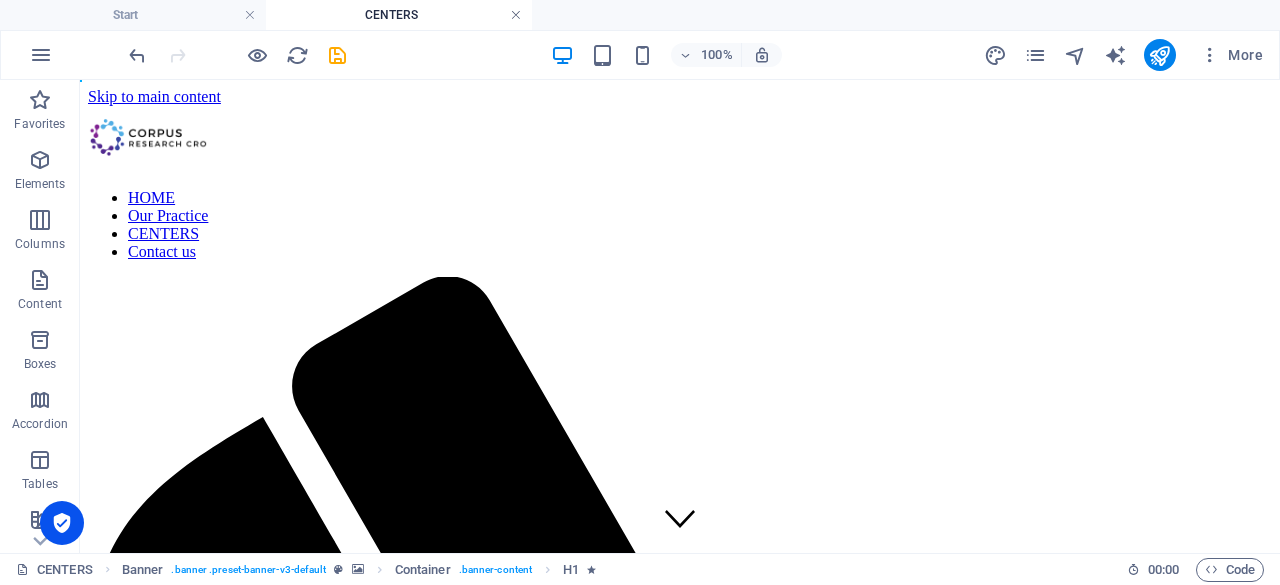 click at bounding box center [516, 15] 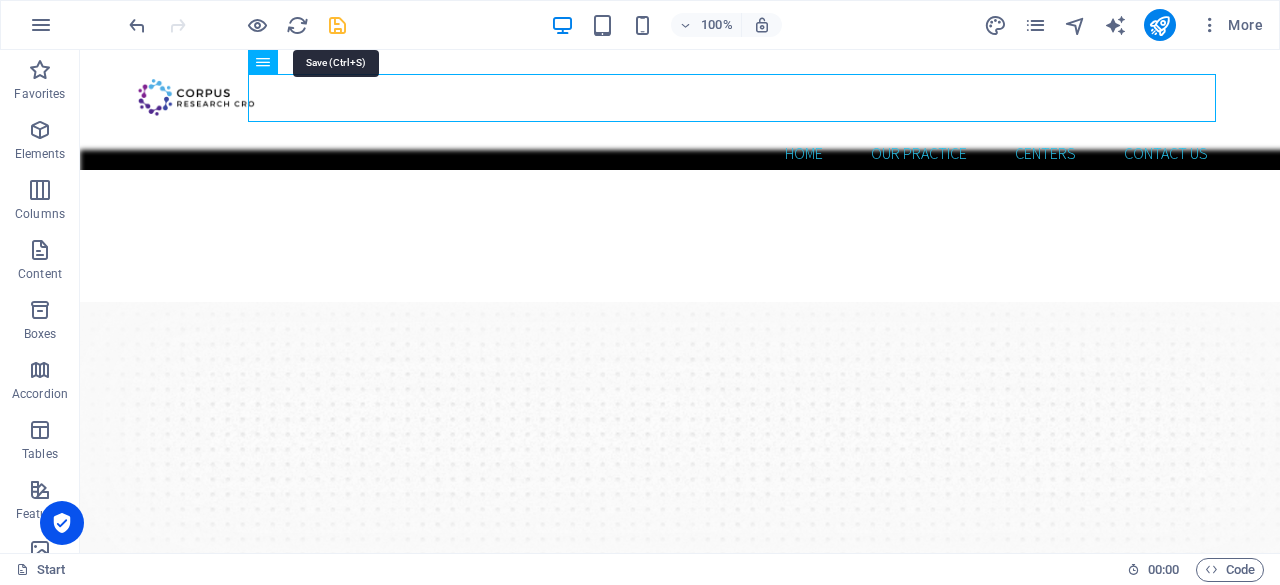 click at bounding box center [337, 25] 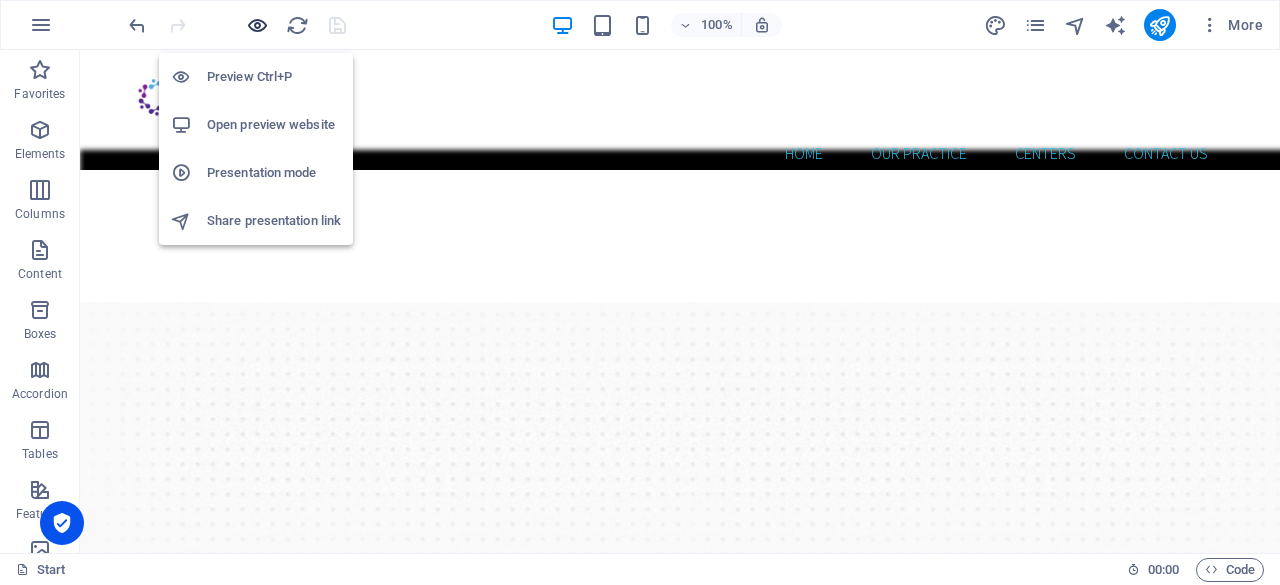 click at bounding box center [257, 25] 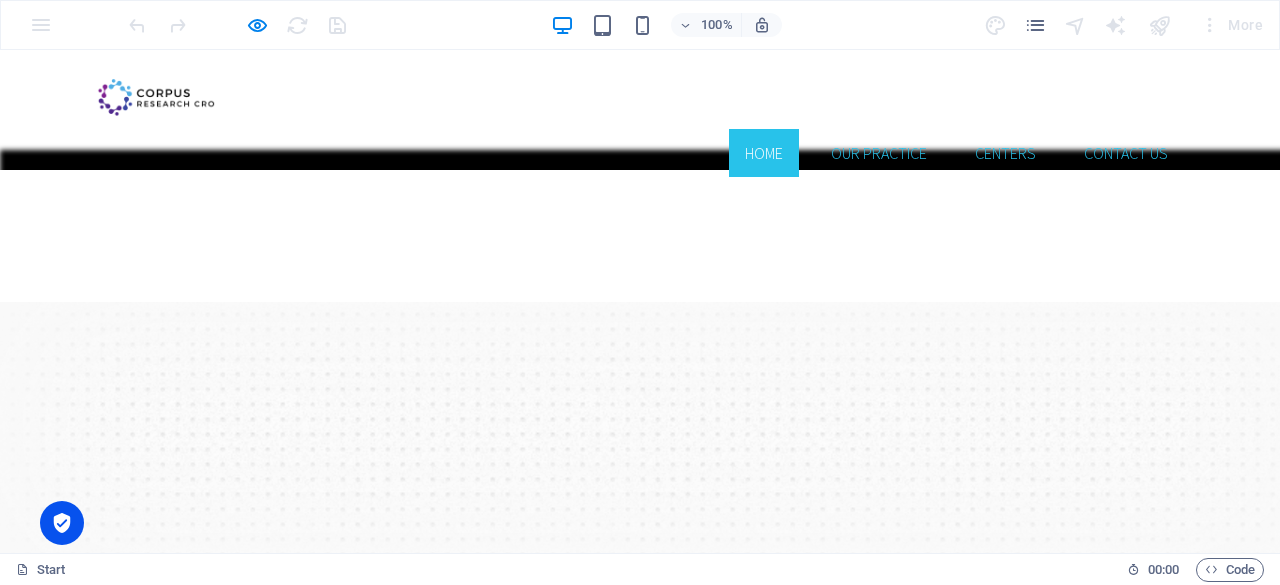 click on "HOME" at bounding box center [764, 153] 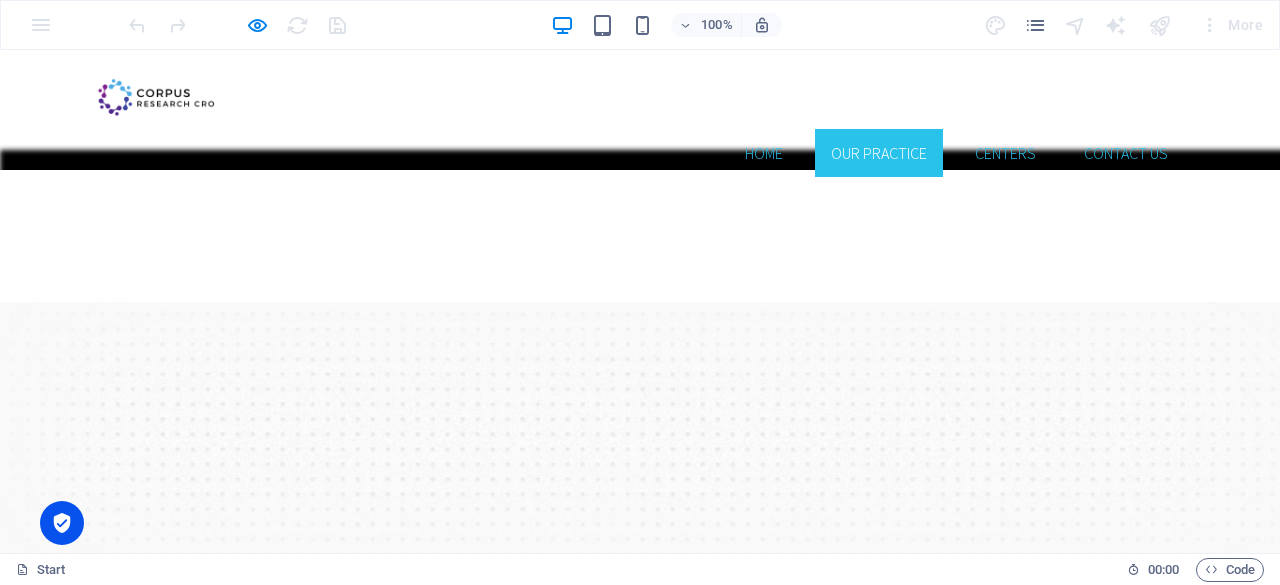 click on "Our Practice" at bounding box center [879, 153] 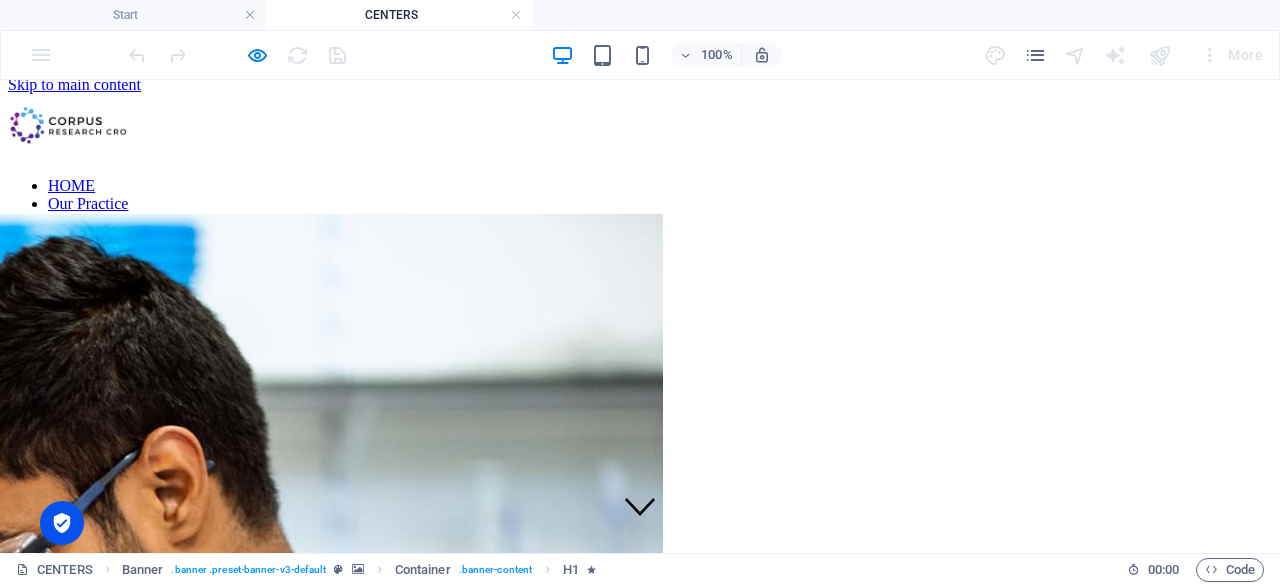 scroll, scrollTop: 0, scrollLeft: 0, axis: both 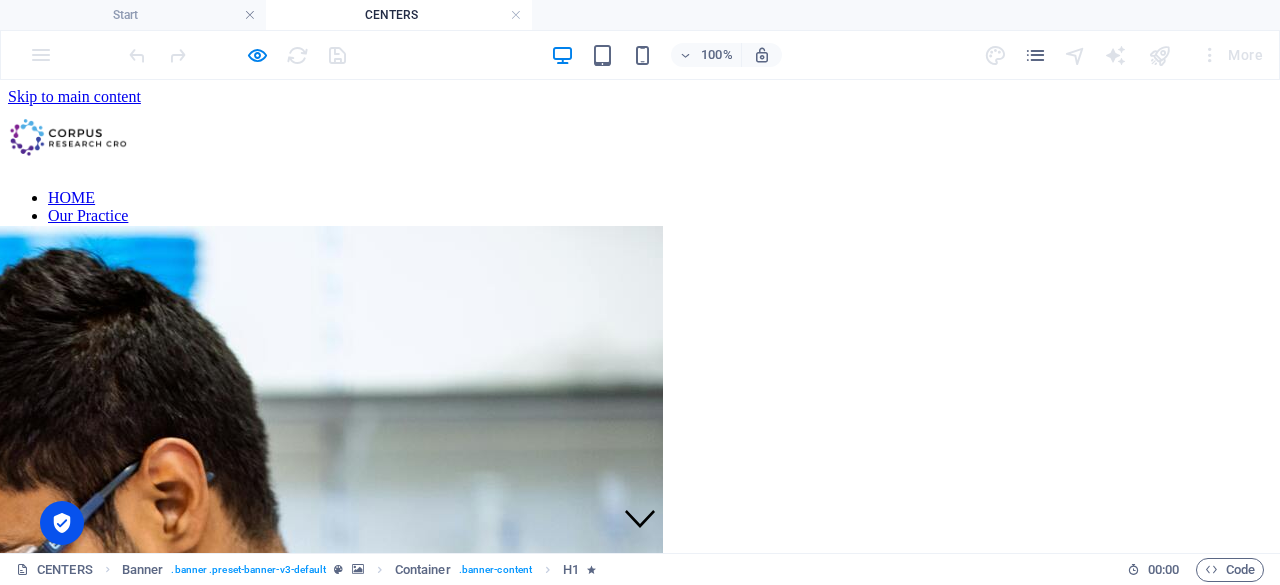 click on "HOME Our Practice CENTERS Contact us" at bounding box center (640, 225) 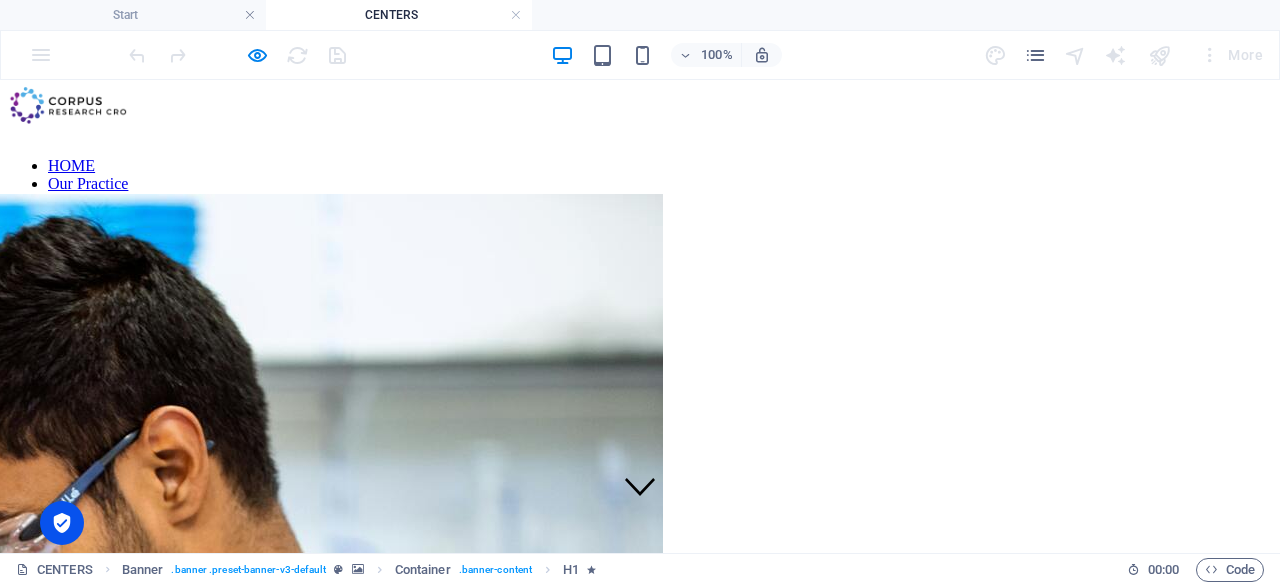 scroll, scrollTop: 0, scrollLeft: 0, axis: both 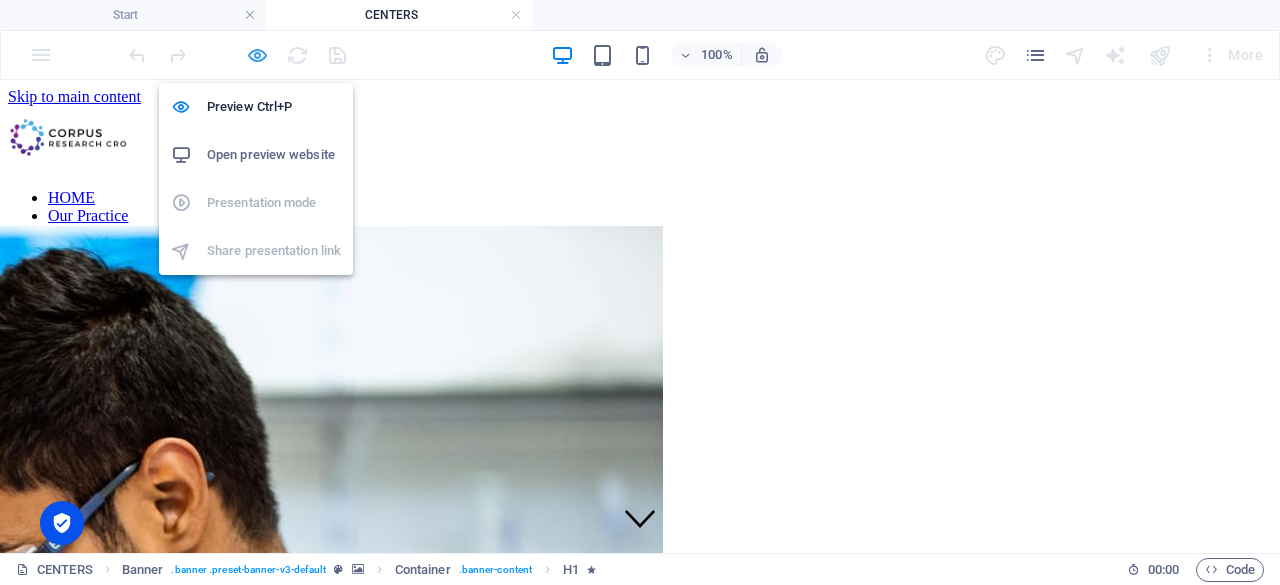 click at bounding box center [257, 55] 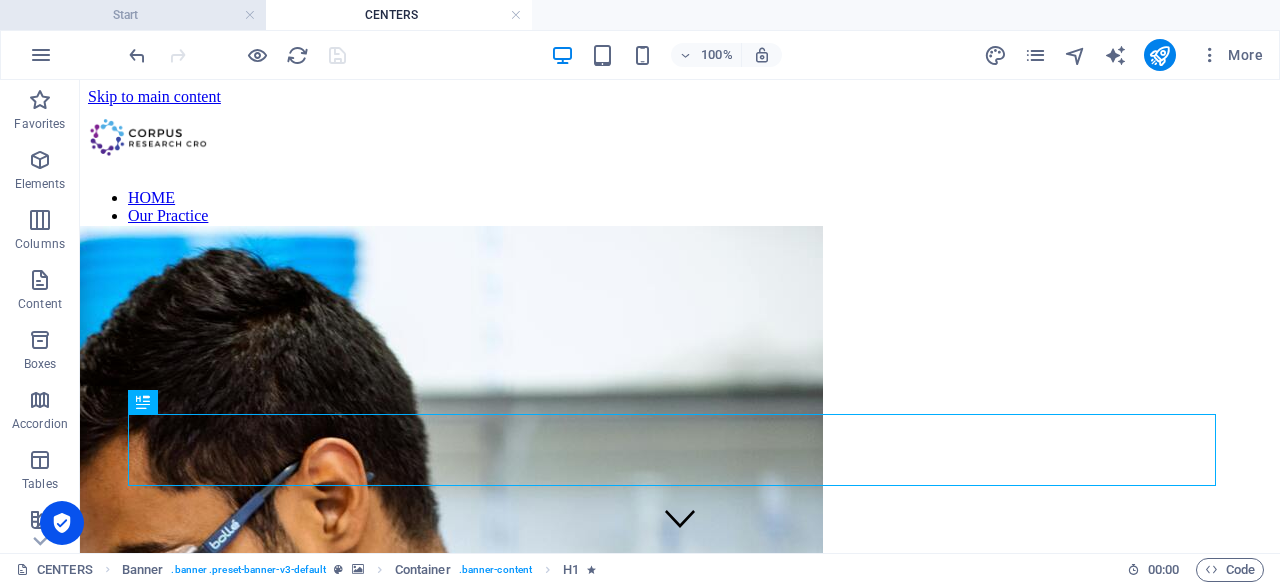 click on "Start" at bounding box center [133, 15] 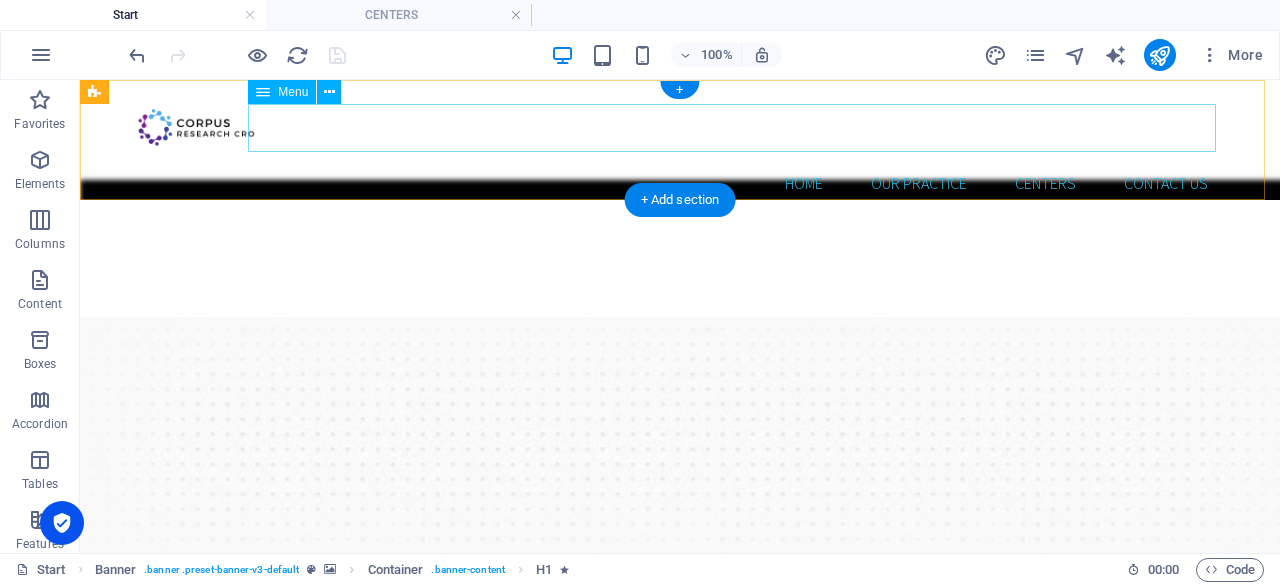 click on "HOME Our Practice CENTERS Contact us" at bounding box center (680, 183) 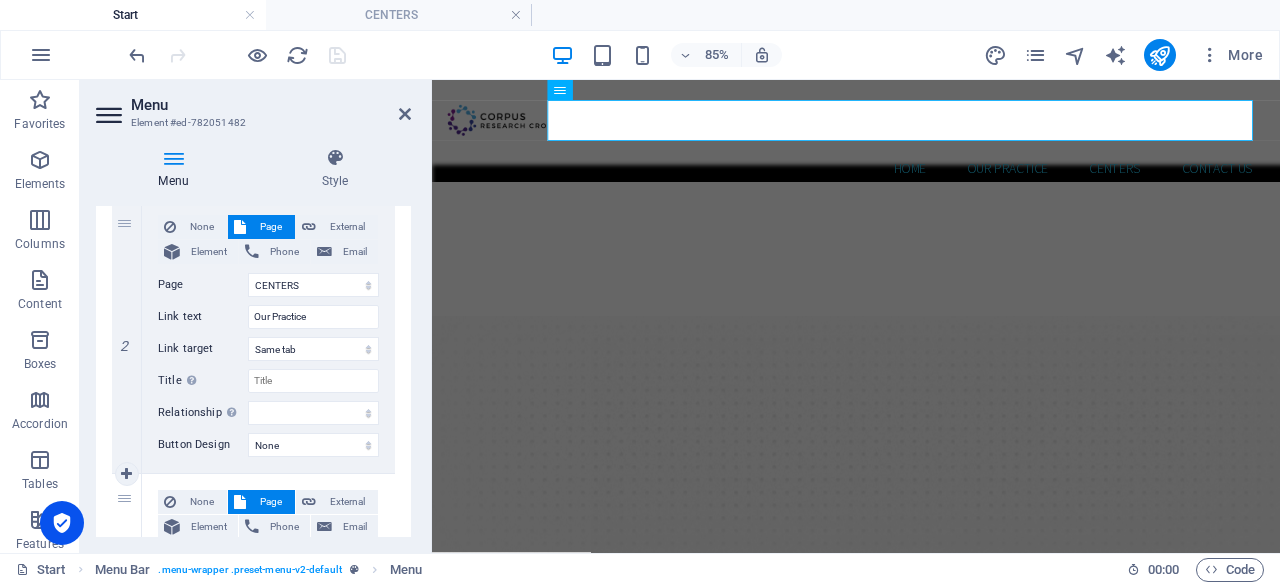 scroll, scrollTop: 469, scrollLeft: 0, axis: vertical 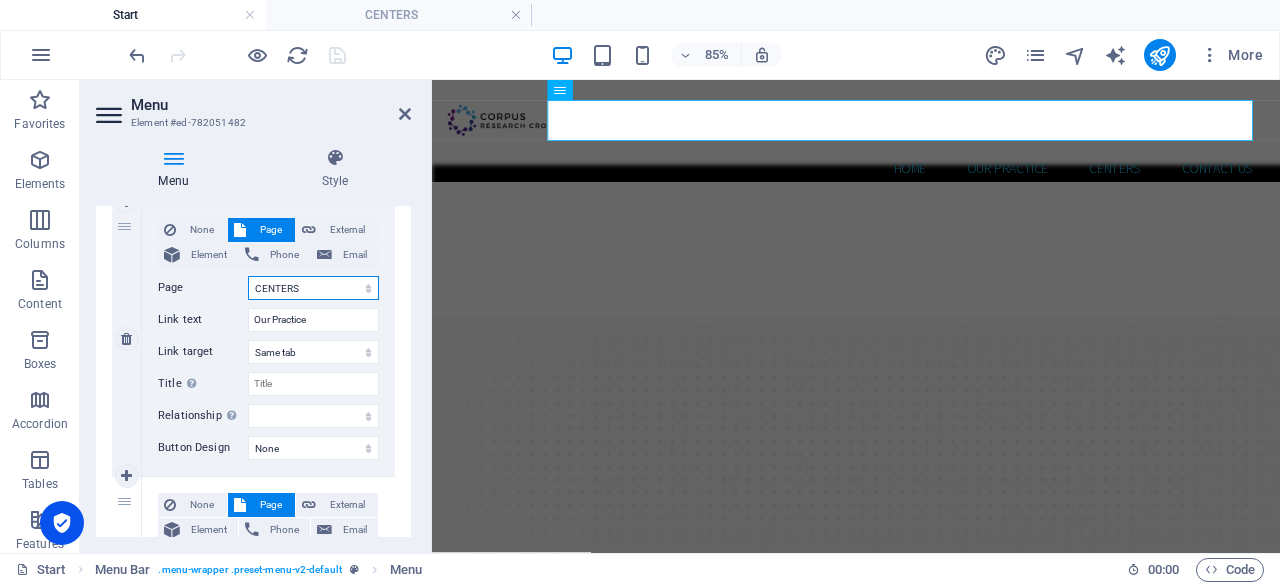 click on "Start CENTERS Subpage Doctors" at bounding box center [313, 288] 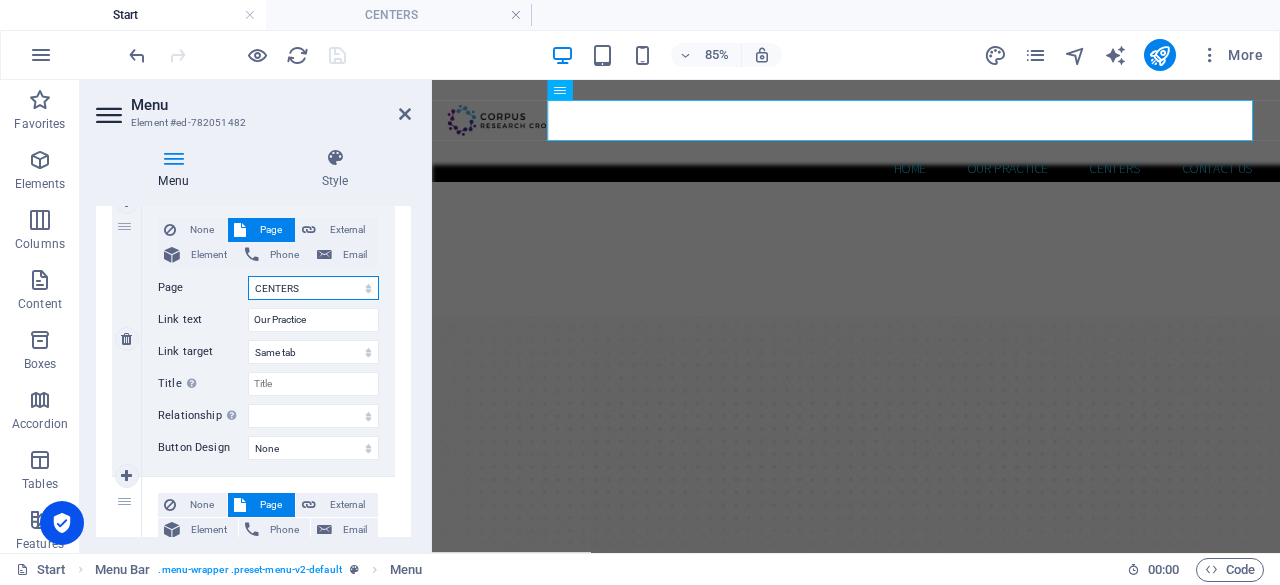 select on "0" 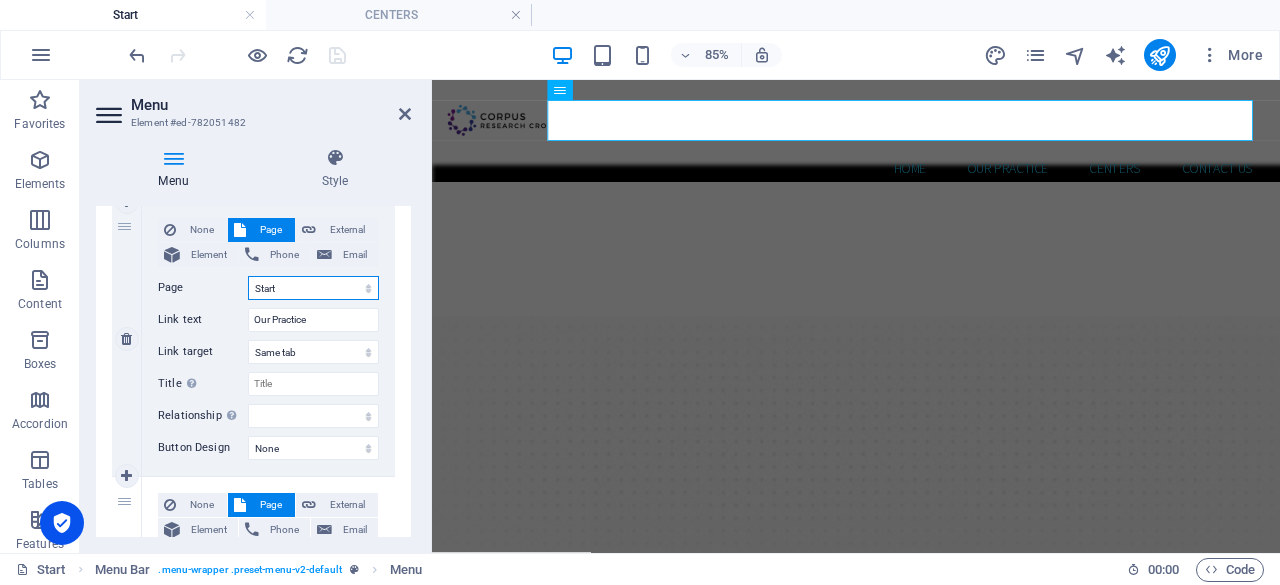 click on "Start CENTERS Subpage Doctors" at bounding box center [313, 288] 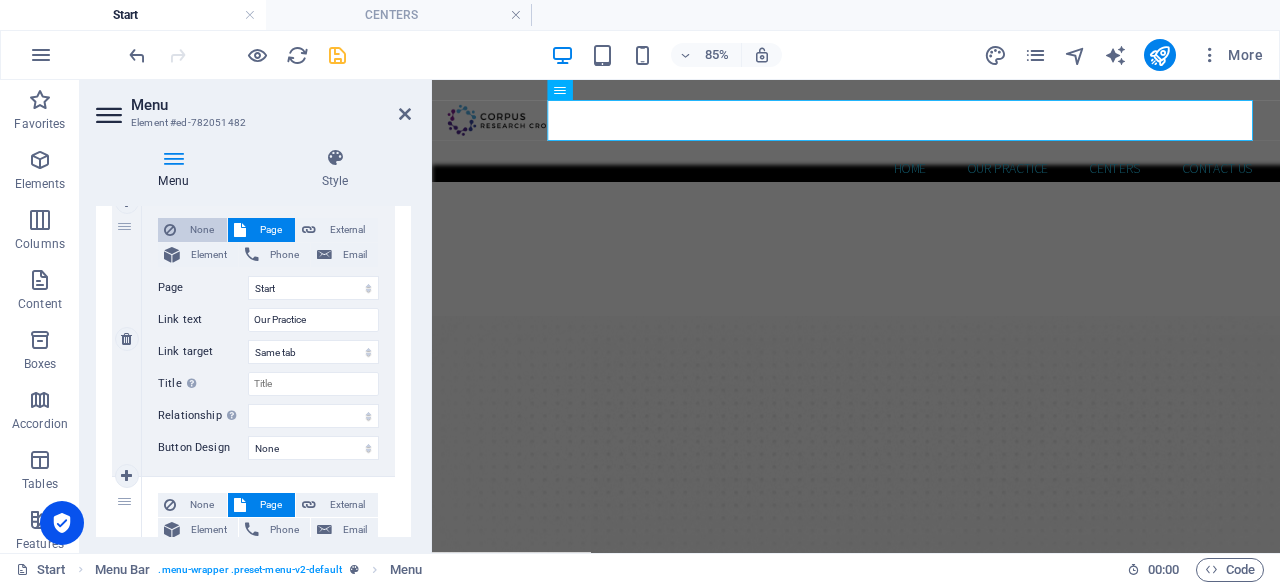 click on "None" at bounding box center [201, 230] 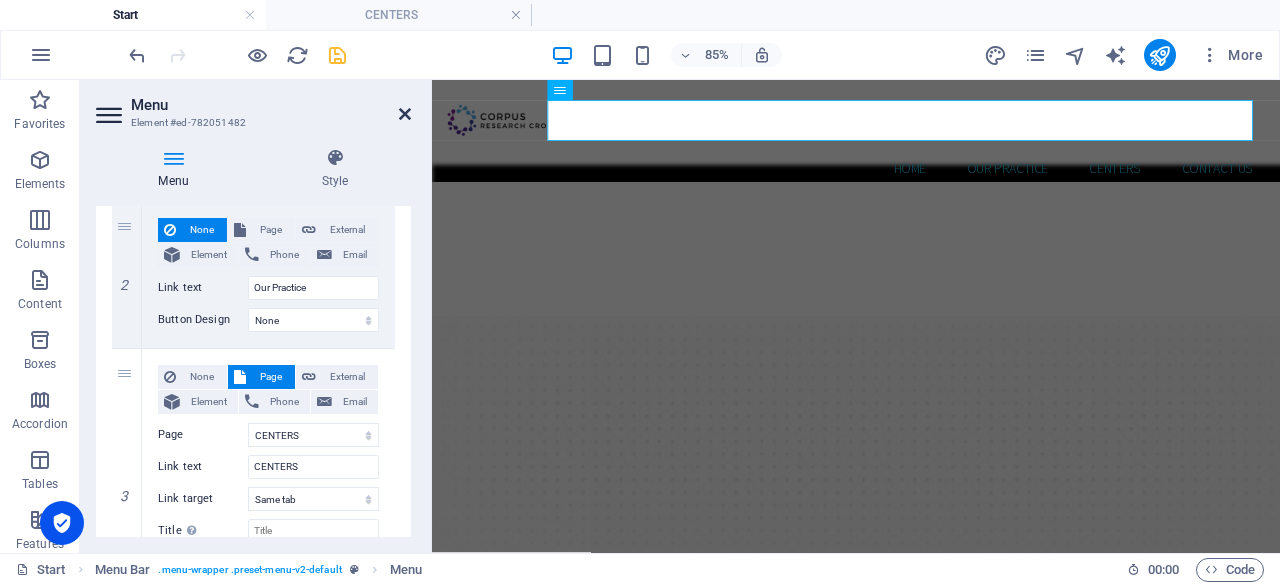 click at bounding box center [405, 114] 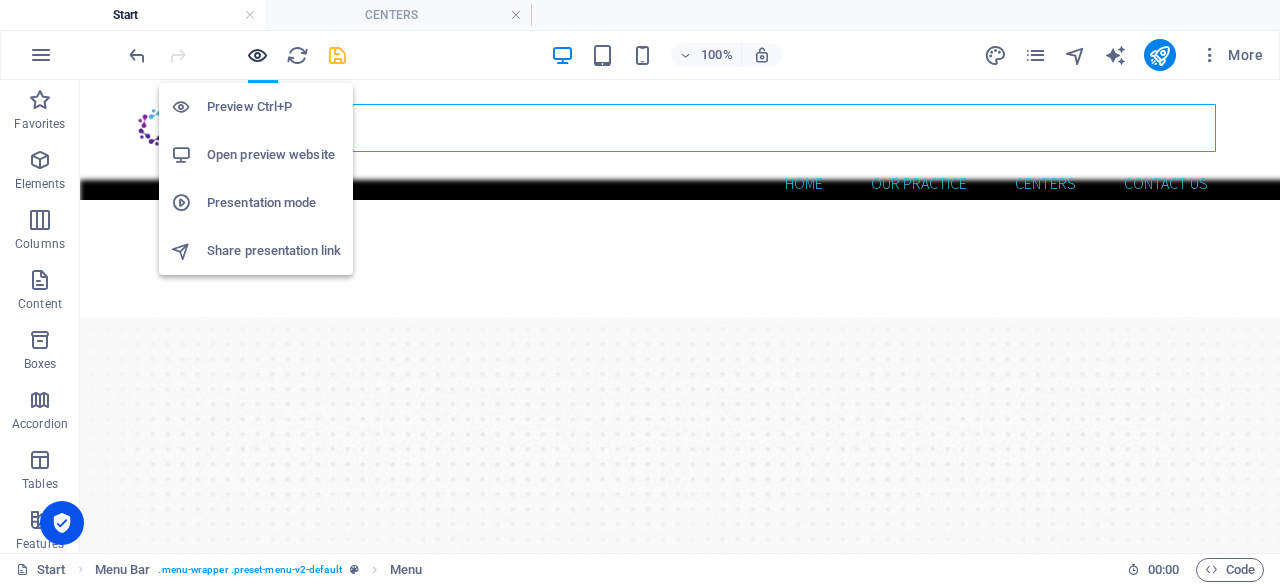 click at bounding box center (257, 55) 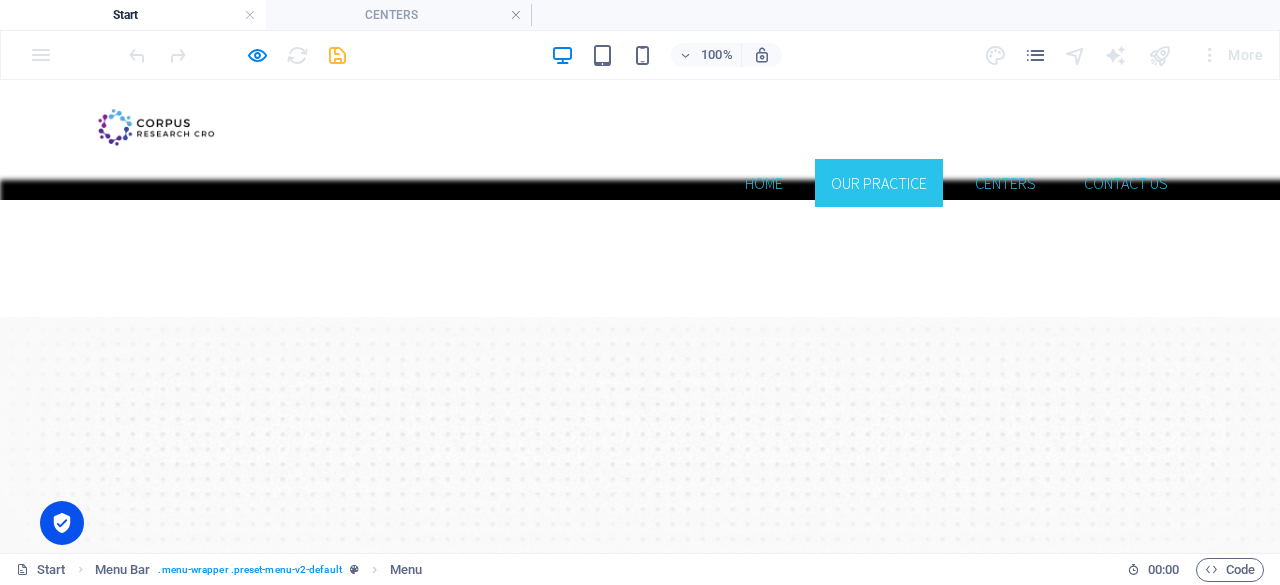 click on "Our Practice" at bounding box center (879, 183) 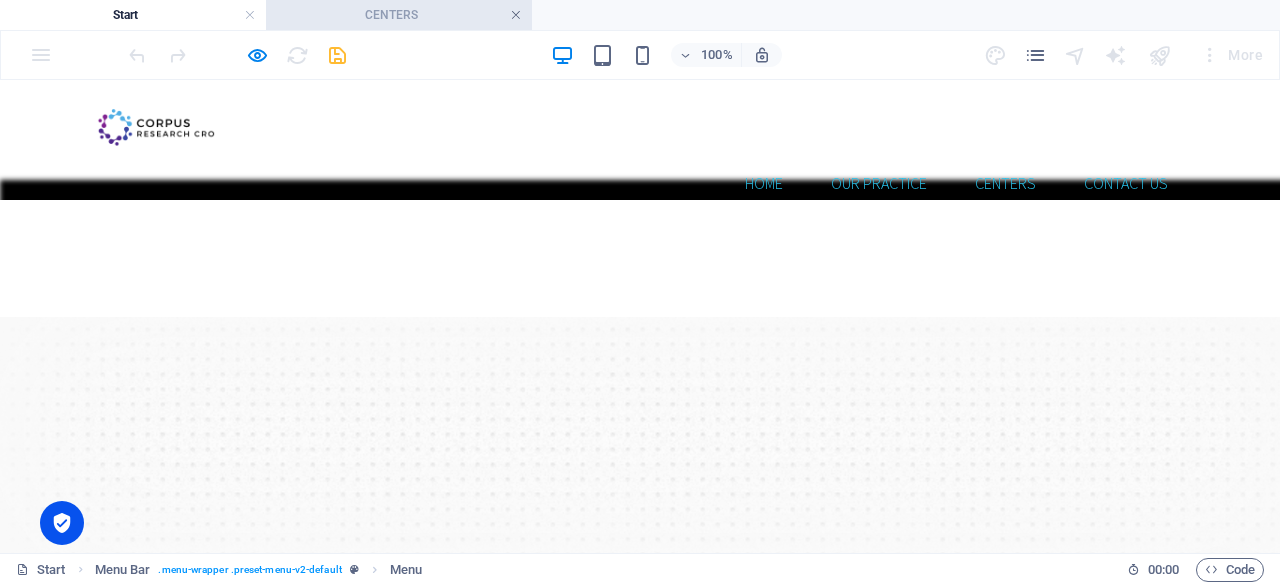 click at bounding box center (516, 15) 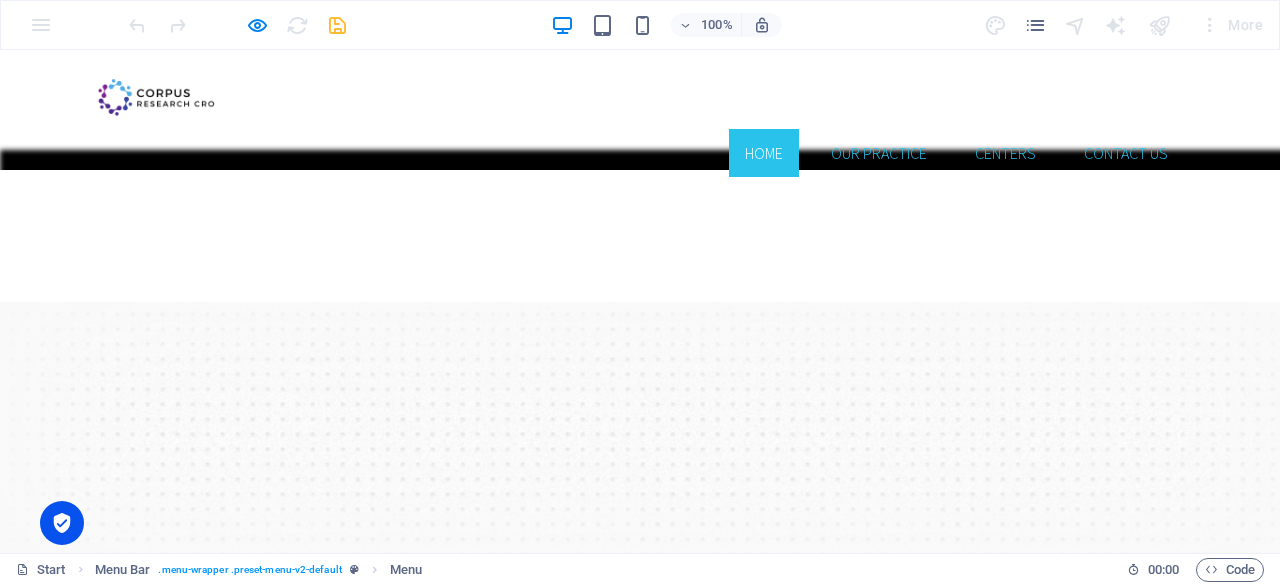 click on "HOME" at bounding box center (764, 153) 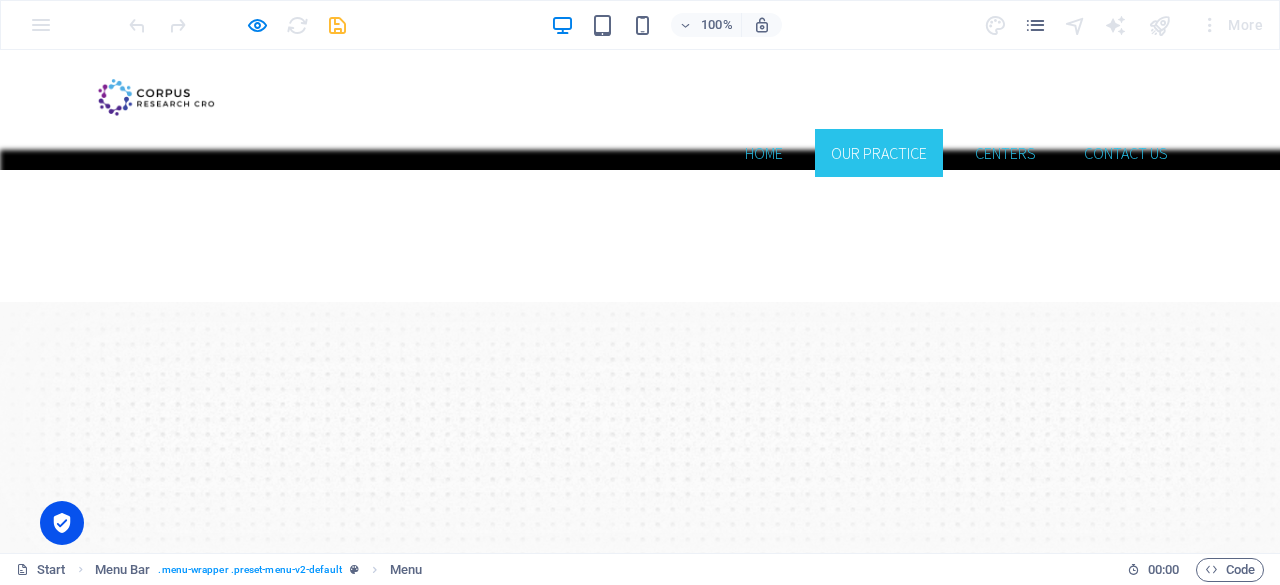 click on "Our Practice" at bounding box center [879, 153] 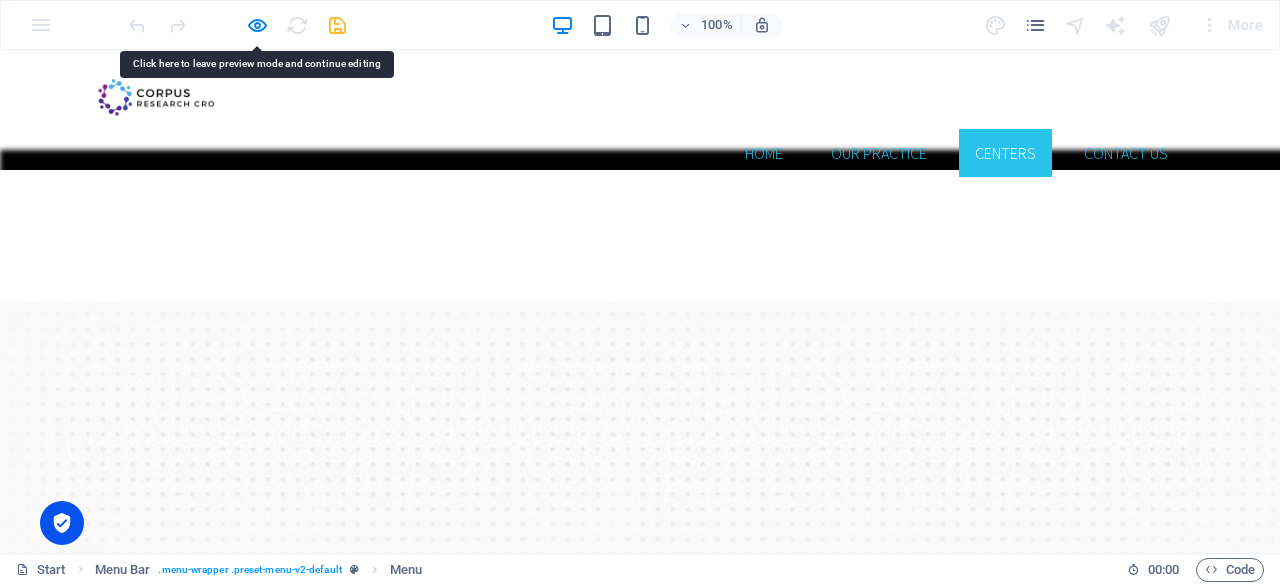 click on "CENTERS" at bounding box center [1005, 153] 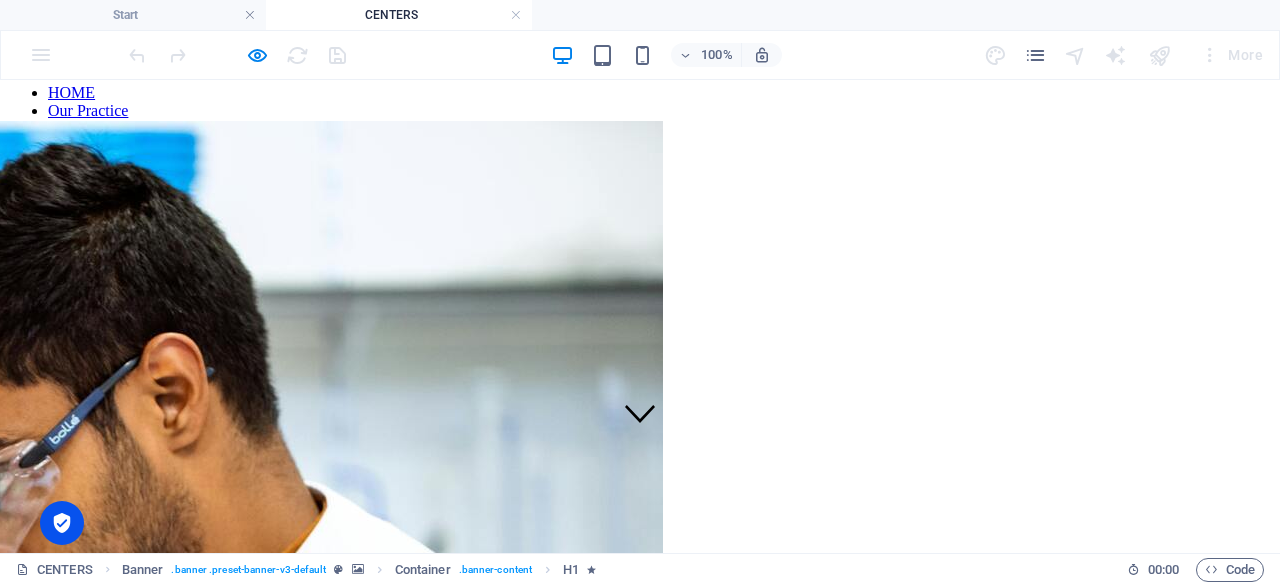scroll, scrollTop: 0, scrollLeft: 0, axis: both 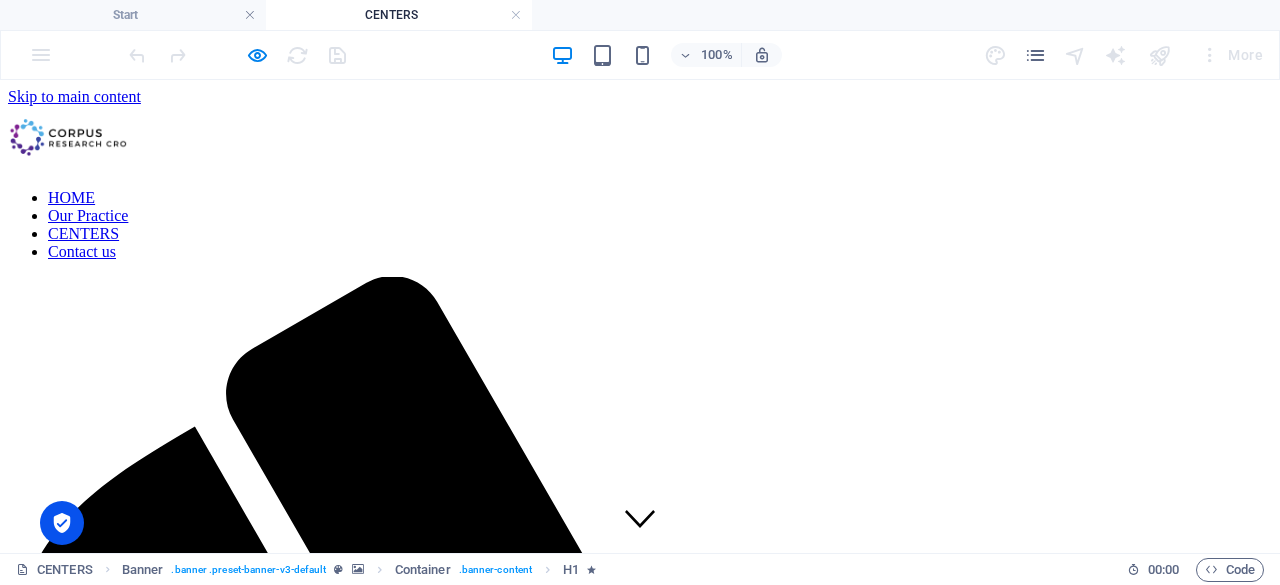 click on "HOME Our Practice CENTERS Contact us" at bounding box center [640, 225] 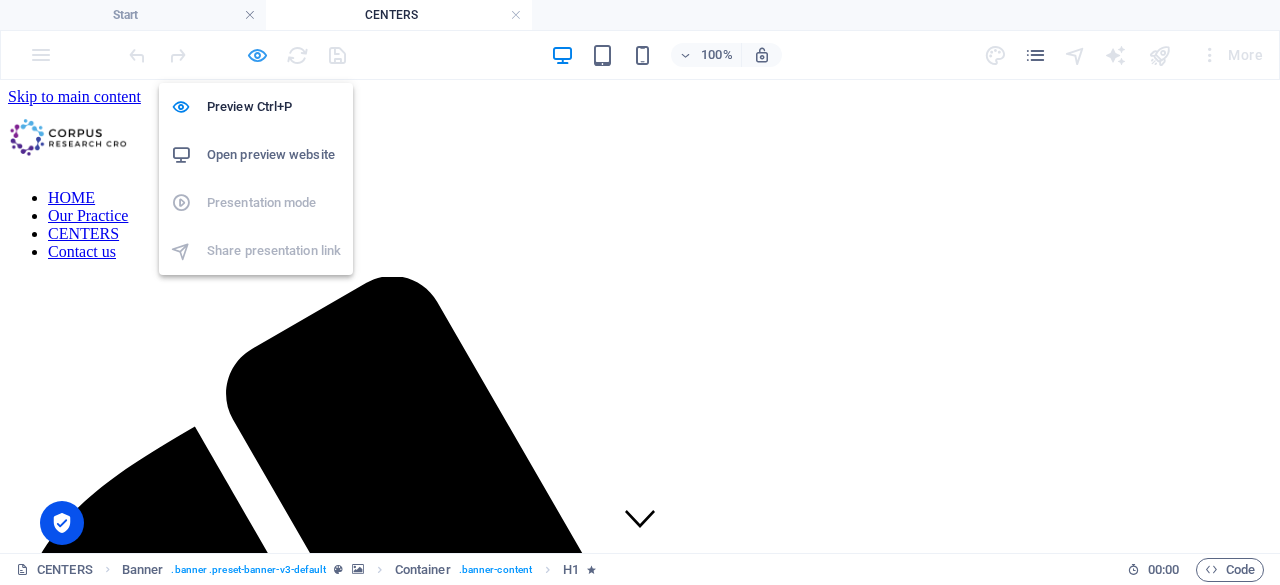 click at bounding box center [257, 55] 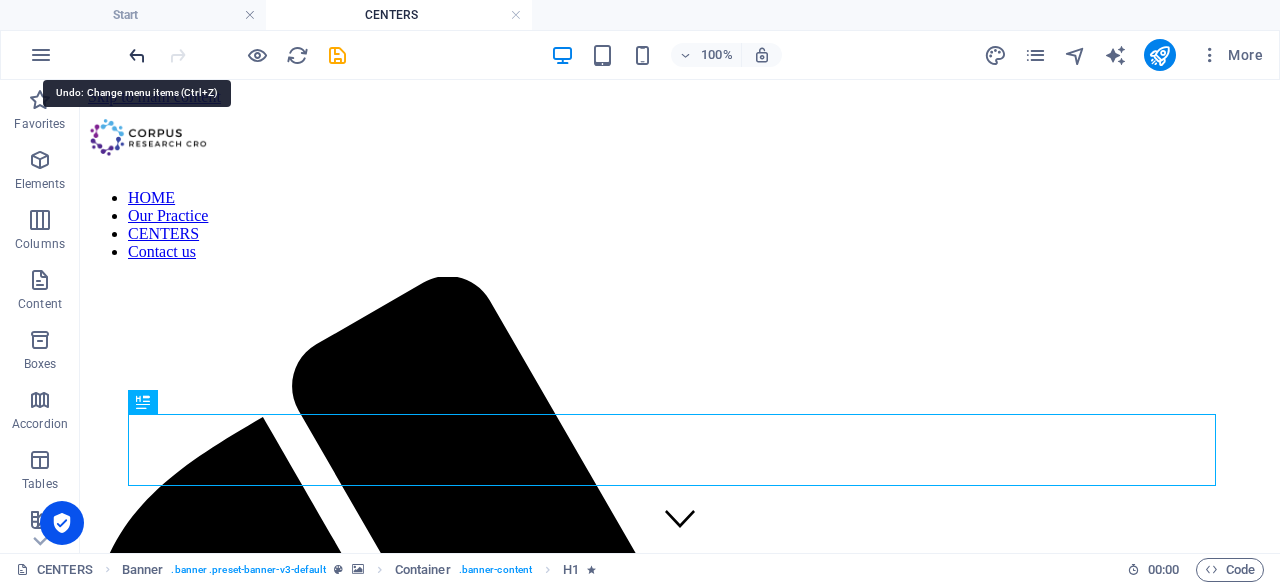 click at bounding box center [137, 55] 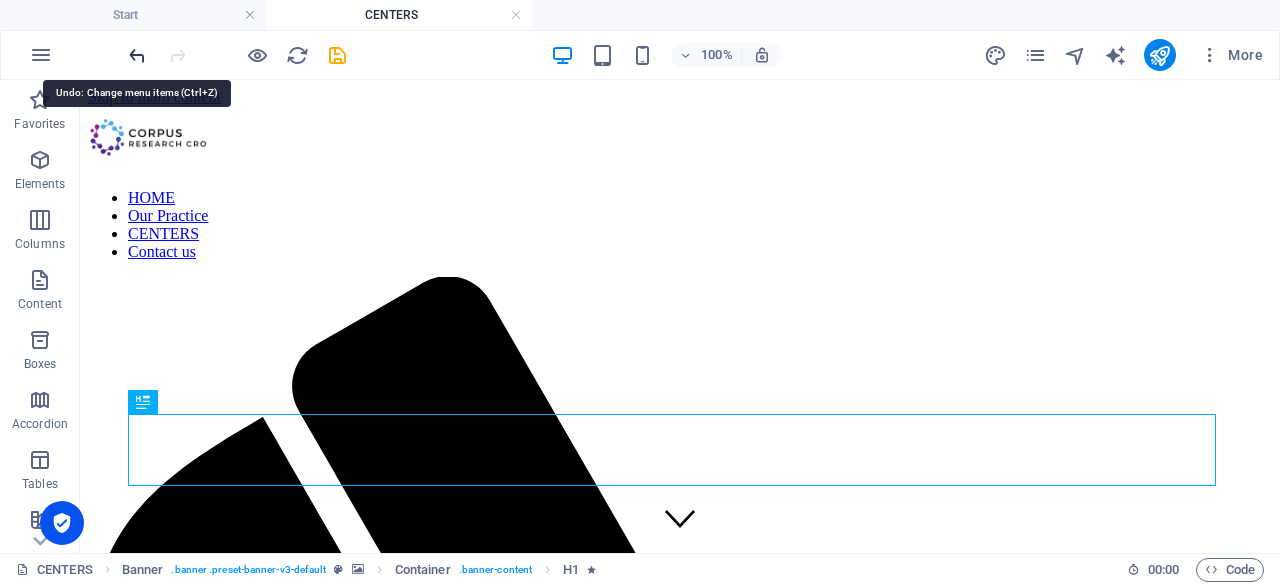 click at bounding box center (137, 55) 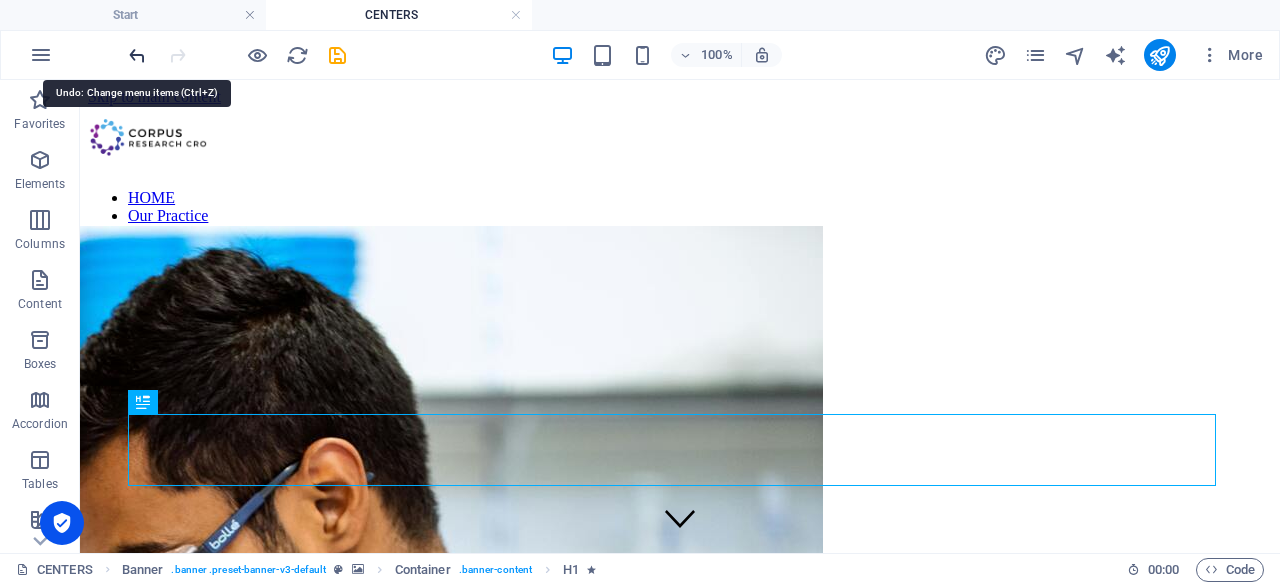 click at bounding box center [137, 55] 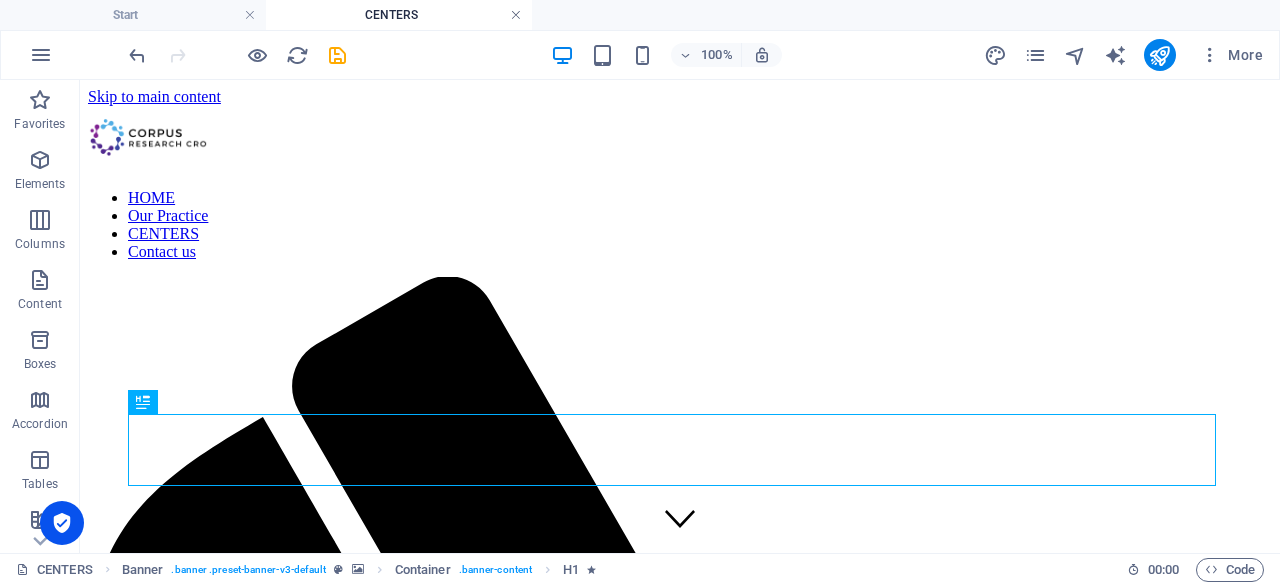 click at bounding box center [516, 15] 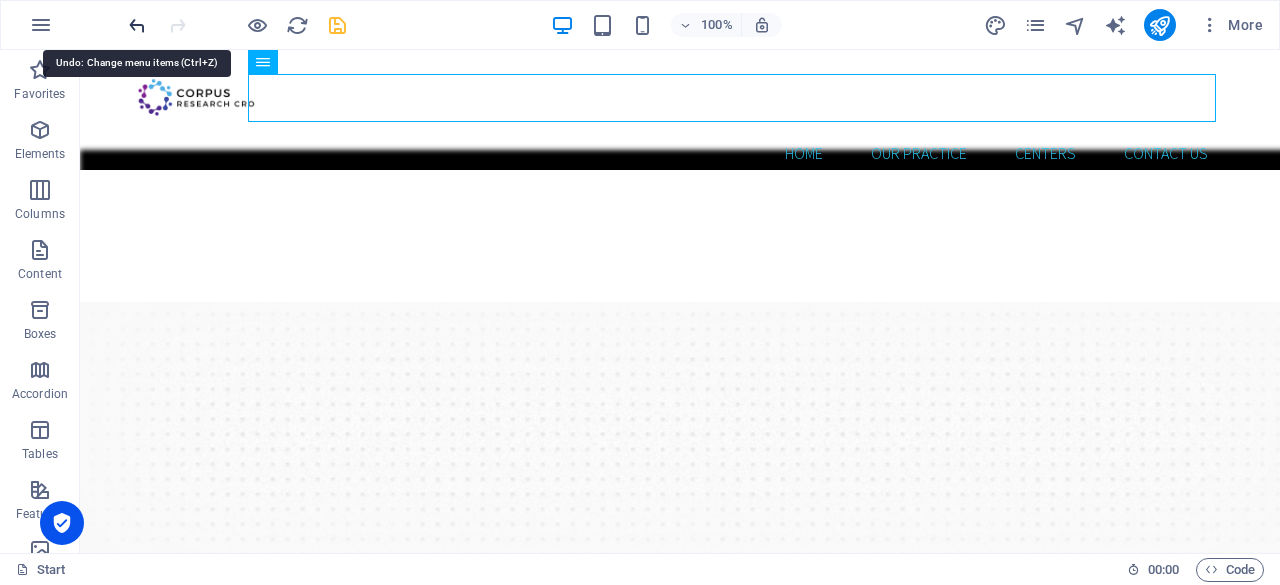 click at bounding box center [137, 25] 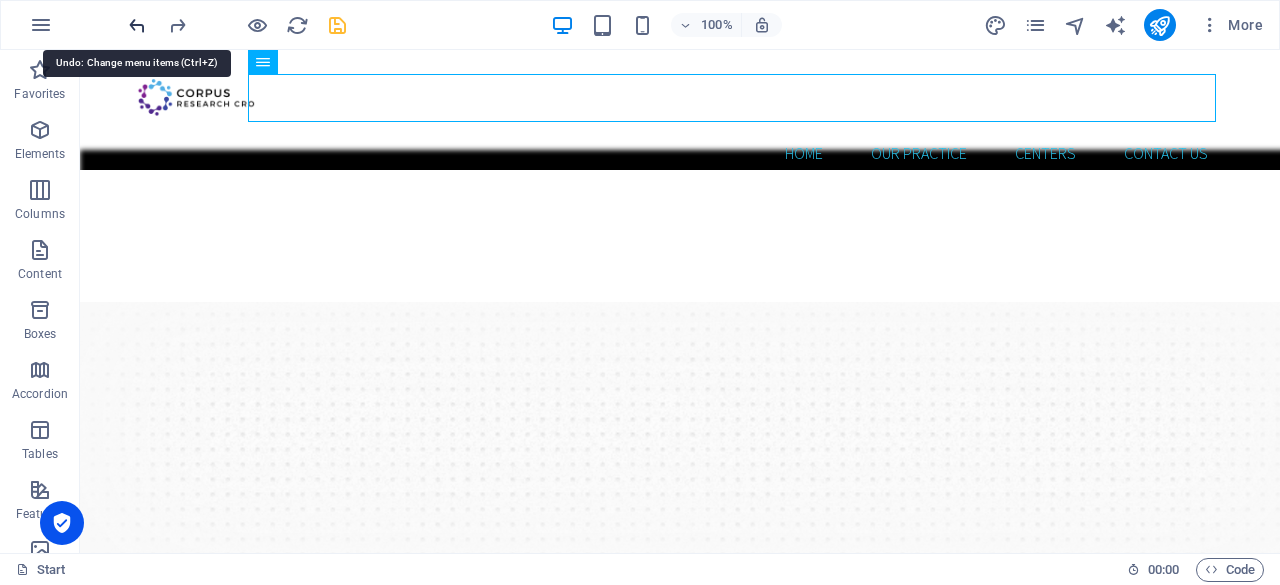 click at bounding box center [137, 25] 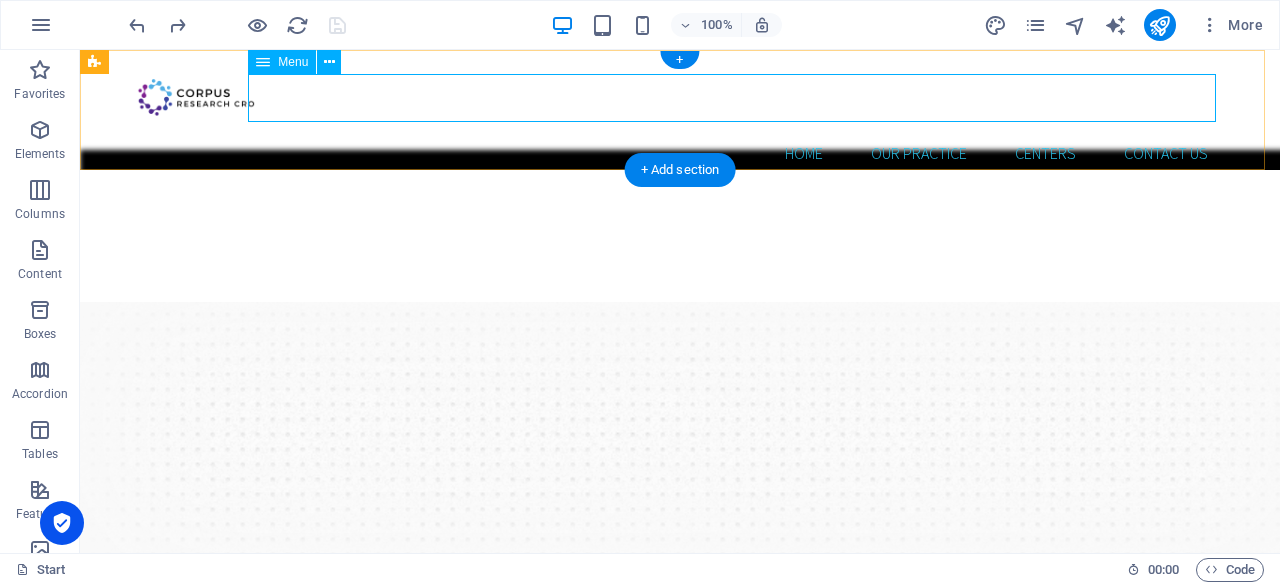 click on "HOME Our Practice CENTERS Contact us" at bounding box center (680, 153) 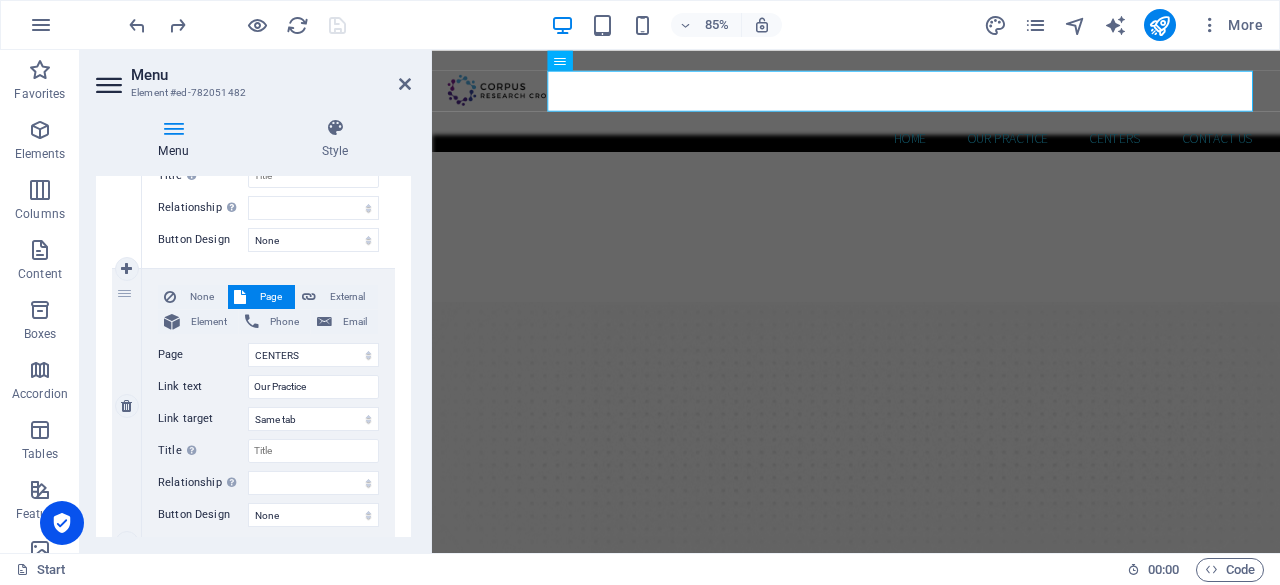 scroll, scrollTop: 363, scrollLeft: 0, axis: vertical 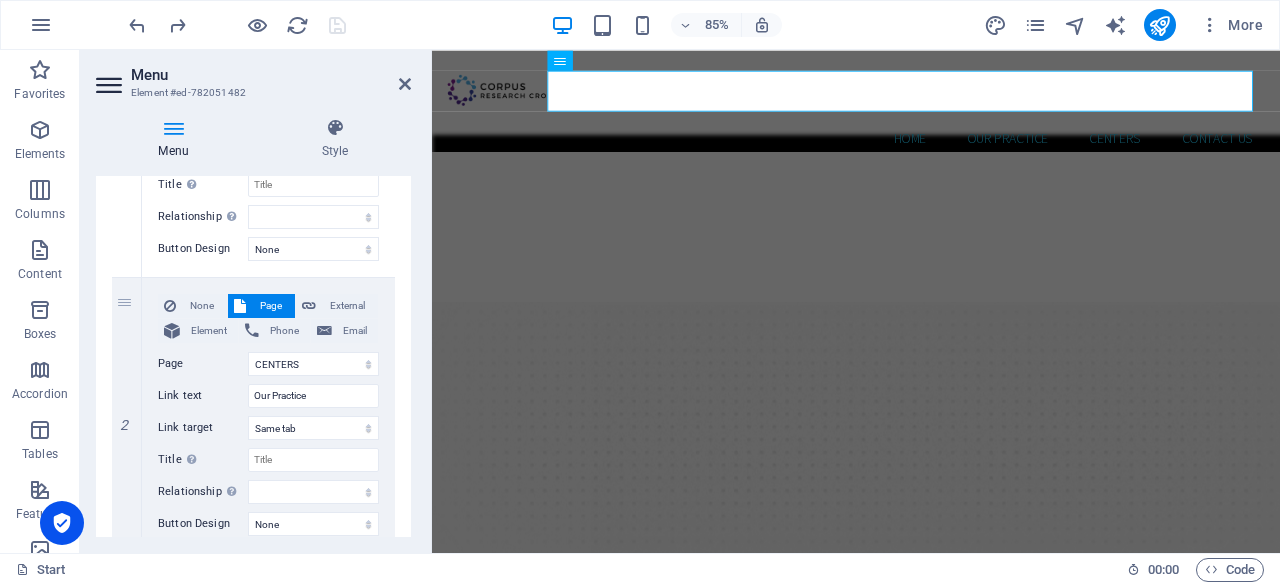 click on "Menu" at bounding box center (271, 75) 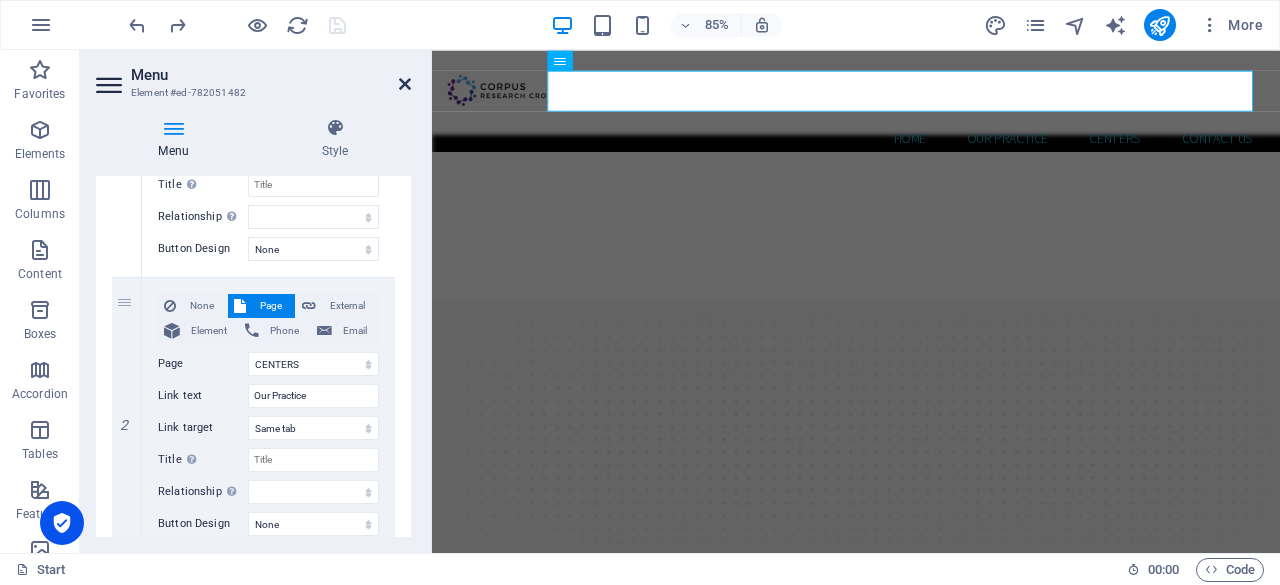 click at bounding box center (405, 84) 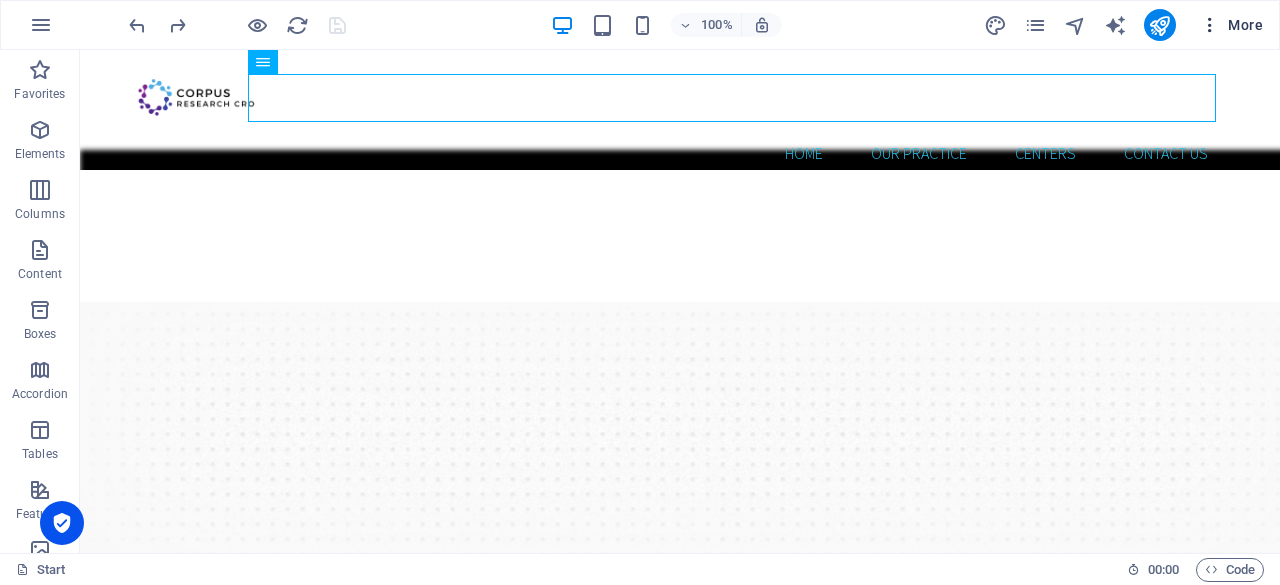 click at bounding box center [1210, 25] 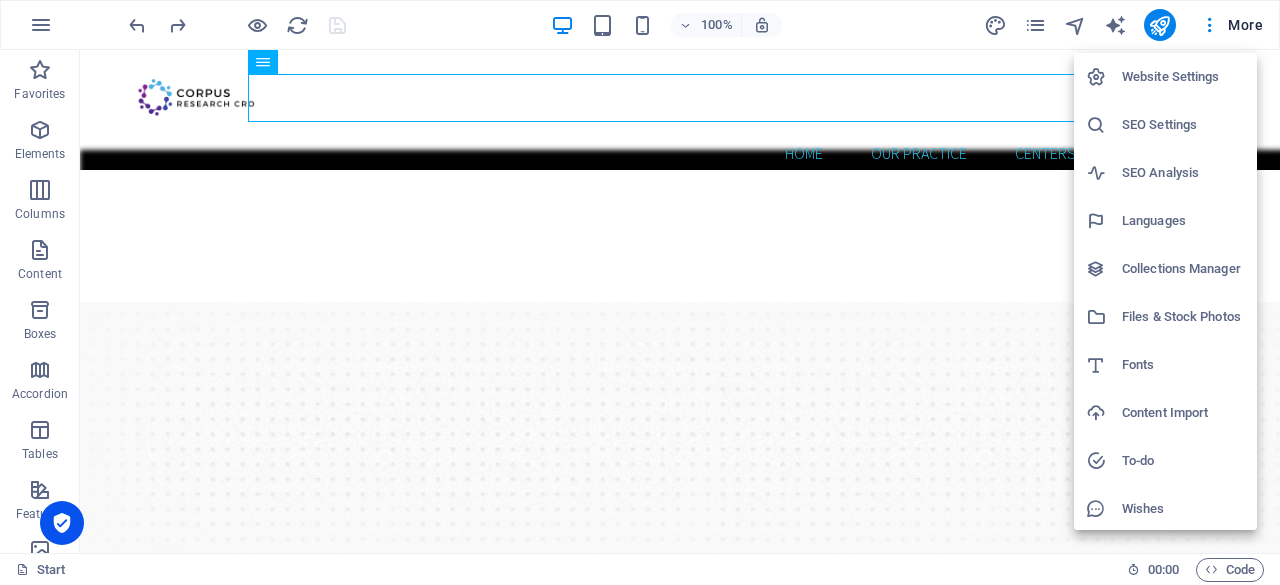 click at bounding box center (640, 292) 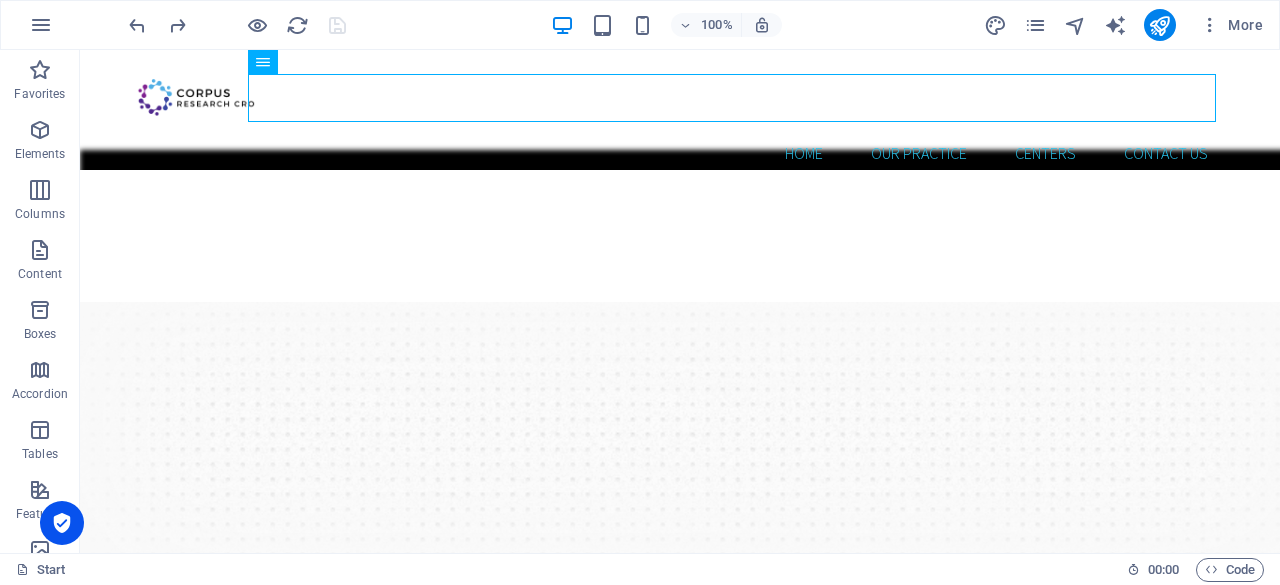 click on "Website Settings SEO Settings SEO Analysis Languages Collections Manager Files & Stock Photos Fonts Content Import To-do Wishes Data" at bounding box center [640, 298] 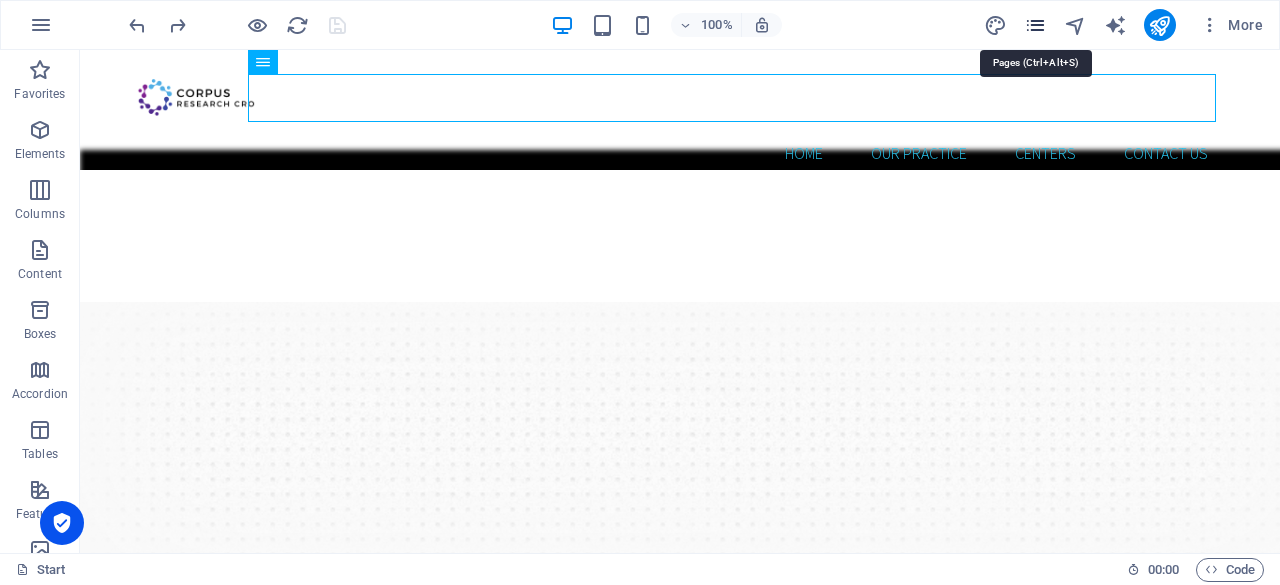 click at bounding box center [1035, 25] 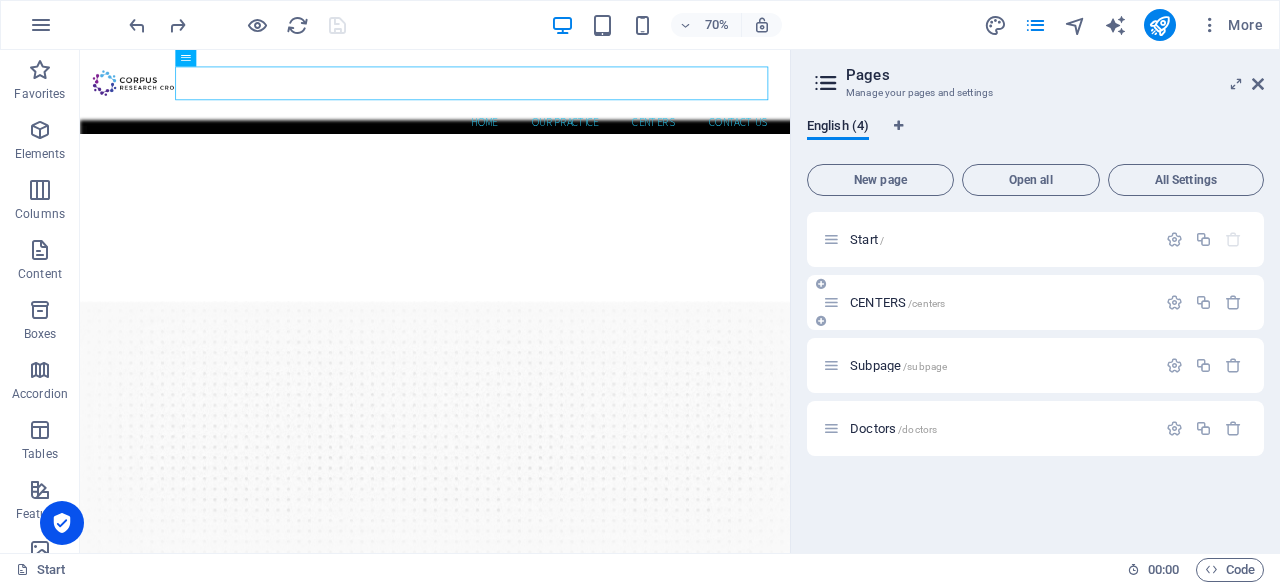 click on "CENTERS /centers" at bounding box center [989, 302] 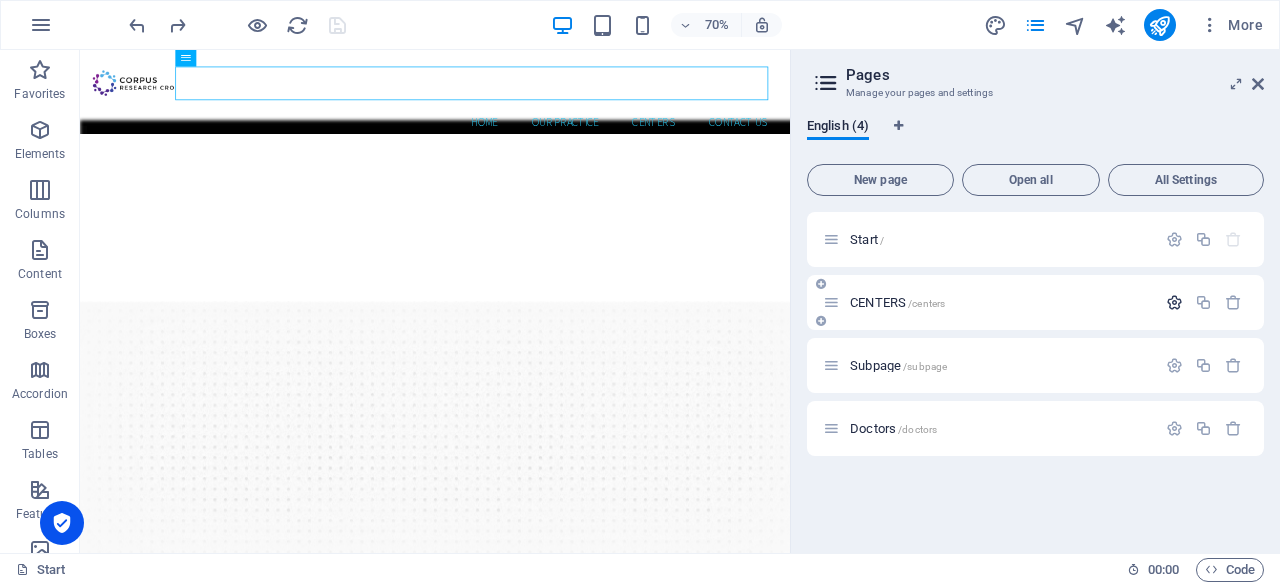 click at bounding box center (1174, 302) 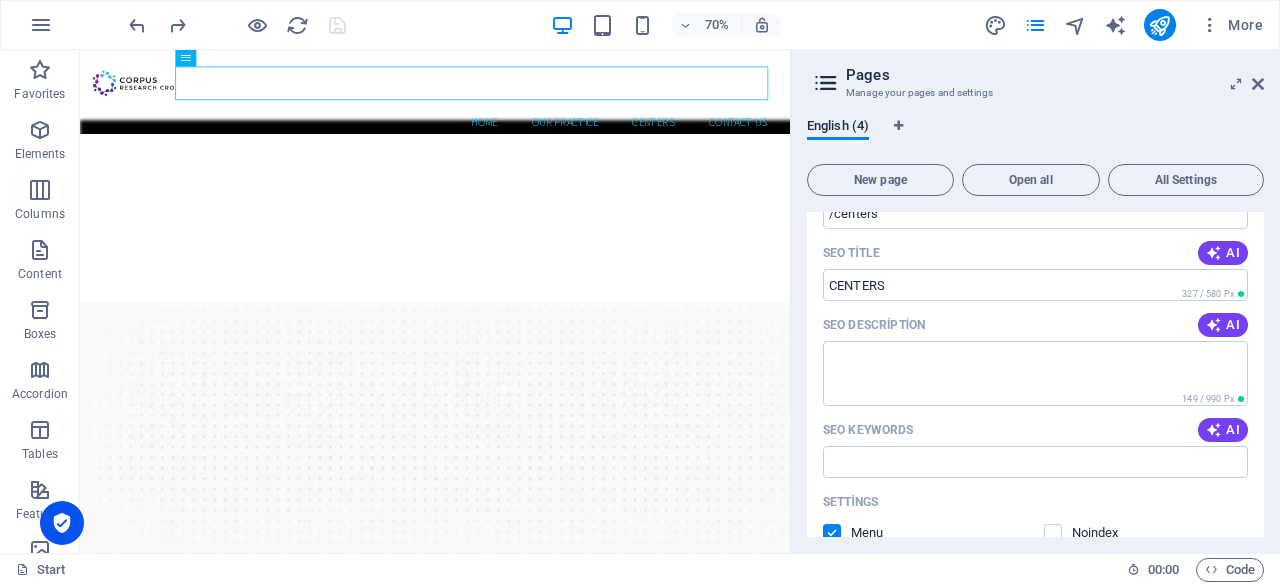 scroll, scrollTop: 0, scrollLeft: 0, axis: both 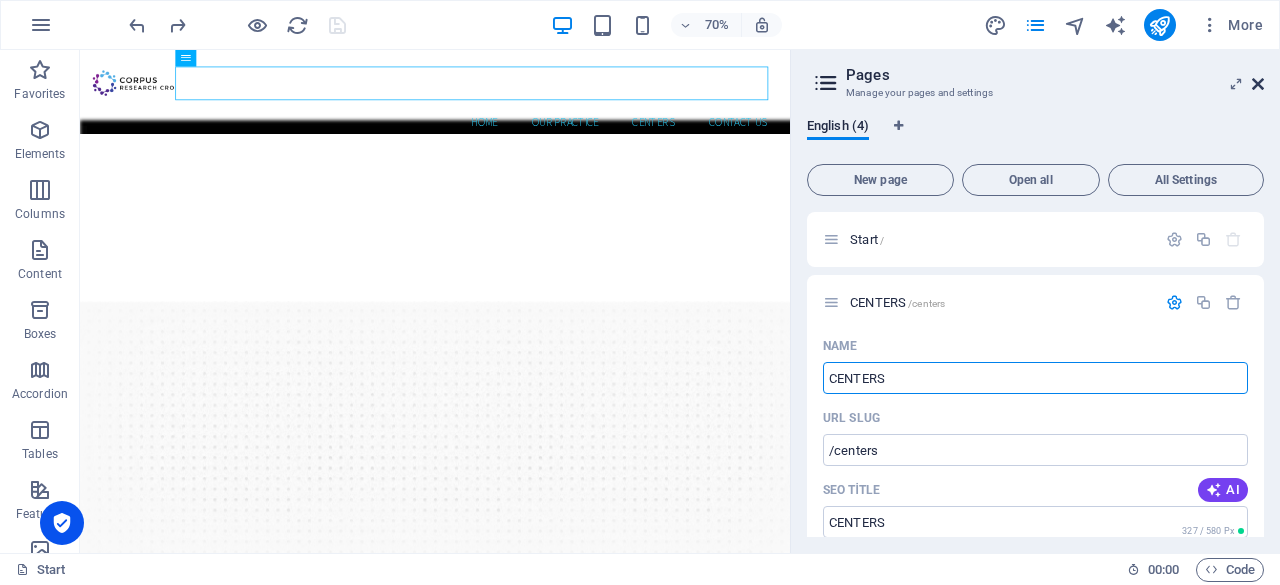 click at bounding box center (1258, 84) 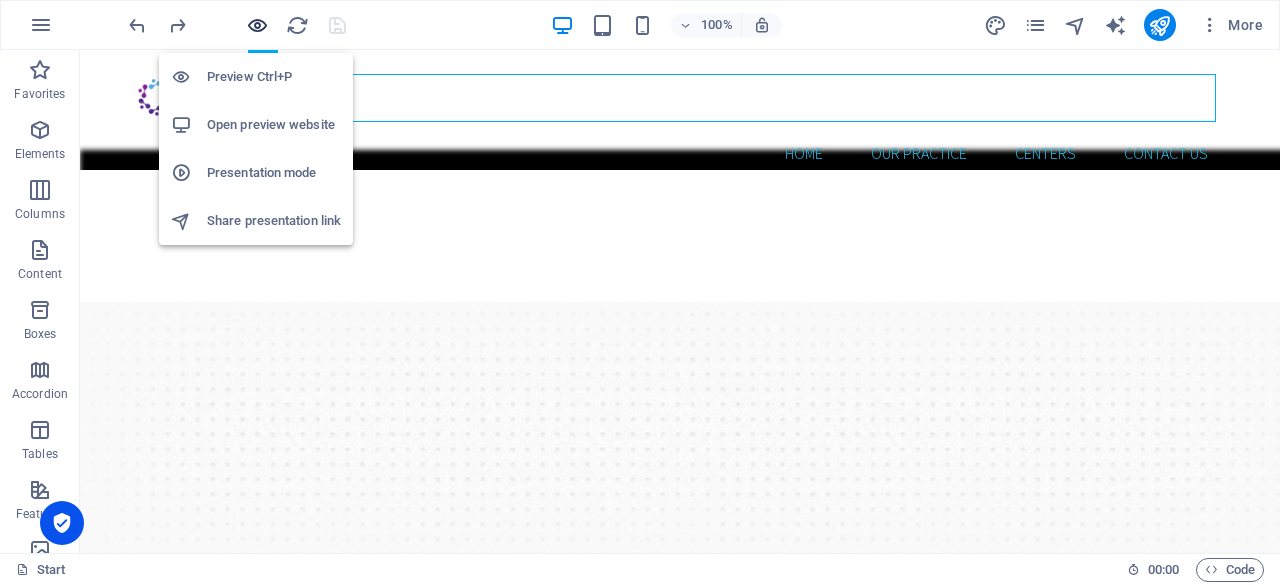 click at bounding box center [257, 25] 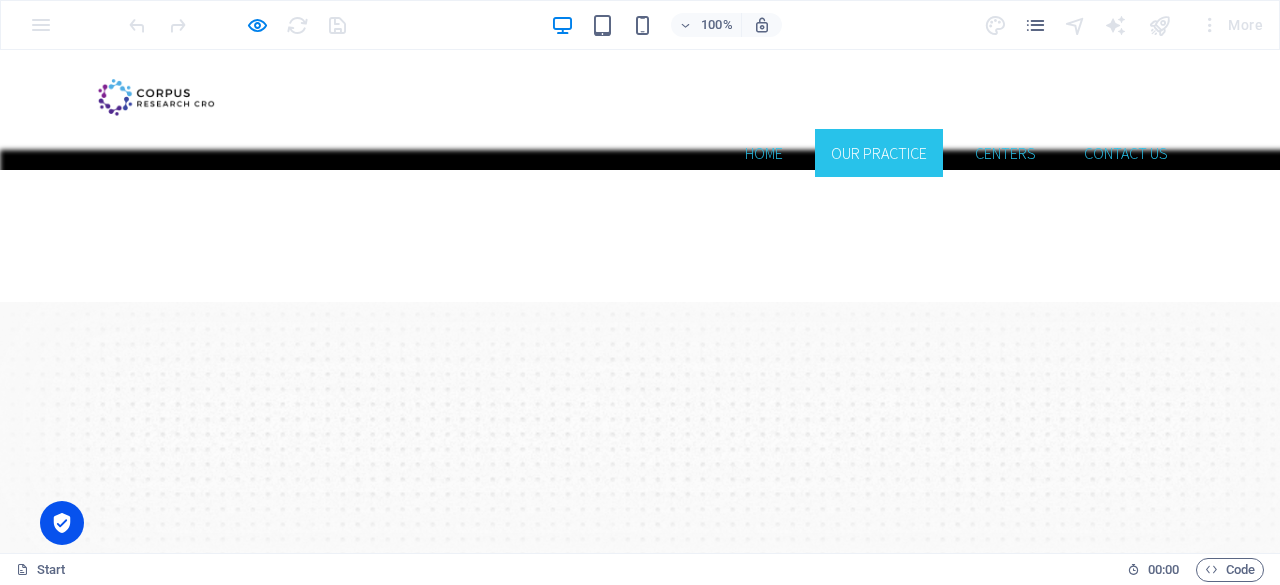 click on "Our Practice" at bounding box center [879, 153] 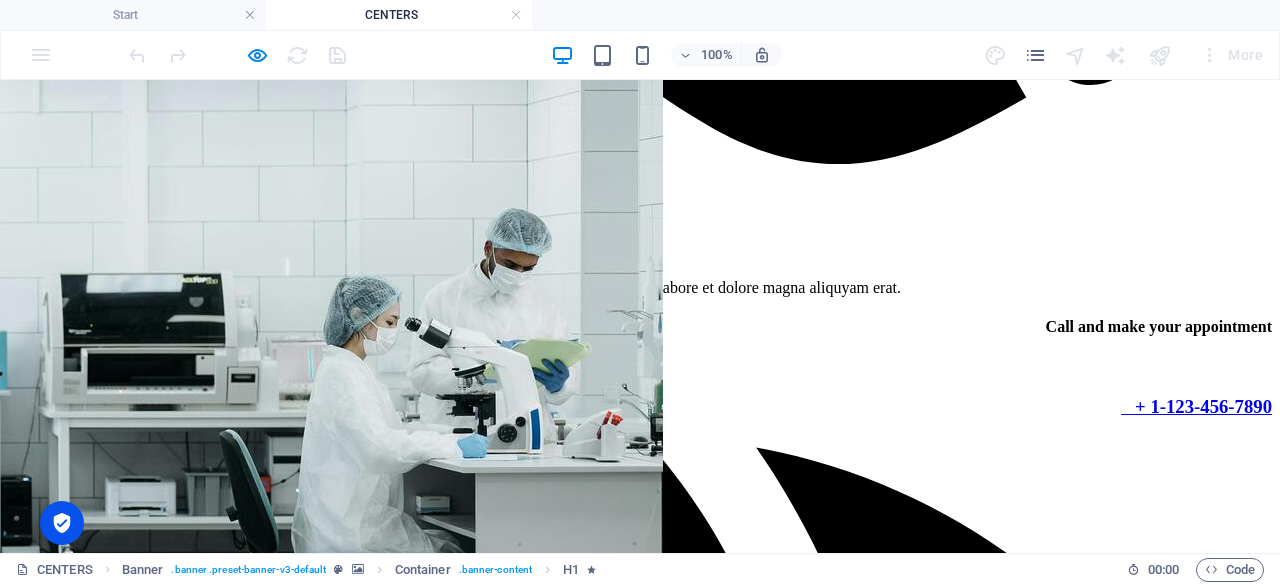 scroll, scrollTop: 2070, scrollLeft: 0, axis: vertical 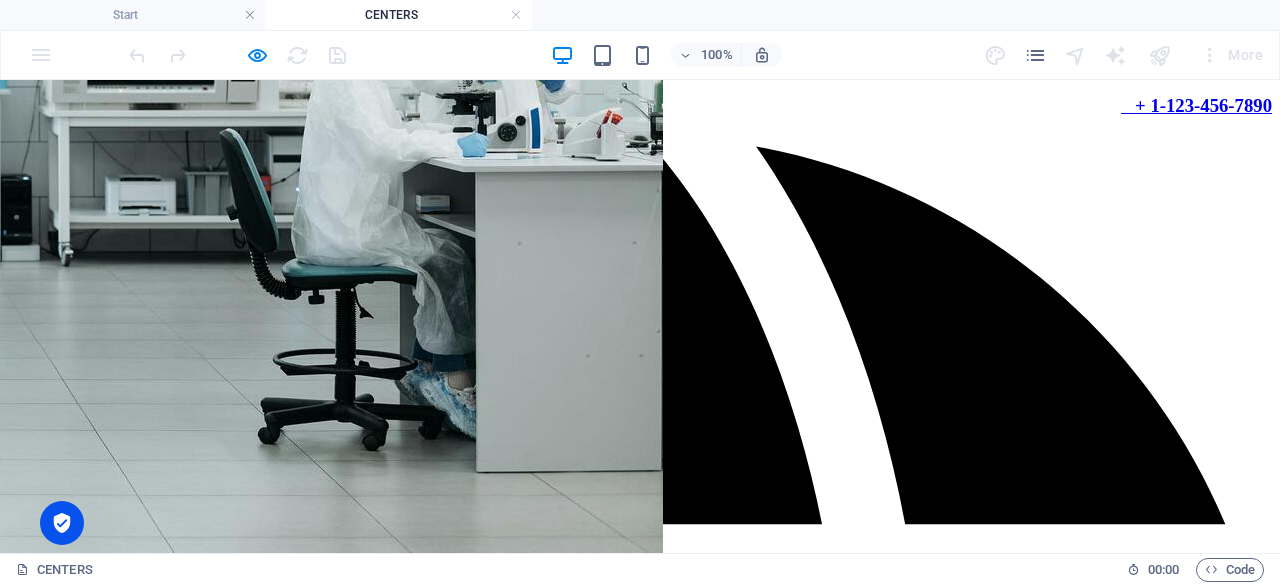 click on "HOME Our Practice CENTERS Contact us" at bounding box center [640, -1845] 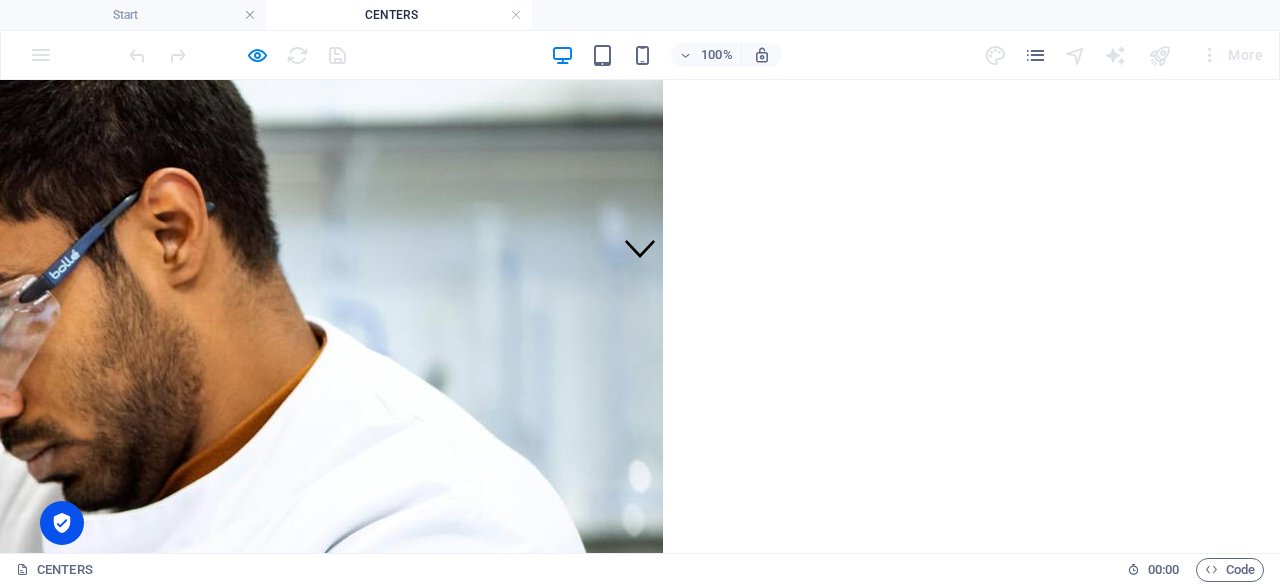 scroll, scrollTop: 0, scrollLeft: 0, axis: both 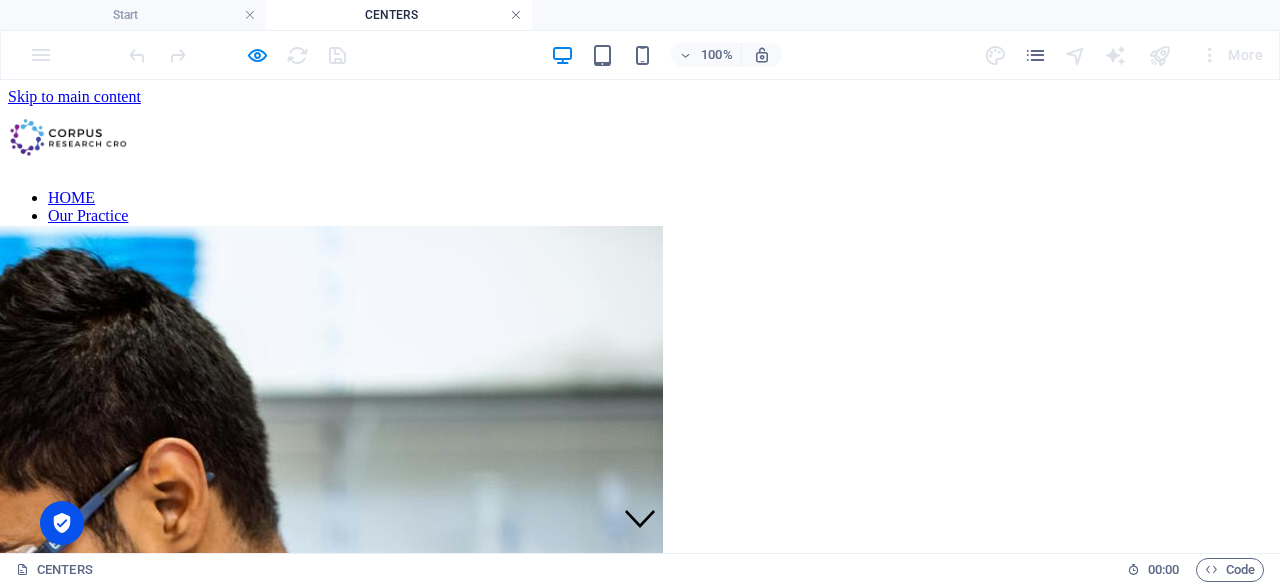 click at bounding box center [516, 15] 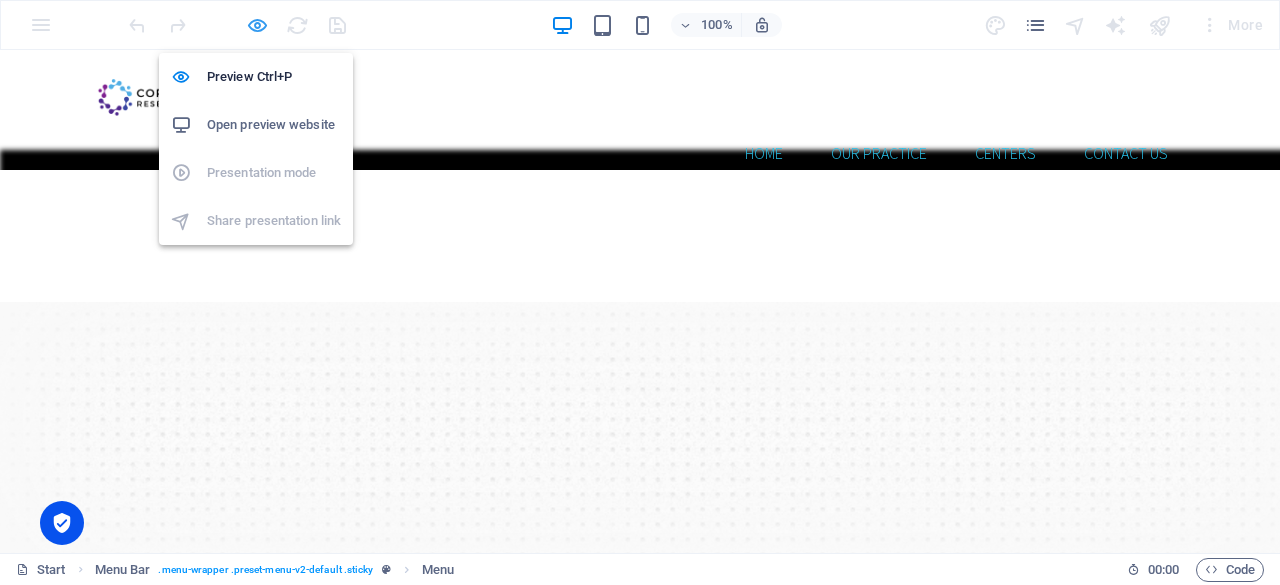 click at bounding box center [257, 25] 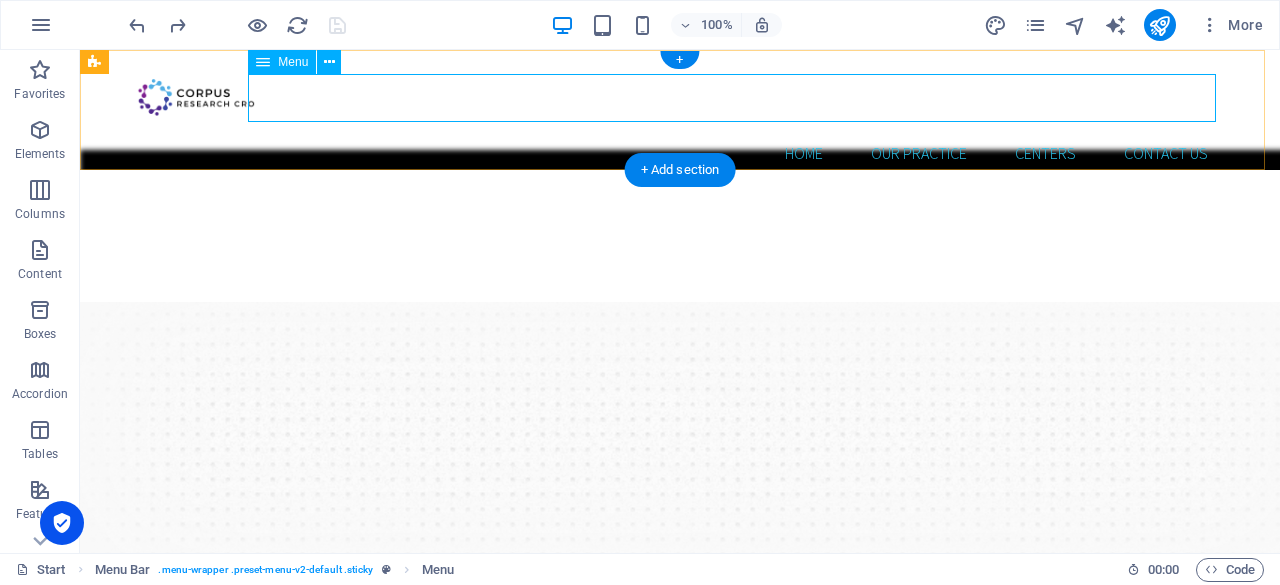 click on "HOME Our Practice CENTERS Contact us" at bounding box center (680, 153) 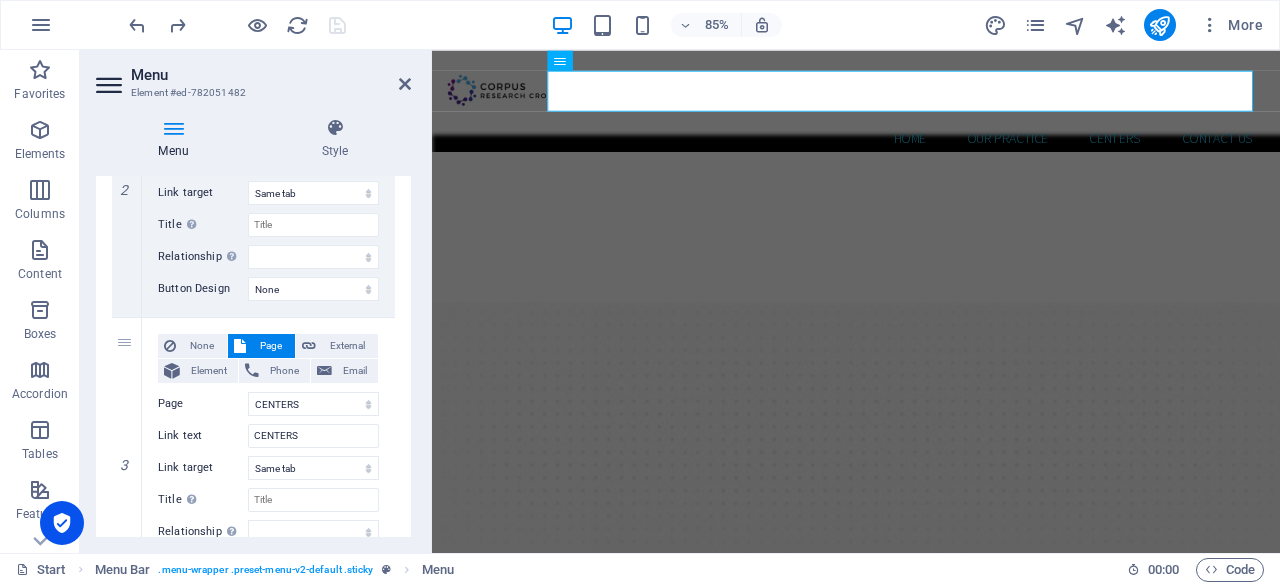 scroll, scrollTop: 599, scrollLeft: 0, axis: vertical 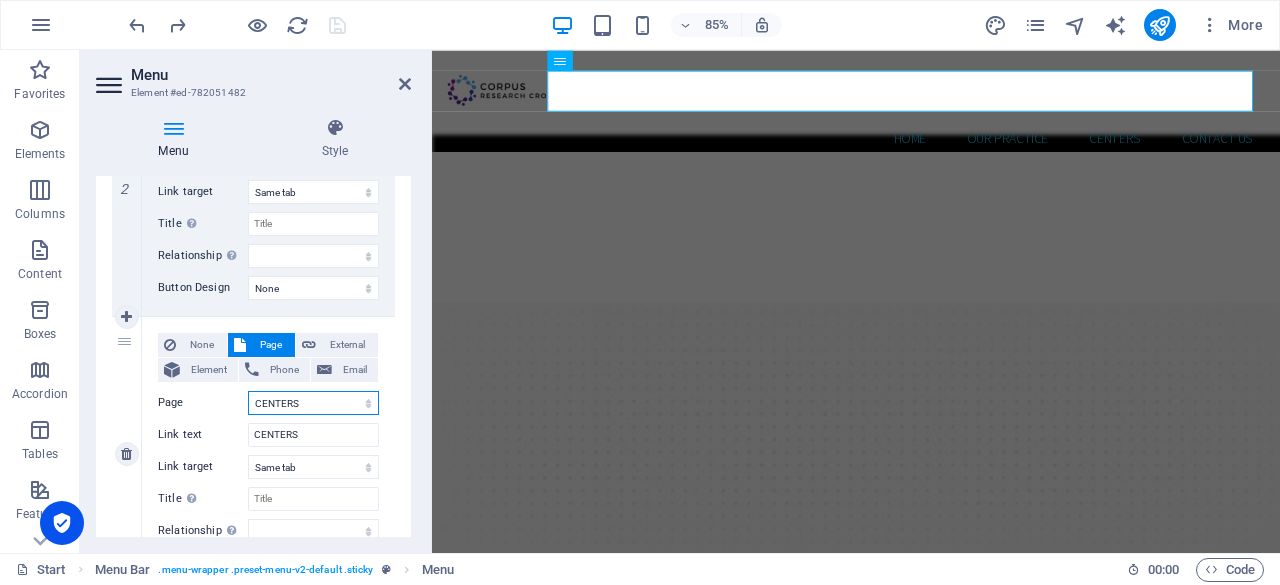 click on "Start CENTERS Subpage Doctors" at bounding box center [313, 403] 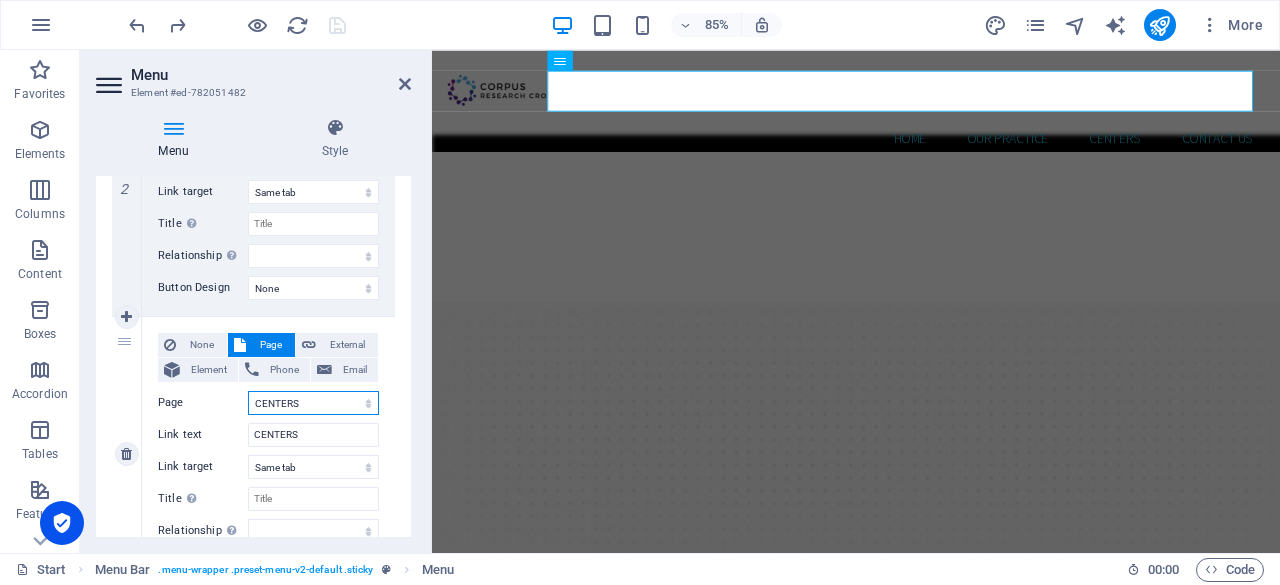 select on "3" 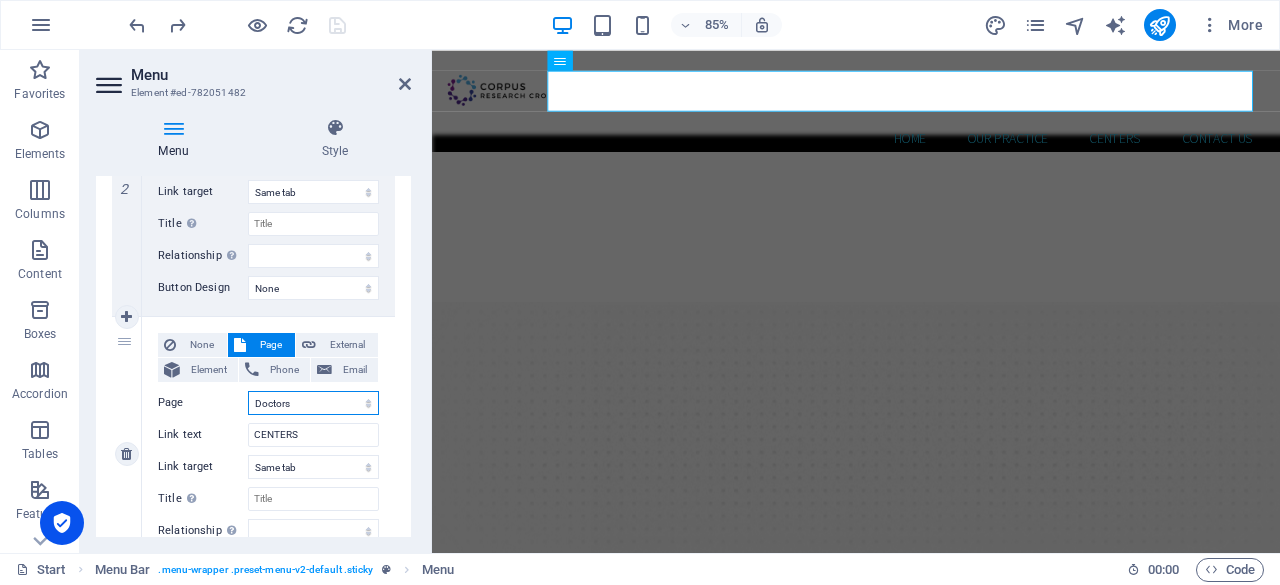 click on "Start CENTERS Subpage Doctors" at bounding box center (313, 403) 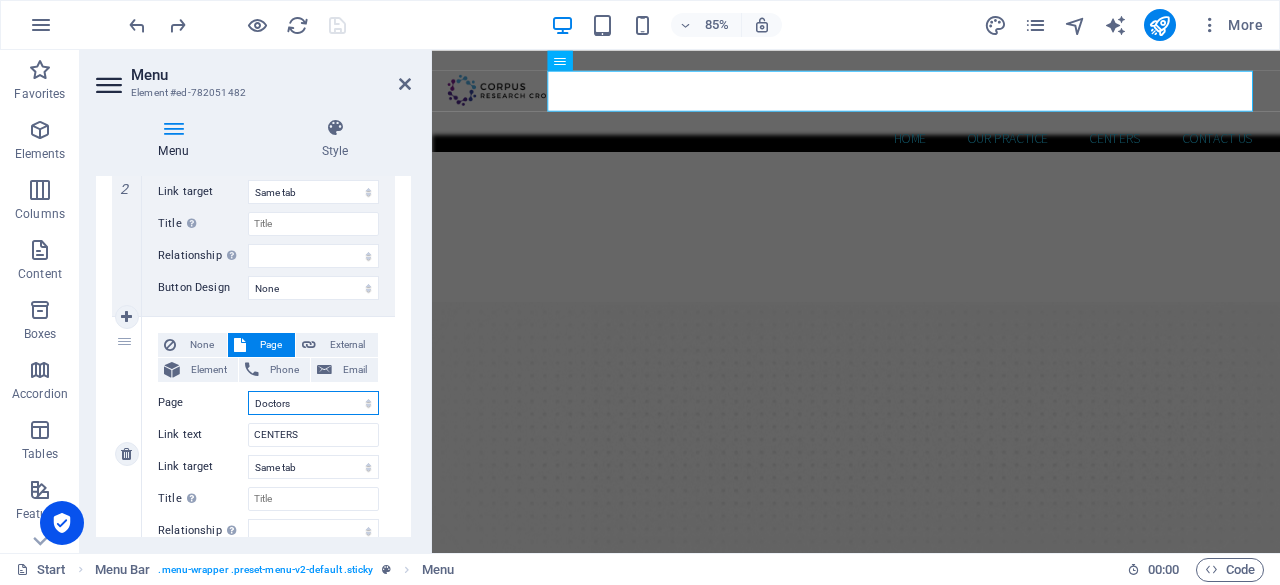 select 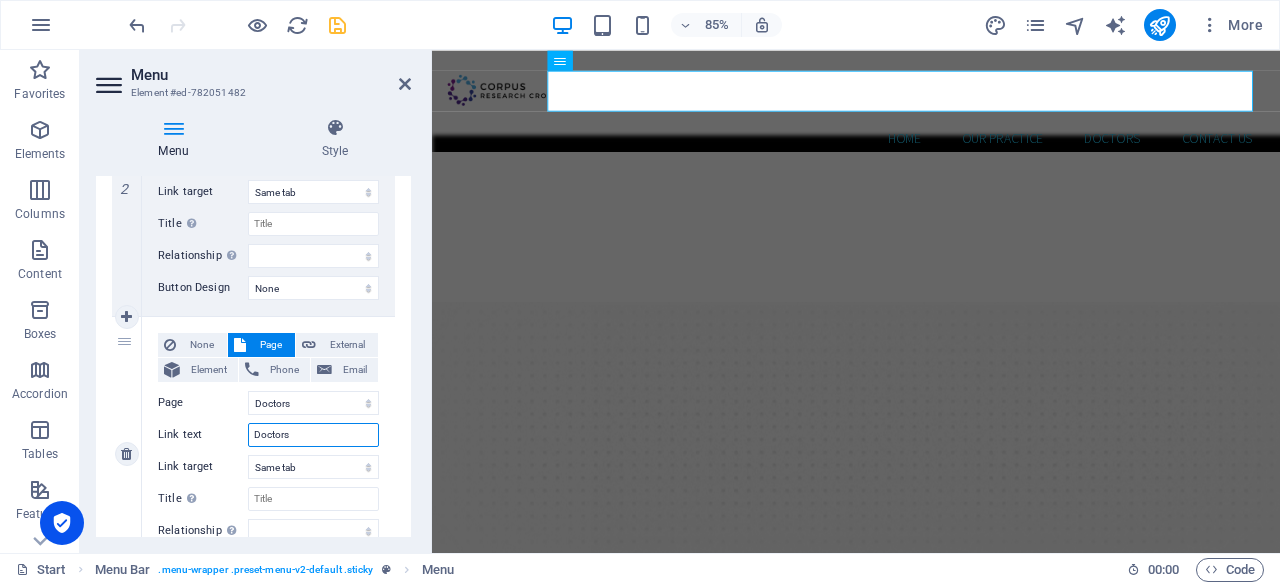 click on "Doctors" at bounding box center (313, 435) 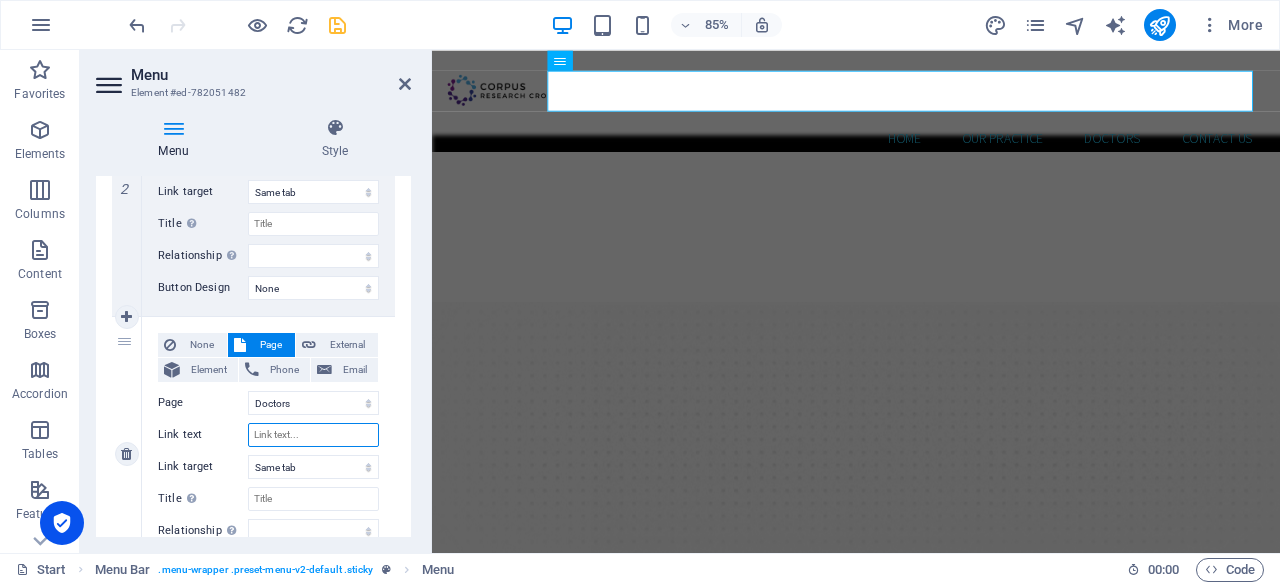 select 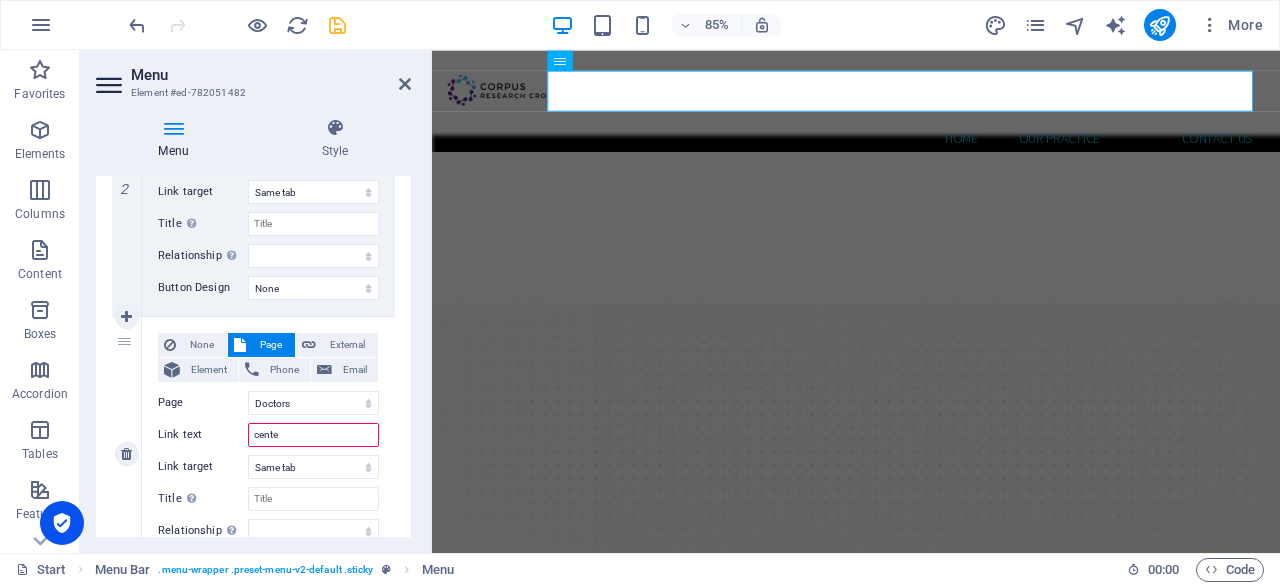 type on "center" 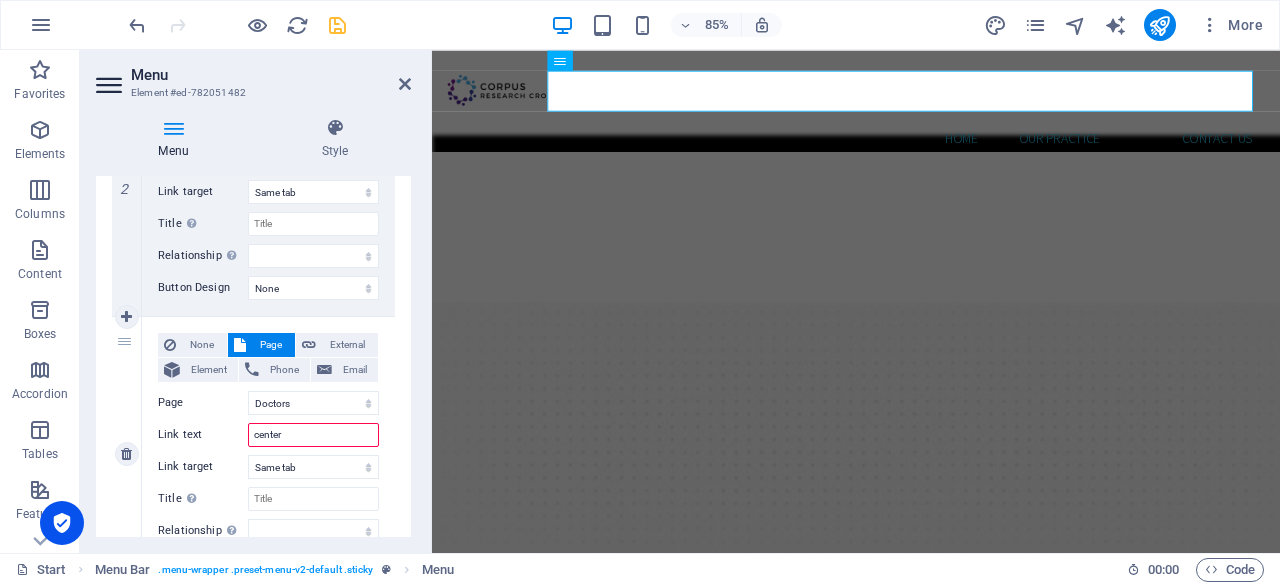 select 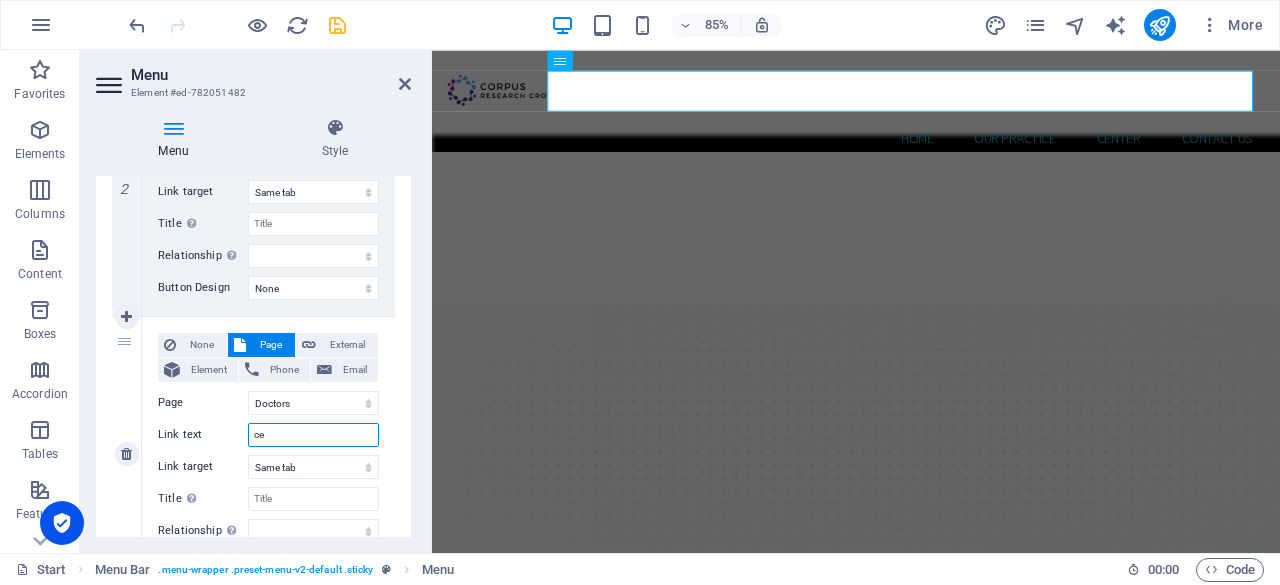 type on "c" 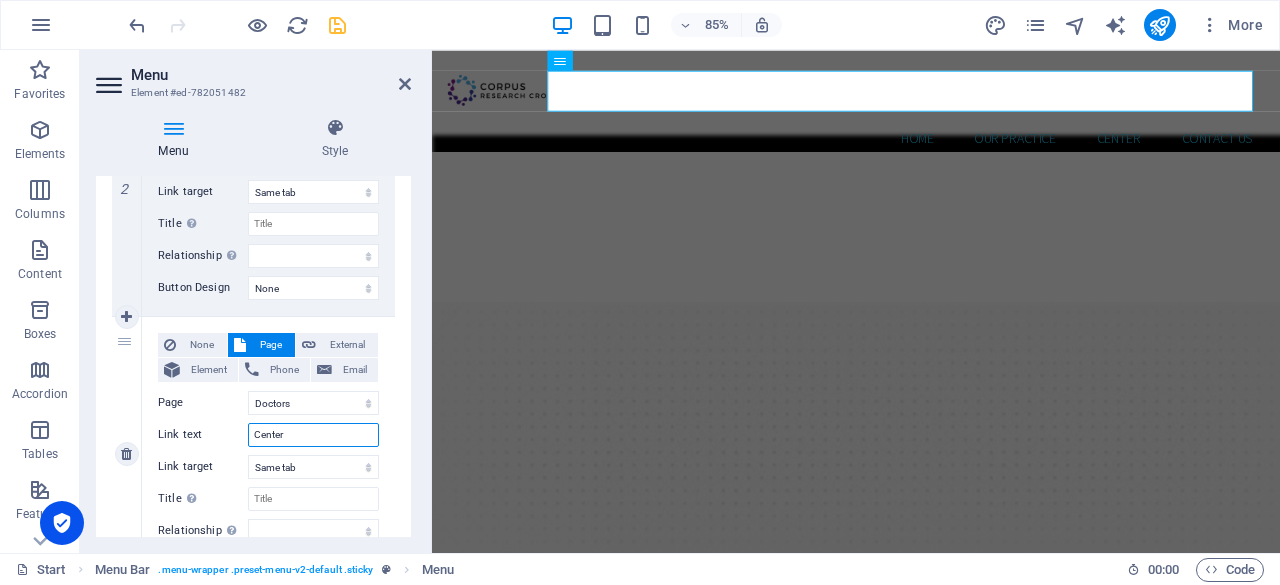type on "Centers" 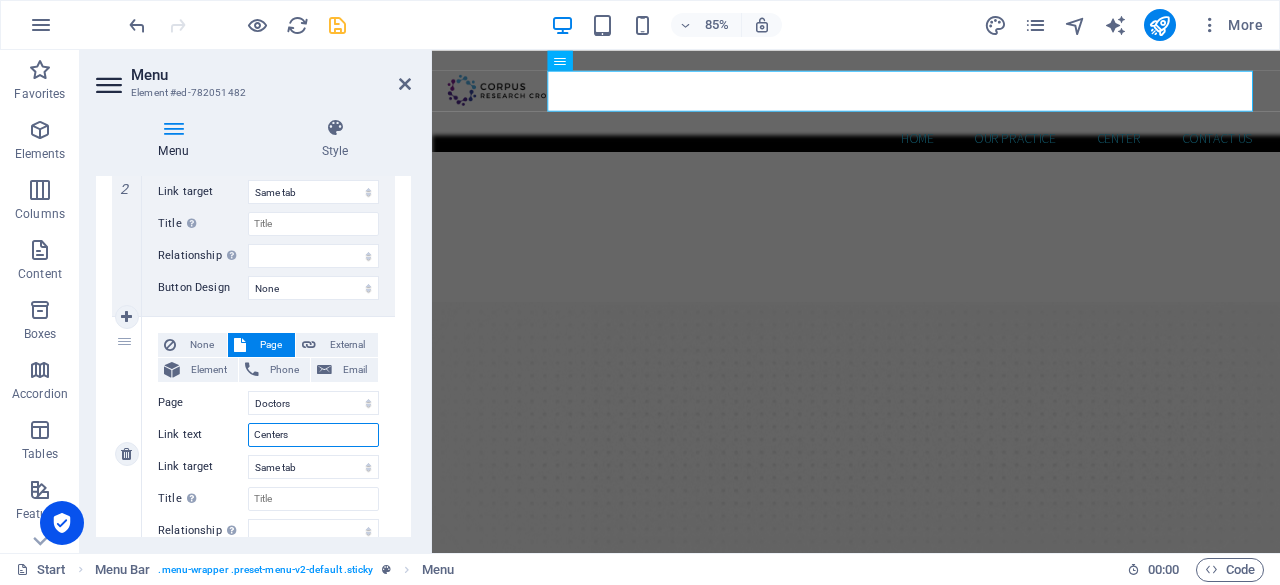 select 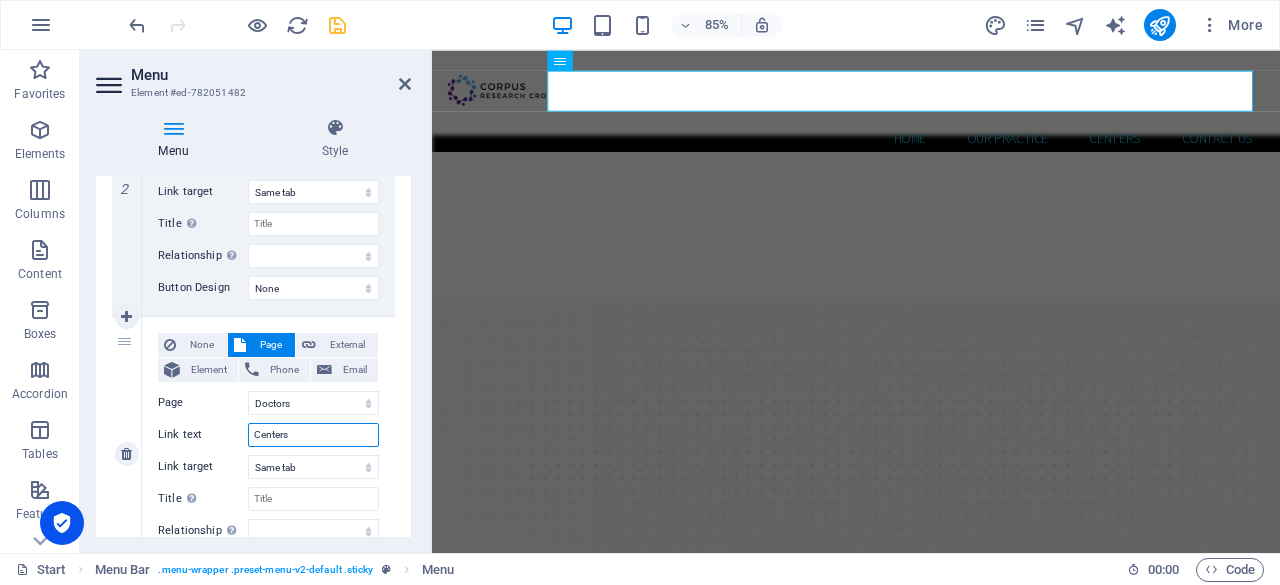 click on "Centers" at bounding box center (313, 435) 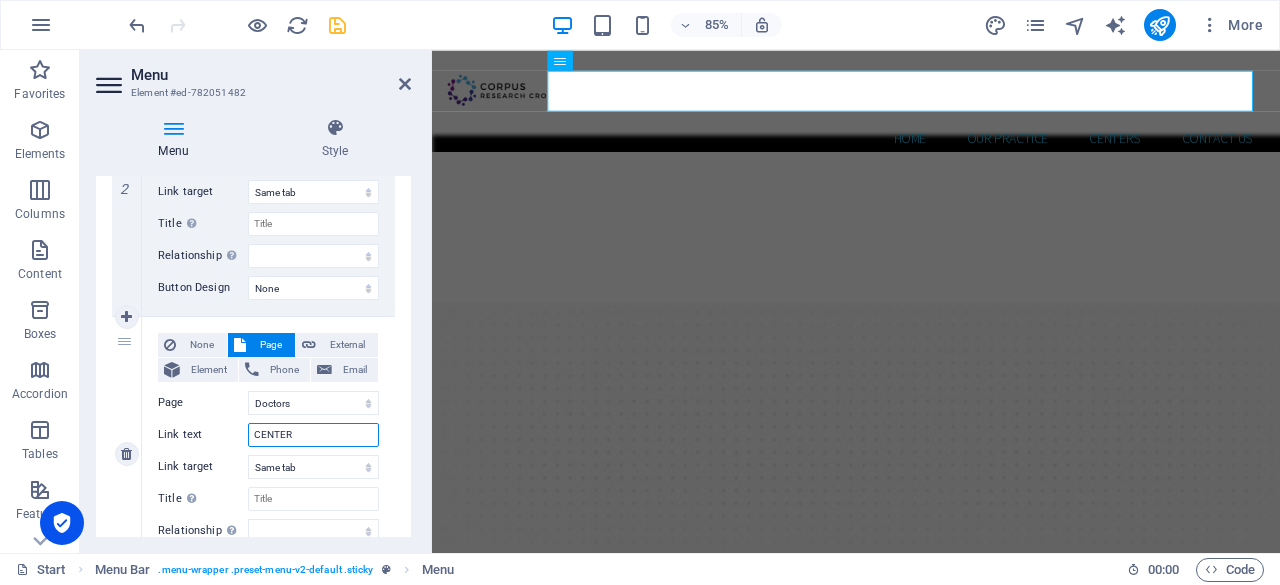type on "CENTERS" 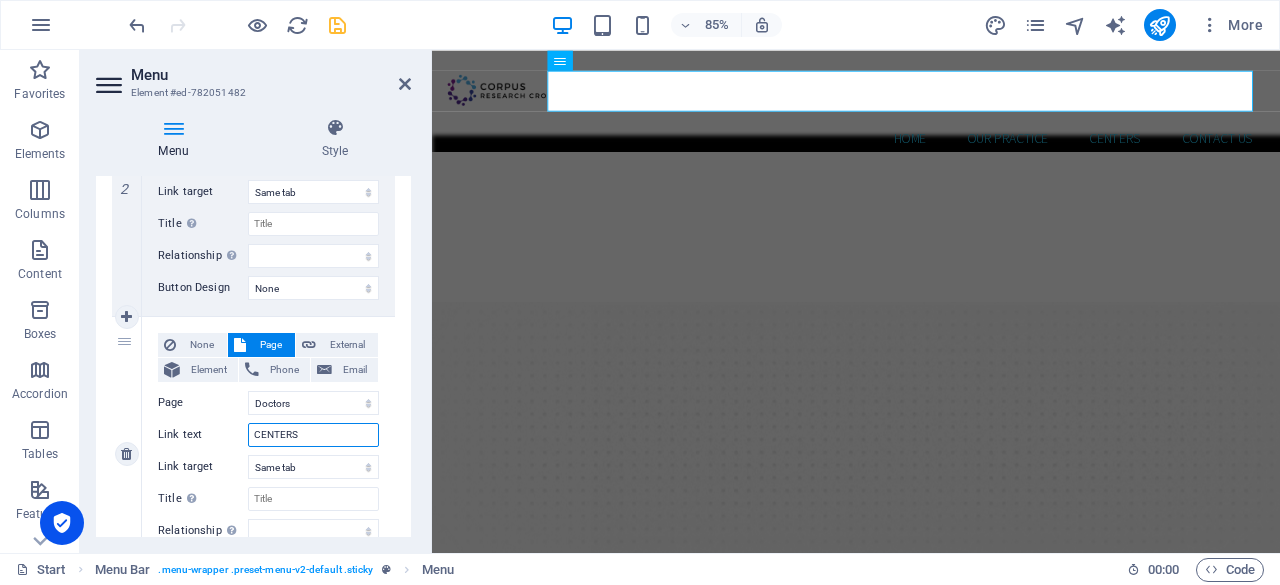 select 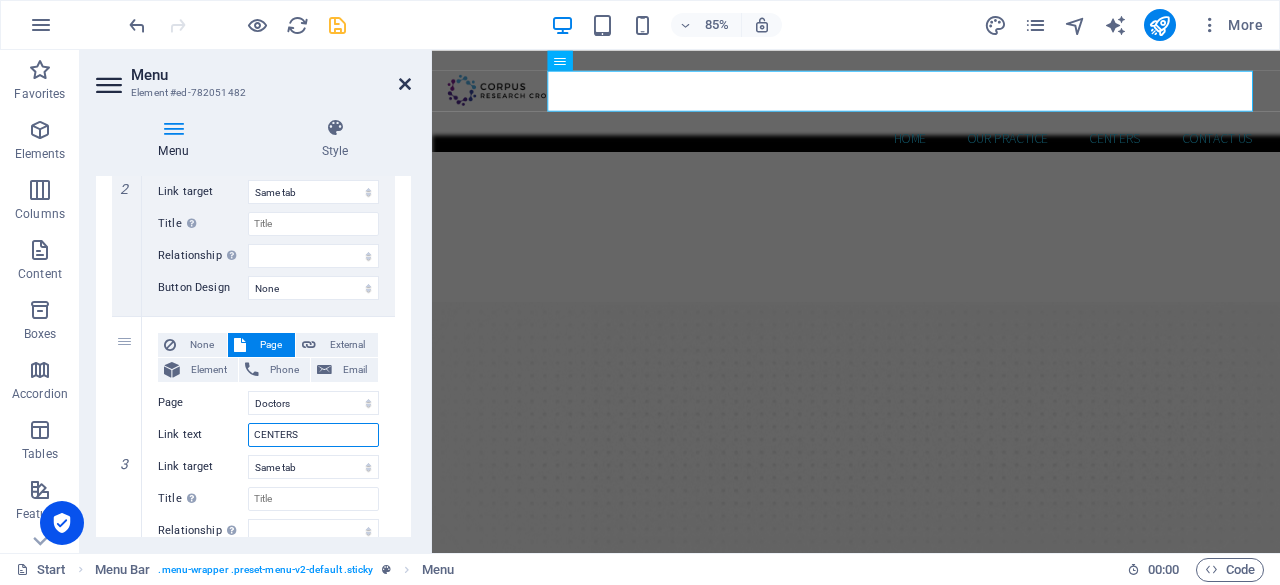 type on "CENTERS" 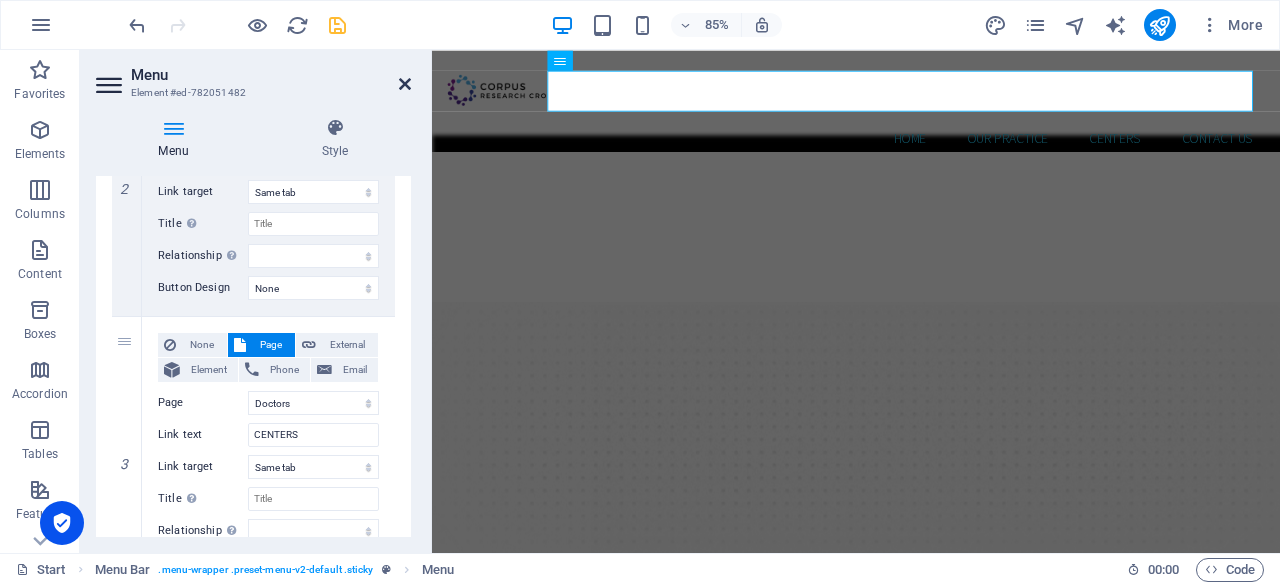 click at bounding box center (405, 84) 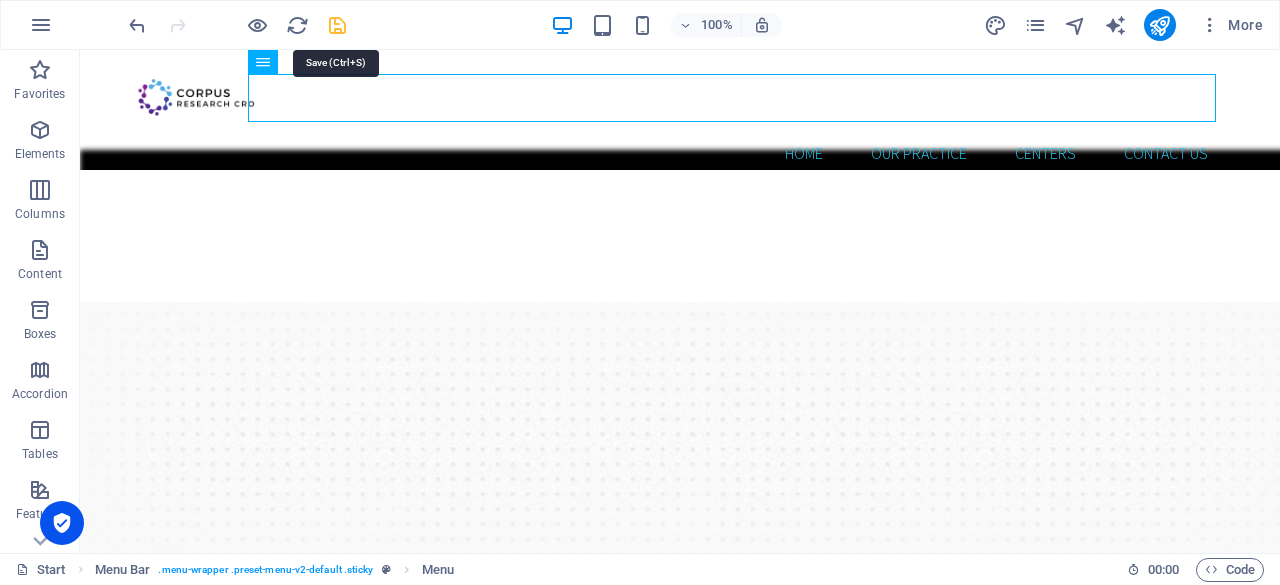 click at bounding box center (337, 25) 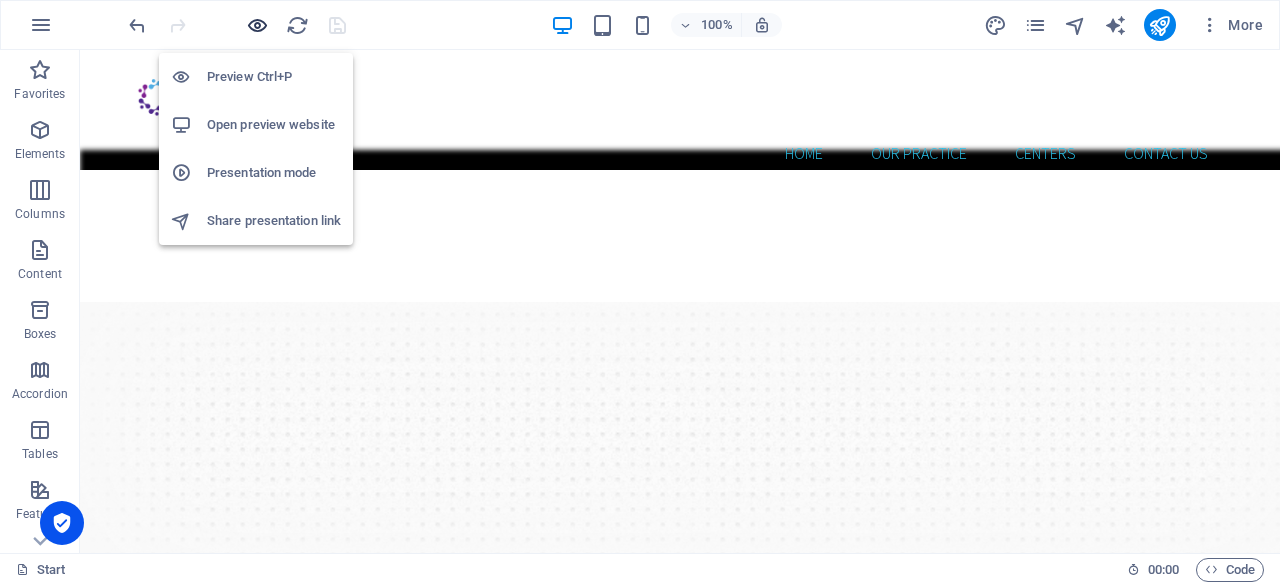 click at bounding box center [257, 25] 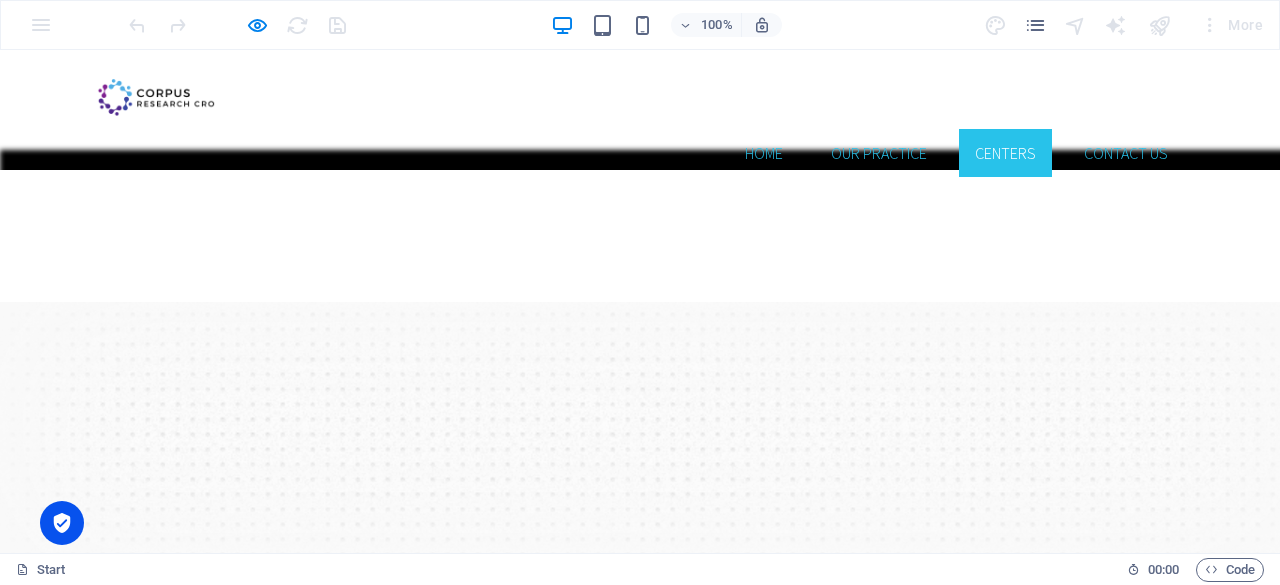 click on "CENTERS" at bounding box center (1005, 153) 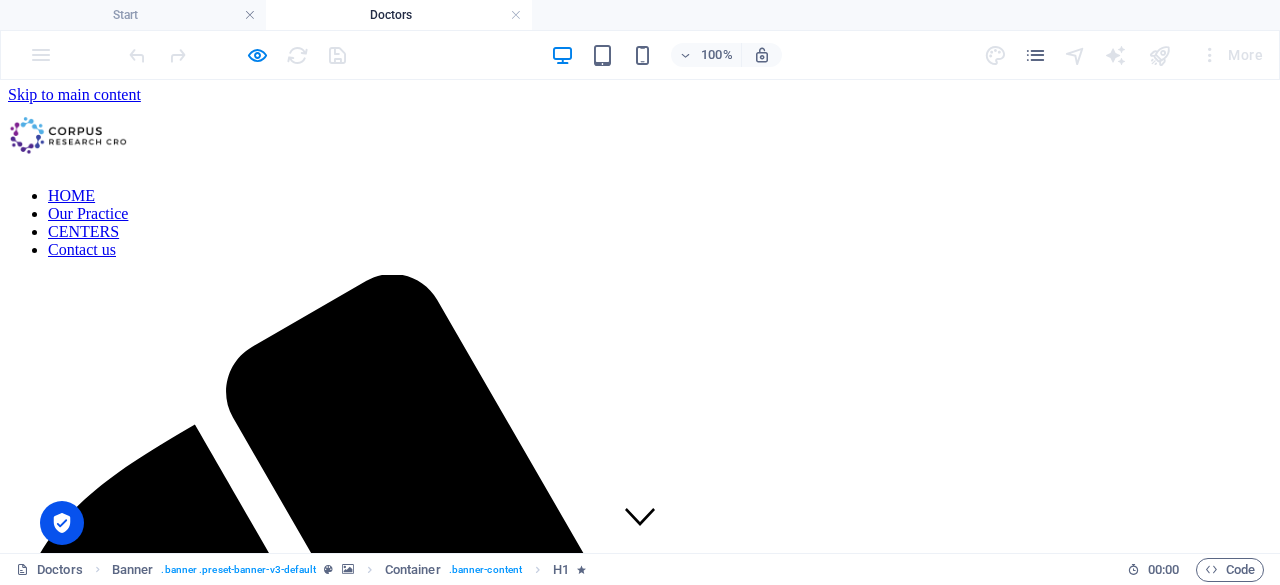 scroll, scrollTop: 0, scrollLeft: 0, axis: both 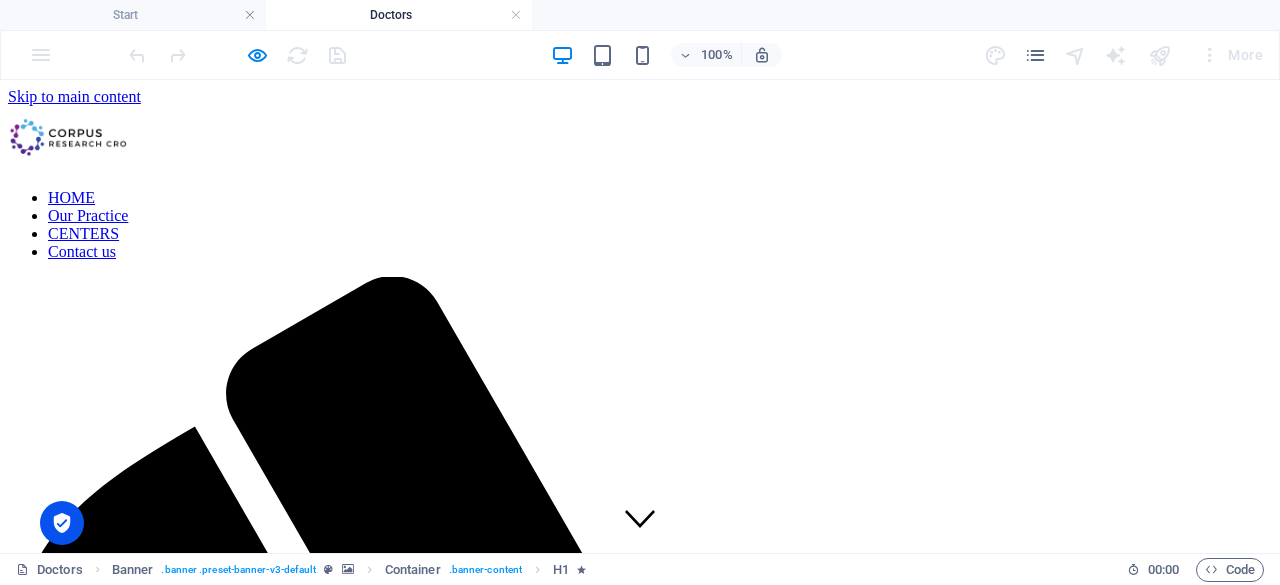 click on "HOME Our Practice CENTERS Contact us" at bounding box center [640, 225] 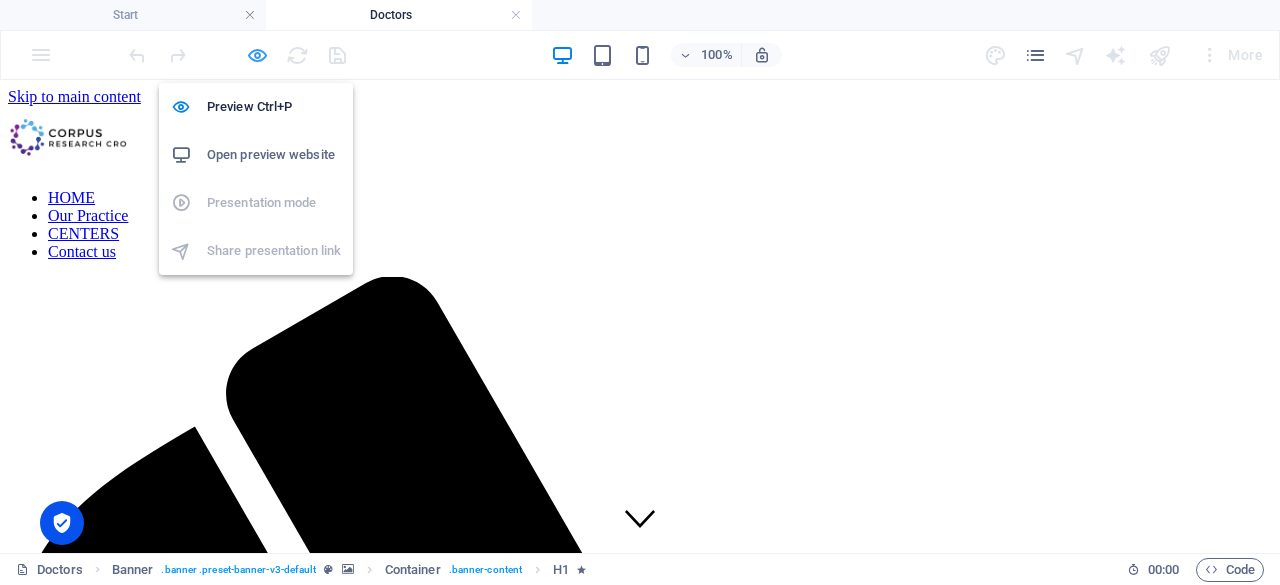 click at bounding box center (257, 55) 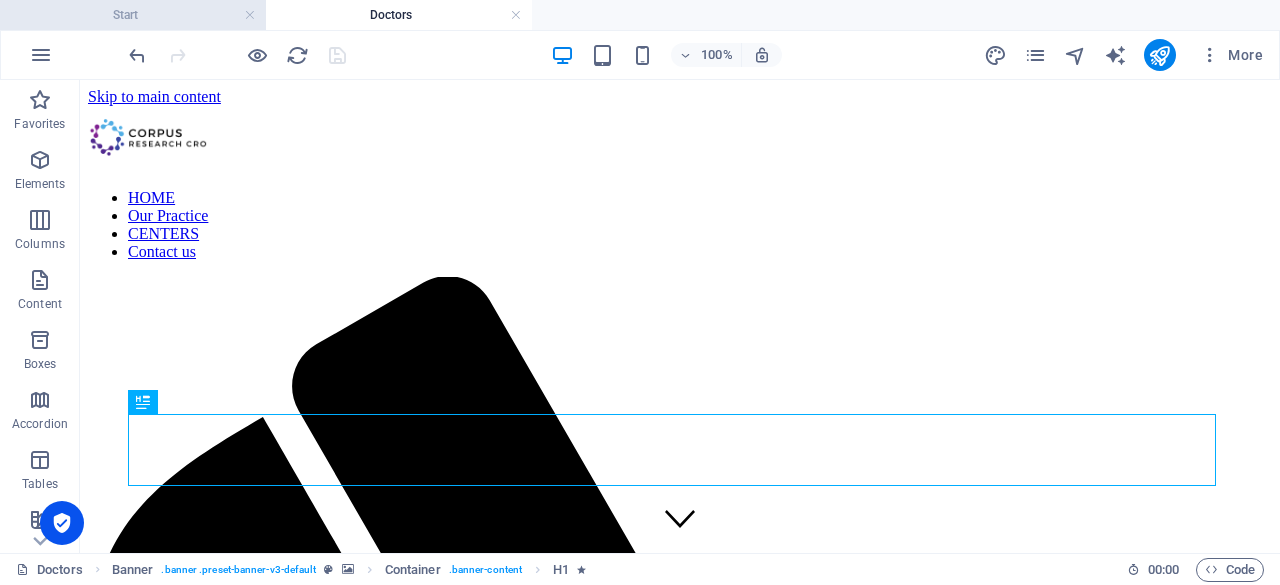 click on "Start" at bounding box center (133, 15) 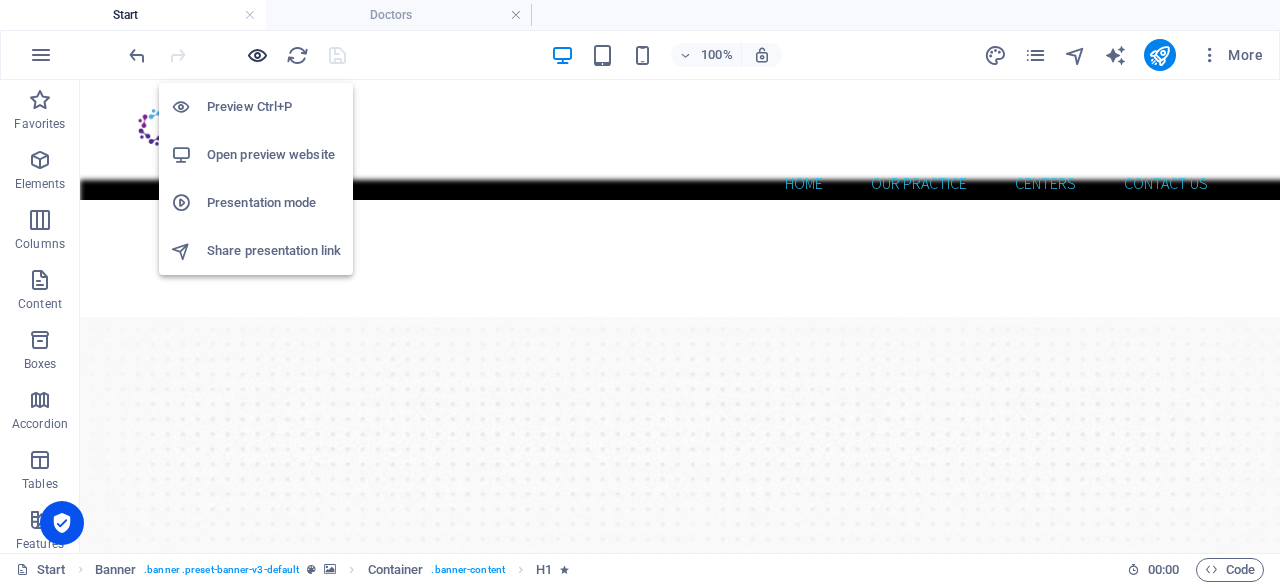 click at bounding box center [257, 55] 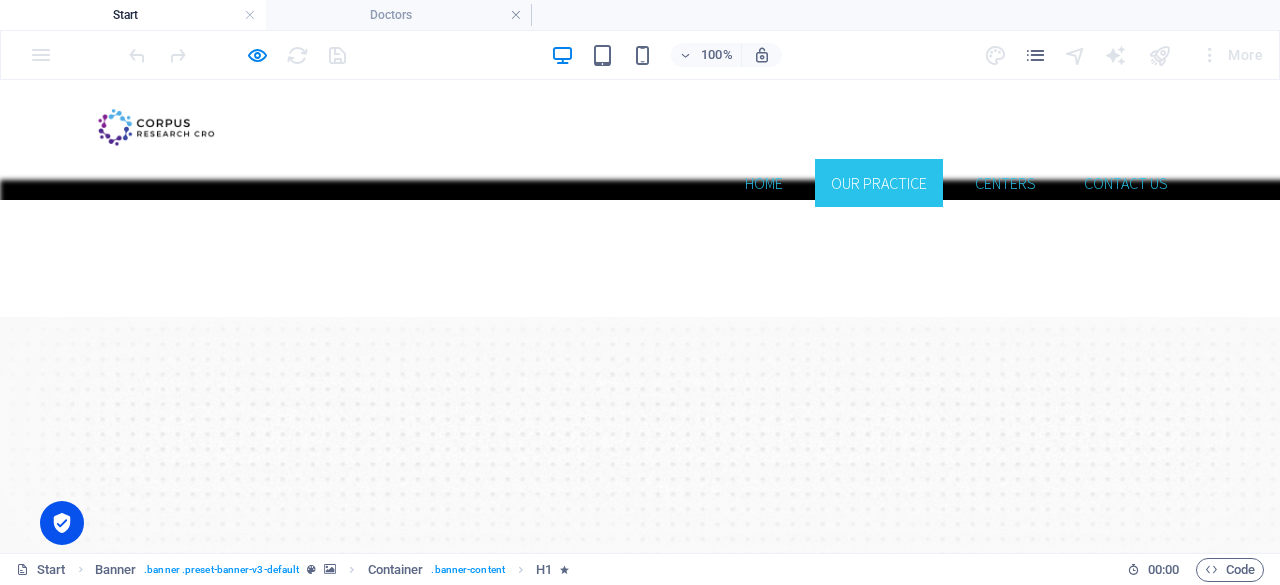 click on "Our Practice" at bounding box center [879, 183] 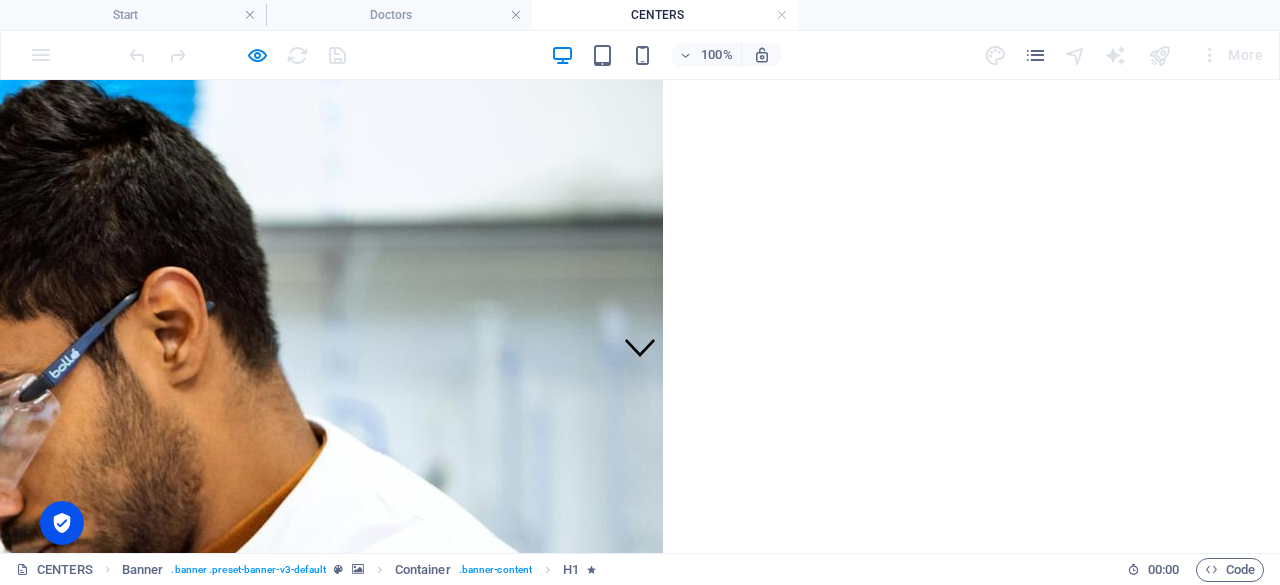 scroll, scrollTop: 0, scrollLeft: 0, axis: both 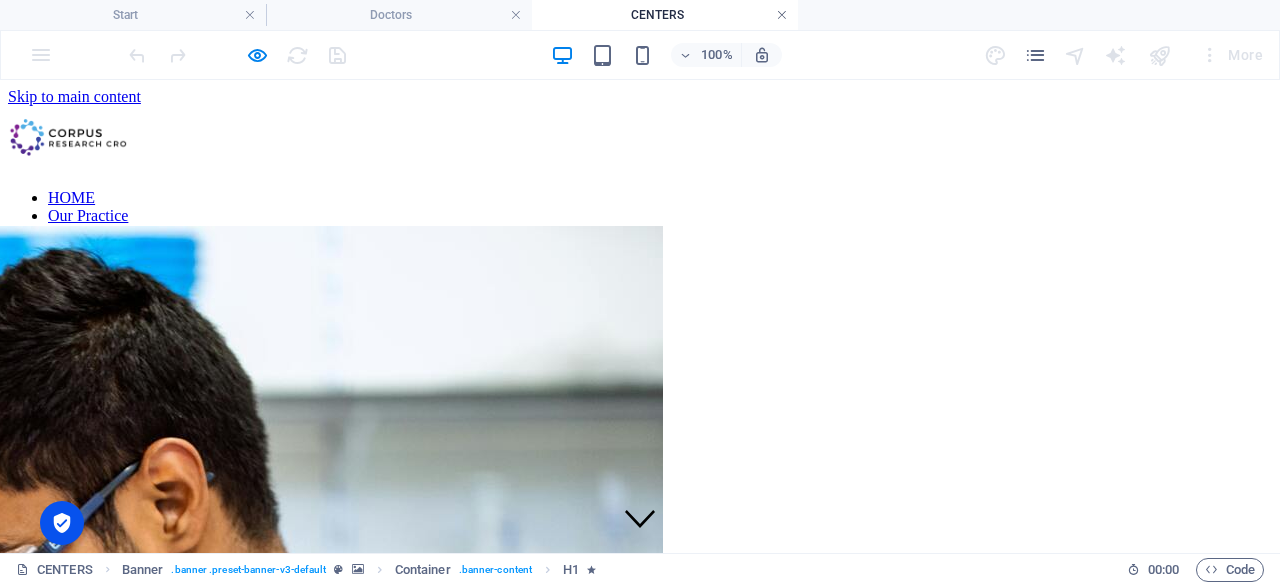 click at bounding box center (782, 15) 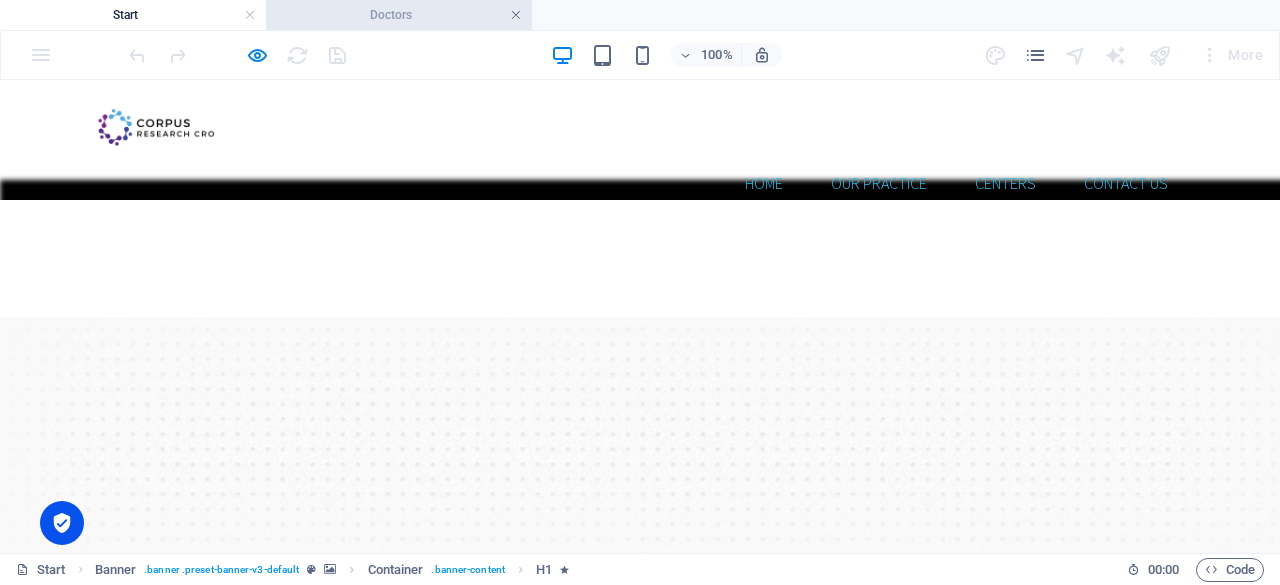 click at bounding box center [516, 15] 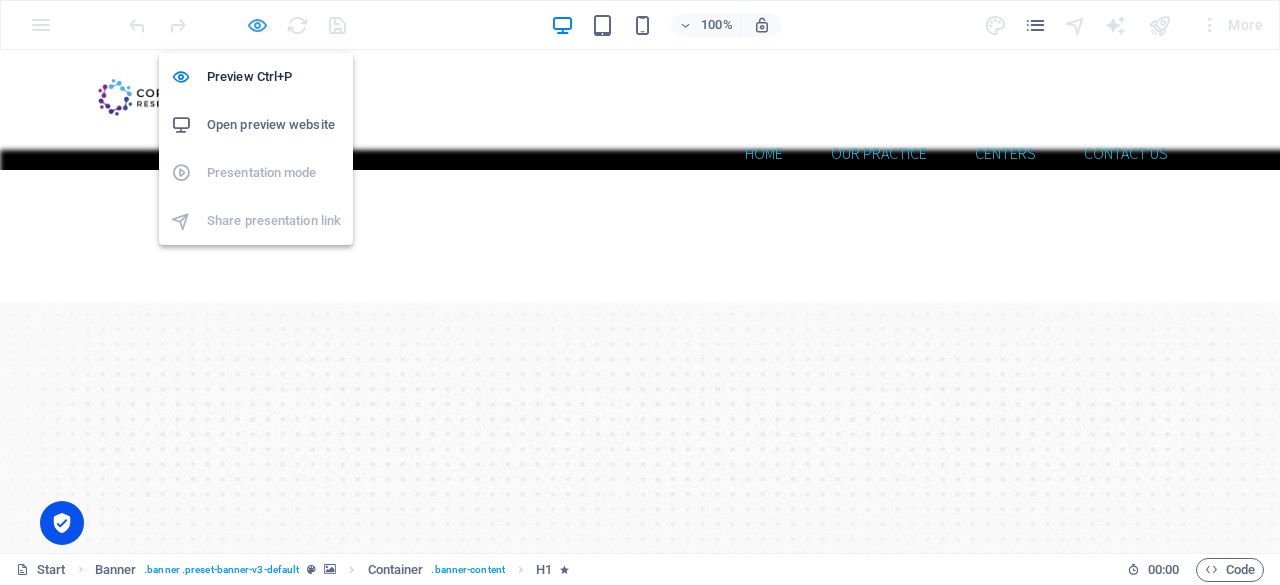 click at bounding box center (257, 25) 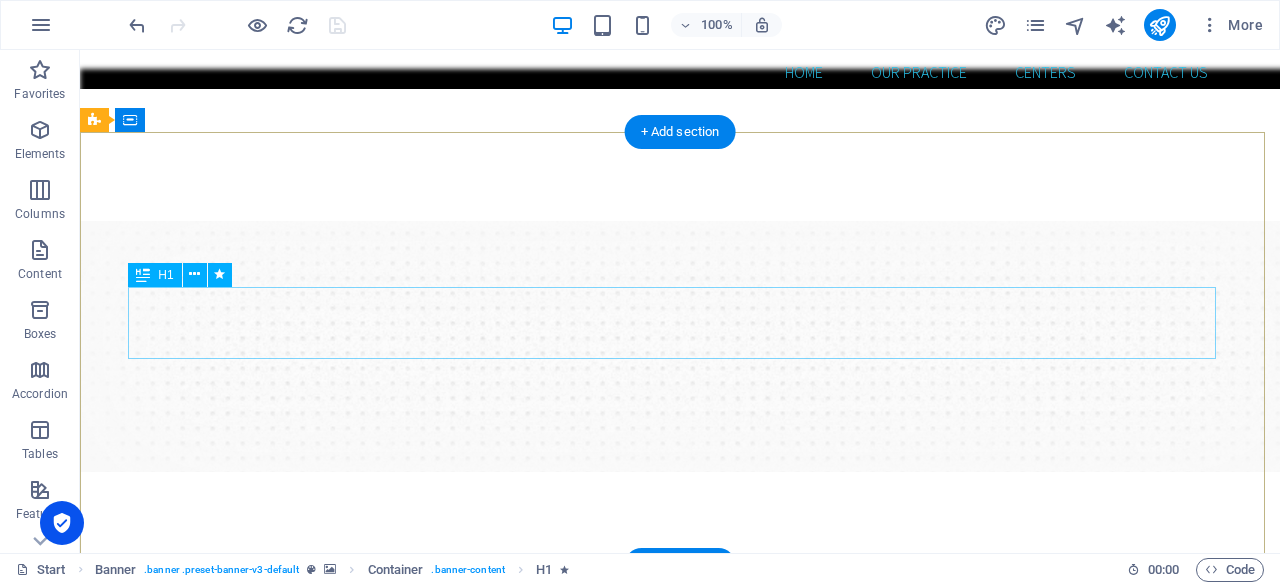 scroll, scrollTop: 89, scrollLeft: 0, axis: vertical 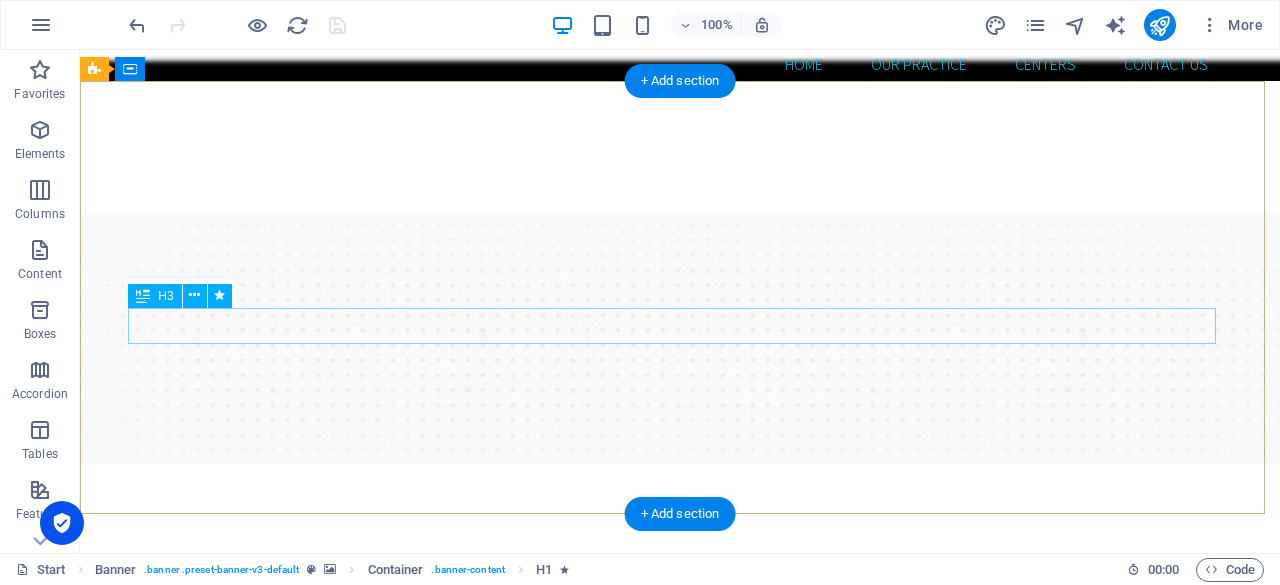 click on "FROM DISCOVERY TO DRUG DEVELOPMENT   ADVANCING TOGETHER THROUGH SCIENCE" at bounding box center (680, 684) 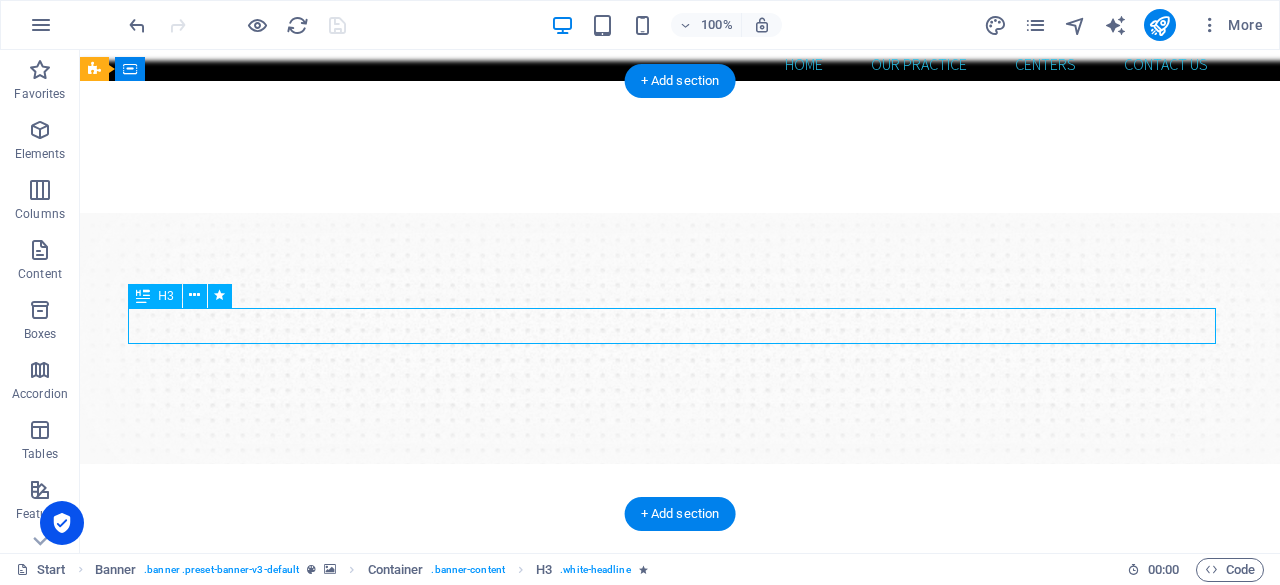 click on "FROM DISCOVERY TO DRUG DEVELOPMENT   ADVANCING TOGETHER THROUGH SCIENCE" at bounding box center [680, 684] 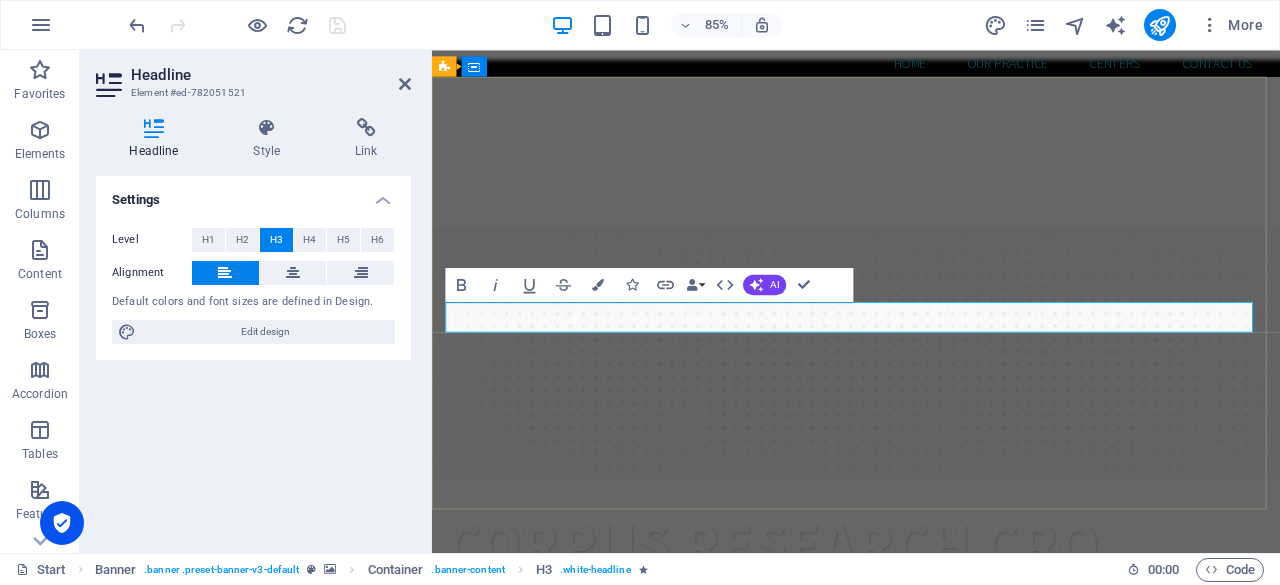 click on "FROM DISCOVERY TO DRUG DEVELOPMENT   ADVANCING TOGETHER THROUGH SCIENCE" at bounding box center (904, 683) 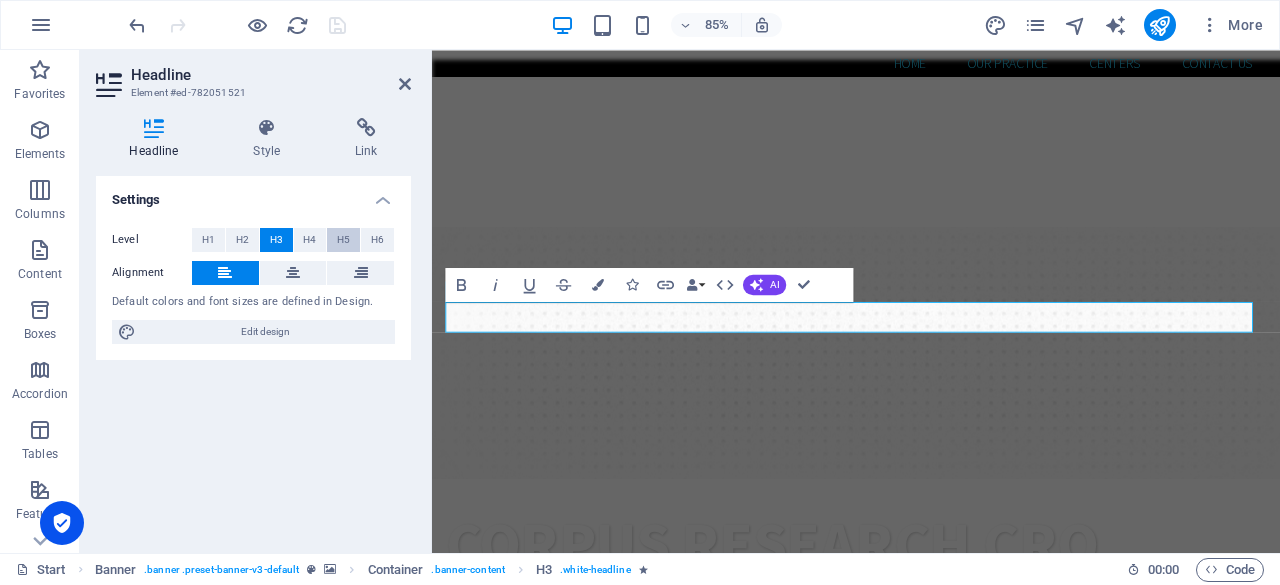 click on "H5" at bounding box center [343, 240] 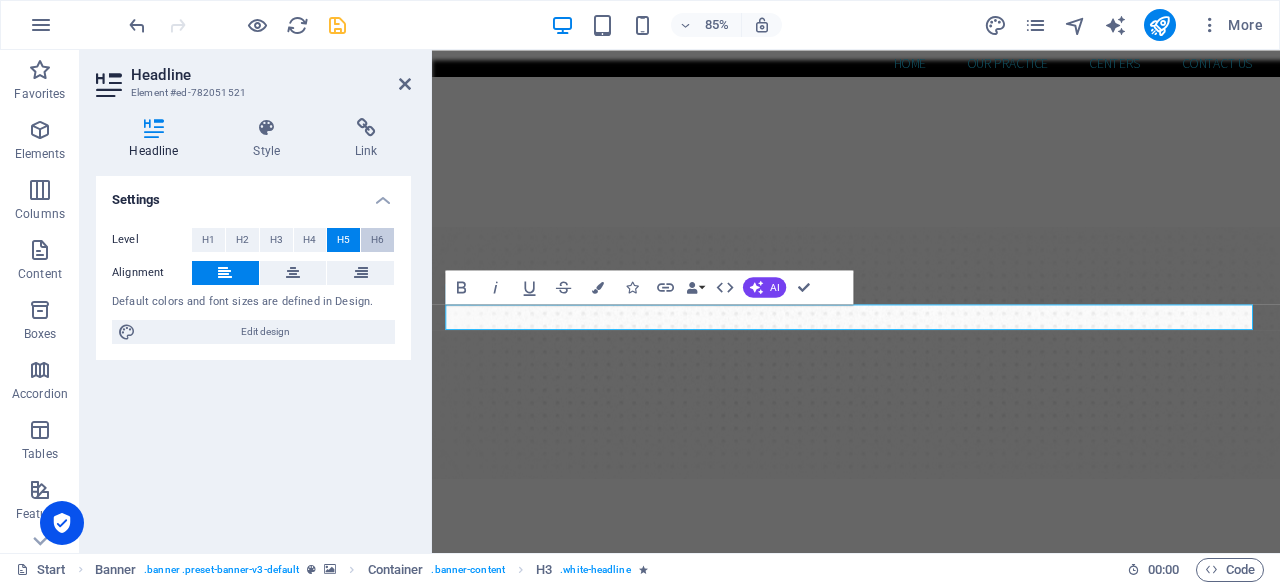 click on "H6" at bounding box center [377, 240] 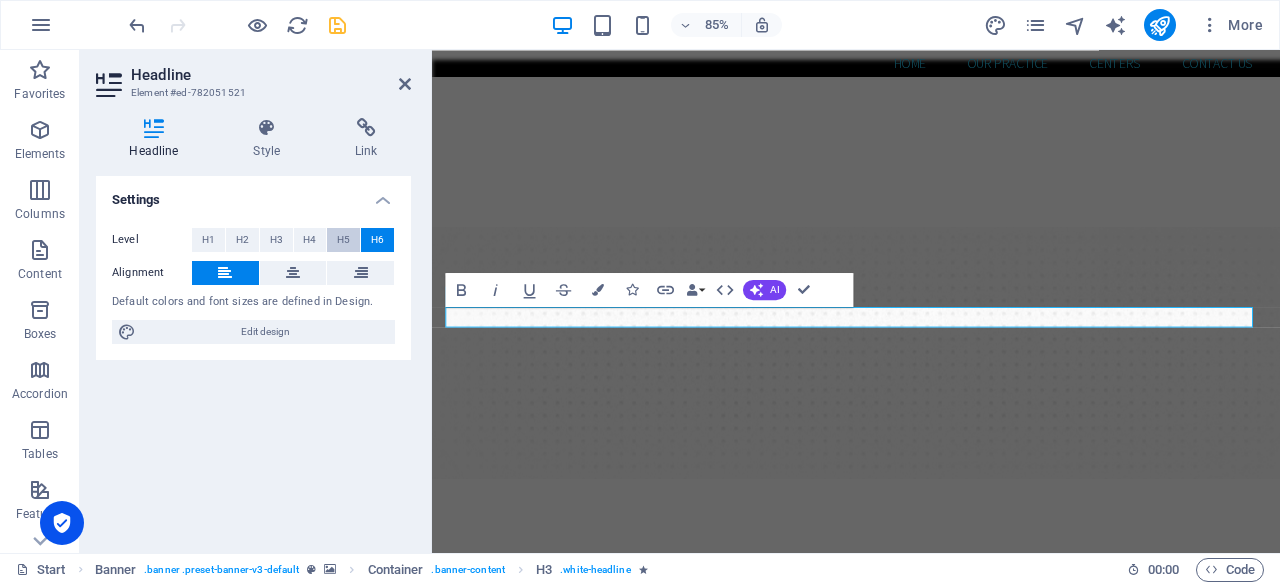 click on "H5" at bounding box center (343, 240) 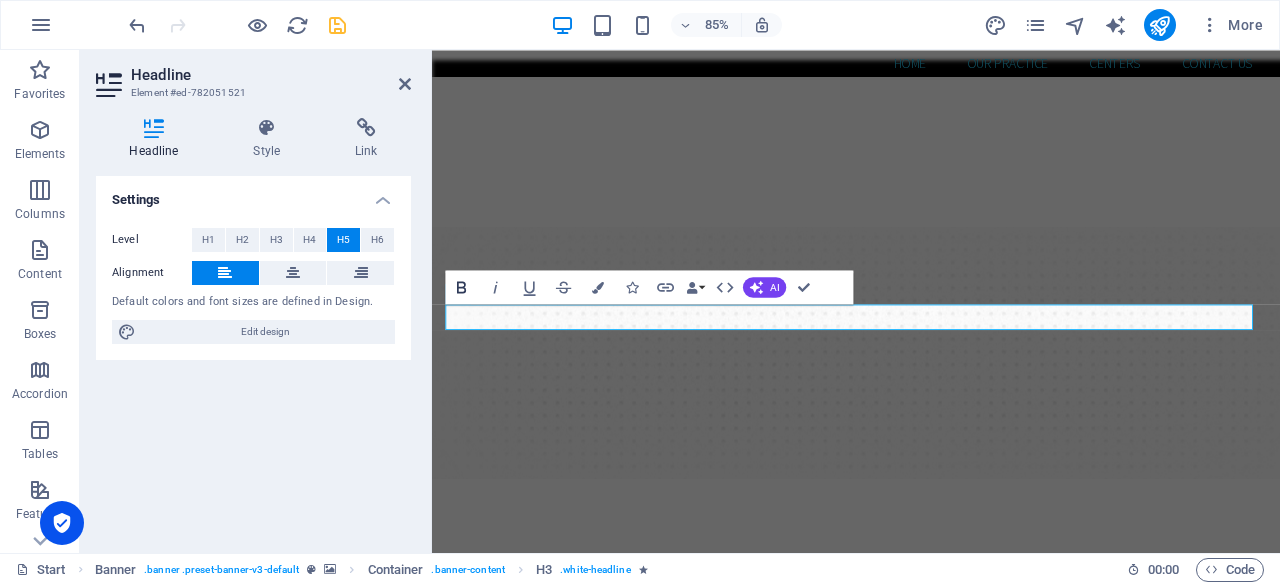 click 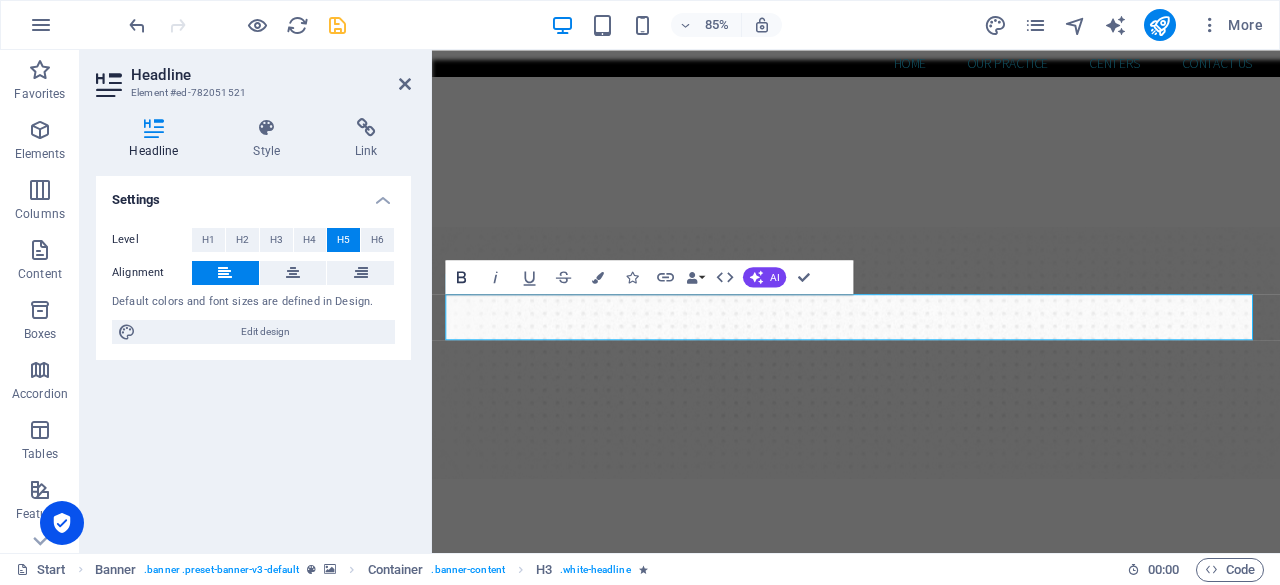 click 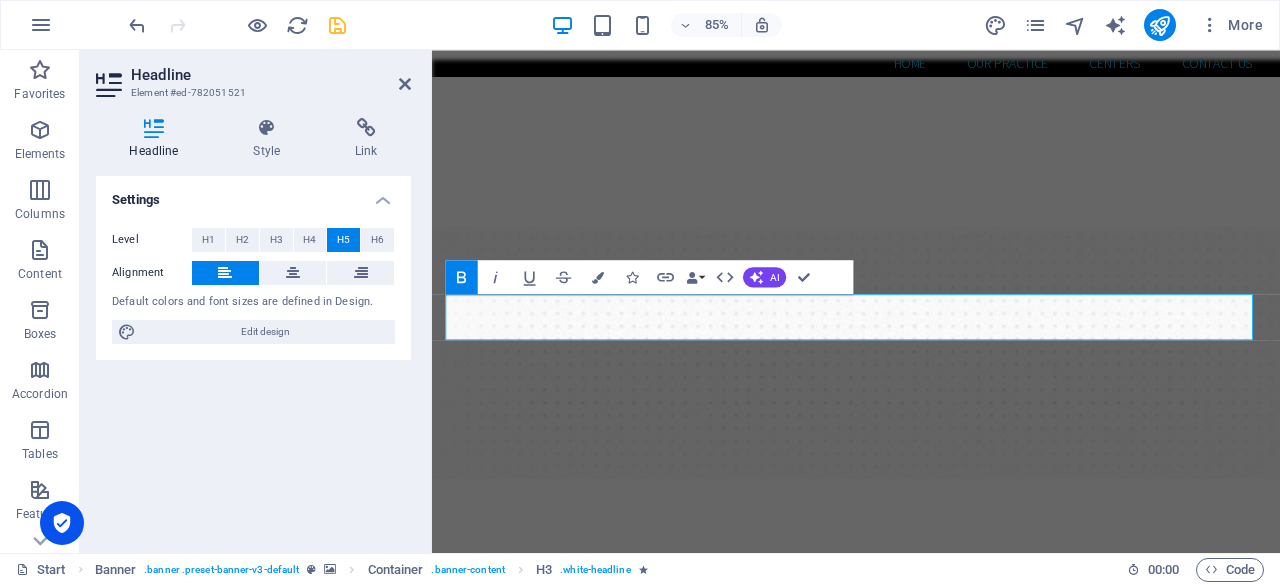 click 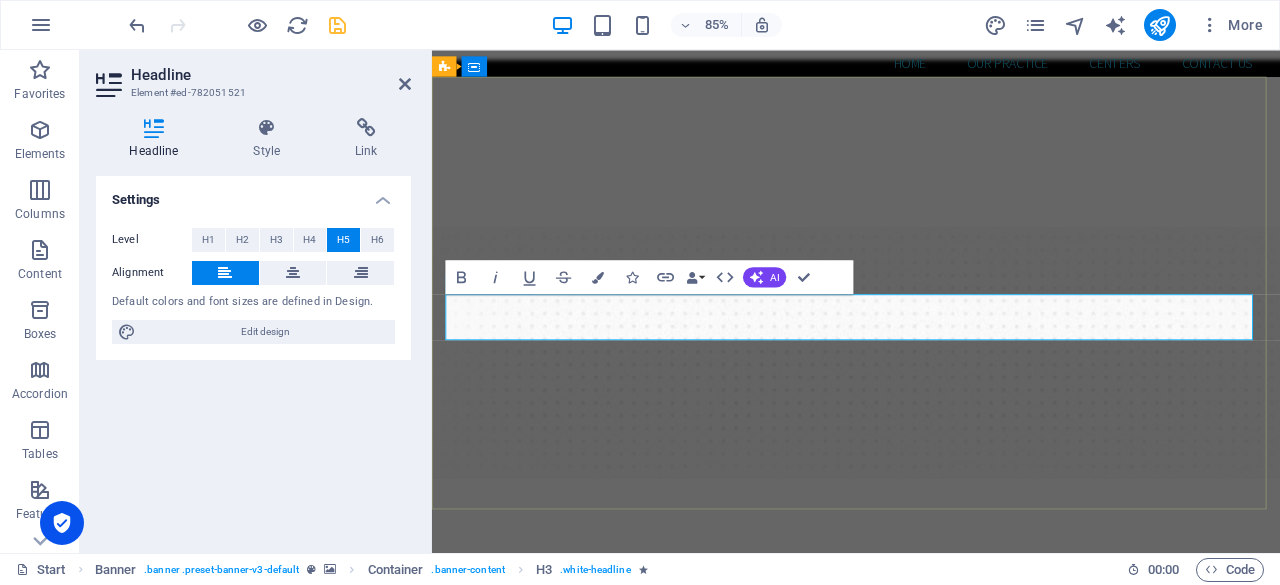 click on "FROM DISCOVERY TO DRUG DEVELOPMENT   ADVANCING TOGETHER THROUGH SCIENCE" at bounding box center (839, 780) 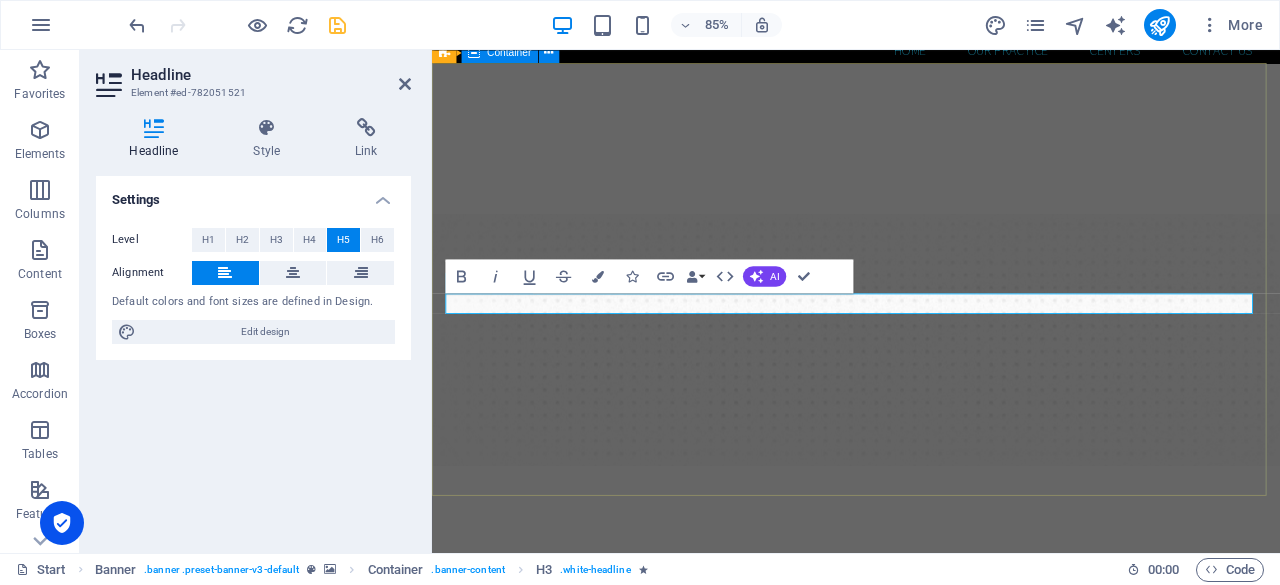 click on "Corpus research cro ​​​​​ FROM DISCOVERY TO DRUG DEVELOPMENT   ADVANCING TOGETHER THROUGH SCIENCE" at bounding box center [931, 710] 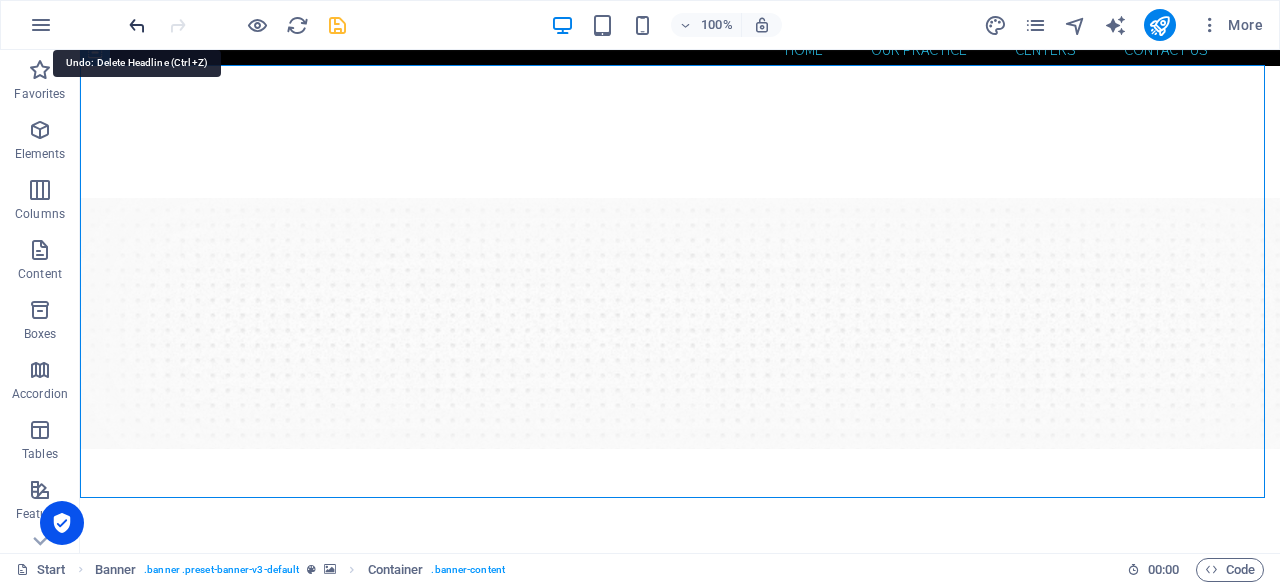 click at bounding box center (137, 25) 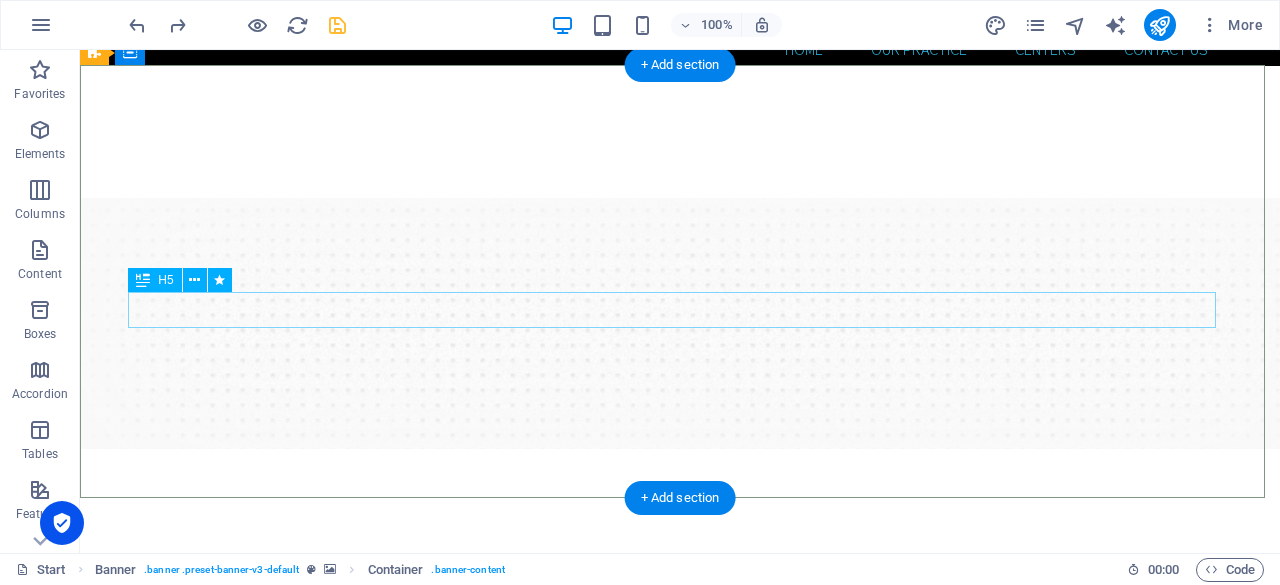 click on "FROM DISCOVERY TO DRUG DEVELOPMENT   ADVANCING TOGETHER THROUGH SCIENCE" at bounding box center (680, 669) 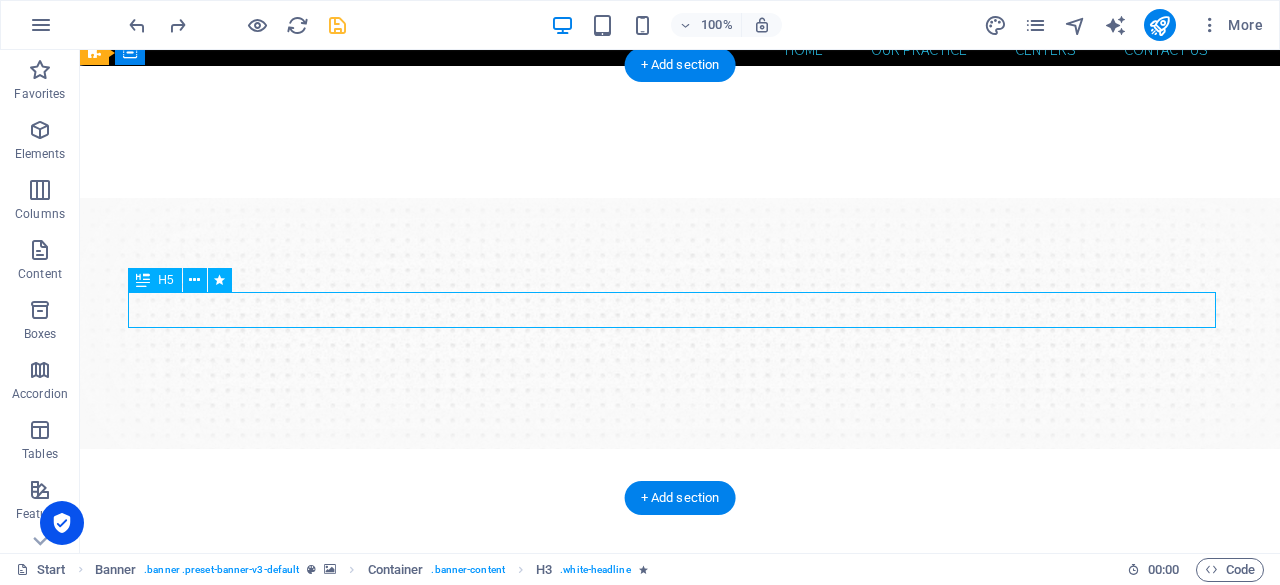 click on "FROM DISCOVERY TO DRUG DEVELOPMENT   ADVANCING TOGETHER THROUGH SCIENCE" at bounding box center [680, 669] 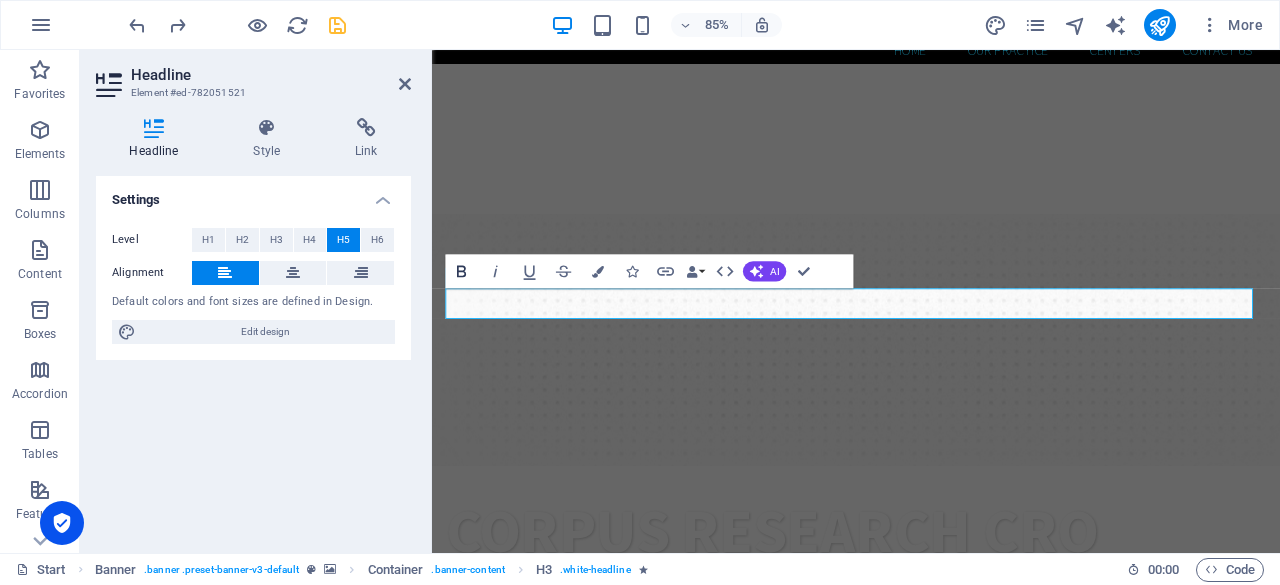 click 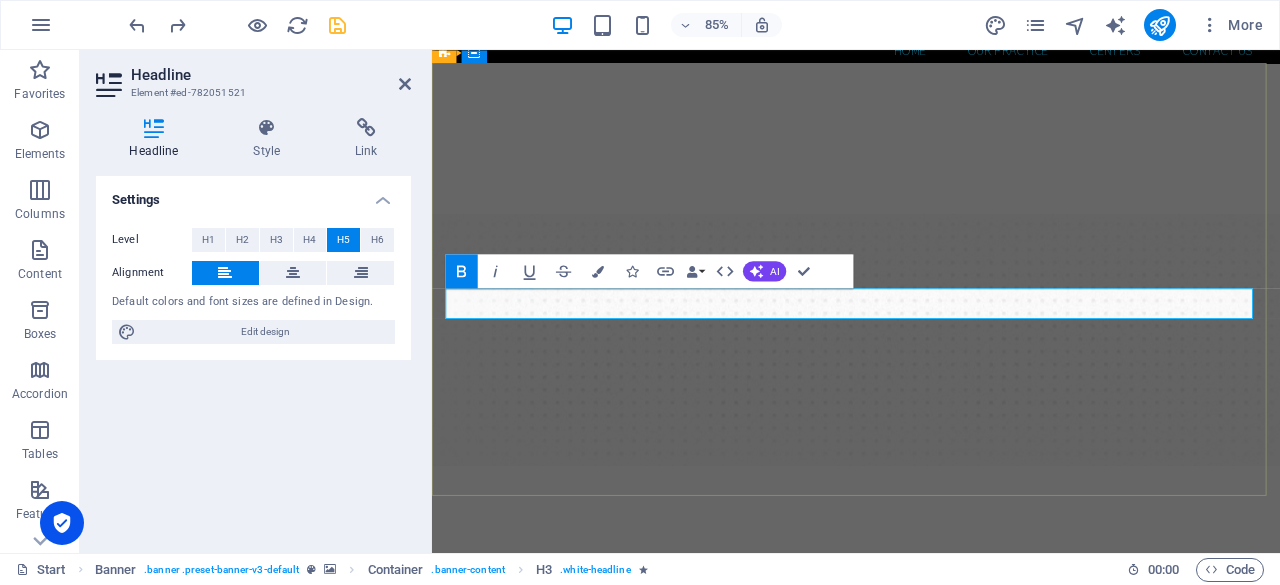 click on "FROM DISCOVERY TO DRUG DEVELOPMENT   ADVANCING TOGETHER THROUGH SCIENCE" at bounding box center (904, 744) 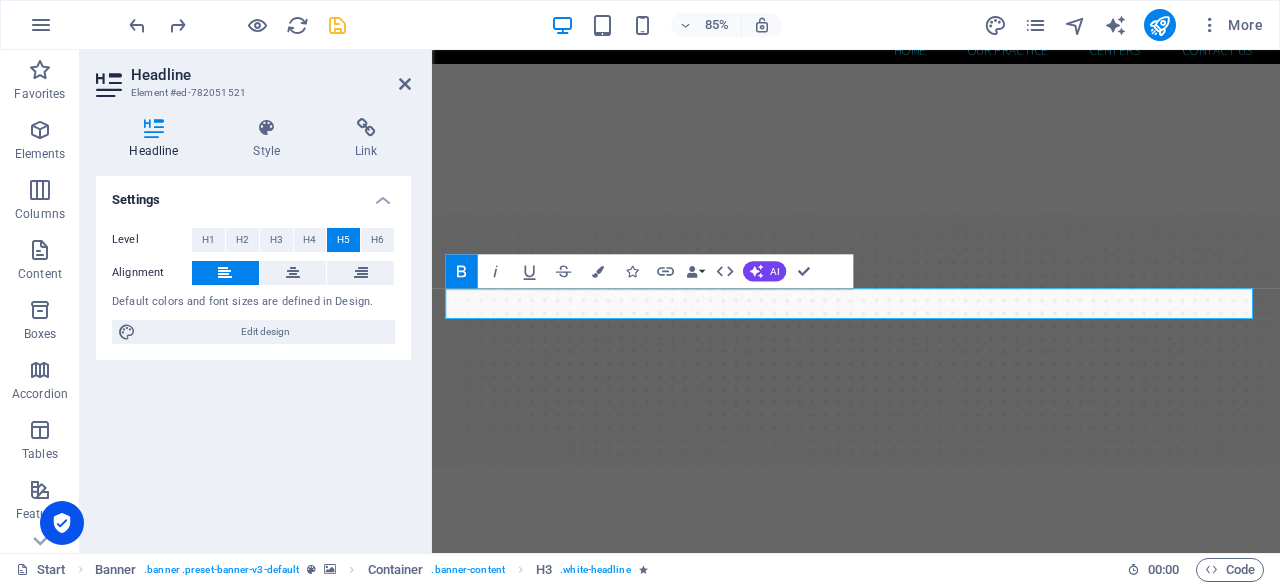 click 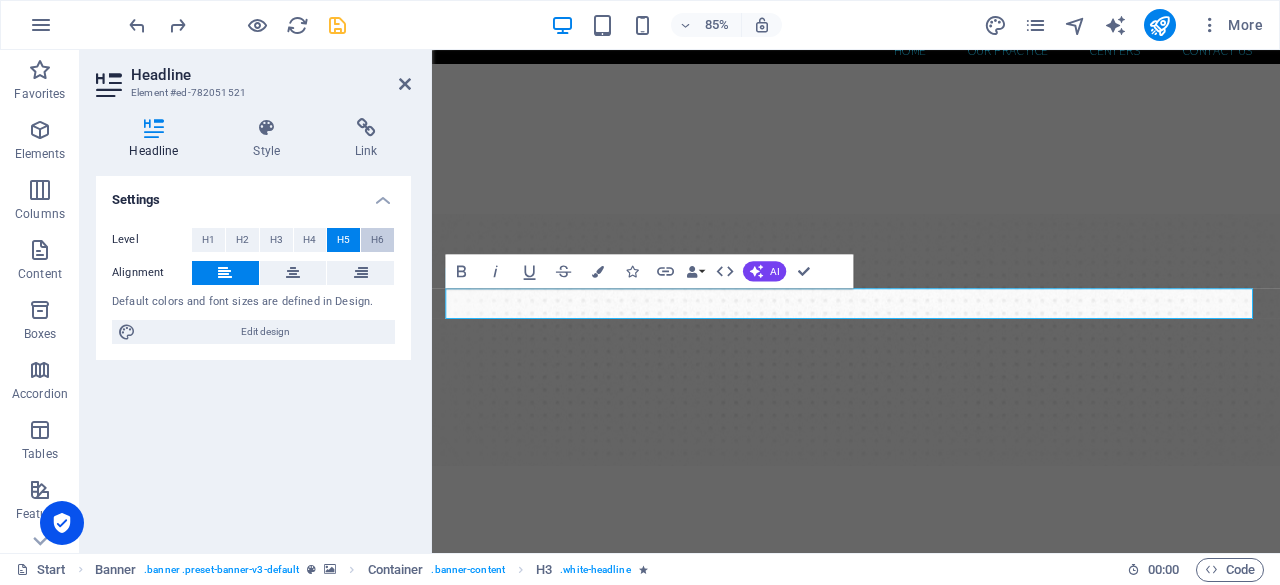 click on "H6" at bounding box center [377, 240] 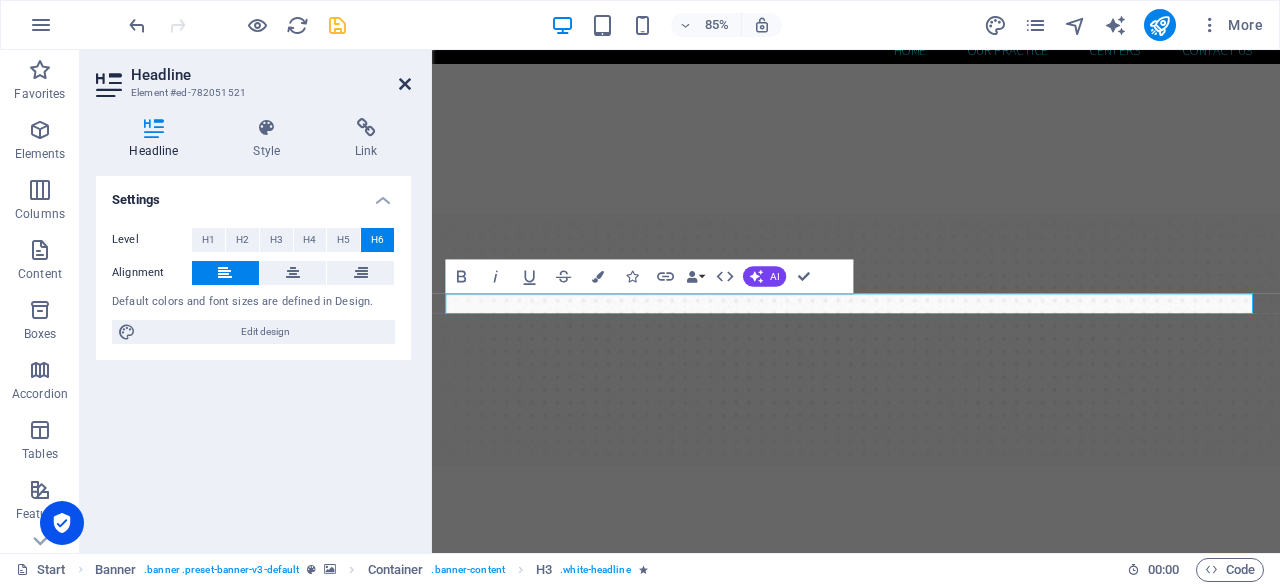 click at bounding box center [405, 84] 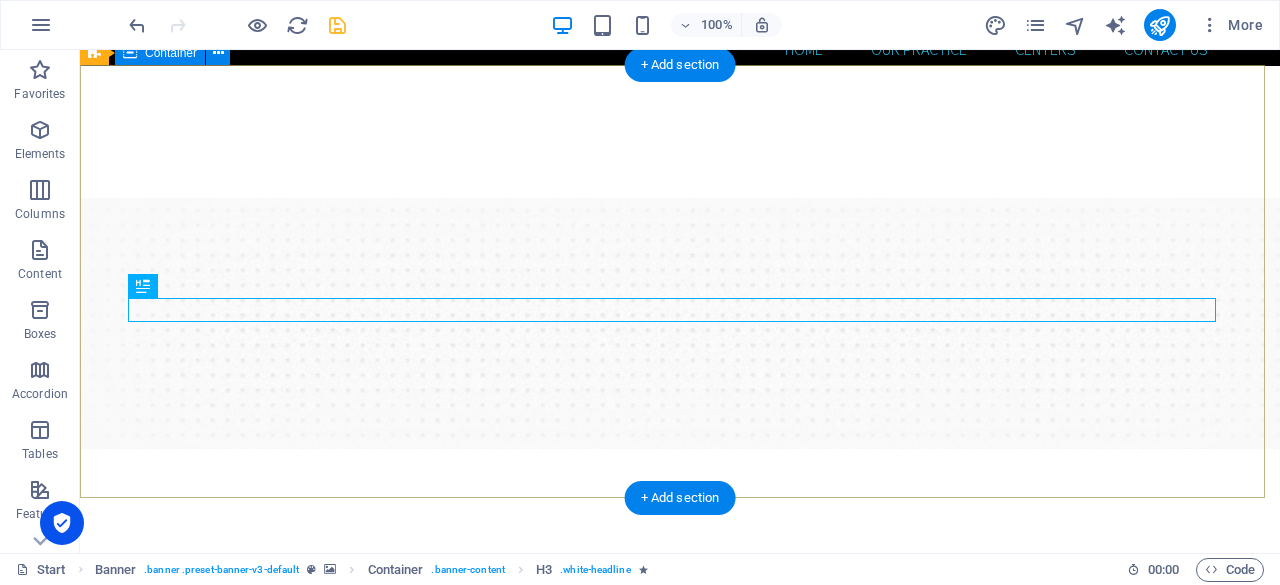 click on "Corpus research cro FROM DISCOVERY TO DRUG DEVELOPMENT   ADVANCING TOGETHER THROUGH SCIENCE" at bounding box center [680, 710] 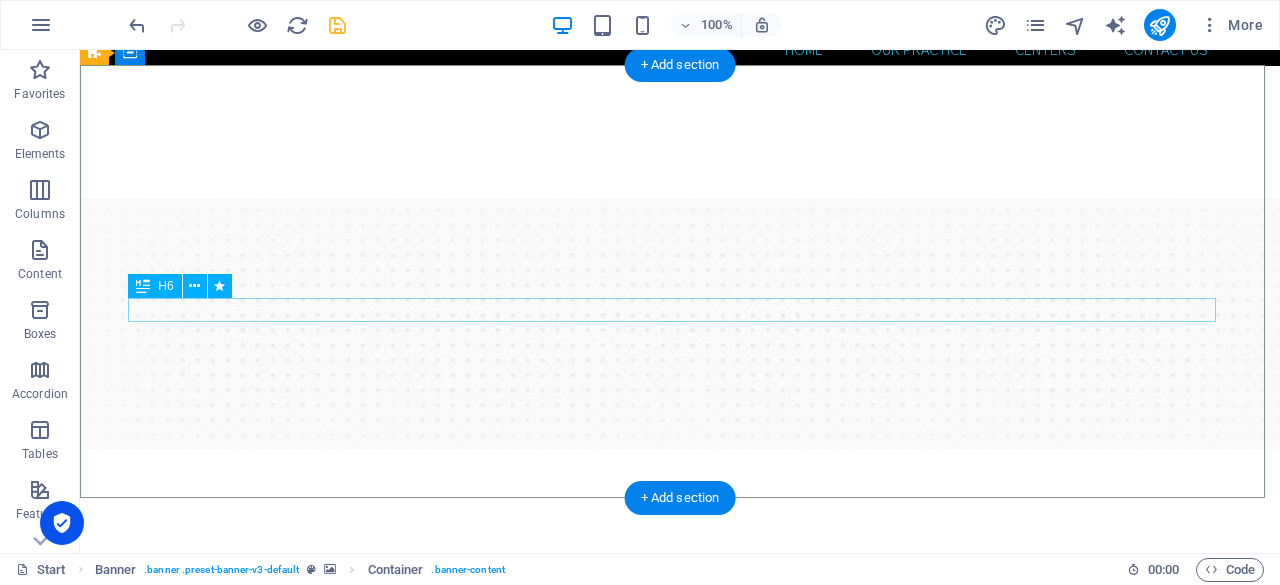 click on "FROM DISCOVERY TO DRUG DEVELOPMENT   ADVANCING TOGETHER THROUGH SCIENCE" at bounding box center [680, 739] 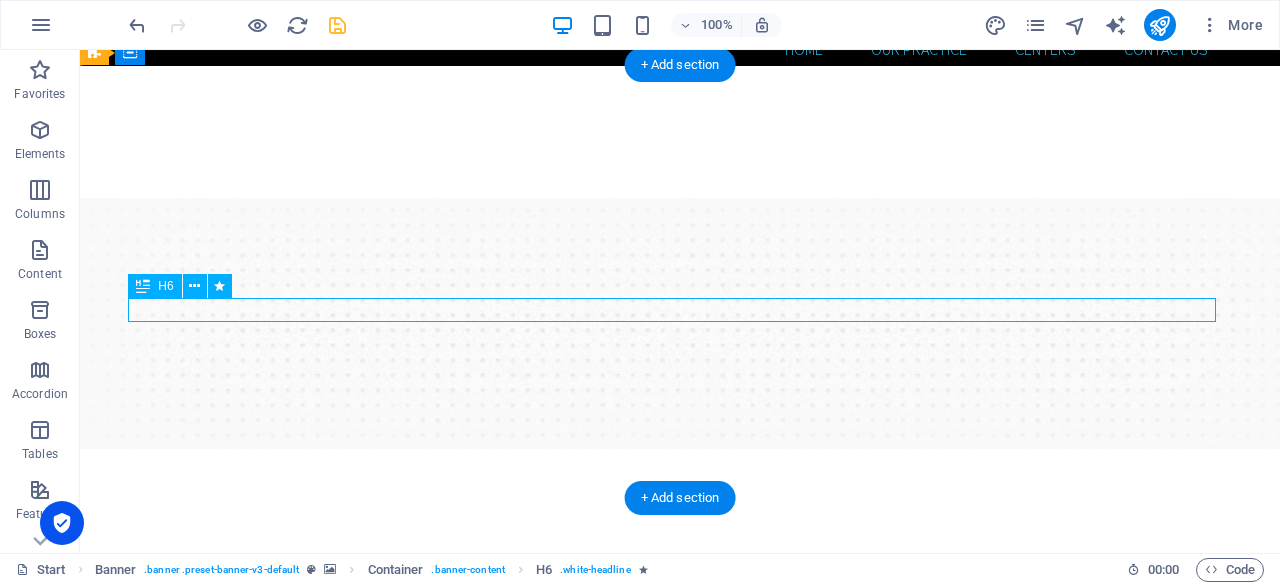 click on "FROM DISCOVERY TO DRUG DEVELOPMENT   ADVANCING TOGETHER THROUGH SCIENCE" at bounding box center [680, 739] 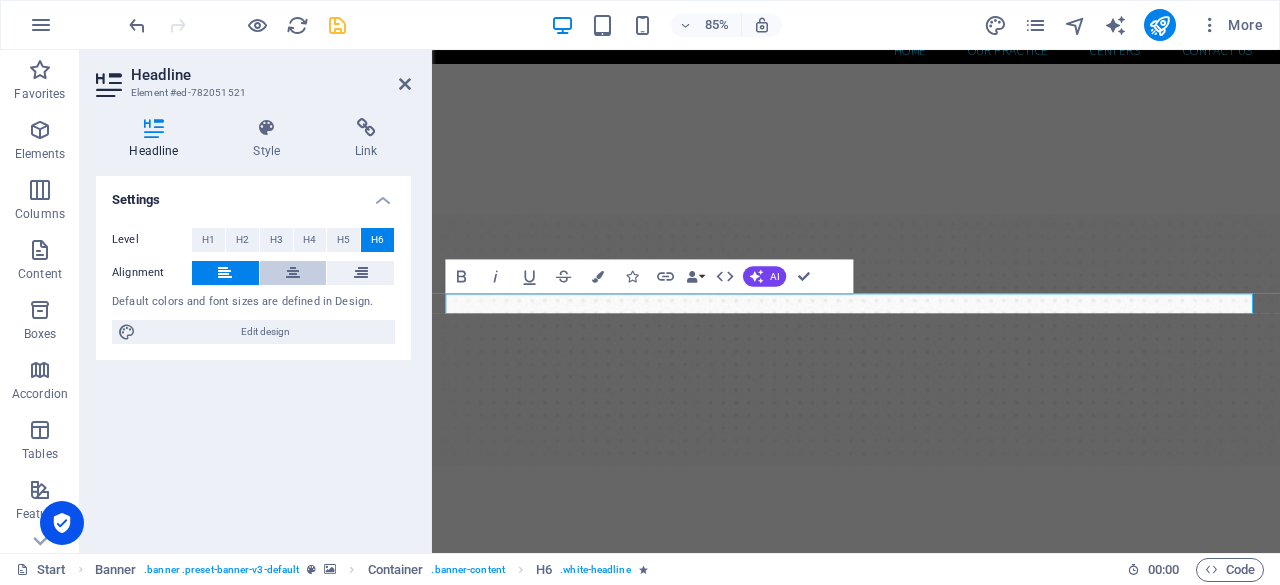 click at bounding box center [293, 273] 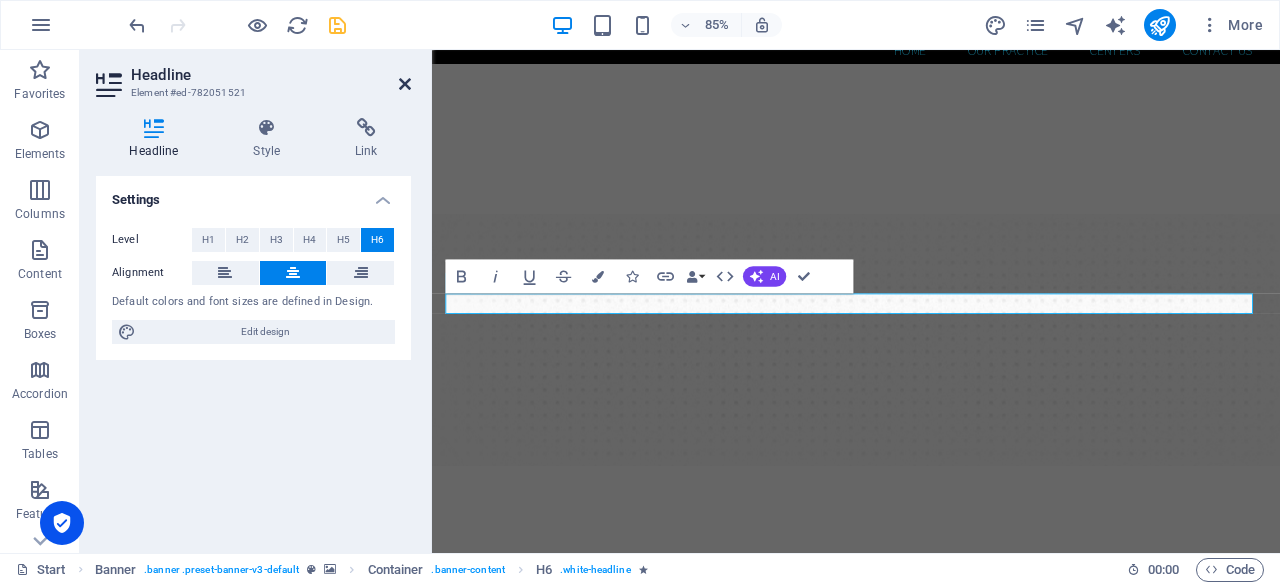 click at bounding box center [405, 84] 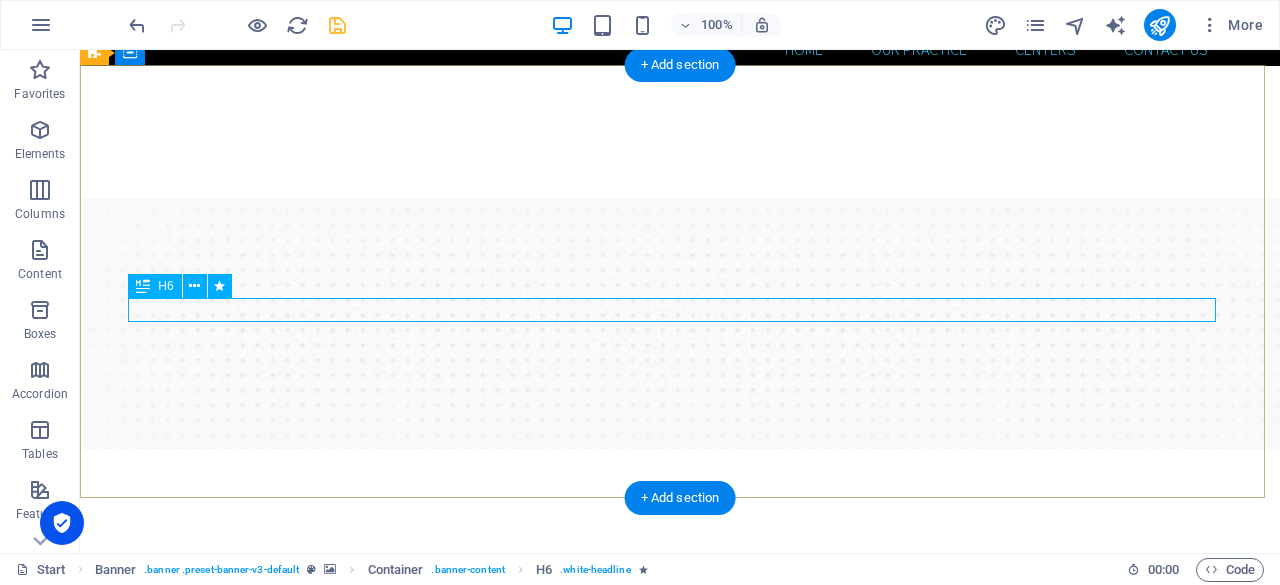 click on "FROM DISCOVERY TO DRUG DEVELOPMENT   ADVANCING TOGETHER THROUGH SCIENCE" at bounding box center [680, 739] 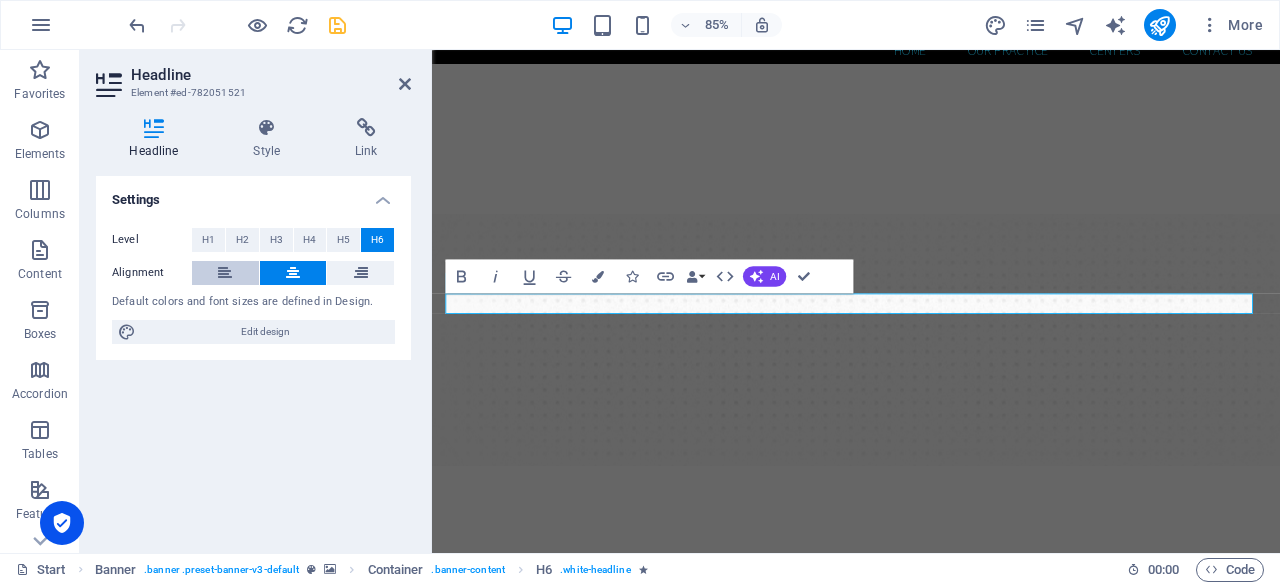 click at bounding box center [225, 273] 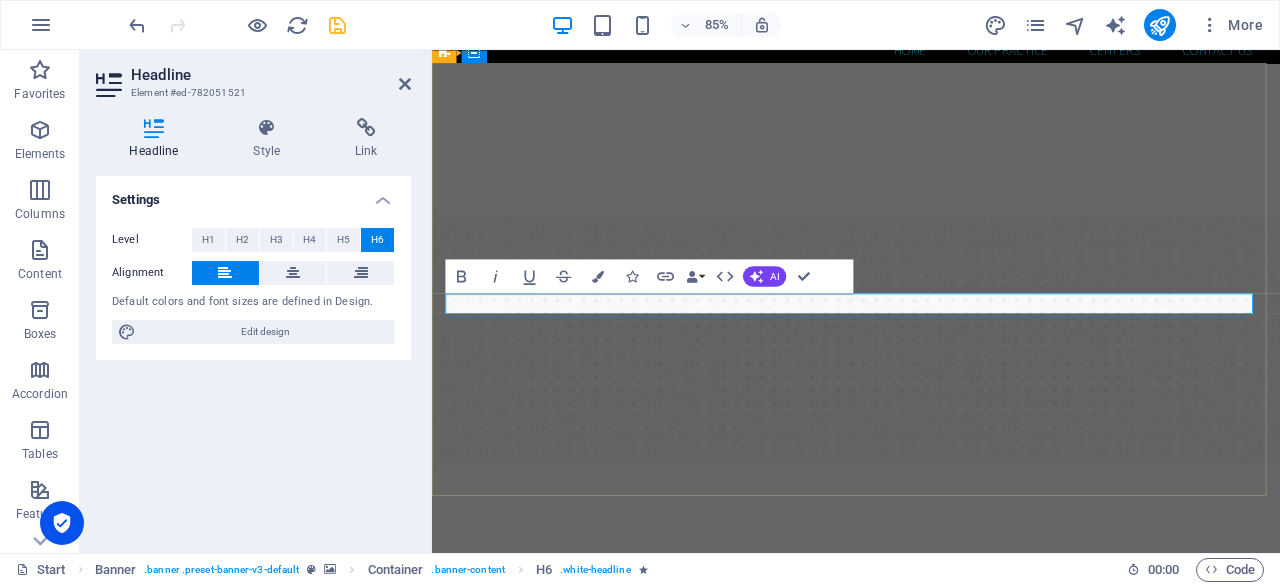 click on "FROM DISCOVERY TO DRUG DEVELOPMENT   ADVANCING TOGETHER THROUGH SCIENCE" at bounding box center [760, 739] 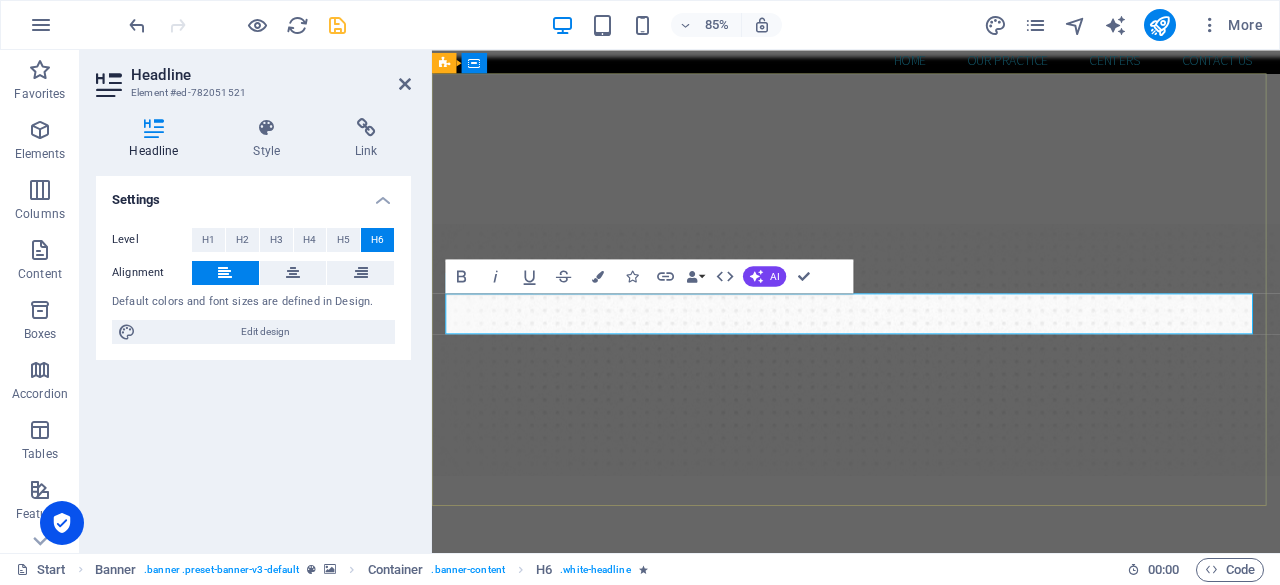 click on "‌FROM DISCOVERY TO DRUG DEVELOPMENT   ADVANCING TOGETHER THROUGH SCIENCE" at bounding box center (760, 775) 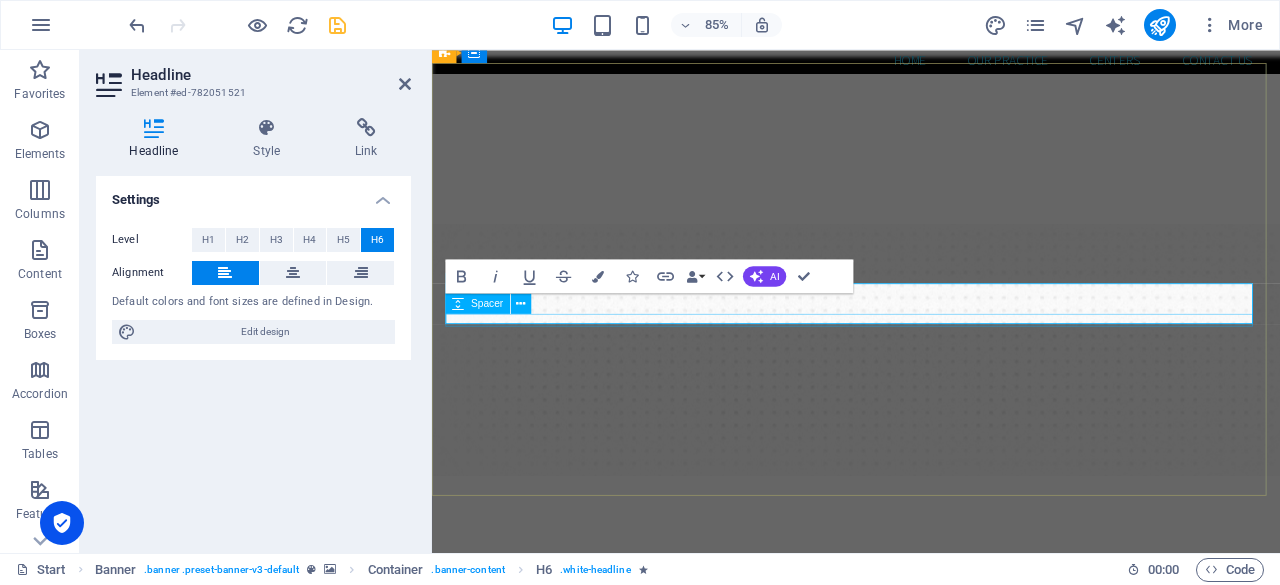 scroll, scrollTop: 104, scrollLeft: 0, axis: vertical 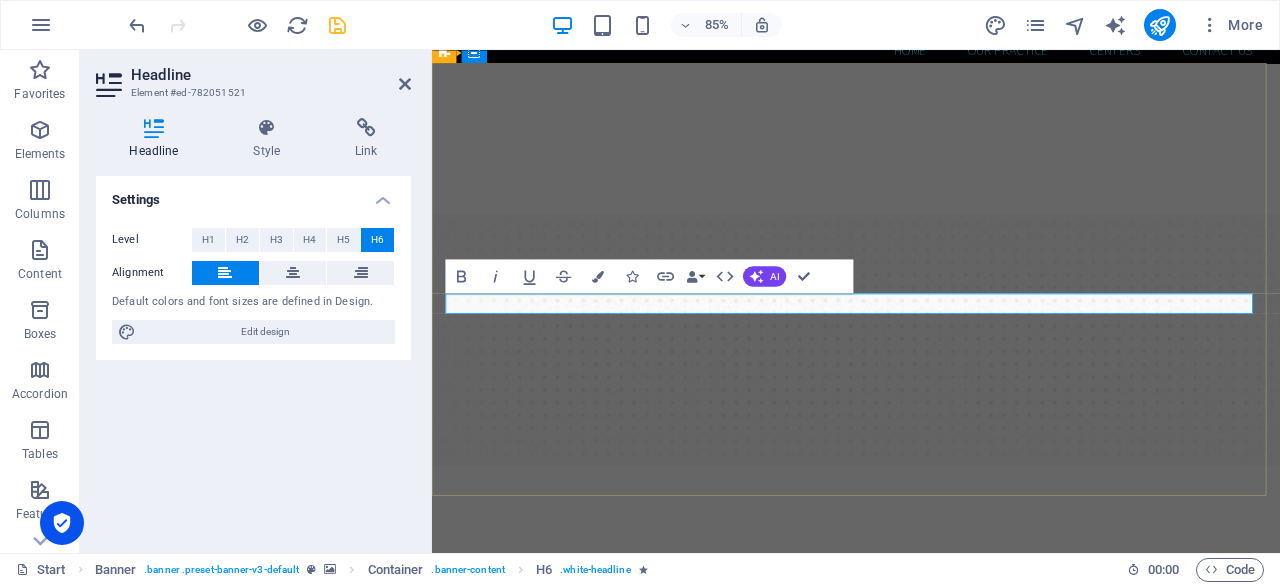 click on "FROM DISCOVERY TO DRUG DEVELOPMENT   ADVANCING TOGETHER THROUGH SCIENCE" at bounding box center [760, 739] 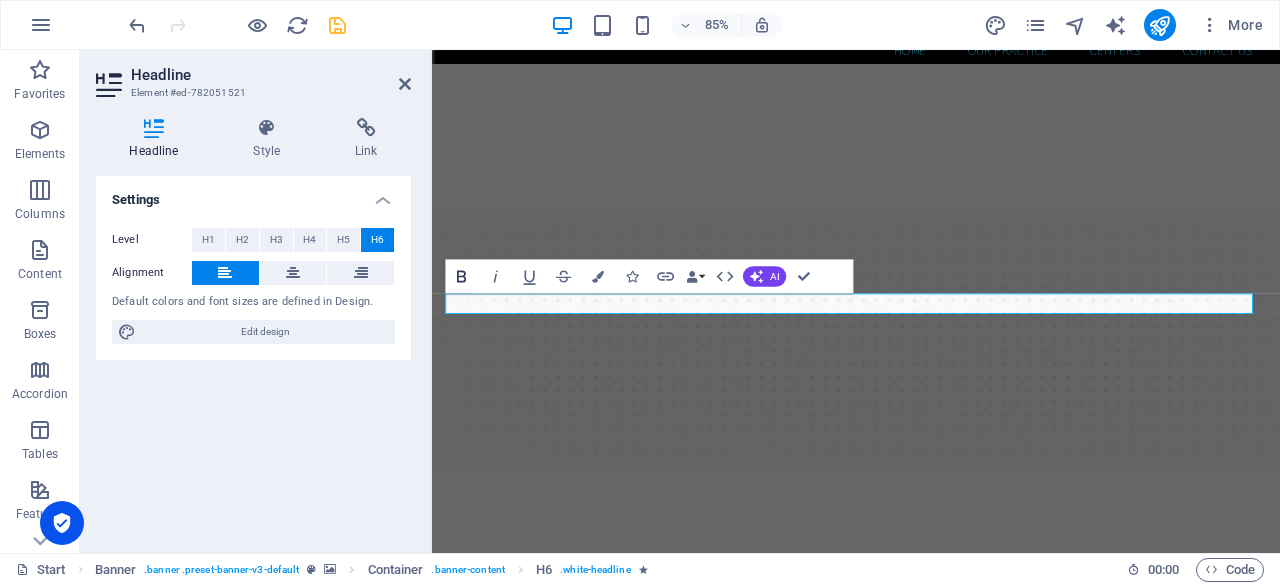 click 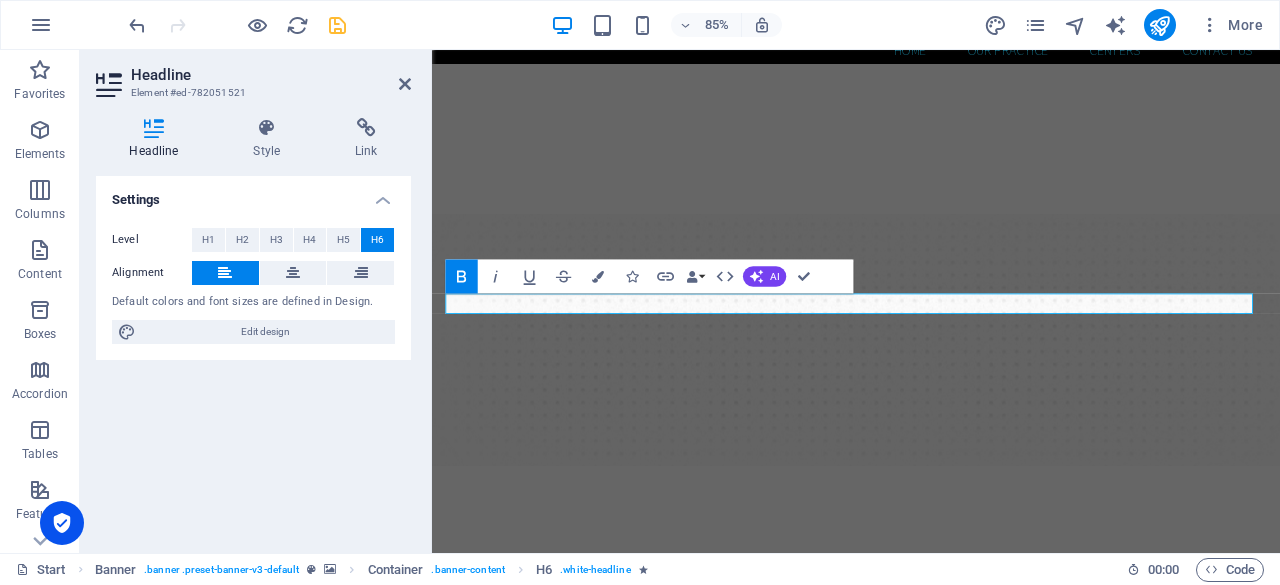 click 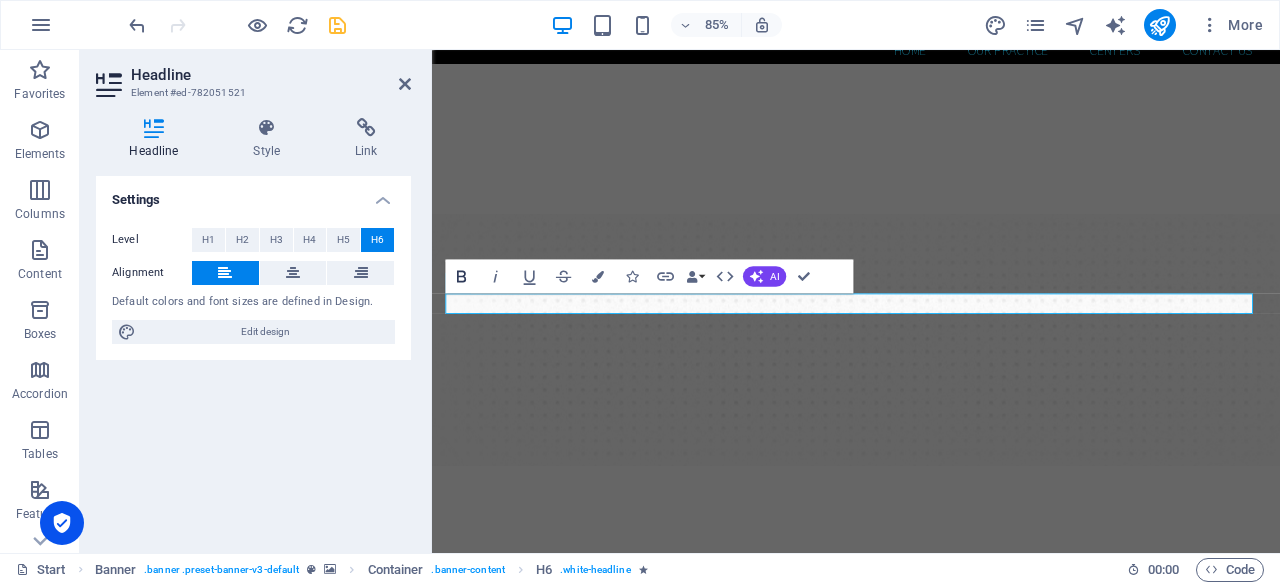 click 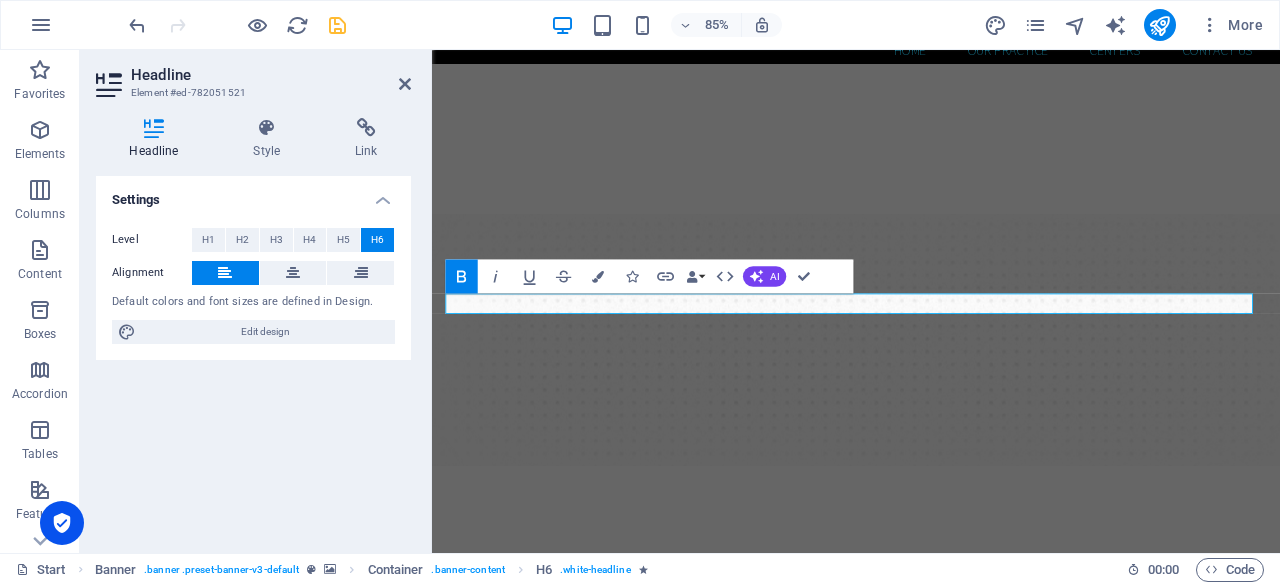 click 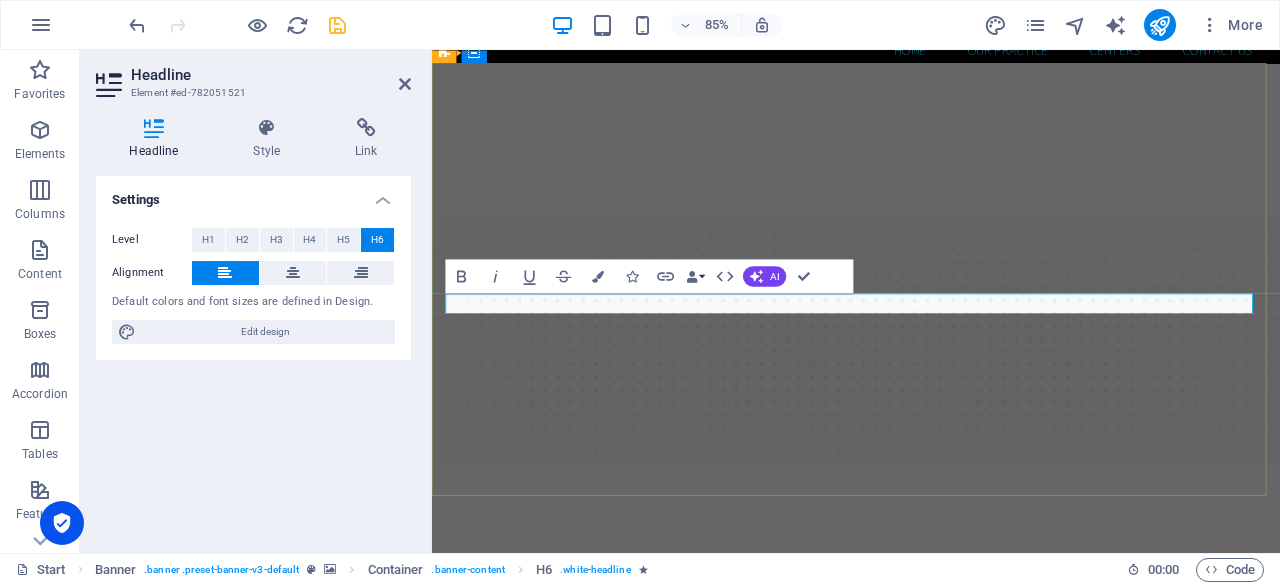 click on "FROM DISCOVERY TO DRUG DEVELOPMENT   ADVANCING TOGETHER THROUGH SCIENCE" at bounding box center (760, 739) 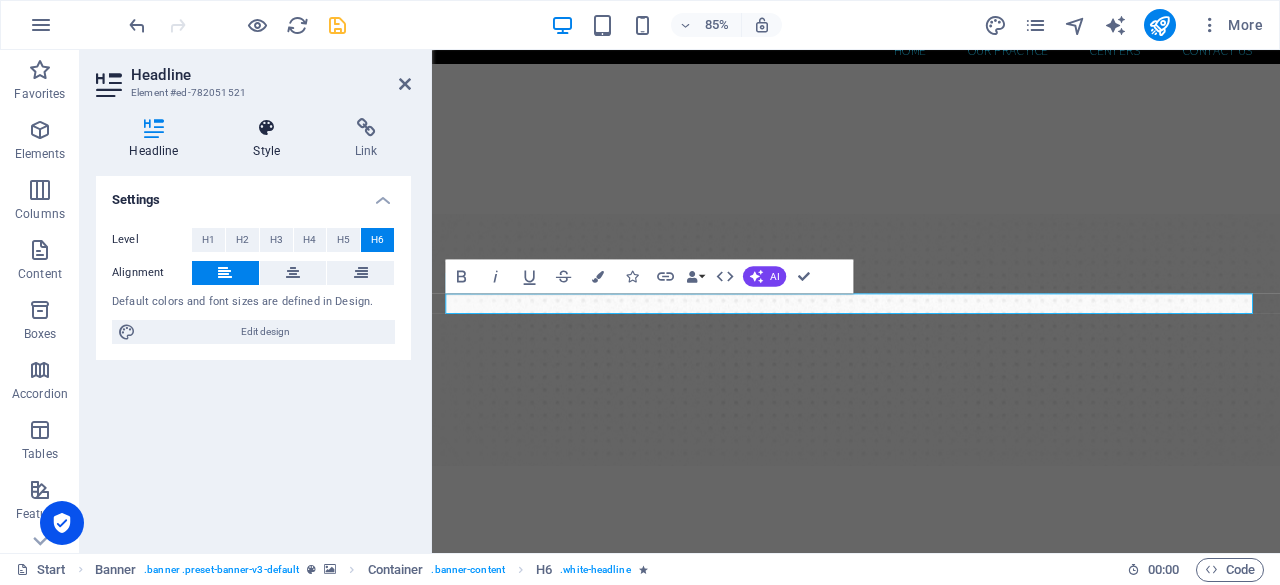 click at bounding box center [267, 128] 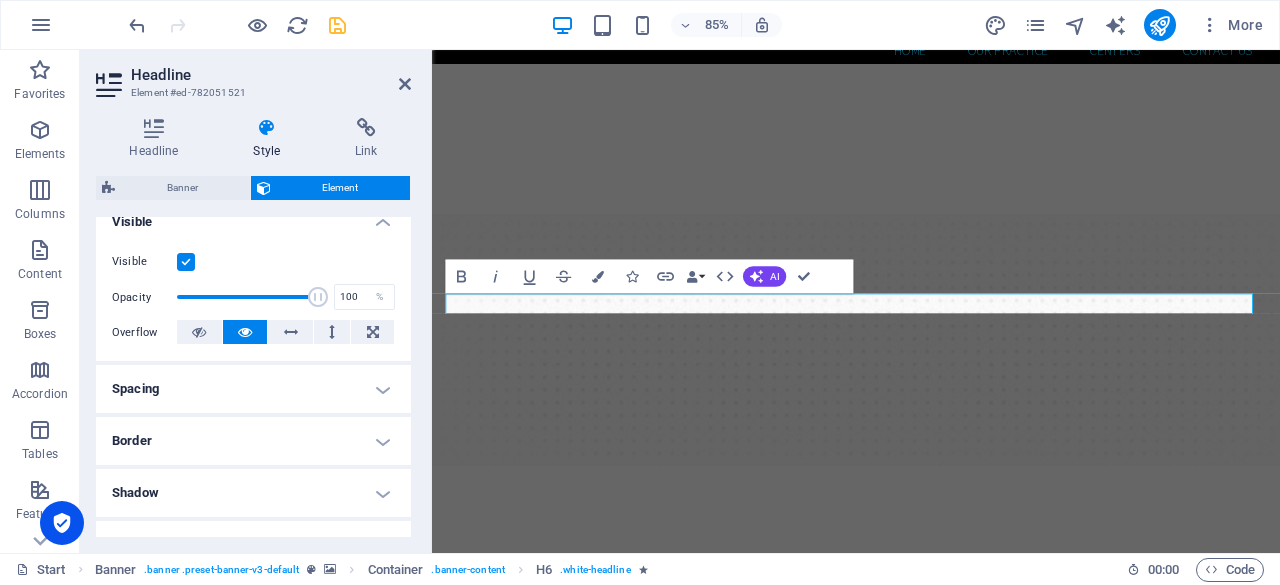 scroll, scrollTop: 0, scrollLeft: 0, axis: both 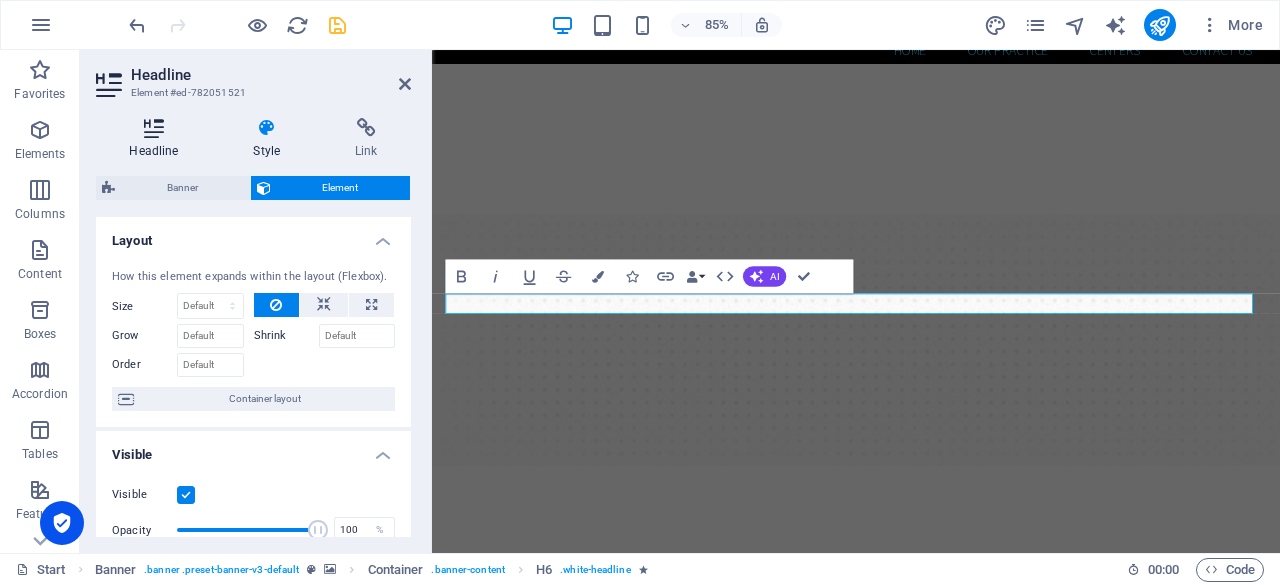 click at bounding box center [154, 128] 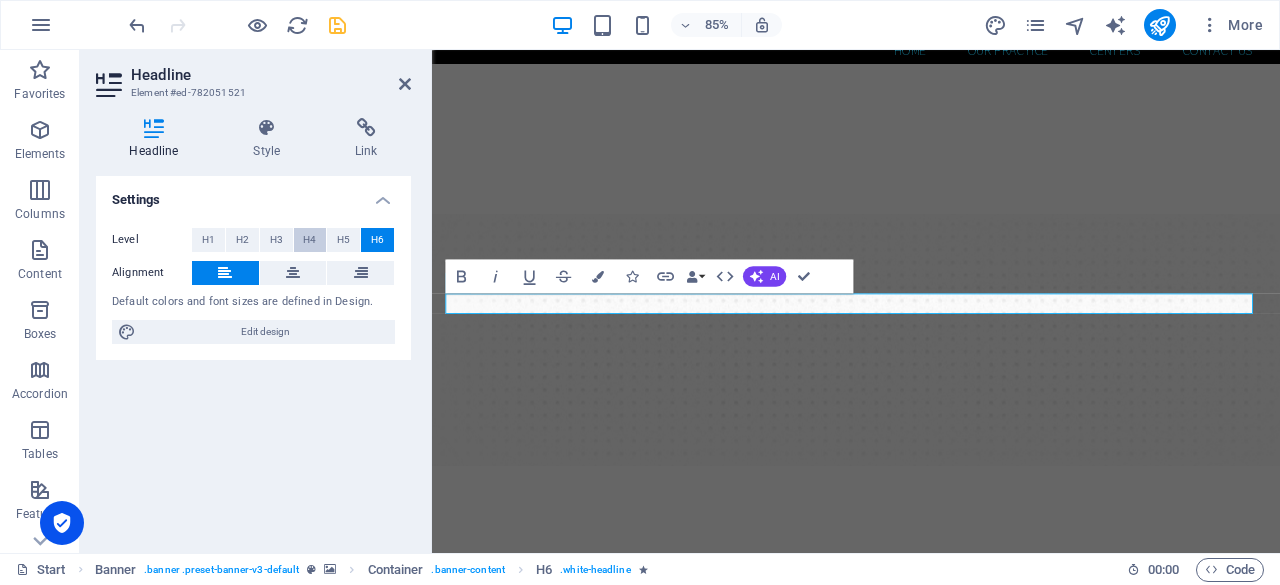 click on "H4" at bounding box center [309, 240] 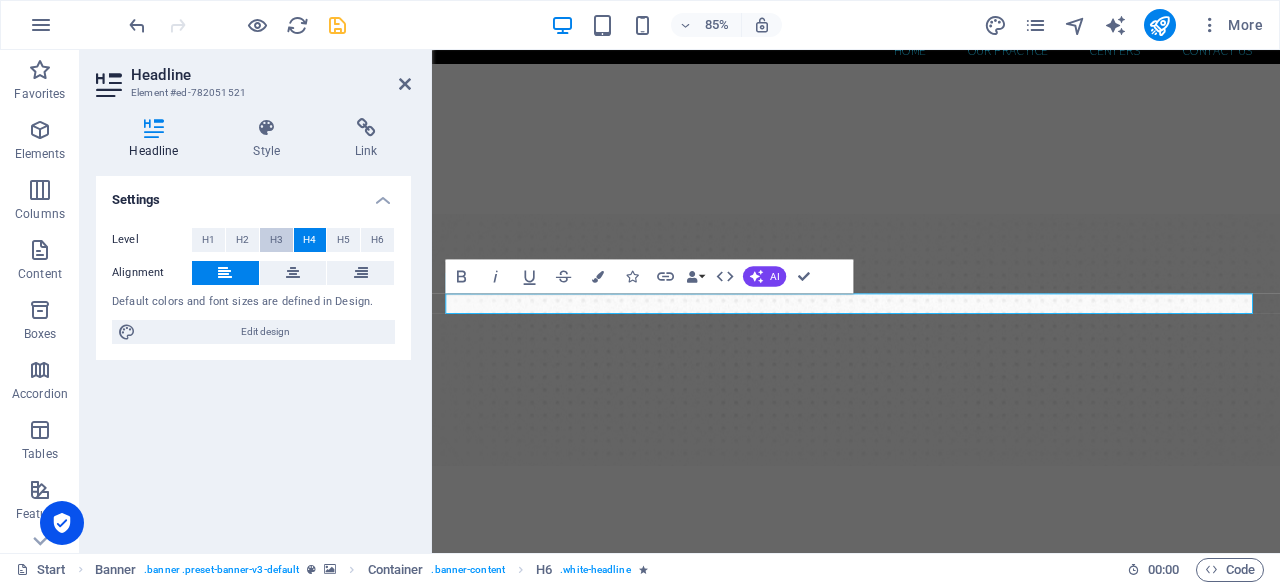 click on "H3" at bounding box center [276, 240] 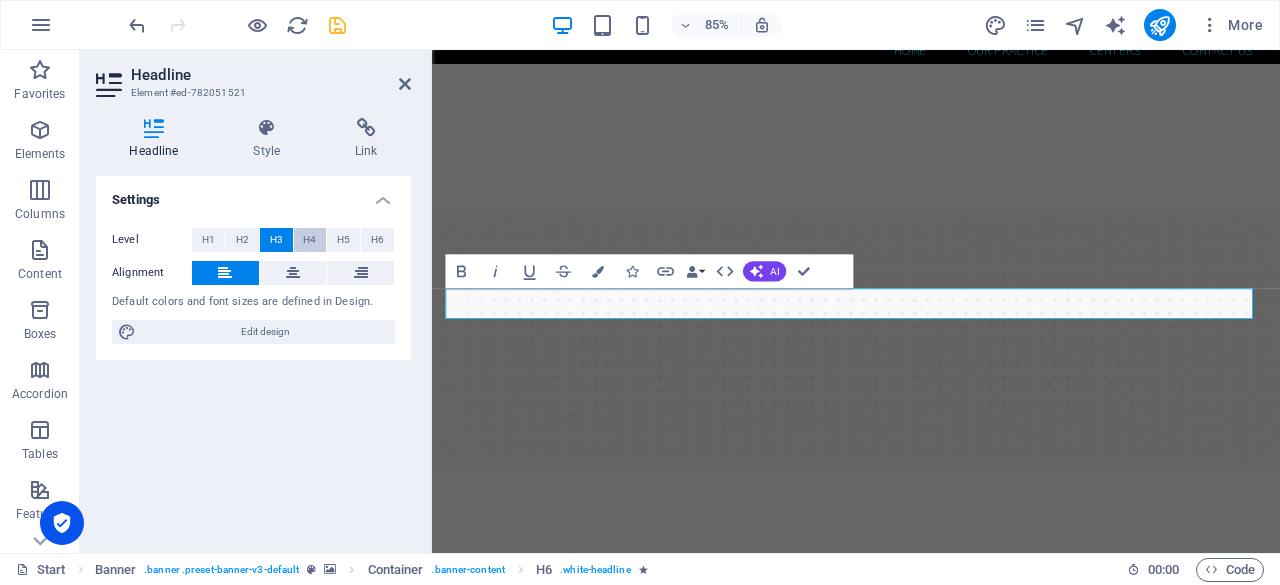 click on "H4" at bounding box center [310, 240] 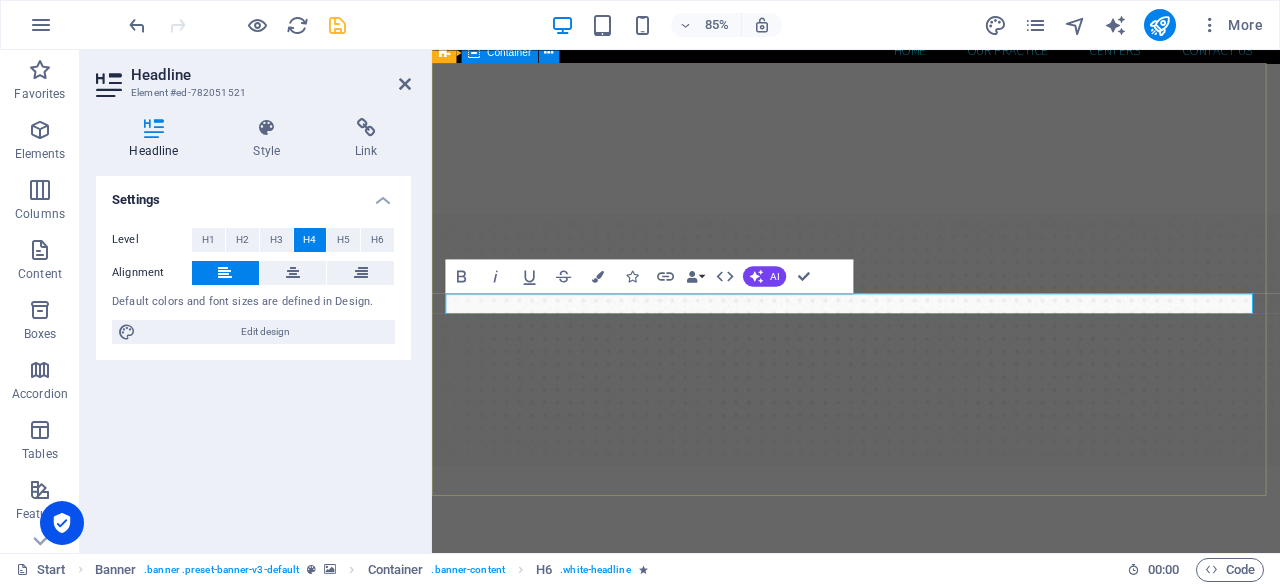 click on "Corpus research cro FROM DISCOVERY TO DRUG DEVELOPMENT   ADVANCING TOGETHER THROUGH SCIENCE" at bounding box center [931, 710] 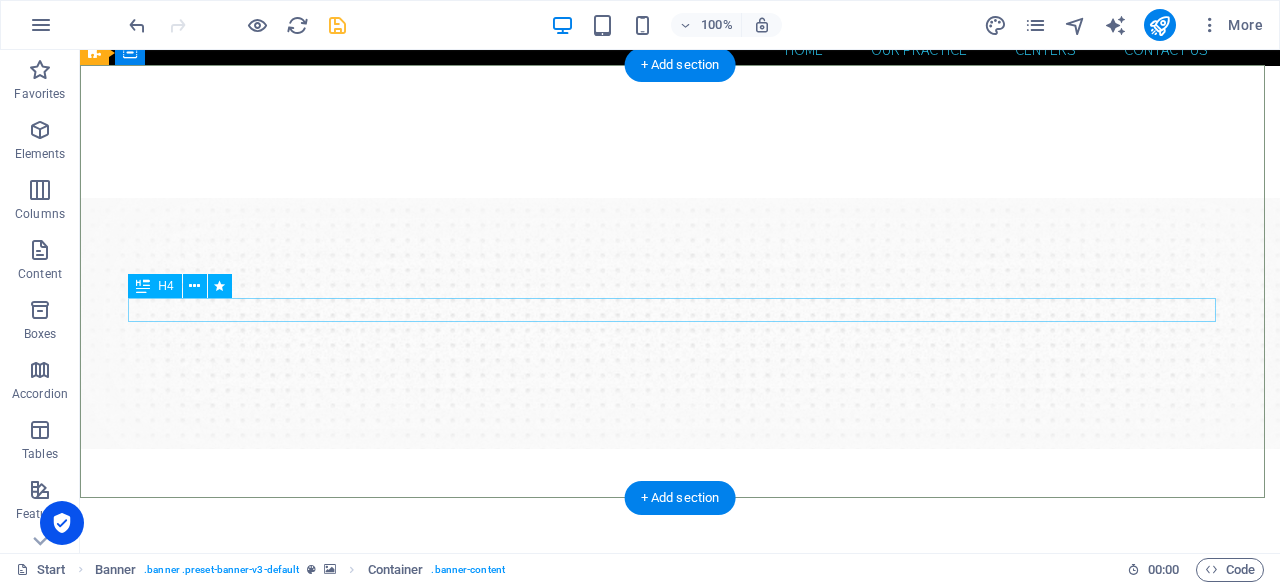 click on "FROM DISCOVERY TO DRUG DEVELOPMENT   ADVANCING TOGETHER THROUGH SCIENCE" at bounding box center [680, 739] 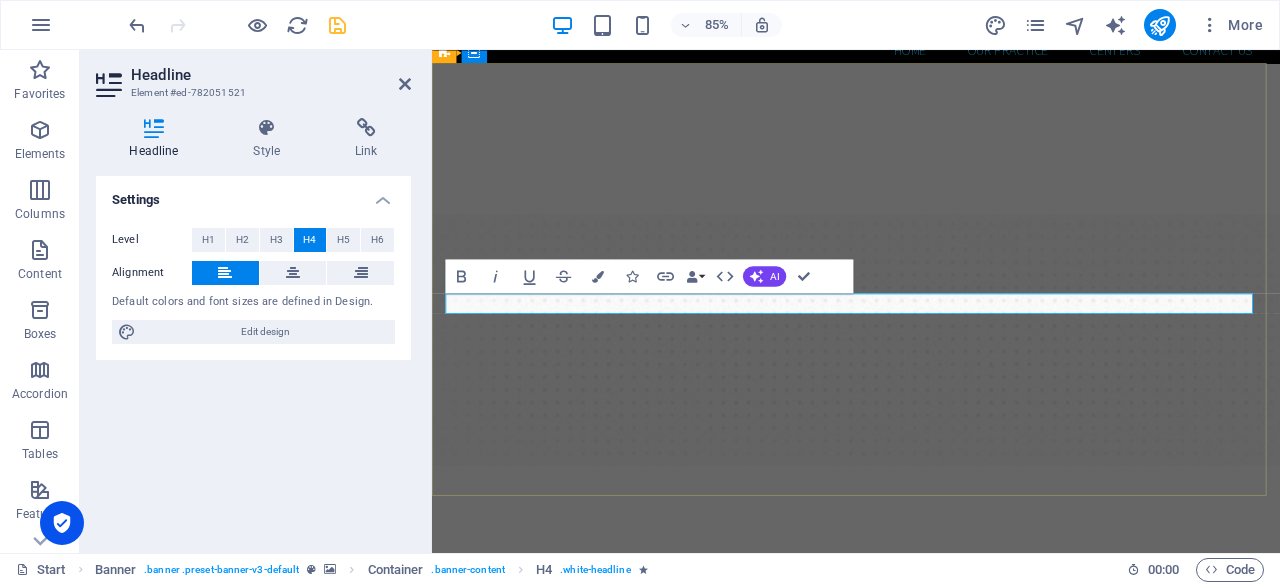 click on "FROM DISCOVERY TO DRUG DEVELOPMENT   ADVANCING TOGETHER THROUGH SCIENCE" at bounding box center [728, 739] 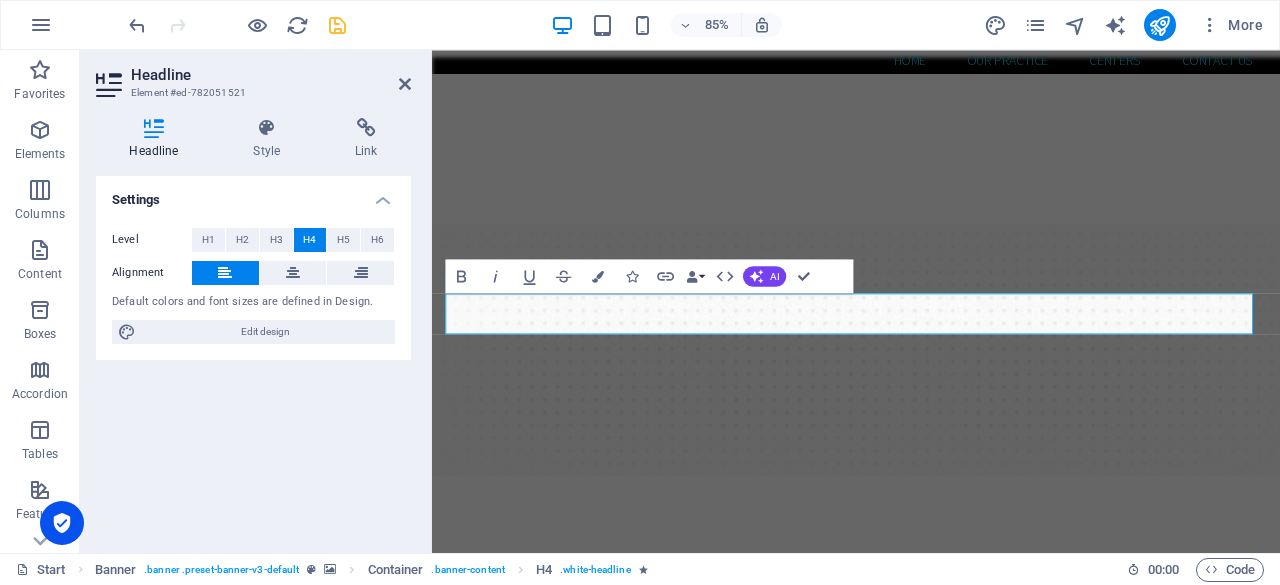 click on "Headline" at bounding box center (271, 75) 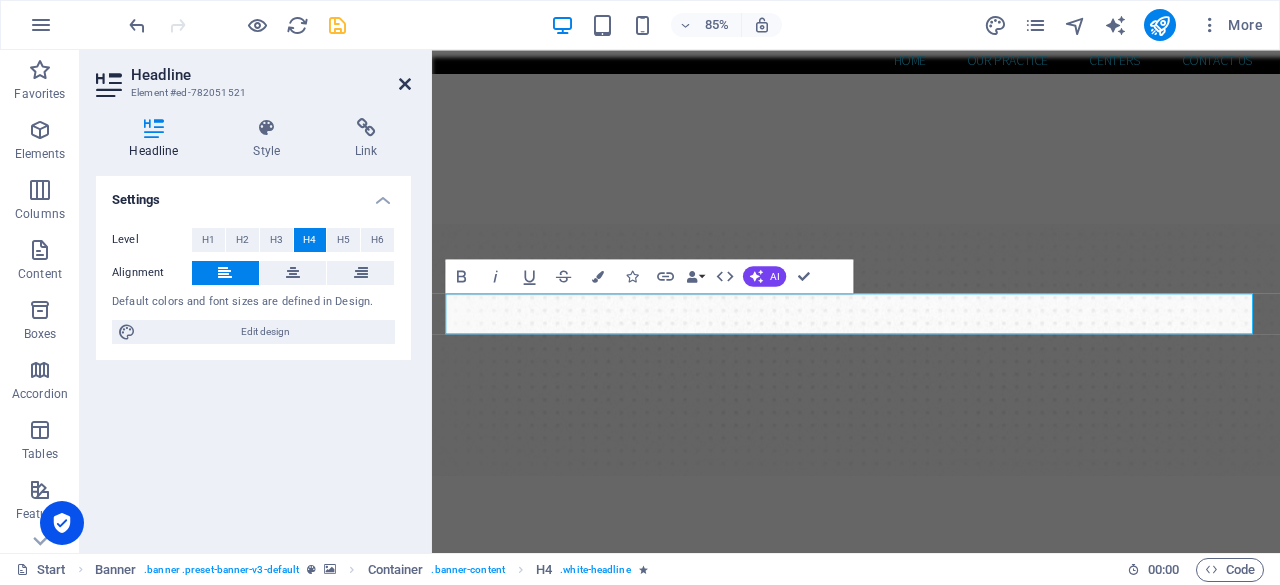 click at bounding box center [405, 84] 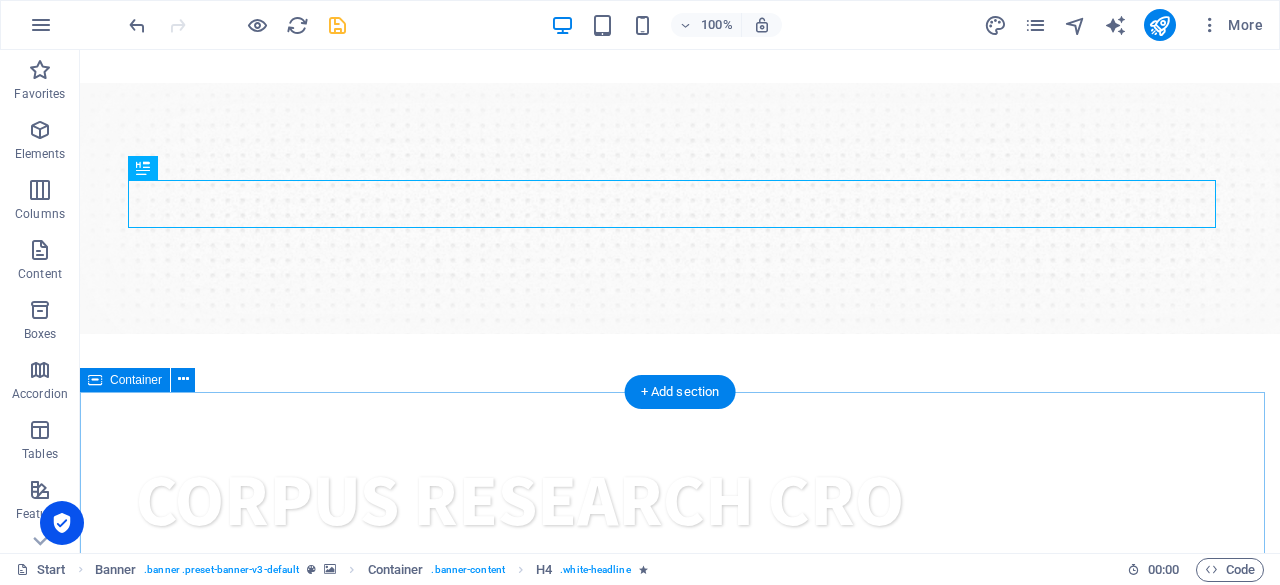 scroll, scrollTop: 220, scrollLeft: 0, axis: vertical 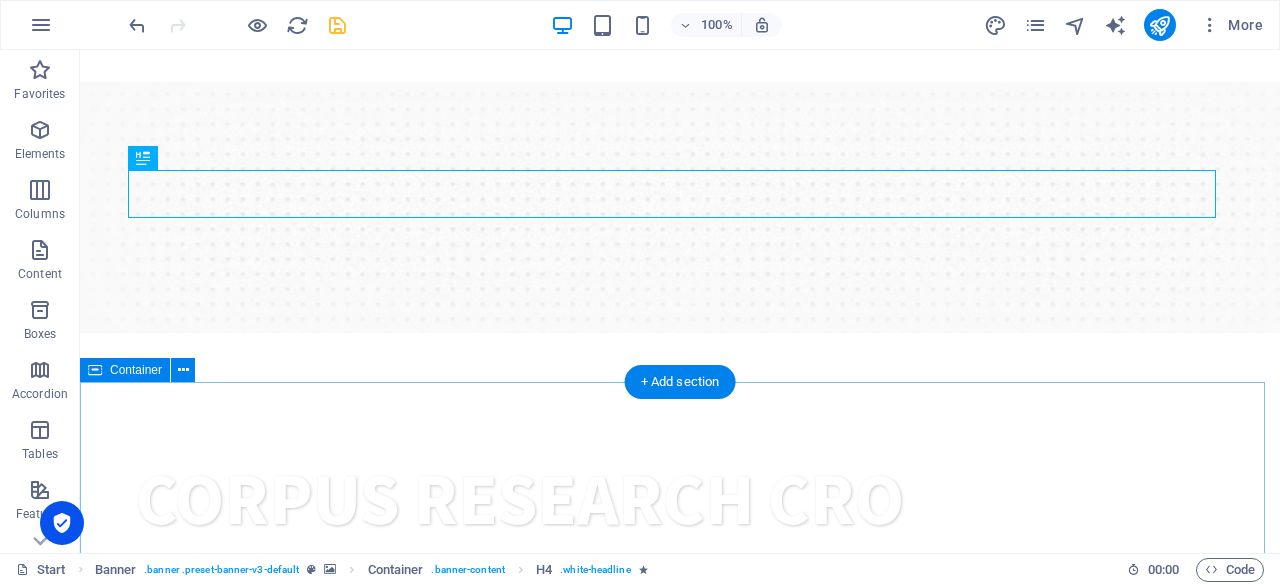 click on "Tissues The progress and promise of biomedical research rely on the availability of high-quality human tissue samples. We offer a Quality Guarantee for our human tissue procurement, tailored to meet the unique requirements of each project.
Peripheral Blood Peripheral blood samples serve as a crucial resource for both clinical practice and biomedical research. Available from both healthy and diseased individuals, we provide a variety of products, including whole blood, plasma, serum, and other human blood components,
Cell Specimens" at bounding box center [680, 1234] 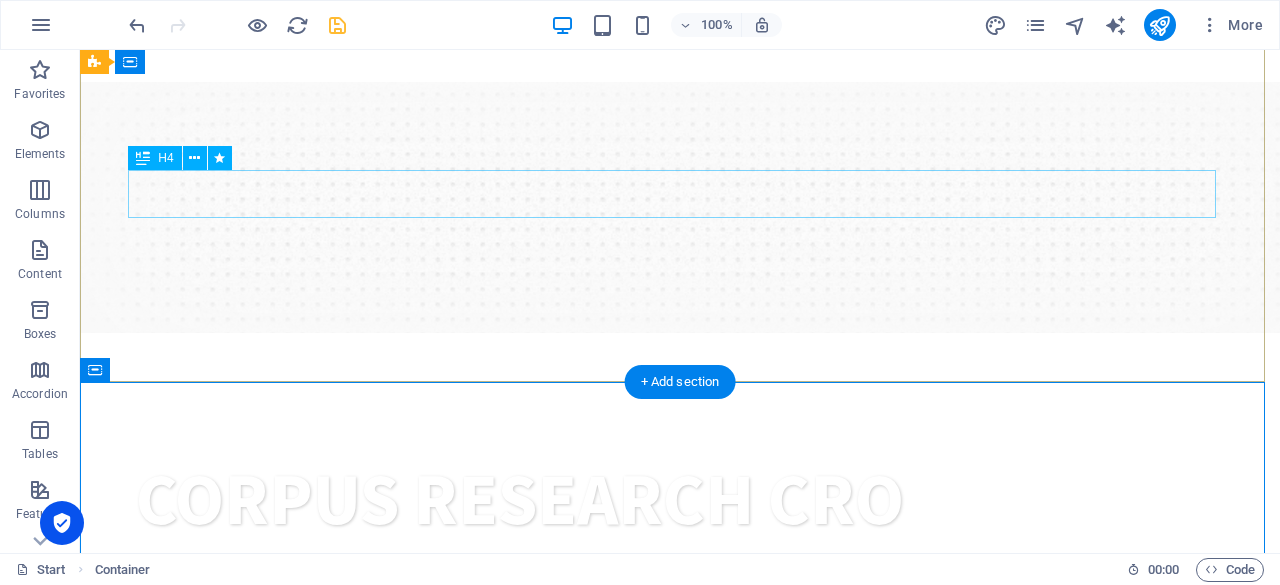 click on "FROM DISCOVERY TO DRUG DEVELOPMENT   ADVANCING TOGETHER THROUGH SCIENCE" at bounding box center [680, 559] 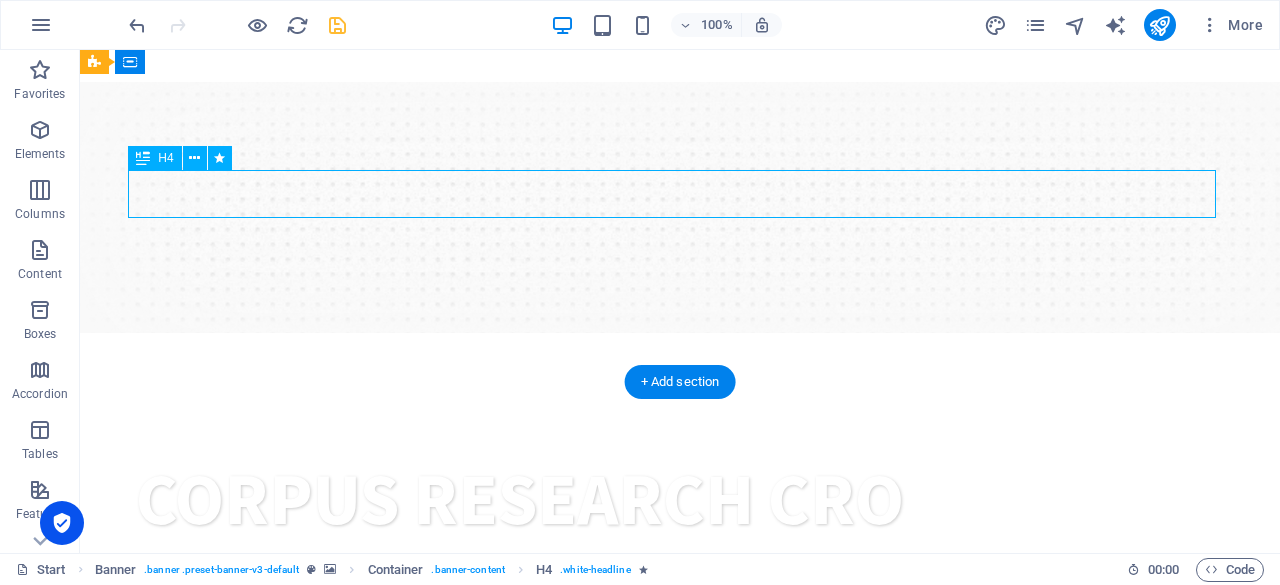click on "FROM DISCOVERY TO DRUG DEVELOPMENT   ADVANCING TOGETHER THROUGH SCIENCE" at bounding box center (680, 559) 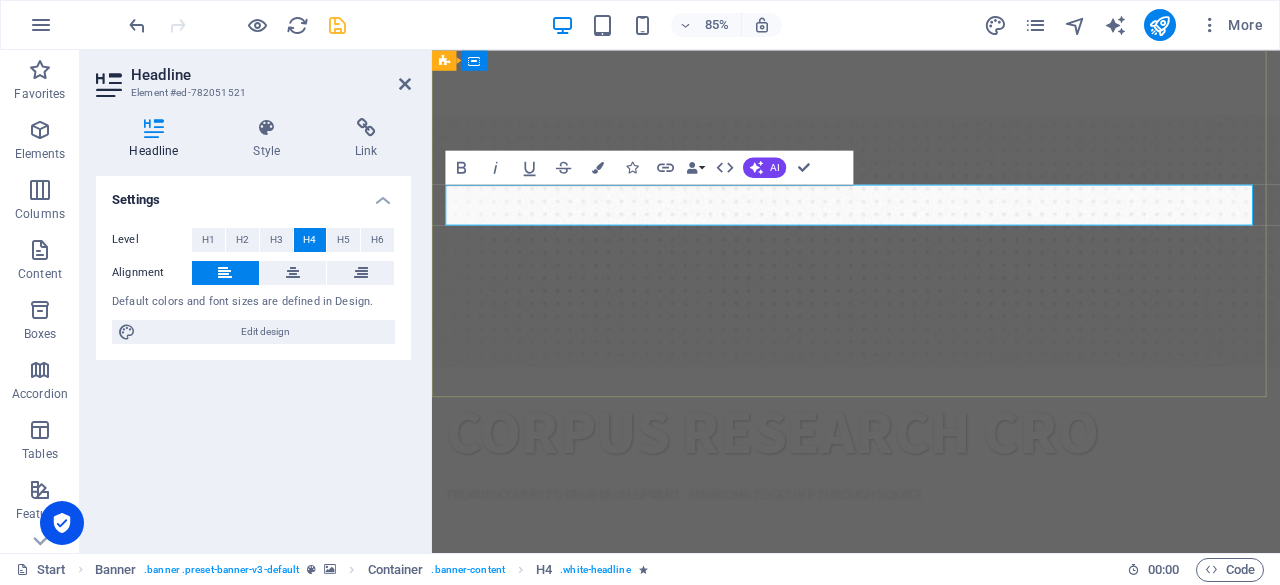 click on "FROM DISCOVERY TO DRUG DEVELOPMENT   ADVANCING TOGETHER THROUGH SCIENCE" at bounding box center [728, 559] 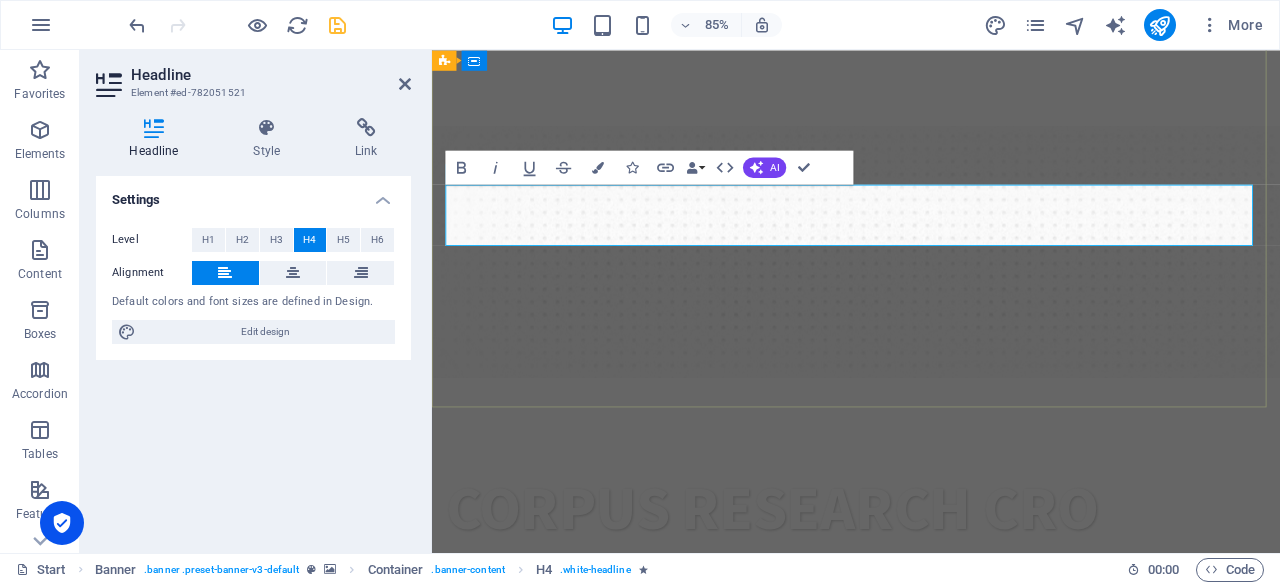 scroll, scrollTop: 220, scrollLeft: 0, axis: vertical 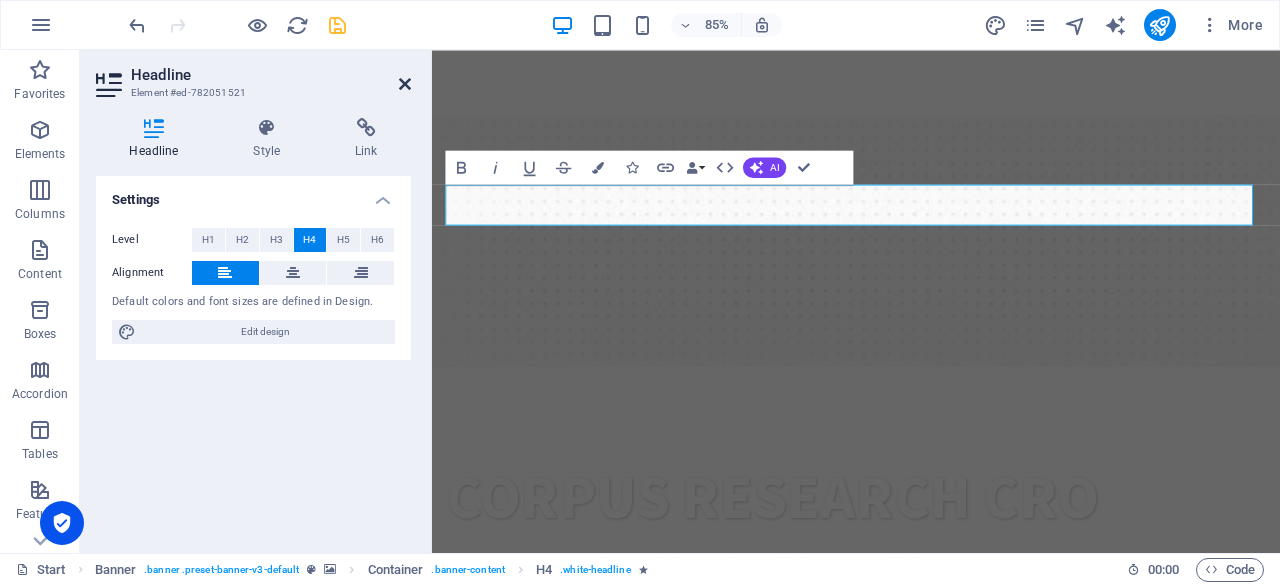 click at bounding box center (405, 84) 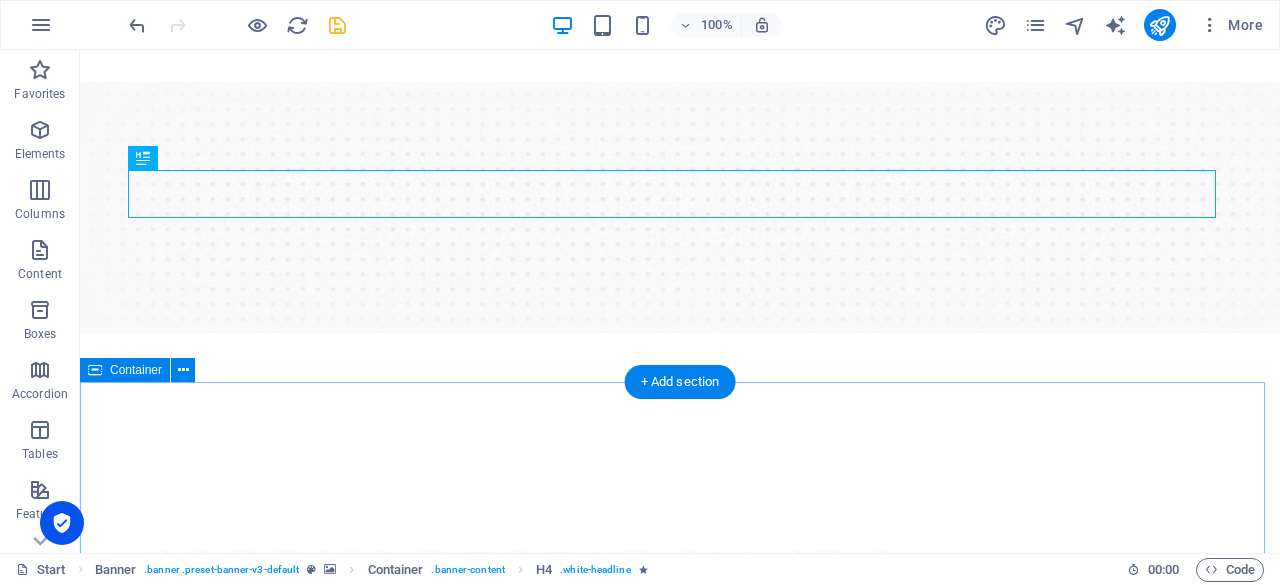 click on "Tissues The progress and promise of biomedical research rely on the availability of high-quality human tissue samples. We offer a Quality Guarantee for our human tissue procurement, tailored to meet the unique requirements of each project.
Peripheral Blood Peripheral blood samples serve as a crucial resource for both clinical practice and biomedical research. Available from both healthy and diseased individuals, we provide a variety of products, including whole blood, plasma, serum, and other human blood components,
Cell Specimens" at bounding box center [680, 1310] 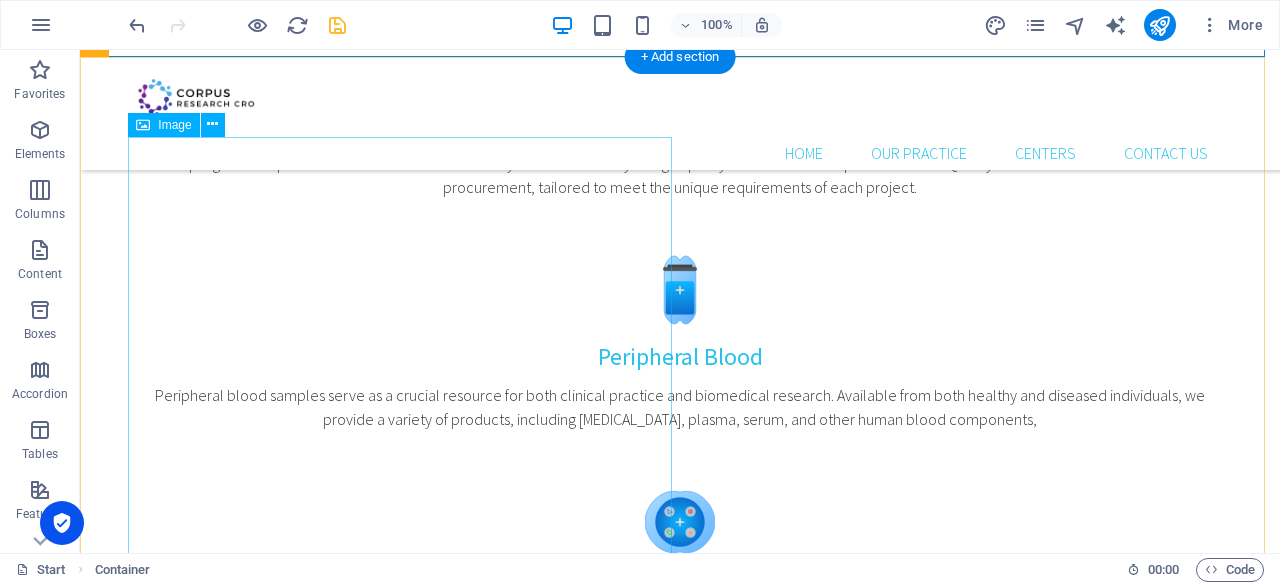 scroll, scrollTop: 1010, scrollLeft: 0, axis: vertical 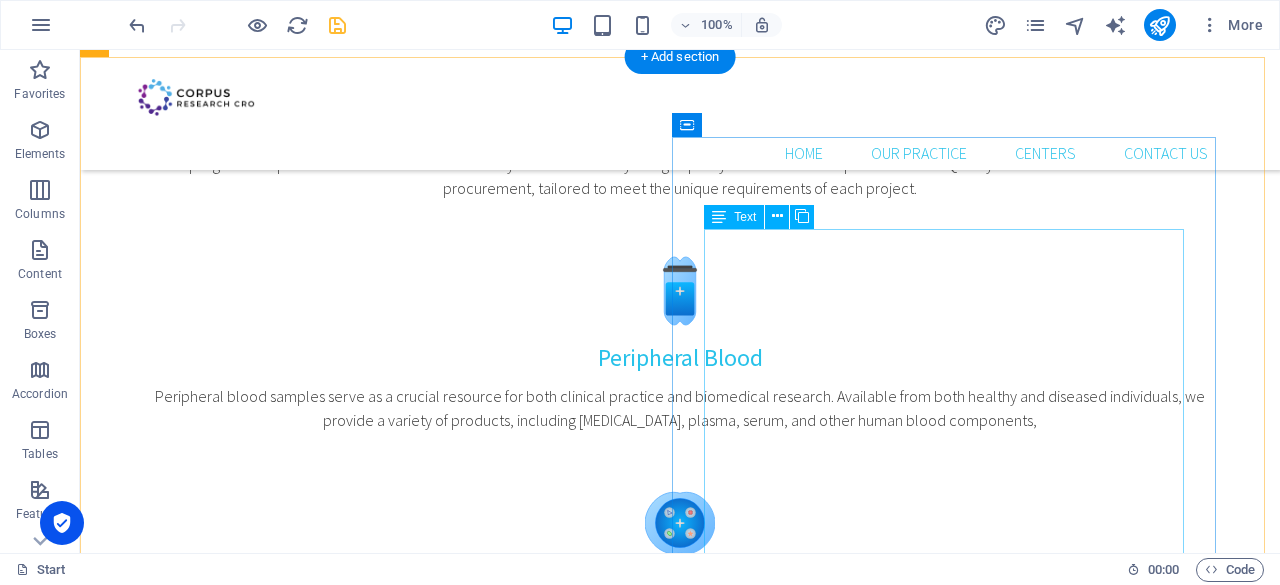 click on "Advancing Discovery with Preclinical Insight and Human Biospecimen Access Founded in 2021,  Corpus Research CRO  is a dynamic contract research organization (CRO) offering a unique combination of preclinical research services, scientific consultancy, and biospecimen procurement for national and international partners in the pharmaceutical, biotech, and academic sectors. We specialize in: Custom-designed preclinical studies with regulatory-ready documentation Scientific consulting across experimental design, model selection, and translational strategy Procurement and distribution of ethically sourced human tissues and biofluids for research use, including FFPE blocks, fresh/frozen tissues, blood, plasma, serum, and matched samples Our multidisciplinary team  composed of experts in medicine, genetics, and bioengineering supports your project with precision, speed, and ethical integrity." at bounding box center [640, 1342] 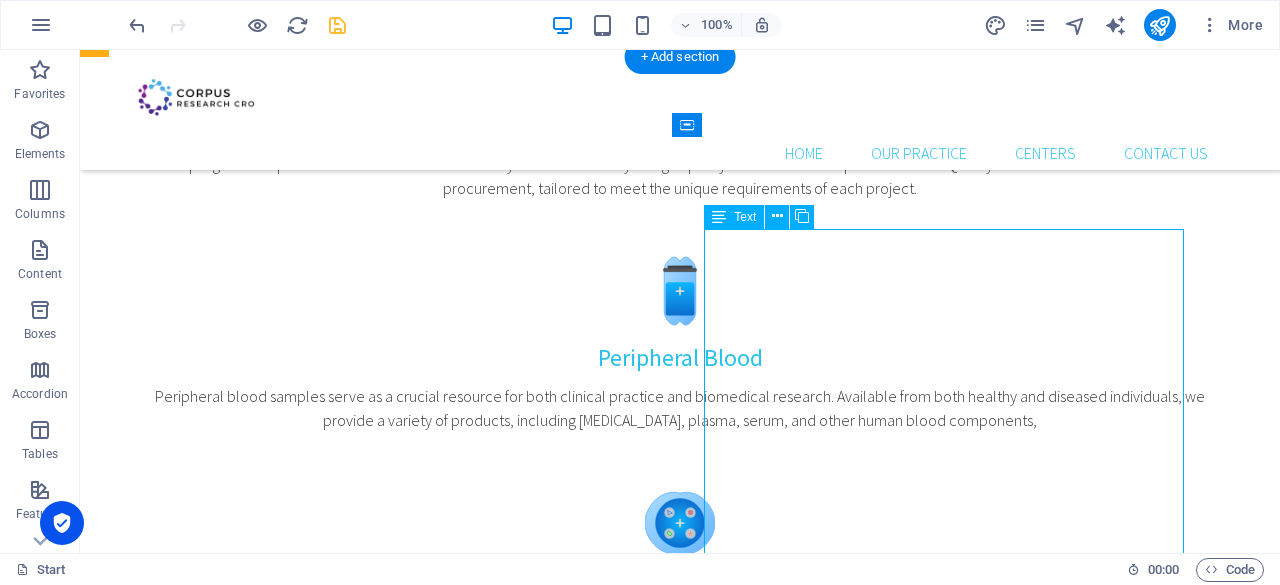 click on "Advancing Discovery with Preclinical Insight and Human Biospecimen Access Founded in 2021,  Corpus Research CRO  is a dynamic contract research organization (CRO) offering a unique combination of preclinical research services, scientific consultancy, and biospecimen procurement for national and international partners in the pharmaceutical, biotech, and academic sectors. We specialize in: Custom-designed preclinical studies with regulatory-ready documentation Scientific consulting across experimental design, model selection, and translational strategy Procurement and distribution of ethically sourced human tissues and biofluids for research use, including FFPE blocks, fresh/frozen tissues, blood, plasma, serum, and matched samples Our multidisciplinary team  composed of experts in medicine, genetics, and bioengineering supports your project with precision, speed, and ethical integrity." at bounding box center (640, 1342) 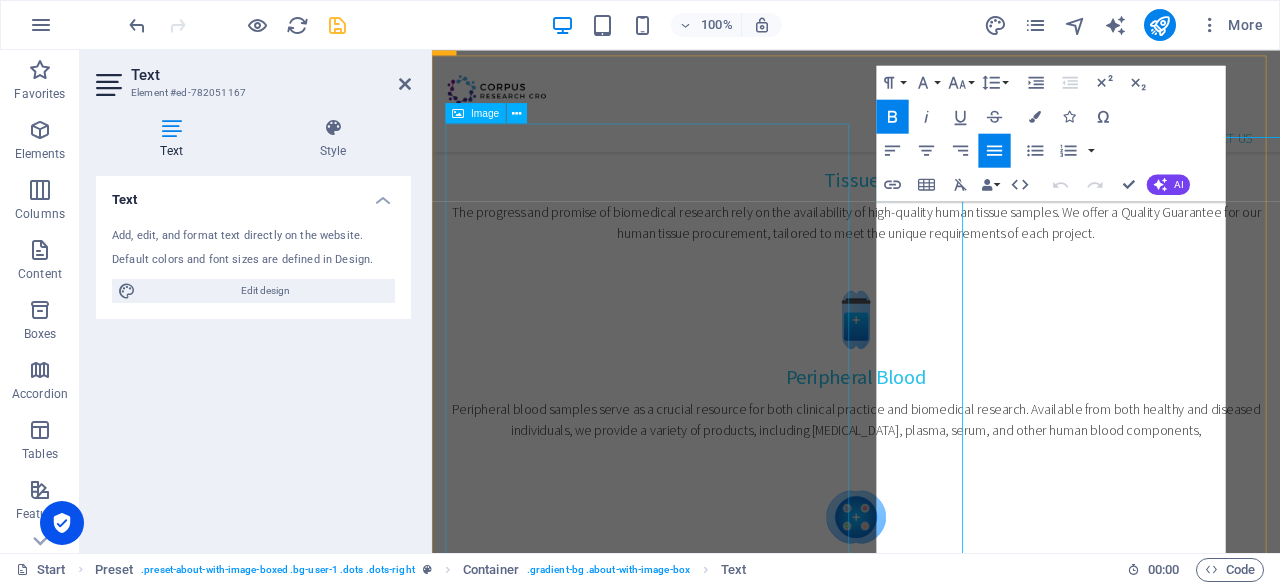scroll, scrollTop: 1087, scrollLeft: 0, axis: vertical 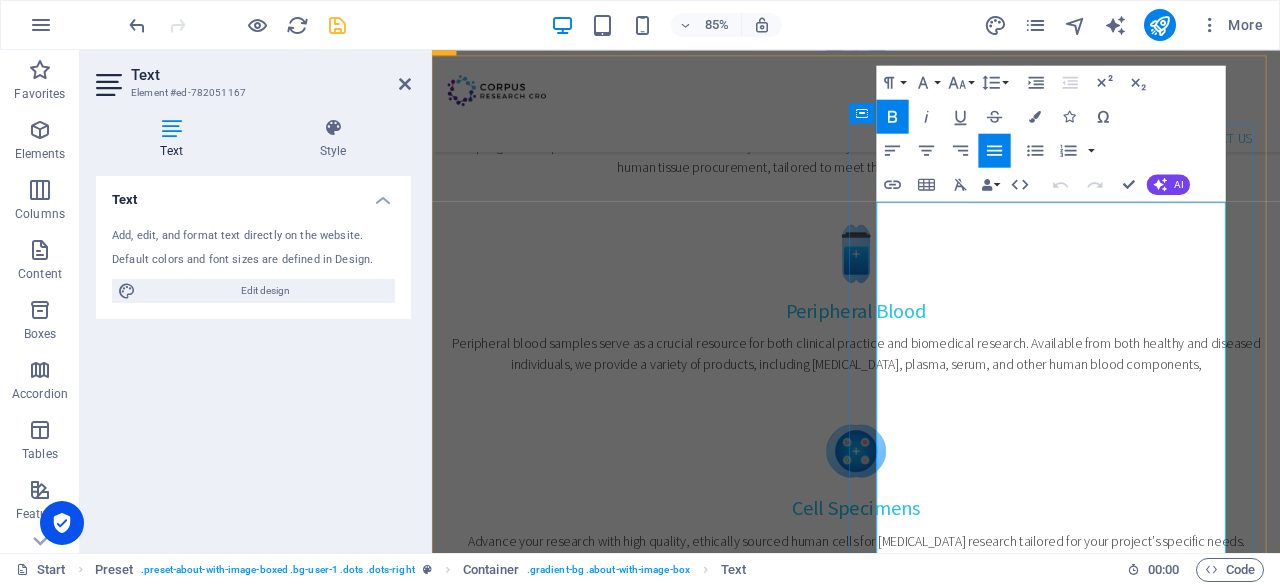 click on "Founded in 2021,  Corpus Research CRO  is a dynamic contract research organization (CRO) offering a unique combination of preclinical research services, scientific consultancy, and biospecimen procurement for national and international partners in the pharmaceutical, biotech, and academic sectors." at bounding box center (931, 1255) 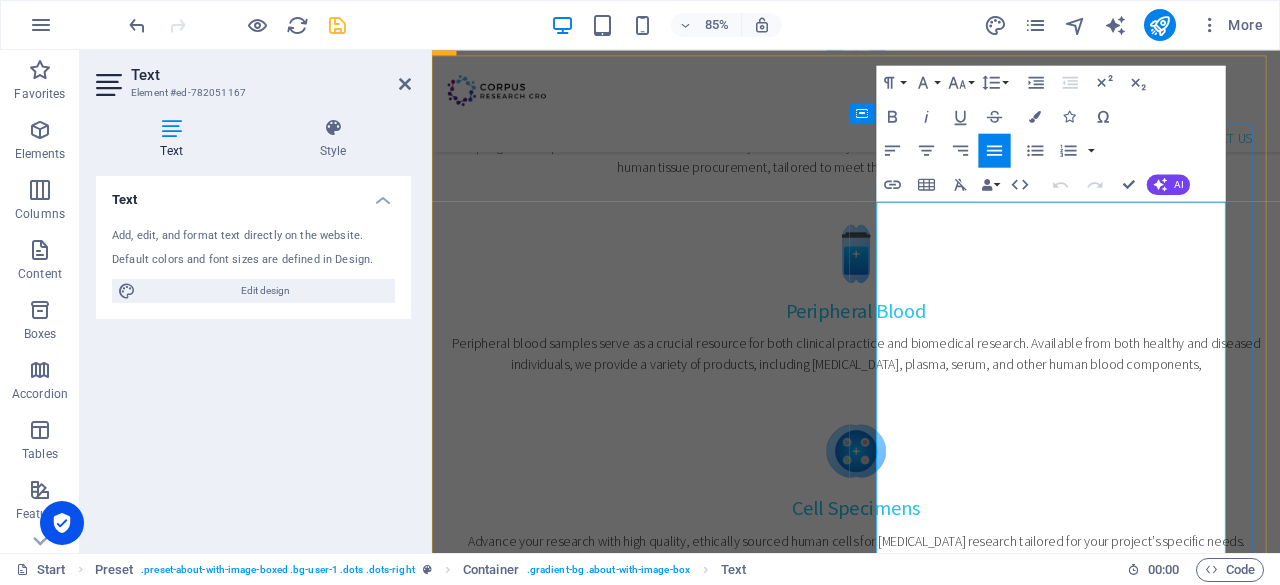 click on "Founded in 2021,  Corpus Research CRO  is a dynamic contract research organization (CRO) offering a unique combination of preclinical research services, scientific consultancy, and biospecimen procurement for national and international partners in the pharmaceutical, biotech, and academic sectors." at bounding box center (931, 1255) 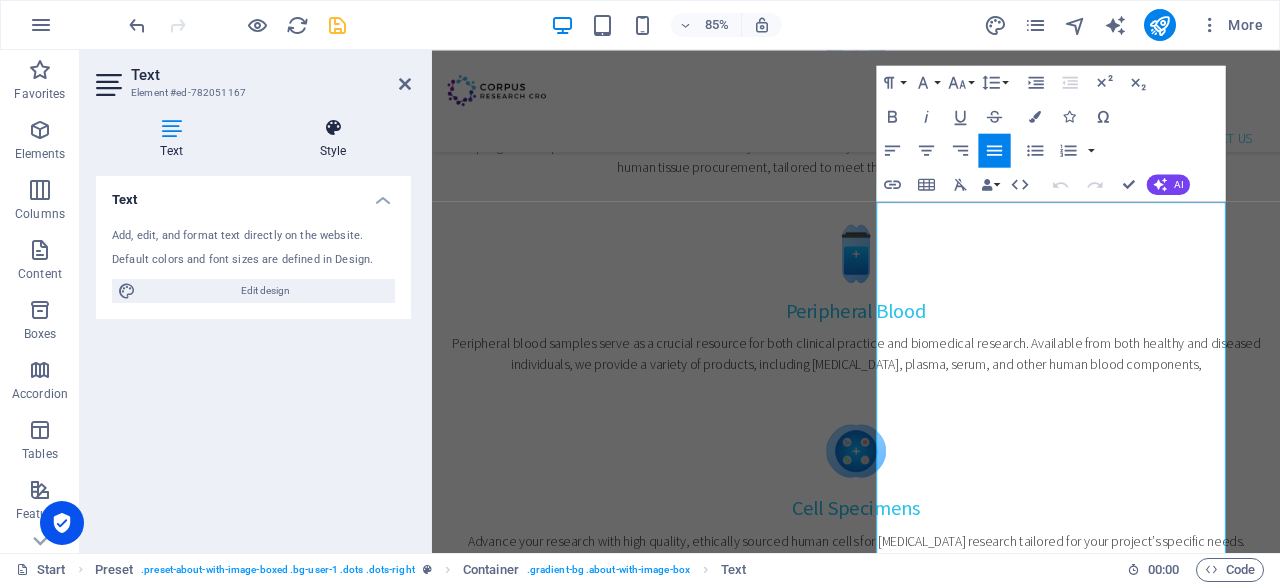 click at bounding box center (333, 128) 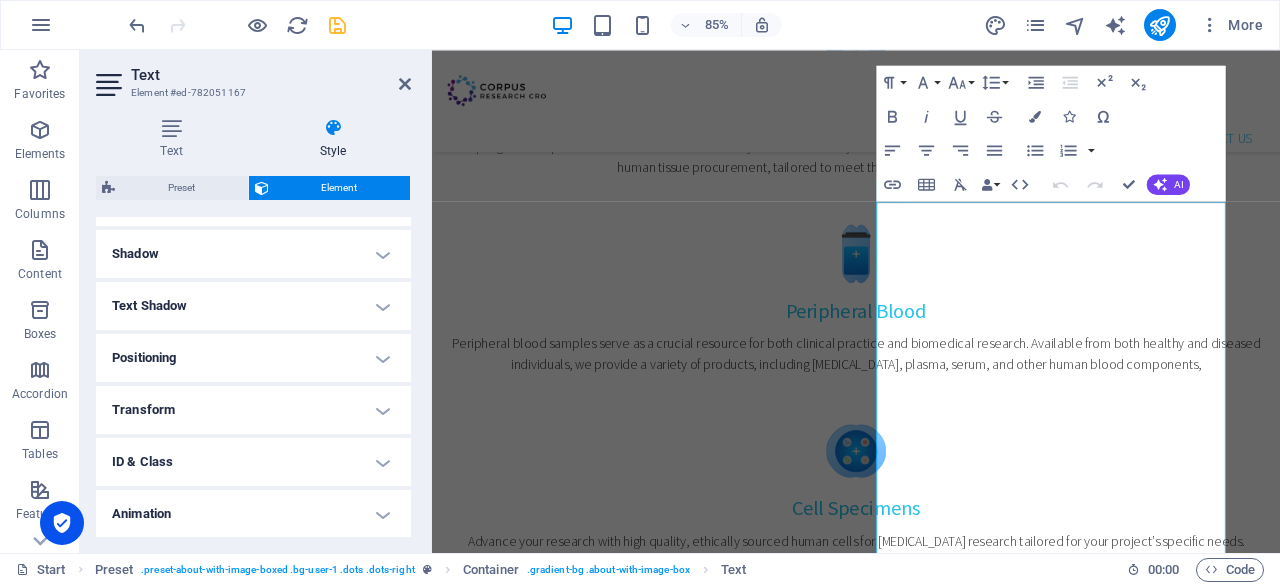 scroll, scrollTop: 473, scrollLeft: 0, axis: vertical 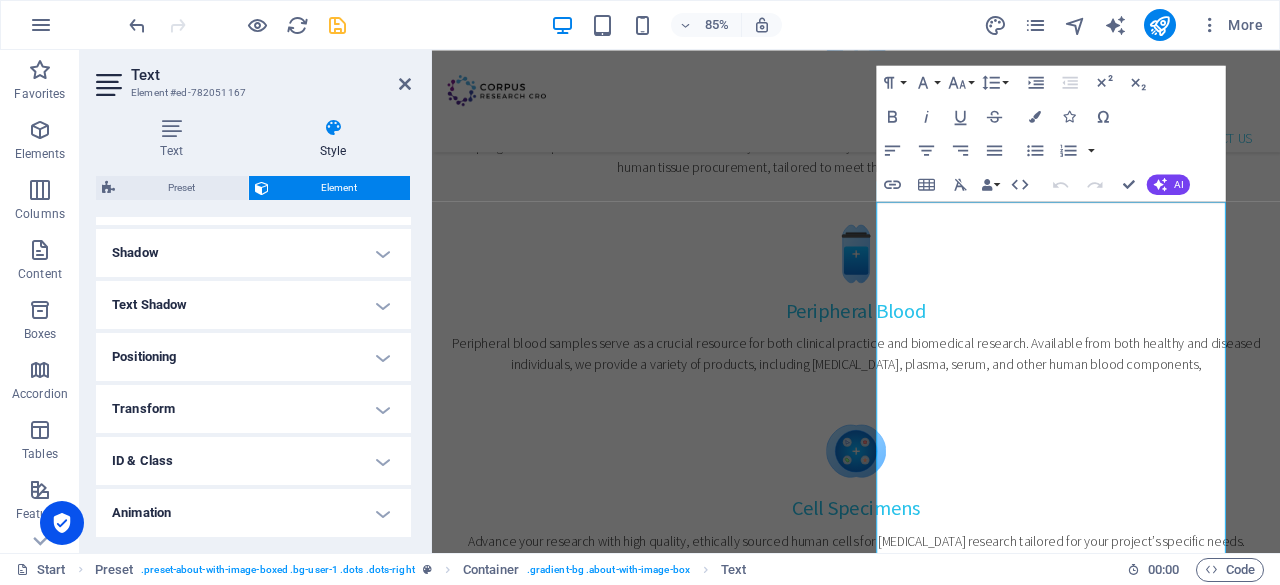 click on "Text Shadow" at bounding box center [253, 305] 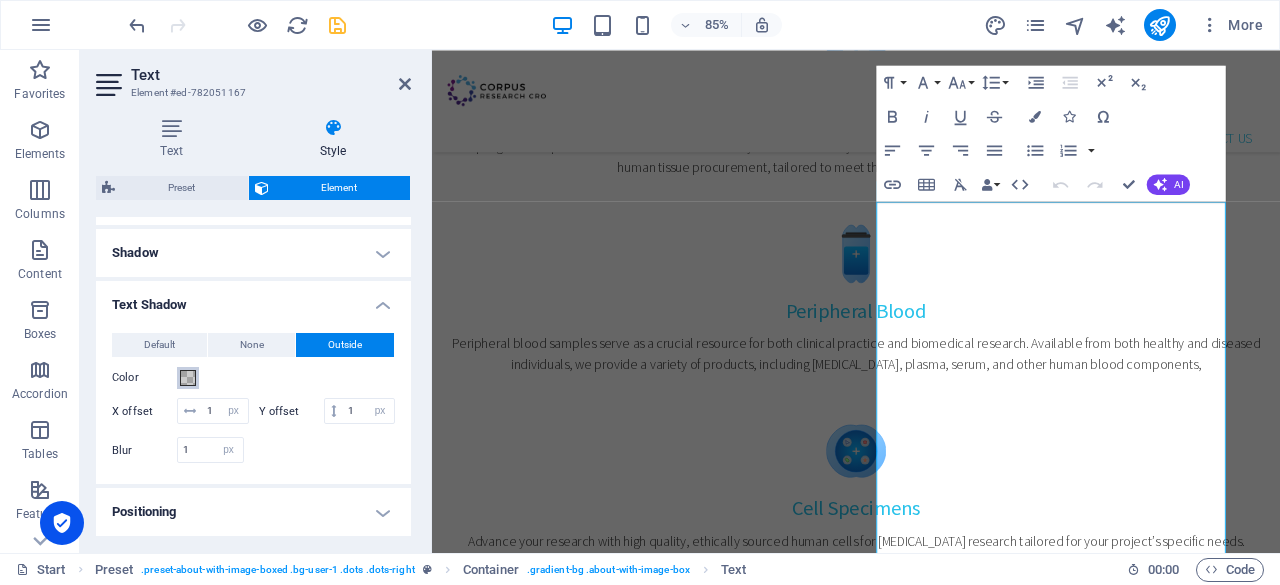 click at bounding box center [188, 378] 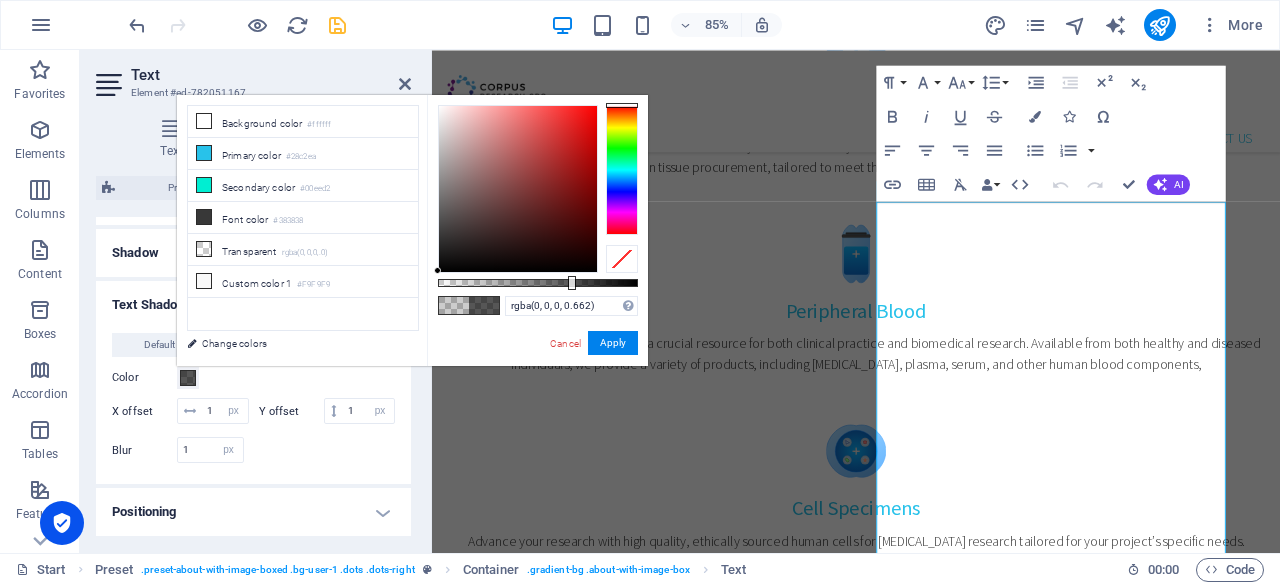 type on "rgba(0, 0, 0, 0.667)" 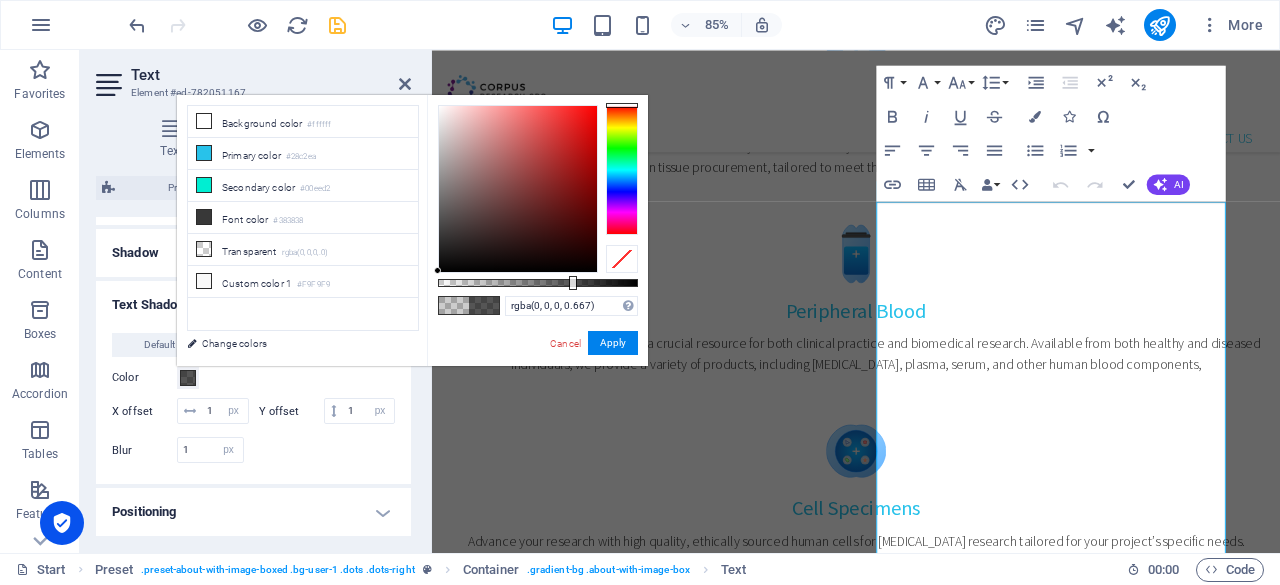 drag, startPoint x: 479, startPoint y: 281, endPoint x: 571, endPoint y: 283, distance: 92.021736 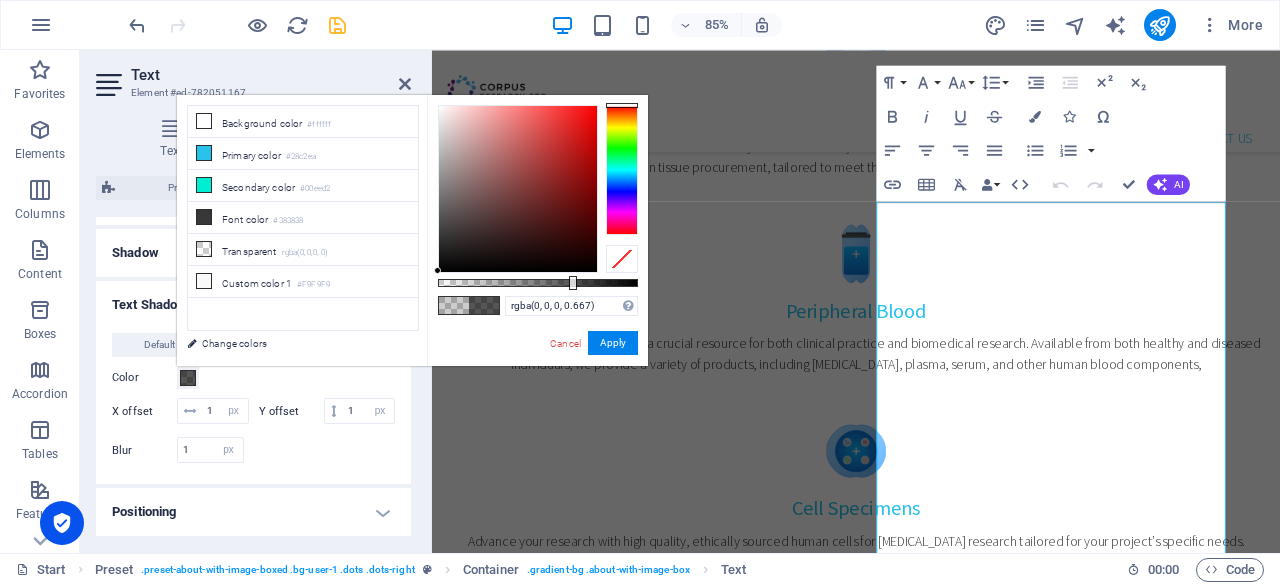 click at bounding box center [573, 283] 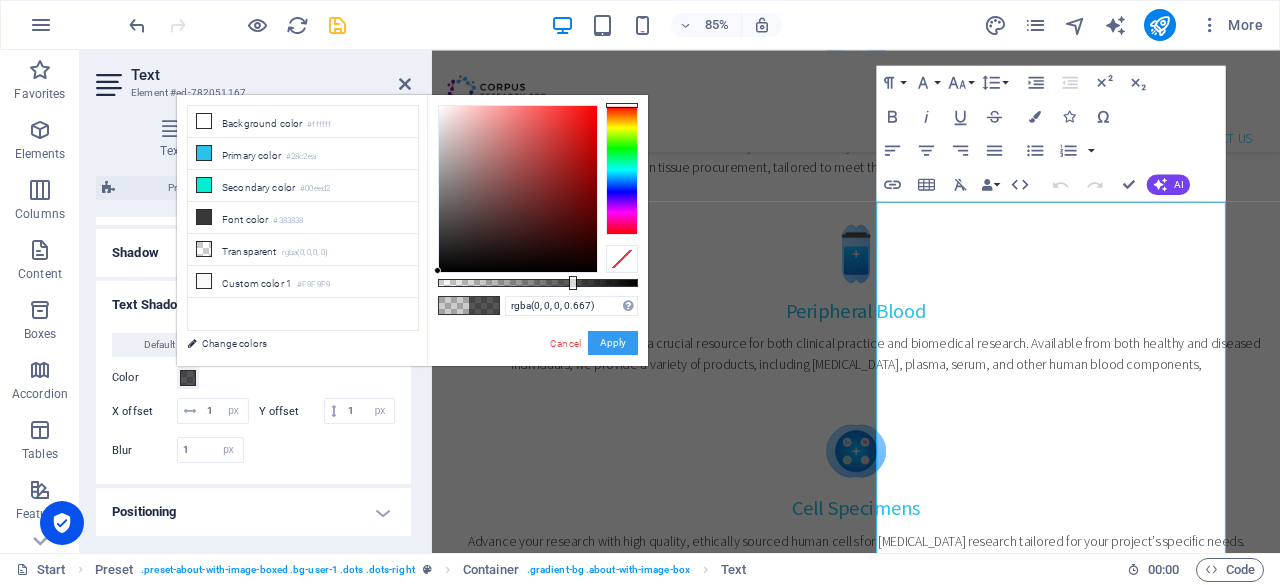 click on "Apply" at bounding box center [613, 343] 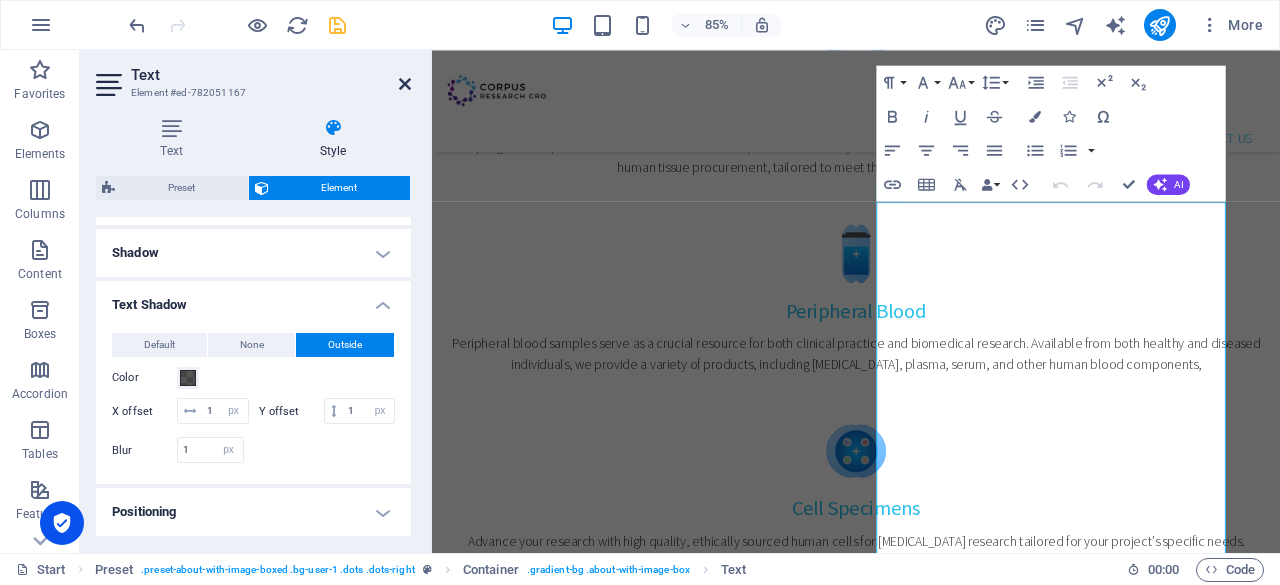 click at bounding box center (405, 84) 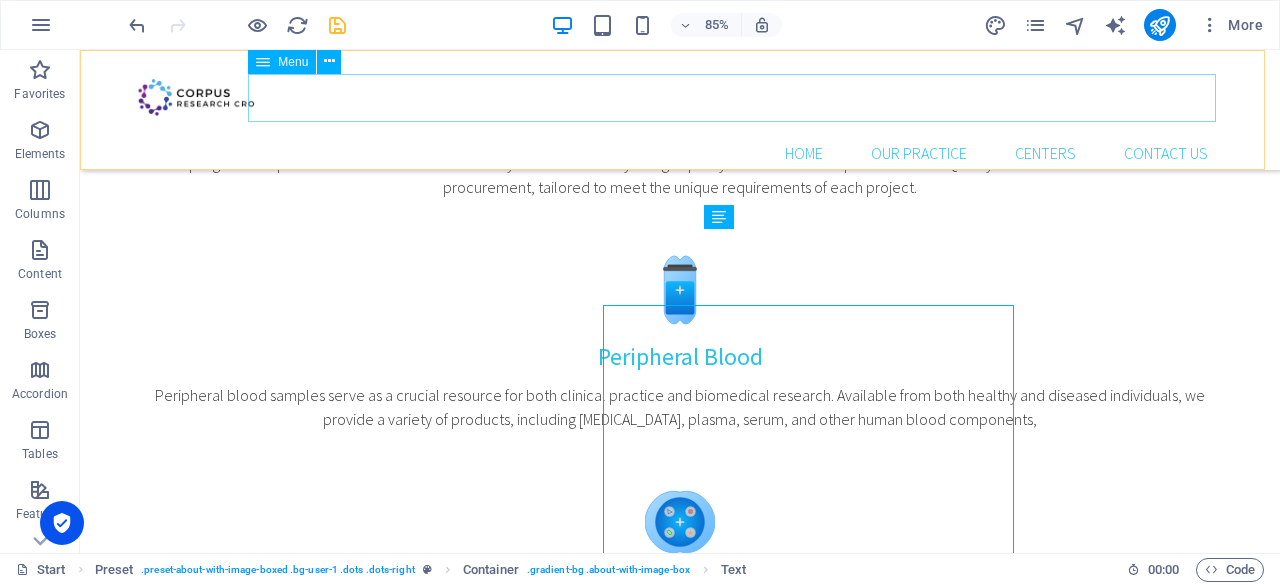 scroll, scrollTop: 1010, scrollLeft: 0, axis: vertical 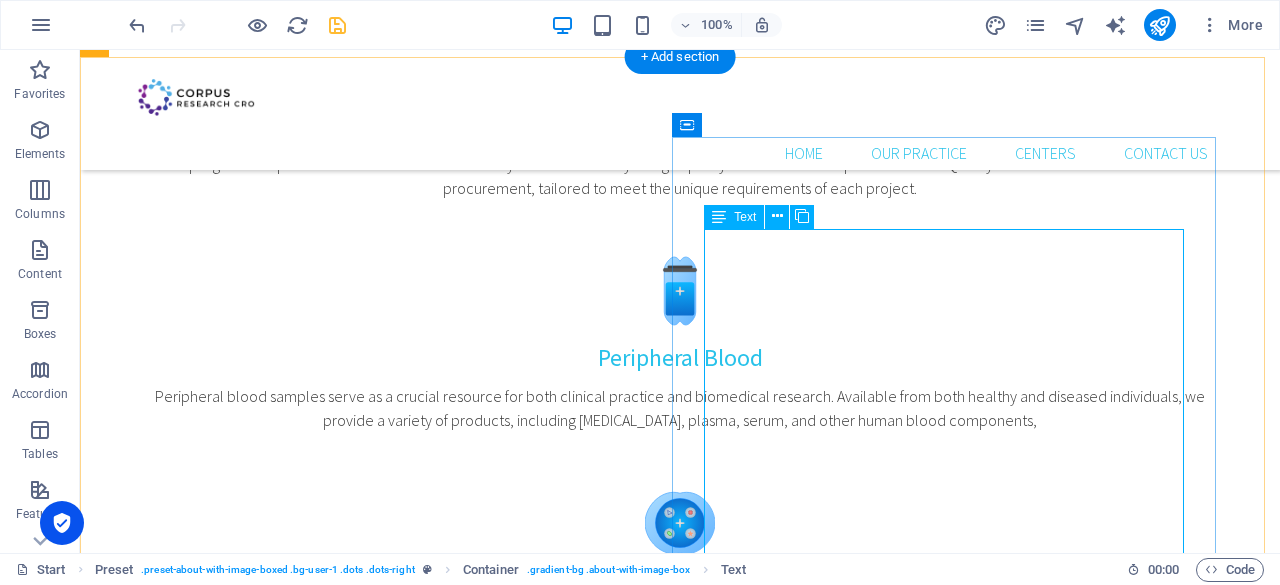 click on "Advancing Discovery with Preclinical Insight and Human Biospecimen Access Founded in 2021,  Corpus Research CRO  is a dynamic contract research organization (CRO) offering a unique combination of preclinical research services, scientific consultancy, and biospecimen procurement for national and international partners in the pharmaceutical, biotech, and academic sectors. We specialize in: Custom-designed preclinical studies with regulatory-ready documentation Scientific consulting across experimental design, model selection, and translational strategy Procurement and distribution of ethically sourced human tissues and biofluids for research use, including FFPE blocks, fresh/frozen tissues, blood, plasma, serum, and matched samples Our multidisciplinary team  composed of experts in medicine, genetics, and bioengineering supports your project with precision, speed, and ethical integrity." at bounding box center (640, 1342) 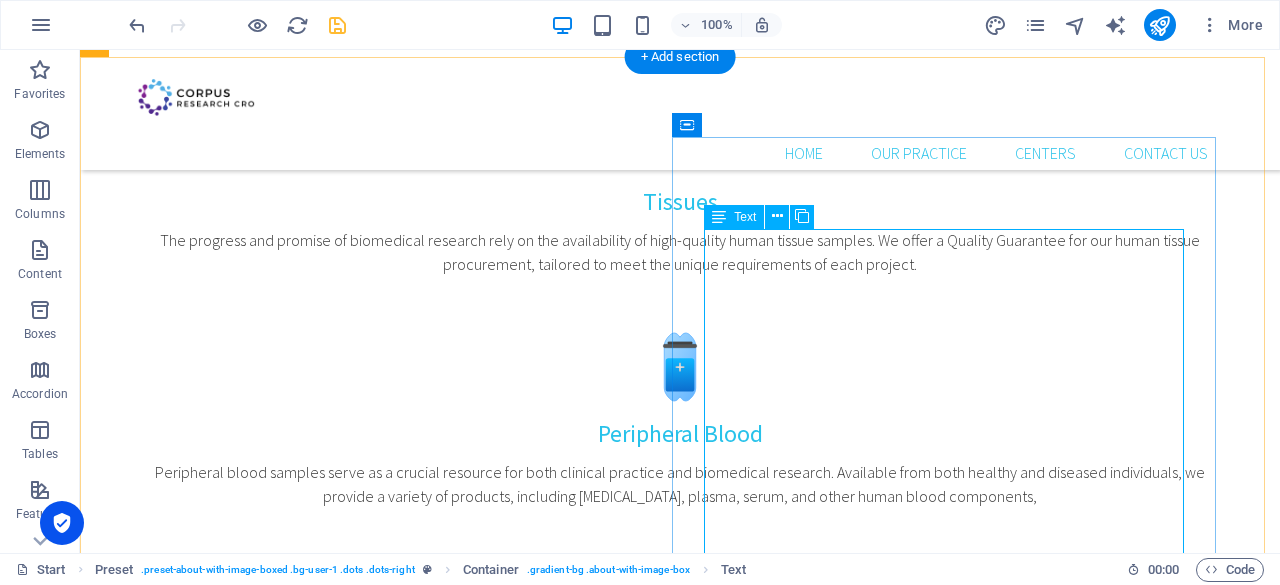 select on "px" 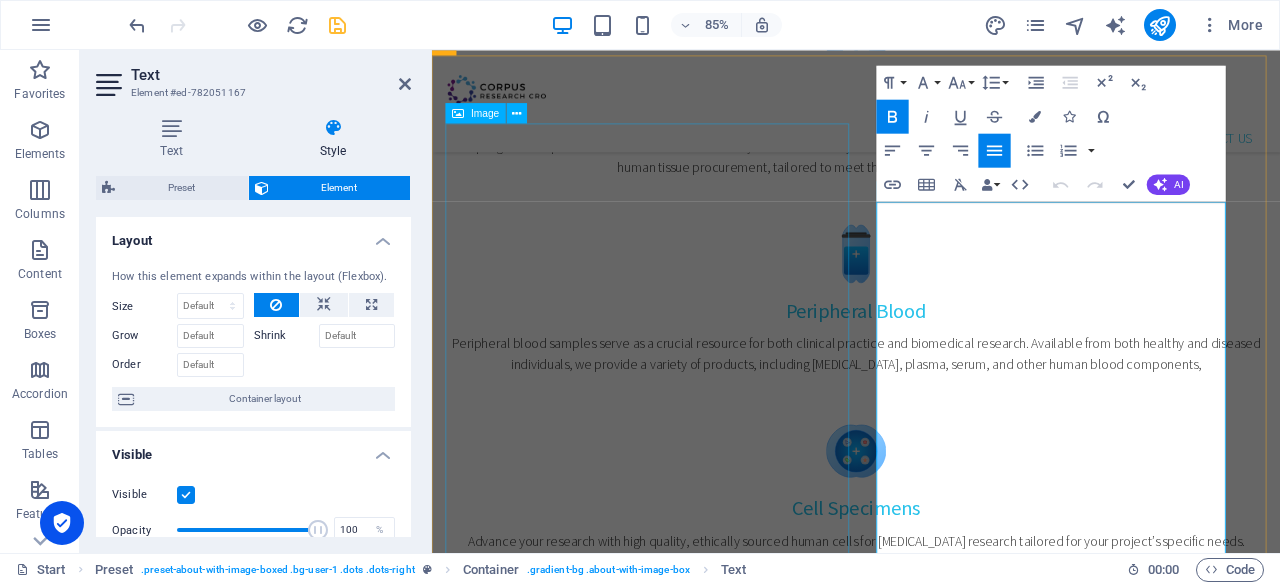 click at bounding box center (593, 1666) 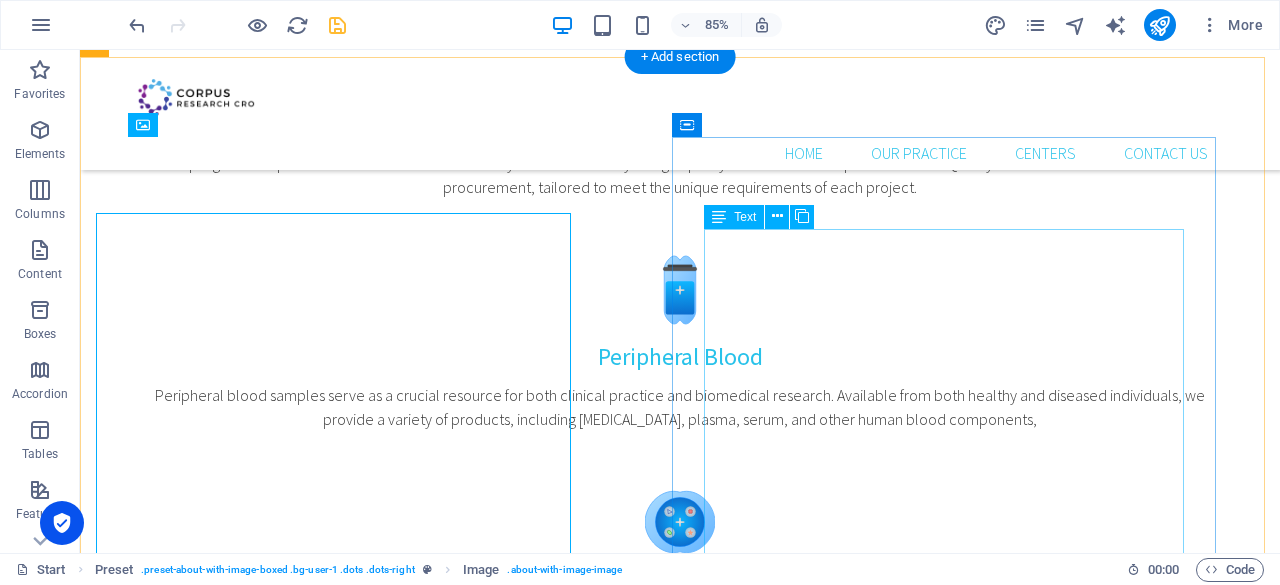 scroll, scrollTop: 1010, scrollLeft: 0, axis: vertical 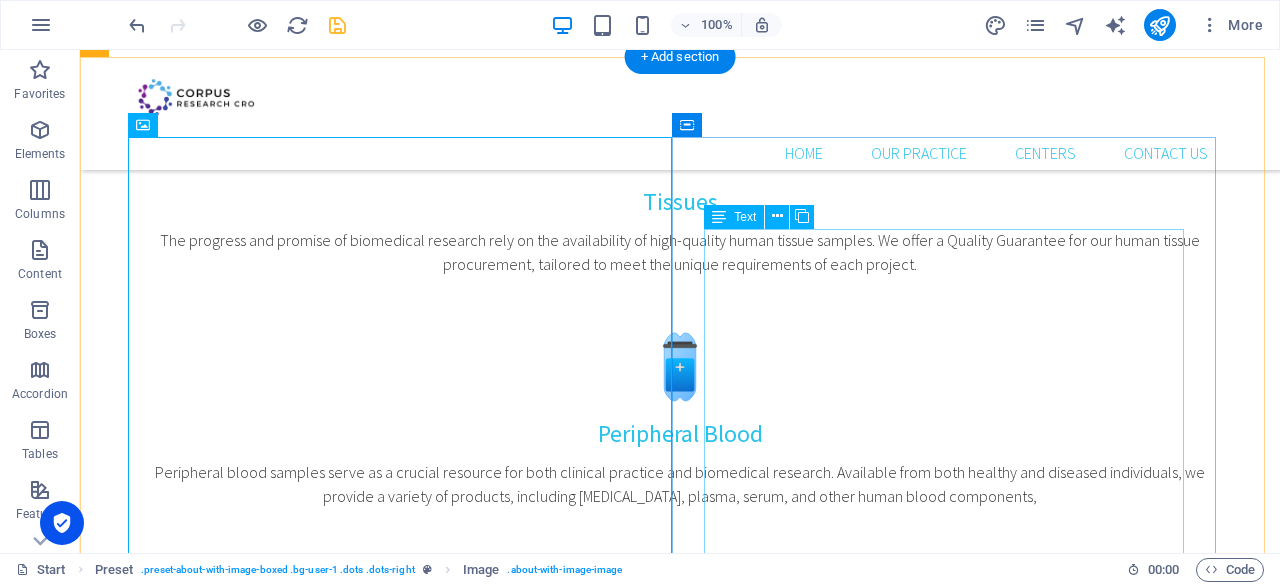 click on "Advancing Discovery with Preclinical Insight and Human Biospecimen Access Founded in 2021,  Corpus Research CRO  is a dynamic contract research organization (CRO) offering a unique combination of preclinical research services, scientific consultancy, and biospecimen procurement for national and international partners in the pharmaceutical, biotech, and academic sectors. We specialize in: Custom-designed preclinical studies with regulatory-ready documentation Scientific consulting across experimental design, model selection, and translational strategy Procurement and distribution of ethically sourced human tissues and biofluids for research use, including FFPE blocks, fresh/frozen tissues, blood, plasma, serum, and matched samples Our multidisciplinary team  composed of experts in medicine, genetics, and bioengineering supports your project with precision, speed, and ethical integrity." at bounding box center [640, 1418] 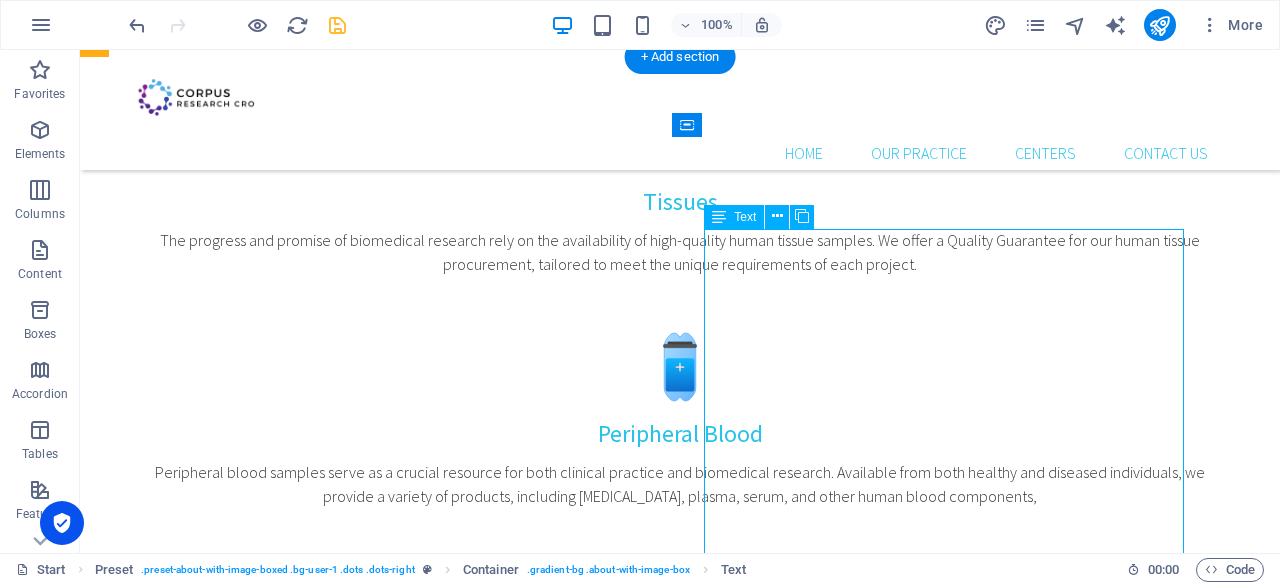 click on "Advancing Discovery with Preclinical Insight and Human Biospecimen Access Founded in 2021,  Corpus Research CRO  is a dynamic contract research organization (CRO) offering a unique combination of preclinical research services, scientific consultancy, and biospecimen procurement for national and international partners in the pharmaceutical, biotech, and academic sectors. We specialize in: Custom-designed preclinical studies with regulatory-ready documentation Scientific consulting across experimental design, model selection, and translational strategy Procurement and distribution of ethically sourced human tissues and biofluids for research use, including FFPE blocks, fresh/frozen tissues, blood, plasma, serum, and matched samples Our multidisciplinary team  composed of experts in medicine, genetics, and bioengineering supports your project with precision, speed, and ethical integrity." at bounding box center [640, 1418] 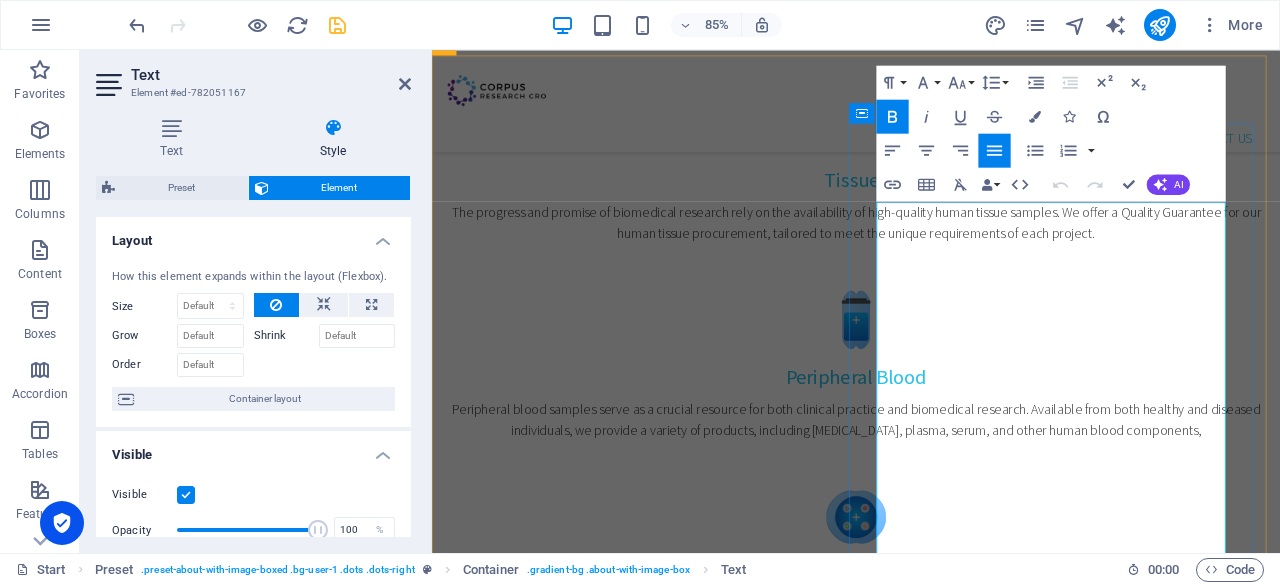 scroll, scrollTop: 1087, scrollLeft: 0, axis: vertical 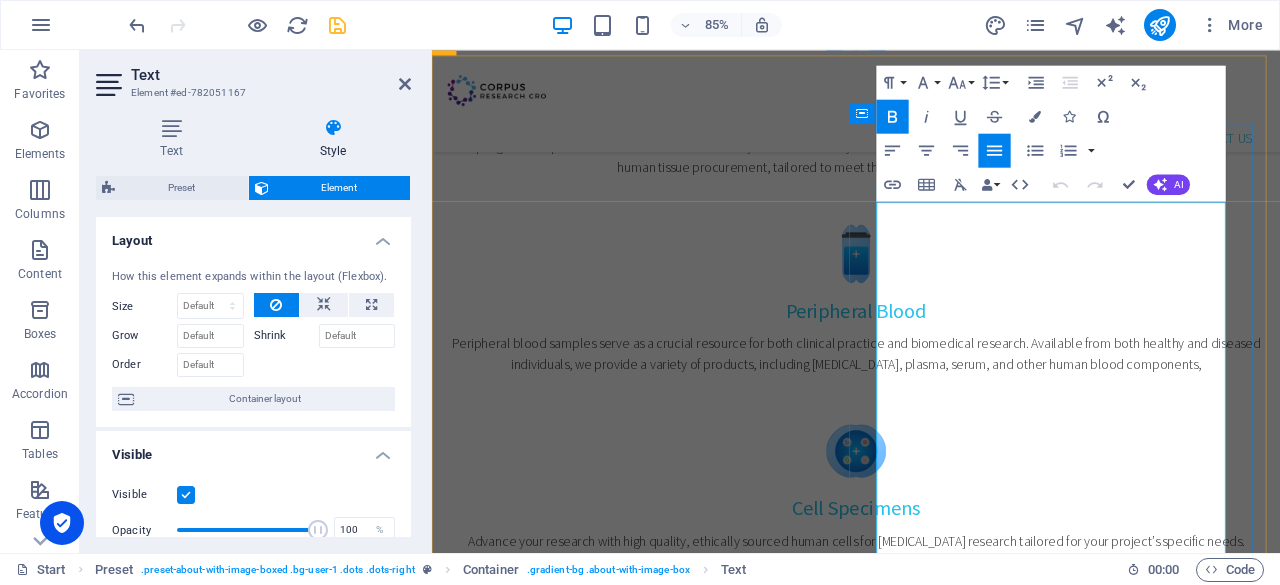 click on "Founded in 2021,  Corpus Research CRO  is a dynamic contract research organization (CRO) offering a unique combination of preclinical research services, scientific consultancy, and biospecimen procurement for national and international partners in the pharmaceutical, biotech, and academic sectors." at bounding box center [931, 1255] 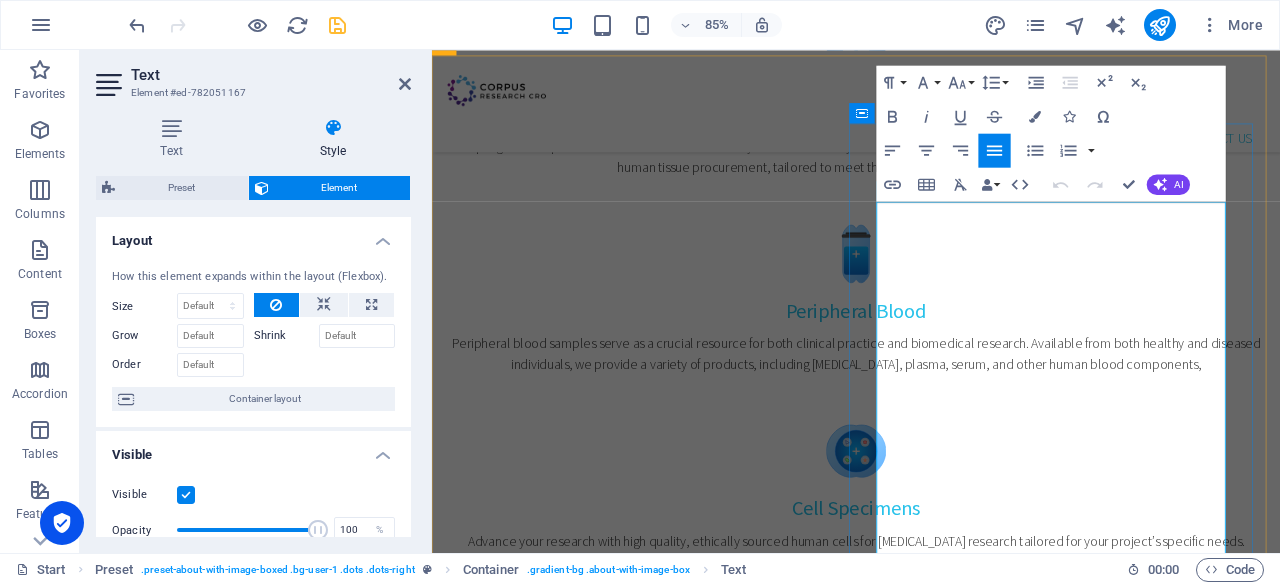 click on "Founded in 2021,  Corpus Research CRO  is a dynamic contract research organization (CRO) offering a unique combination of preclinical research services, scientific consultancy, and biospecimen procurement for national and international partners in the pharmaceutical, biotech, and academic sectors." at bounding box center (931, 1255) 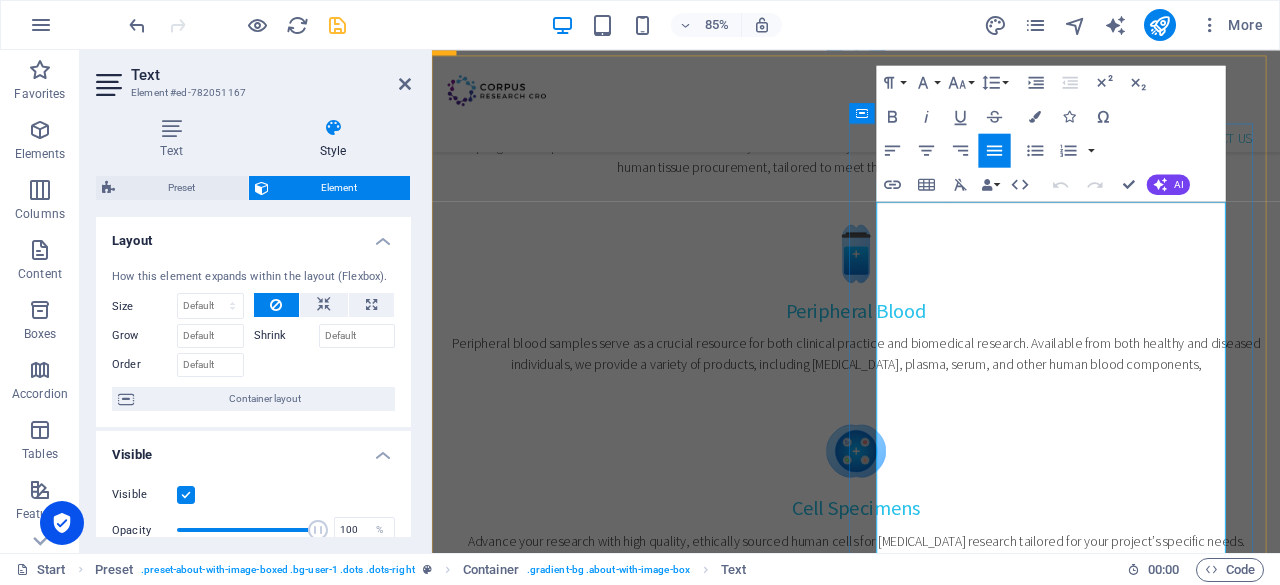click on "Founded in 2021,  Corpus Research CRO  is a dynamic contract research organization (CRO) offering a unique combination of preclinical research services, scientific consultancy, and biospecimen procurement for national and international partners in the pharmaceutical, biotech, and academic sectors." at bounding box center (931, 1255) 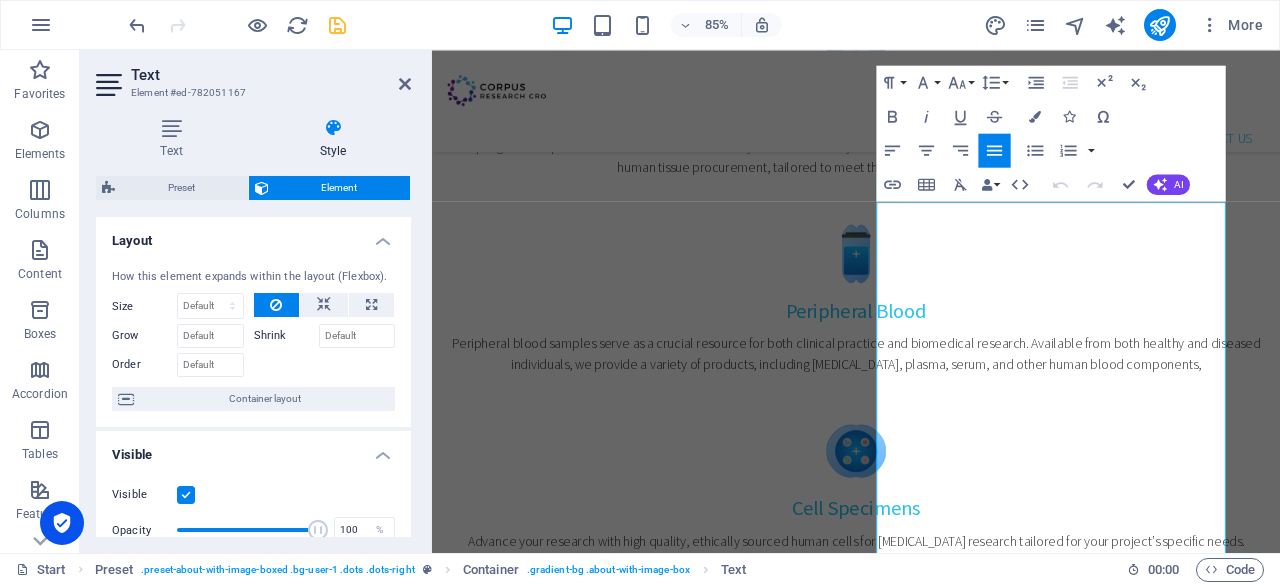 click at bounding box center (325, 362) 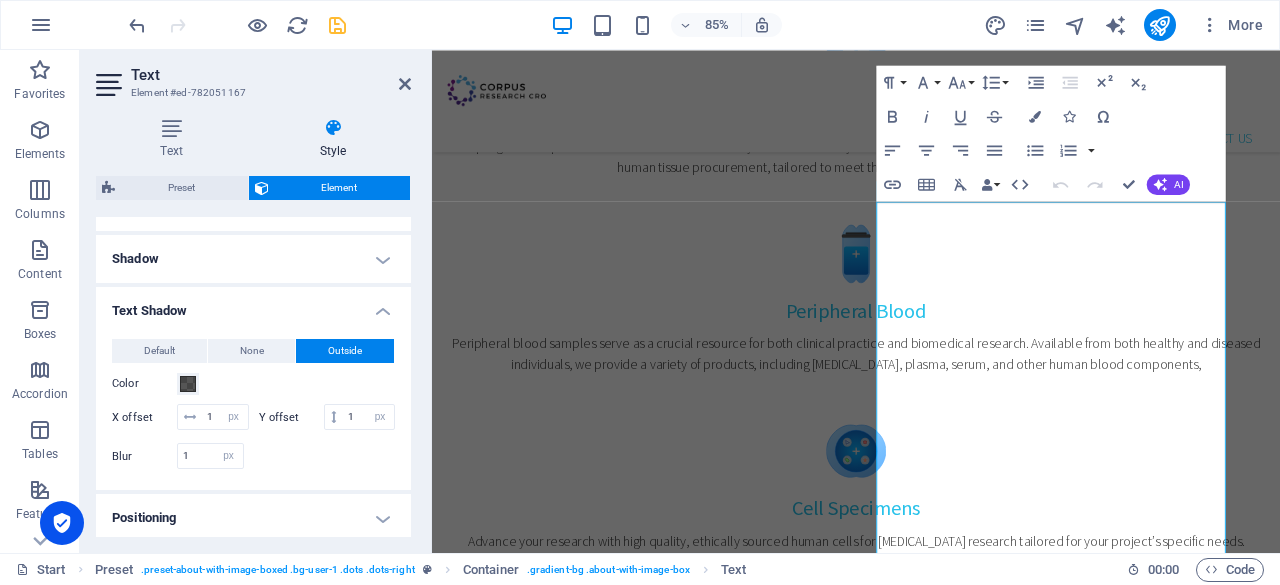 scroll, scrollTop: 476, scrollLeft: 0, axis: vertical 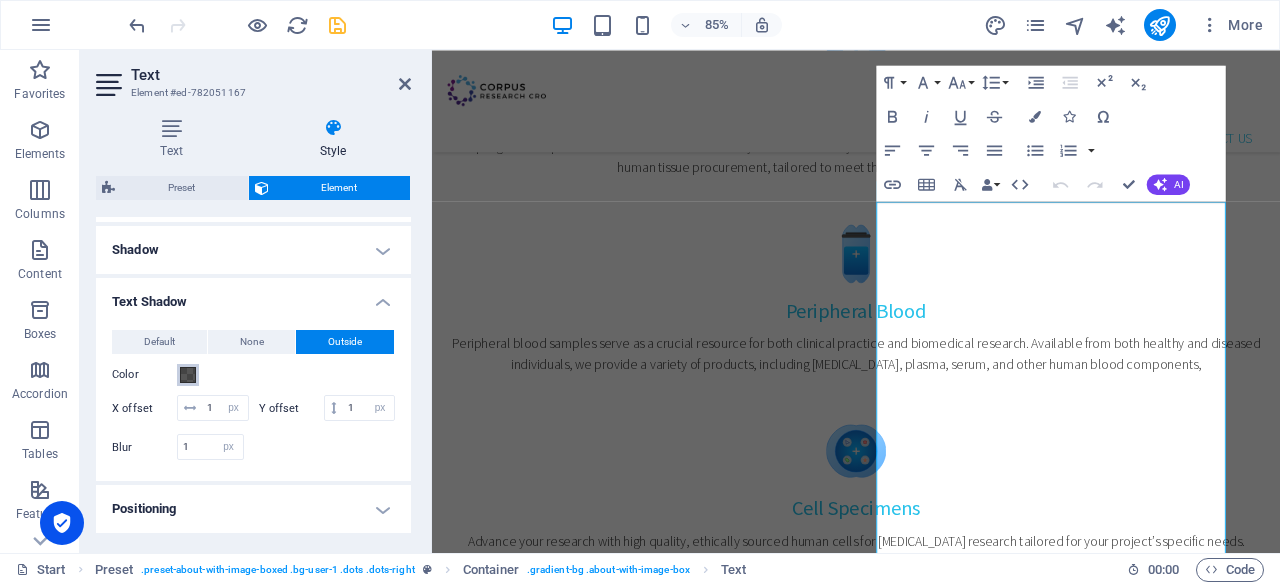 click at bounding box center [188, 375] 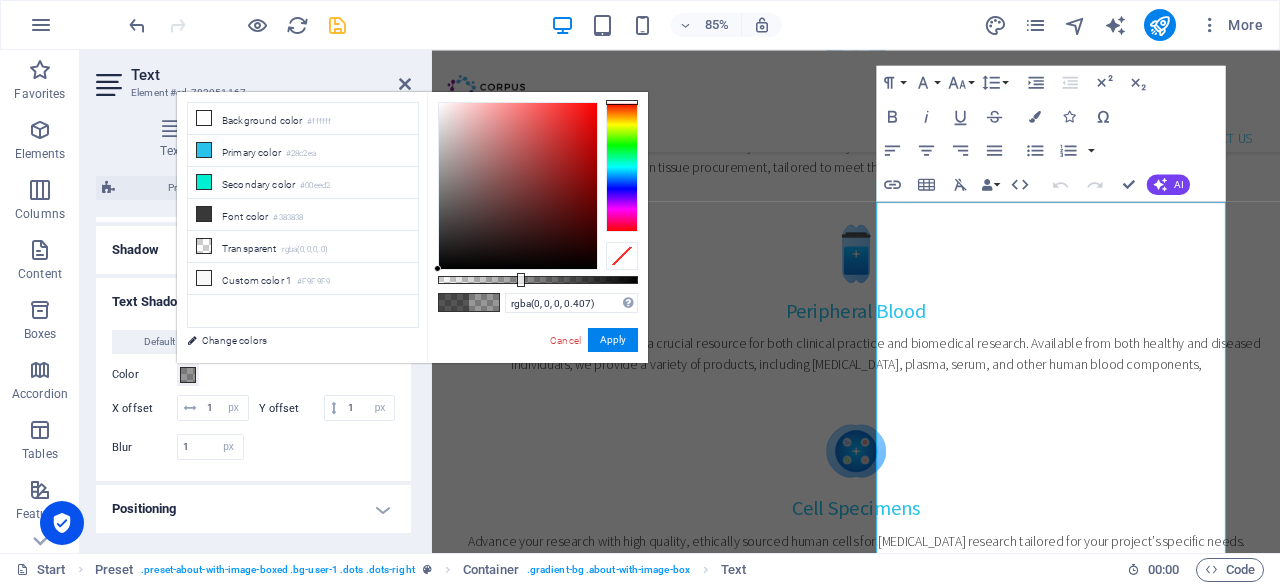 type on "rgba(0, 0, 0, 0.402)" 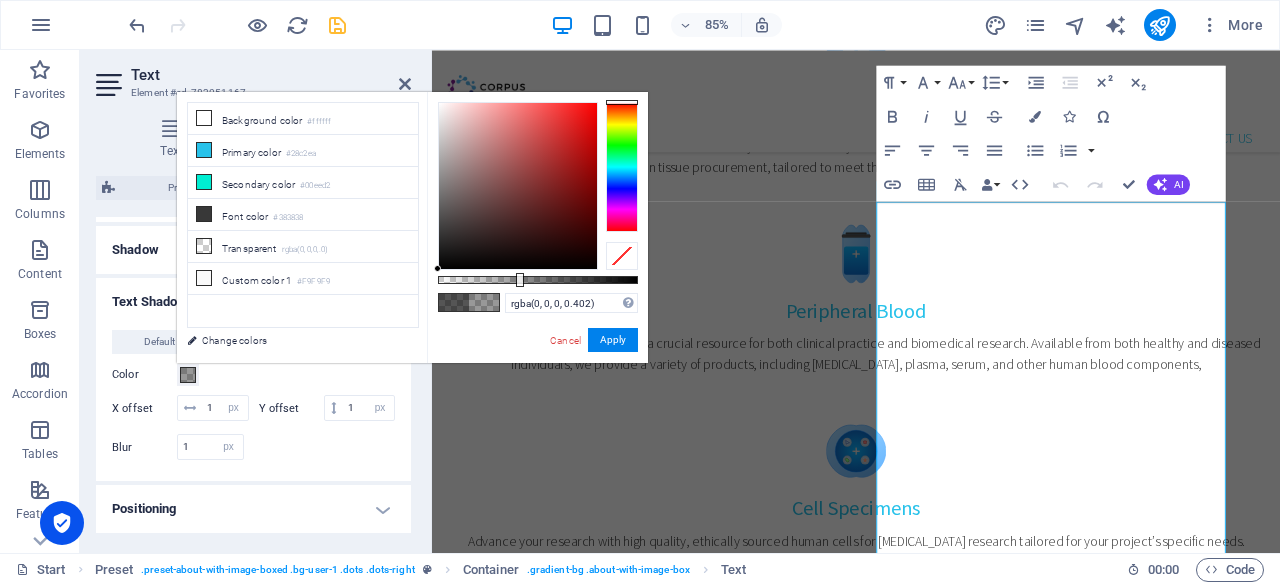 drag, startPoint x: 570, startPoint y: 277, endPoint x: 518, endPoint y: 281, distance: 52.153618 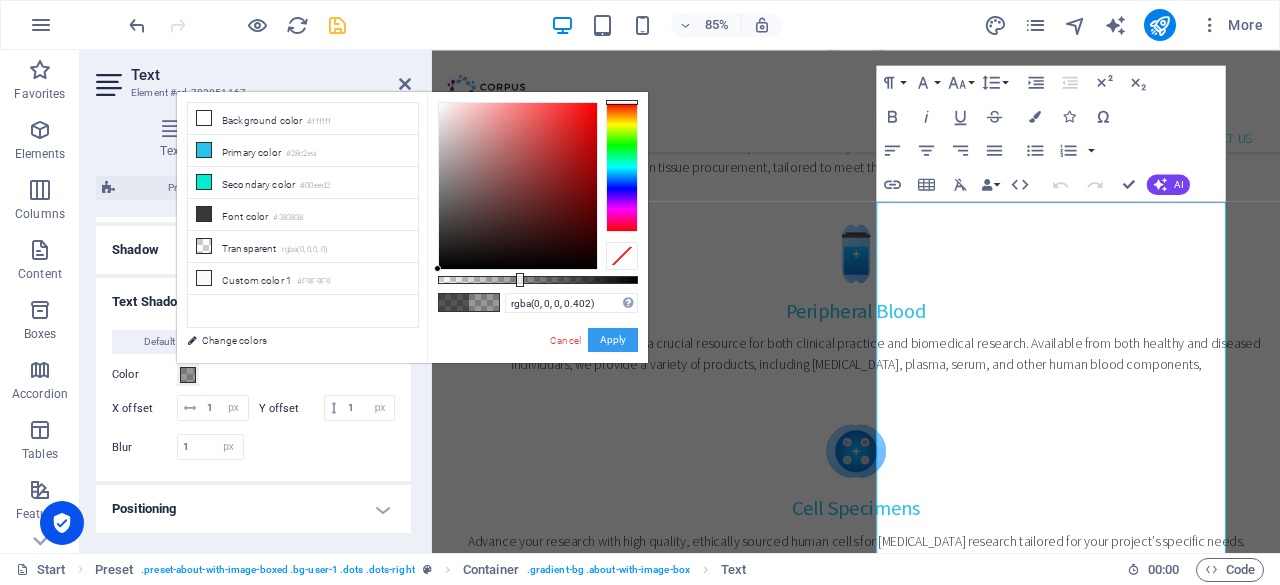 click on "Apply" at bounding box center (613, 340) 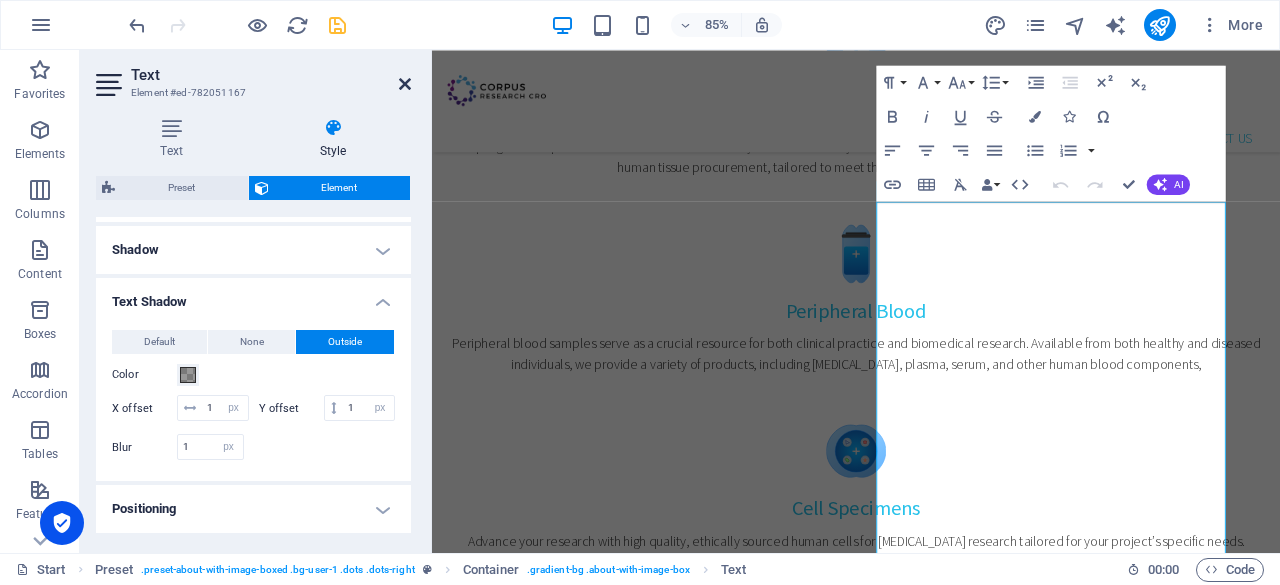 click at bounding box center (405, 84) 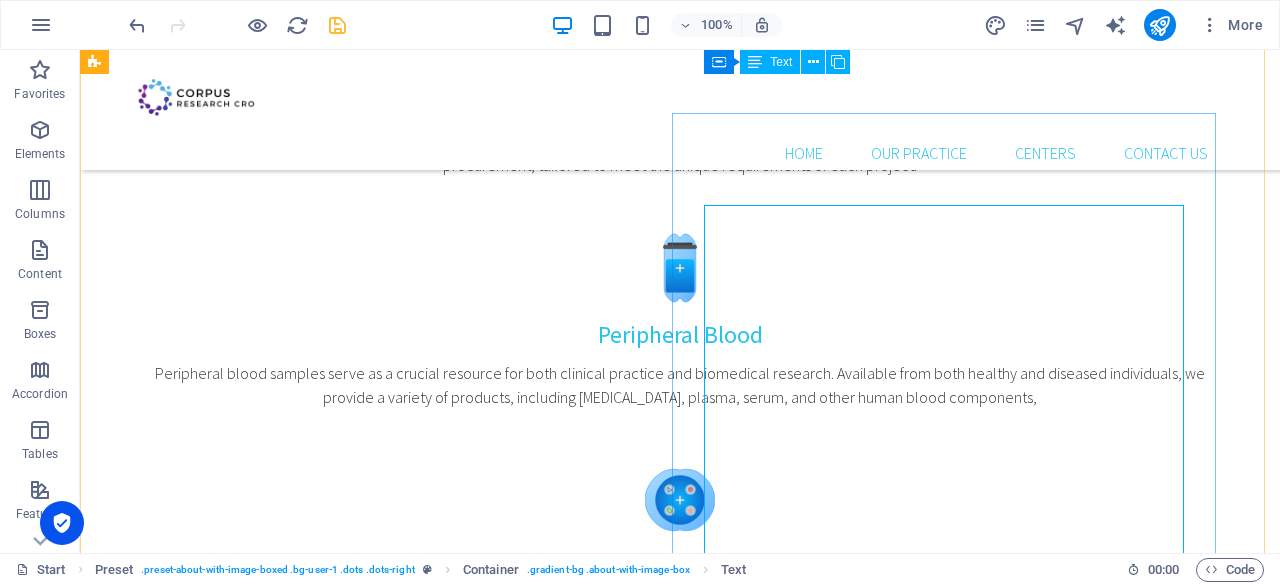 scroll, scrollTop: 1032, scrollLeft: 0, axis: vertical 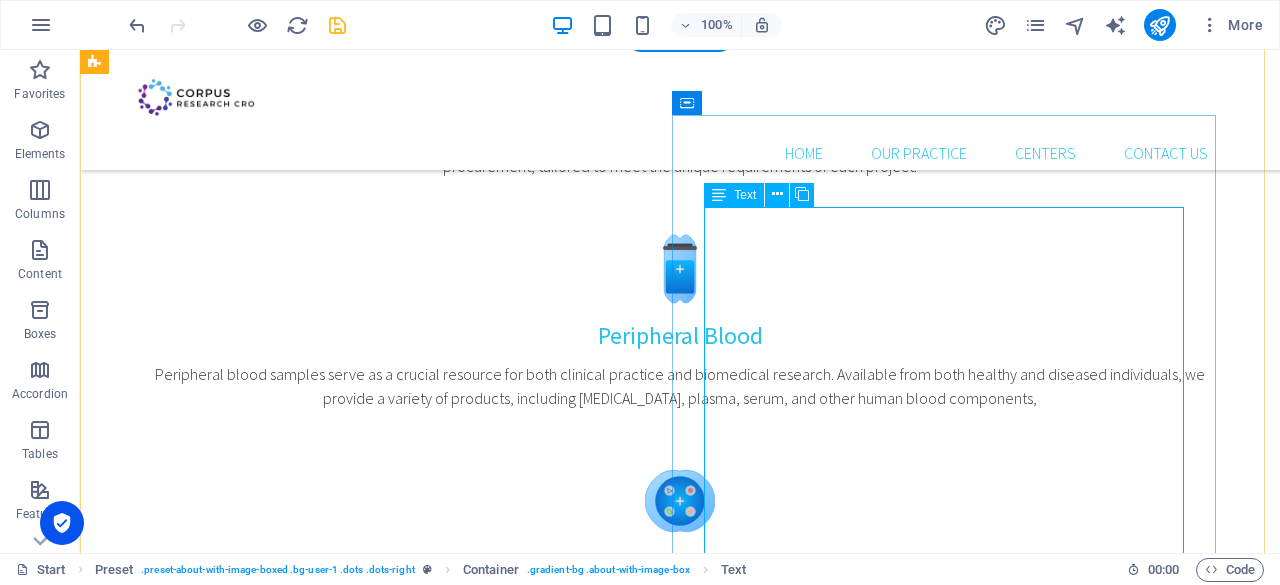 click on "Advancing Discovery with Preclinical Insight and Human Biospecimen Access Founded in 2021,  Corpus Research CRO  is a dynamic contract research organization (CRO) offering a unique combination of preclinical research services, scientific consultancy, and biospecimen procurement for national and international partners in the pharmaceutical, biotech, and academic sectors. We specialize in: Custom-designed preclinical studies with regulatory-ready documentation Scientific consulting across experimental design, model selection, and translational strategy Procurement and distribution of ethically sourced human tissues and biofluids for research use, including FFPE blocks, fresh/frozen tissues, blood, plasma, serum, and matched samples Our multidisciplinary team  composed of experts in medicine, genetics, and bioengineering supports your project with precision, speed, and ethical integrity." at bounding box center (640, 1320) 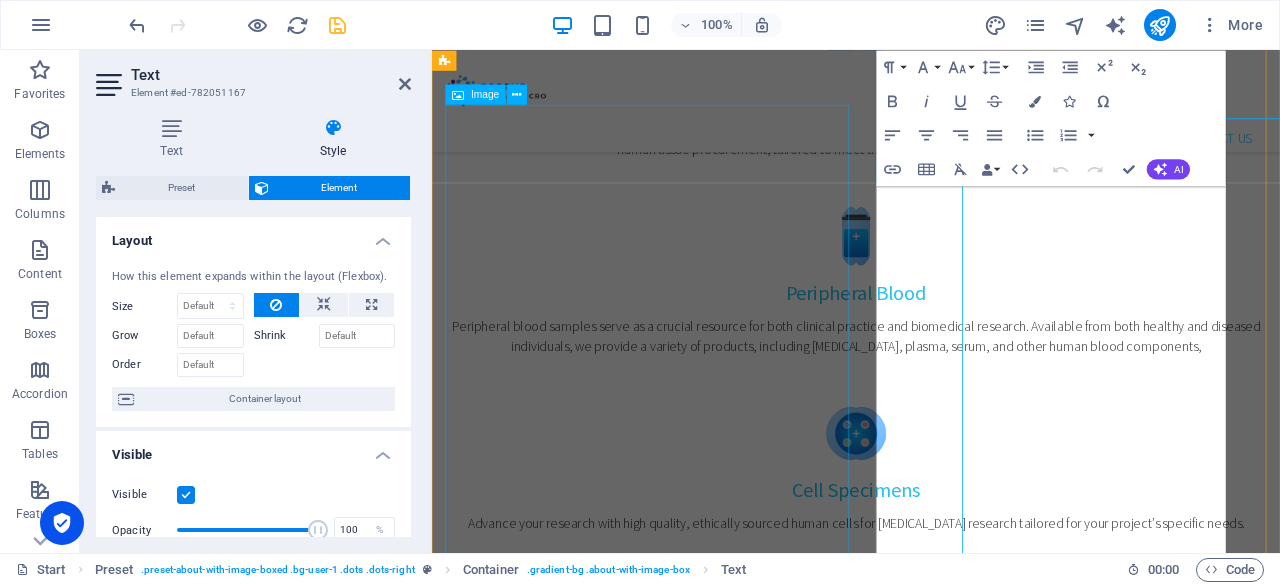scroll, scrollTop: 1109, scrollLeft: 0, axis: vertical 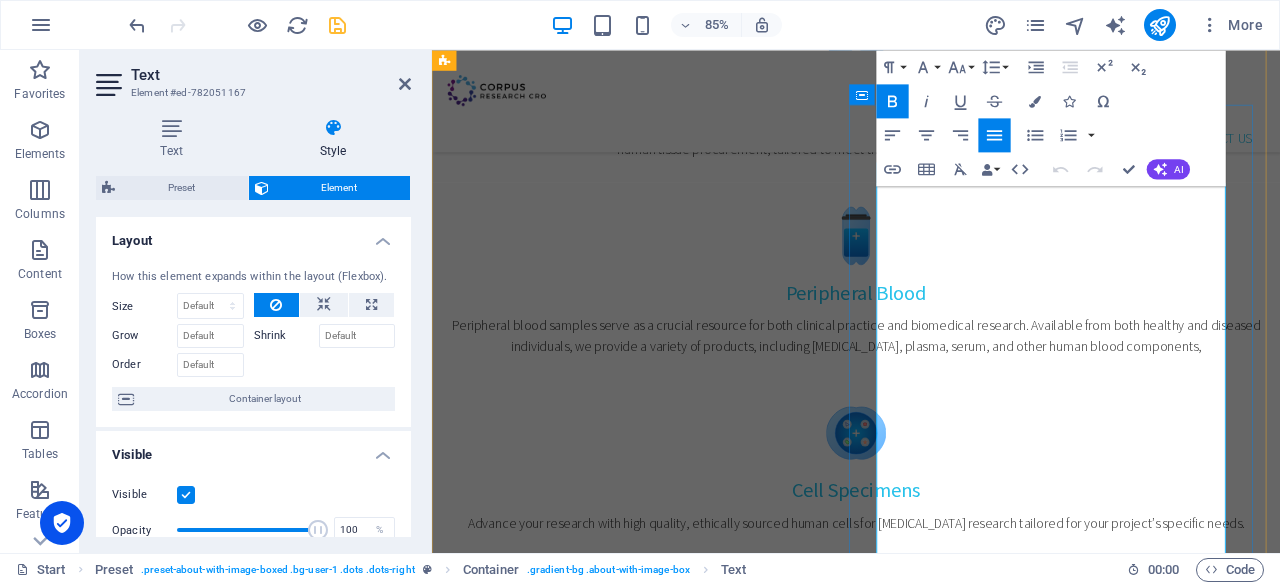 click on "Founded in 2021,  Corpus Research CRO  is a dynamic contract research organization (CRO) offering a unique combination of preclinical research services, scientific consultancy, and biospecimen procurement for national and international partners in the pharmaceutical, biotech, and academic sectors." at bounding box center (931, 1233) 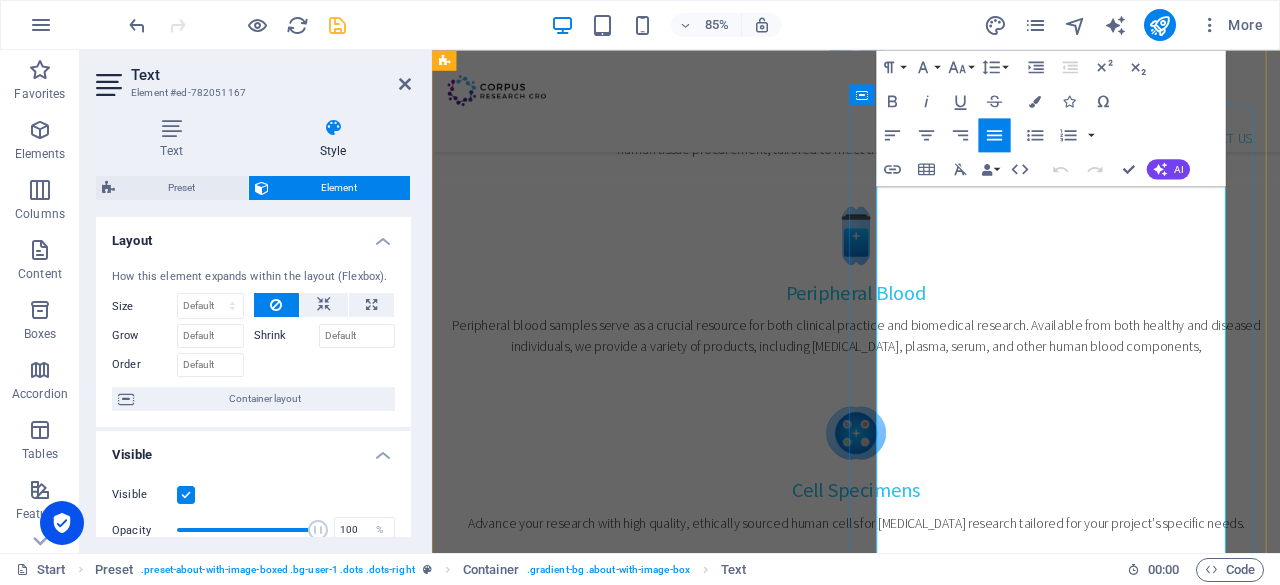 click on "Founded in 2021,  Corpus Research CRO  is a dynamic contract research organization (CRO) offering a unique combination of preclinical research services, scientific consultancy, and biospecimen procurement for national and international partners in the pharmaceutical, biotech, and academic sectors." at bounding box center [931, 1233] 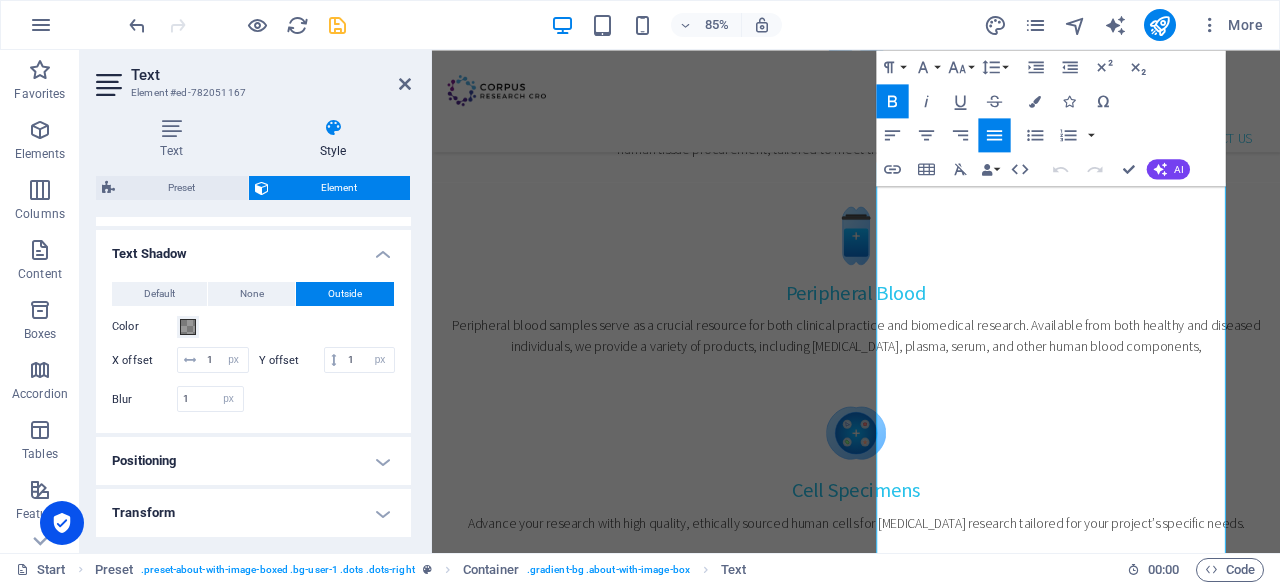 scroll, scrollTop: 527, scrollLeft: 0, axis: vertical 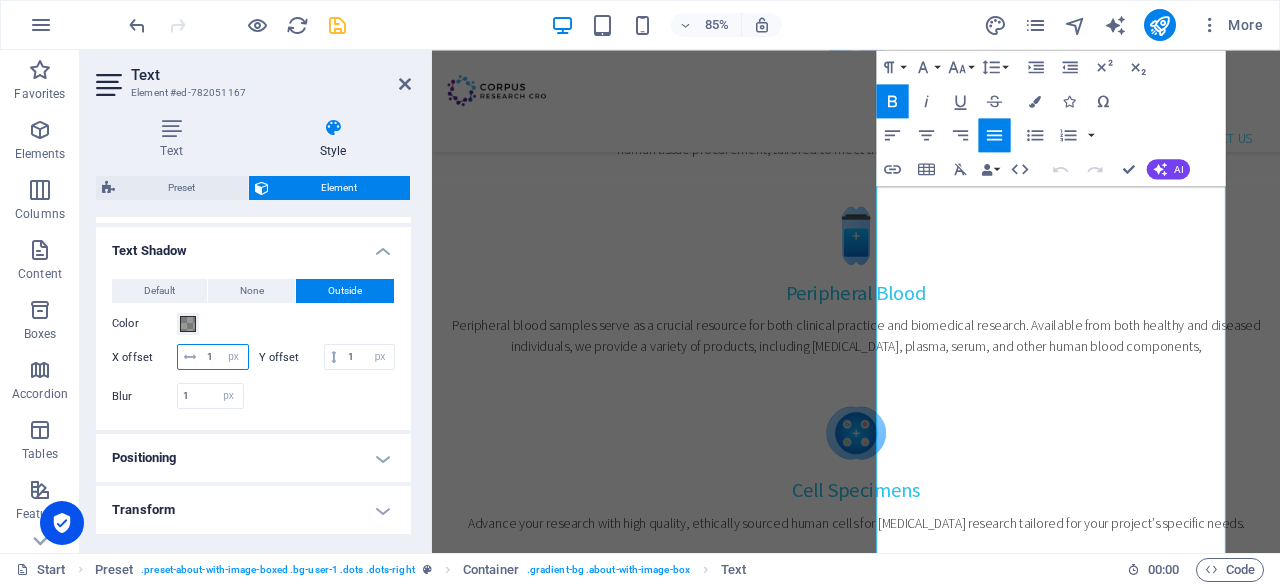 click on "1" at bounding box center [225, 357] 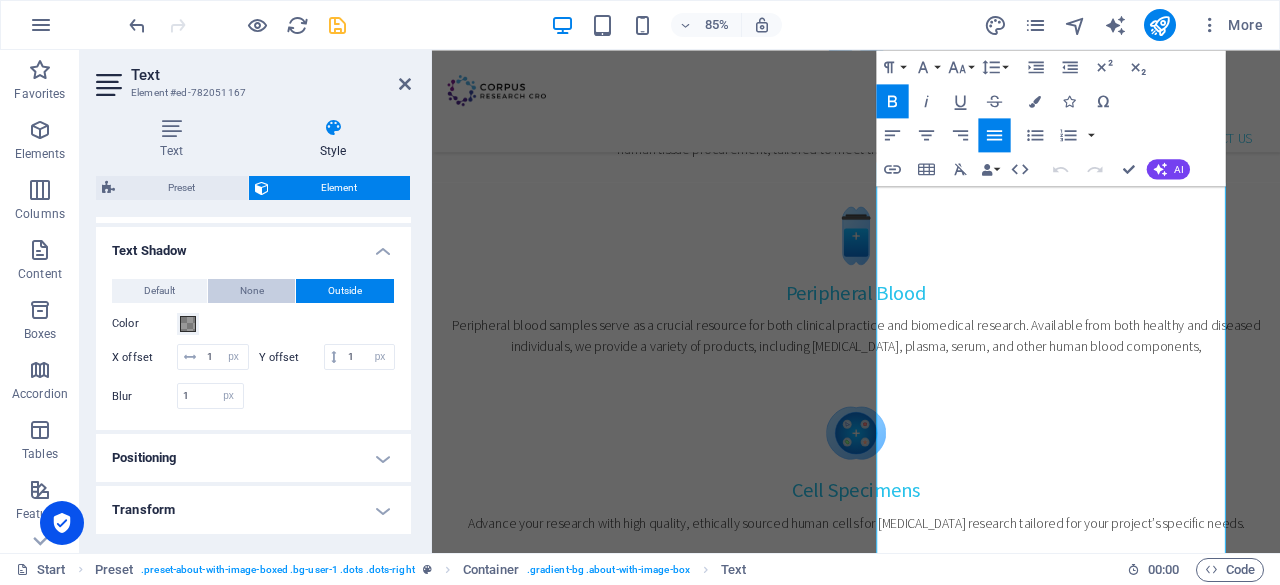 click on "None" at bounding box center [252, 291] 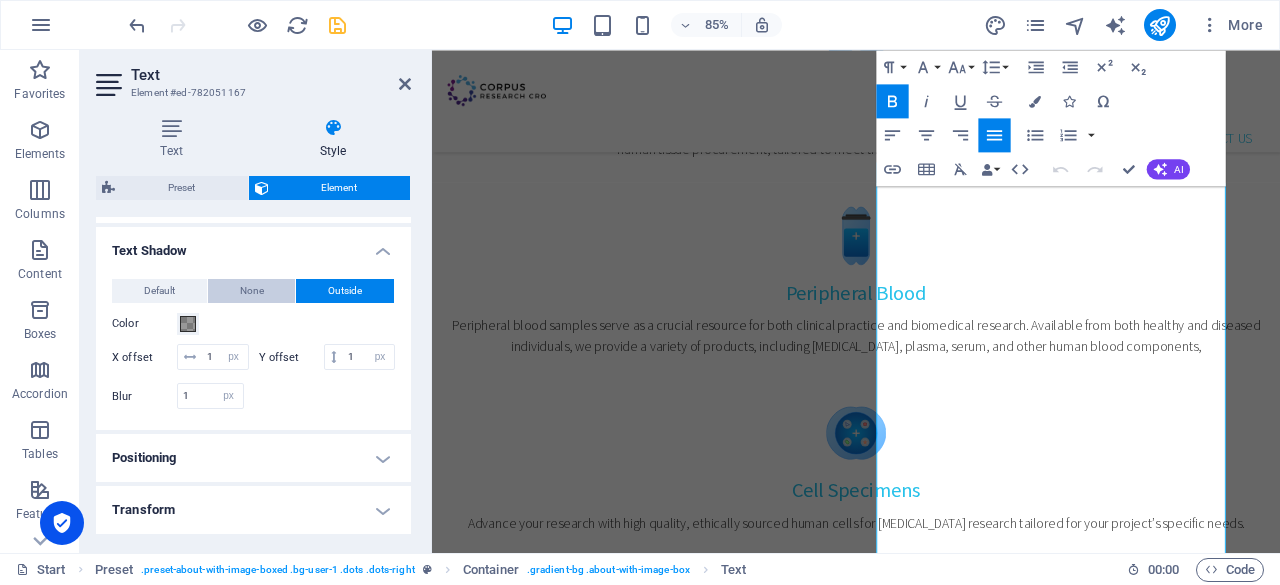 type on "0" 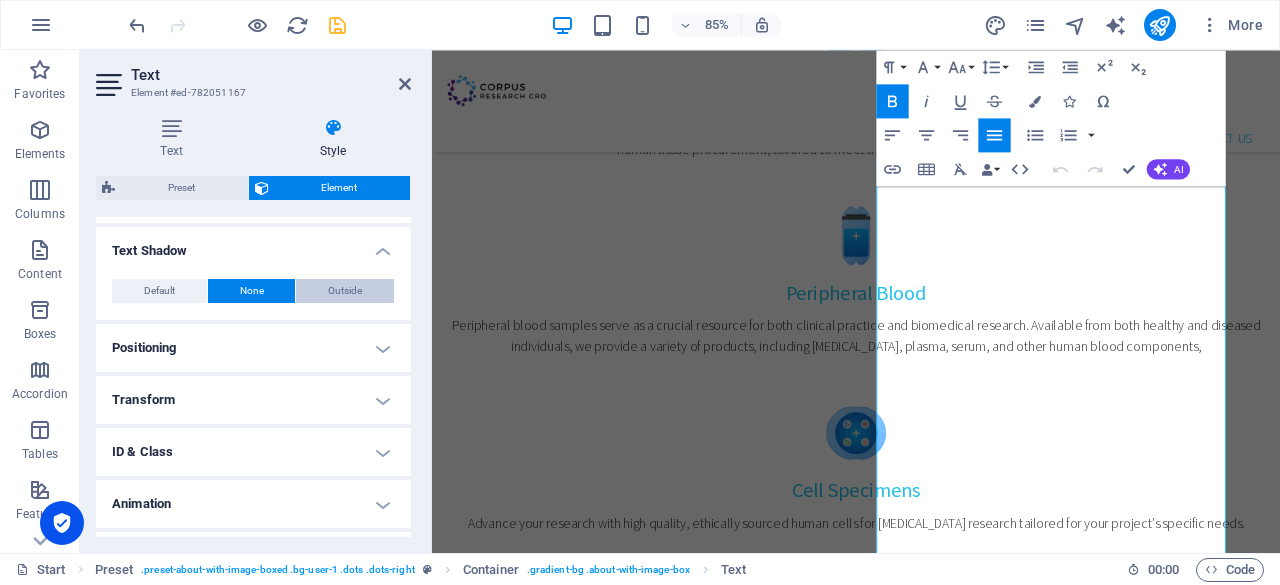 click on "Outside" at bounding box center [345, 291] 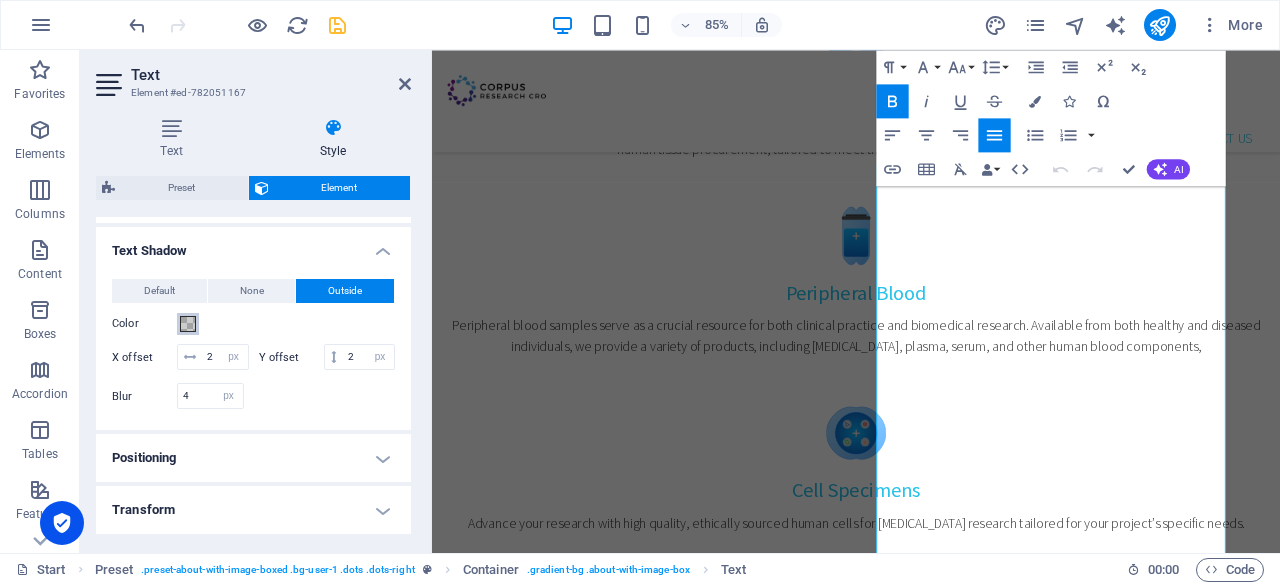 click at bounding box center (188, 324) 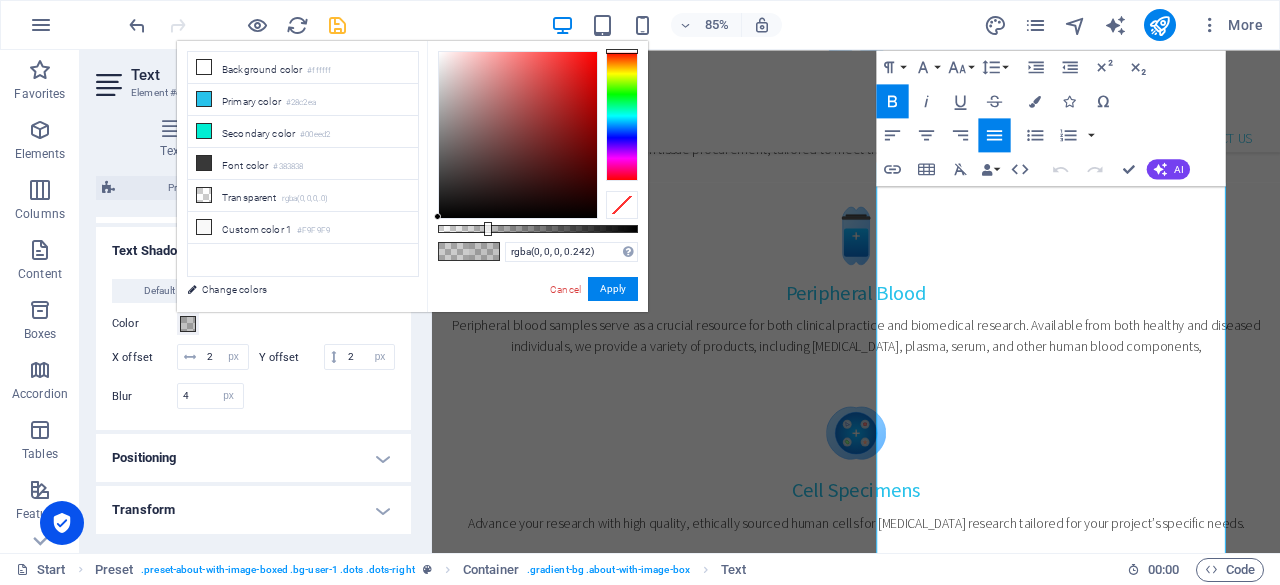 type on "rgba(0, 0, 0, 0.247)" 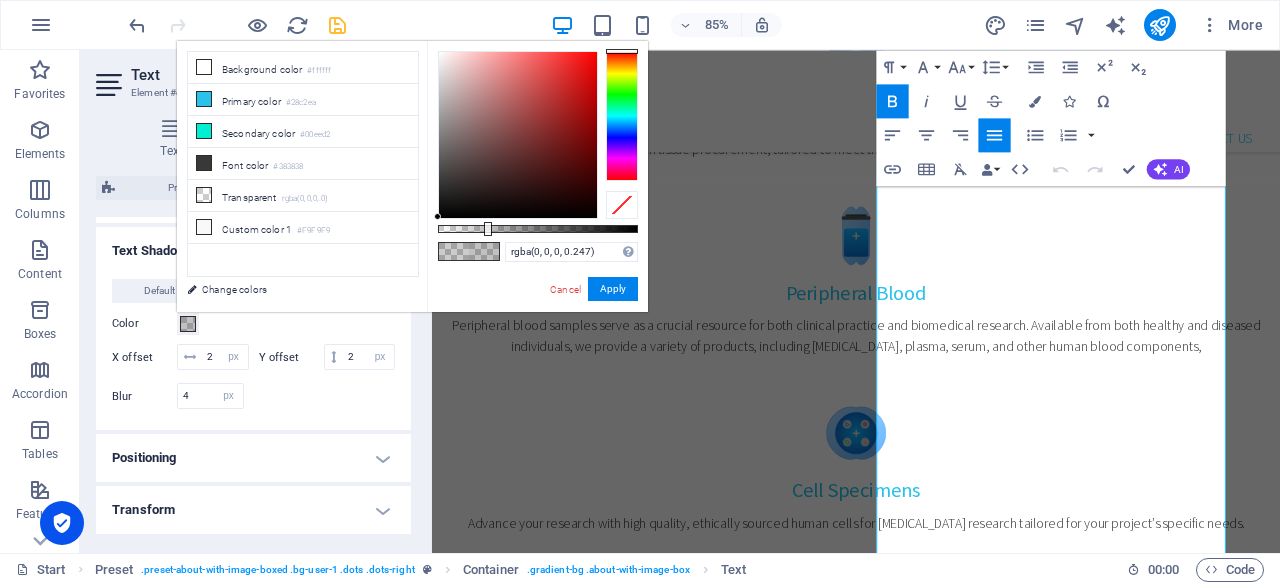 click at bounding box center (488, 229) 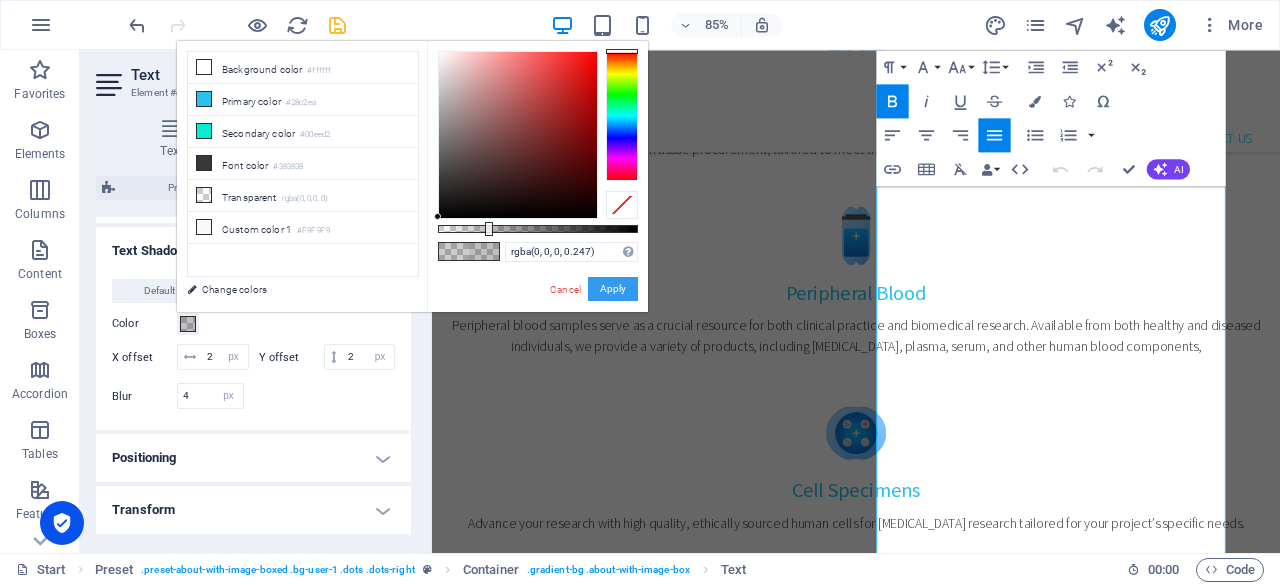 click on "Apply" at bounding box center [613, 289] 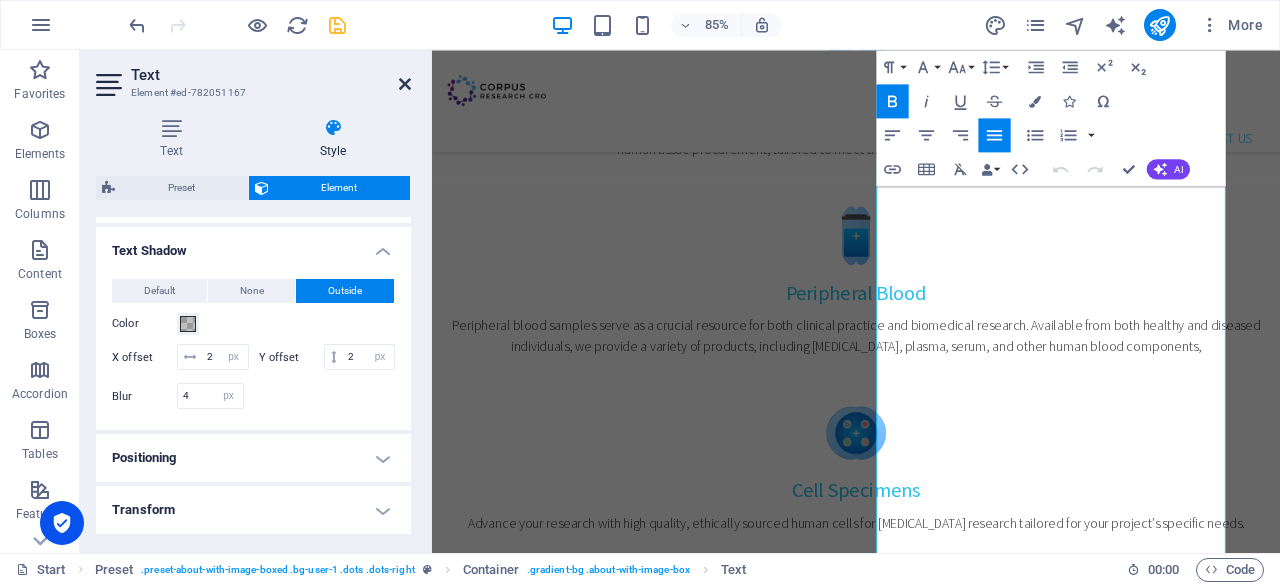 click at bounding box center [405, 84] 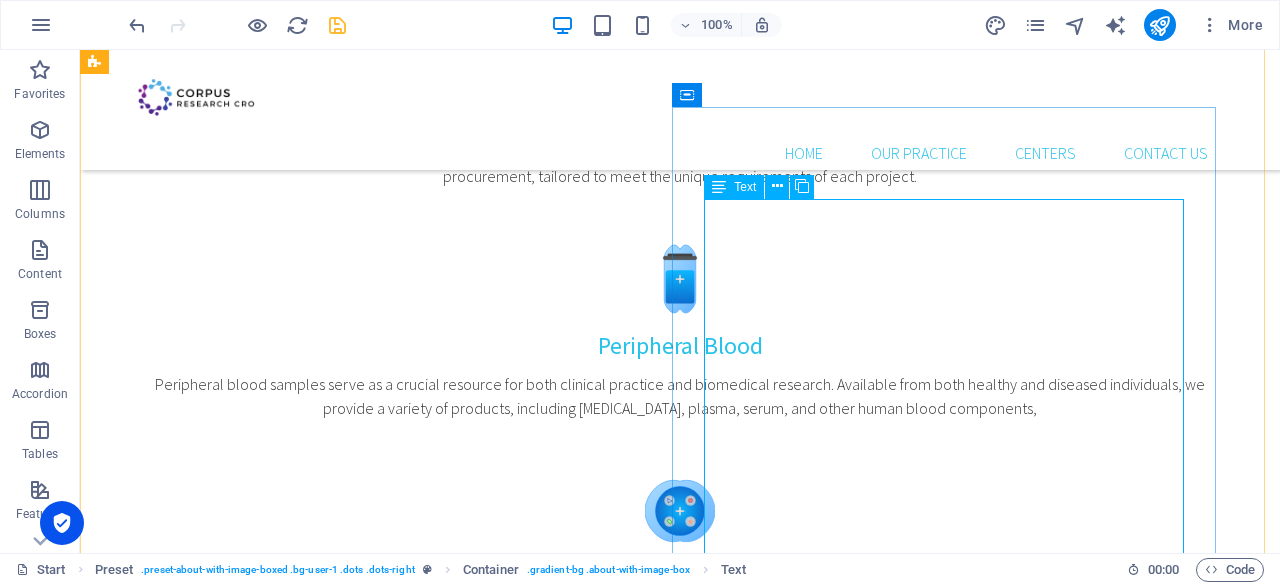 scroll, scrollTop: 1020, scrollLeft: 0, axis: vertical 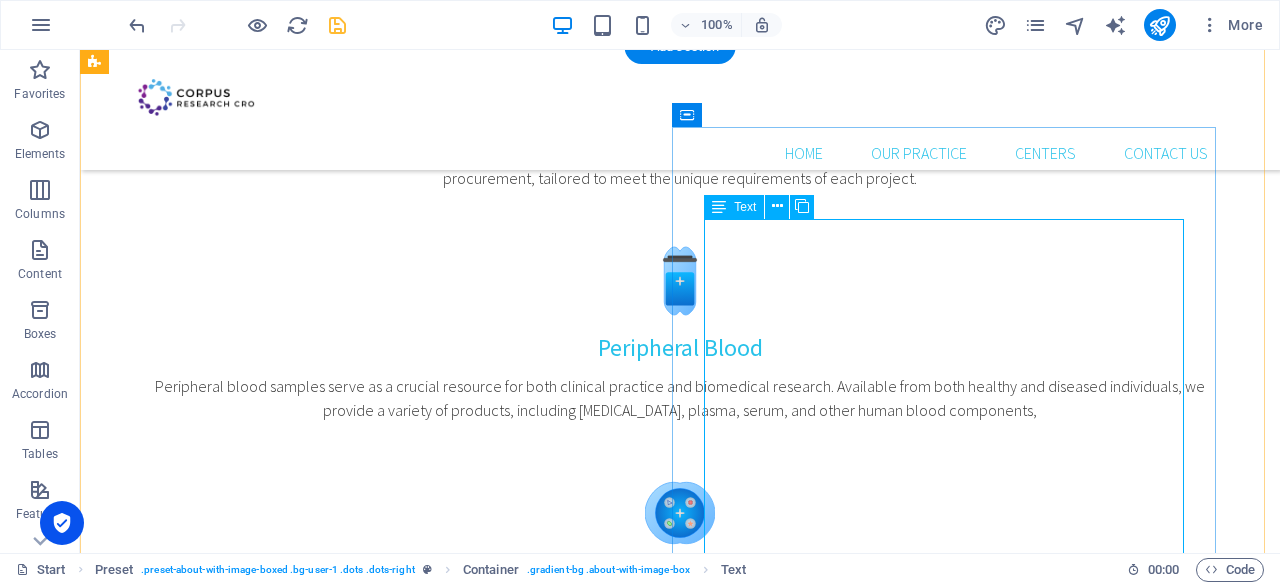 click on "Advancing Discovery with Preclinical Insight and Human Biospecimen Access Founded in 2021,  Corpus Research CRO  is a dynamic contract research organization (CRO) offering a unique combination of preclinical research services, scientific consultancy, and biospecimen procurement for national and international partners in the pharmaceutical, biotech, and academic sectors. We specialize in: Custom-designed preclinical studies with regulatory-ready documentation Scientific consulting across experimental design, model selection, and translational strategy Procurement and distribution of ethically sourced human tissues and biofluids for research use, including FFPE blocks, fresh/frozen tissues, blood, plasma, serum, and matched samples Our multidisciplinary team  composed of experts in medicine, genetics, and bioengineering supports your project with precision, speed, and ethical integrity." at bounding box center (640, 1332) 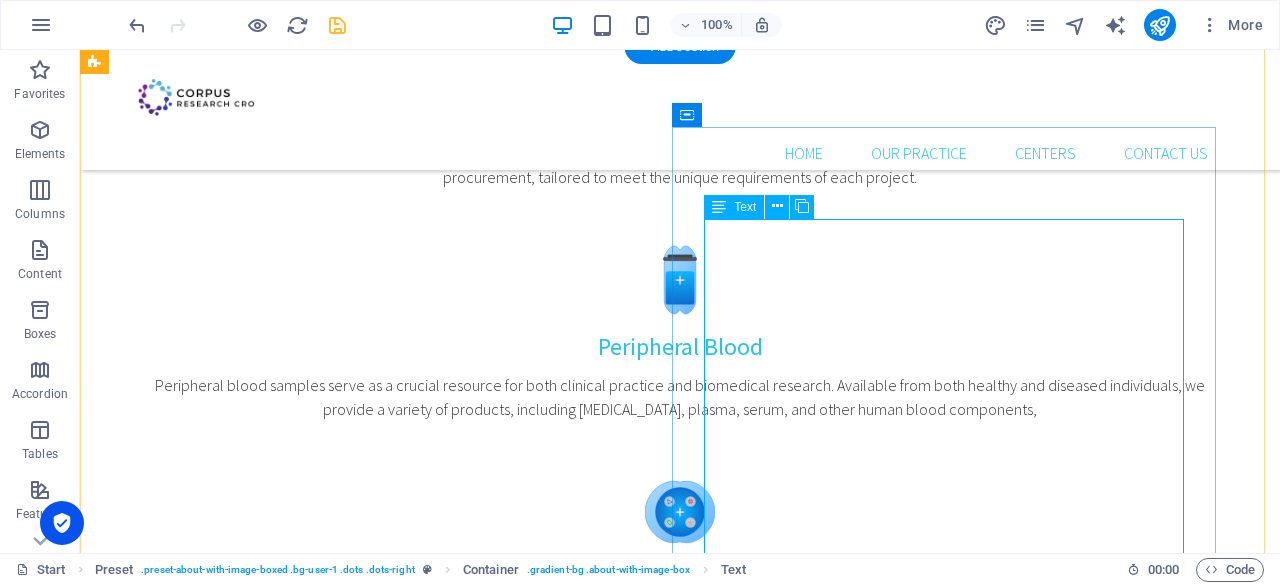 select on "px" 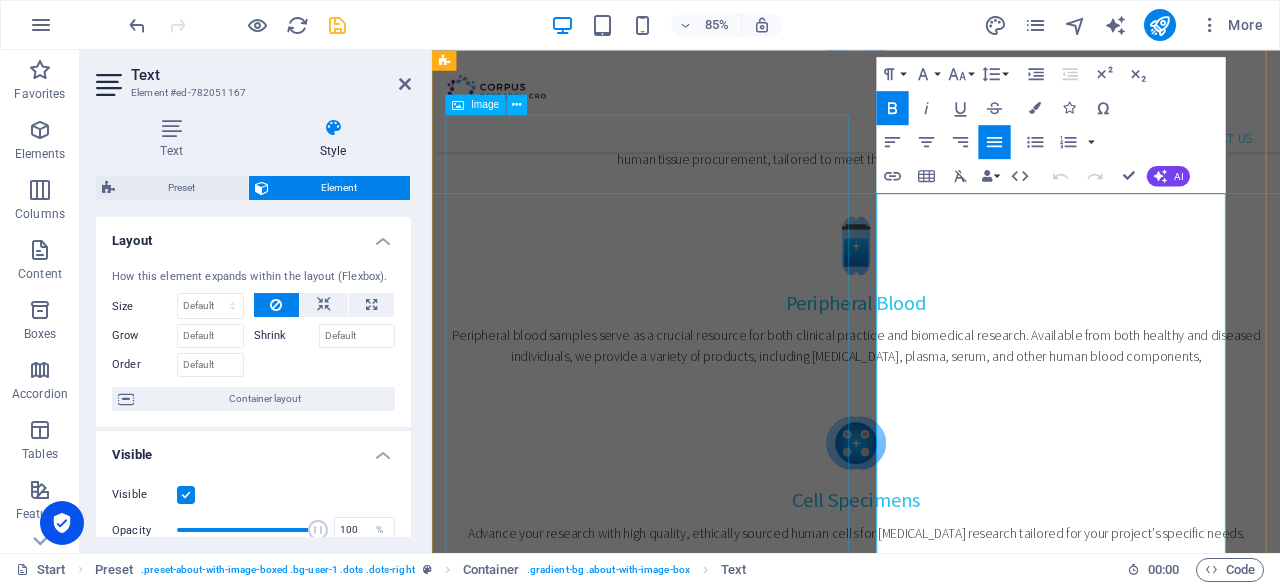 click at bounding box center (593, 1656) 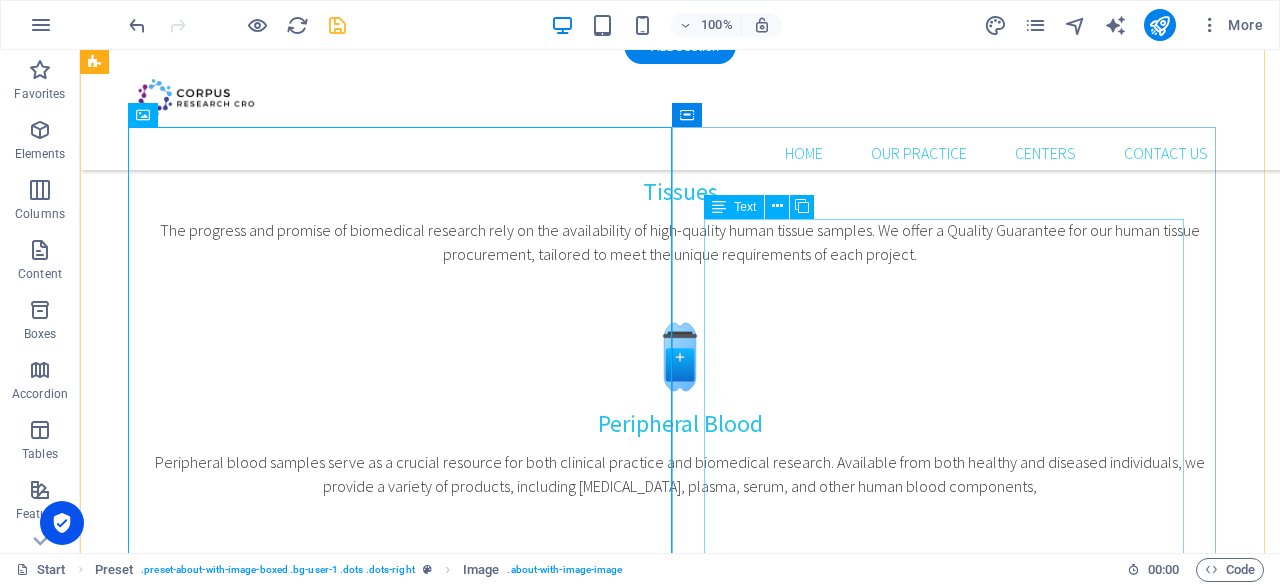 click on "Advancing Discovery with Preclinical Insight and Human Biospecimen Access Founded in 2021,  Corpus Research CRO  is a dynamic contract research organization (CRO) offering a unique combination of preclinical research services, scientific consultancy, and biospecimen procurement for national and international partners in the pharmaceutical, biotech, and academic sectors. We specialize in: Custom-designed preclinical studies with regulatory-ready documentation Scientific consulting across experimental design, model selection, and translational strategy Procurement and distribution of ethically sourced human tissues and biofluids for research use, including FFPE blocks, fresh/frozen tissues, blood, plasma, serum, and matched samples Our multidisciplinary team  composed of experts in medicine, genetics, and bioengineering supports your project with precision, speed, and ethical integrity." at bounding box center [640, 1408] 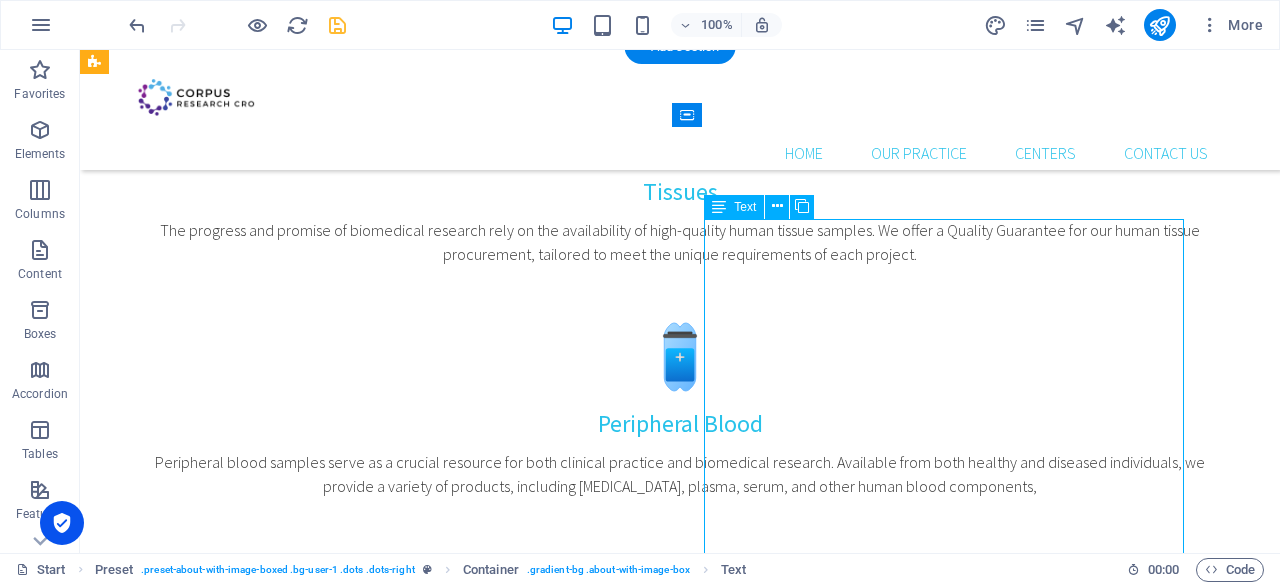 click on "Advancing Discovery with Preclinical Insight and Human Biospecimen Access Founded in 2021,  Corpus Research CRO  is a dynamic contract research organization (CRO) offering a unique combination of preclinical research services, scientific consultancy, and biospecimen procurement for national and international partners in the pharmaceutical, biotech, and academic sectors. We specialize in: Custom-designed preclinical studies with regulatory-ready documentation Scientific consulting across experimental design, model selection, and translational strategy Procurement and distribution of ethically sourced human tissues and biofluids for research use, including FFPE blocks, fresh/frozen tissues, blood, plasma, serum, and matched samples Our multidisciplinary team  composed of experts in medicine, genetics, and bioengineering supports your project with precision, speed, and ethical integrity." at bounding box center (640, 1408) 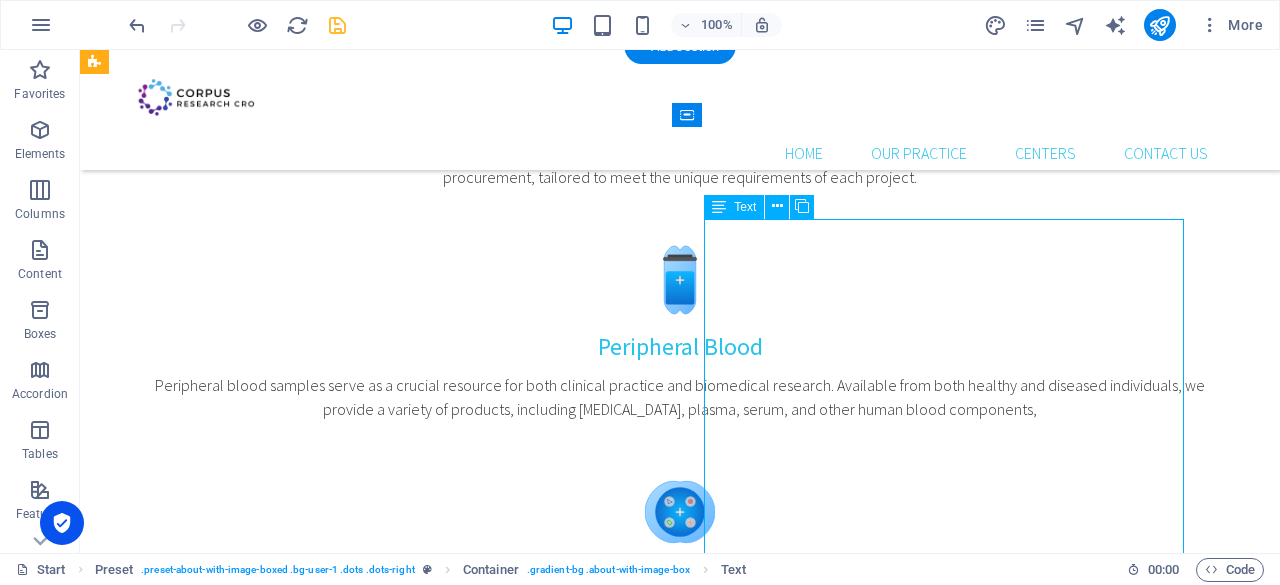 select on "px" 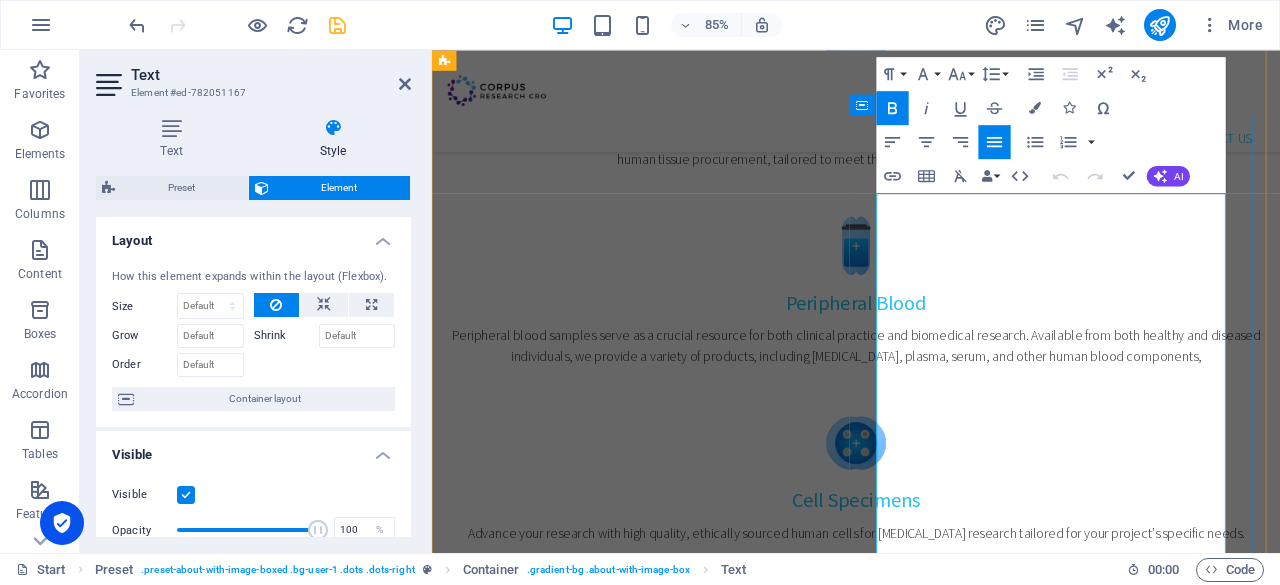 click on "Founded in 2021,  Corpus Research CRO  is a dynamic contract research organization (CRO) offering a unique combination of preclinical research services, scientific consultancy, and biospecimen procurement for national and international partners in the pharmaceutical, biotech, and academic sectors." at bounding box center (931, 1245) 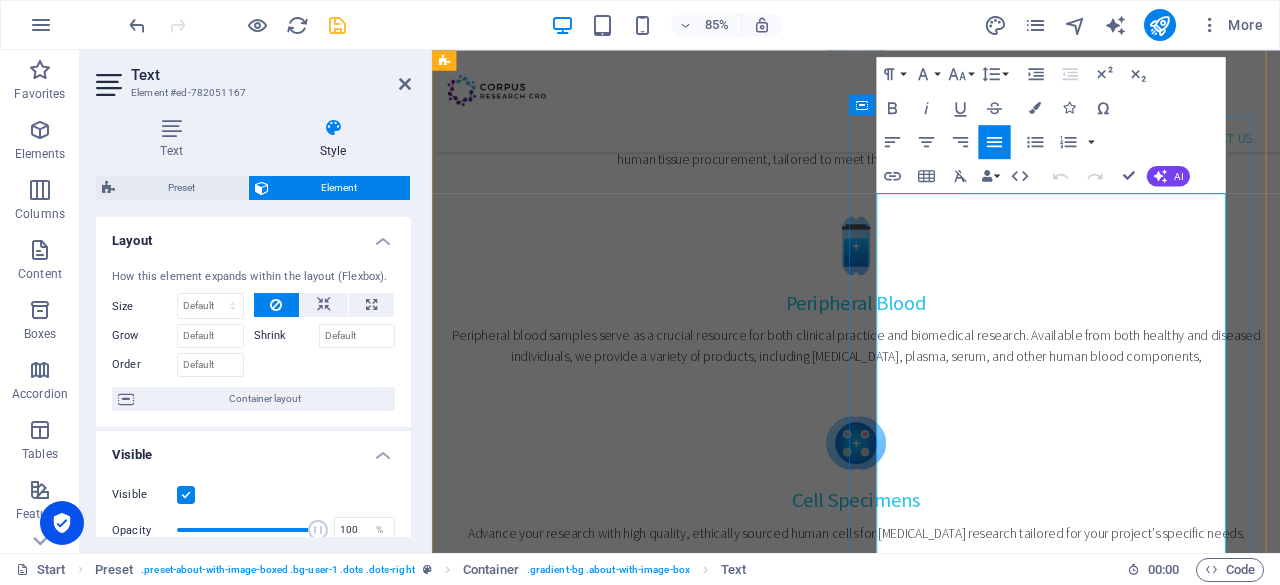 click on "Founded in 2021,  Corpus Research CRO  is a dynamic contract research organization (CRO) offering a unique combination of preclinical research services, scientific consultancy, and biospecimen procurement for national and international partners in the pharmaceutical, biotech, and academic sectors." at bounding box center (931, 1245) 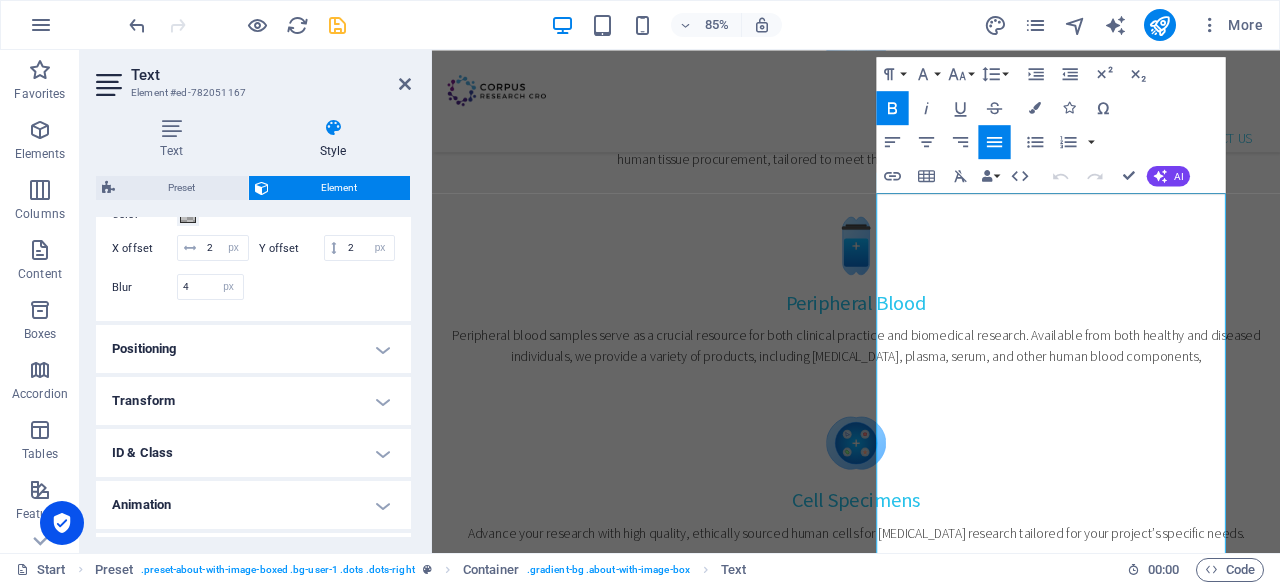 scroll, scrollTop: 635, scrollLeft: 0, axis: vertical 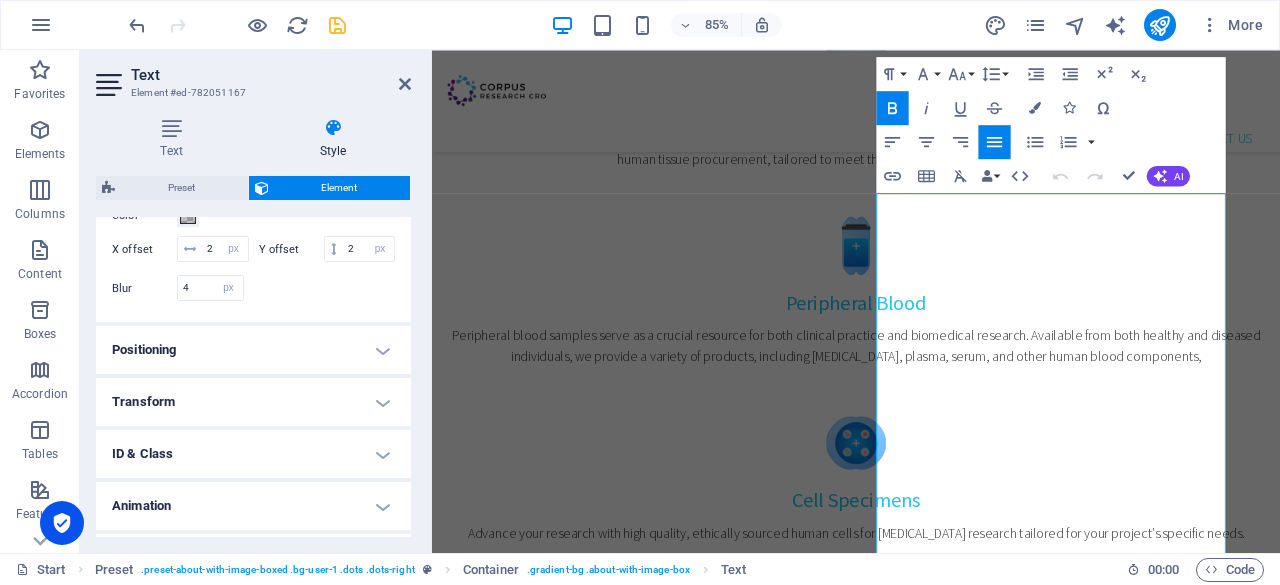 click on "Positioning" at bounding box center [253, 350] 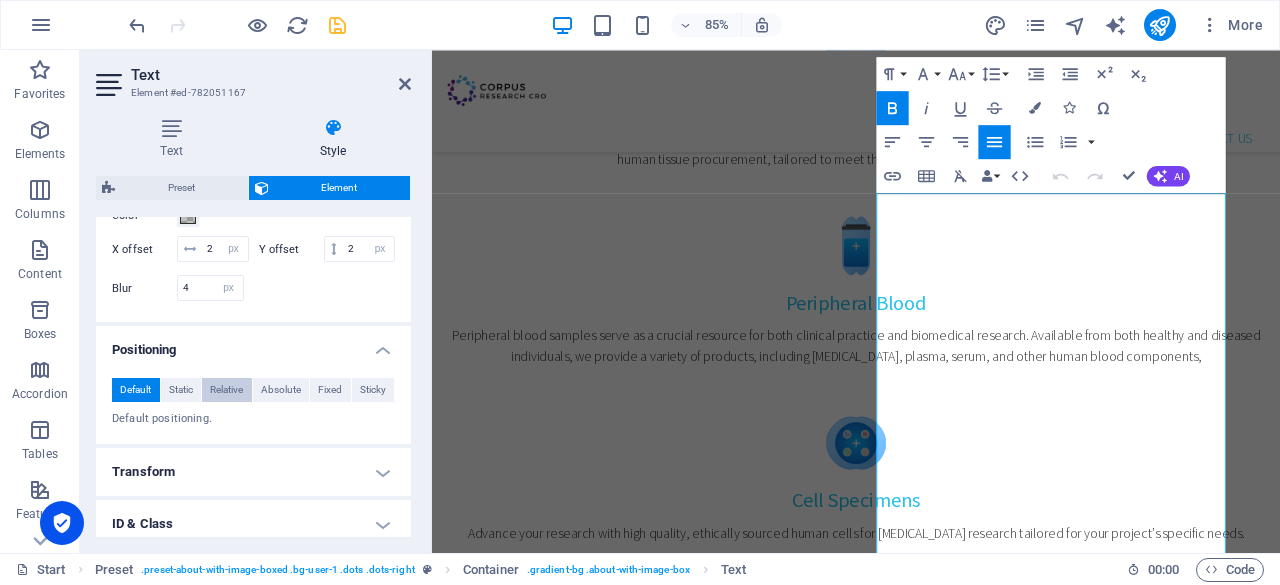 click on "Relative" at bounding box center (226, 390) 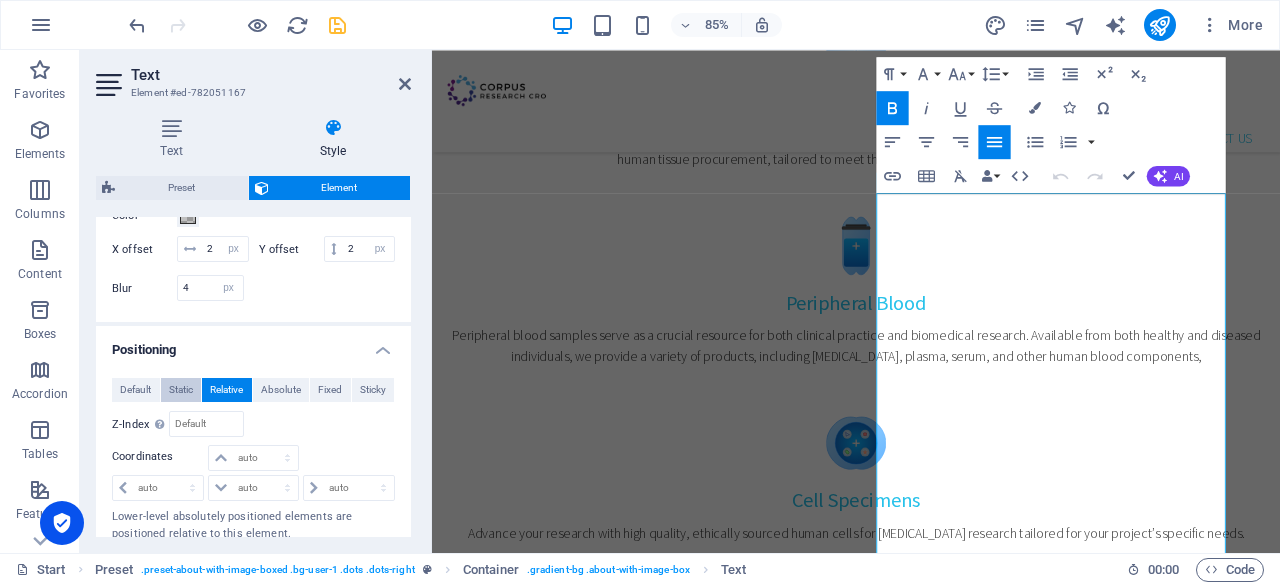 click on "Static" at bounding box center (181, 390) 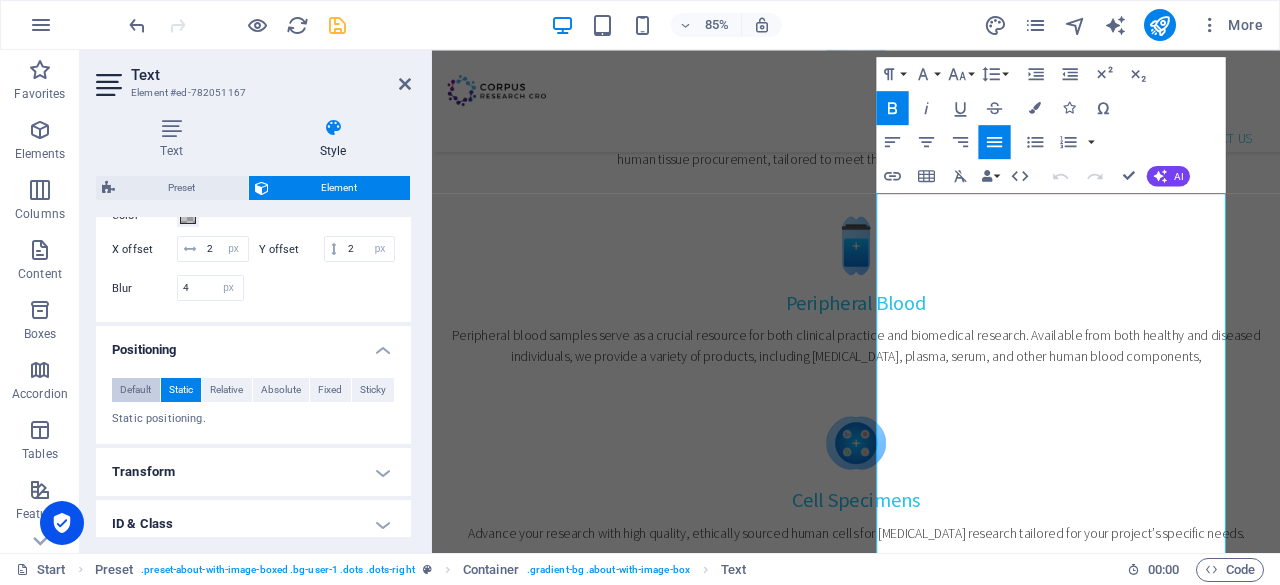 click on "Default" at bounding box center [135, 390] 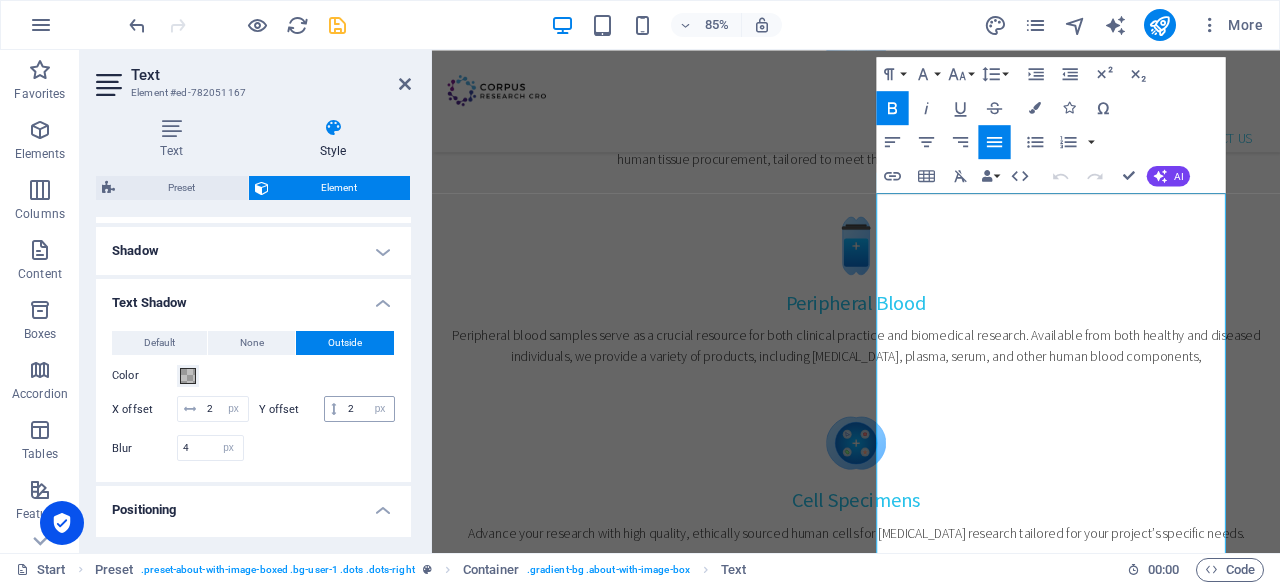 scroll, scrollTop: 474, scrollLeft: 0, axis: vertical 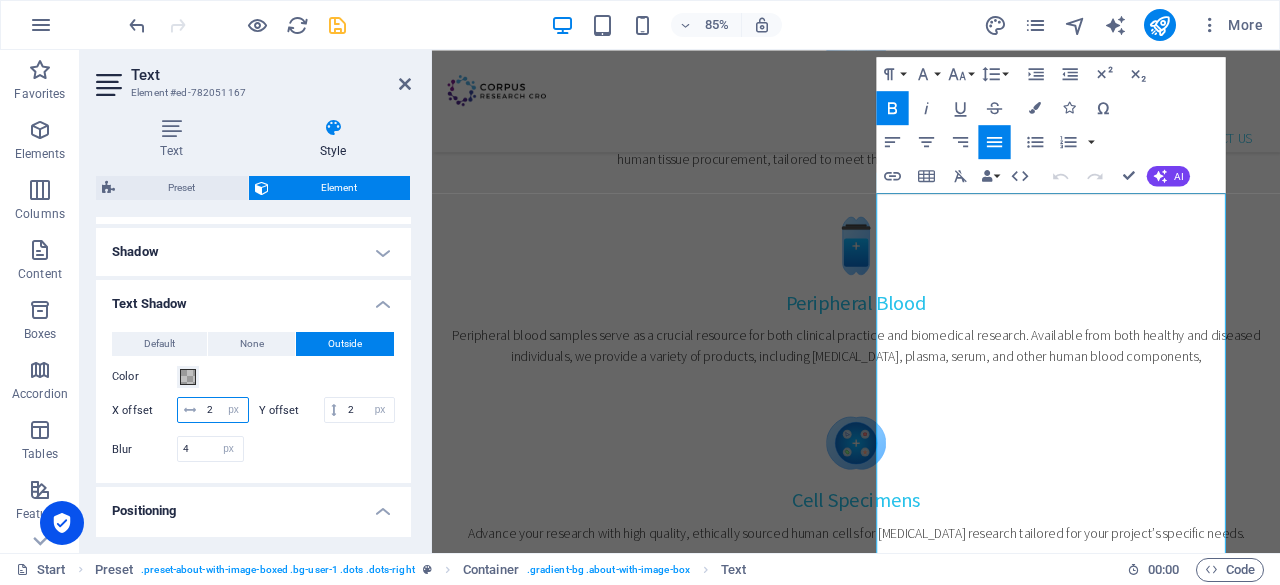 click on "2" at bounding box center [225, 410] 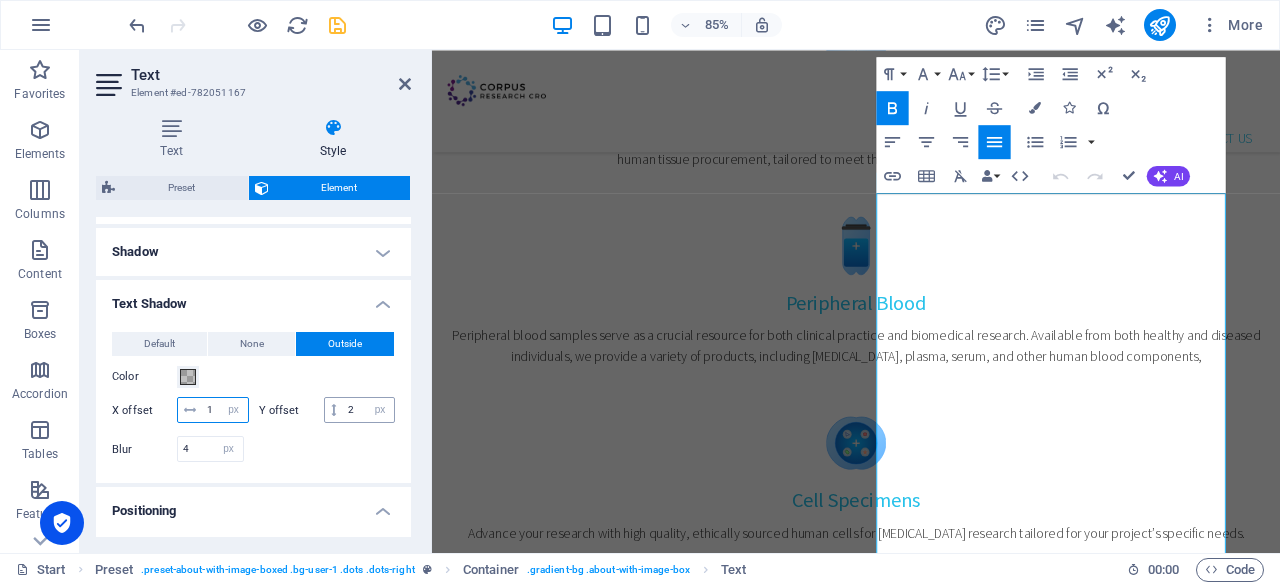 type on "1" 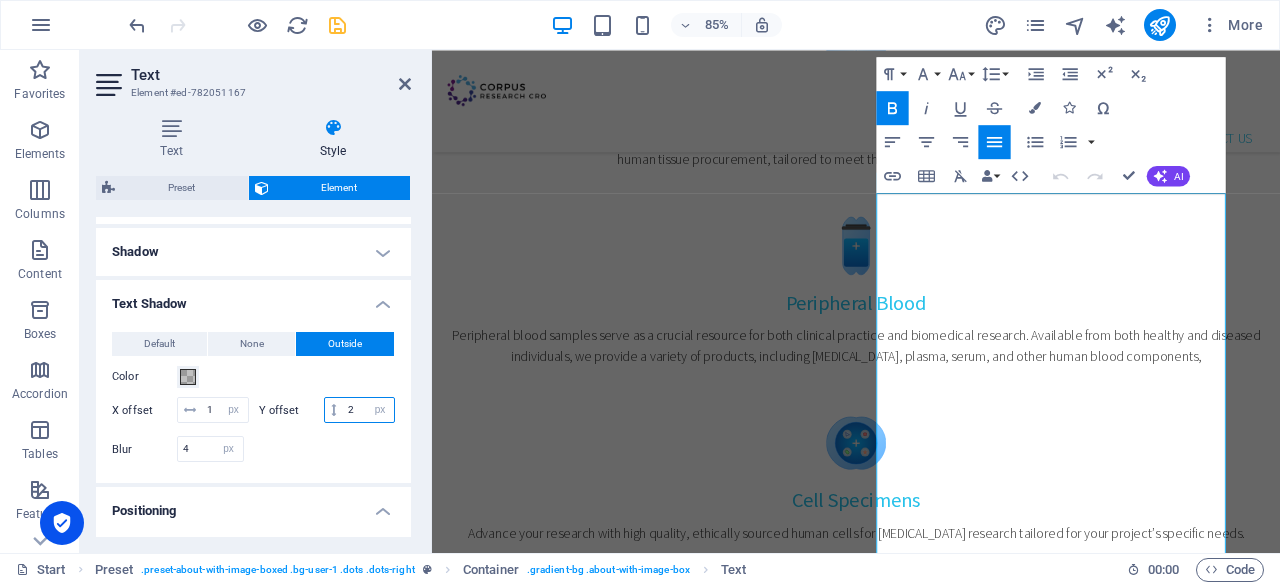 click on "2" at bounding box center [368, 410] 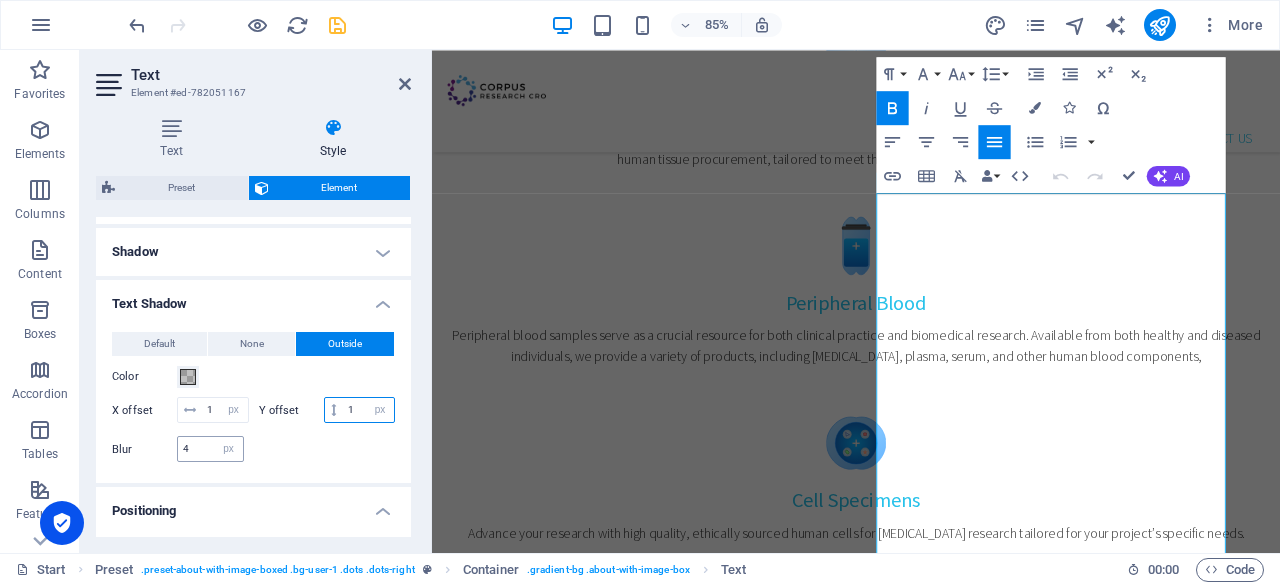 type on "1" 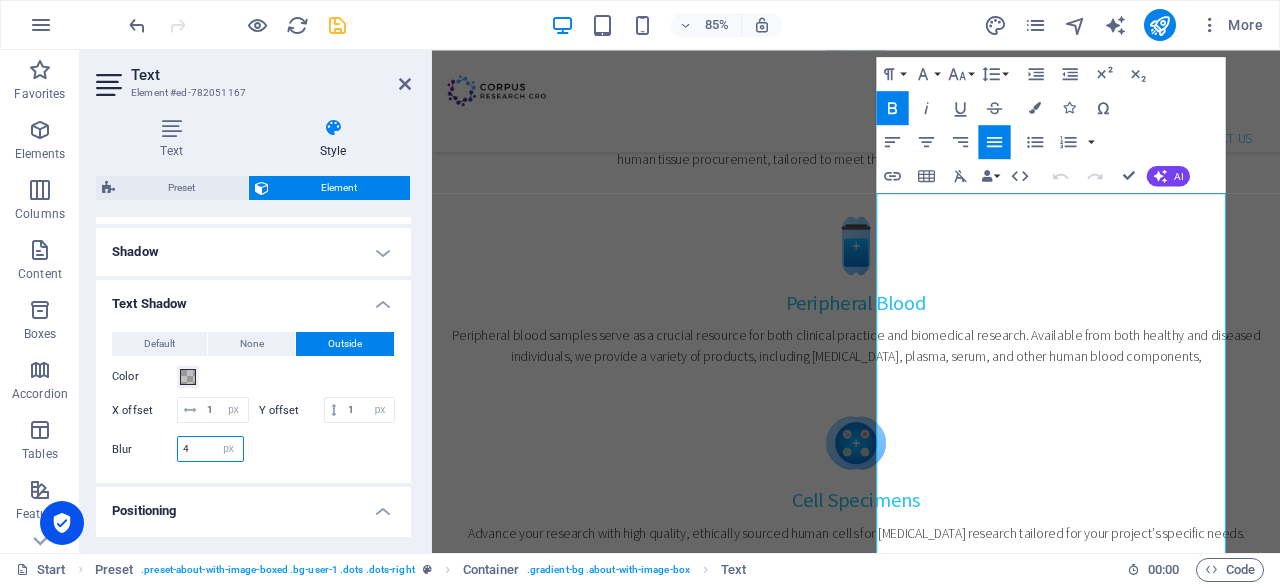 click on "4" at bounding box center (210, 449) 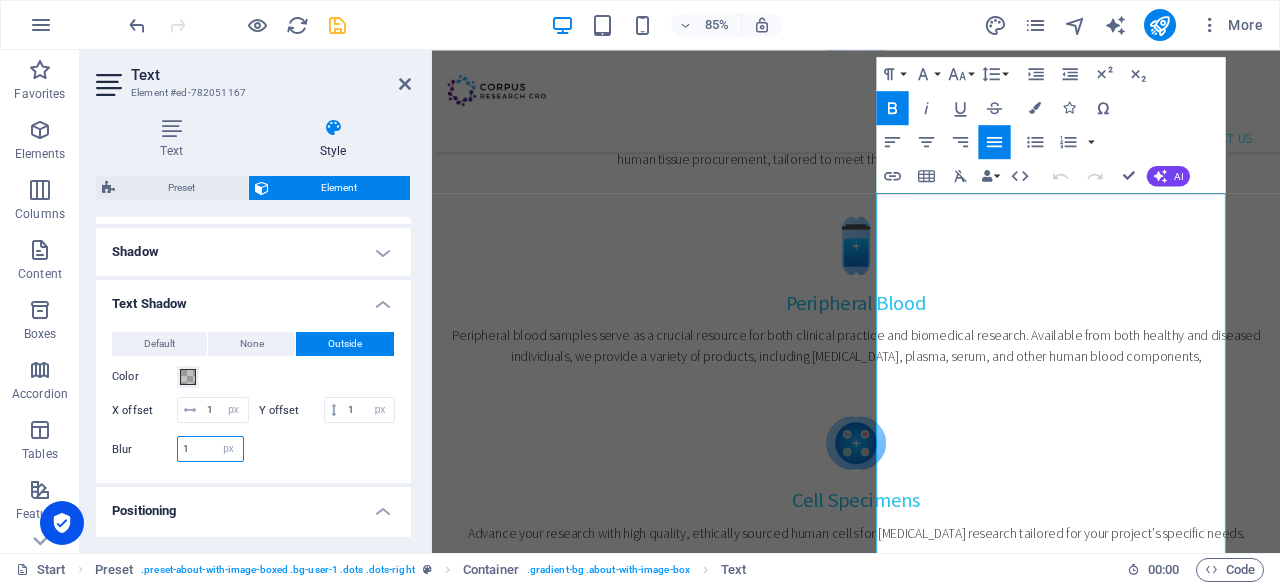 type on "1" 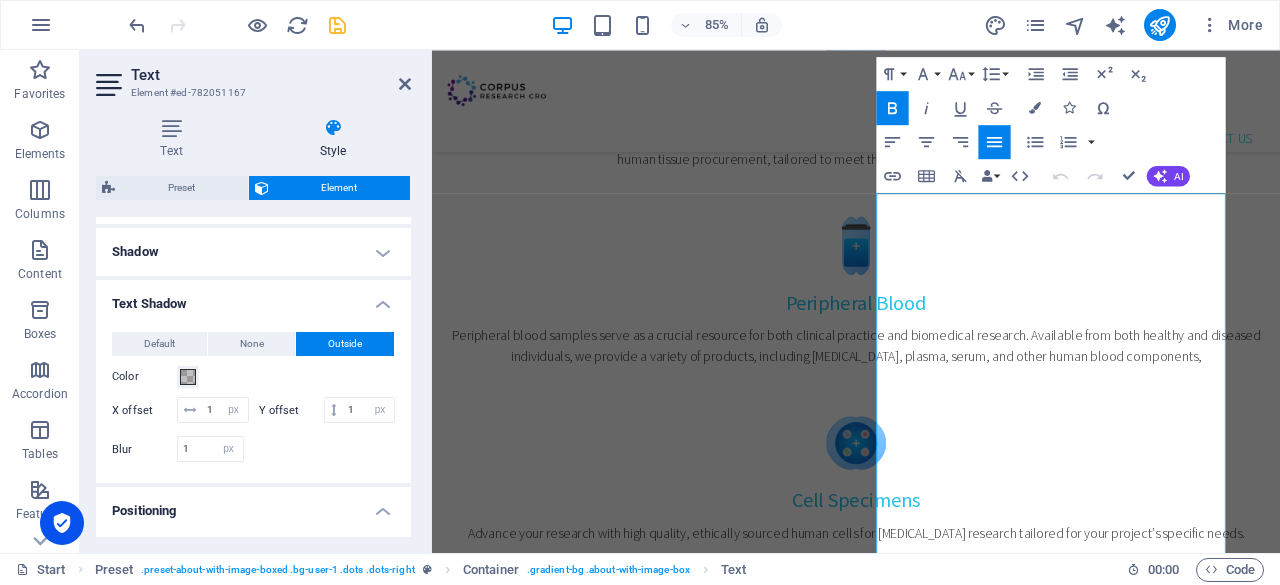 click at bounding box center (325, 449) 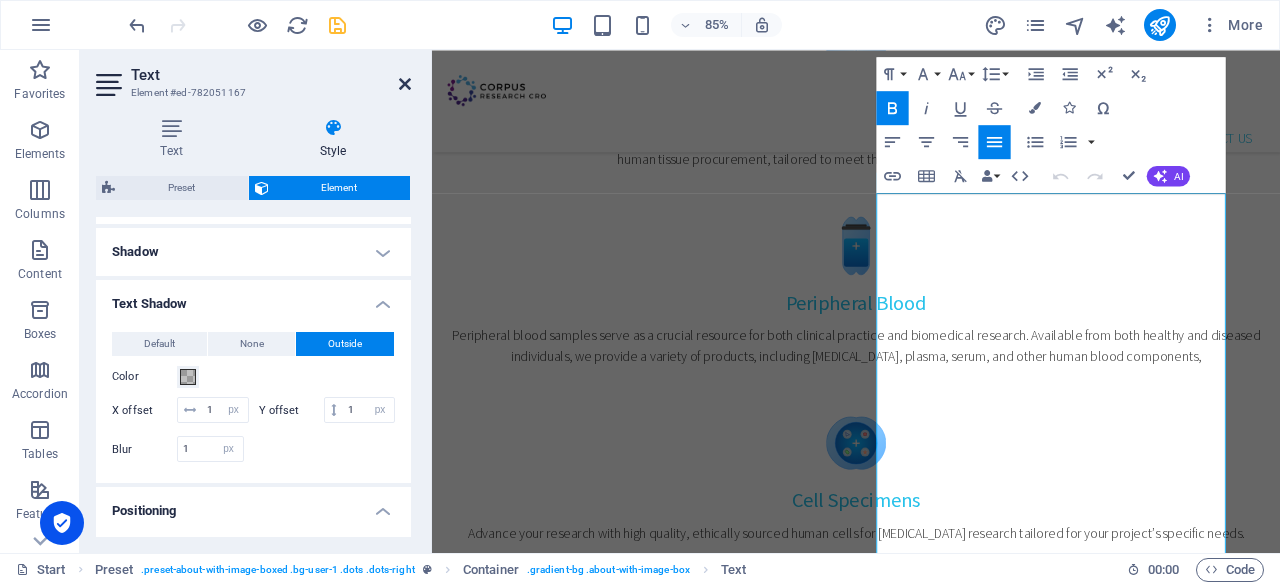 click at bounding box center (405, 84) 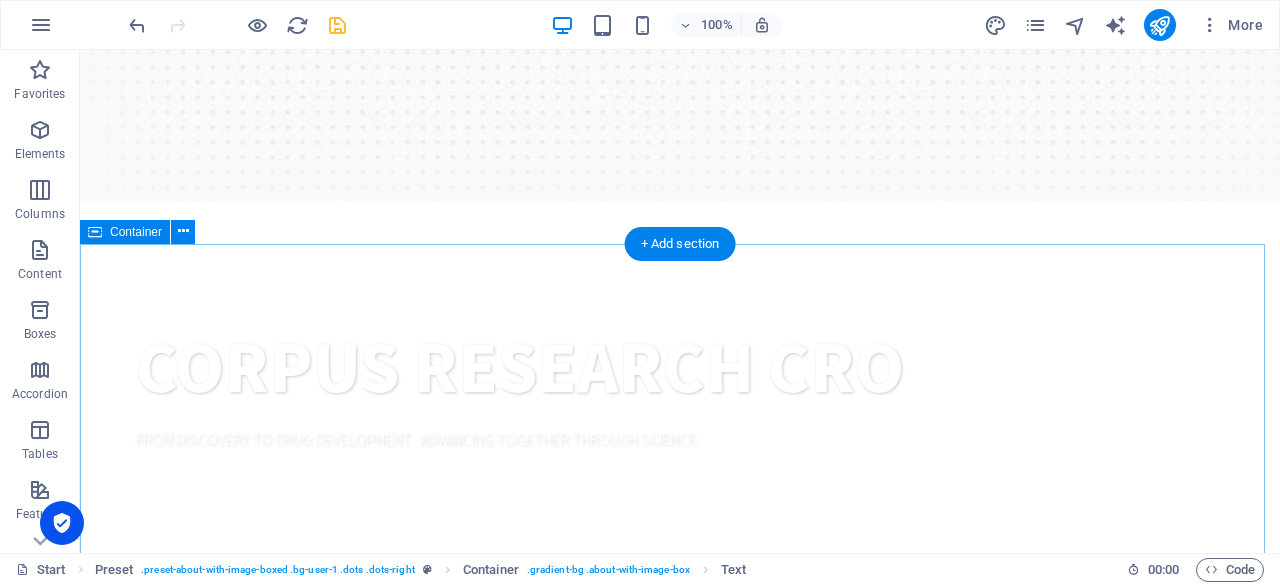 scroll, scrollTop: 307, scrollLeft: 0, axis: vertical 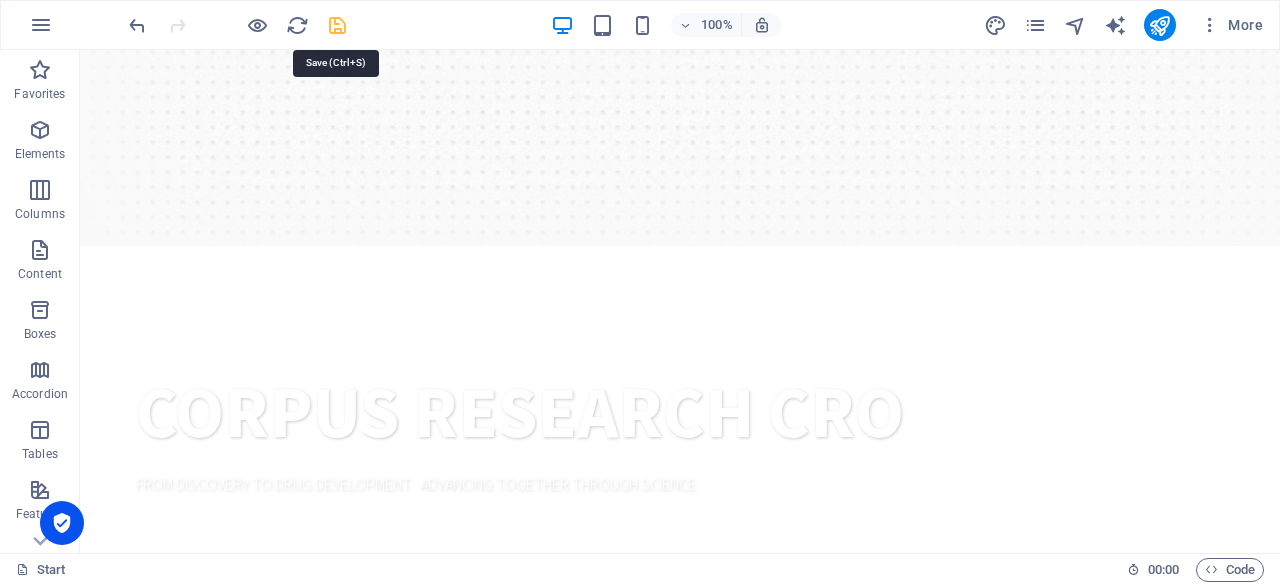 click at bounding box center (337, 25) 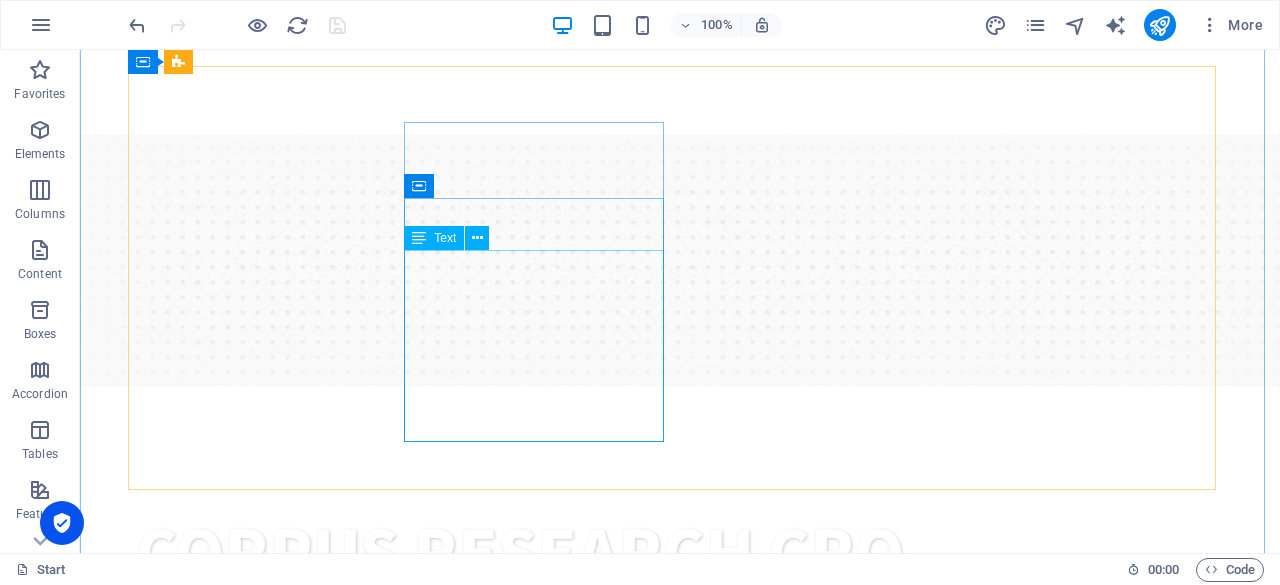 scroll, scrollTop: 0, scrollLeft: 0, axis: both 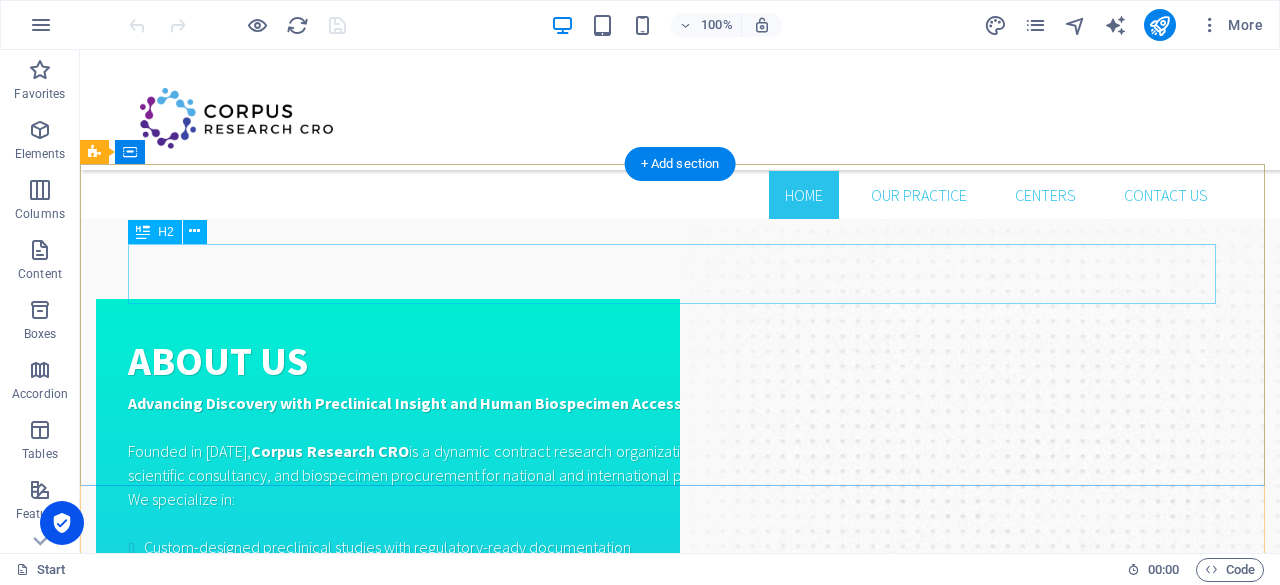 click on "Start smiling now" at bounding box center [680, 1078] 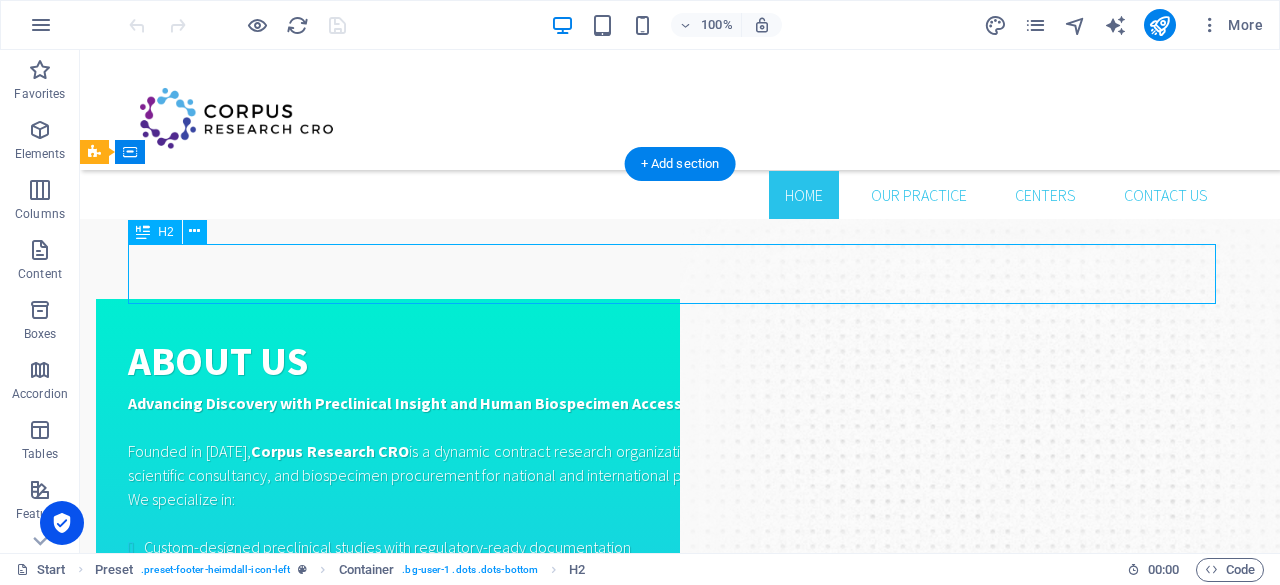 click on "Start smiling now" at bounding box center (680, 1078) 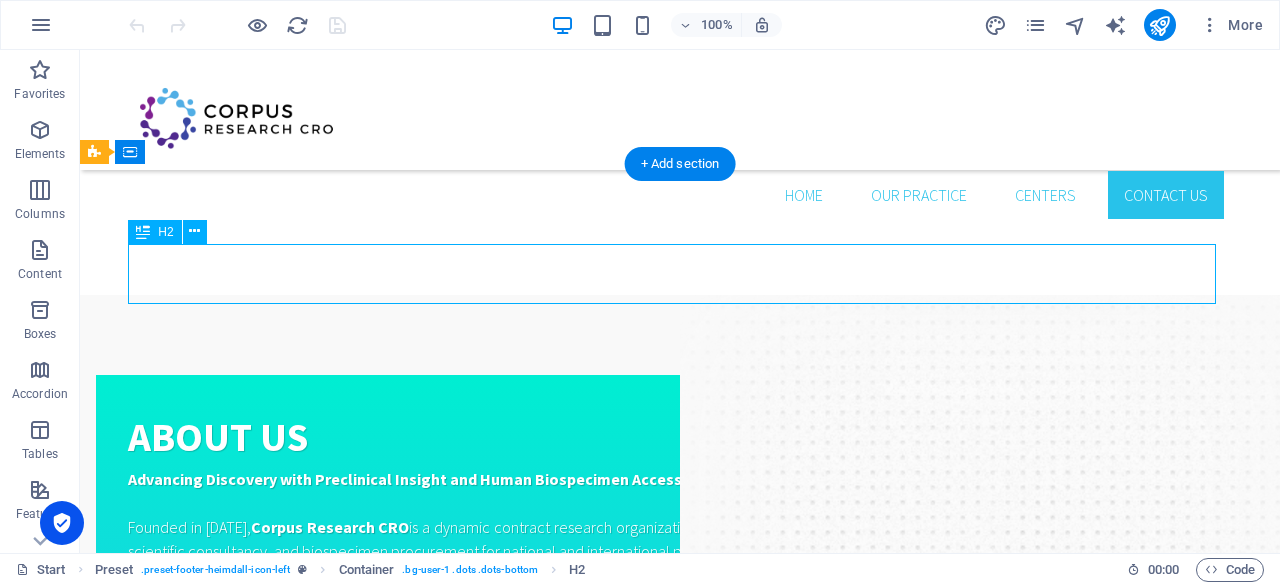 scroll, scrollTop: 1868, scrollLeft: 0, axis: vertical 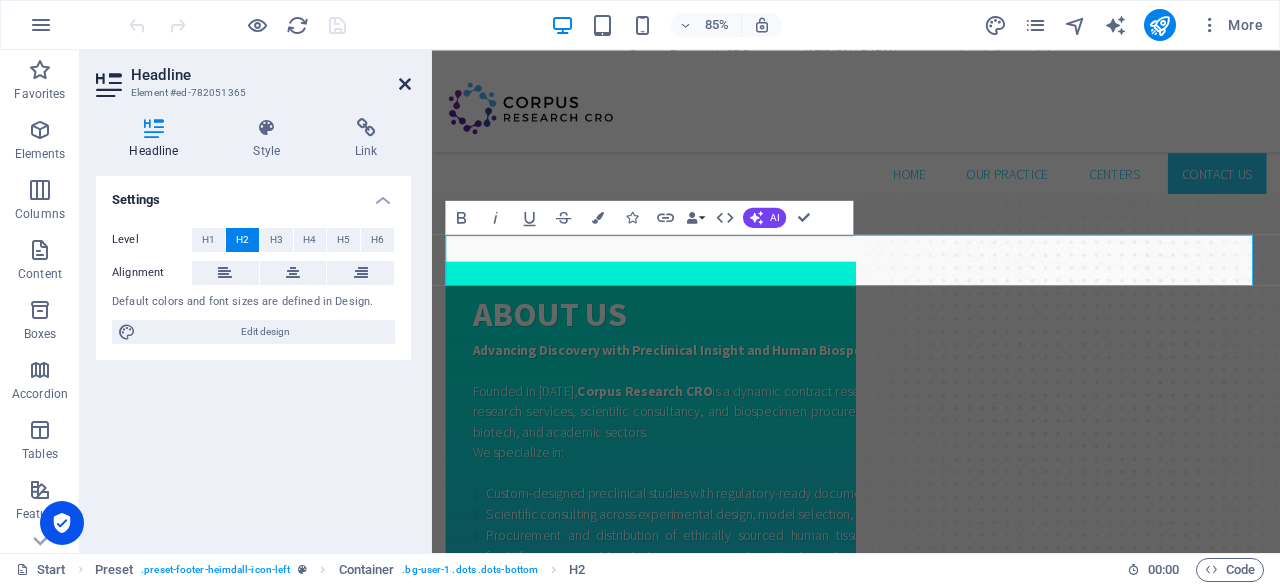 click at bounding box center (405, 84) 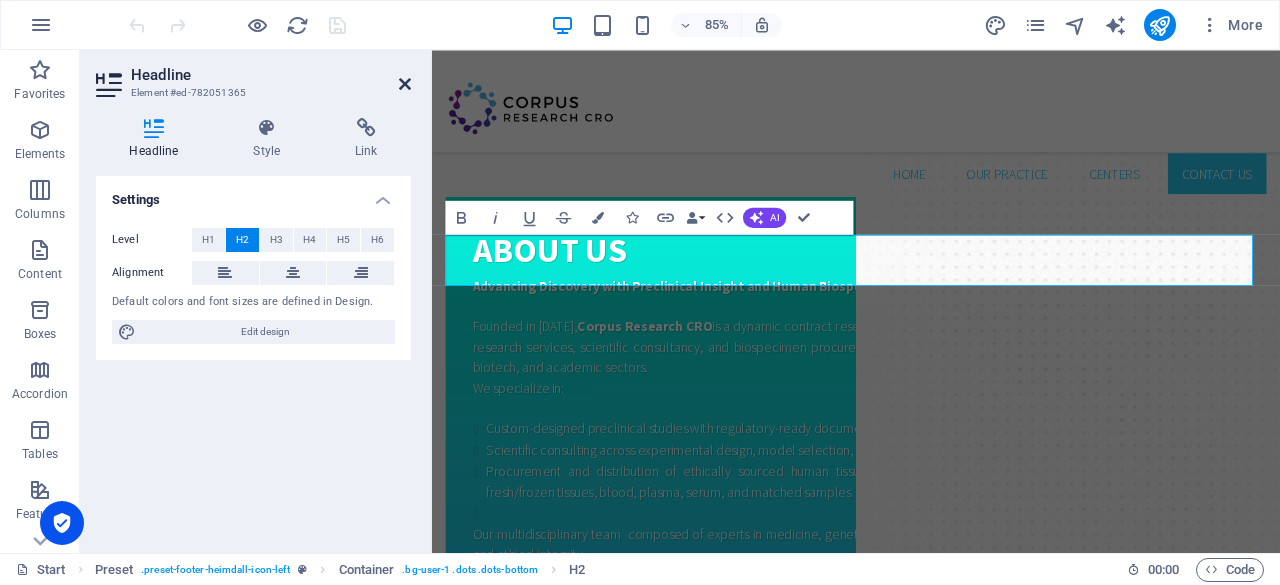 scroll, scrollTop: 1791, scrollLeft: 0, axis: vertical 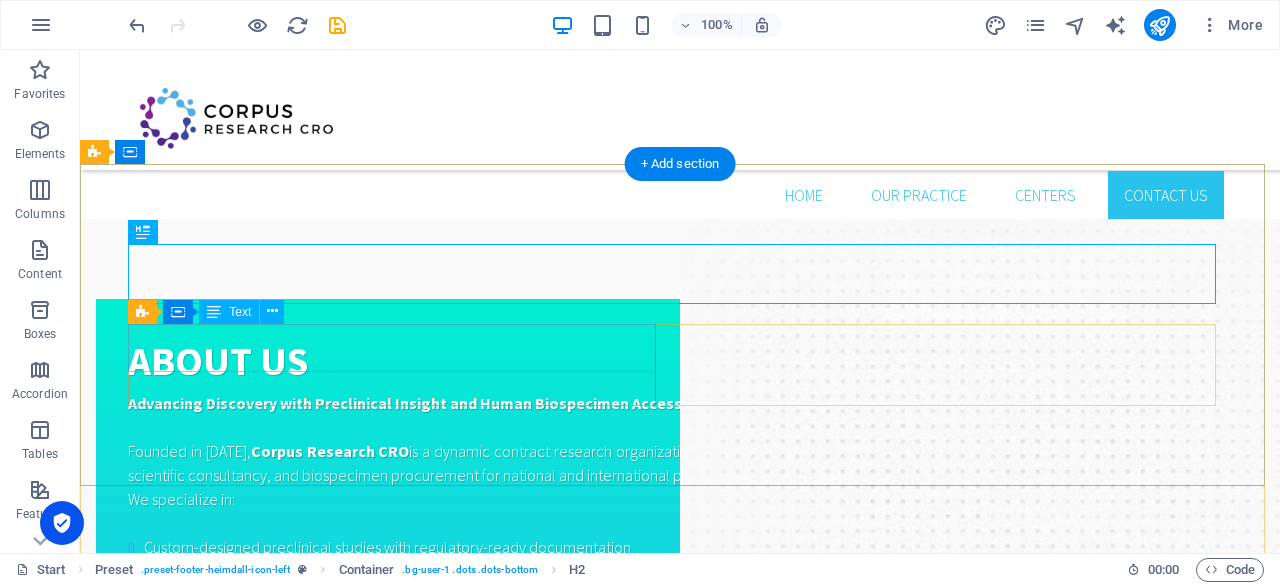 click on "Lorem ipsum dolor sit amet, consetetur sadipscing elitr, sed diam nonumy eirmod tempor invidunt ut labore et dolore magna aliquyam erat." at bounding box center (680, 1140) 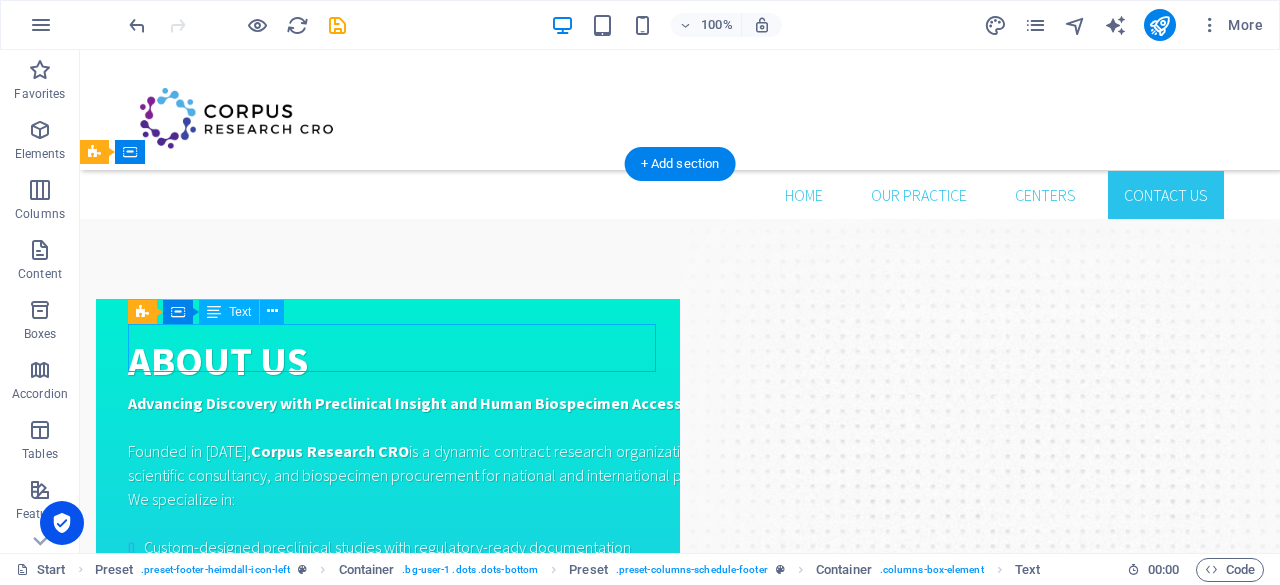 click on "Lorem ipsum dolor sit amet, consetetur sadipscing elitr, sed diam nonumy eirmod tempor invidunt ut labore et dolore magna aliquyam erat." at bounding box center (680, 1140) 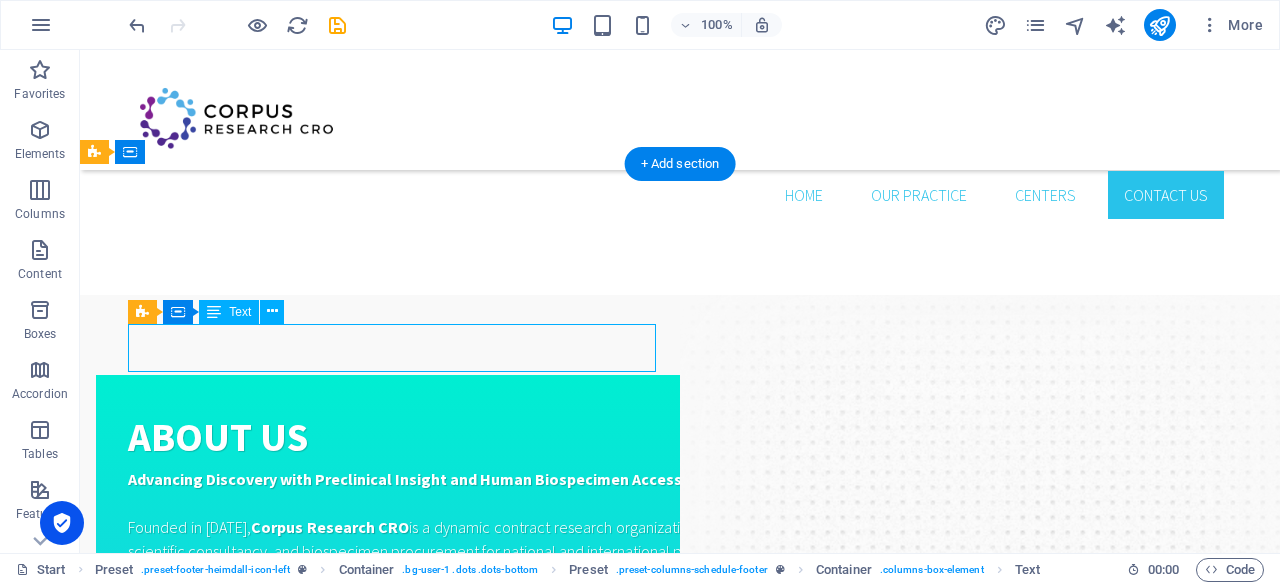scroll, scrollTop: 1868, scrollLeft: 0, axis: vertical 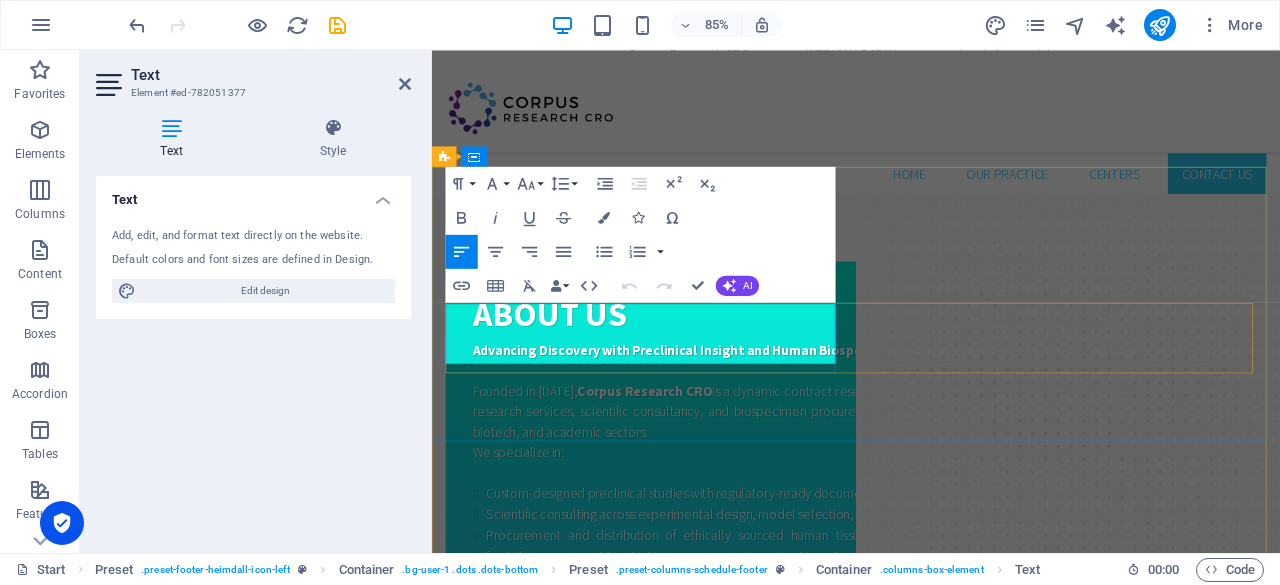 click on "Lorem ipsum dolor sit amet, consetetur sadipscing elitr, sed diam nonumy eirmod tempor invidunt ut labore et dolore magna aliquyam erat." at bounding box center (931, 1187) 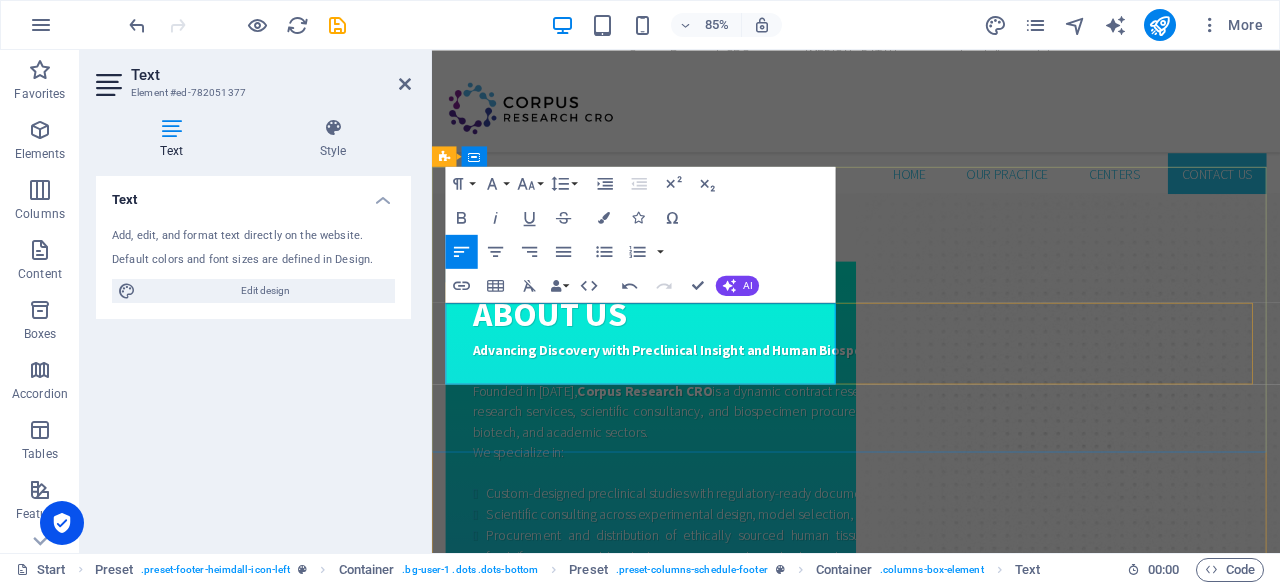 scroll, scrollTop: 4334, scrollLeft: 2, axis: both 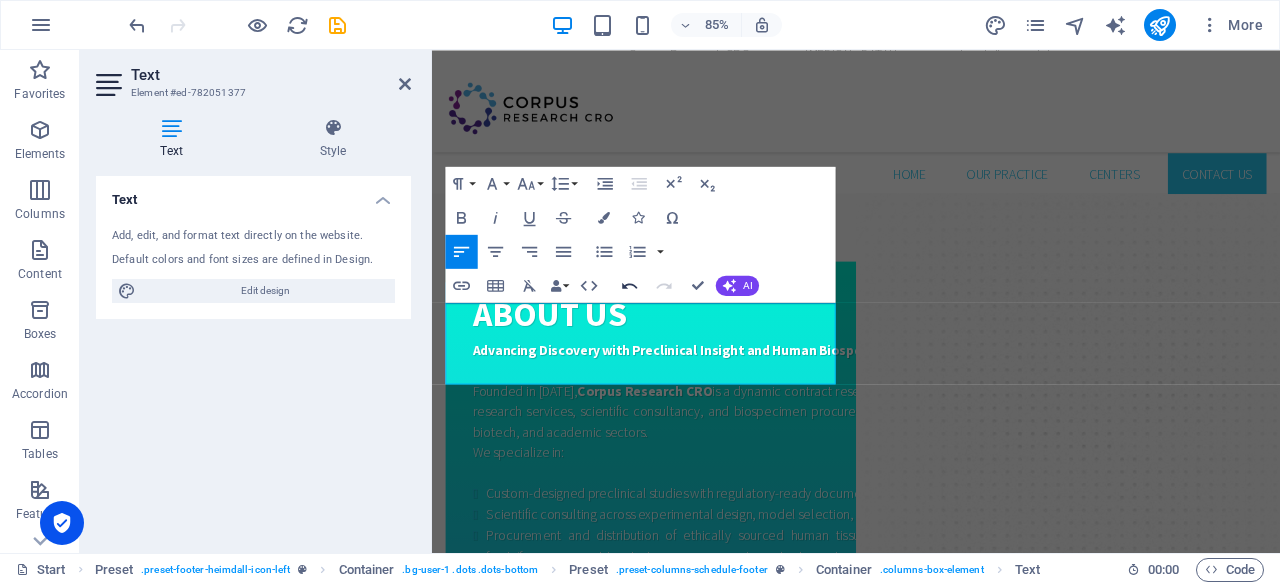 click 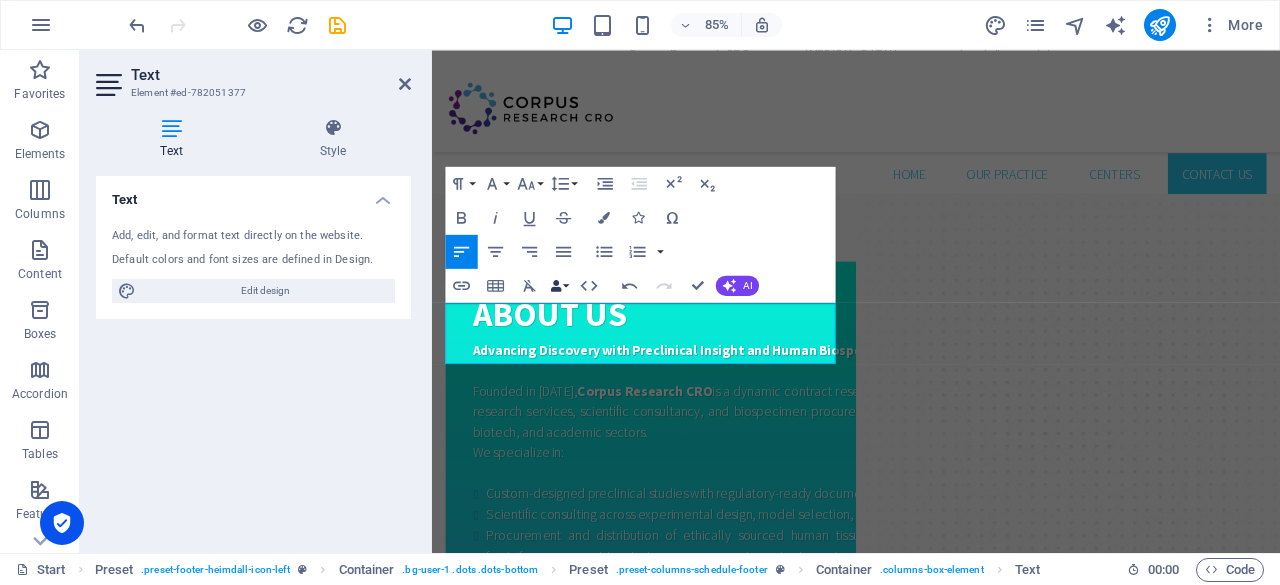 scroll, scrollTop: 3819, scrollLeft: 2, axis: both 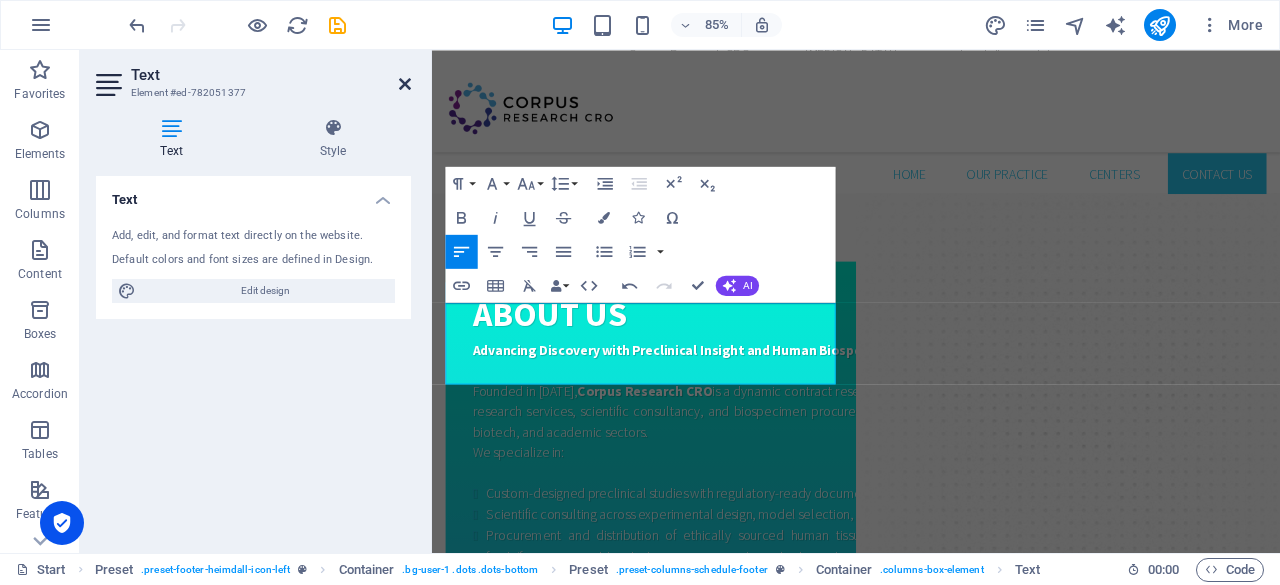 click at bounding box center (405, 84) 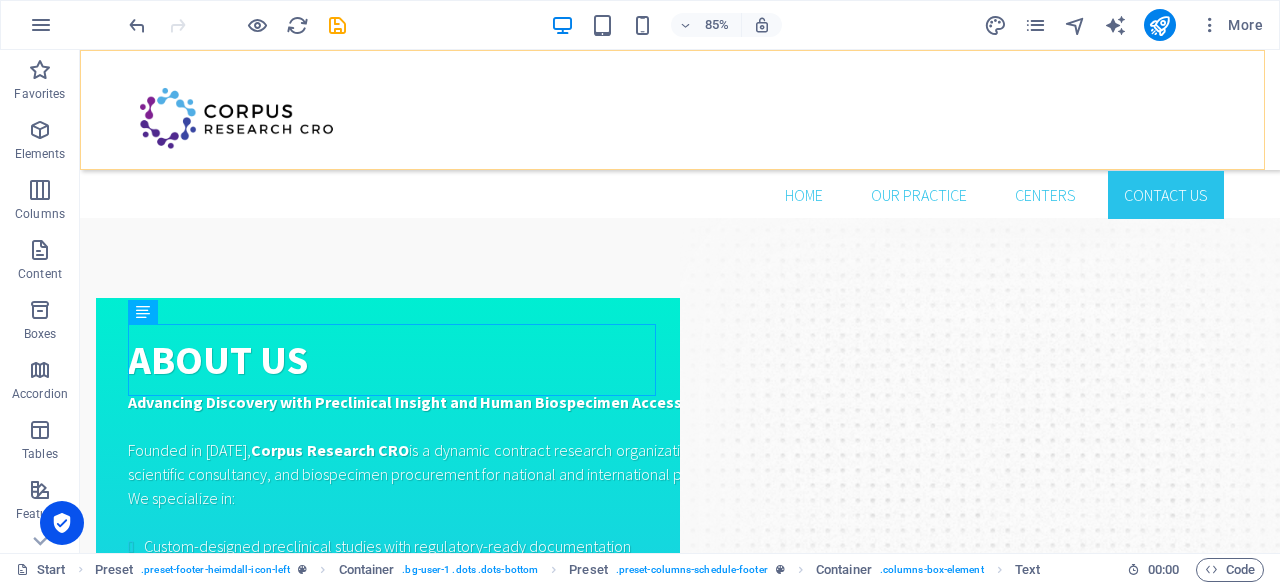 scroll, scrollTop: 1791, scrollLeft: 0, axis: vertical 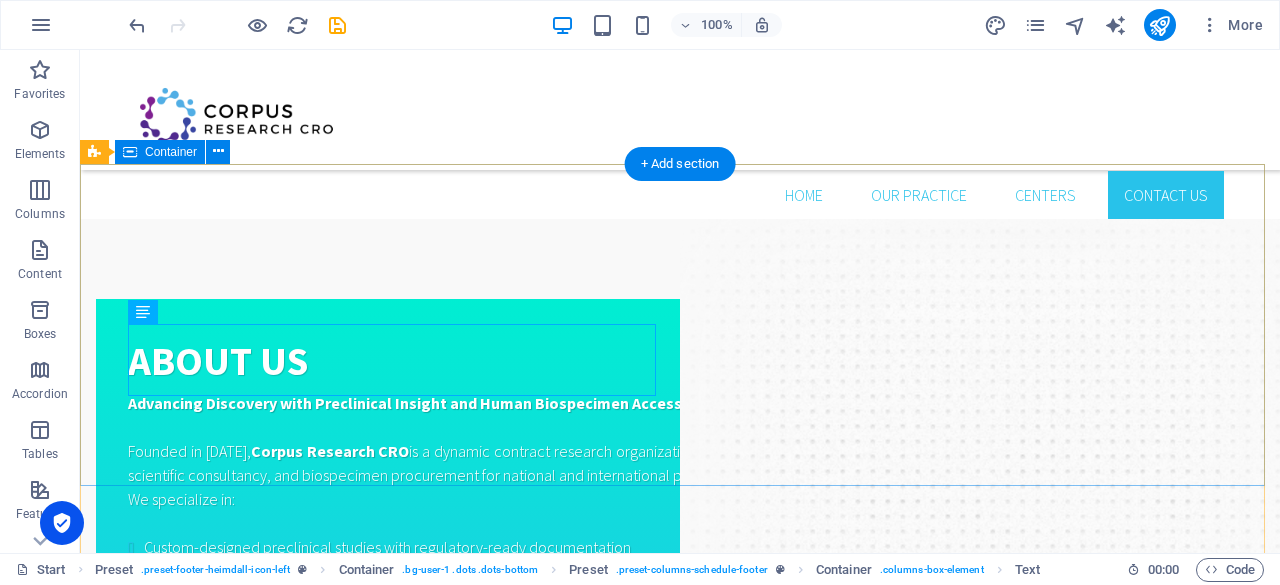 click on "Let’s Build Science Together Whether you're seeking high-quality biospecimens, expert support for your next preclinical study, or strategic scientific consultation we’re ready to collaborate. Reach out to explore how we can advance your research, together. Call and make your appointment     + 1-123-456-7890" at bounding box center [680, 1161] 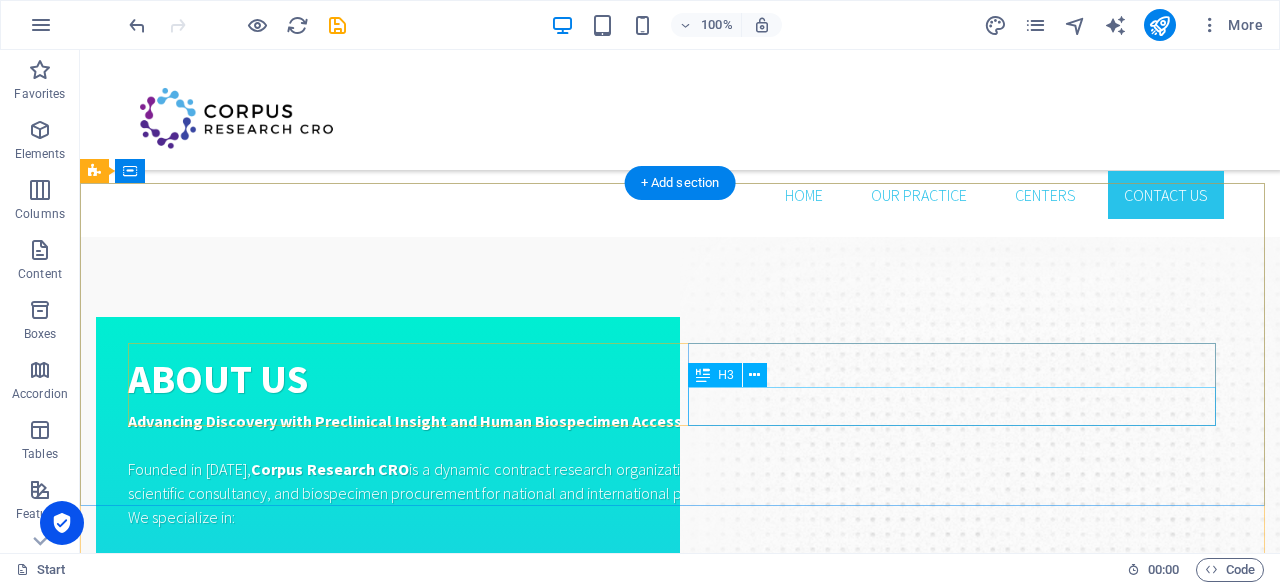 scroll, scrollTop: 1772, scrollLeft: 0, axis: vertical 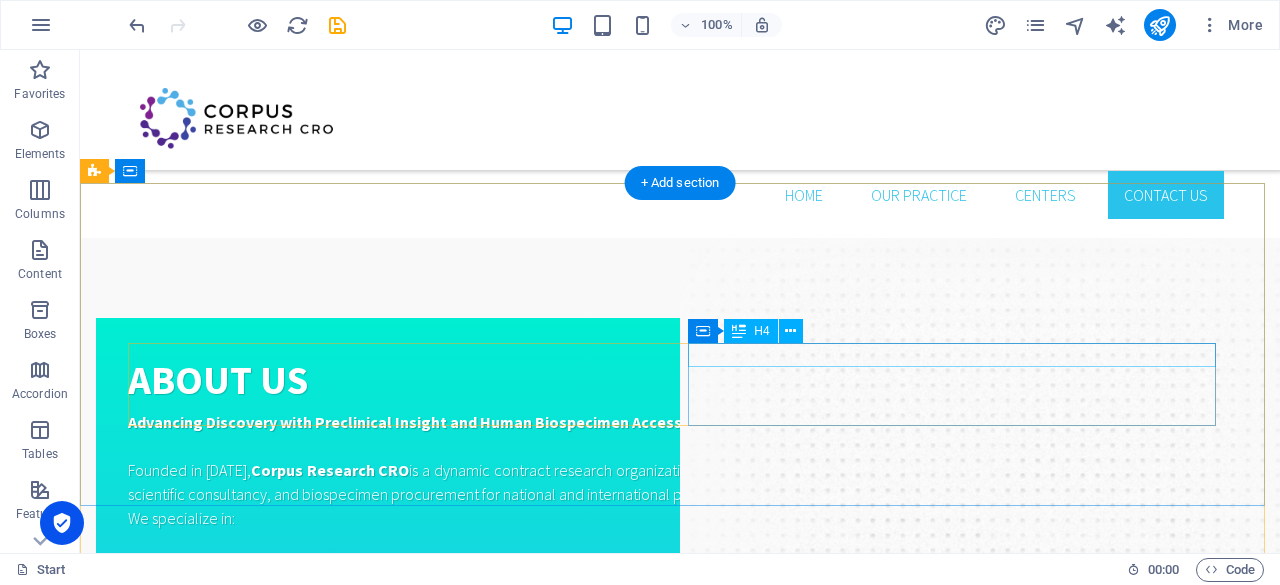 click on "Call and make your appointment" at bounding box center (680, 1223) 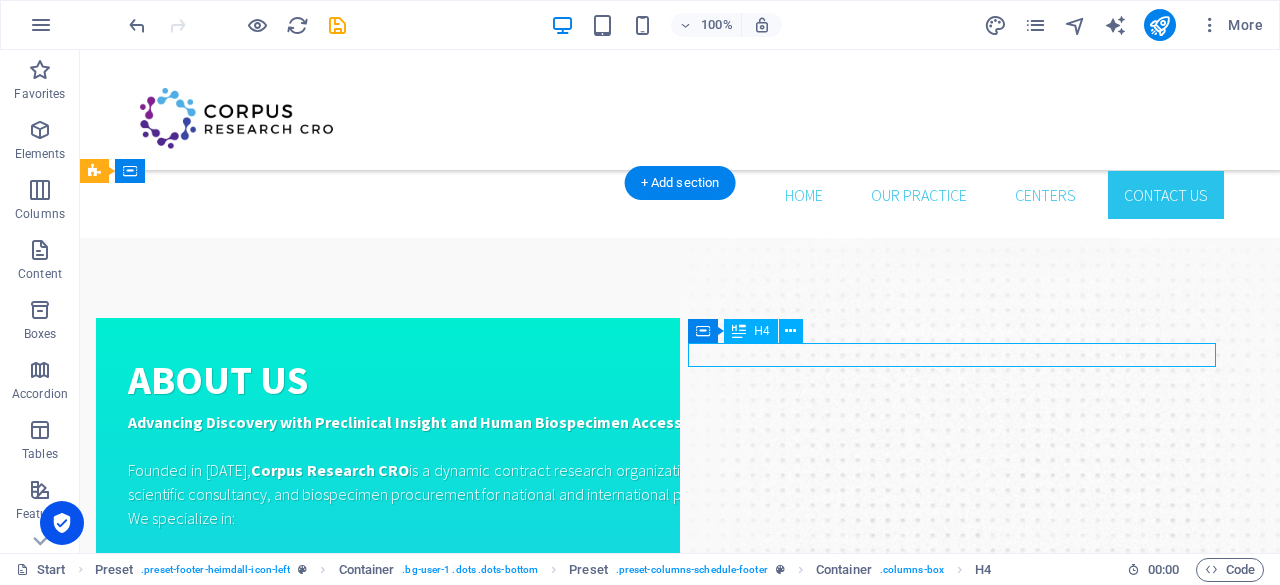 click on "Call and make your appointment" at bounding box center (680, 1223) 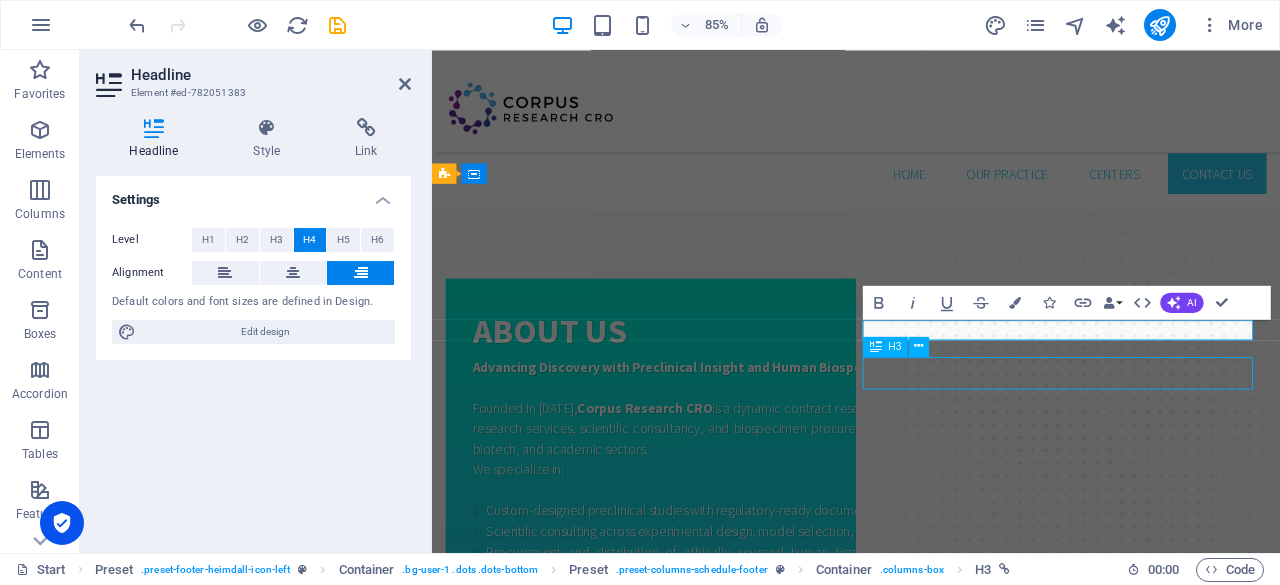 scroll, scrollTop: 1772, scrollLeft: 0, axis: vertical 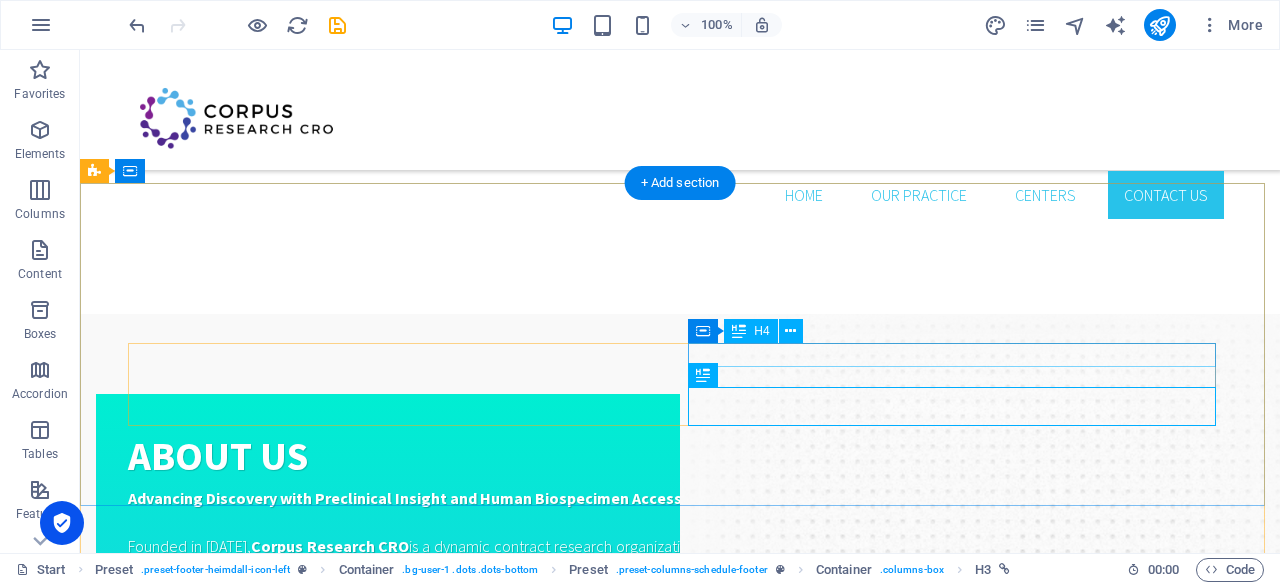 click on "Call and make your appointment" at bounding box center (680, 1299) 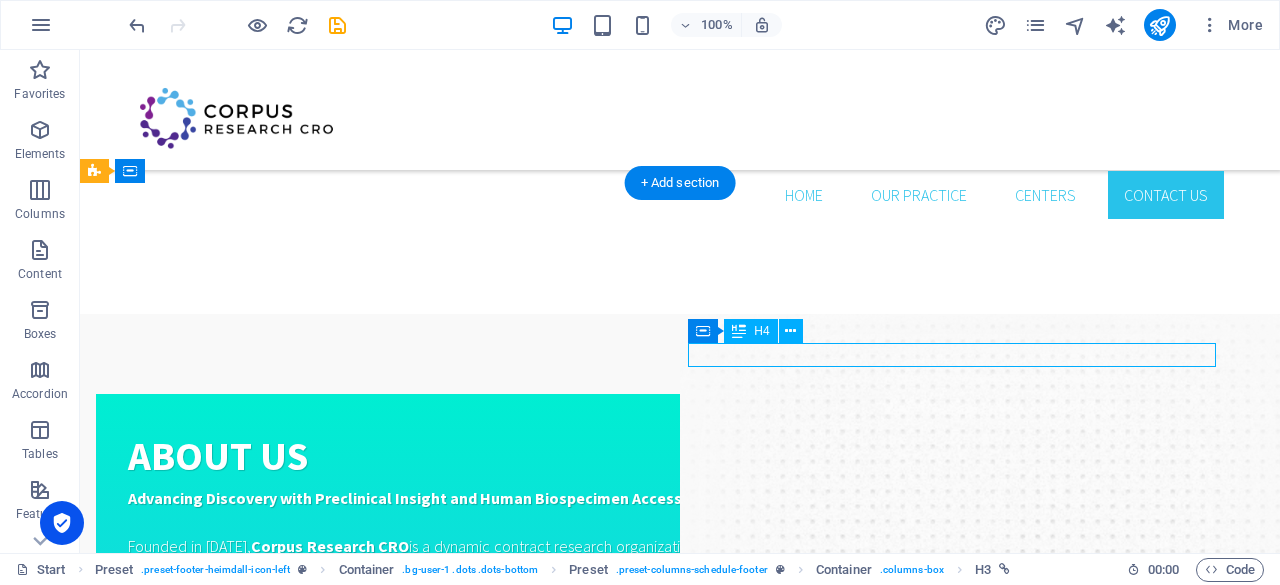 click on "Call and make your appointment" at bounding box center [680, 1299] 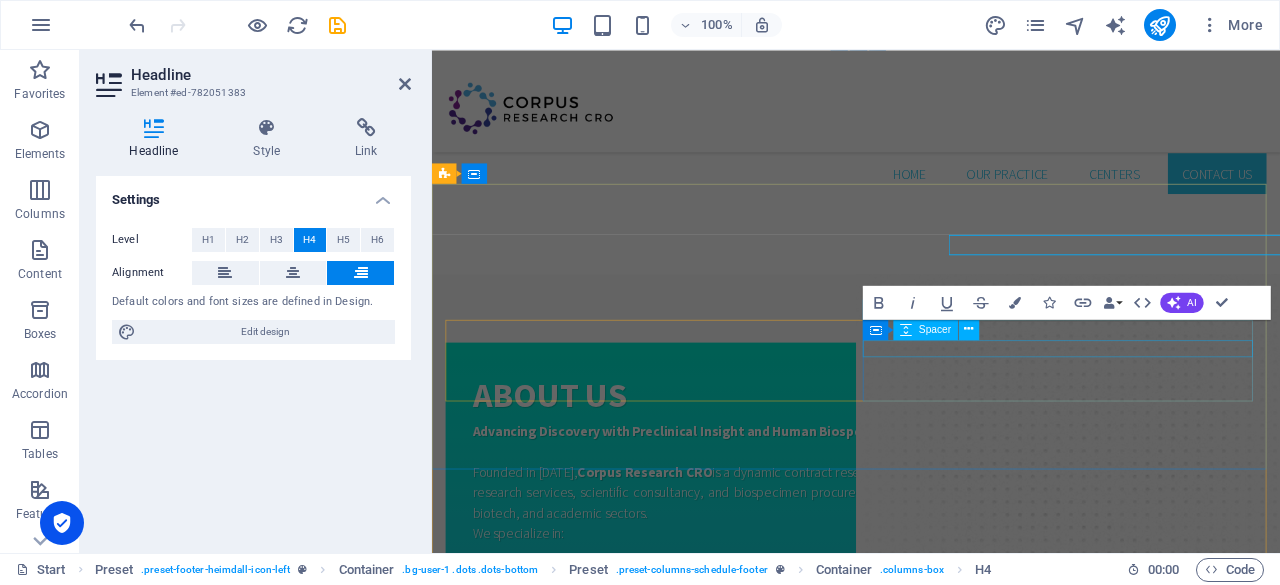 scroll, scrollTop: 1848, scrollLeft: 0, axis: vertical 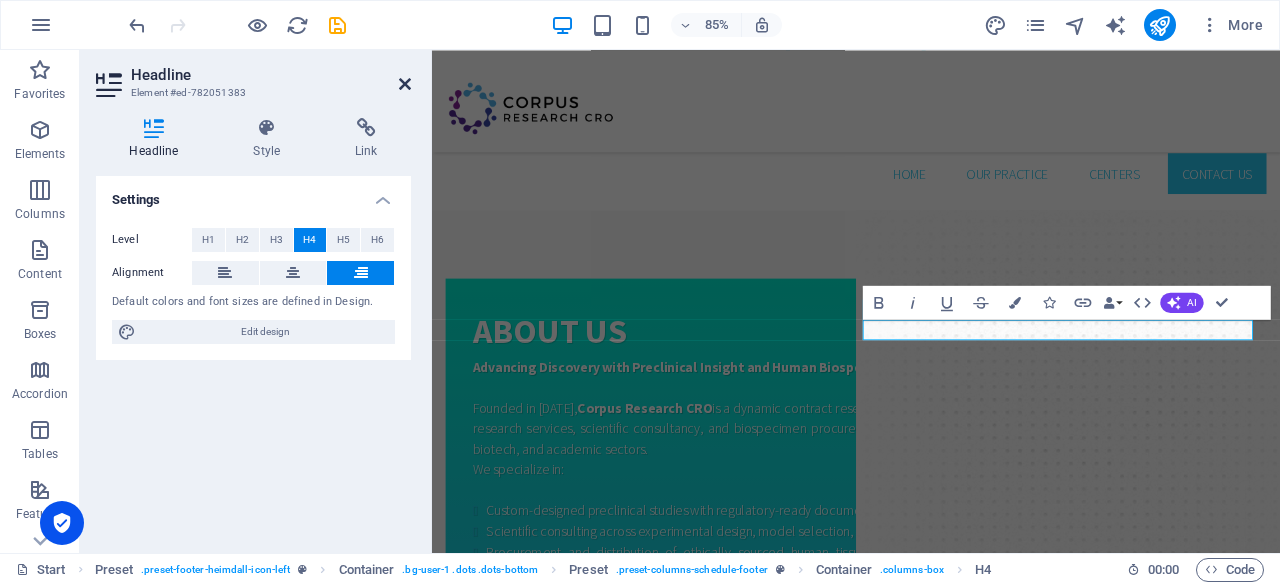 click at bounding box center [405, 84] 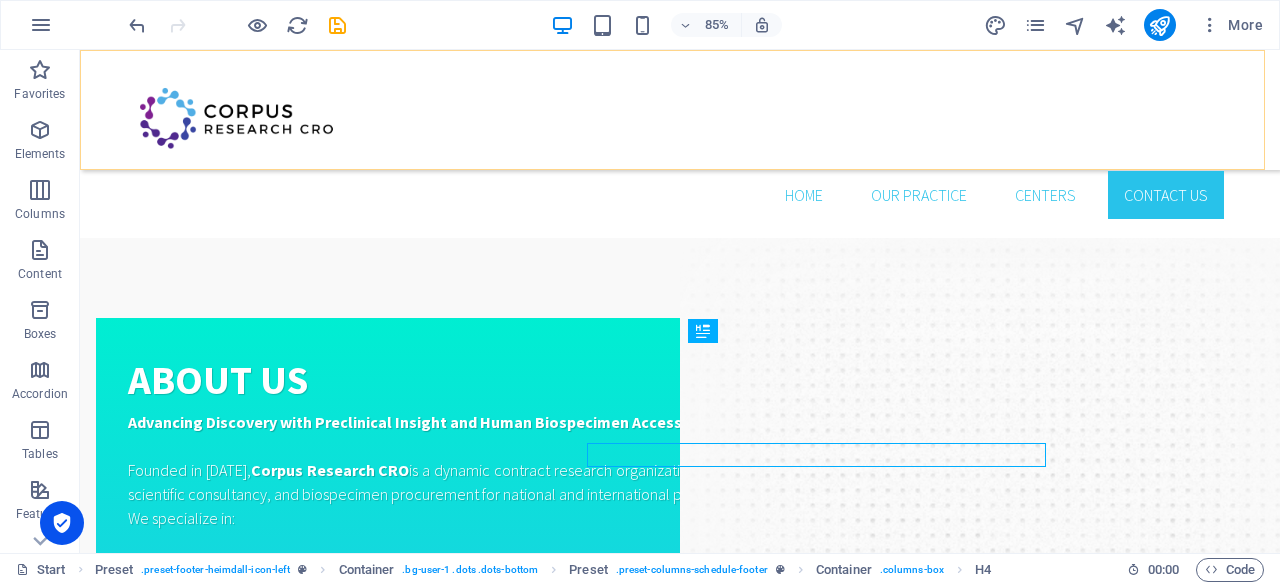scroll, scrollTop: 1772, scrollLeft: 0, axis: vertical 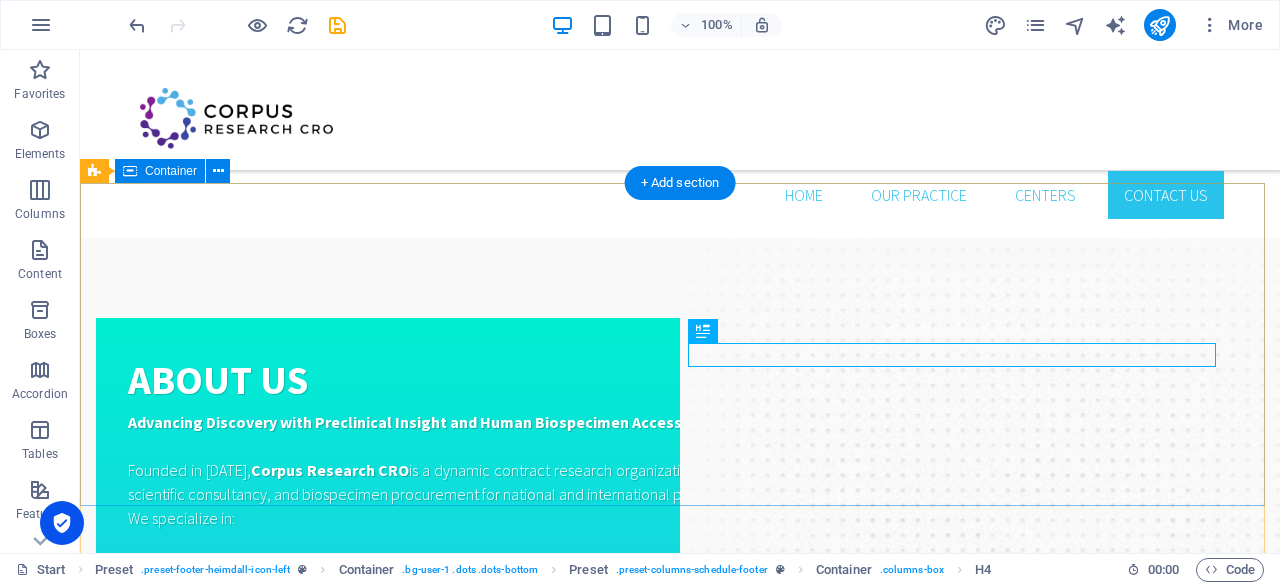 click on "Let’s Build Science Together Whether you're seeking high-quality biospecimens, expert support for your next preclinical study, or strategic scientific consultation we’re ready to collaborate. Reach out to explore how we can advance your research, together. Initiate Your Research Collaboration     + 1-123-456-7890" at bounding box center (680, 1180) 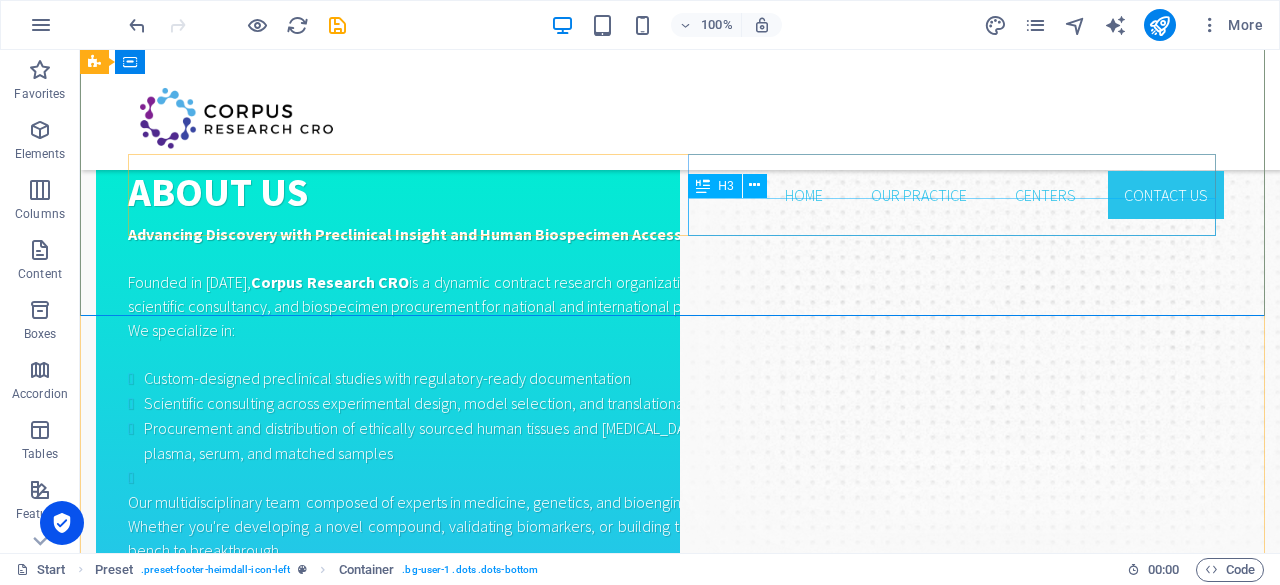 scroll, scrollTop: 1961, scrollLeft: 0, axis: vertical 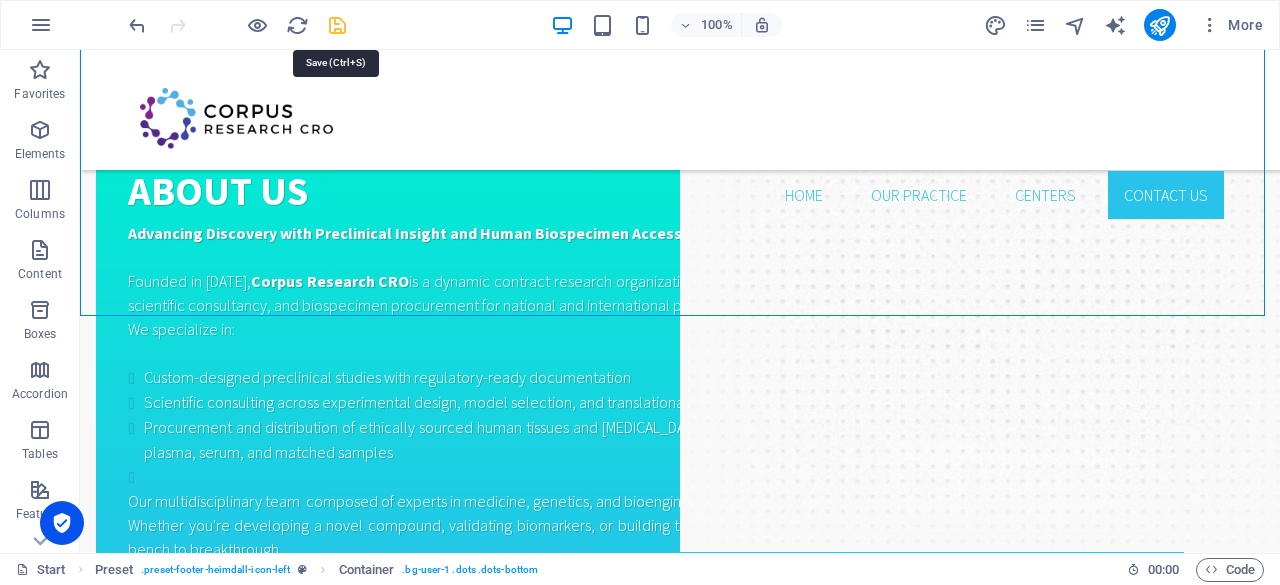 click at bounding box center [337, 25] 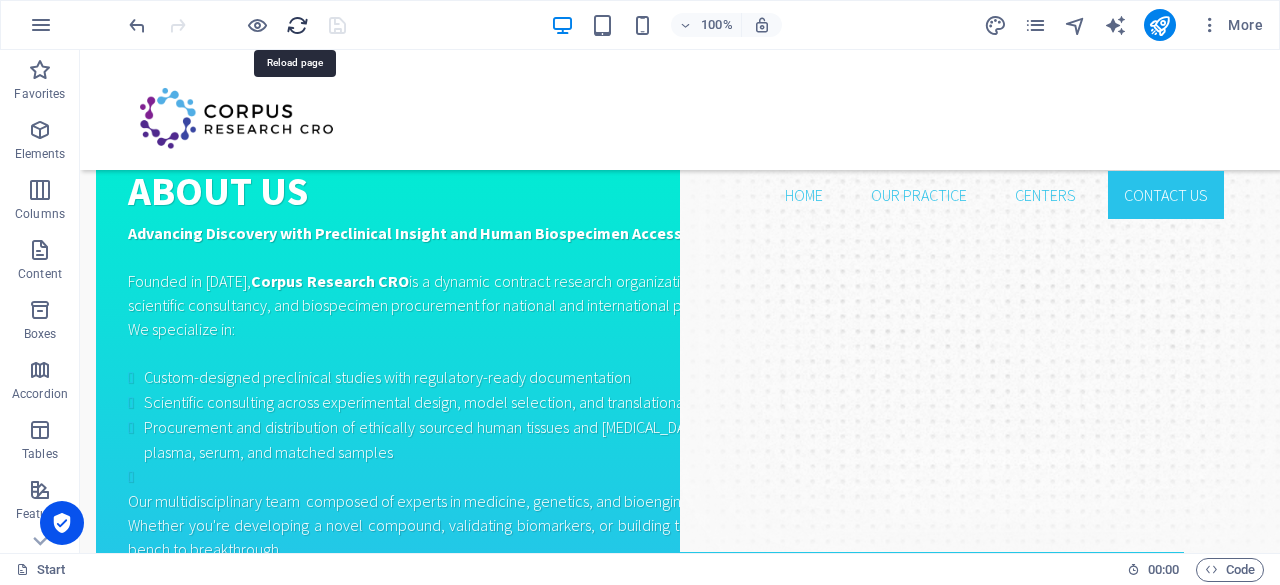 click at bounding box center (297, 25) 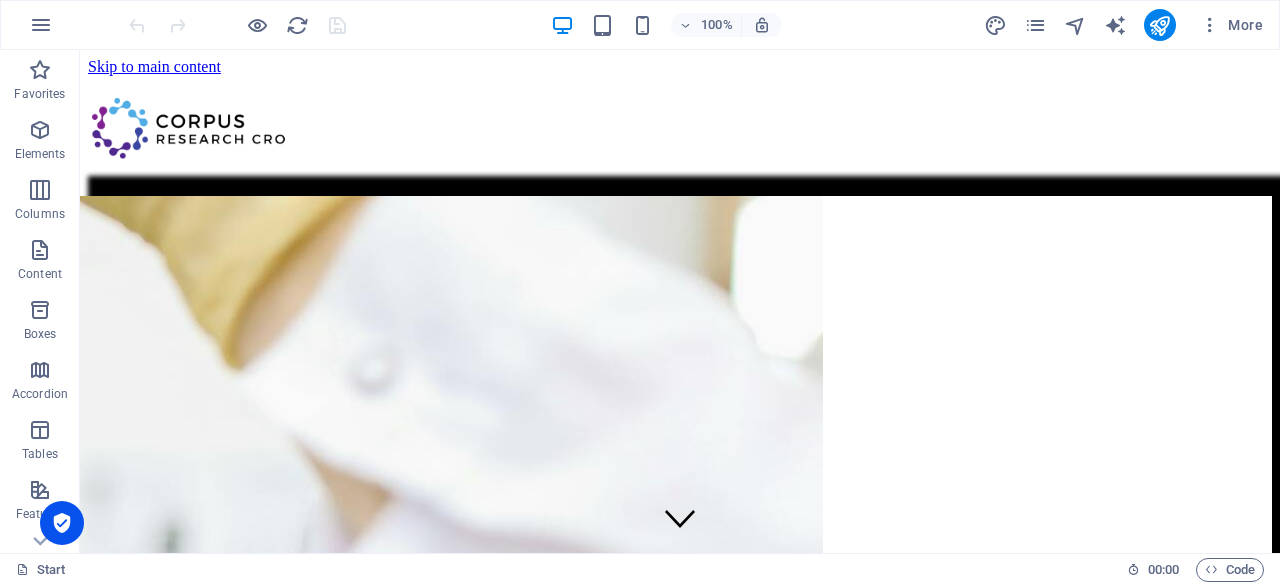 scroll, scrollTop: 0, scrollLeft: 0, axis: both 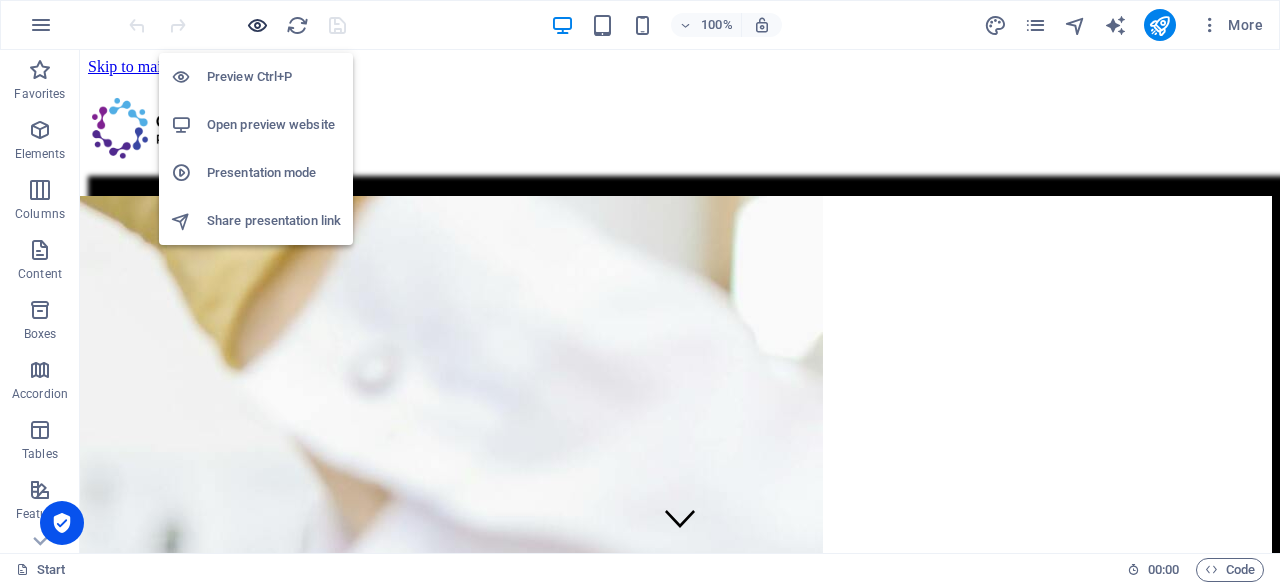 click at bounding box center (257, 25) 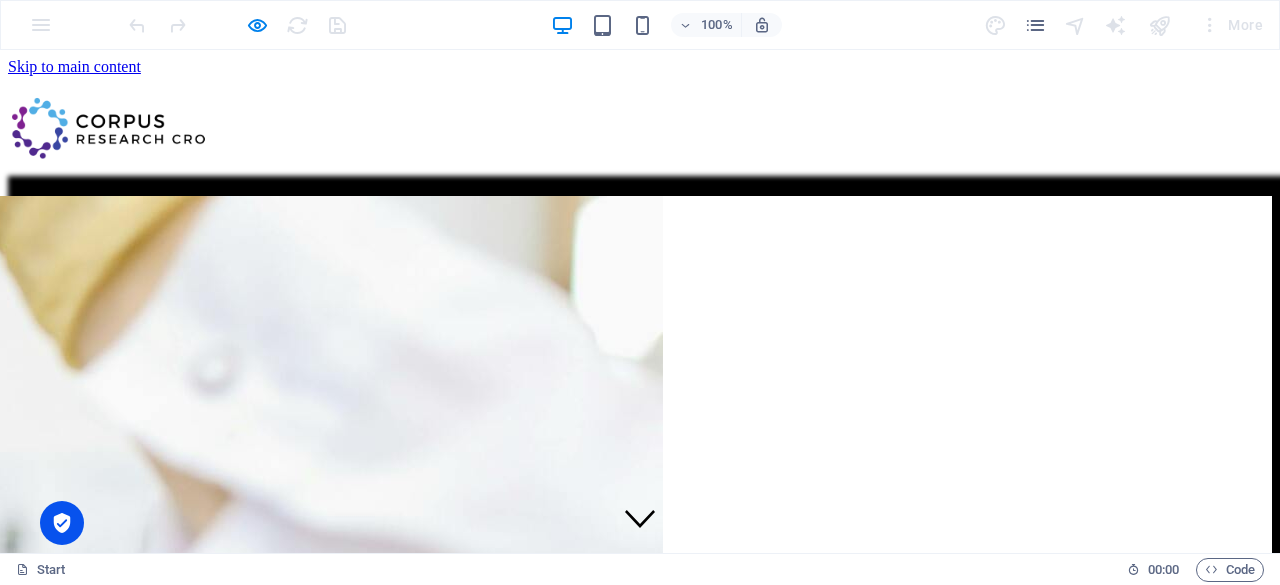 click on "Our Practice" at bounding box center (88, 227) 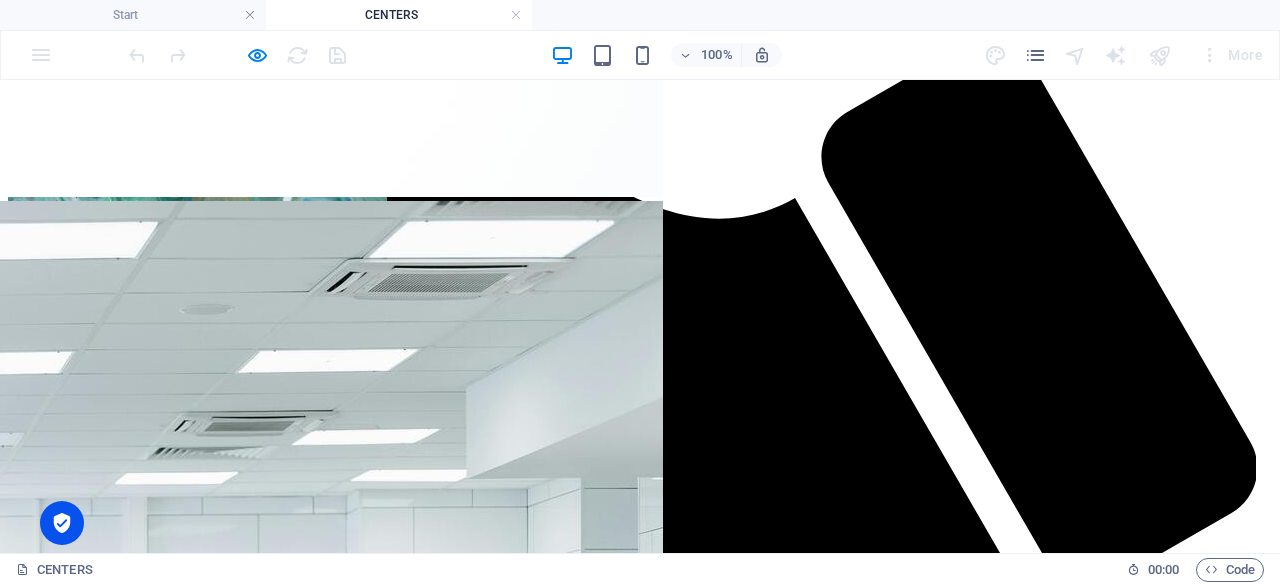scroll, scrollTop: 1306, scrollLeft: 0, axis: vertical 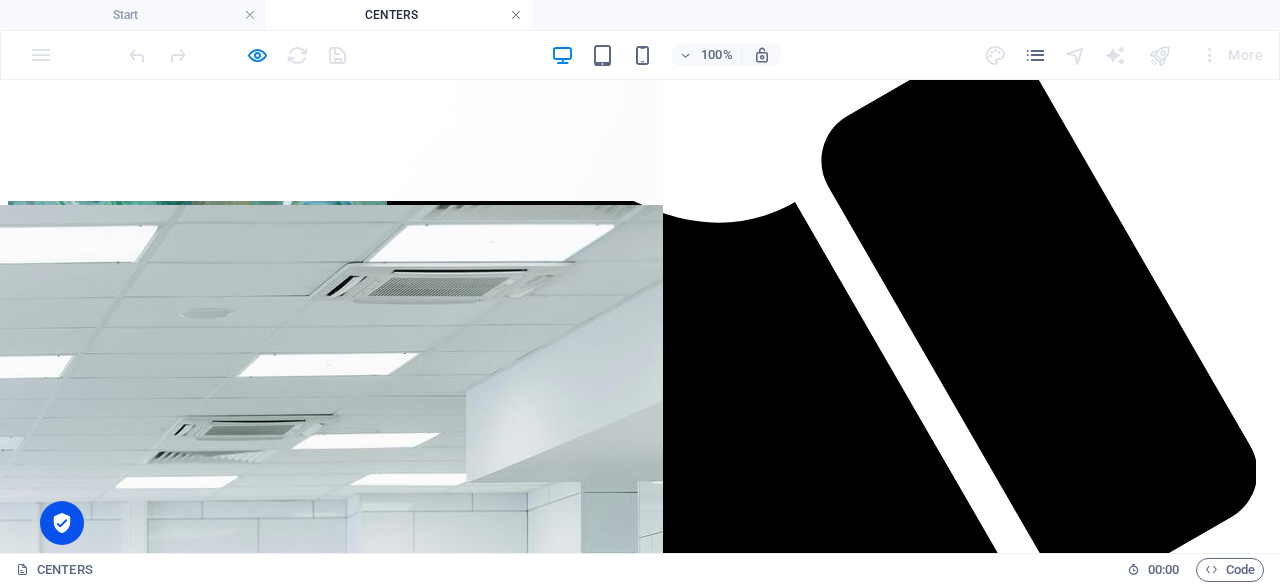 click at bounding box center (516, 15) 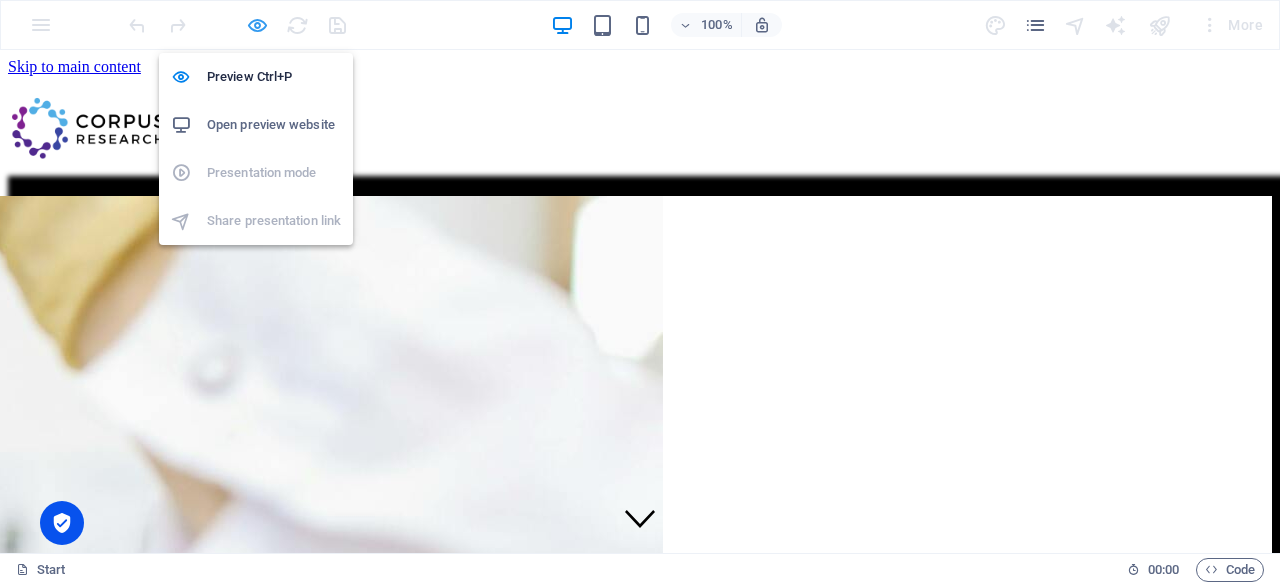 click at bounding box center (257, 25) 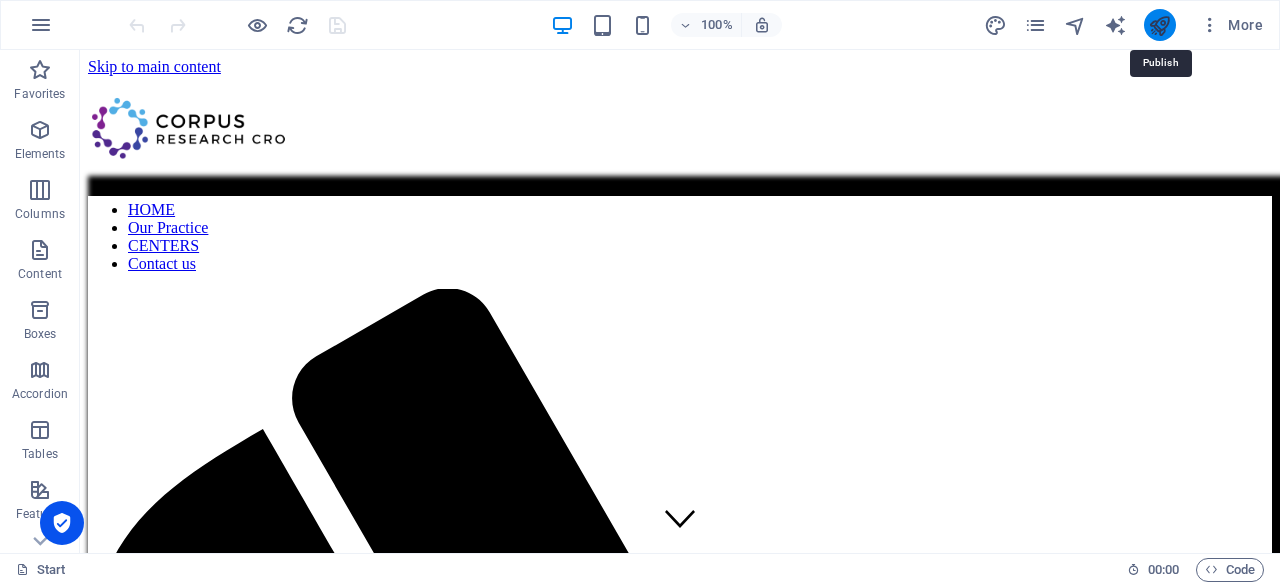 click at bounding box center [1159, 25] 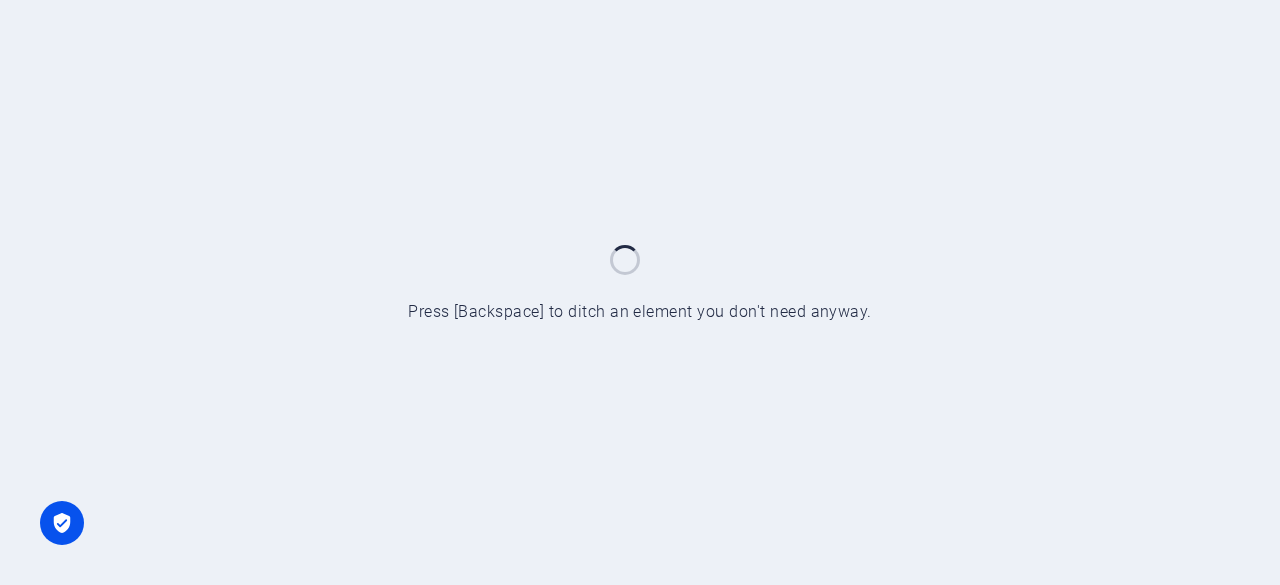 scroll, scrollTop: 0, scrollLeft: 0, axis: both 